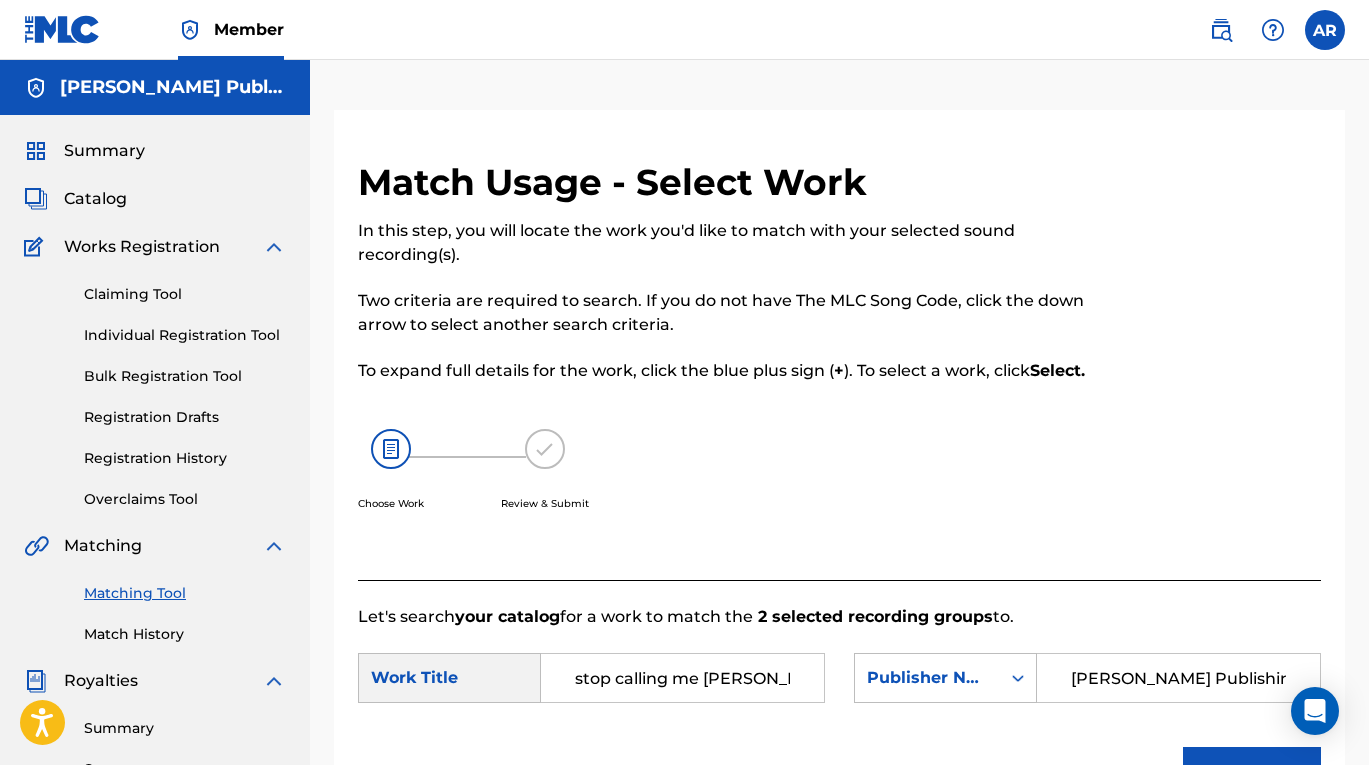 scroll, scrollTop: 0, scrollLeft: 0, axis: both 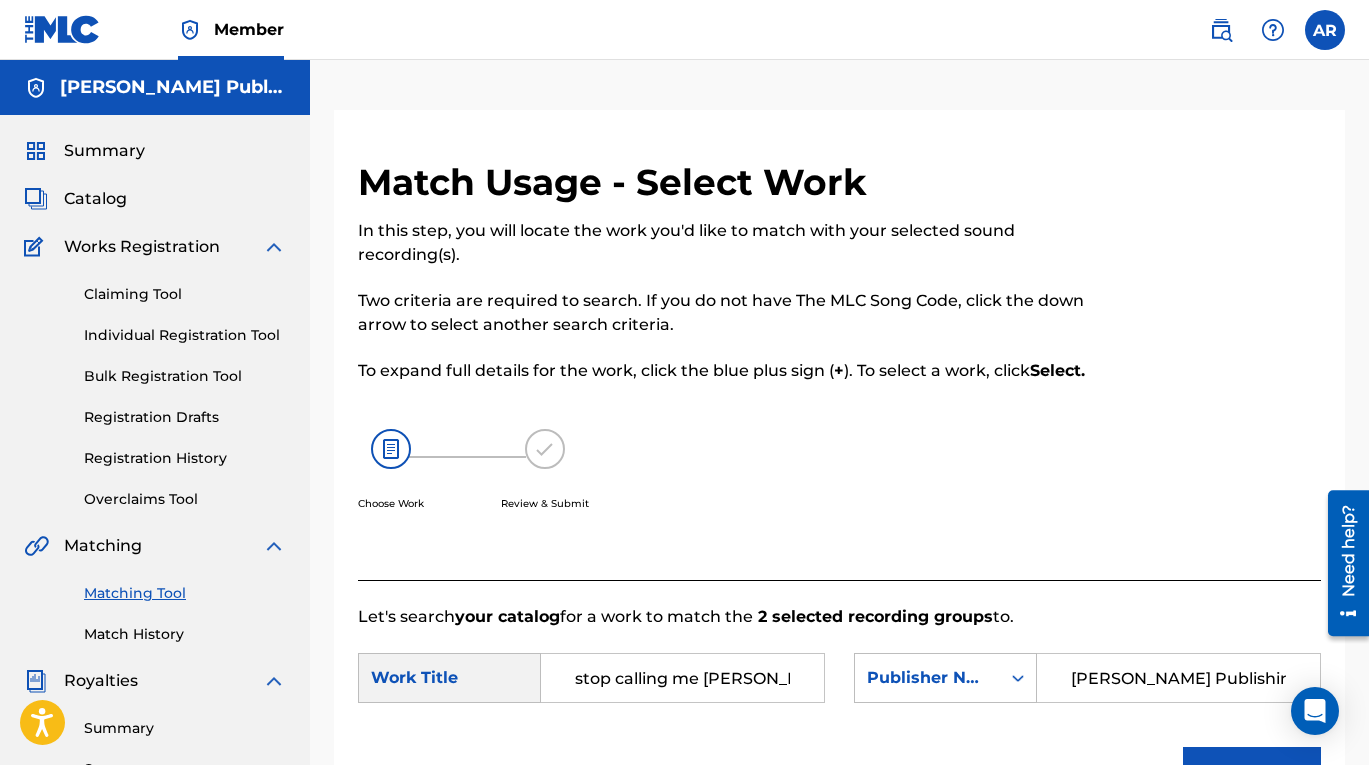 click on "Catalog" at bounding box center (95, 199) 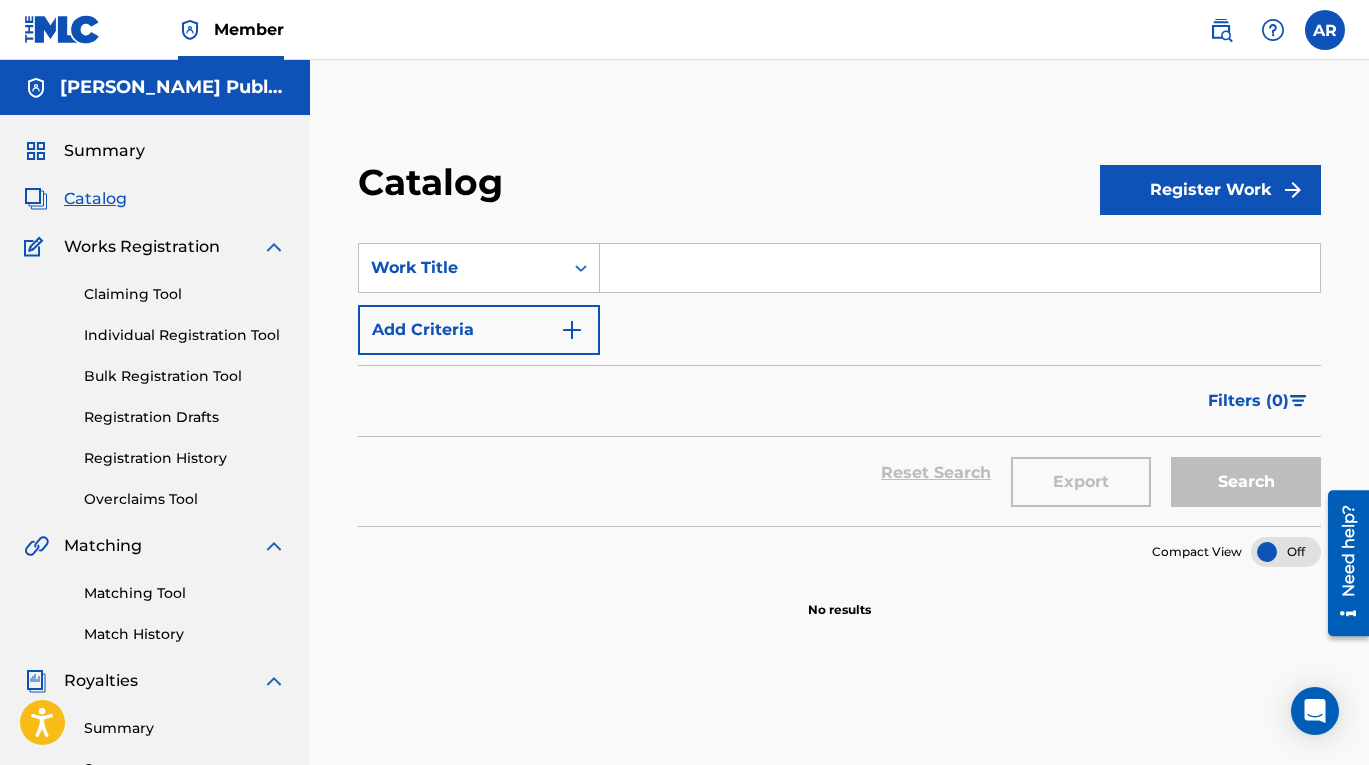 click at bounding box center (1325, 30) 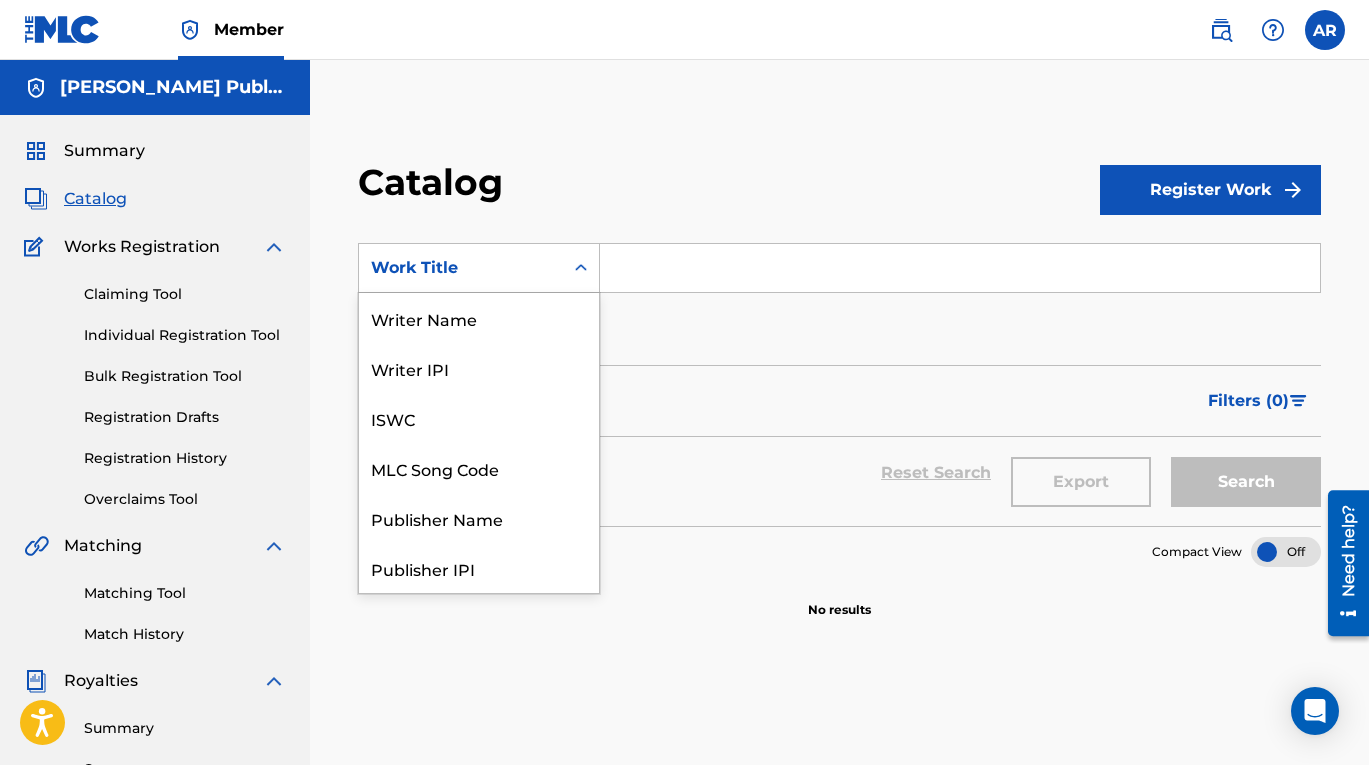 click 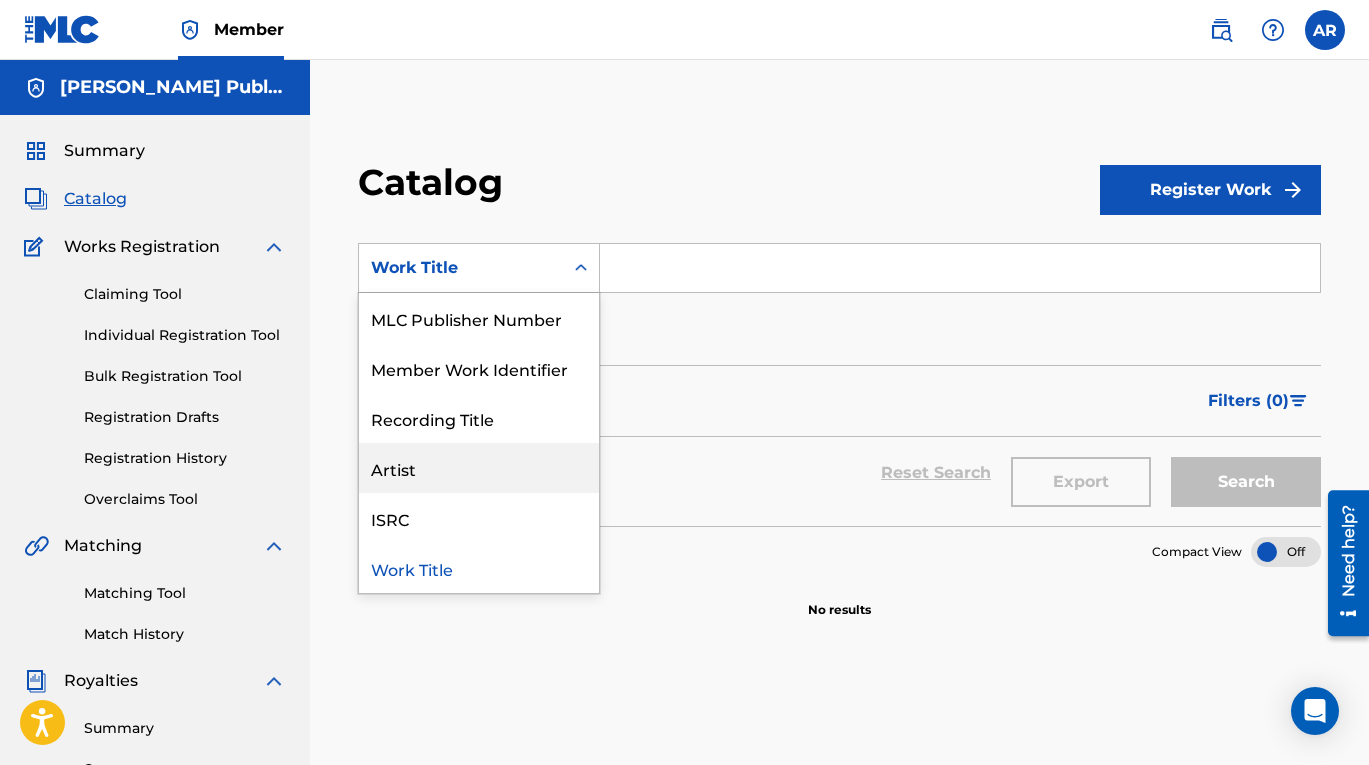 click on "Artist" at bounding box center [479, 468] 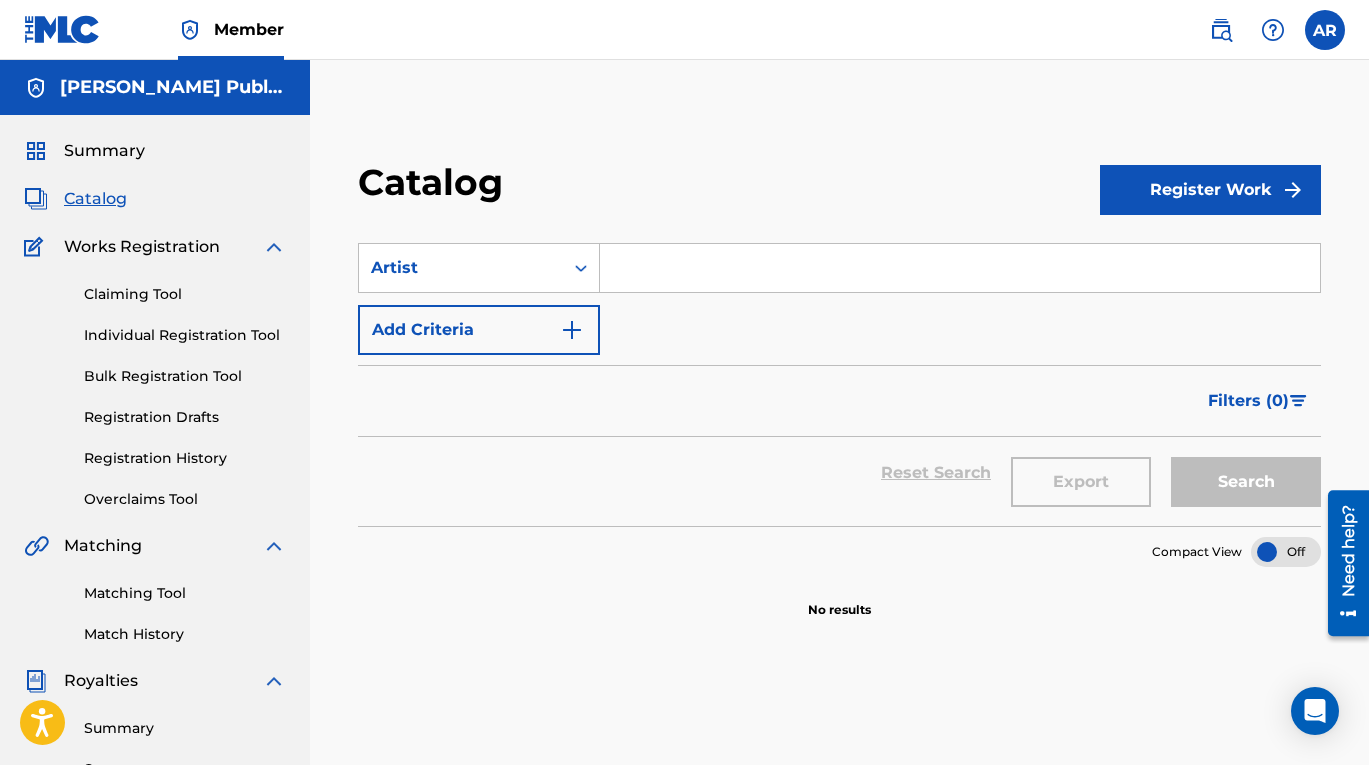 click at bounding box center [960, 268] 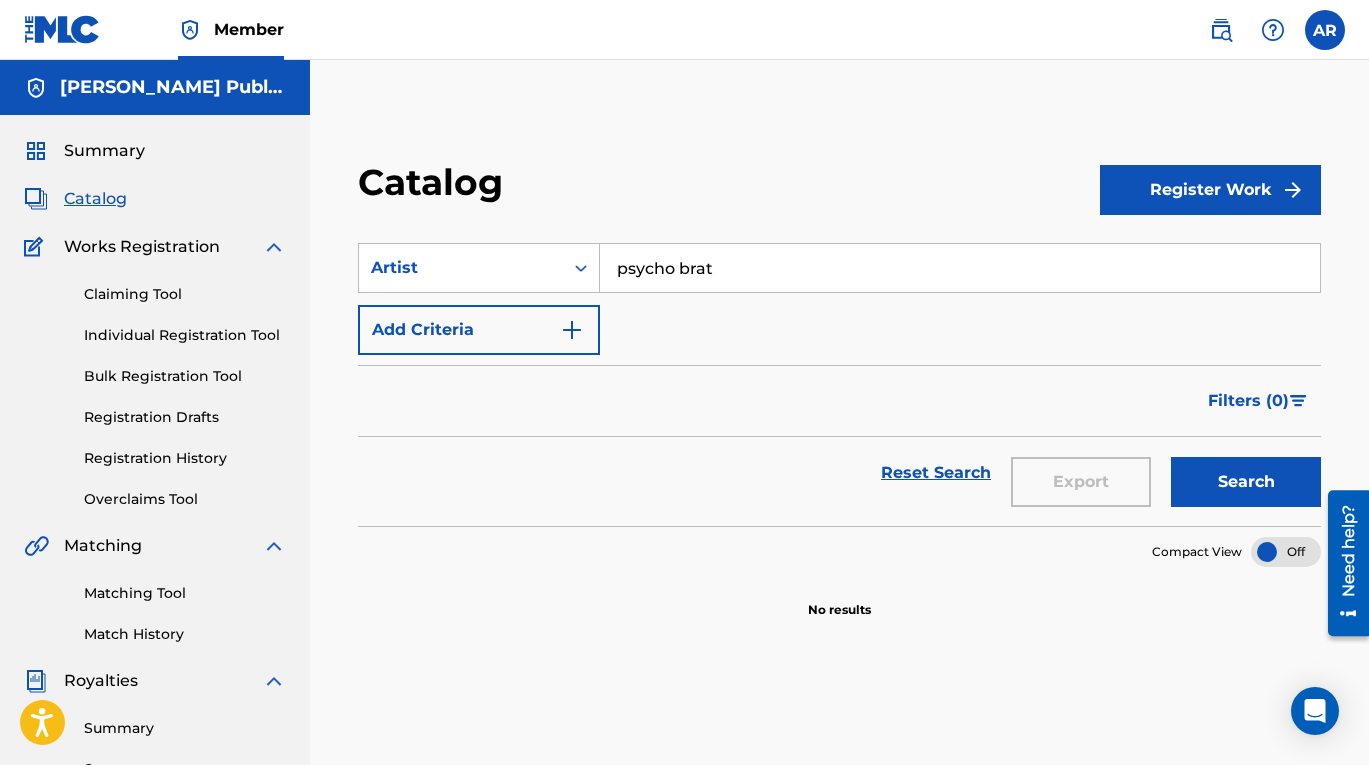 type on "psycho brat" 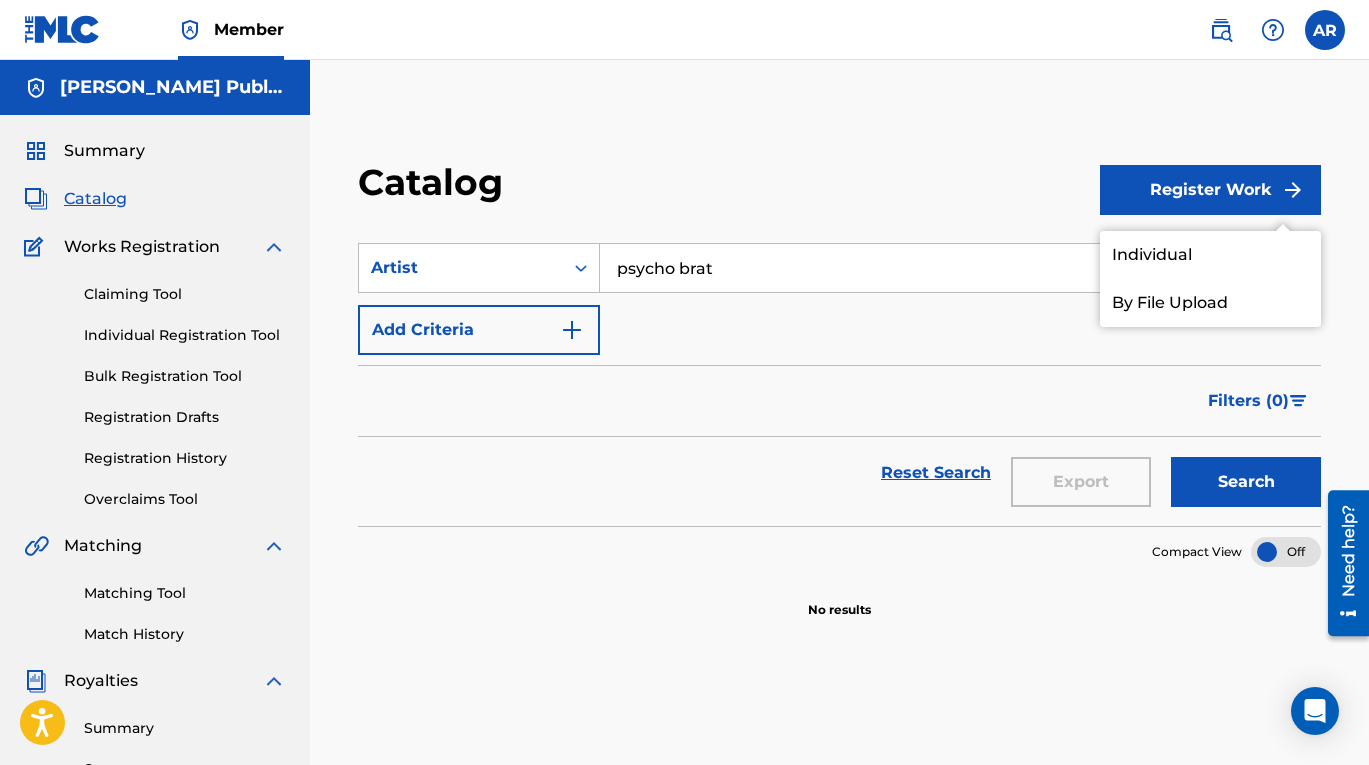 click on "Individual" at bounding box center [1210, 255] 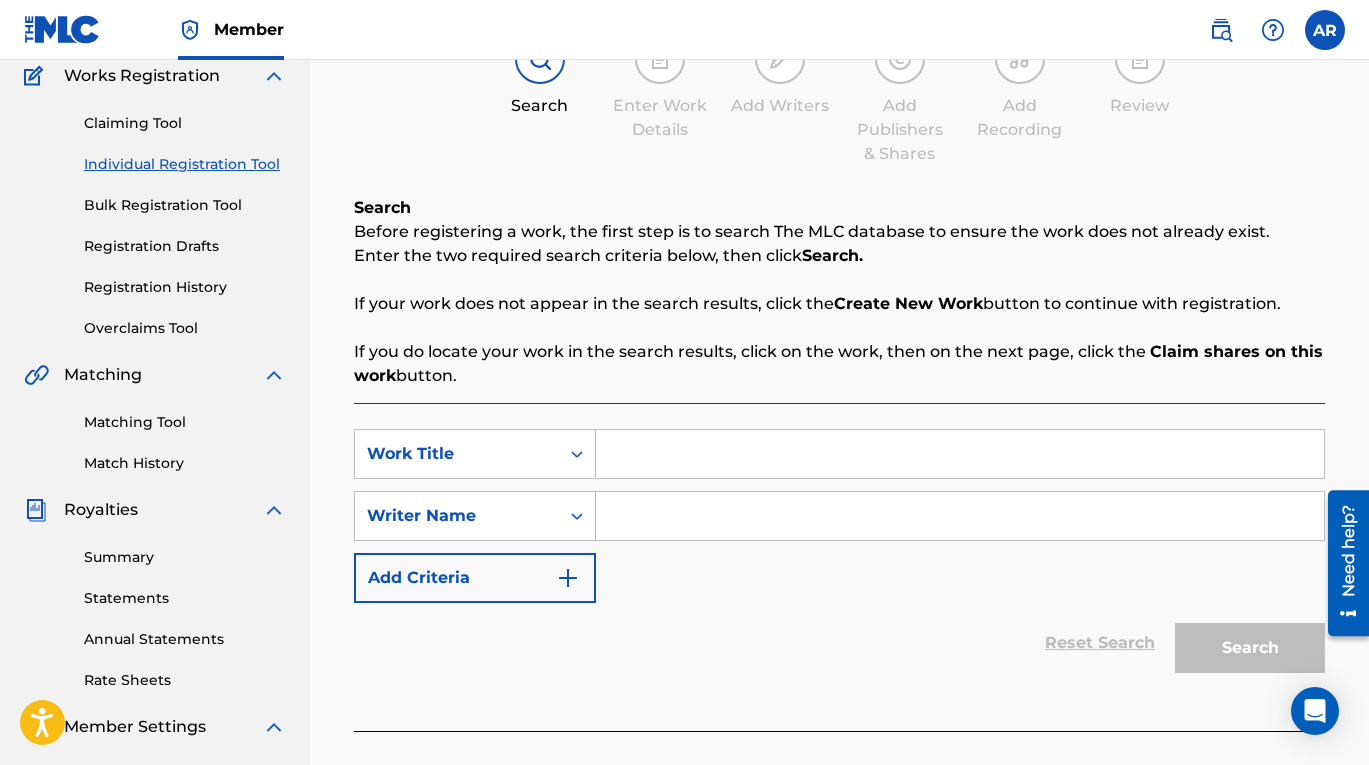 scroll, scrollTop: 26, scrollLeft: 0, axis: vertical 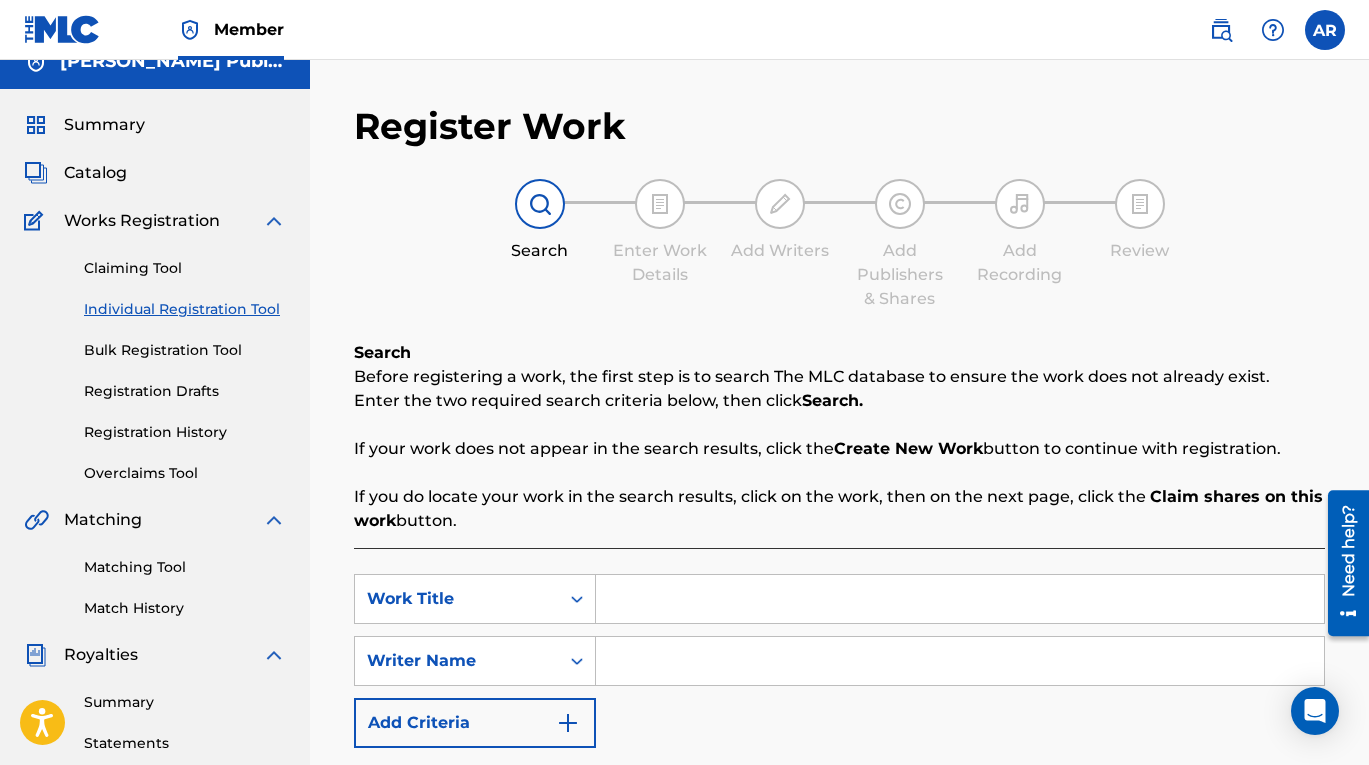 click at bounding box center (960, 599) 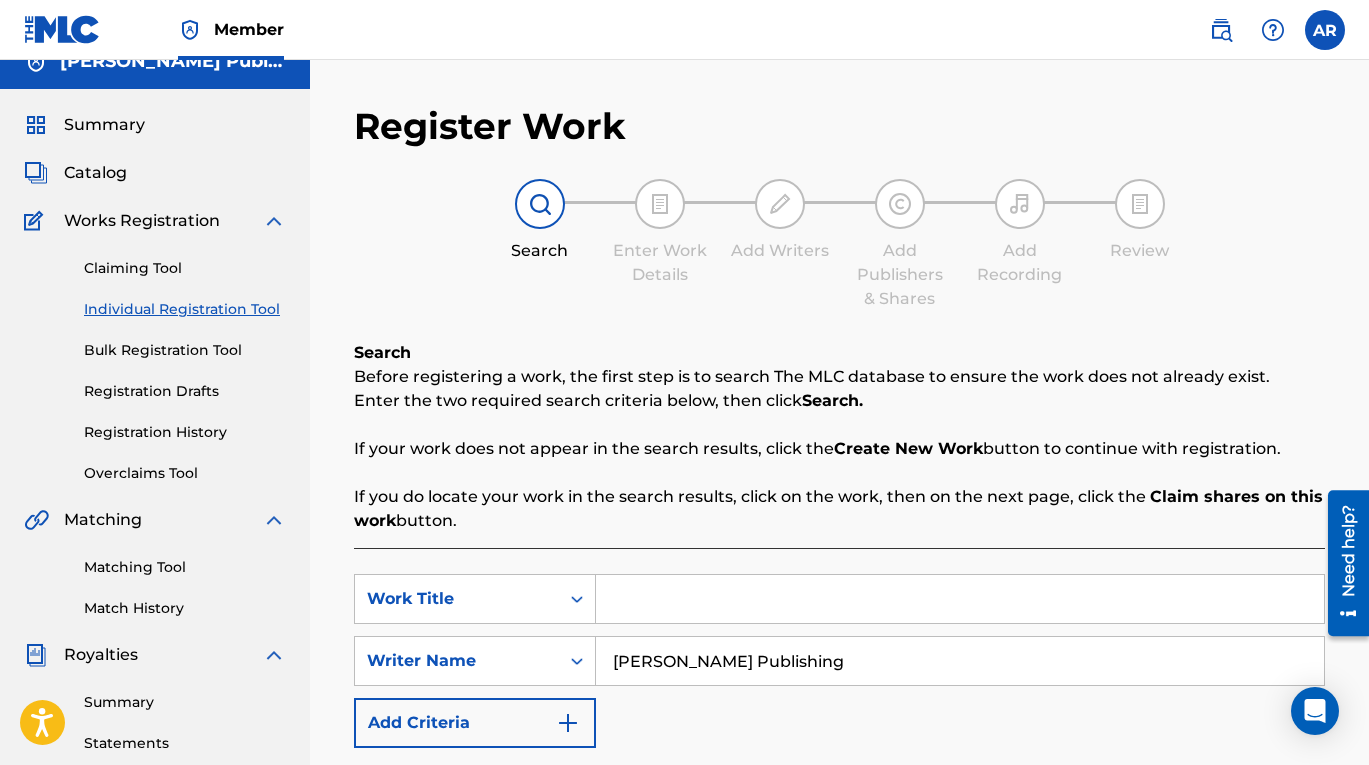 click on "[PERSON_NAME] Publishing" at bounding box center [960, 661] 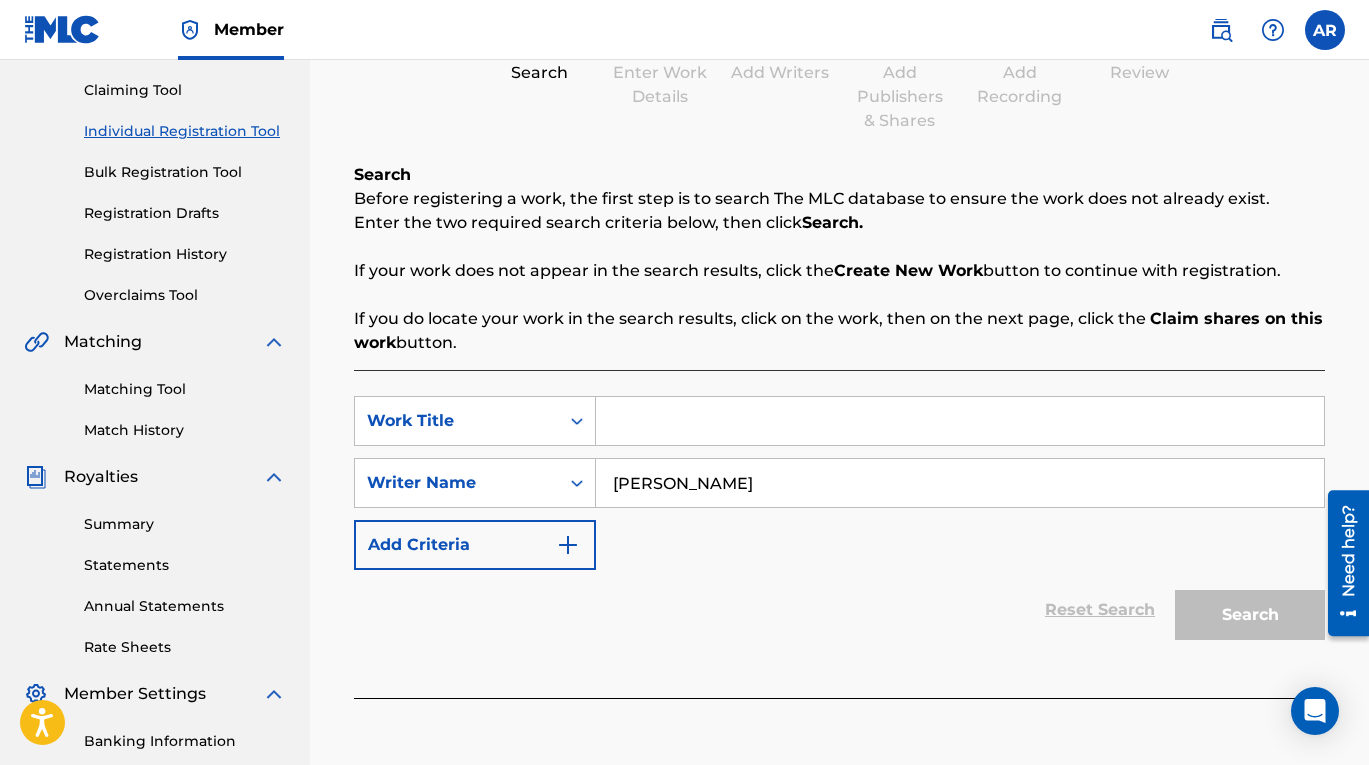 scroll, scrollTop: 229, scrollLeft: 0, axis: vertical 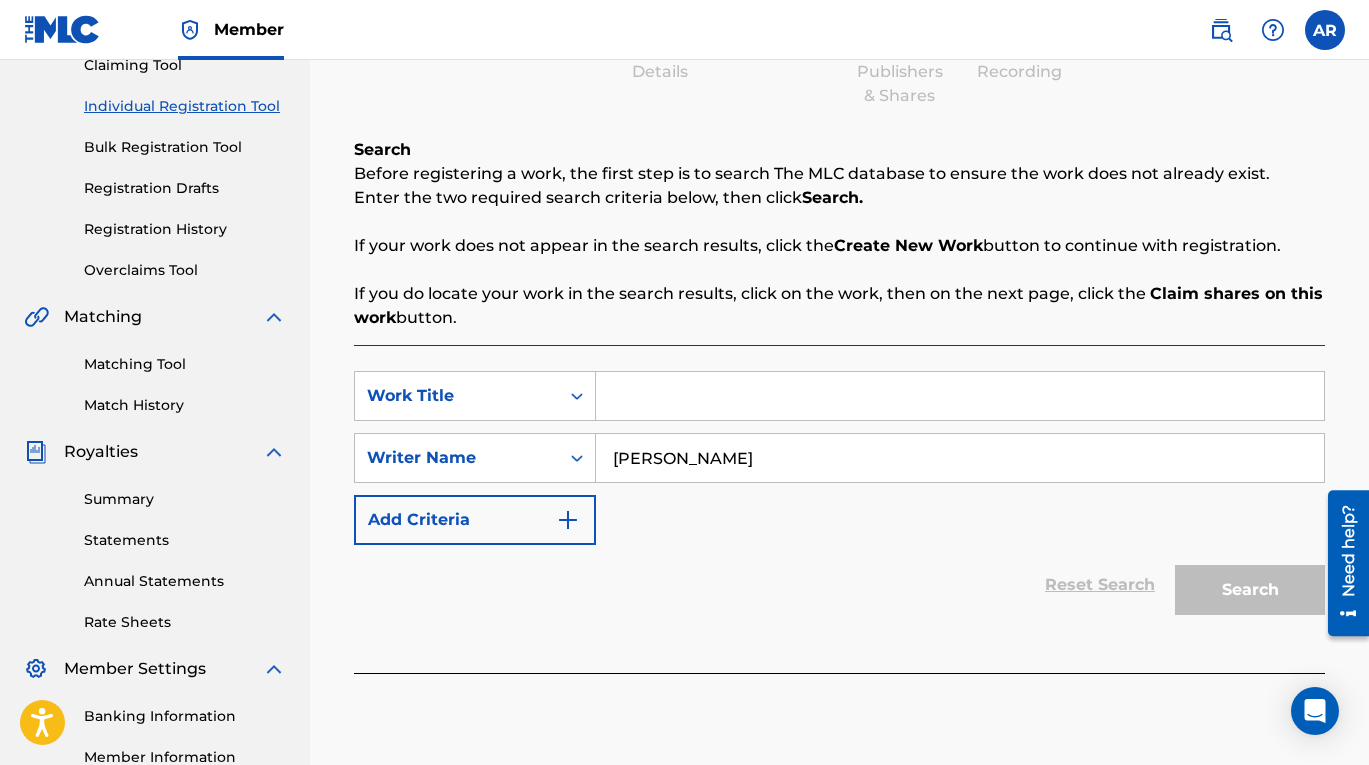 type on "[PERSON_NAME]" 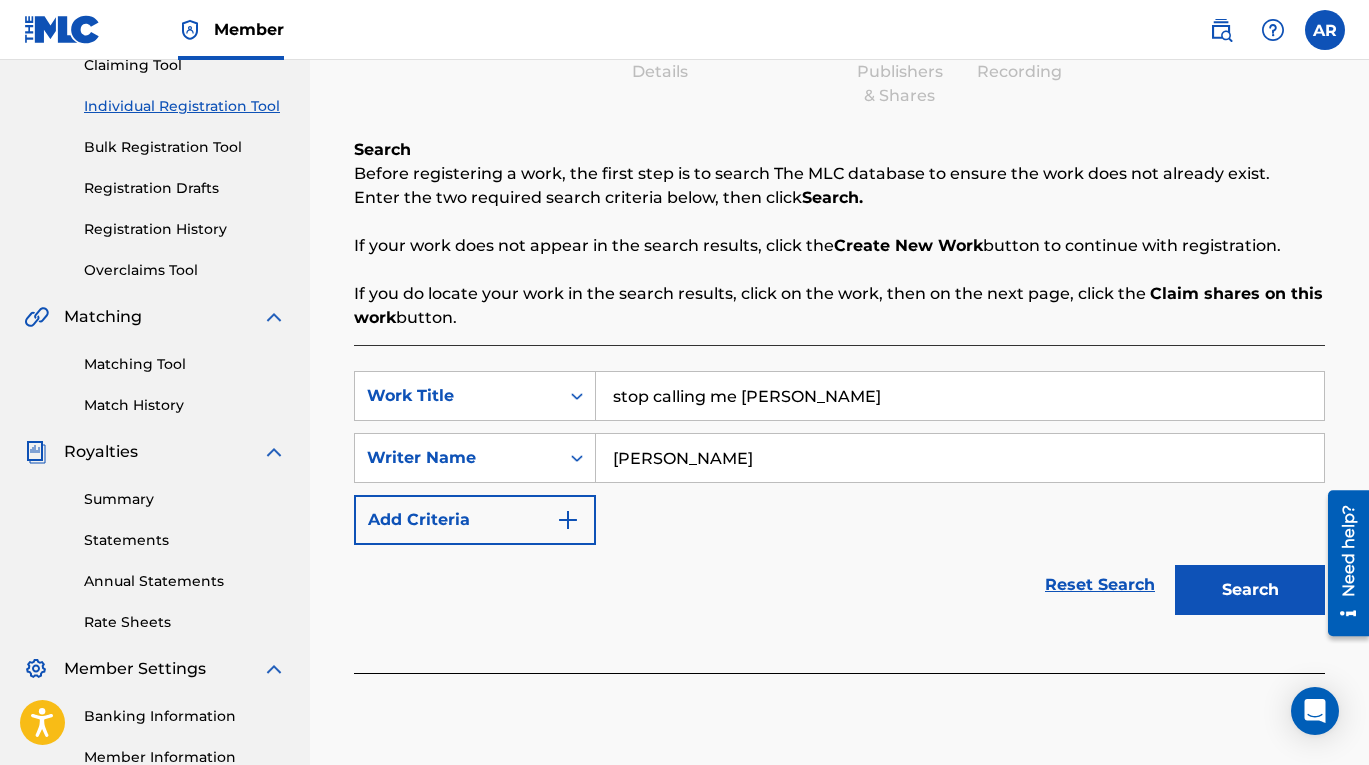type on "stop calling me ramona flowers" 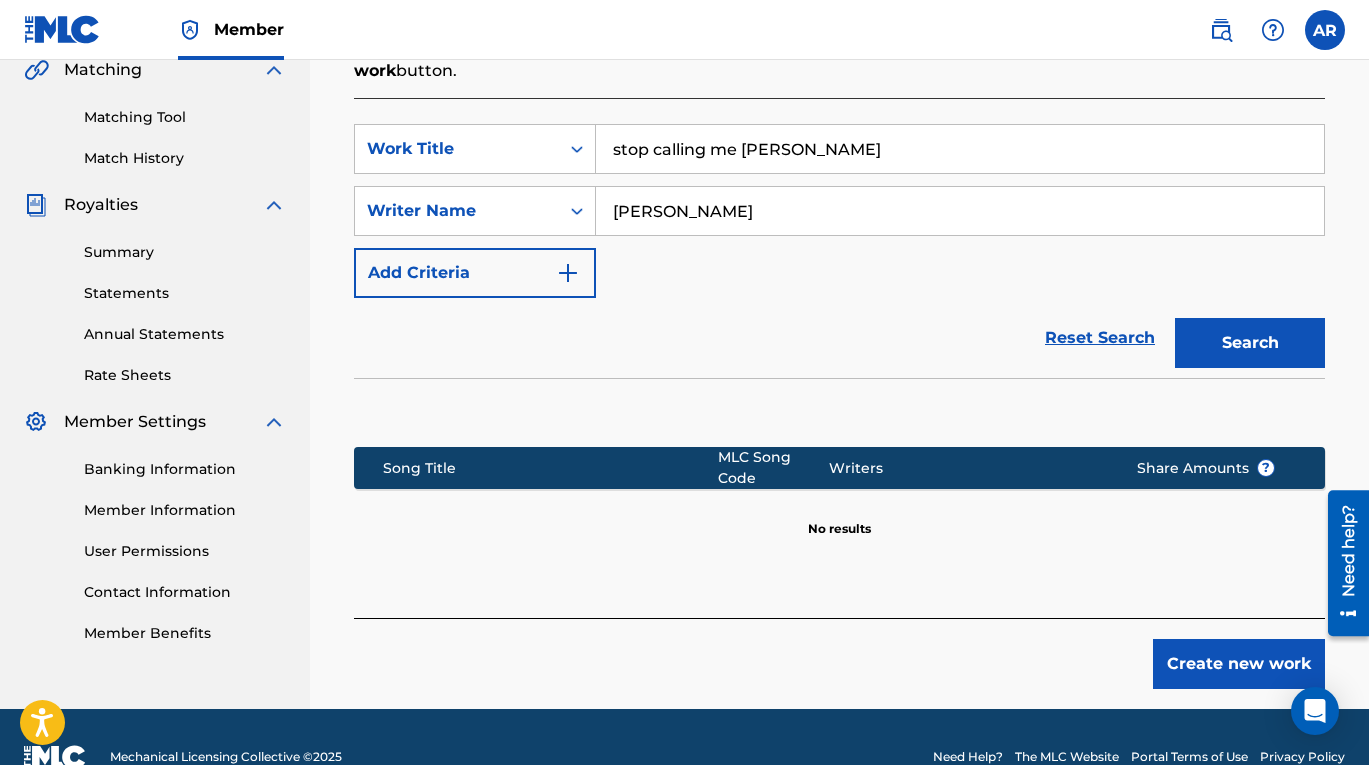 scroll, scrollTop: 516, scrollLeft: 0, axis: vertical 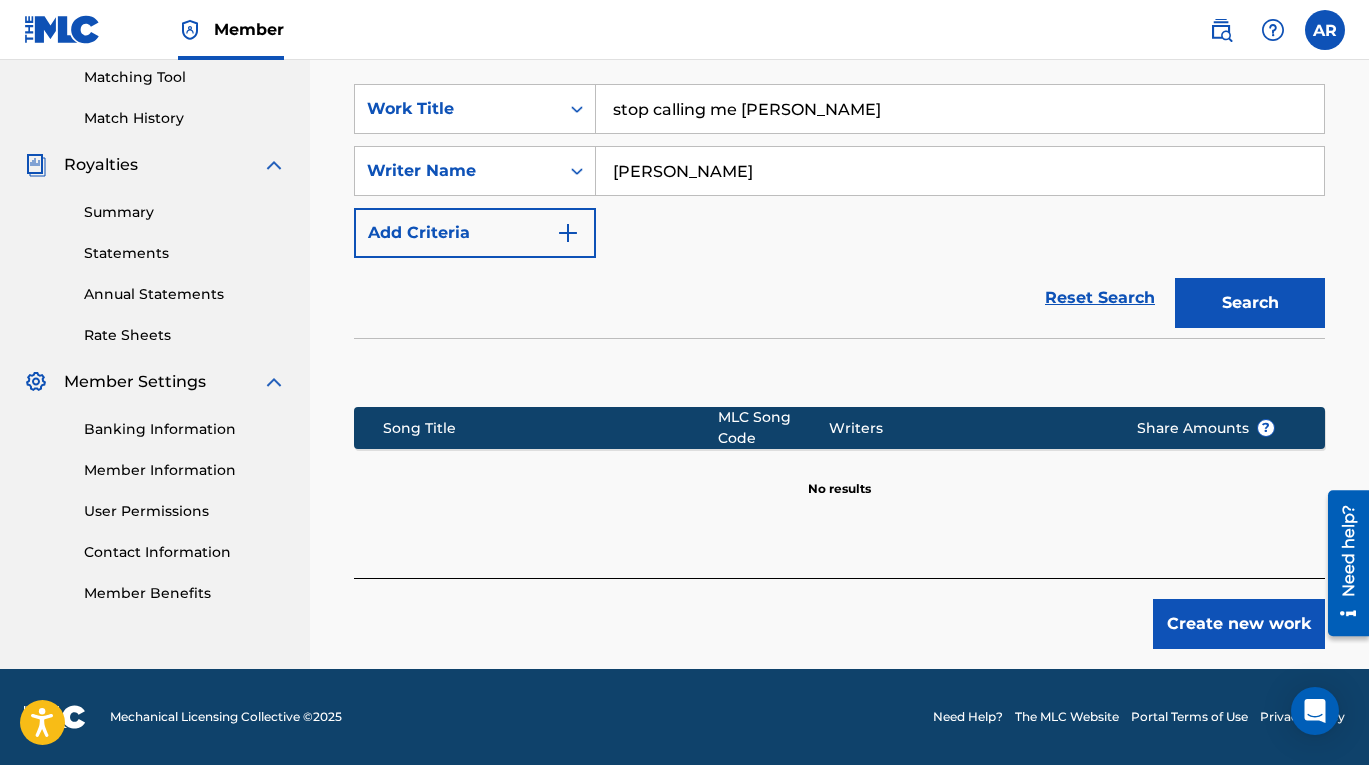 click on "Create new work" at bounding box center [1239, 624] 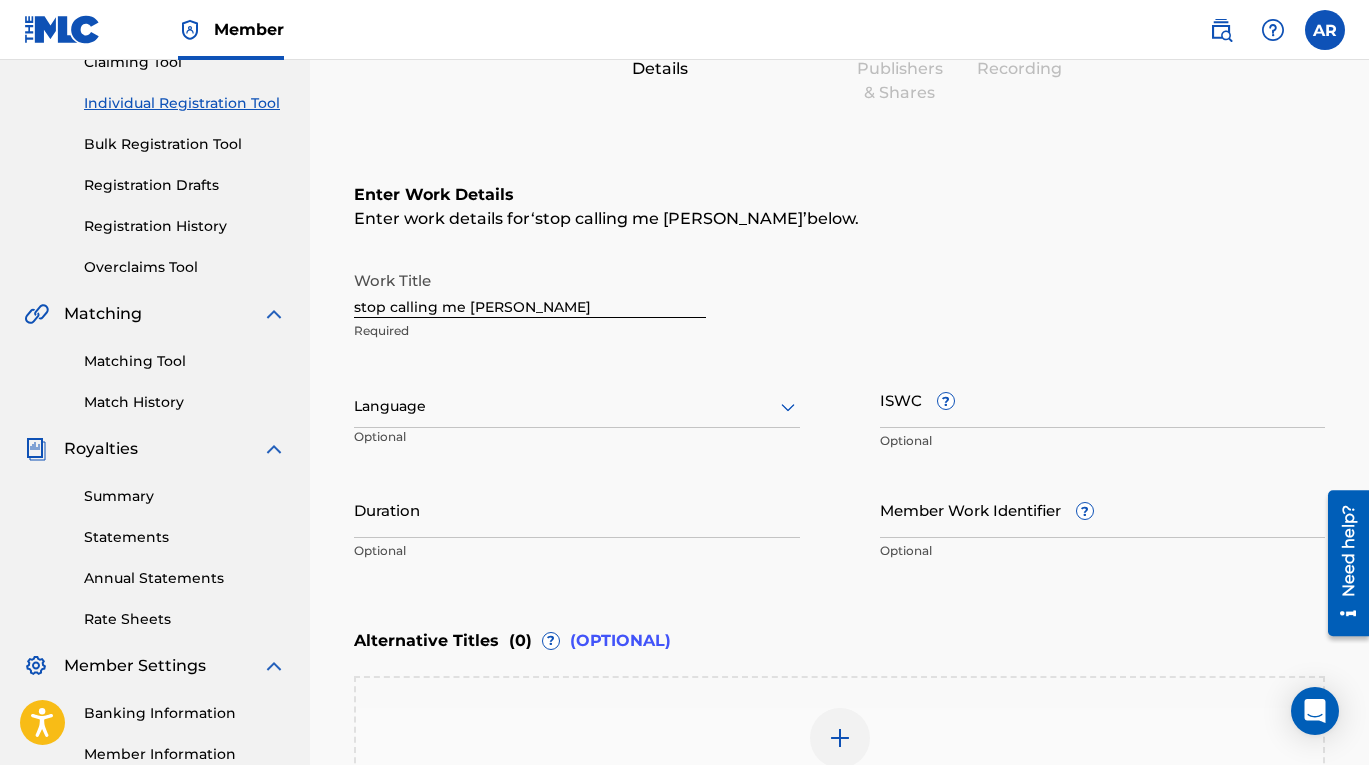scroll, scrollTop: 231, scrollLeft: 0, axis: vertical 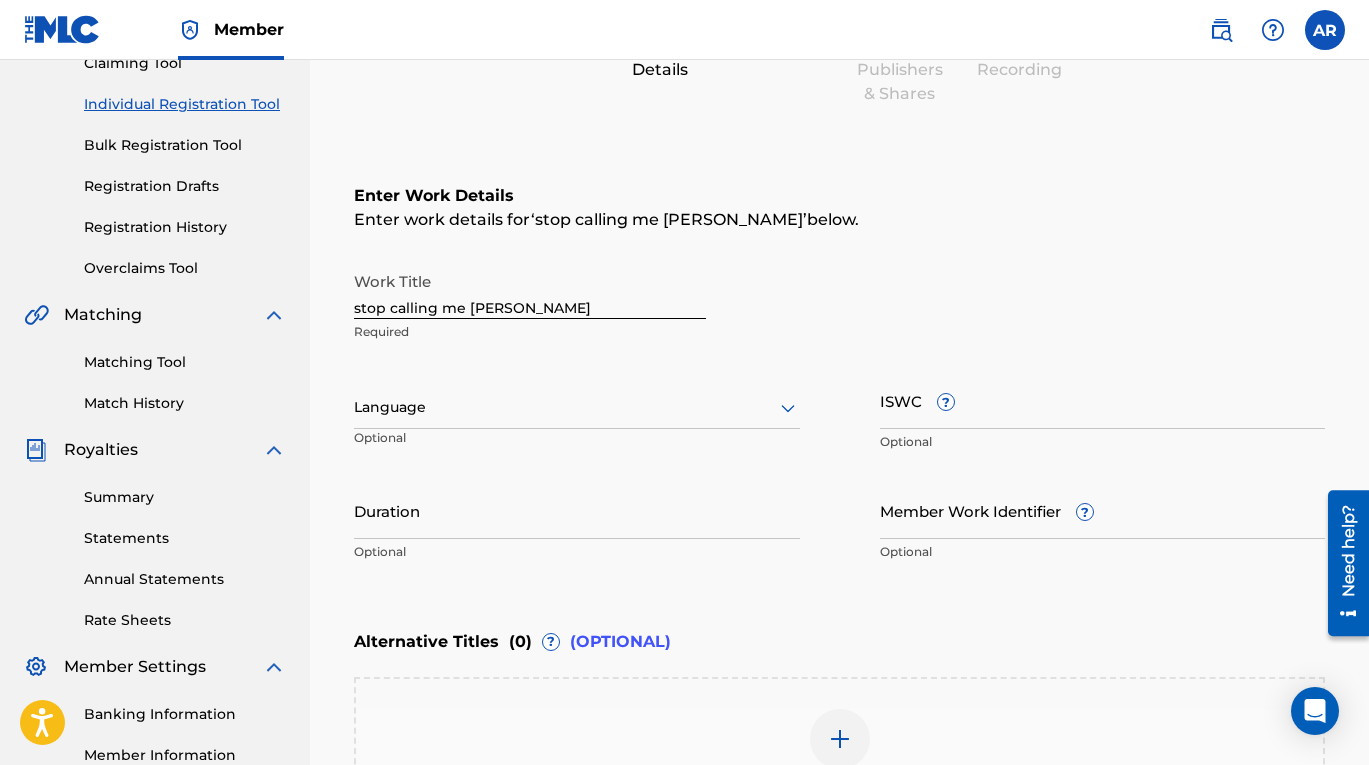 click at bounding box center [577, 407] 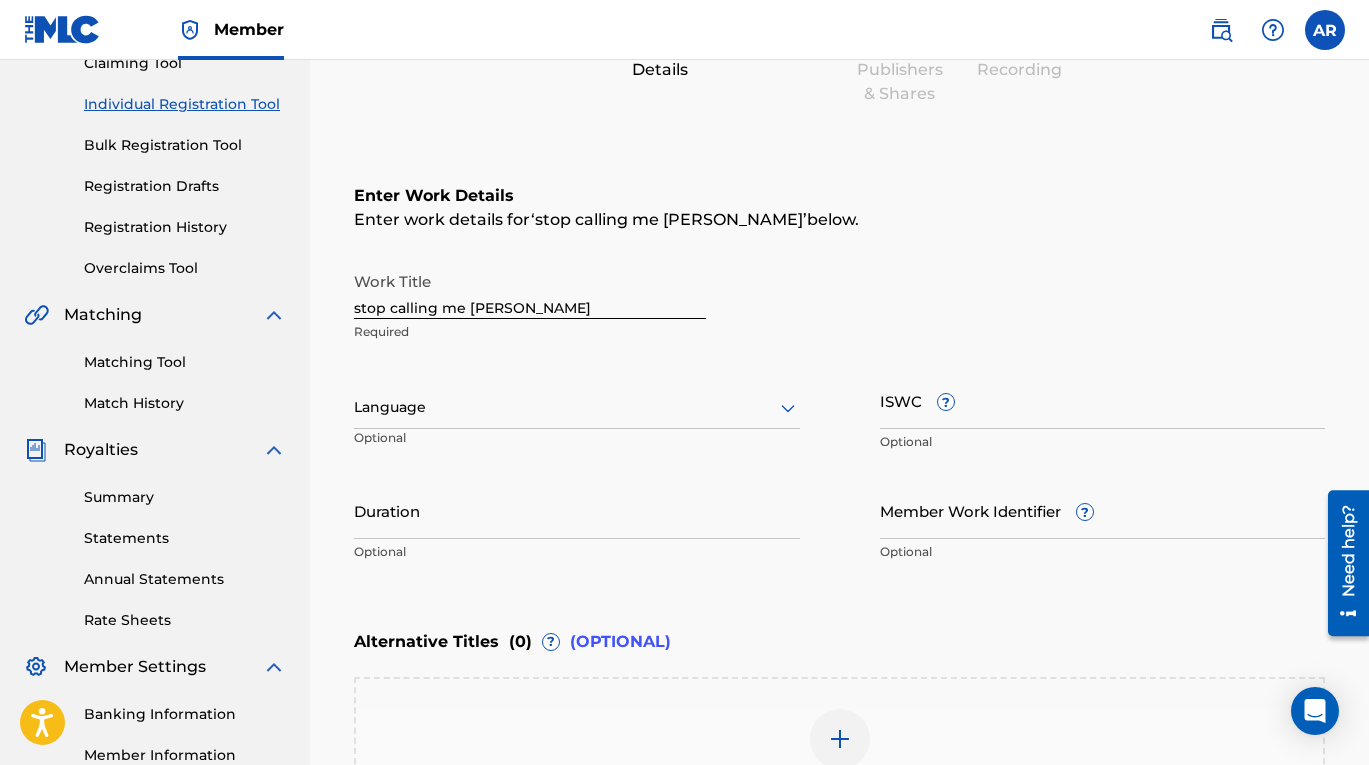 click on "Work Title   stop calling me ramona flowers Required Language Optional ISWC   ? Optional Duration   Optional Member Work Identifier   ? Optional" at bounding box center (839, 417) 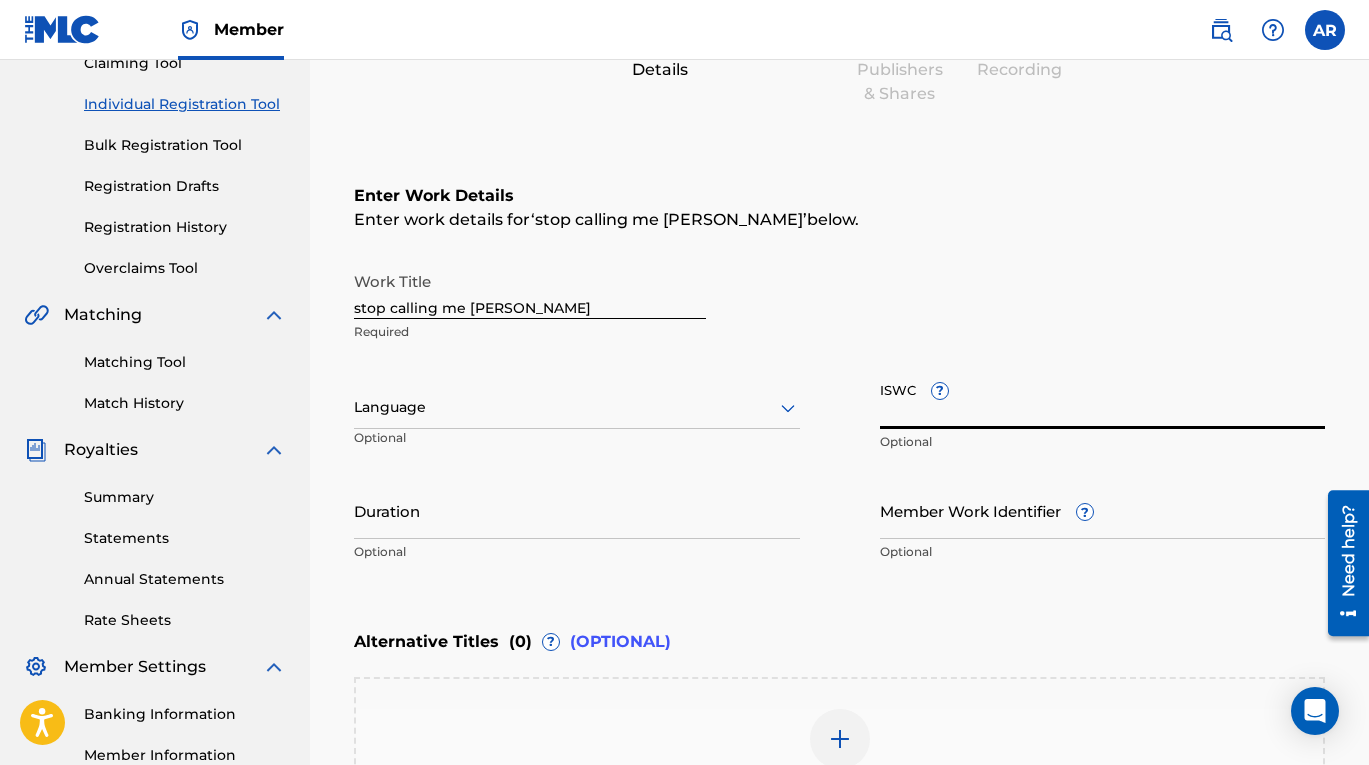click on "ISWC   ?" at bounding box center (1103, 400) 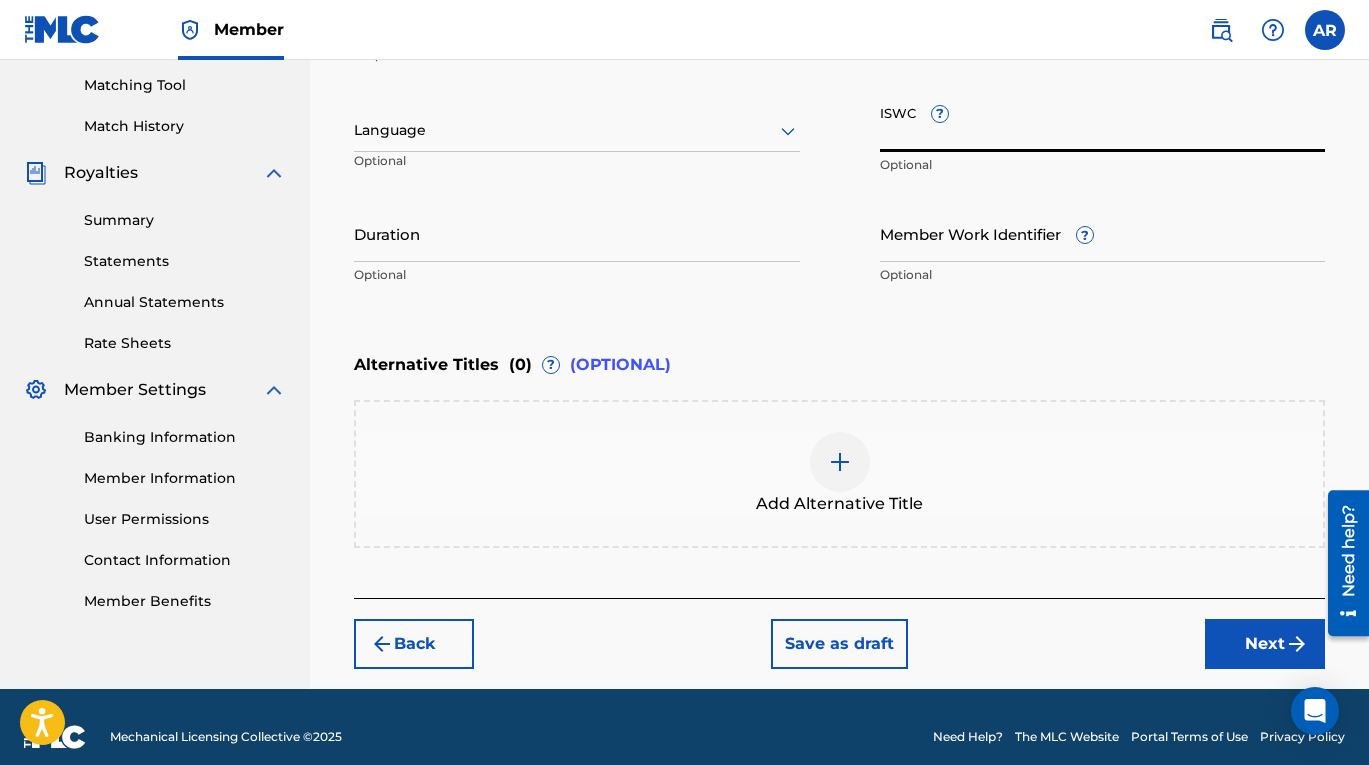 scroll, scrollTop: 527, scrollLeft: 0, axis: vertical 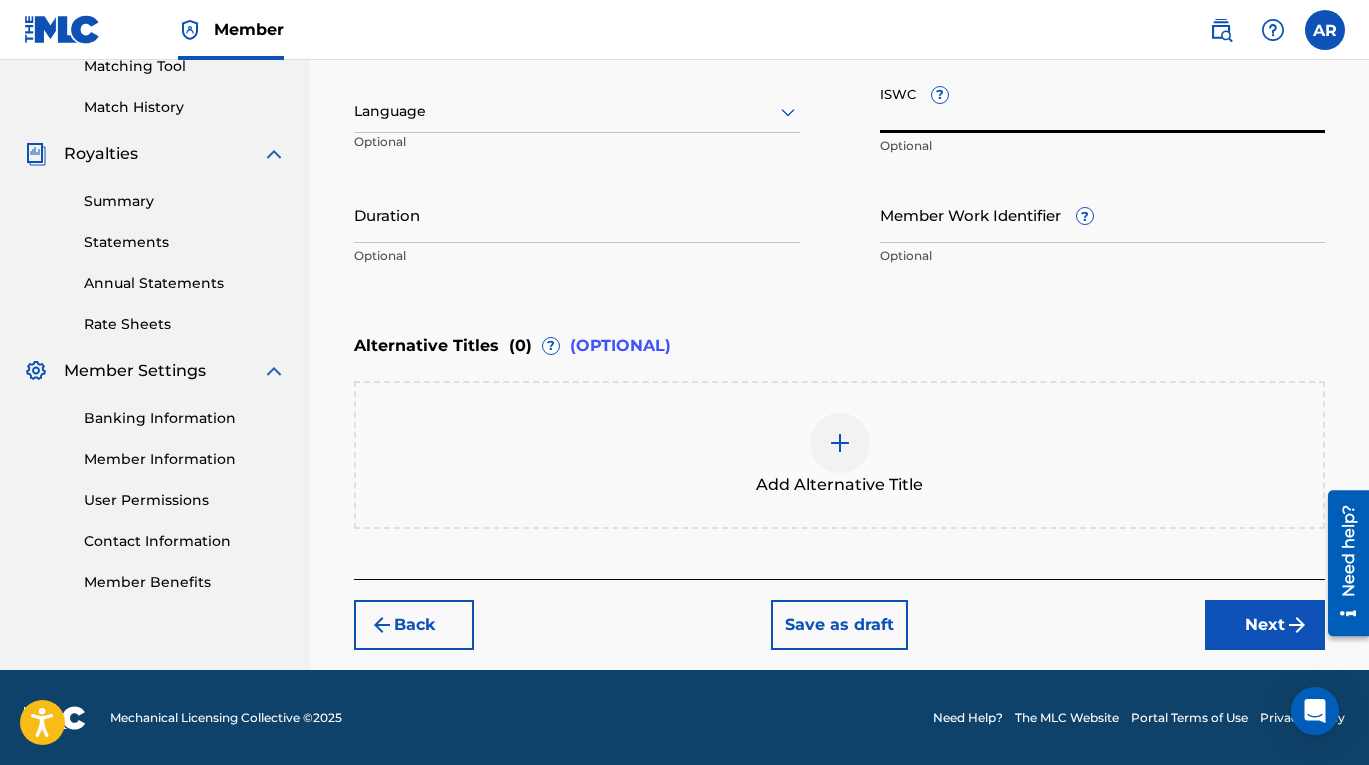 click at bounding box center [840, 443] 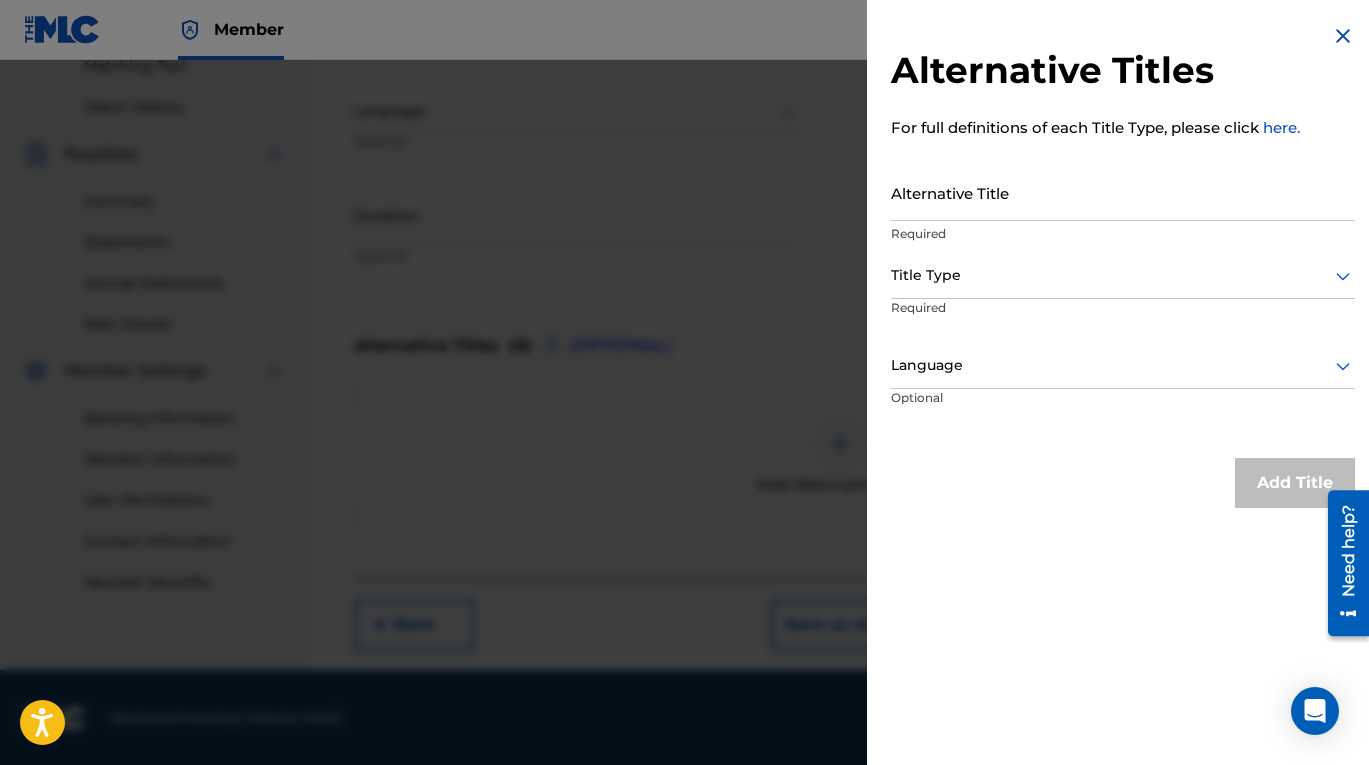 click on "Alternative Title" at bounding box center (1123, 192) 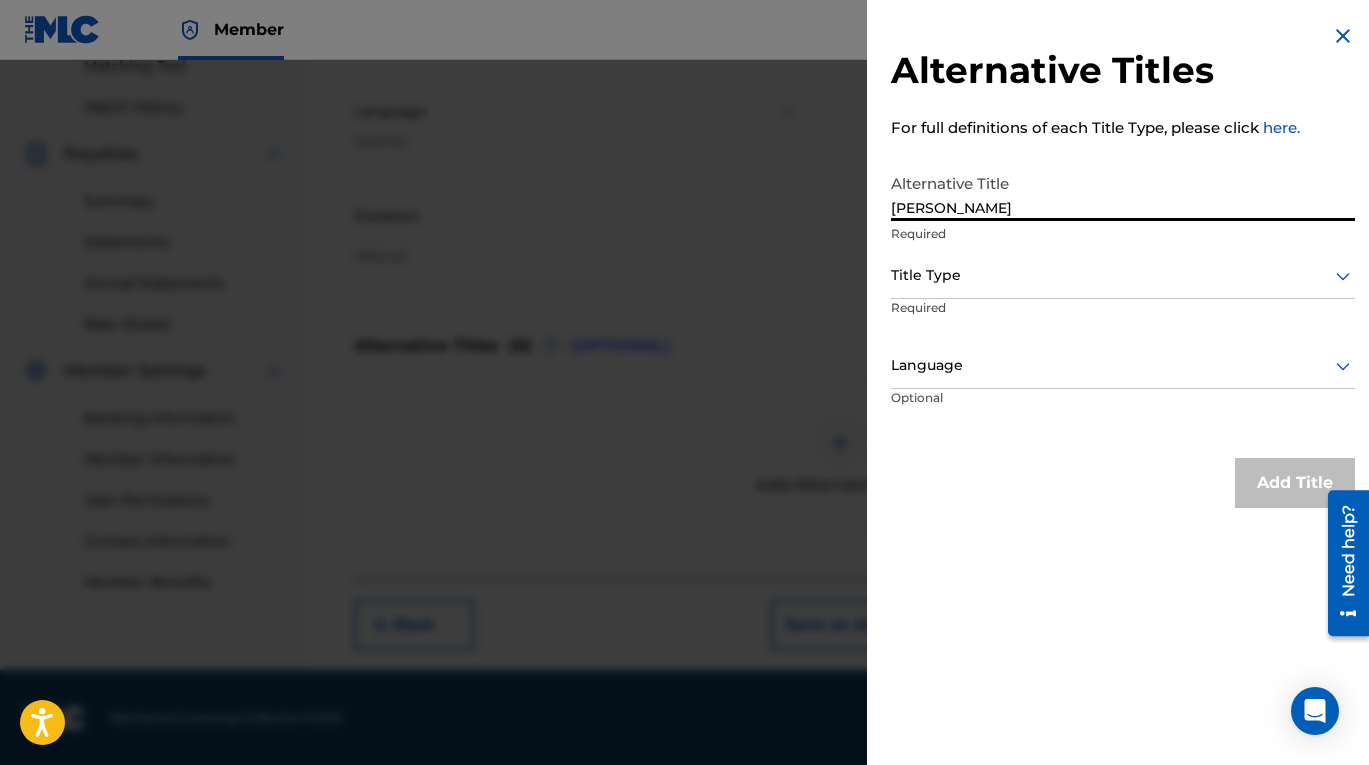 type on "[PERSON_NAME]" 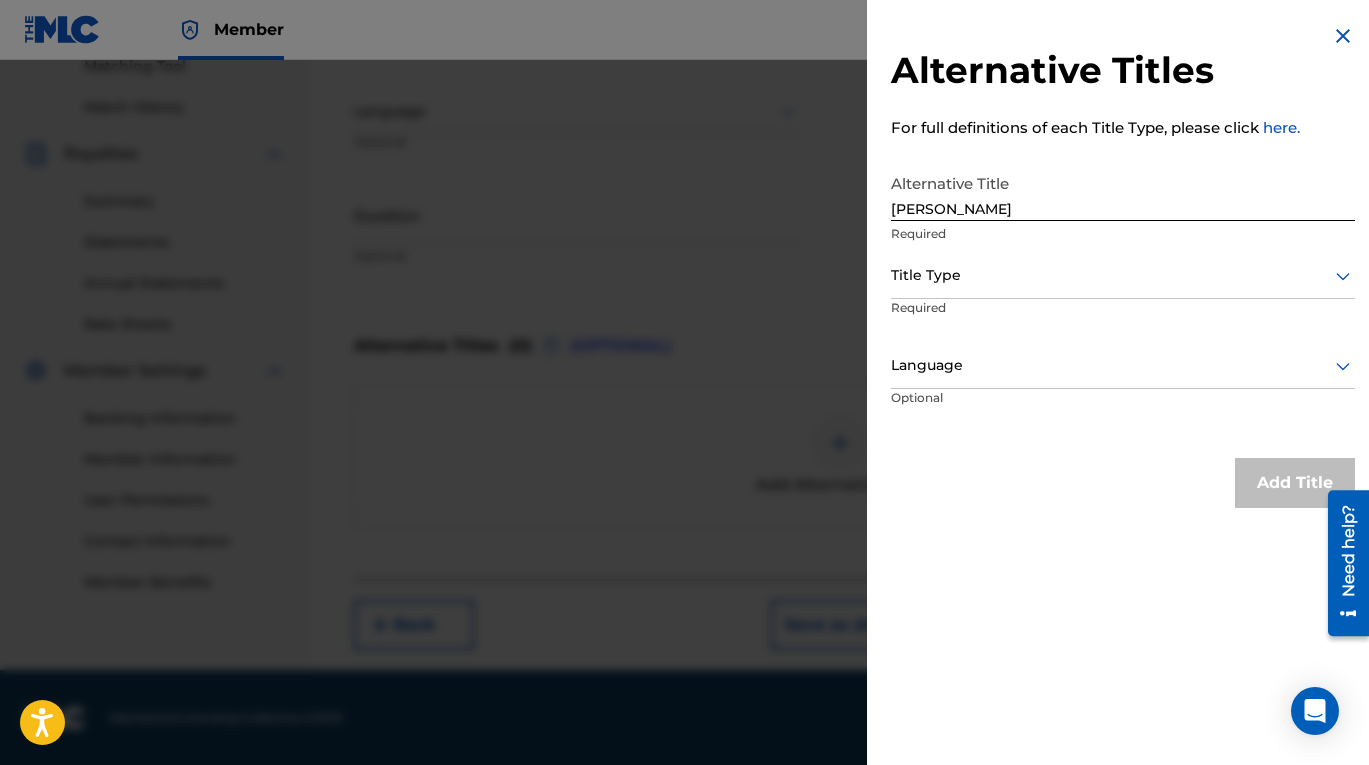 click at bounding box center [1123, 275] 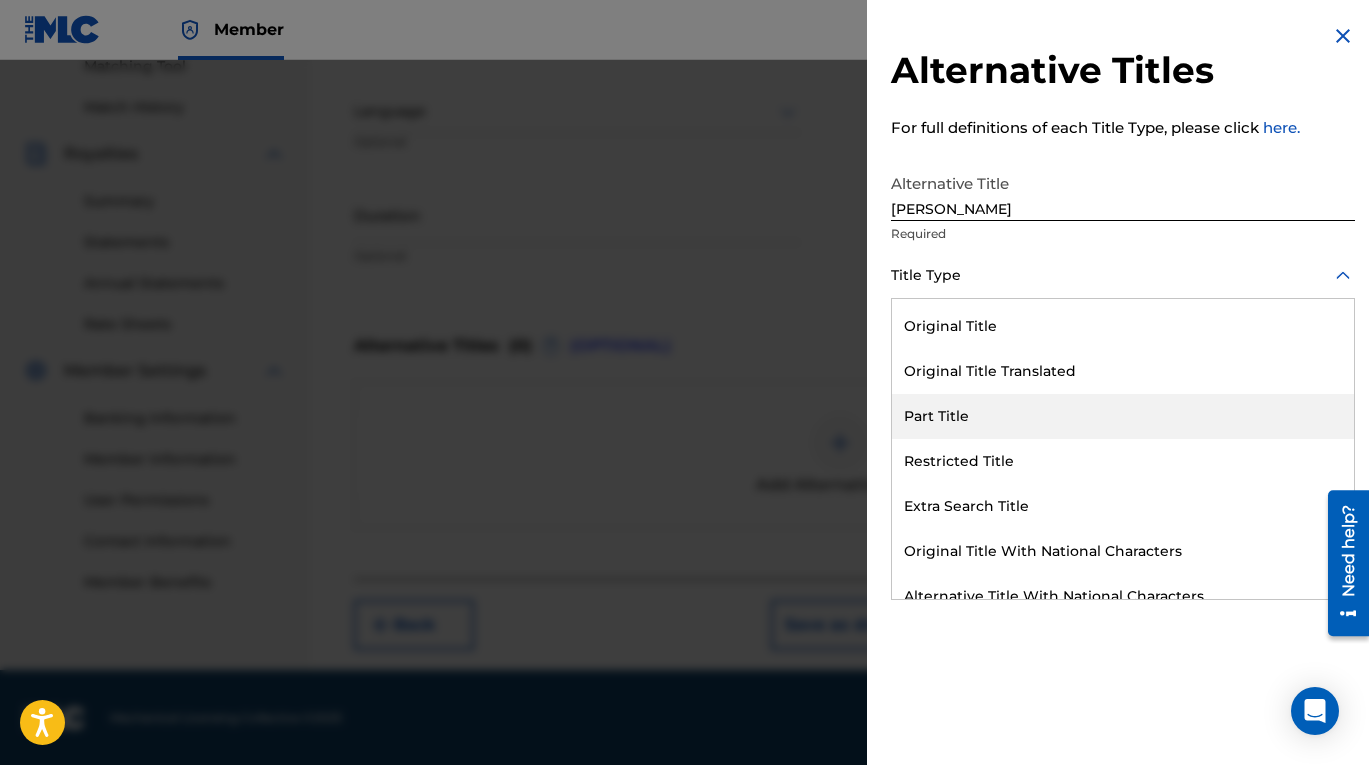 scroll, scrollTop: 131, scrollLeft: 0, axis: vertical 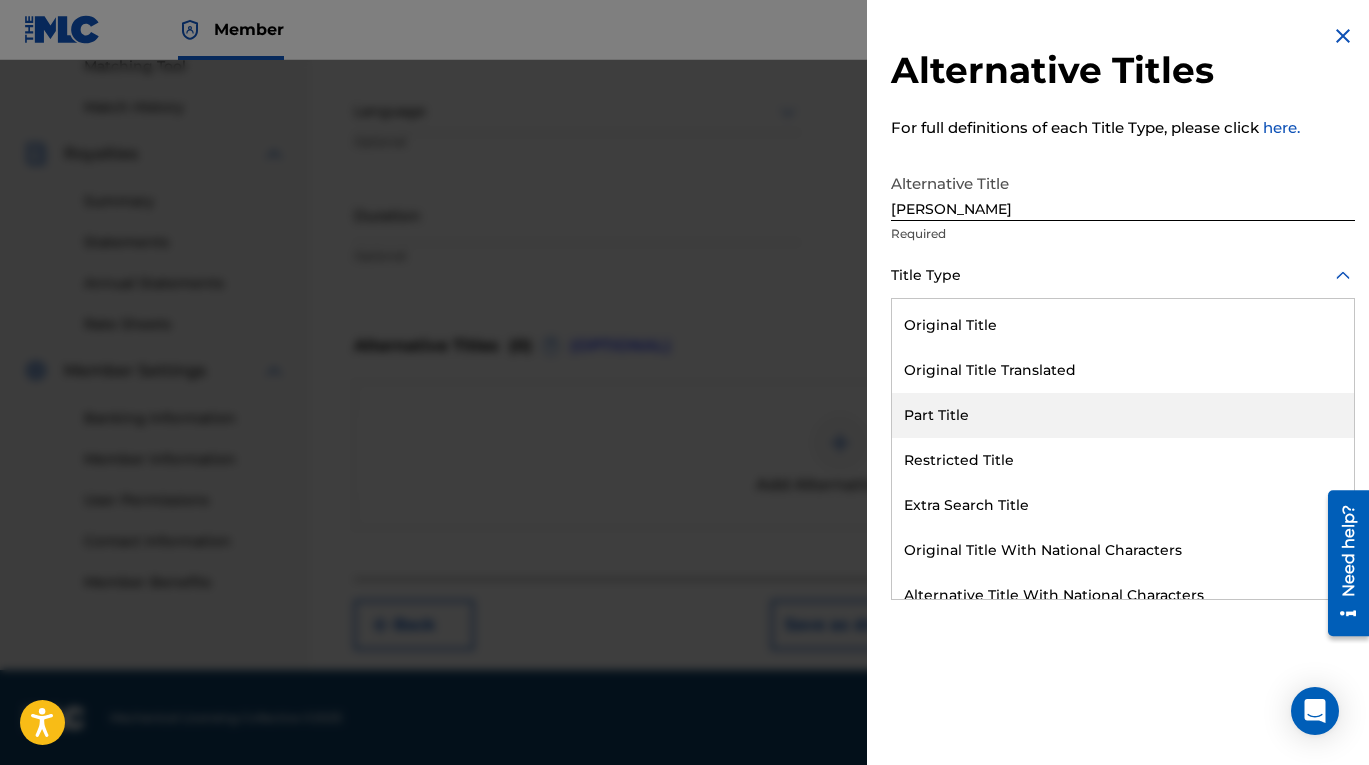 click on "Part Title" at bounding box center [1123, 415] 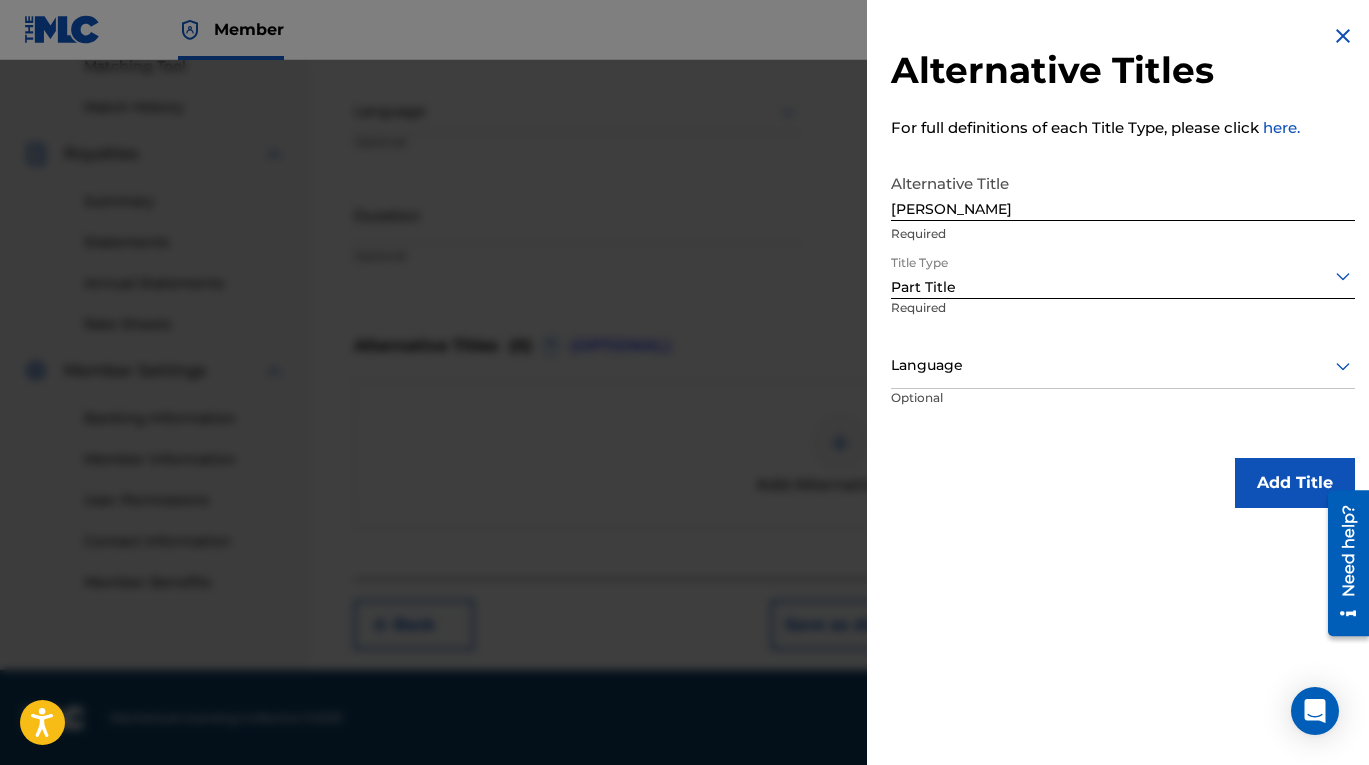 click on "Add Title" at bounding box center [1295, 483] 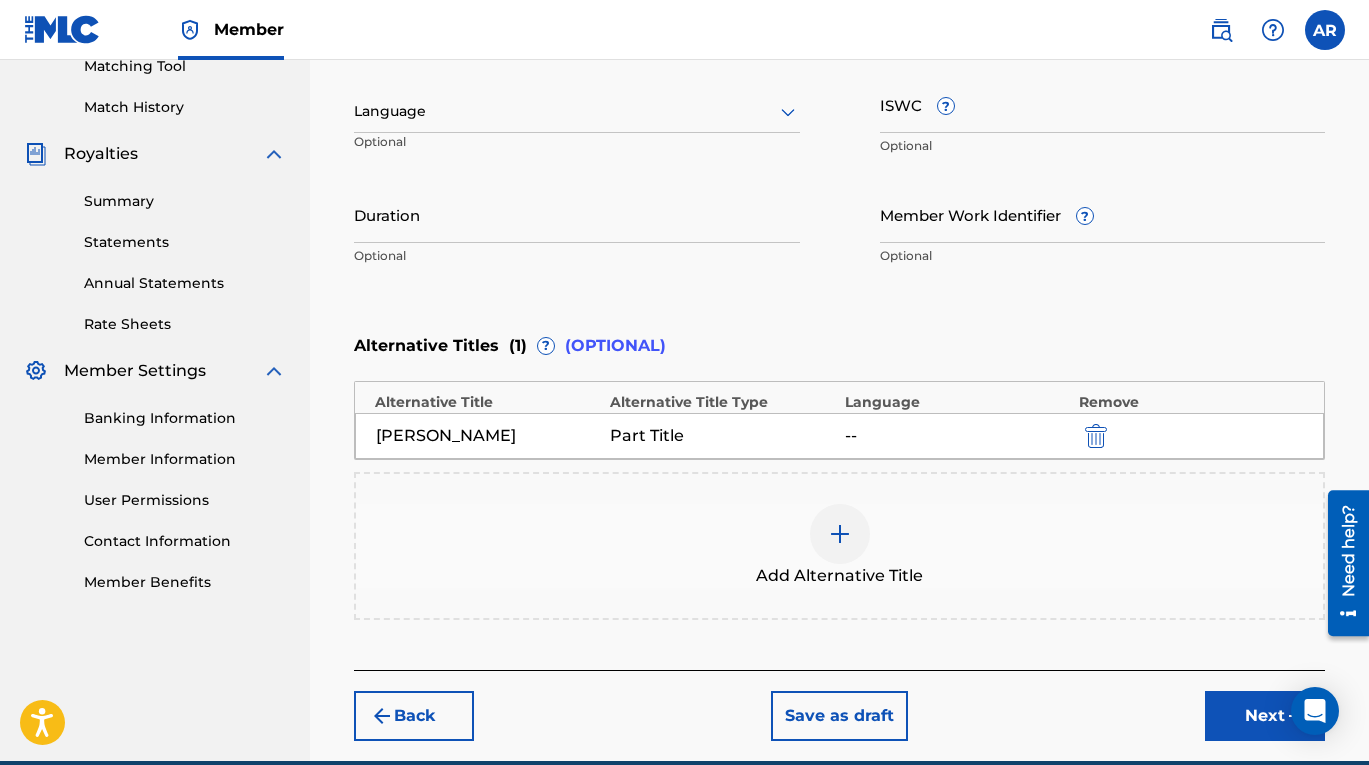 scroll, scrollTop: 619, scrollLeft: 0, axis: vertical 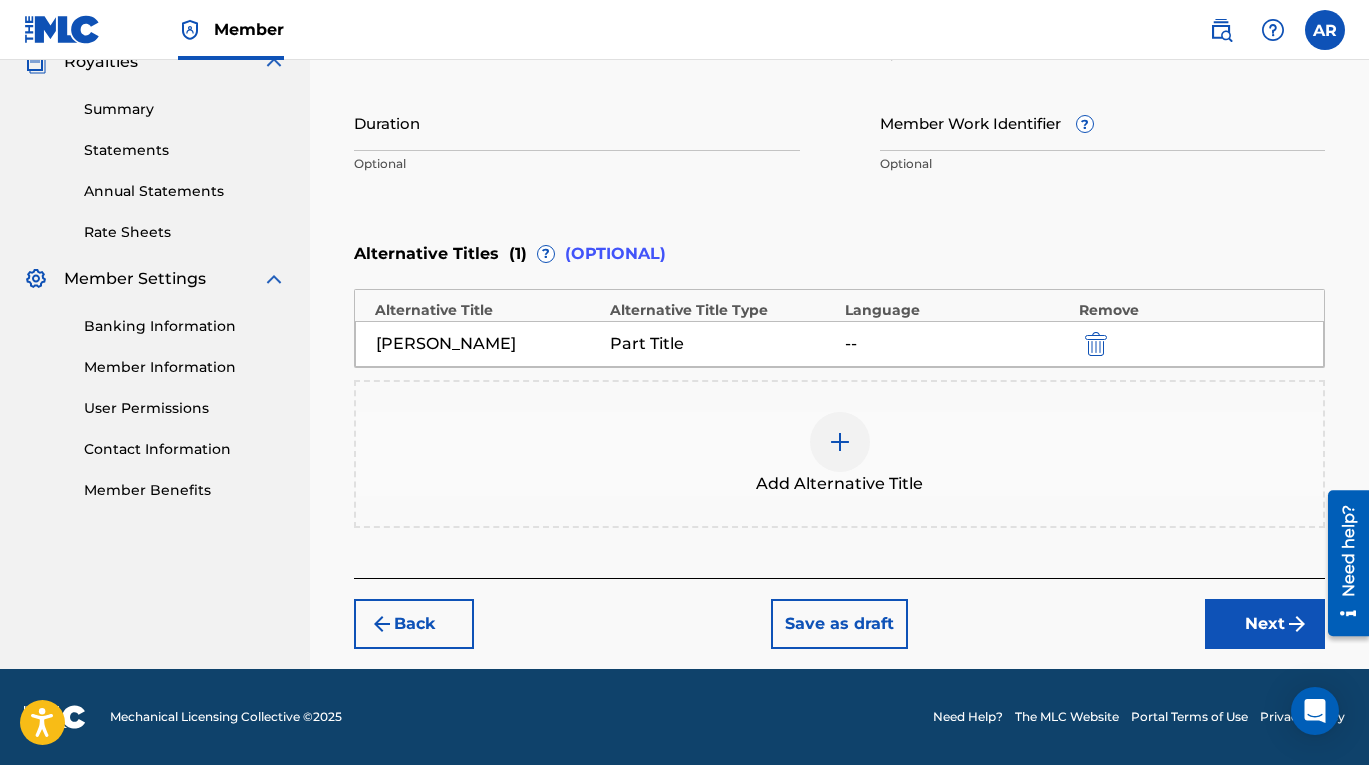 click on "Next" at bounding box center (1265, 624) 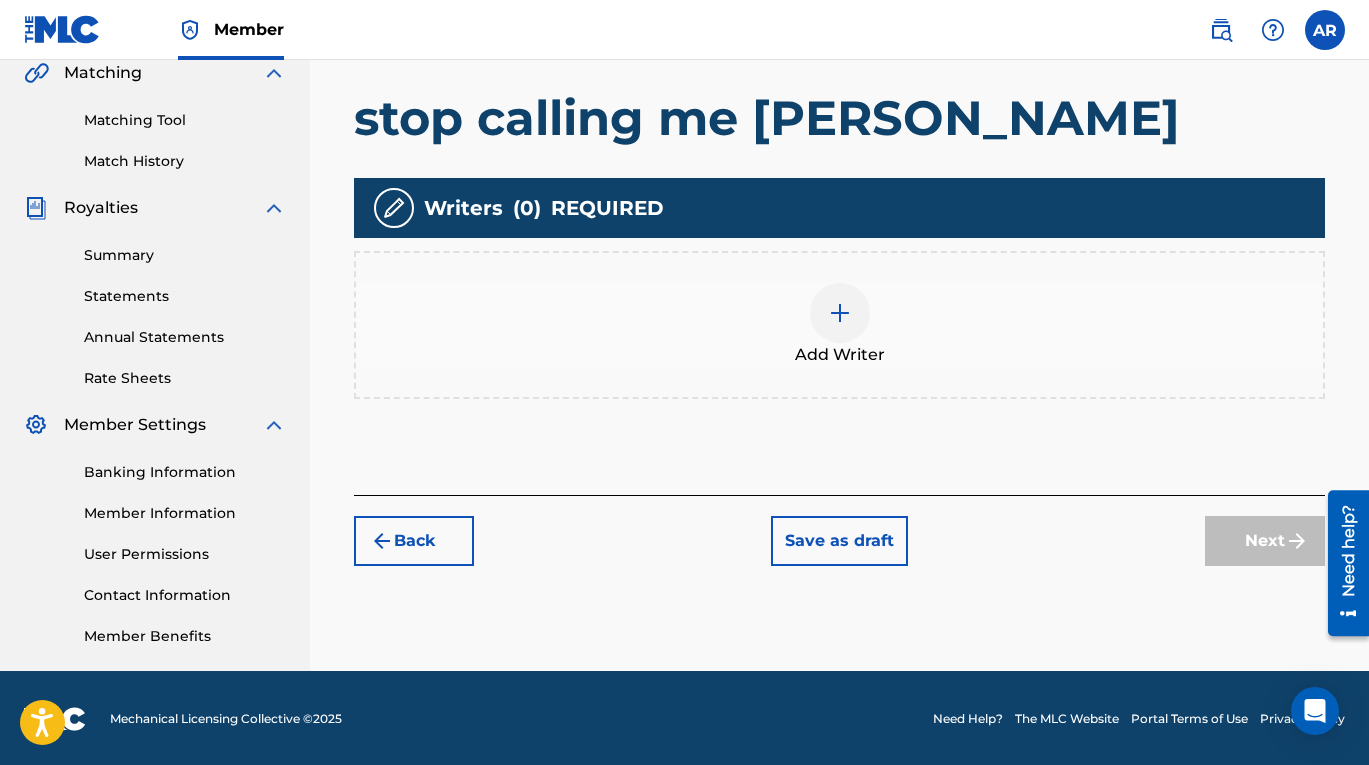 scroll, scrollTop: 475, scrollLeft: 0, axis: vertical 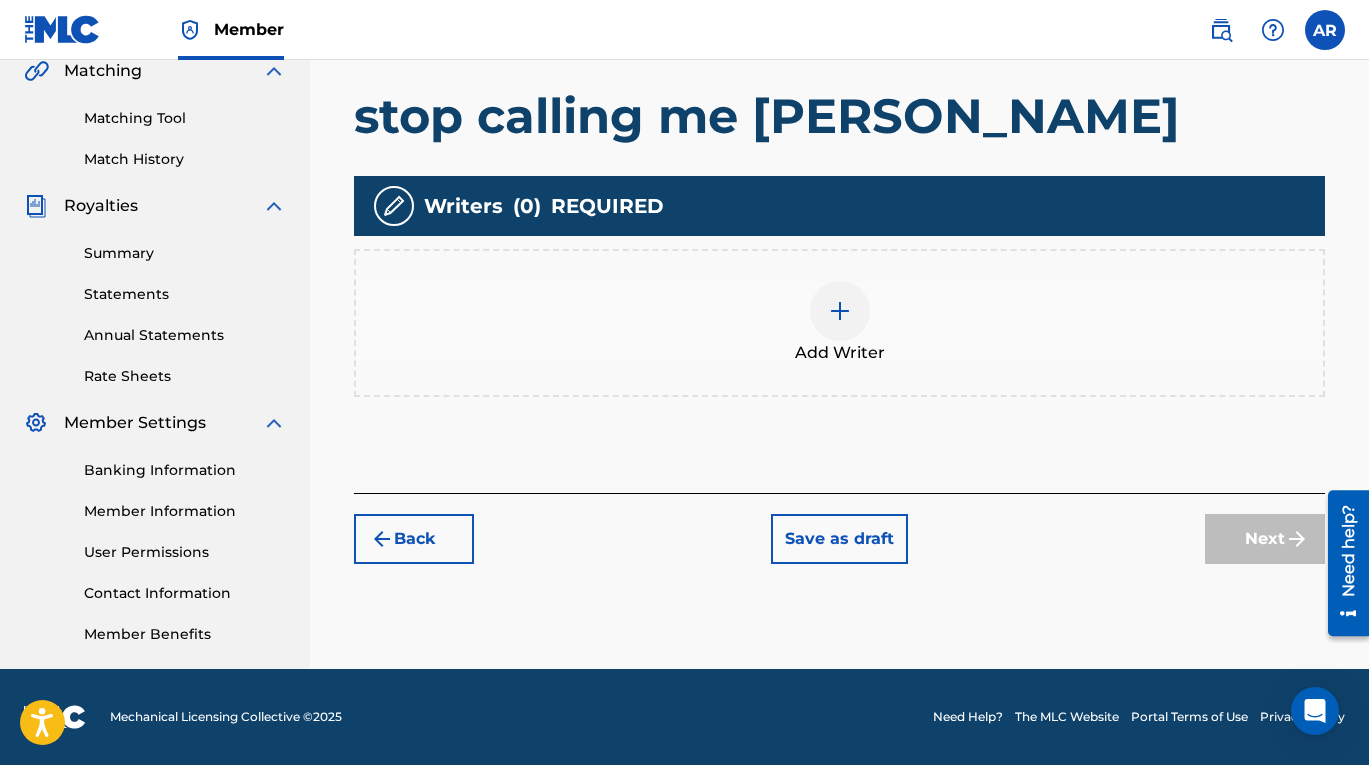 click at bounding box center [840, 311] 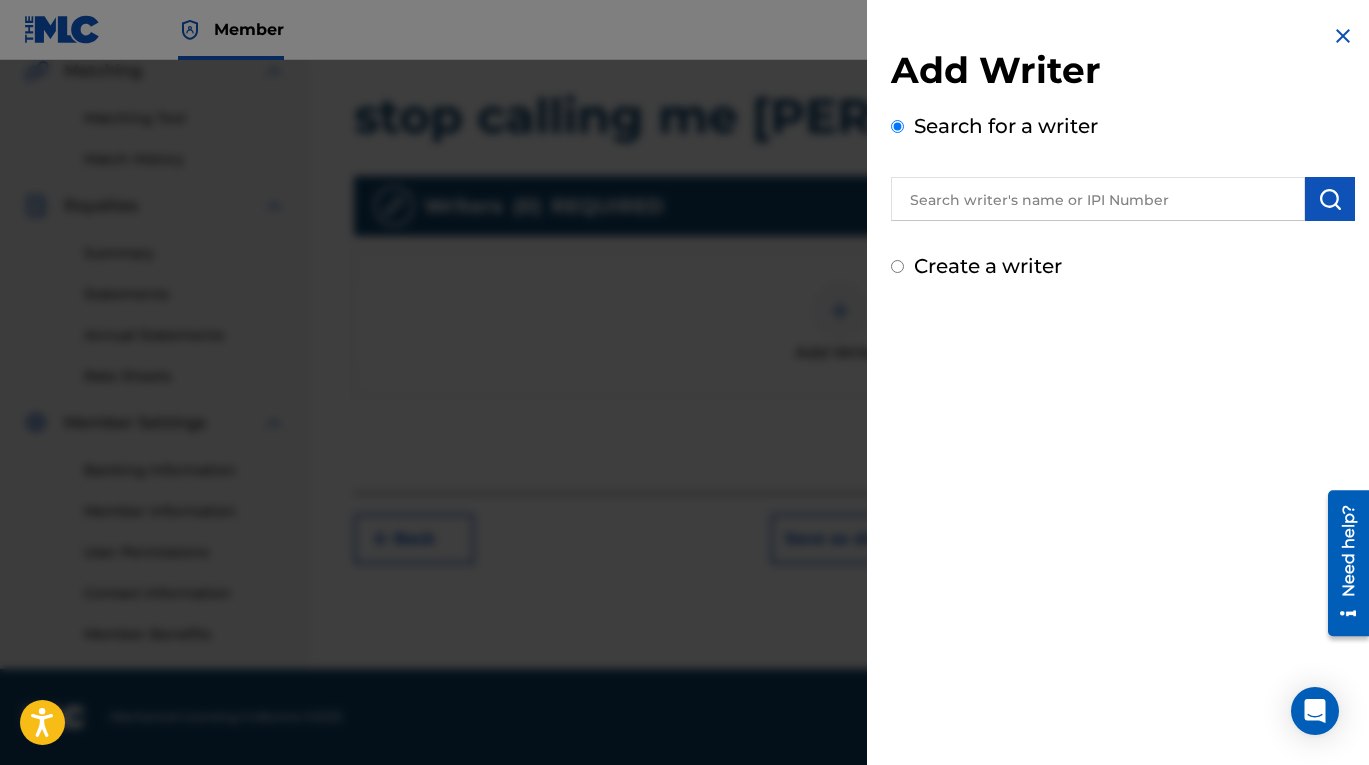 click at bounding box center [1098, 199] 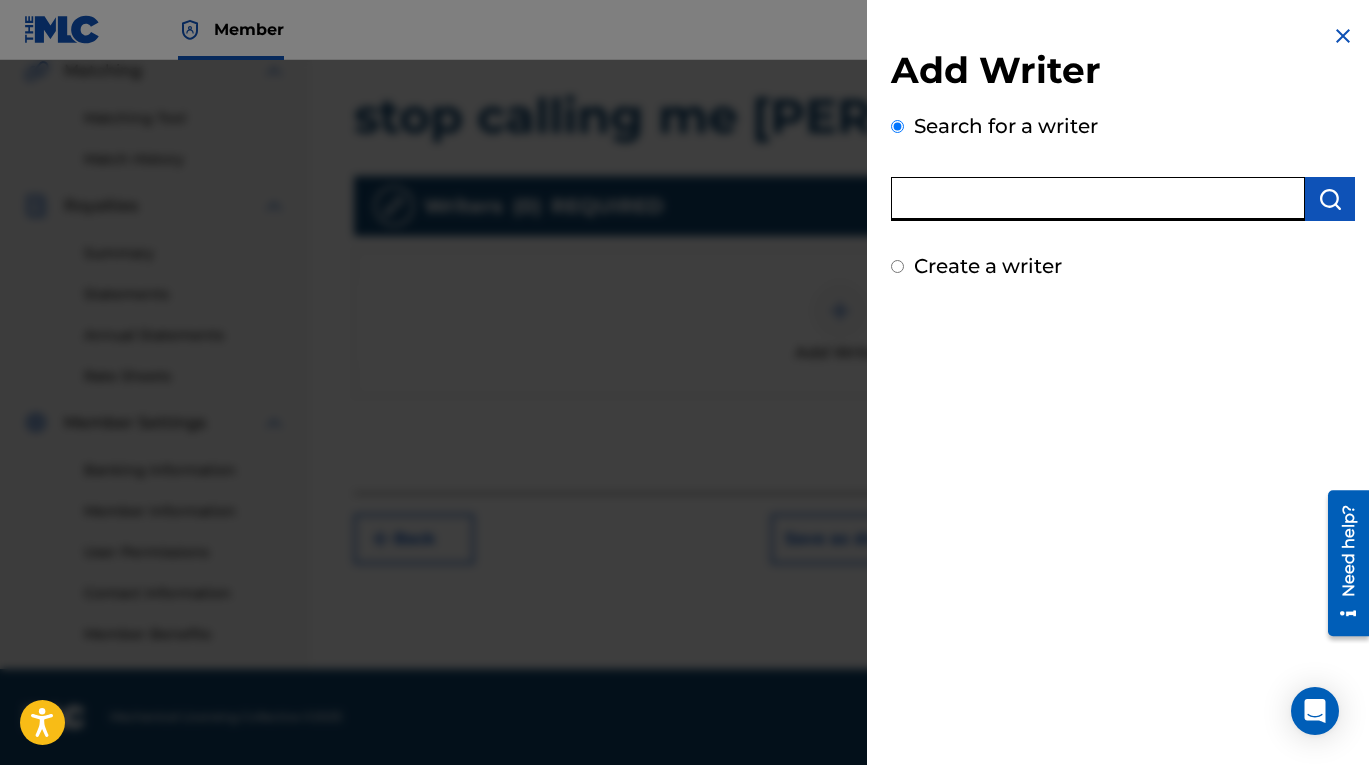 click at bounding box center (1098, 199) 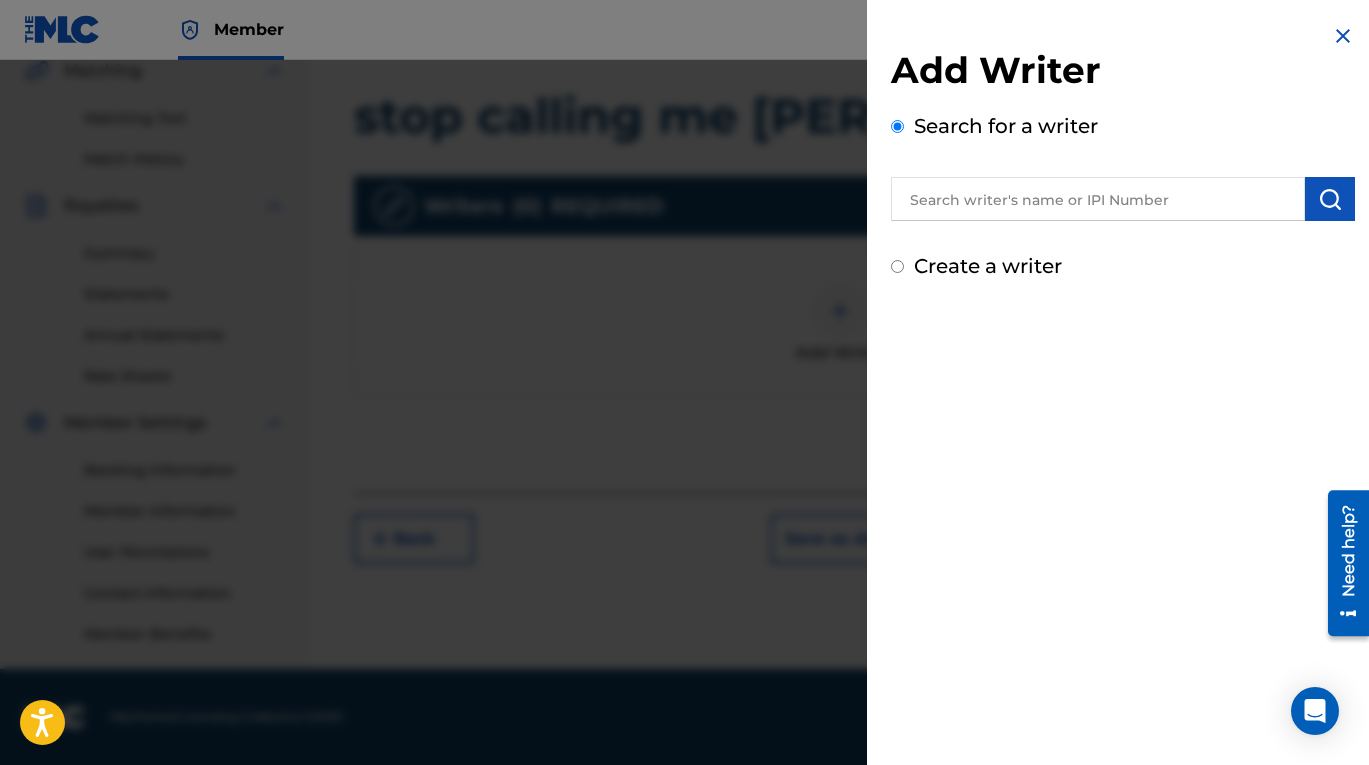 click on "Search for a writer" at bounding box center (1123, 166) 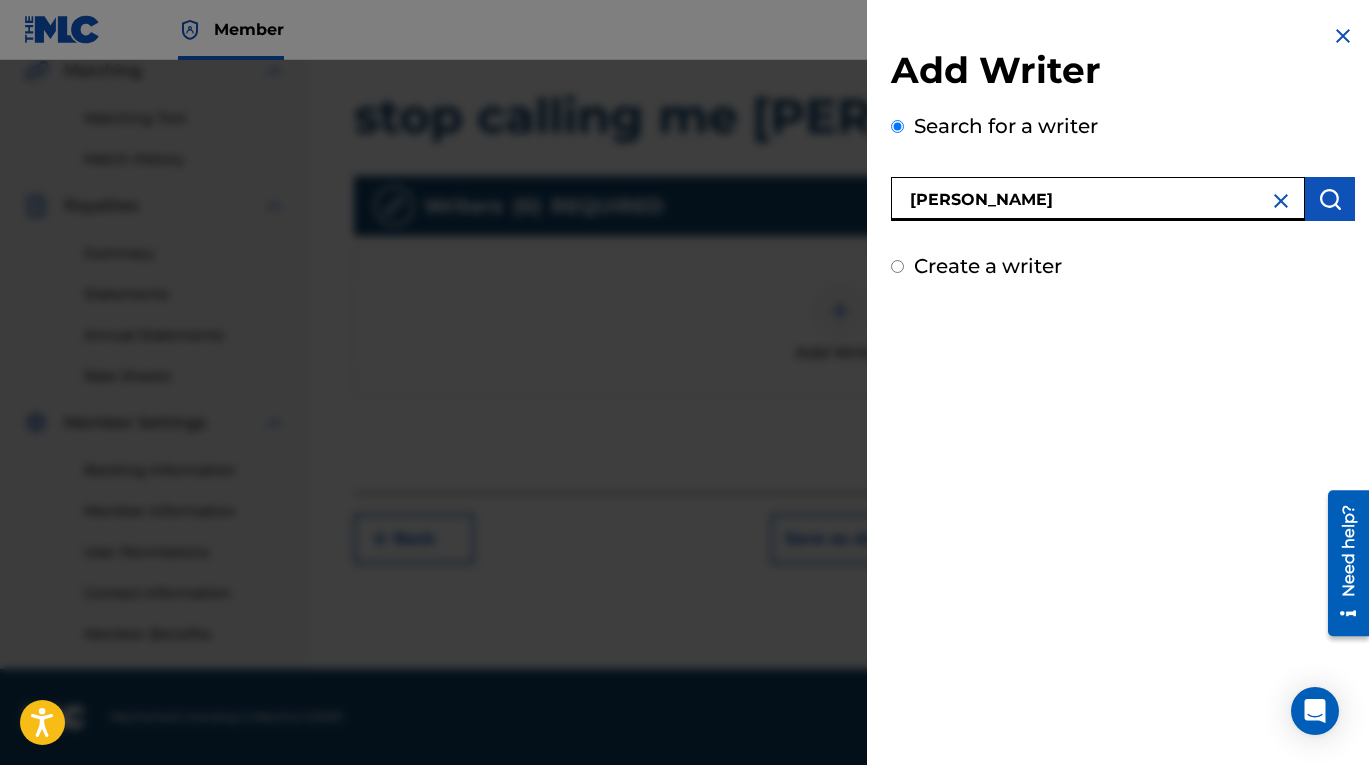 type on "holden newton" 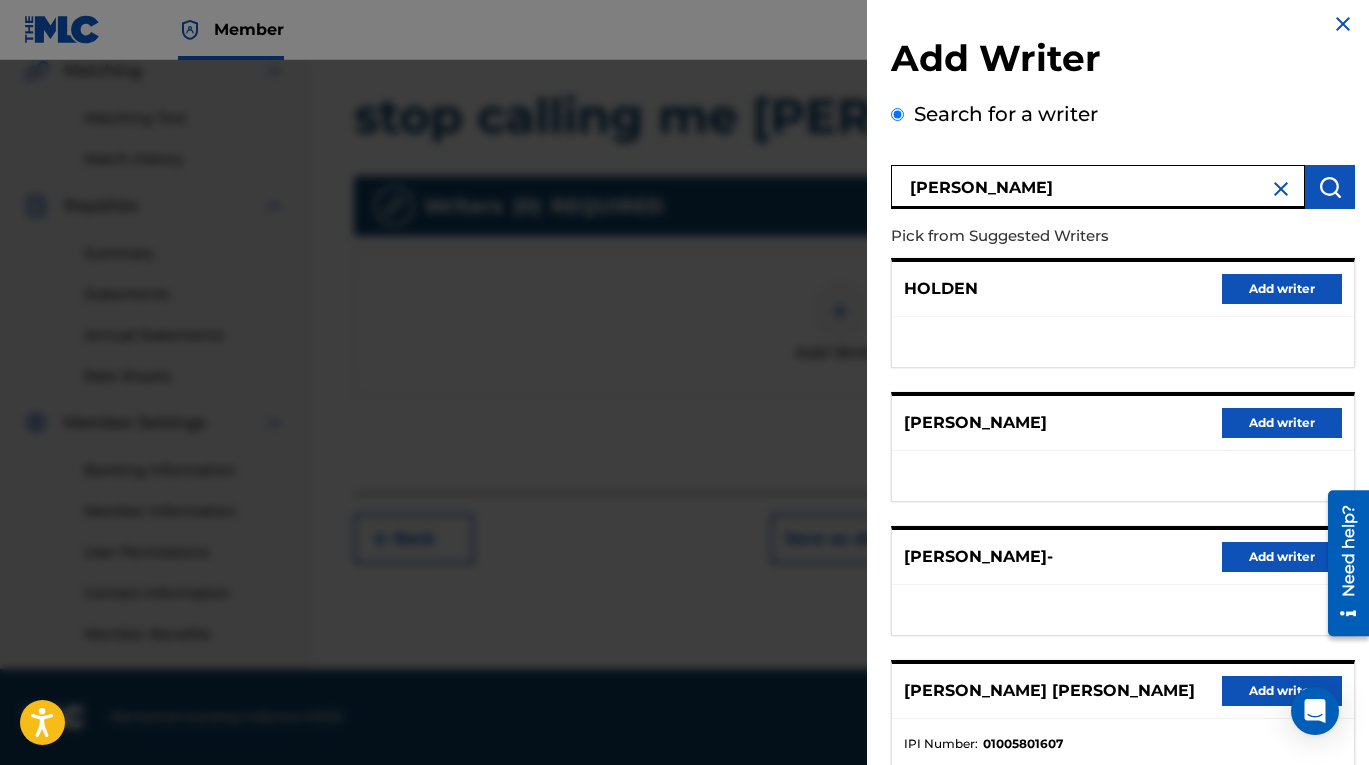 scroll, scrollTop: 0, scrollLeft: 0, axis: both 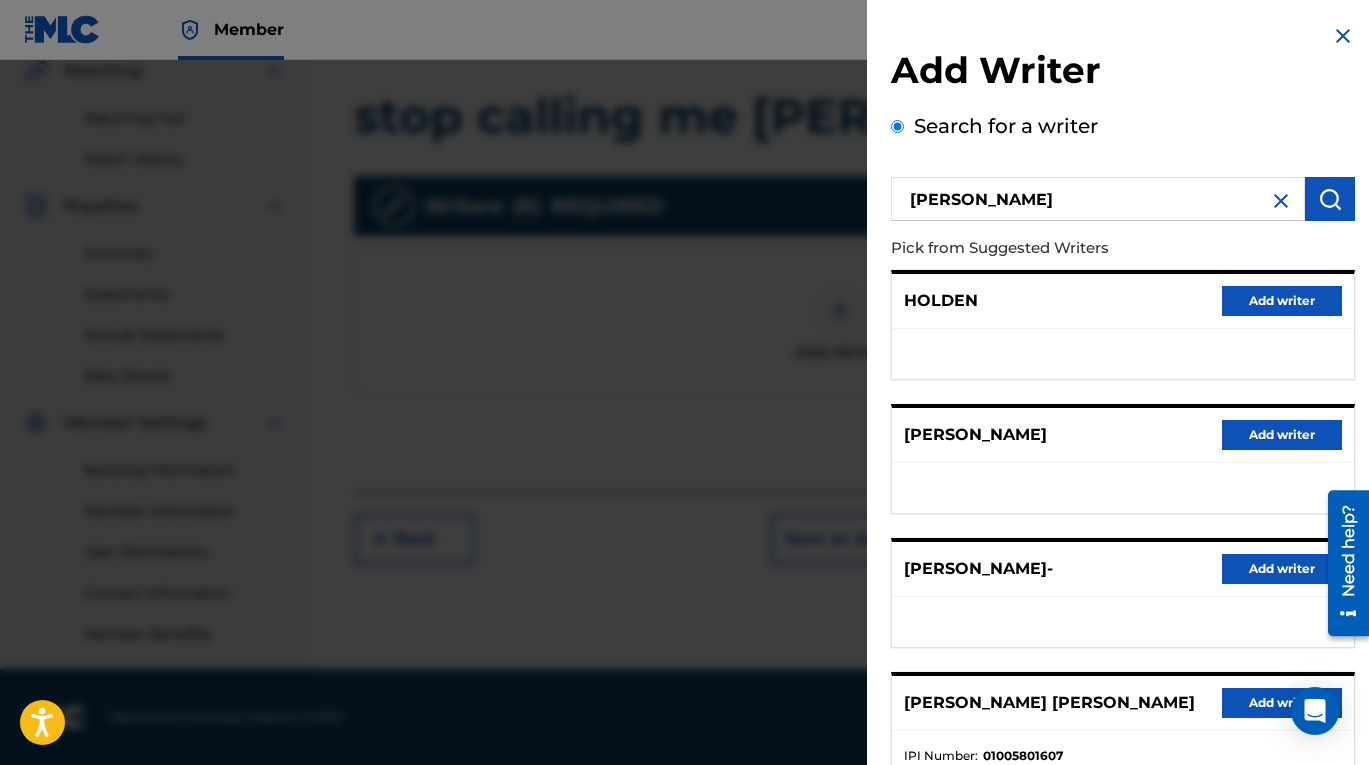 click at bounding box center (1281, 201) 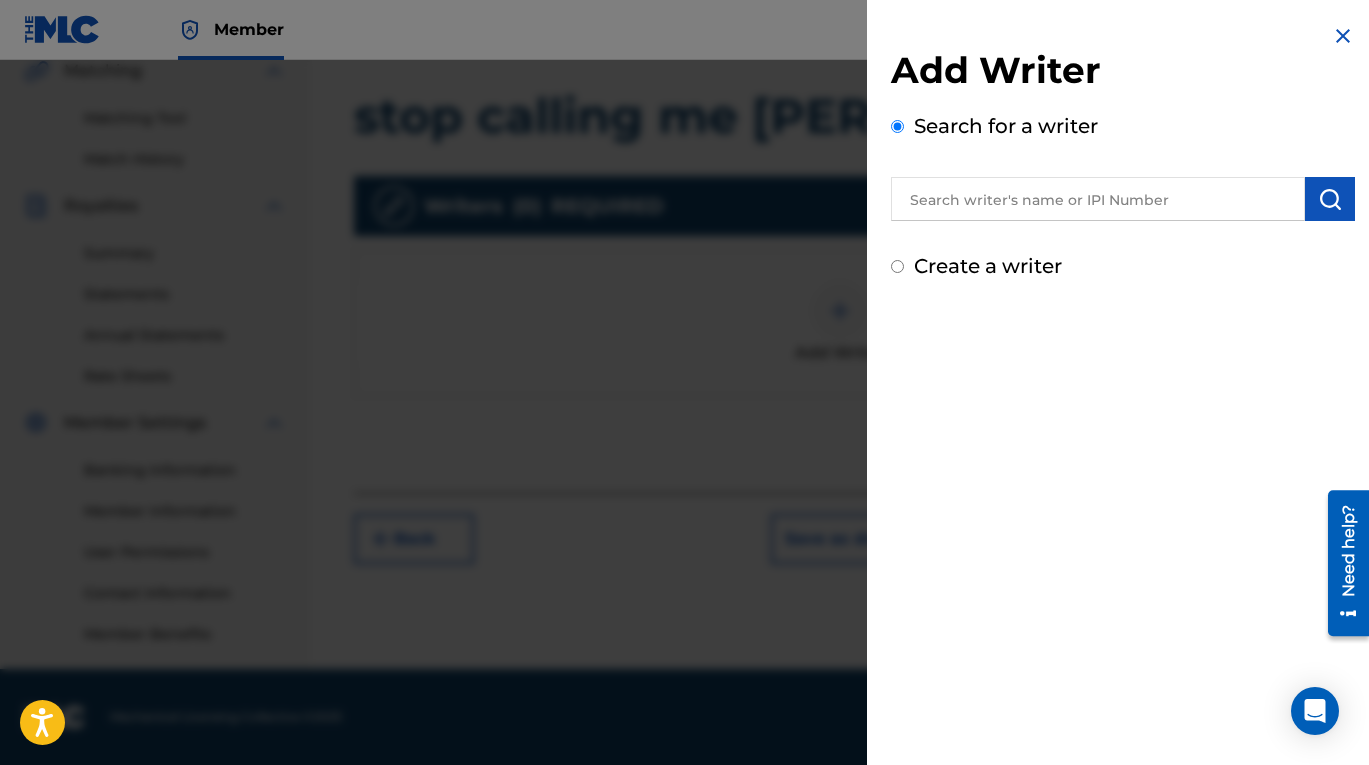 click on "Add Writer Search for a writer Create a writer" at bounding box center (1123, 164) 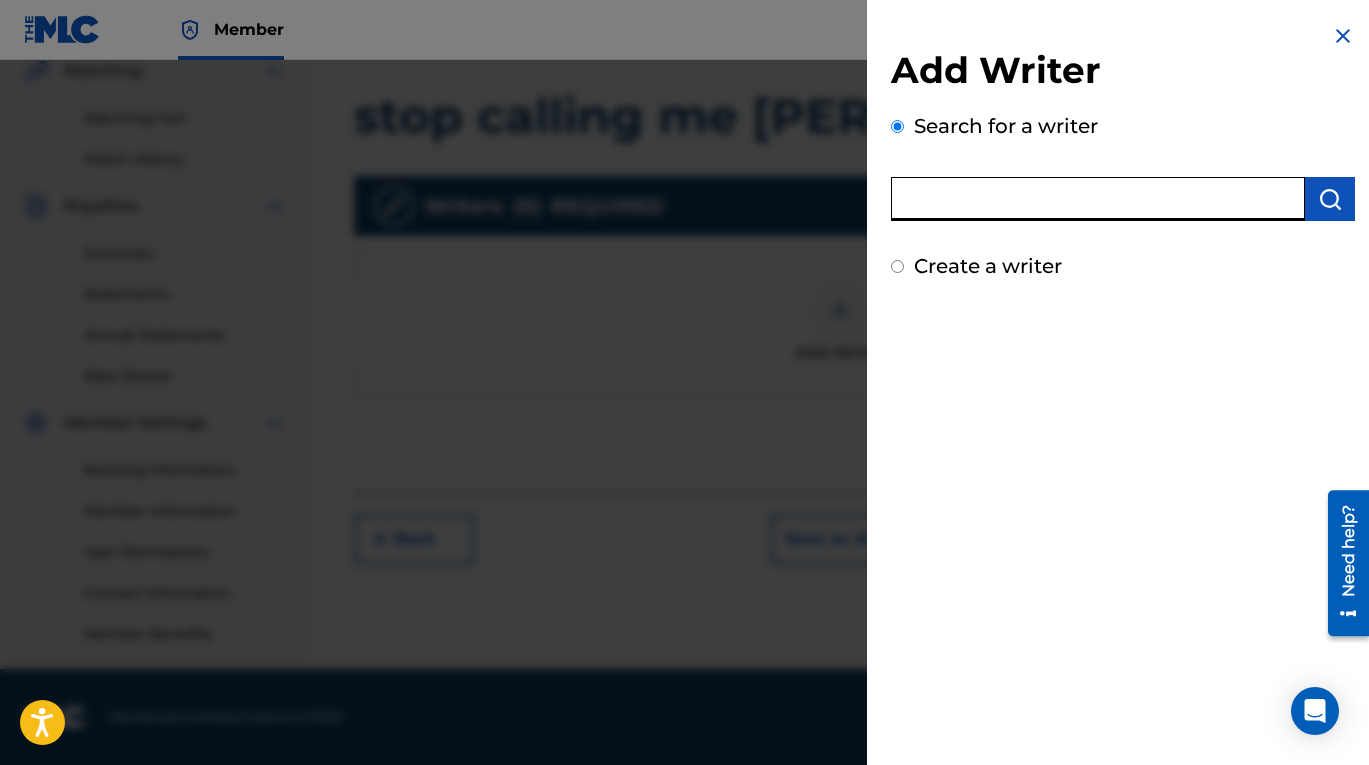 click at bounding box center [1098, 199] 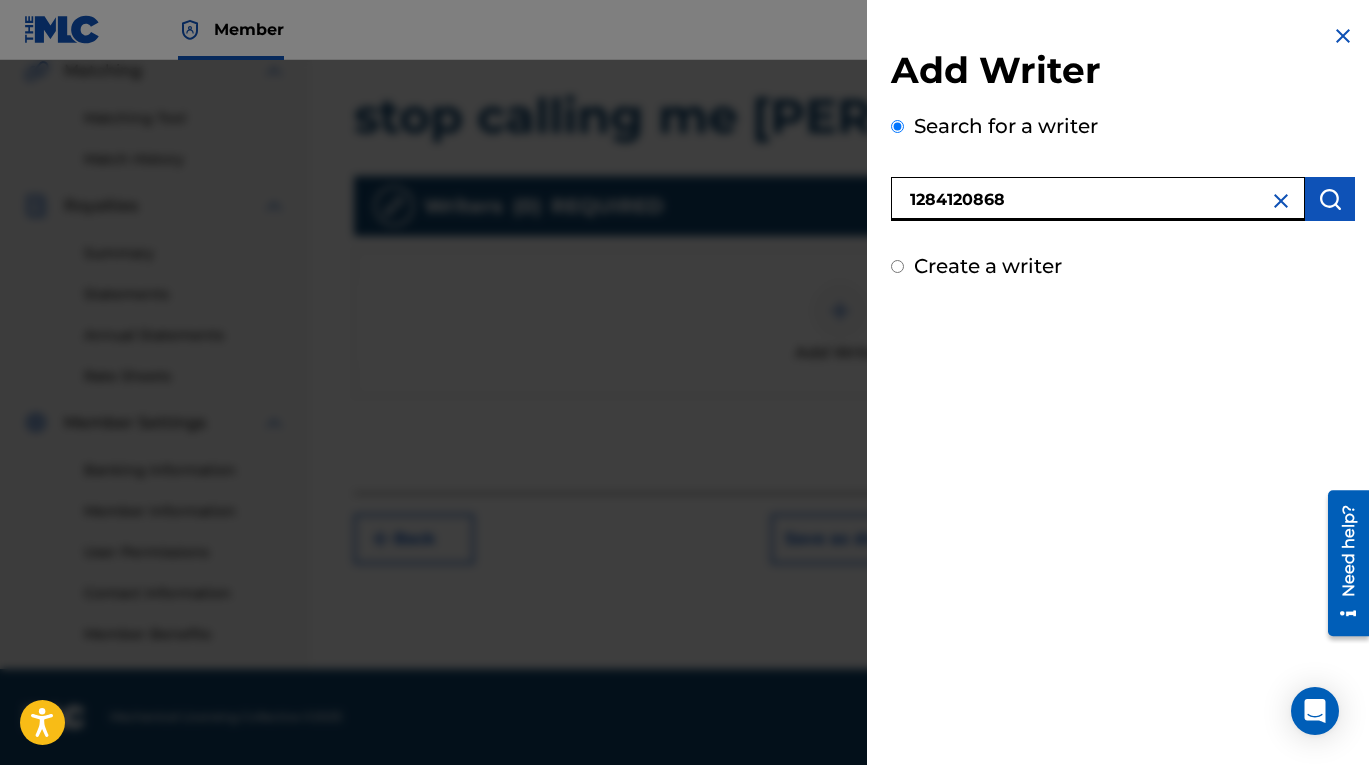 type on "1284120868" 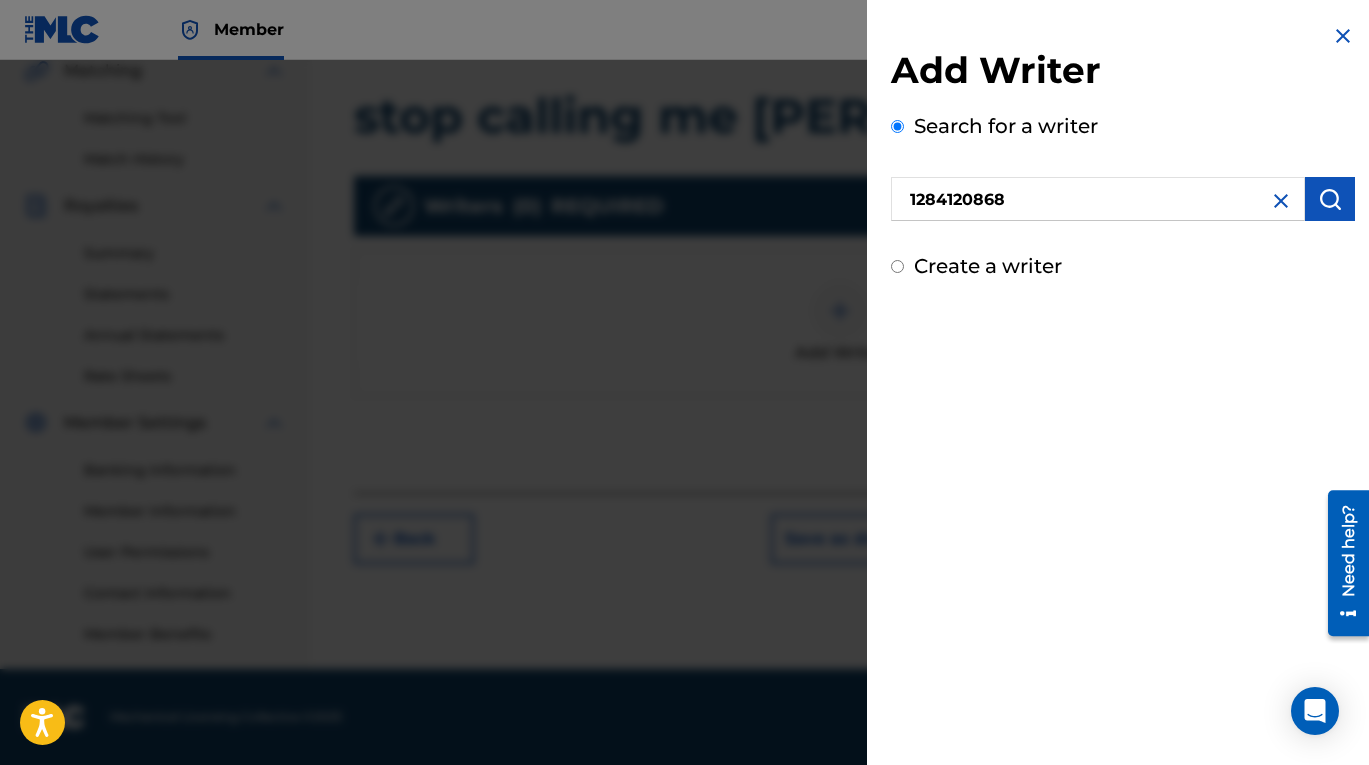 click at bounding box center (1330, 199) 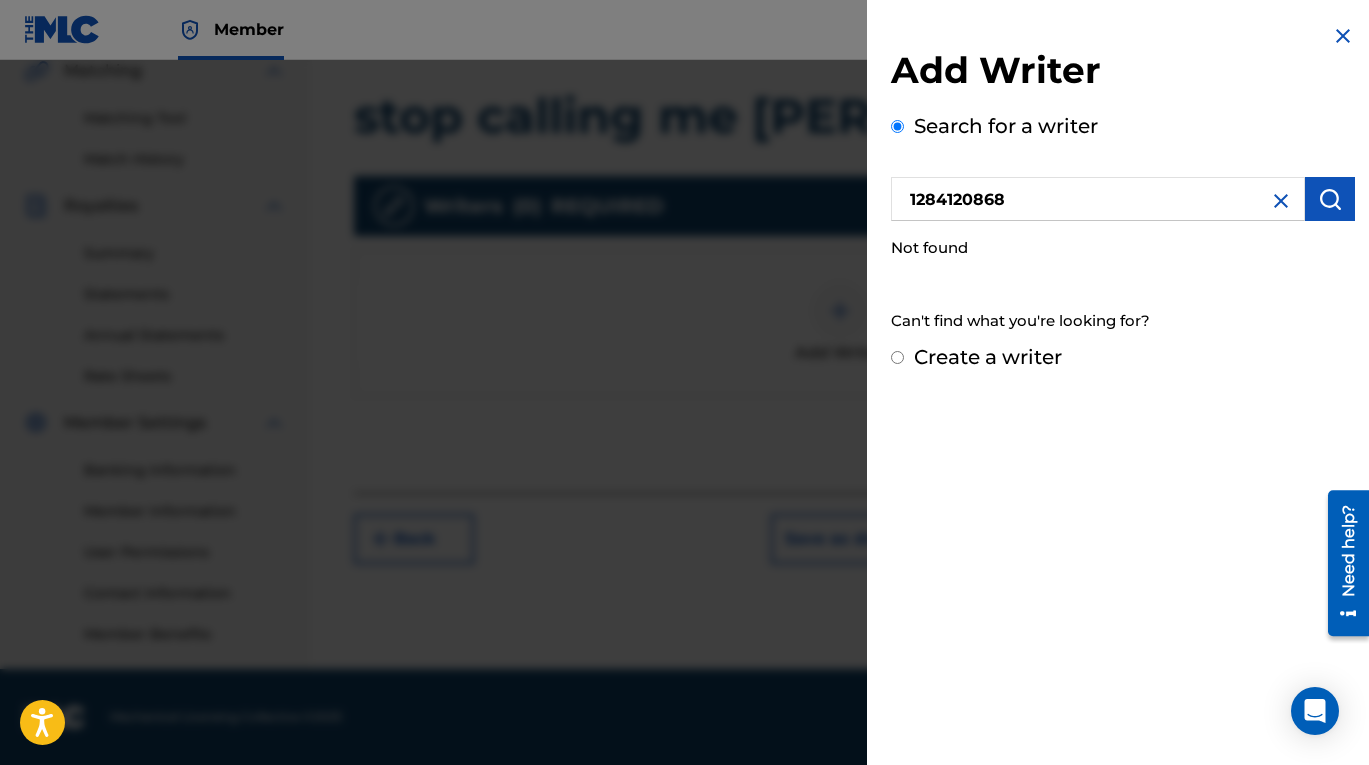 click at bounding box center [1281, 201] 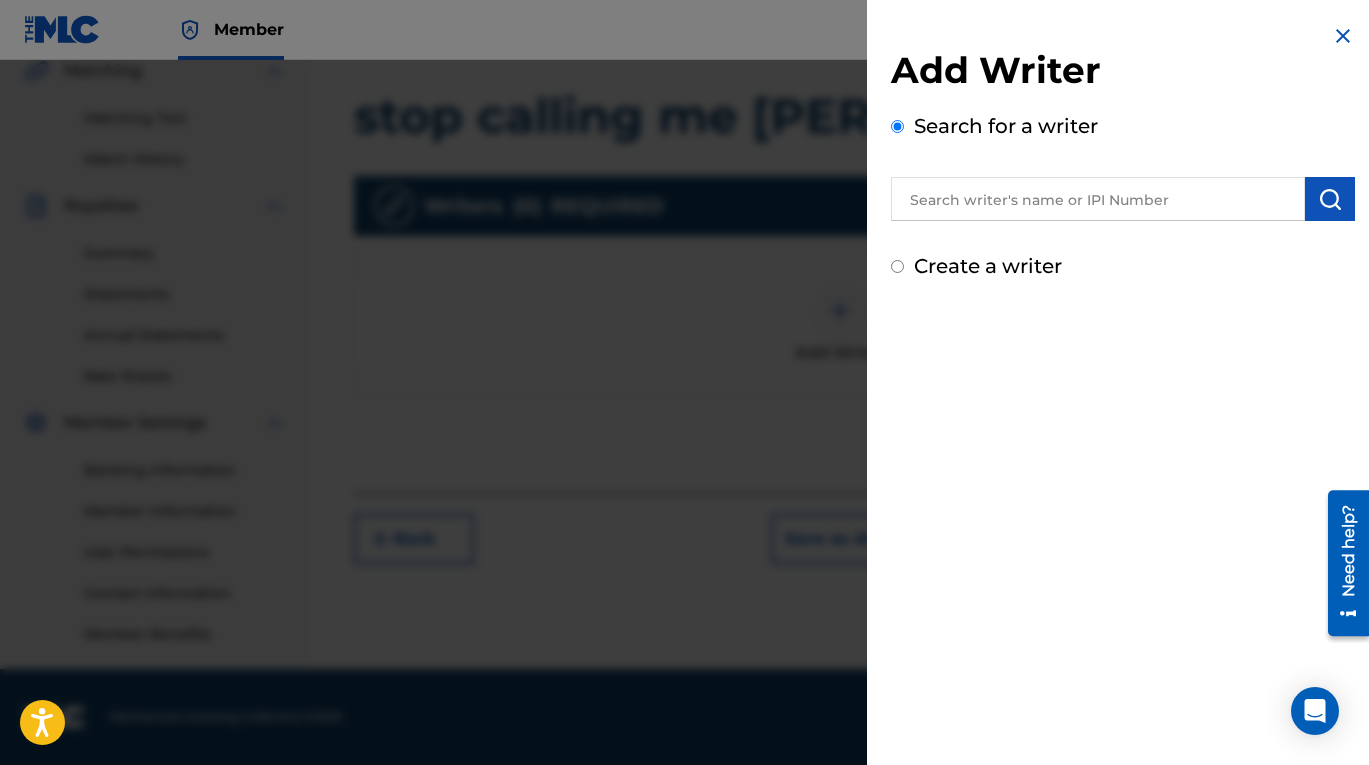 click at bounding box center (1343, 36) 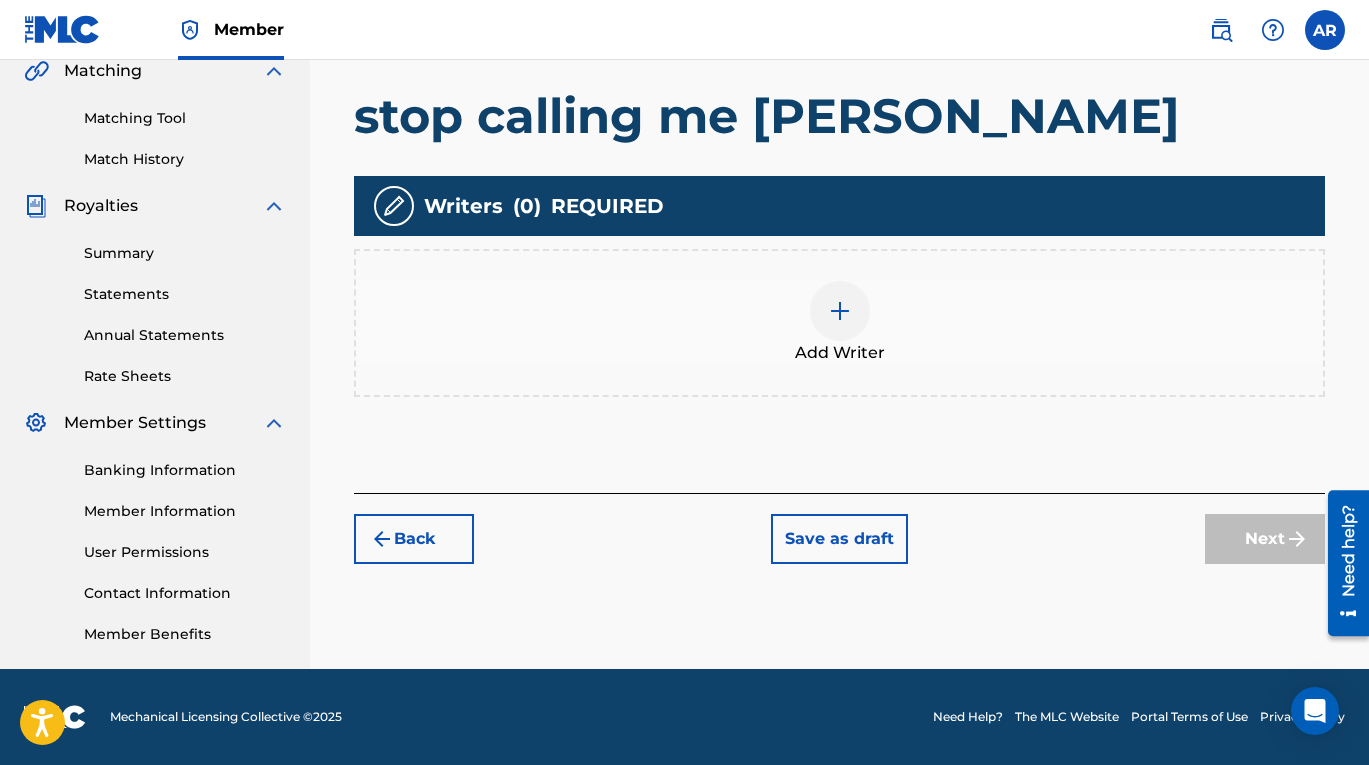 click at bounding box center [840, 311] 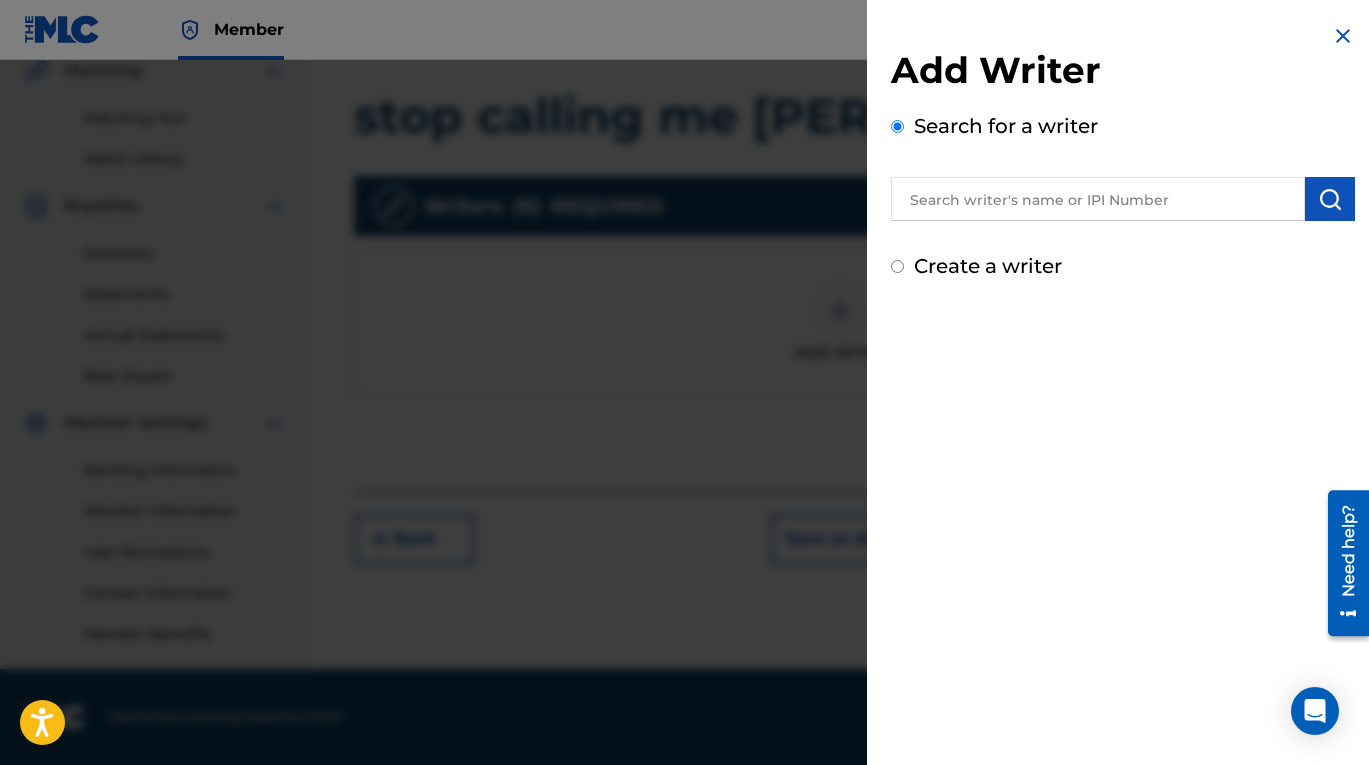 click at bounding box center [1098, 199] 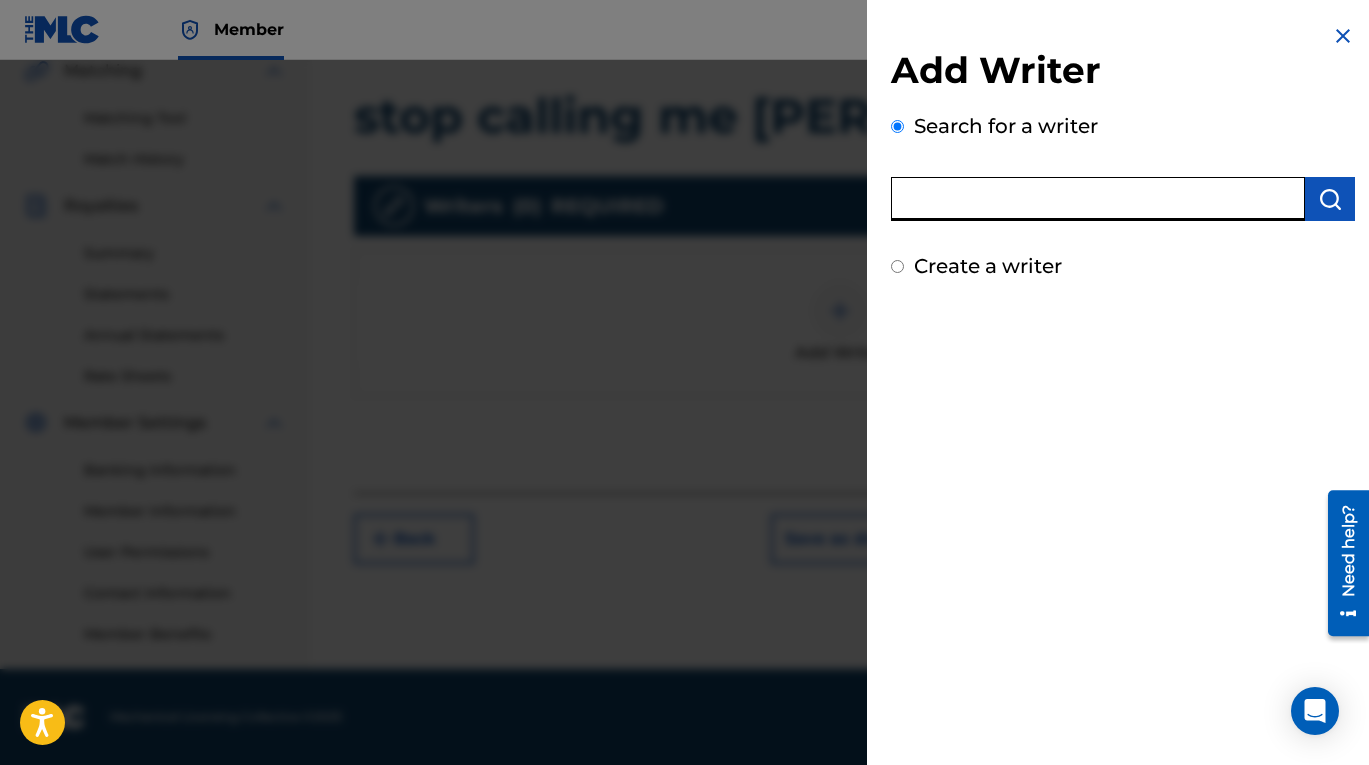paste on "1284120280" 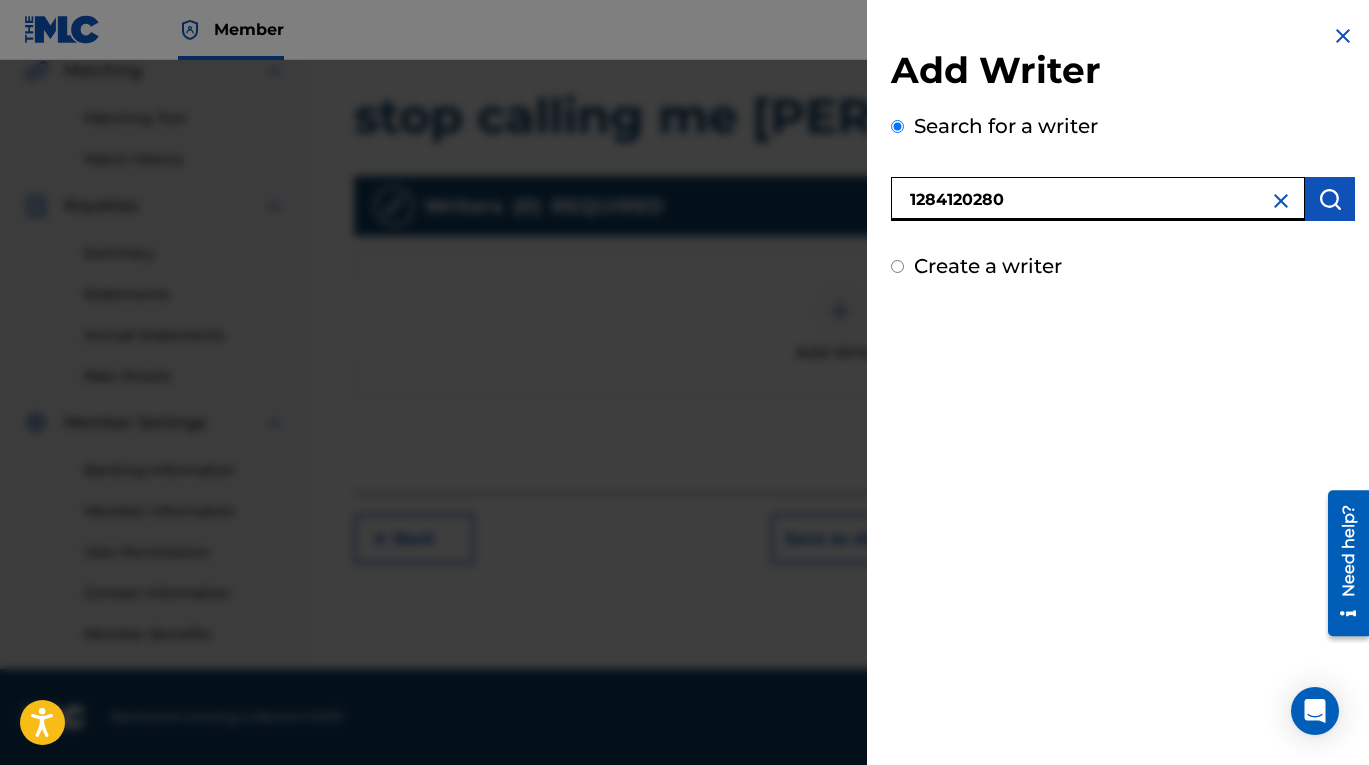 type on "1284120280" 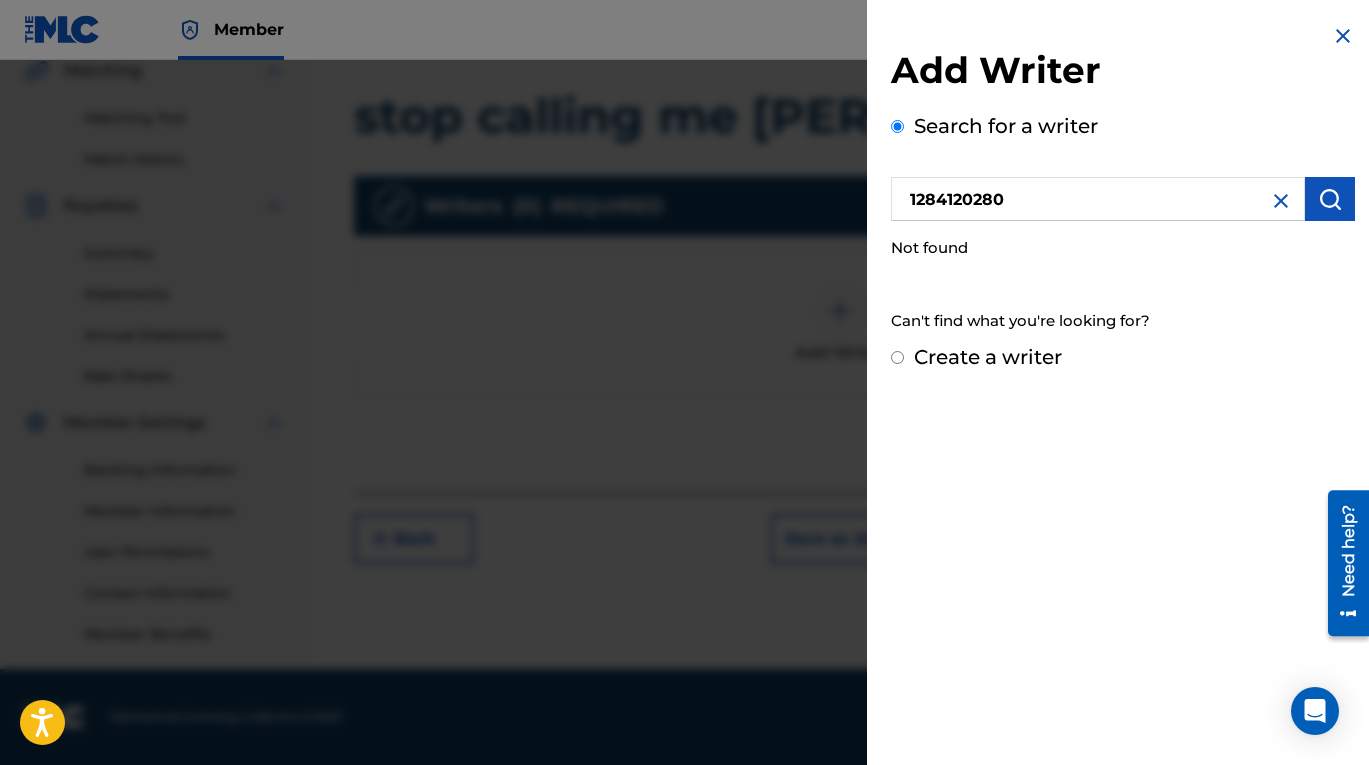 click at bounding box center (1281, 201) 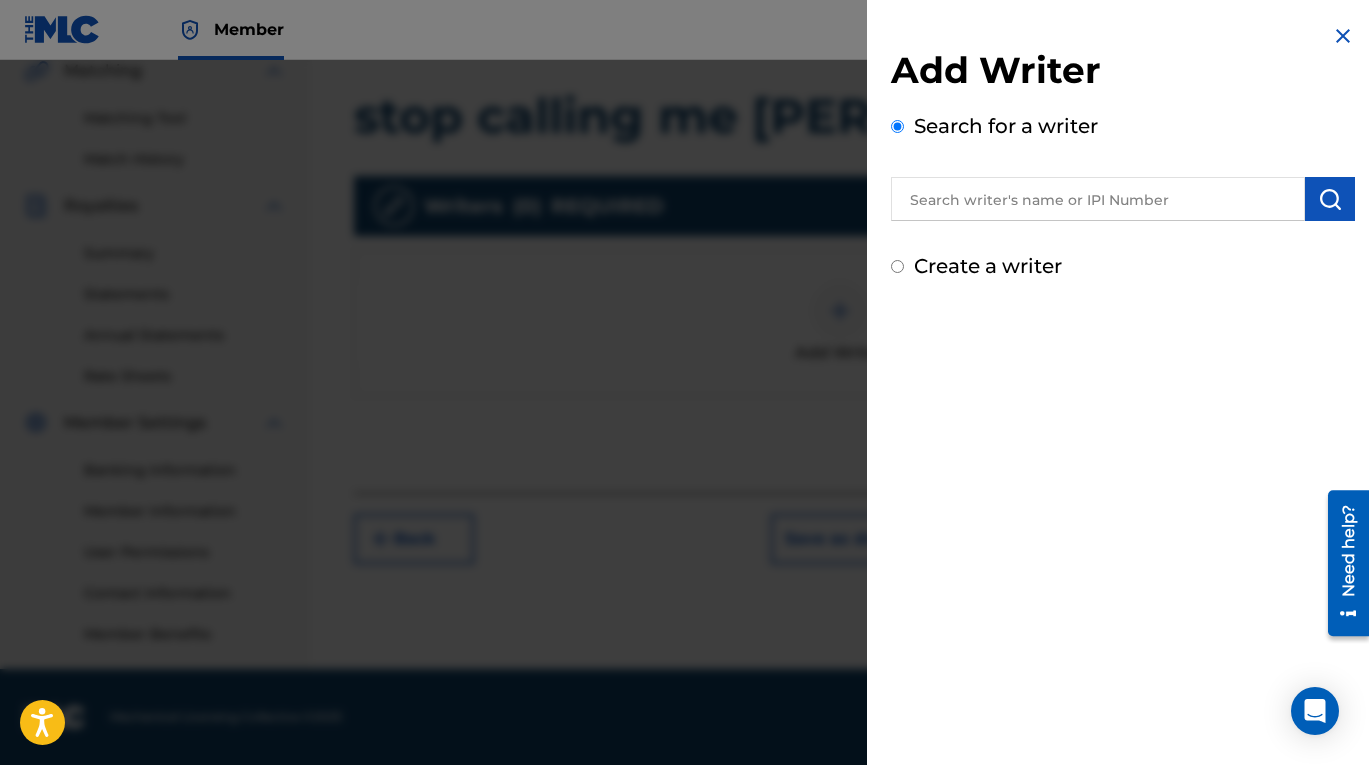 click at bounding box center (1098, 199) 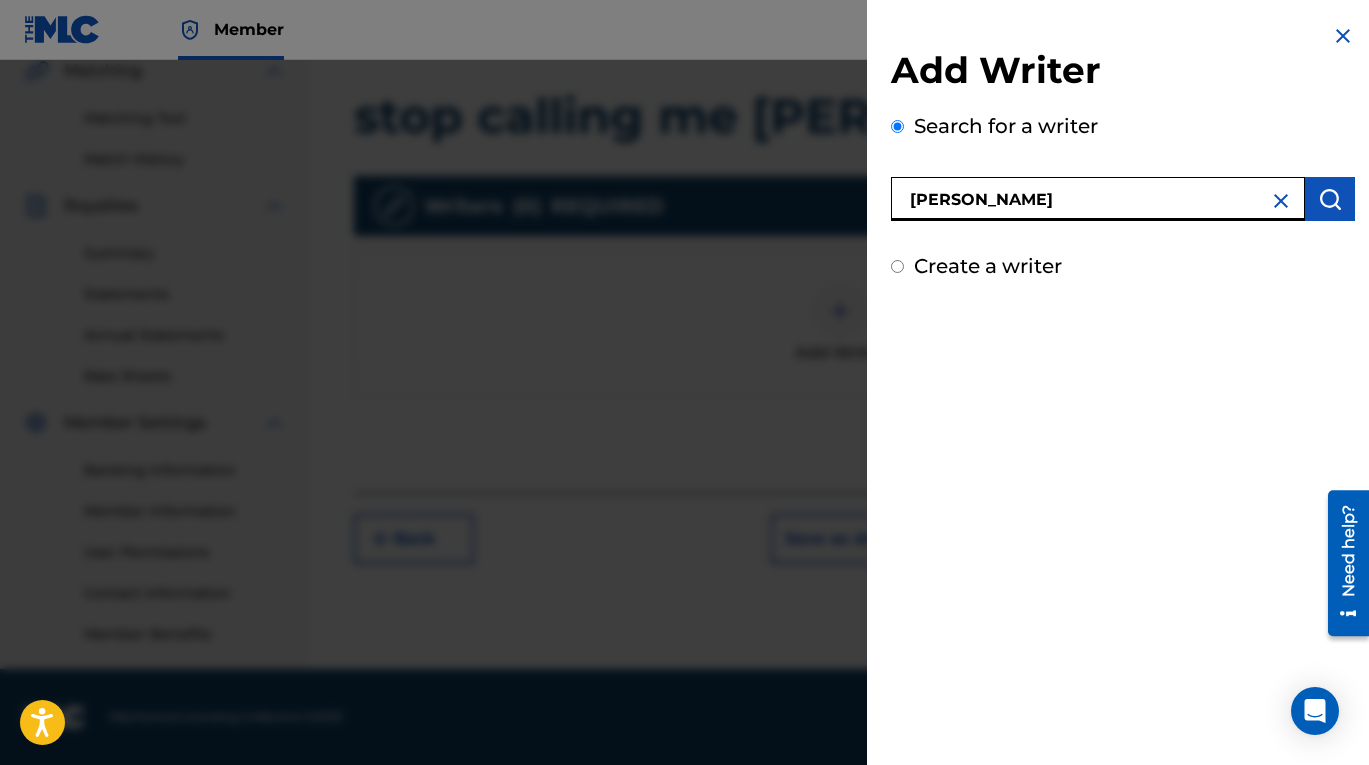type on "[PERSON_NAME]" 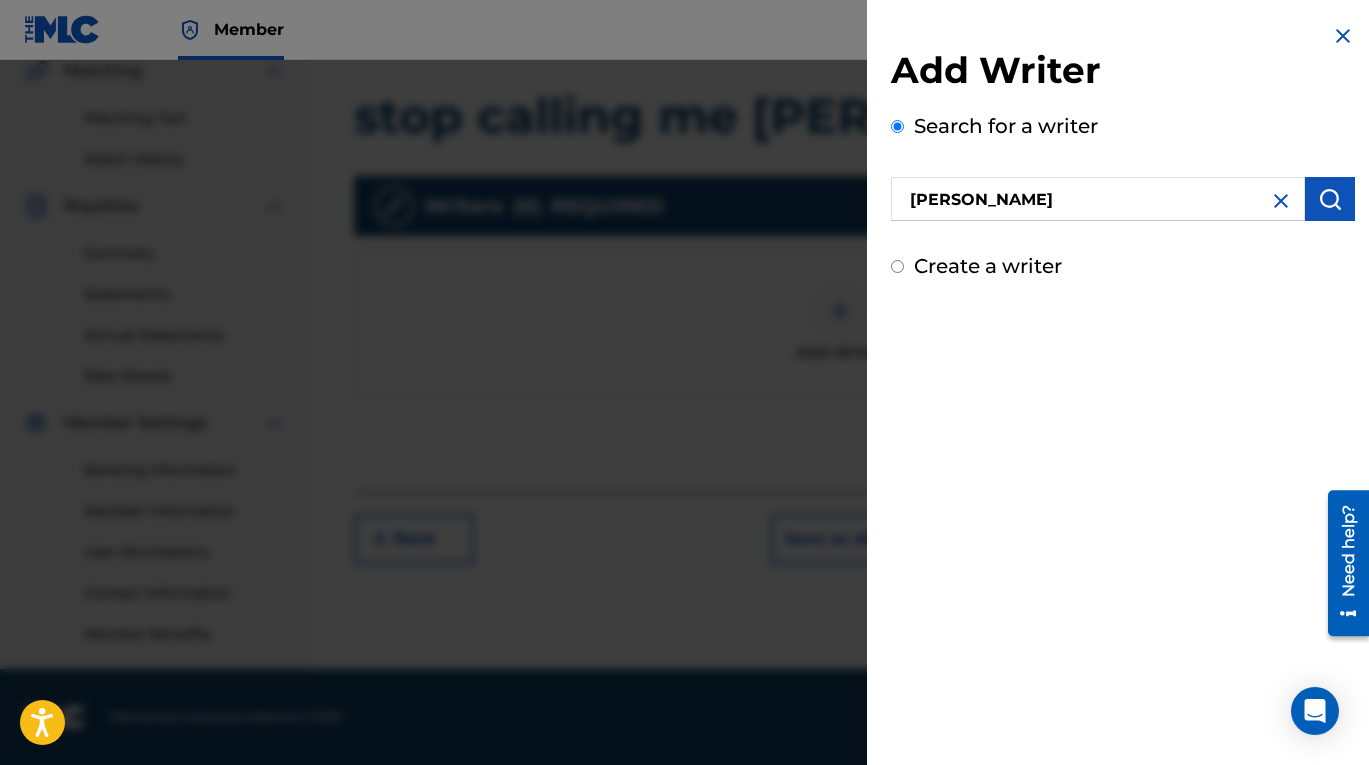 click at bounding box center (1330, 199) 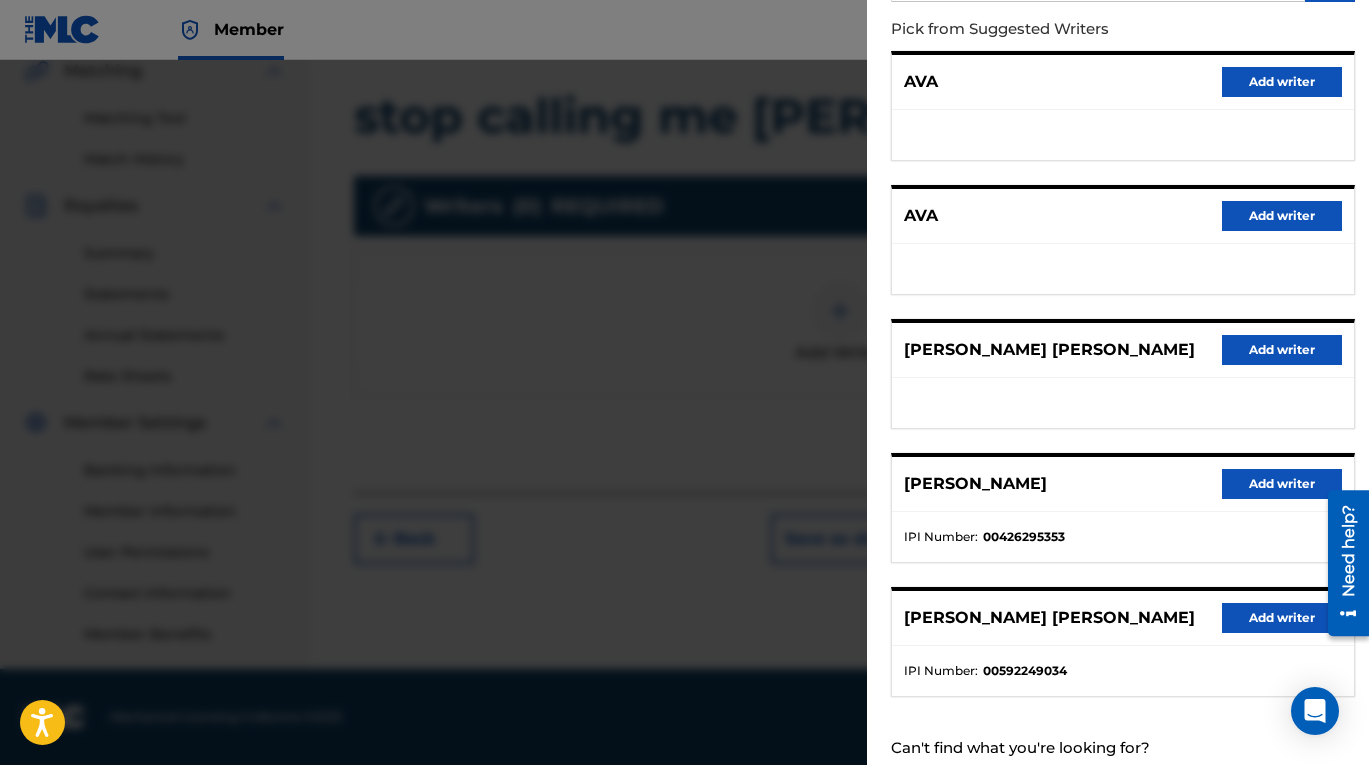 scroll, scrollTop: 277, scrollLeft: 0, axis: vertical 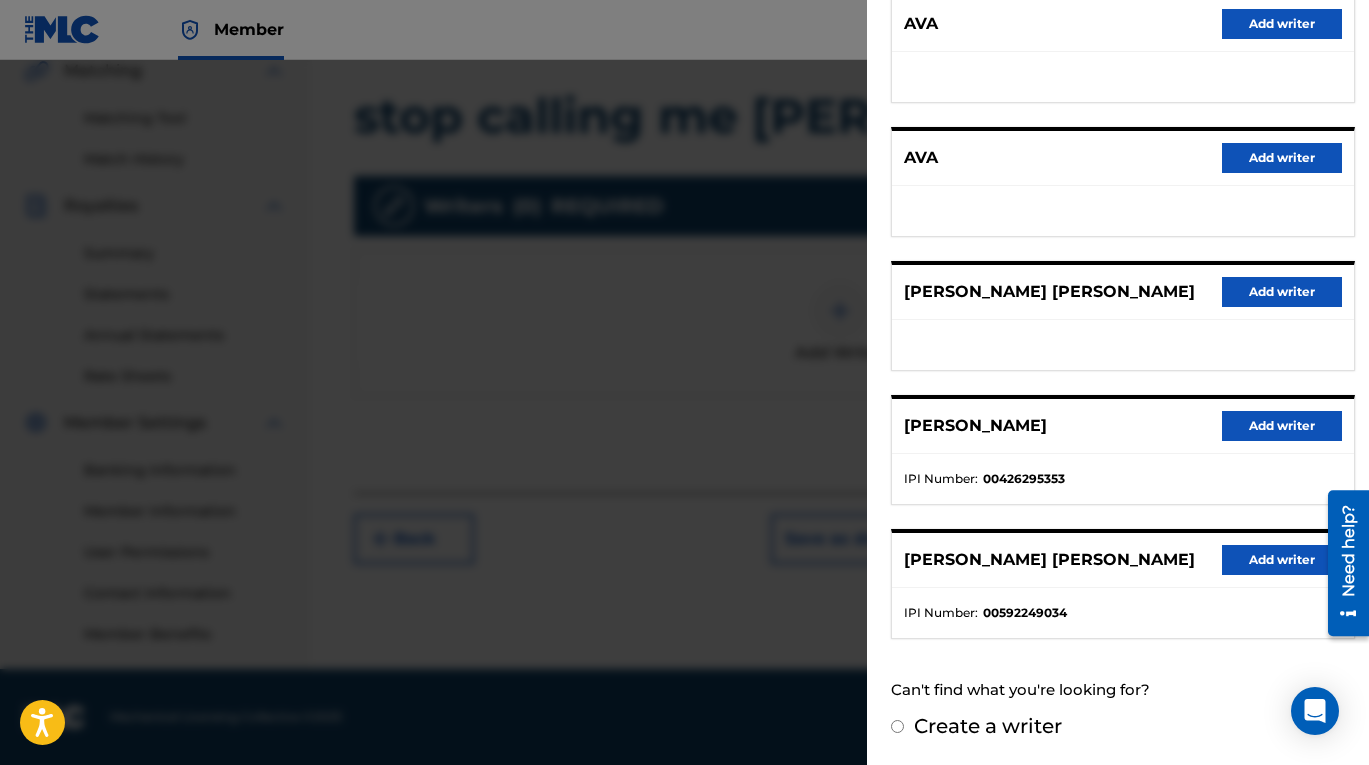 click on "Create a writer" at bounding box center [988, 726] 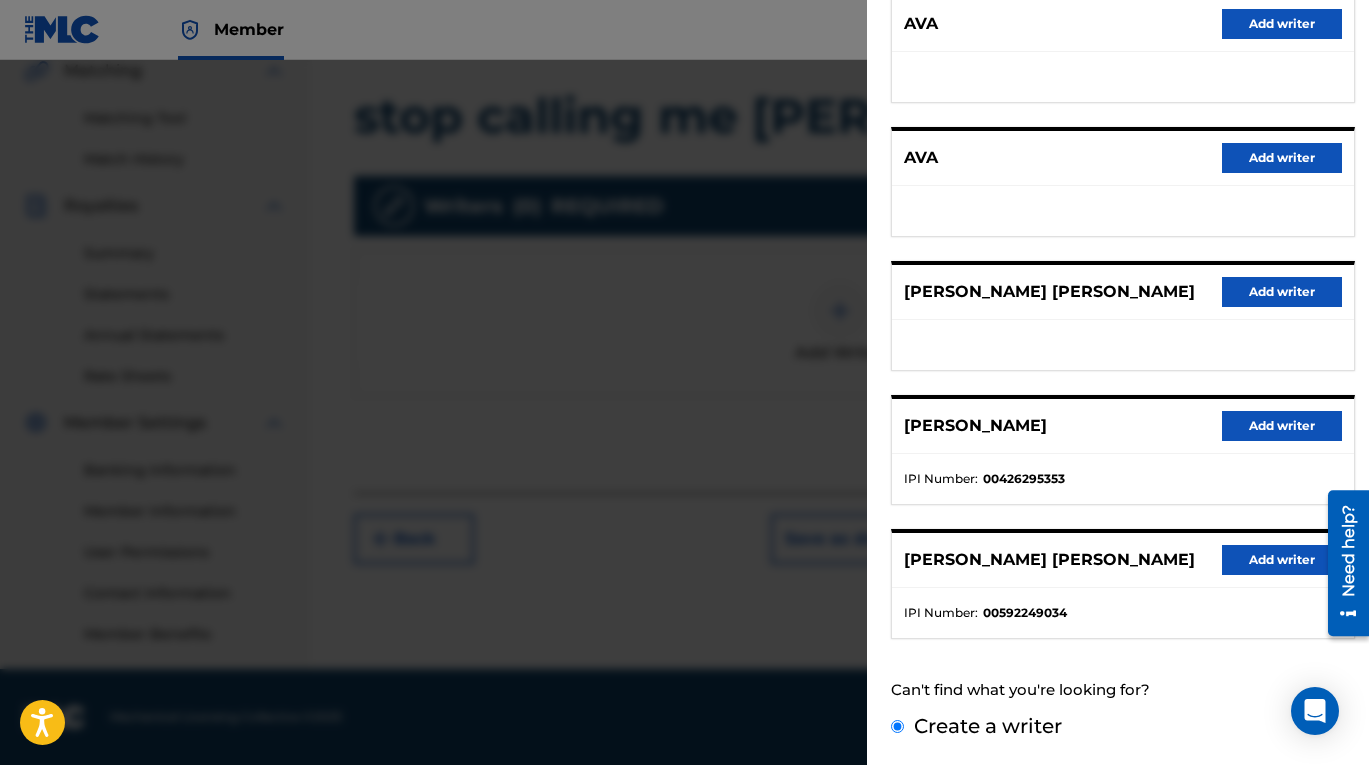 click on "Create a writer" at bounding box center (897, 726) 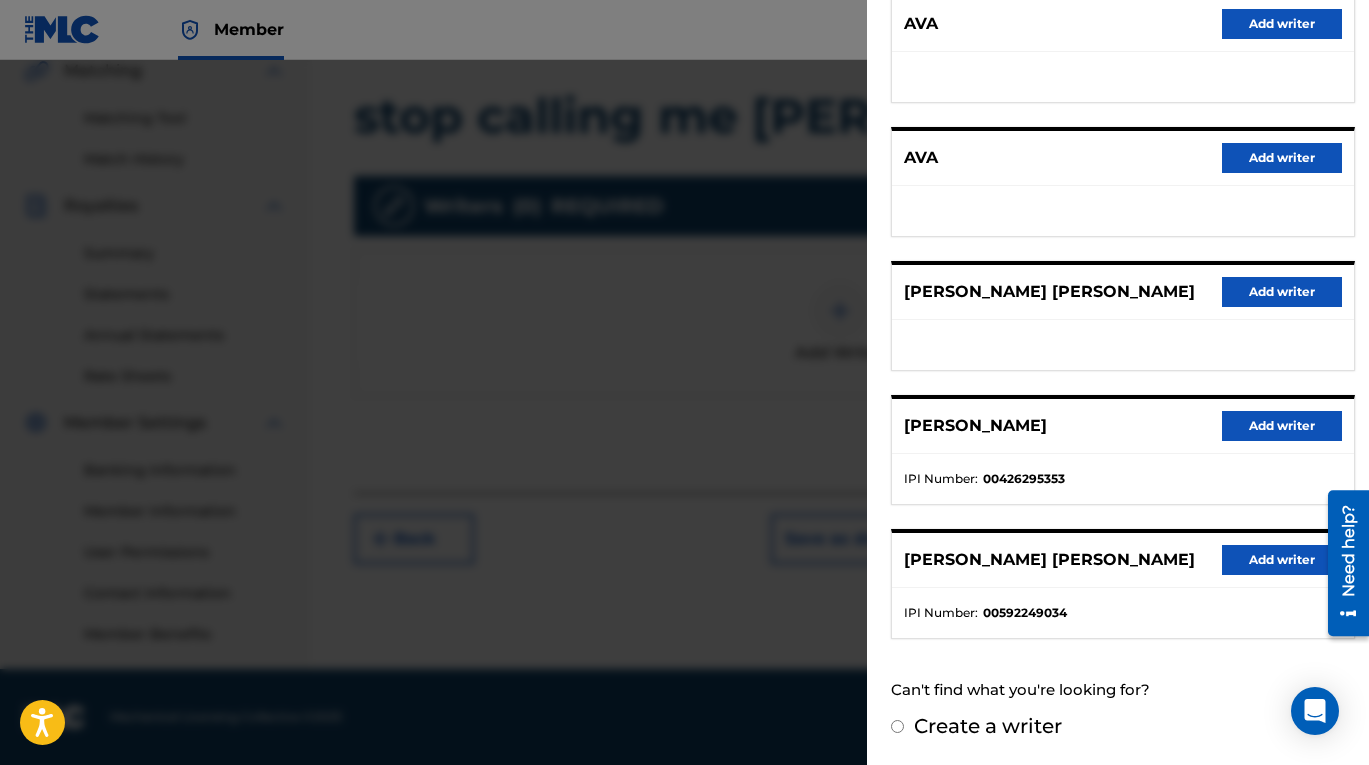 radio on "false" 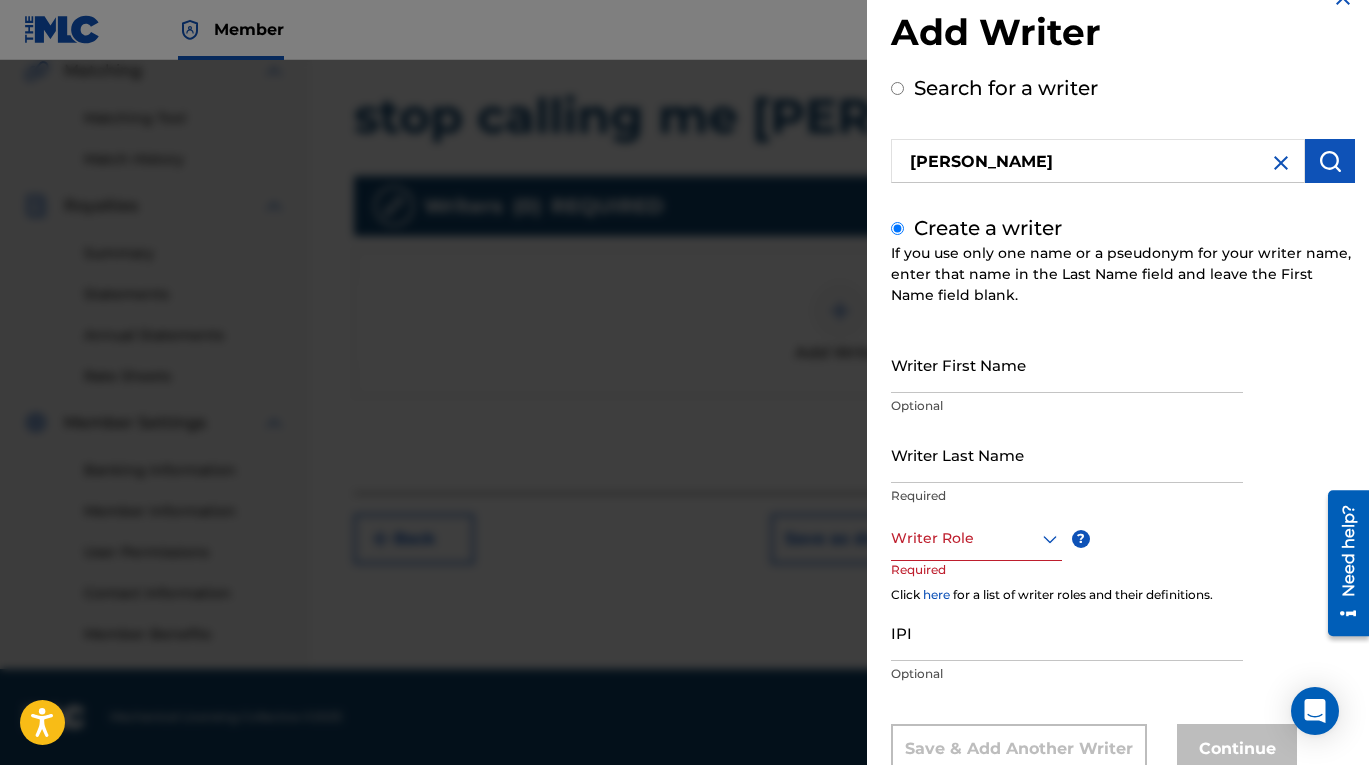 scroll, scrollTop: 101, scrollLeft: 0, axis: vertical 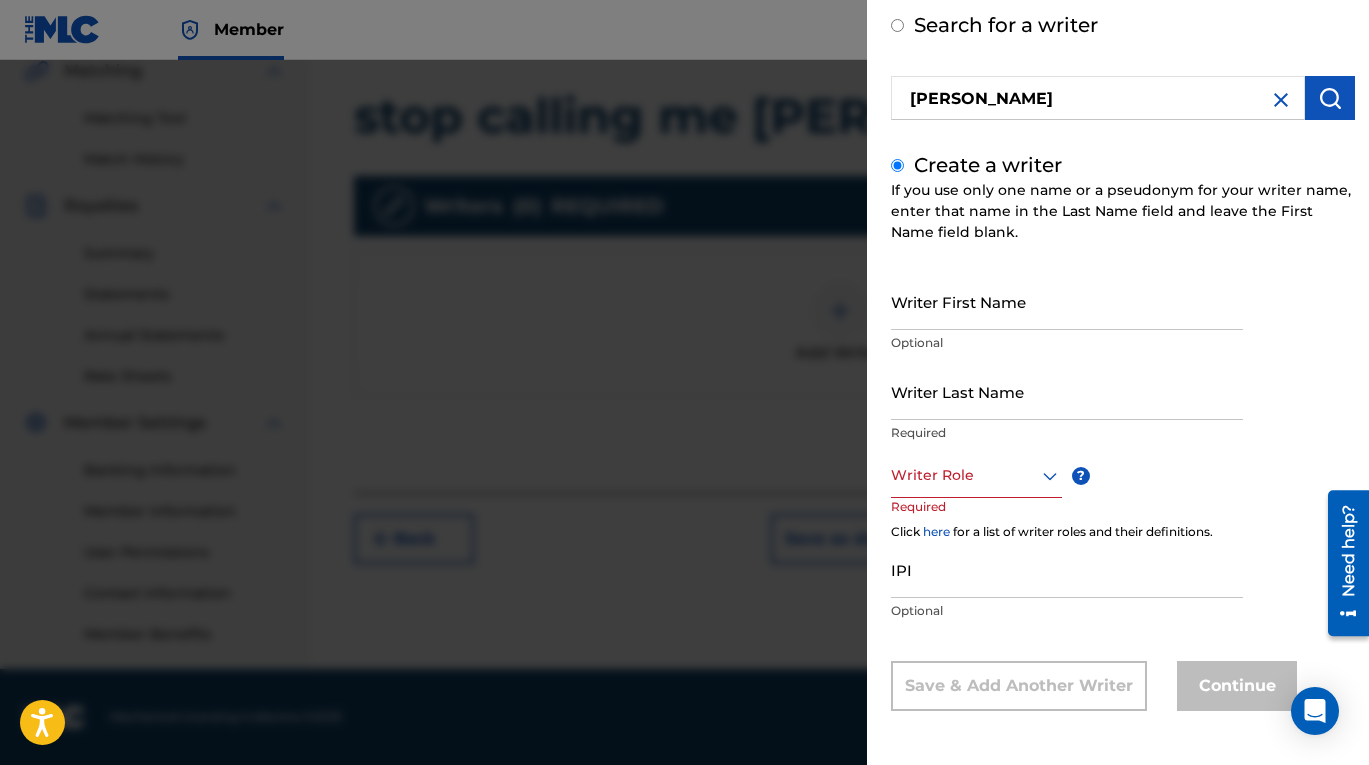 click on "IPI" at bounding box center (1067, 569) 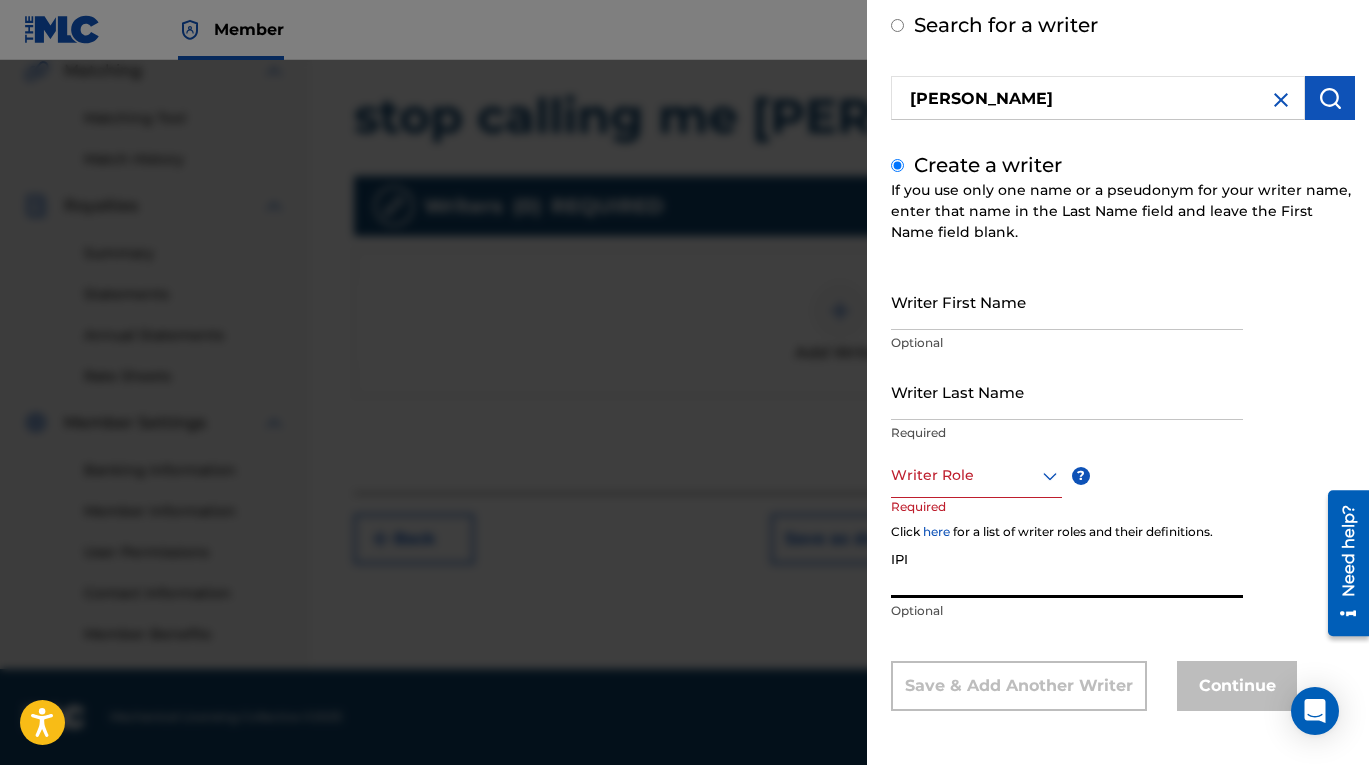 paste on "1284120280" 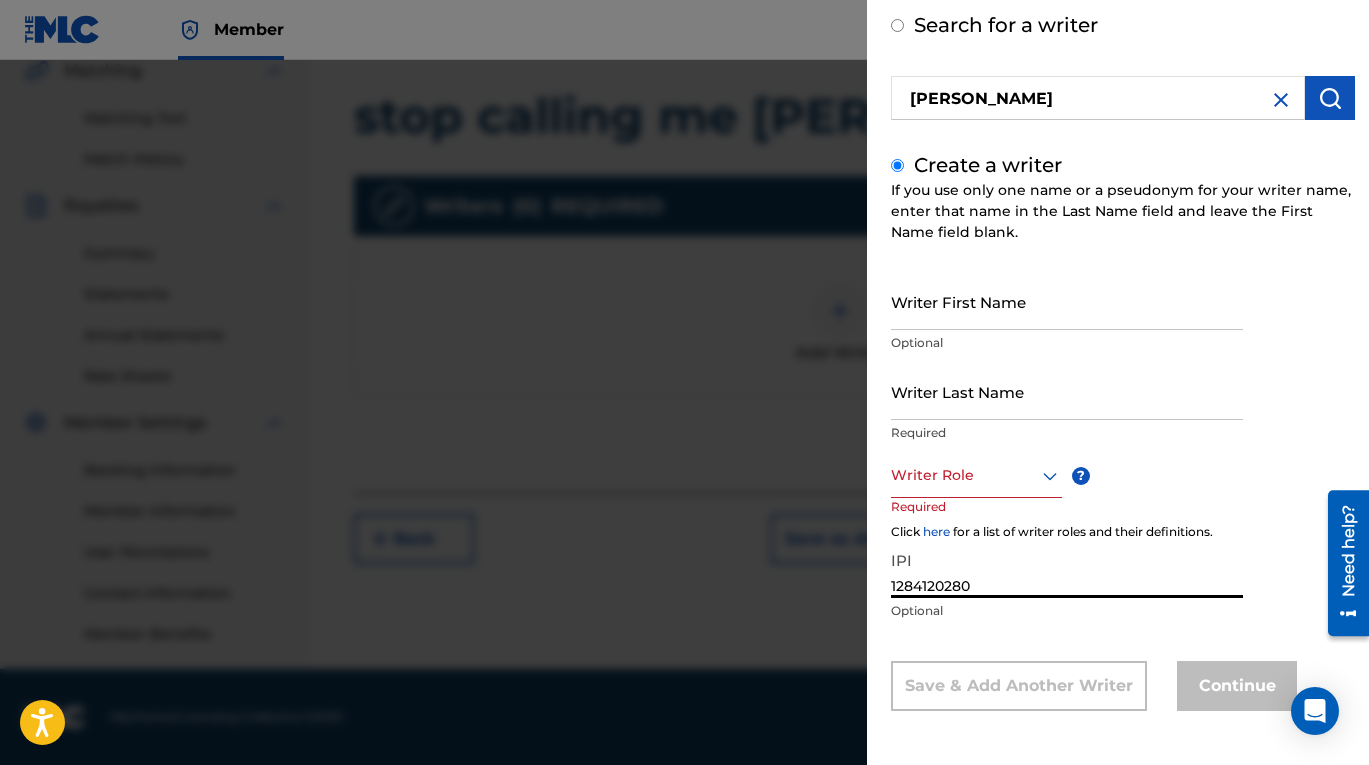type on "1284120280" 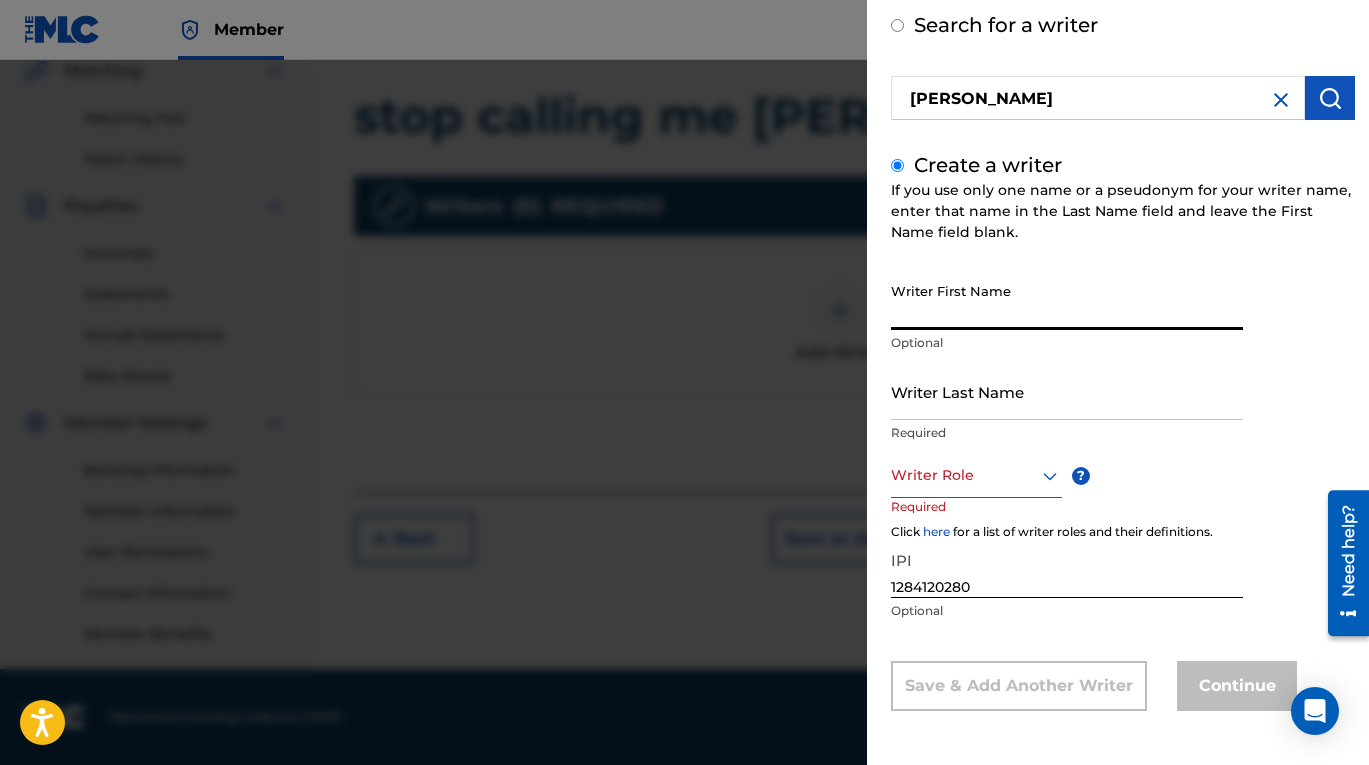 click on "Writer First Name" at bounding box center [1067, 301] 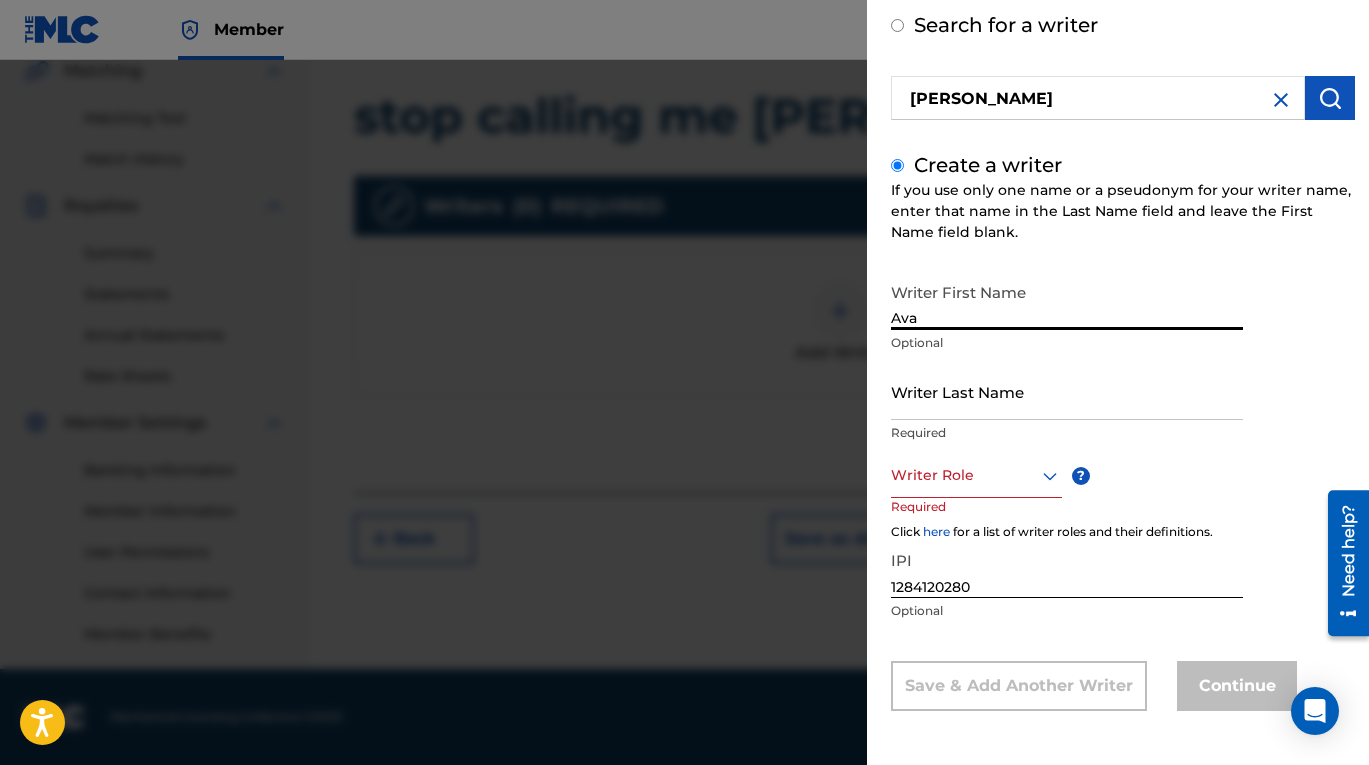 type on "Ava" 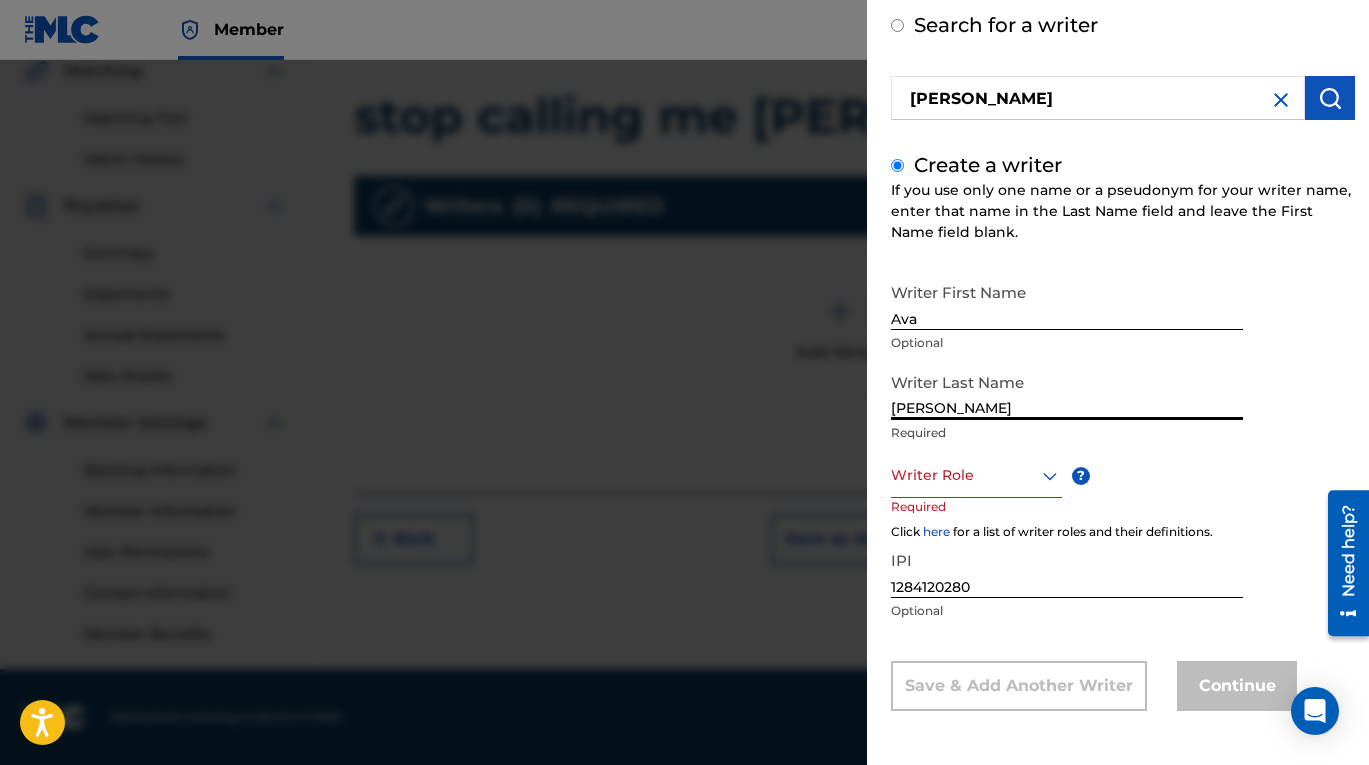 type on "[PERSON_NAME]" 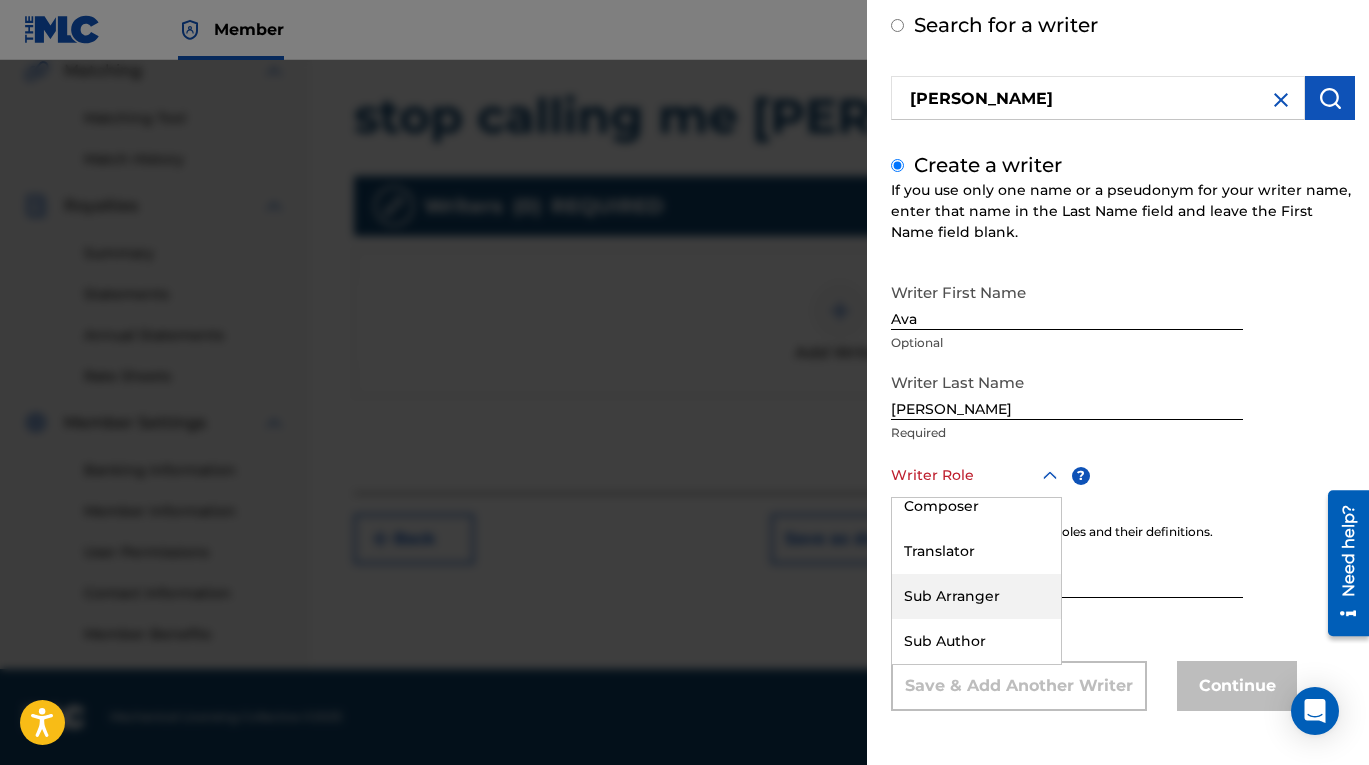 scroll, scrollTop: 0, scrollLeft: 0, axis: both 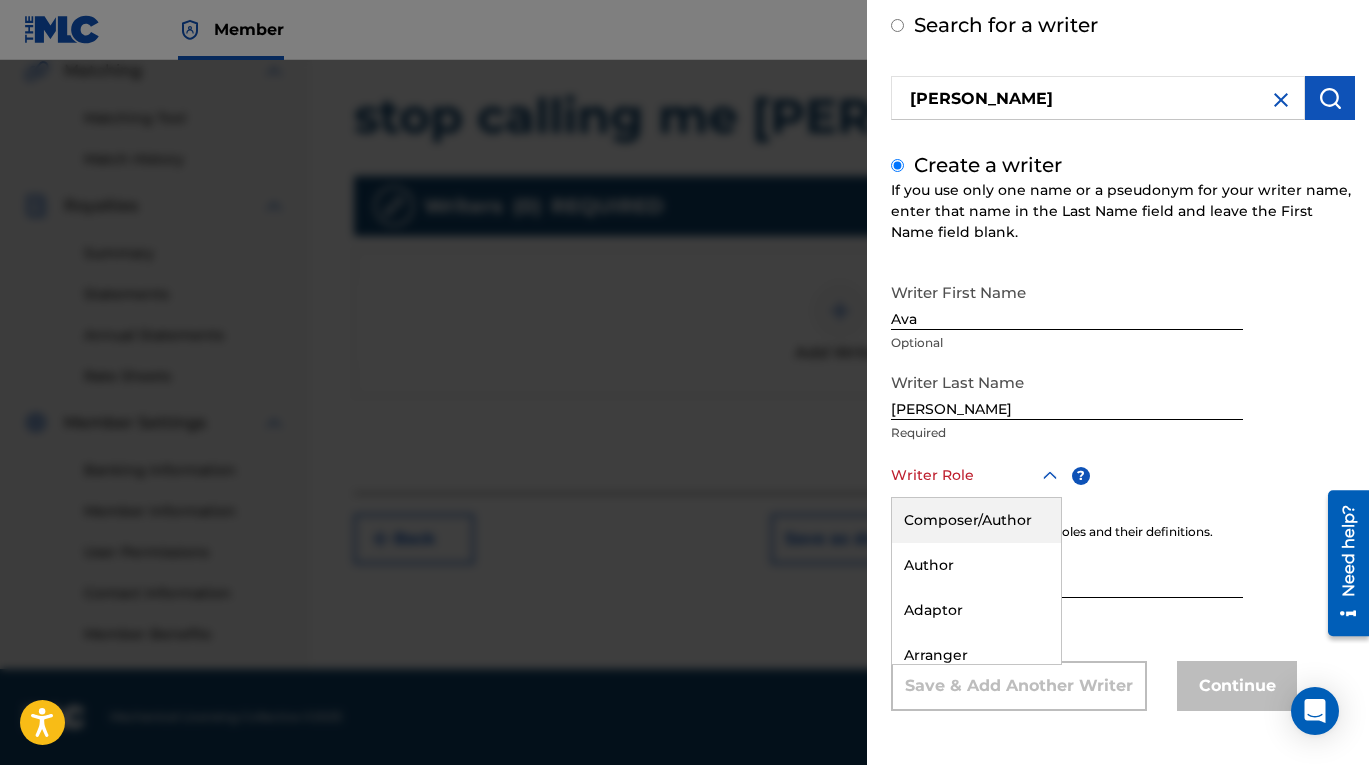 click on "Composer/Author" at bounding box center (976, 520) 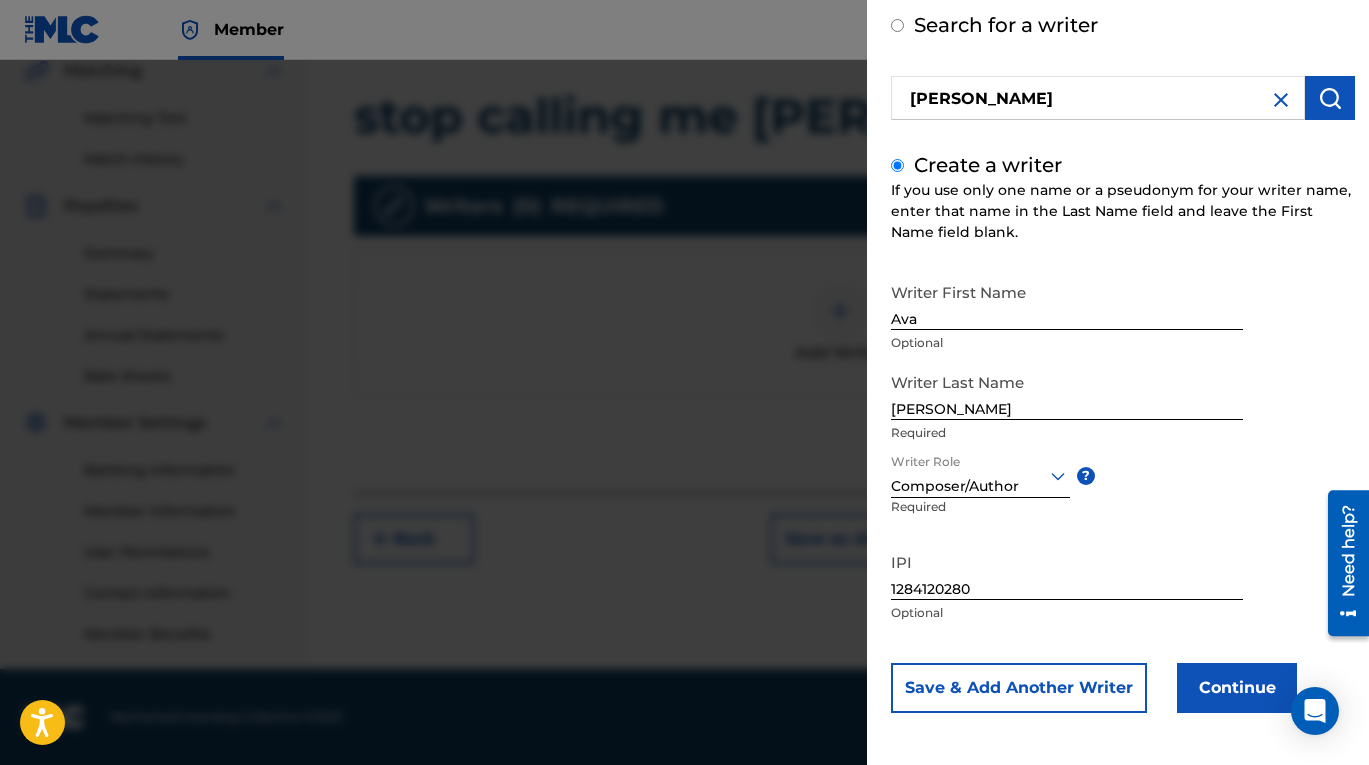 scroll, scrollTop: 103, scrollLeft: 0, axis: vertical 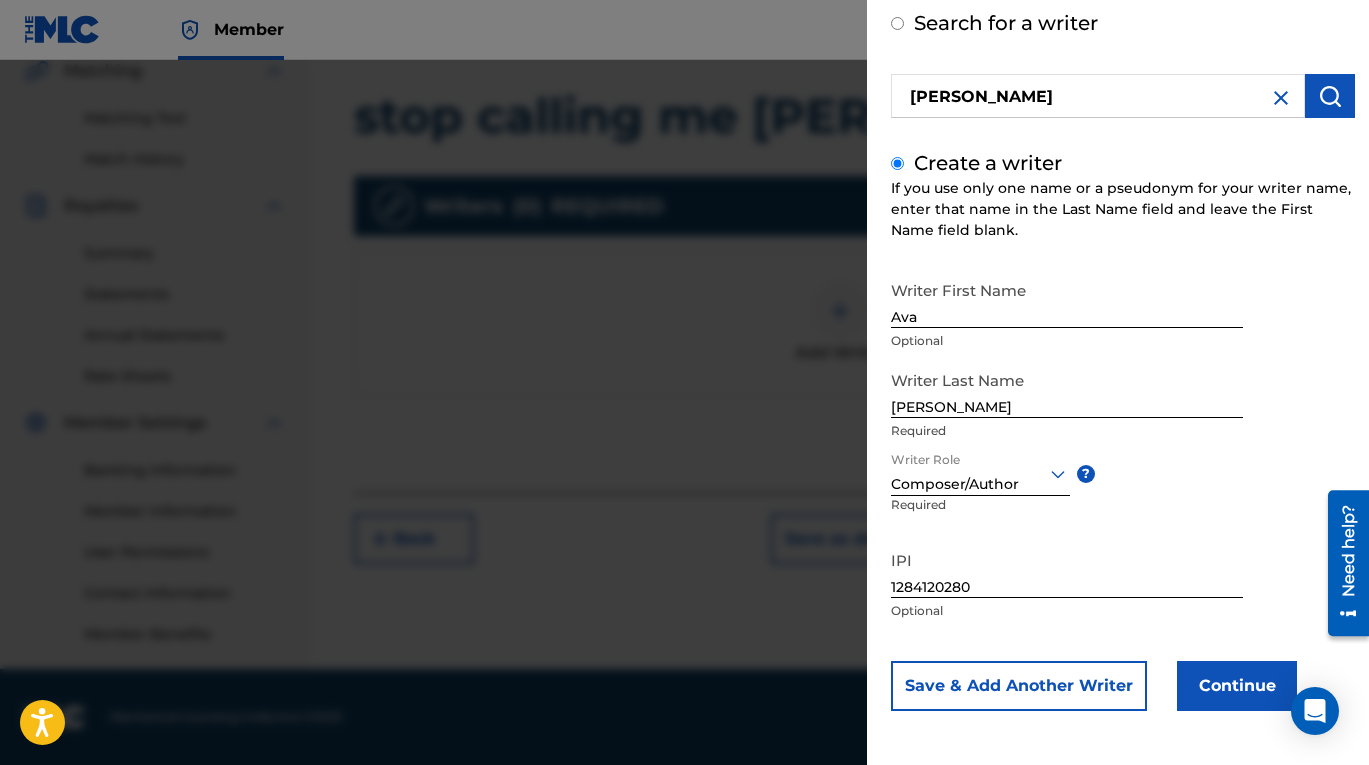 click on "Save & Add Another Writer" at bounding box center (1019, 686) 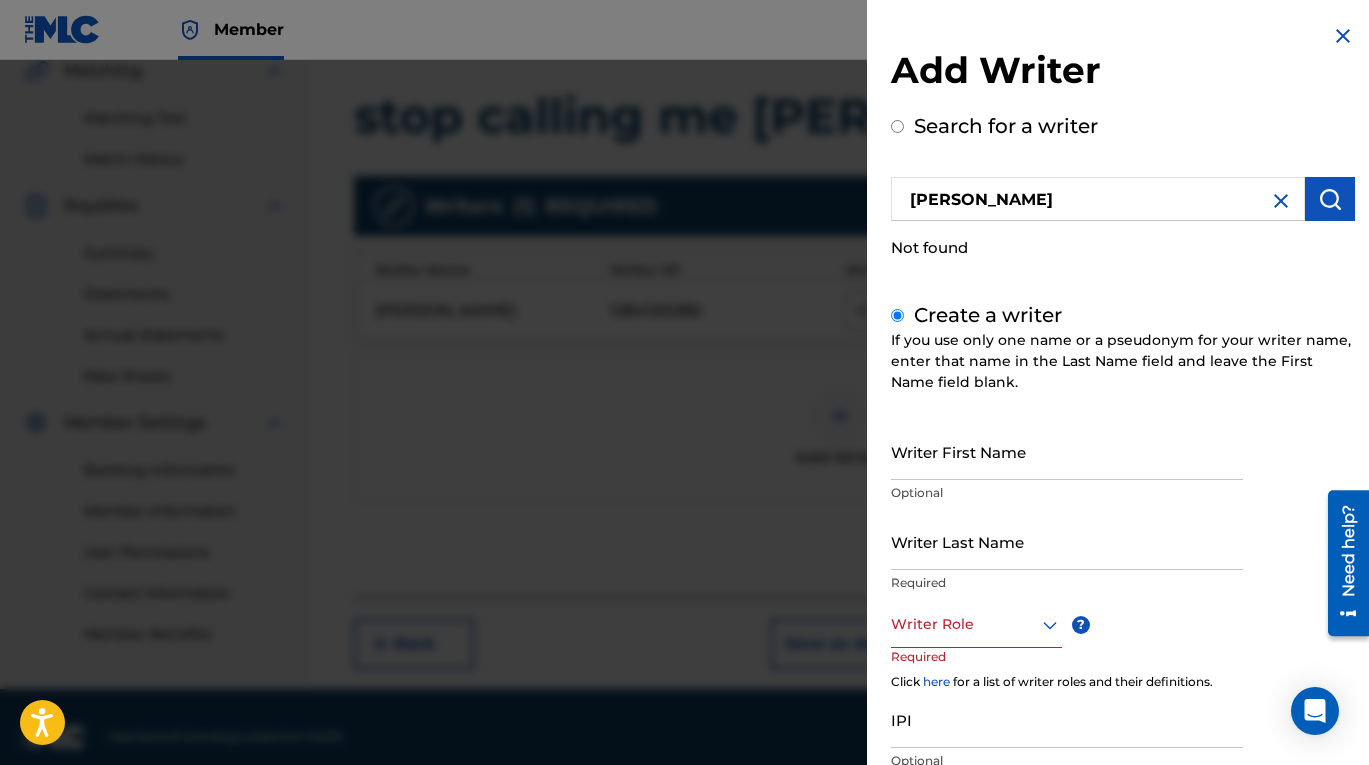 scroll, scrollTop: 149, scrollLeft: 0, axis: vertical 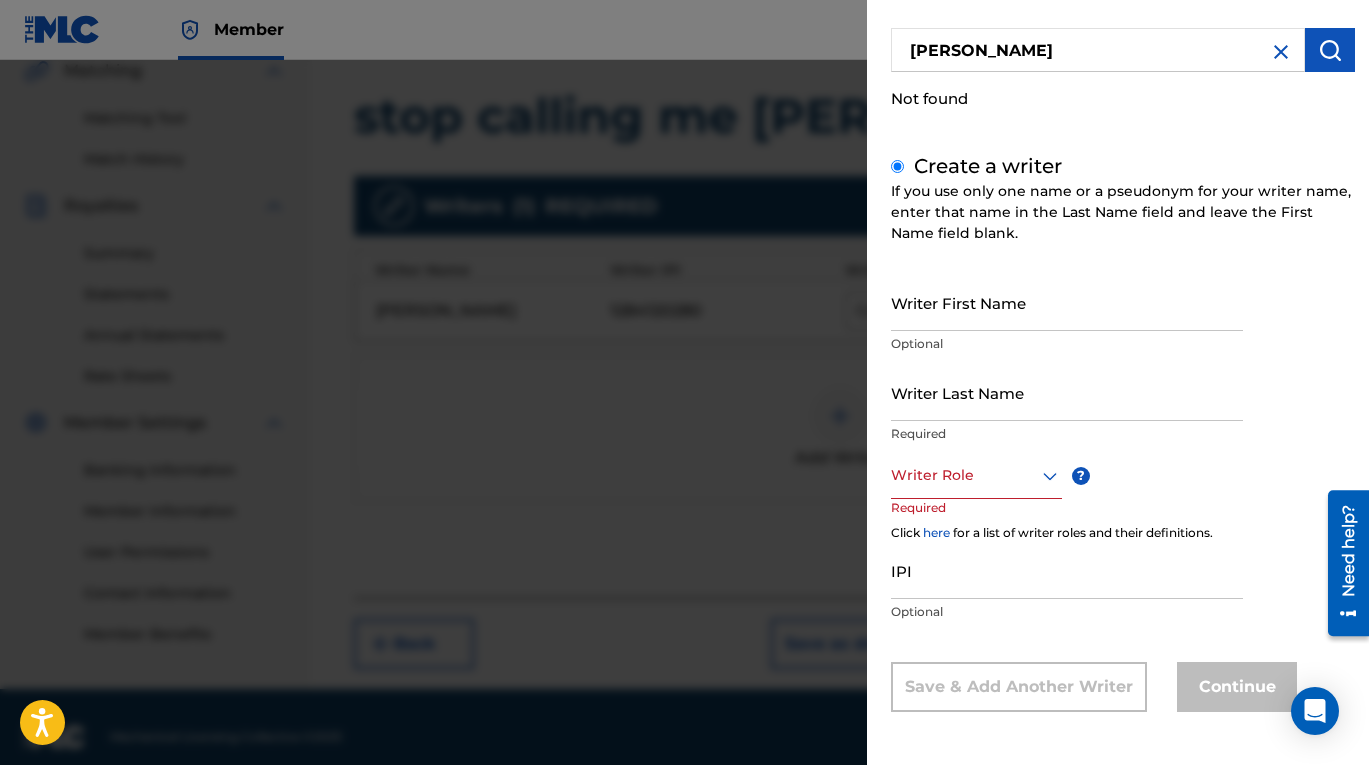 click on "Writer First Name" at bounding box center (1067, 302) 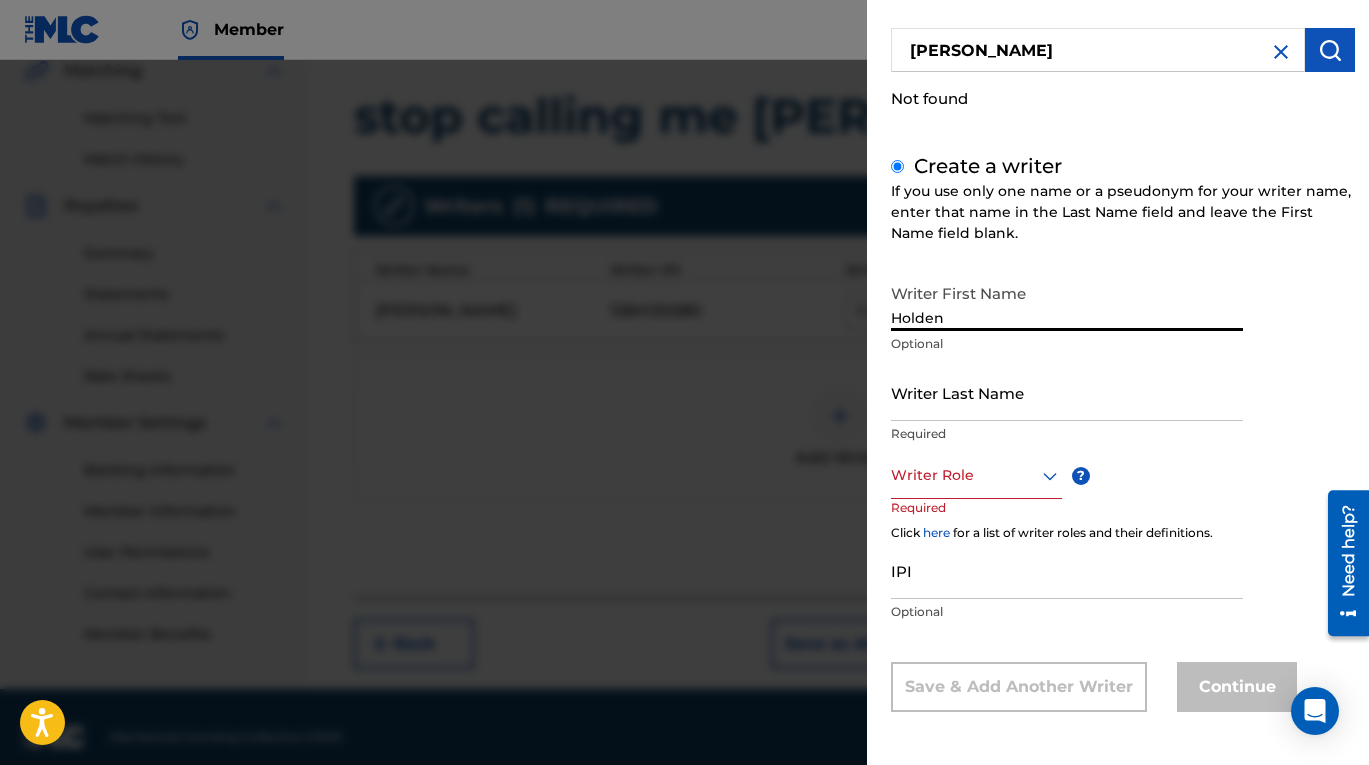 type on "Holden" 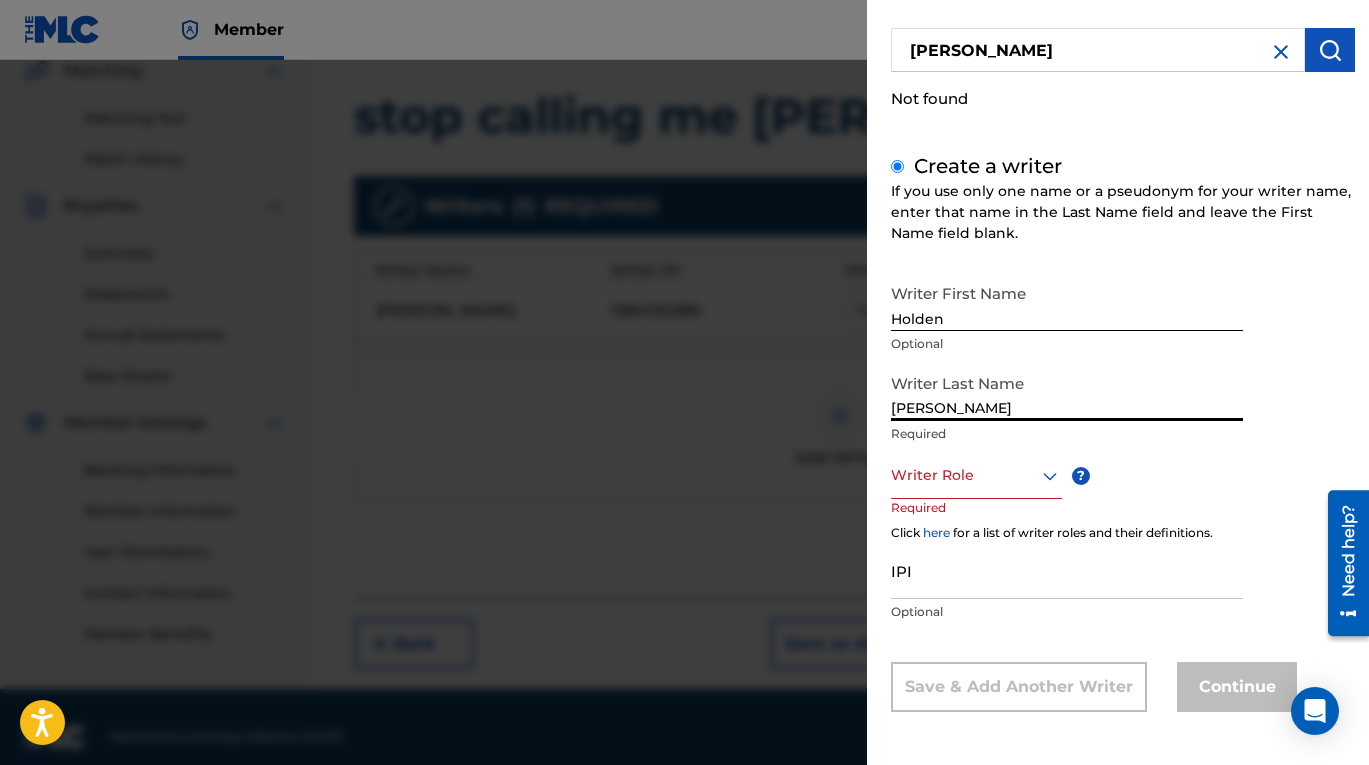 type on "Newton" 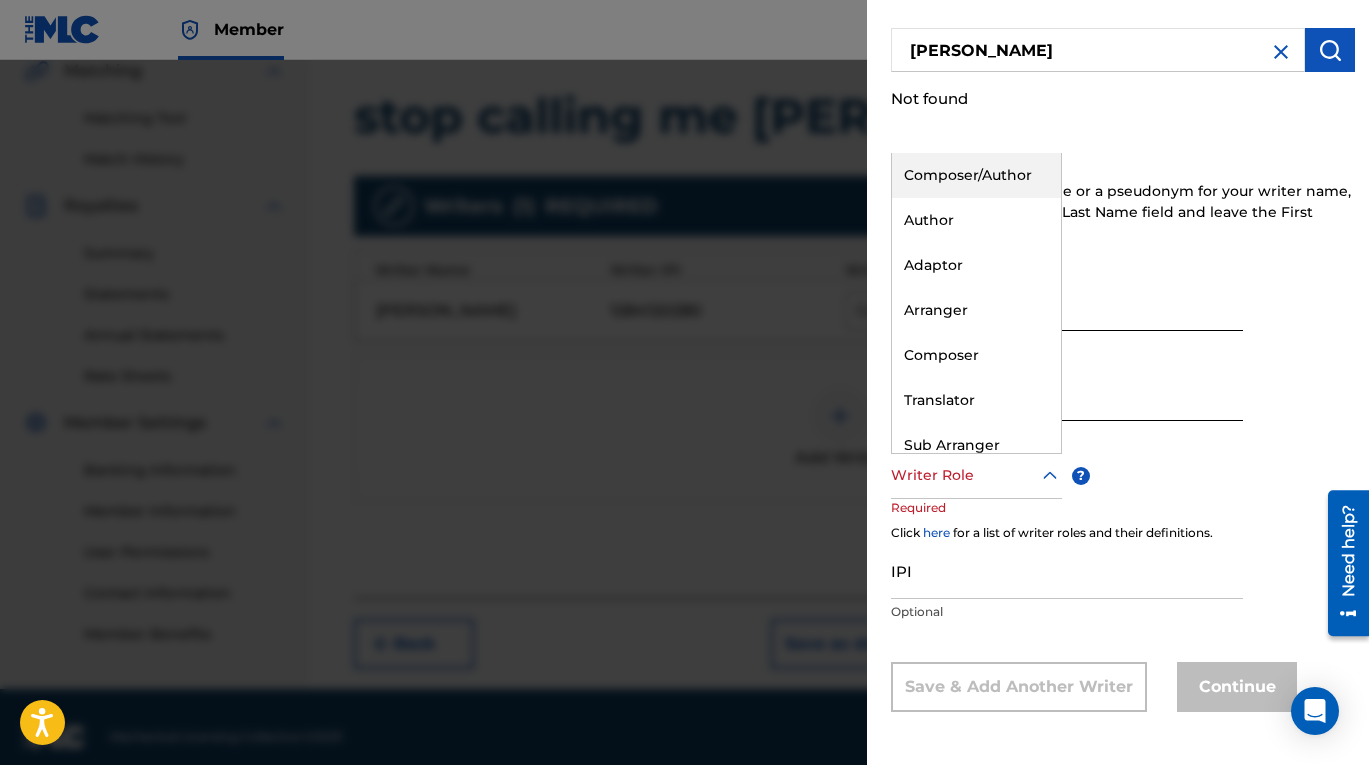 click on "Writer Role" at bounding box center [976, 476] 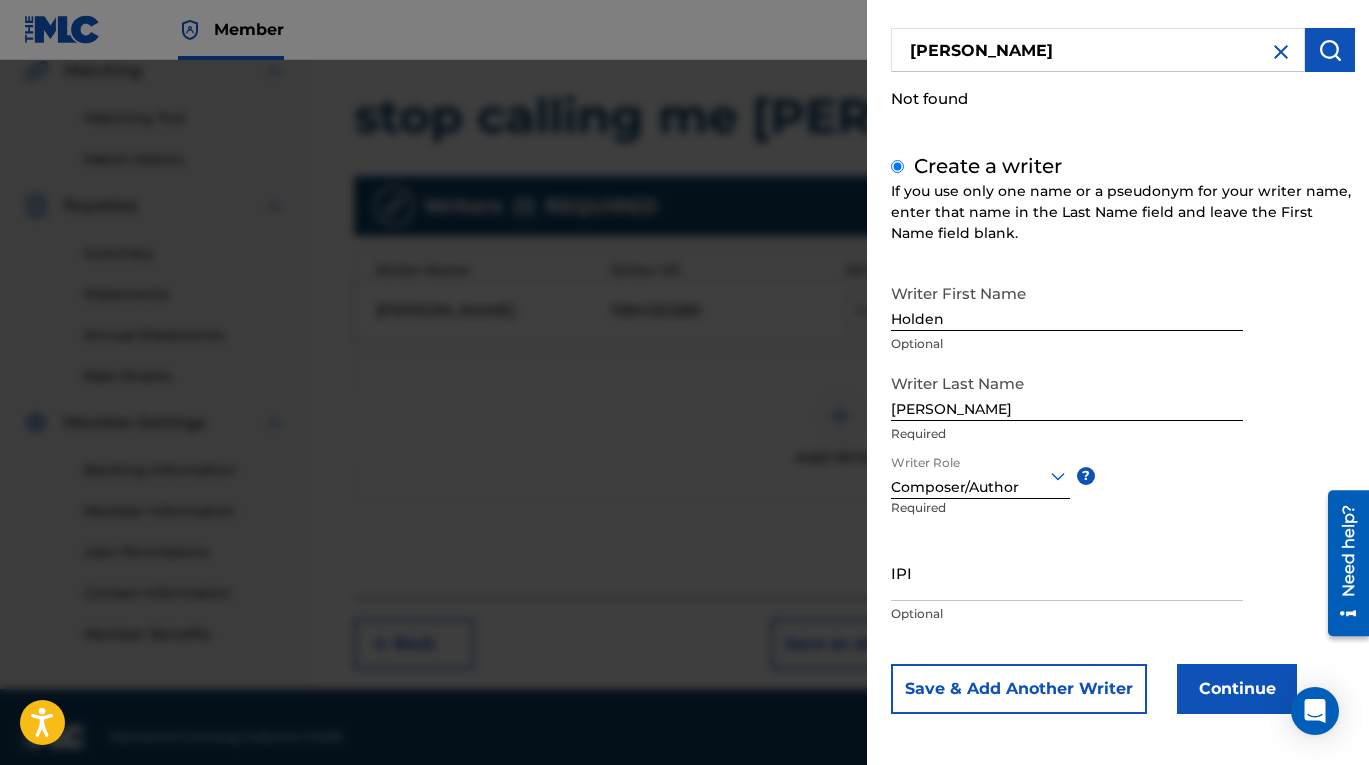 click on "IPI" at bounding box center (1067, 572) 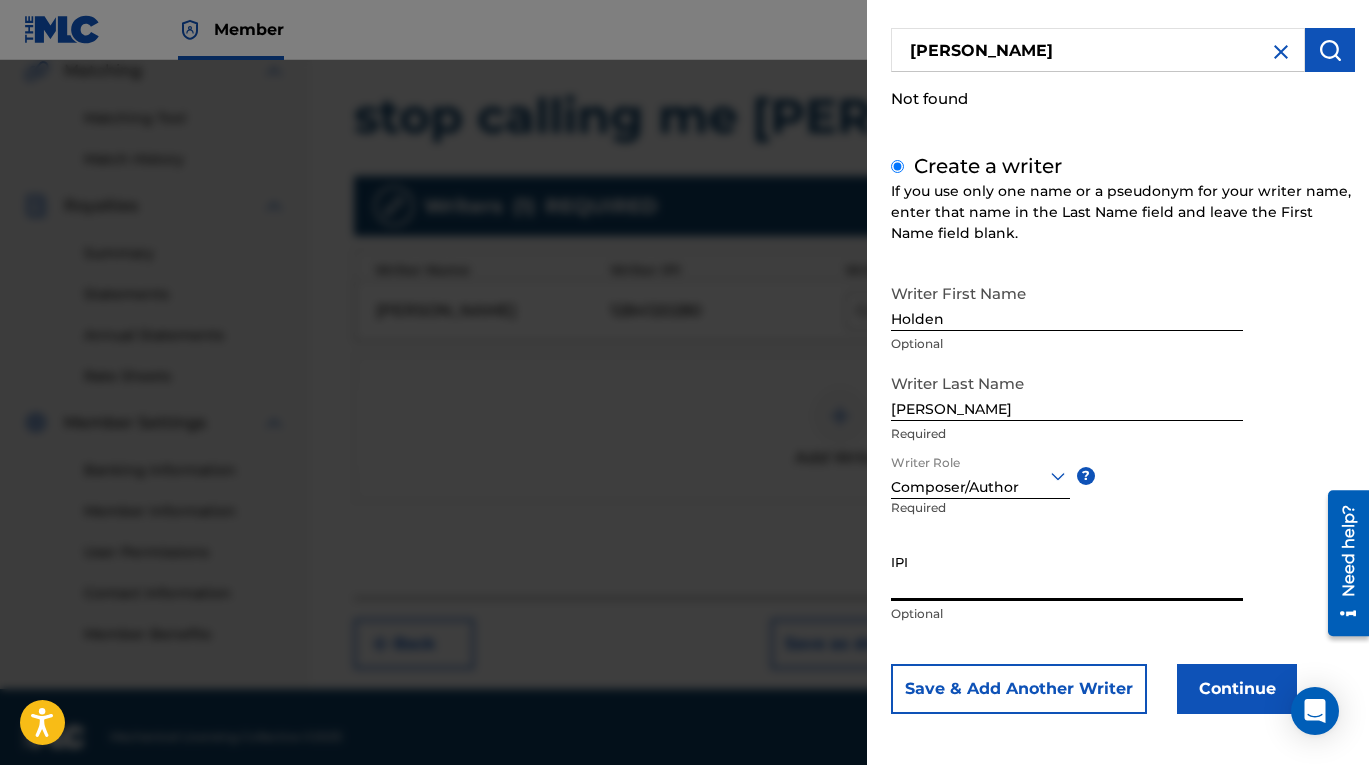 paste on "1284120868" 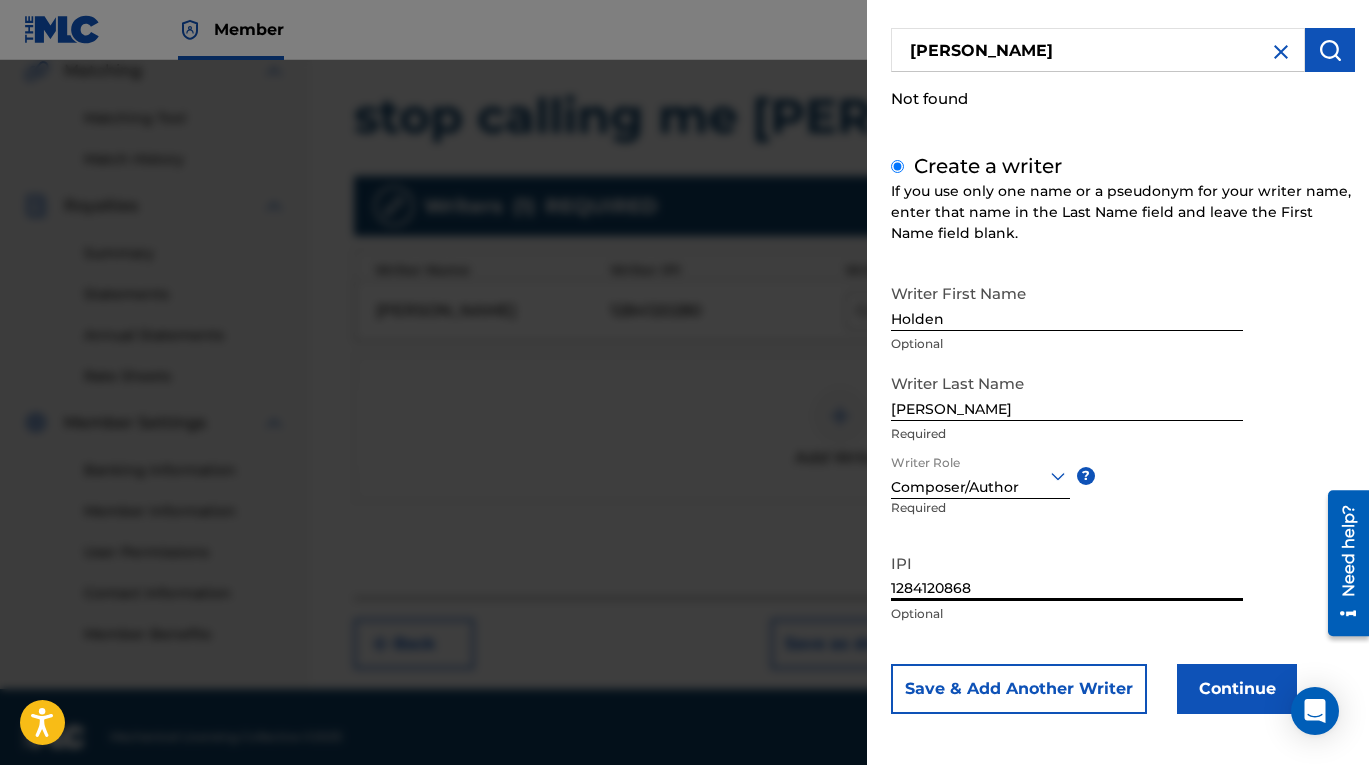 type on "1284120868" 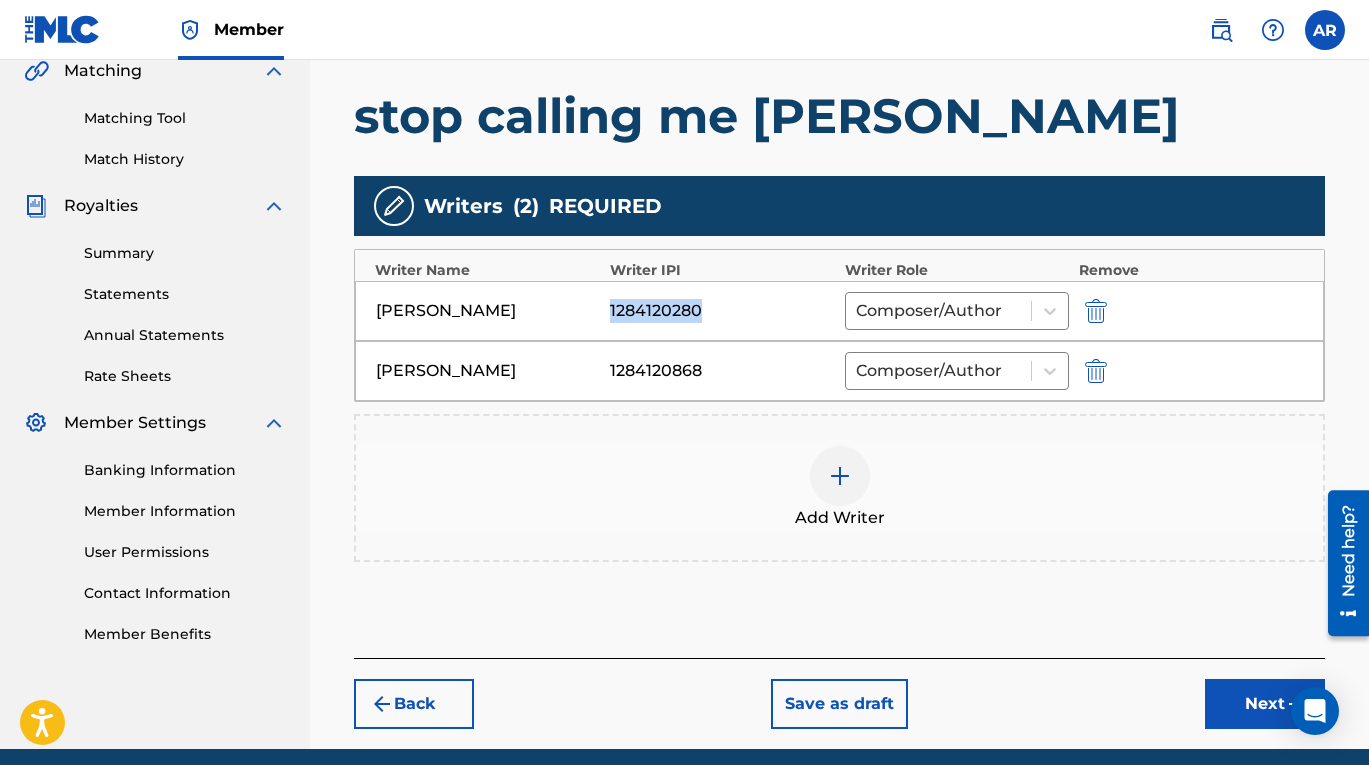 drag, startPoint x: 699, startPoint y: 306, endPoint x: 608, endPoint y: 306, distance: 91 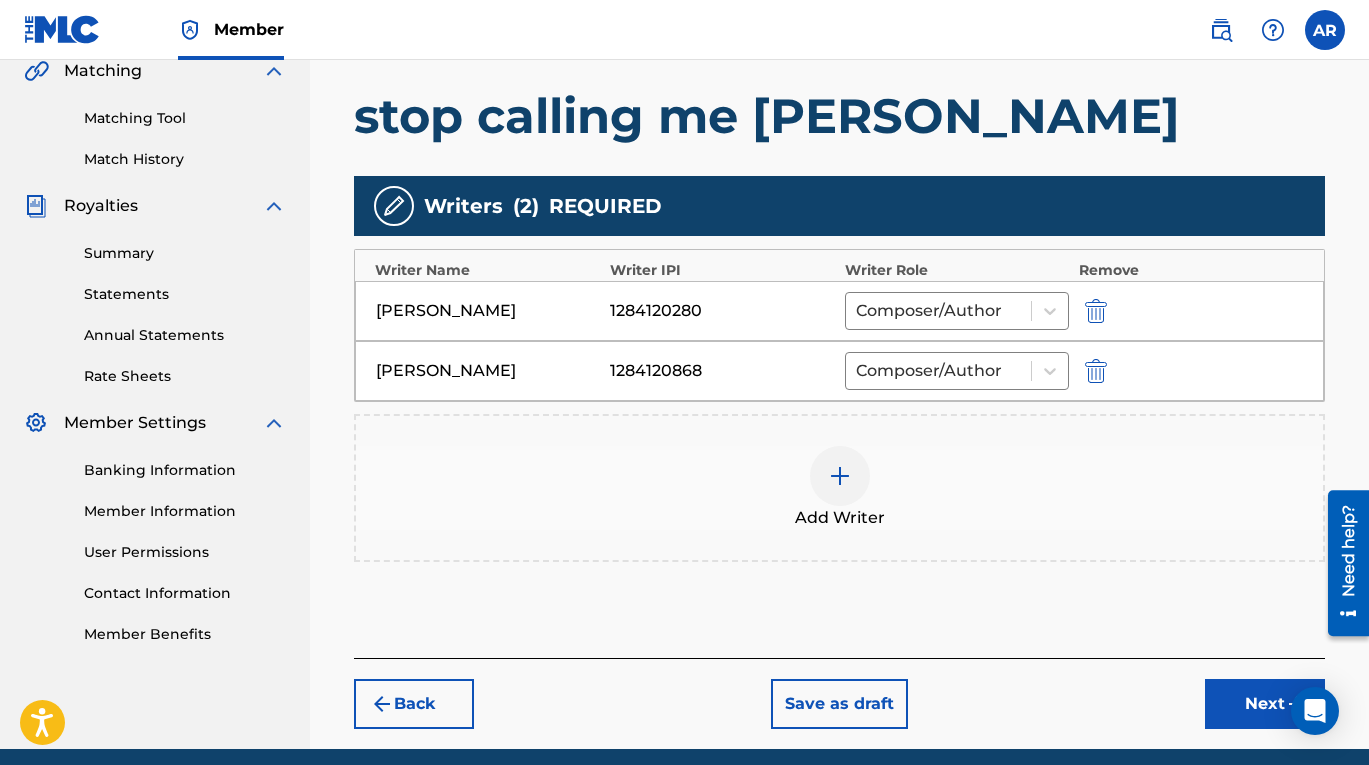 click on "stop calling me ramona flowers" at bounding box center (839, 116) 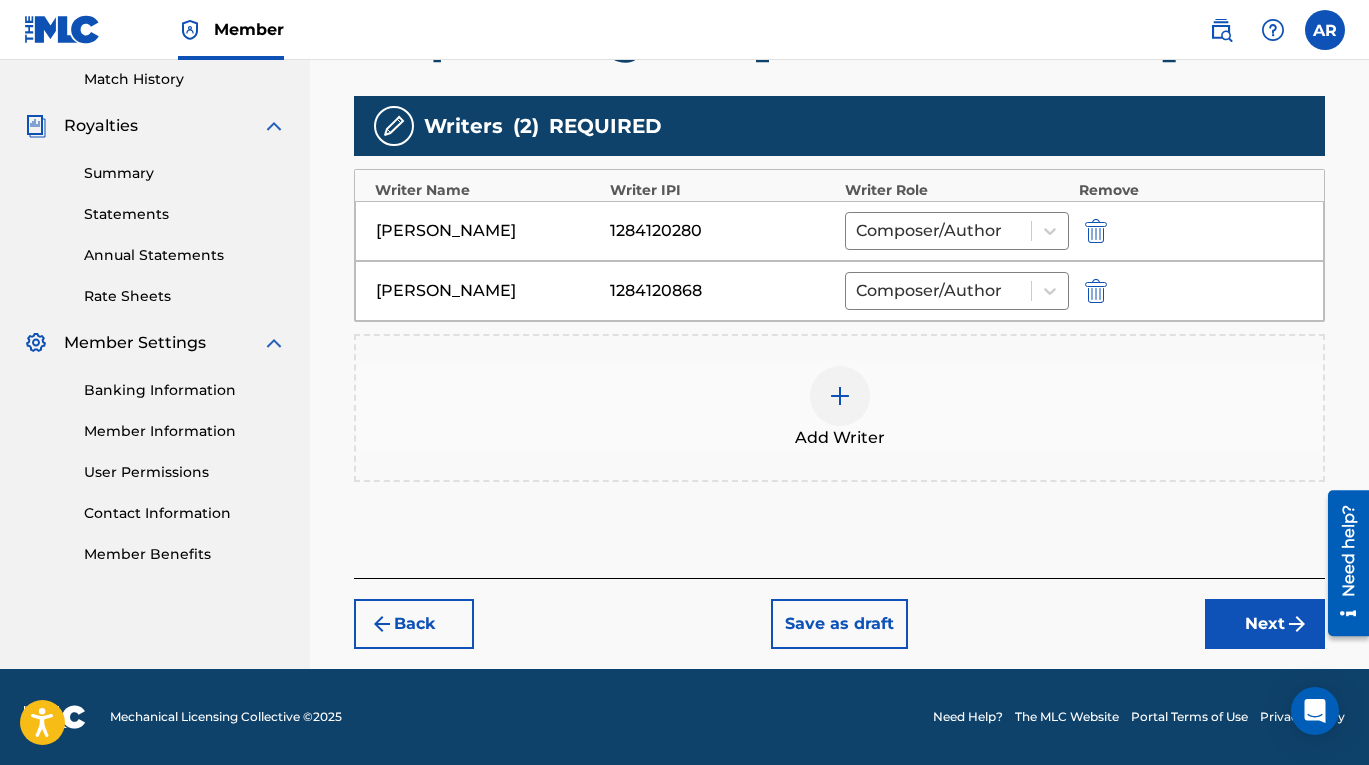 click on "Next" at bounding box center (1265, 624) 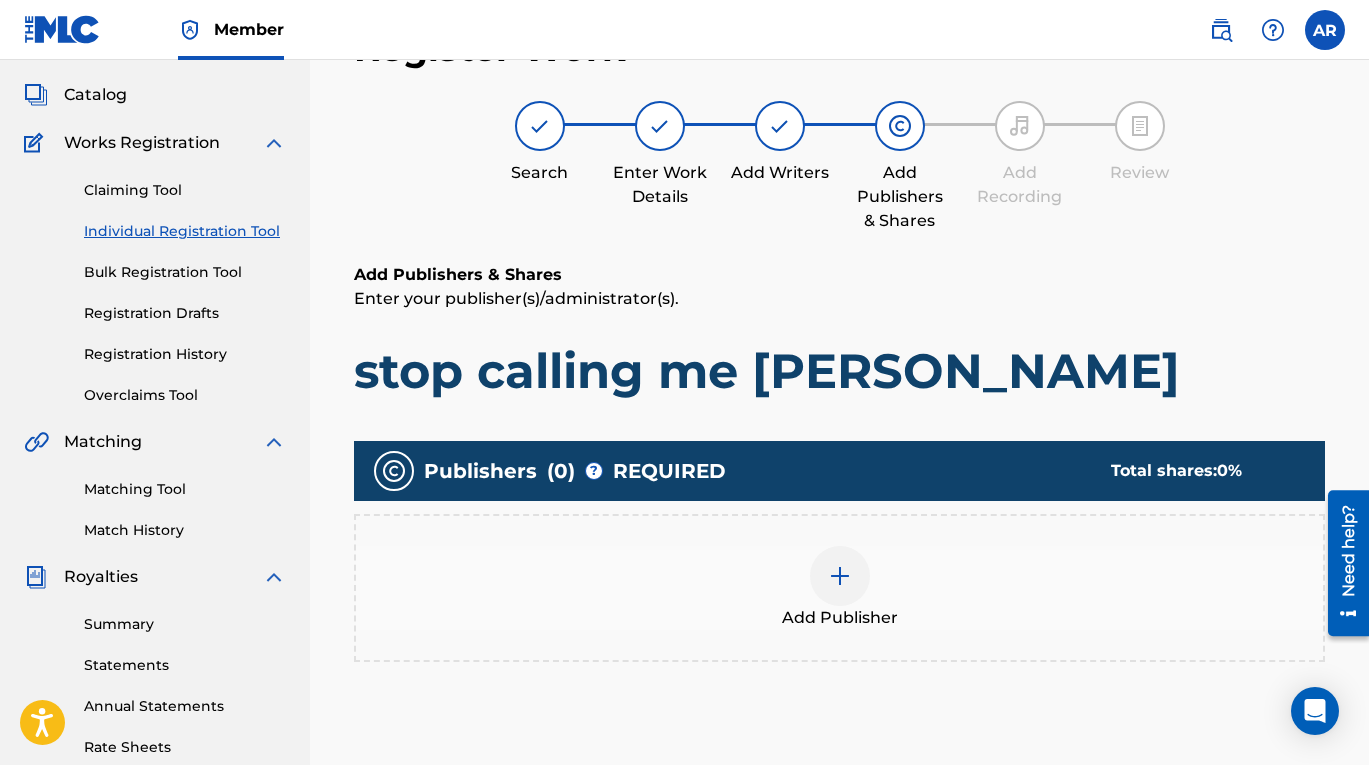 scroll, scrollTop: 90, scrollLeft: 0, axis: vertical 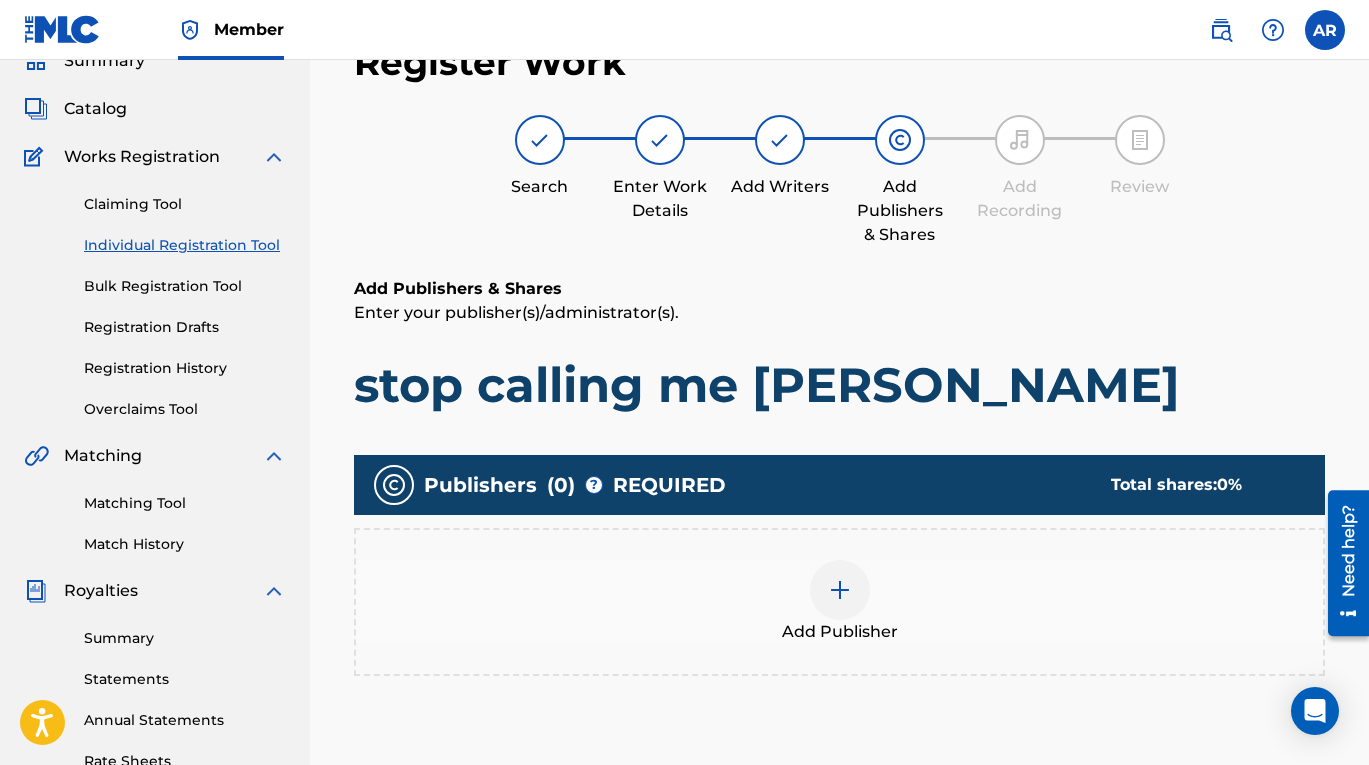 click at bounding box center (840, 590) 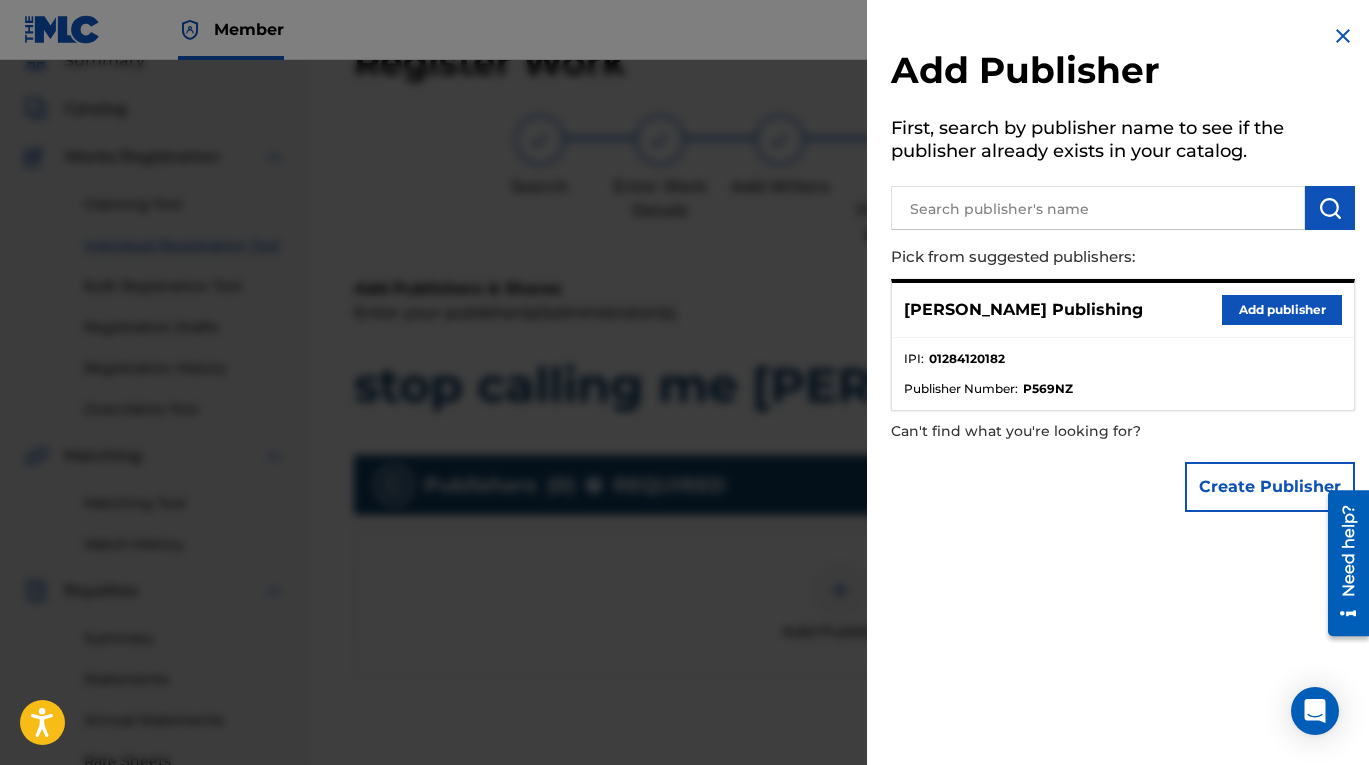 click on "Add publisher" at bounding box center [1282, 310] 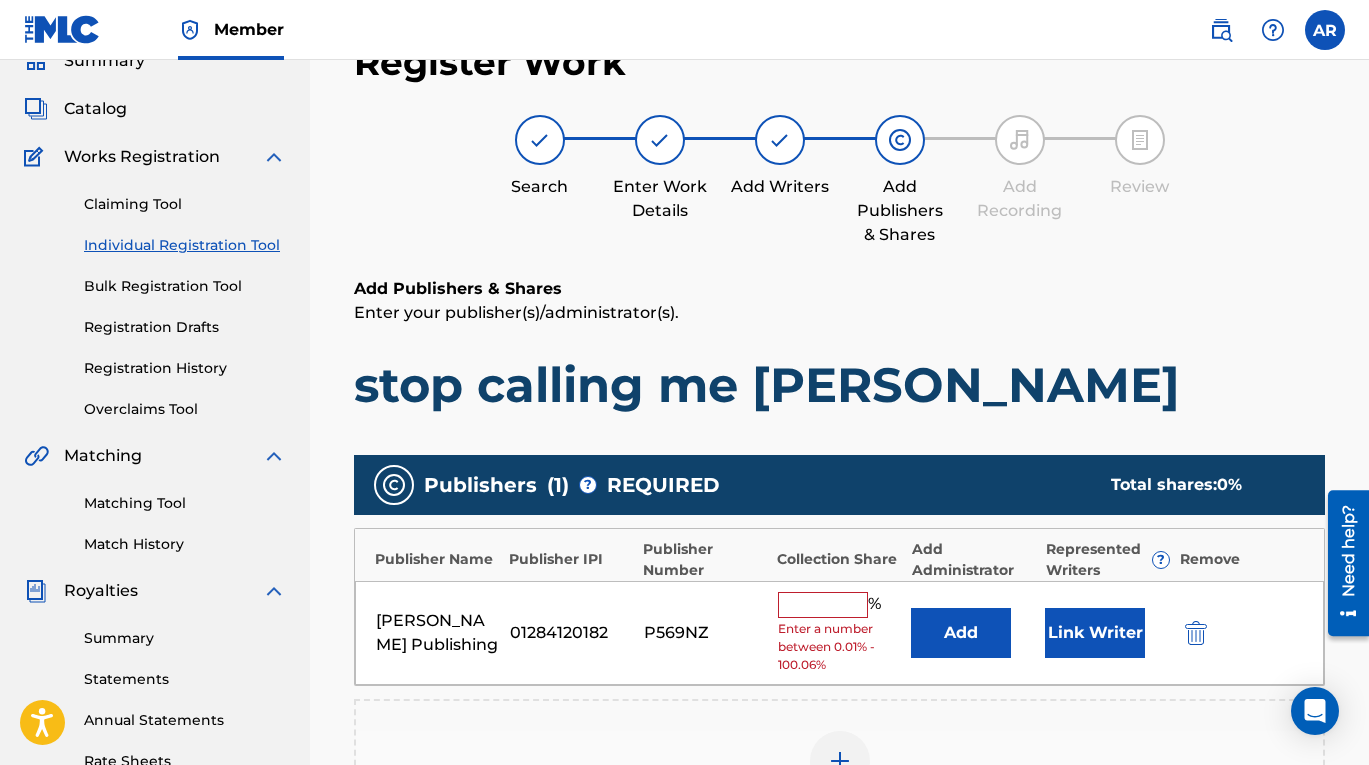 click at bounding box center (823, 605) 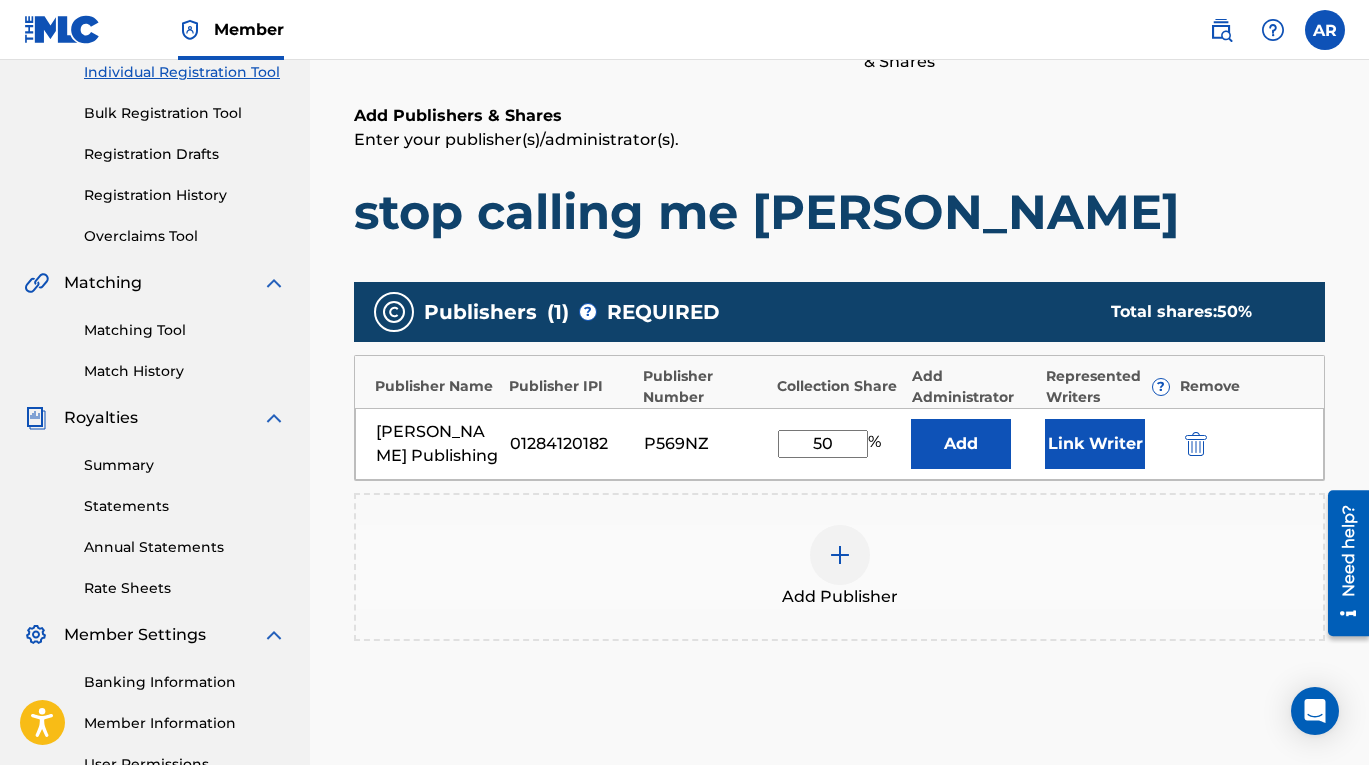 scroll, scrollTop: 266, scrollLeft: 0, axis: vertical 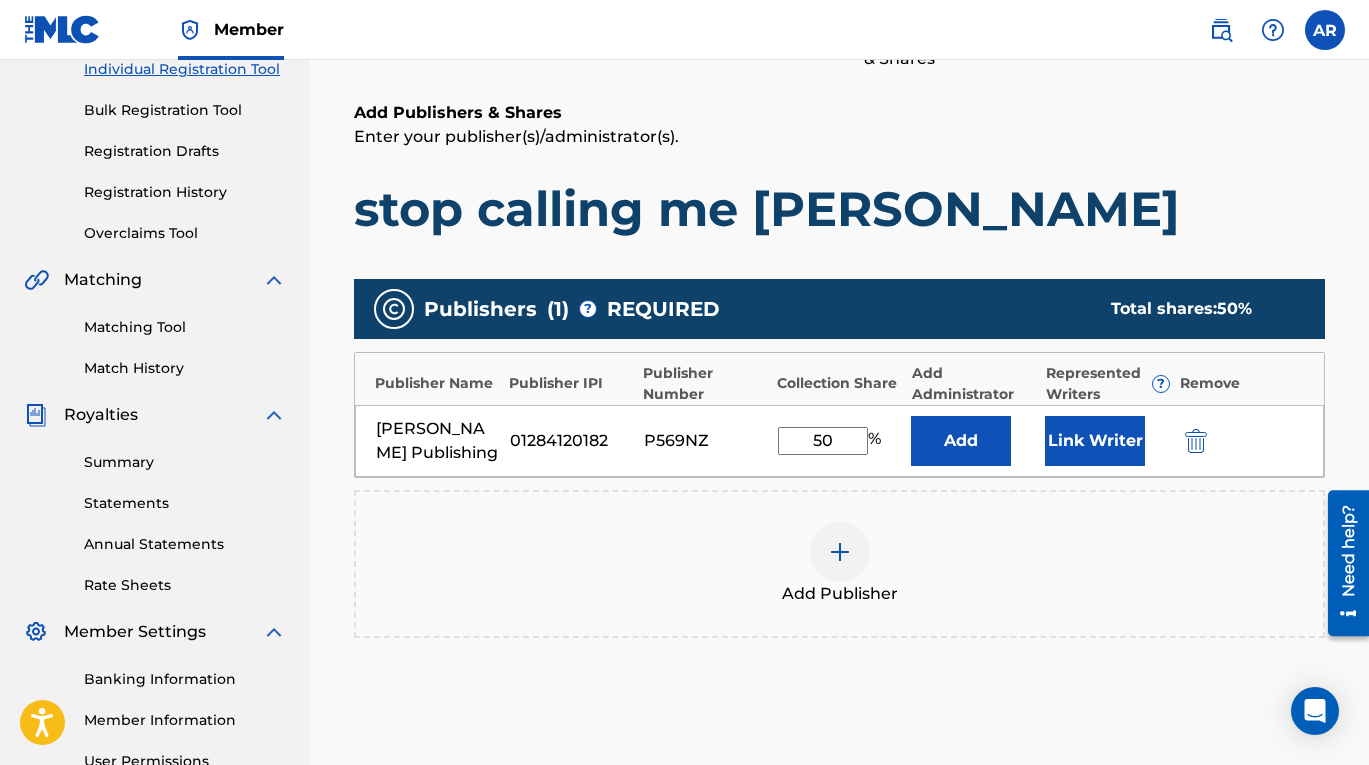 type on "50" 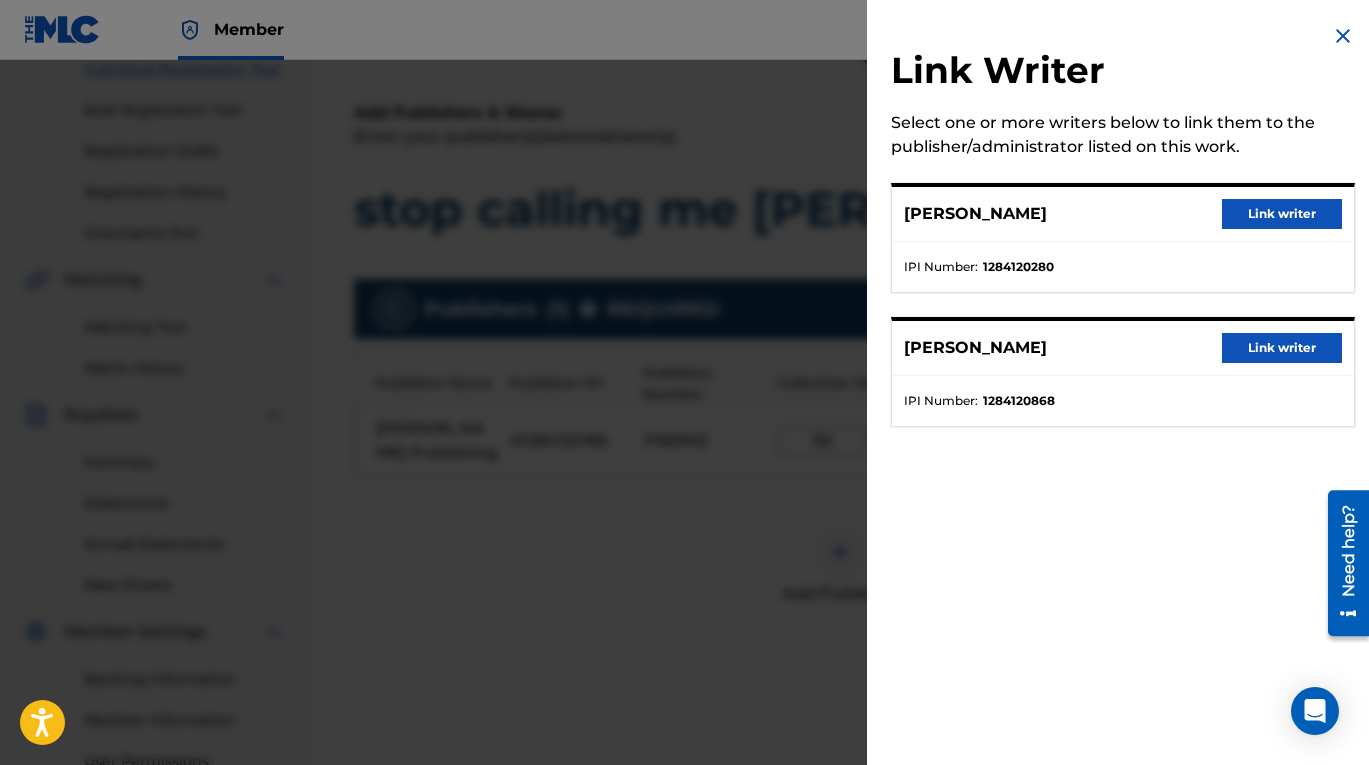 click on "Link writer" at bounding box center [1282, 214] 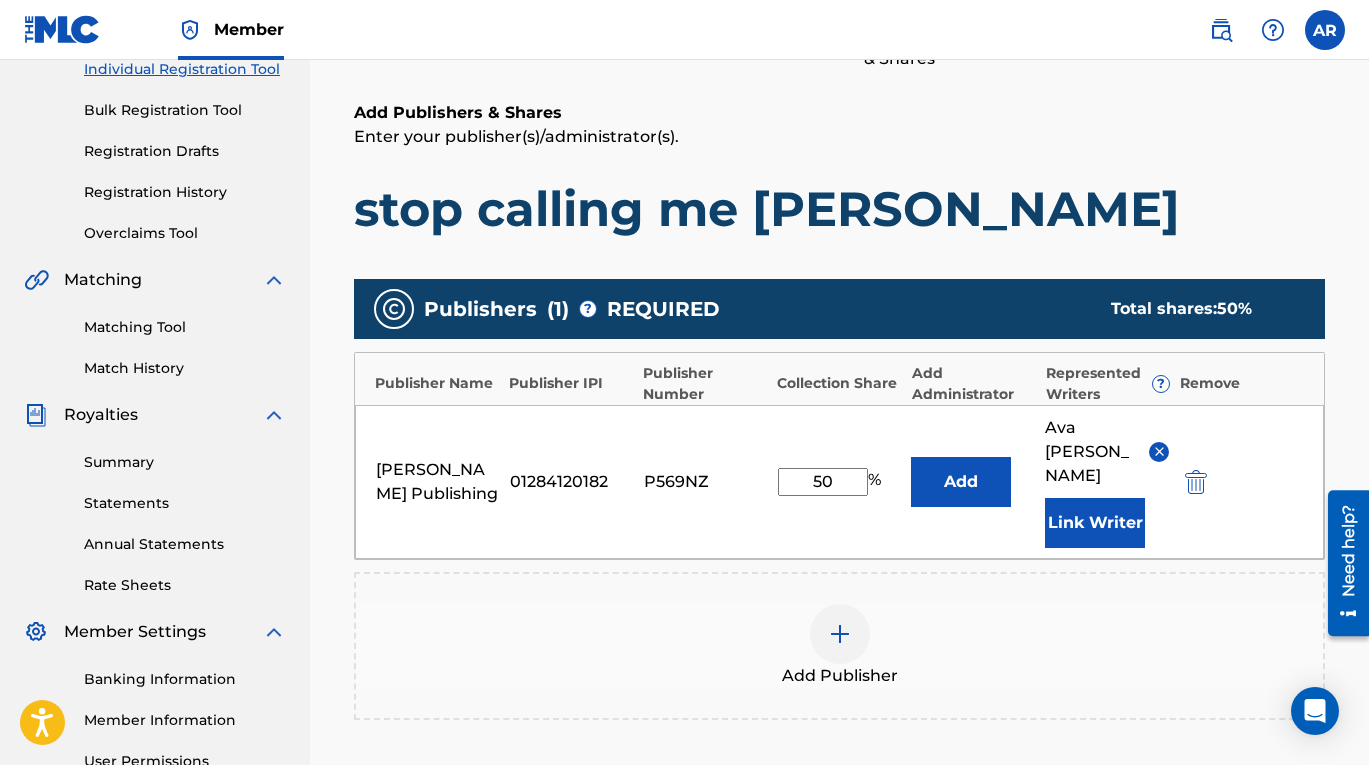 click on "Link Writer" at bounding box center [1095, 523] 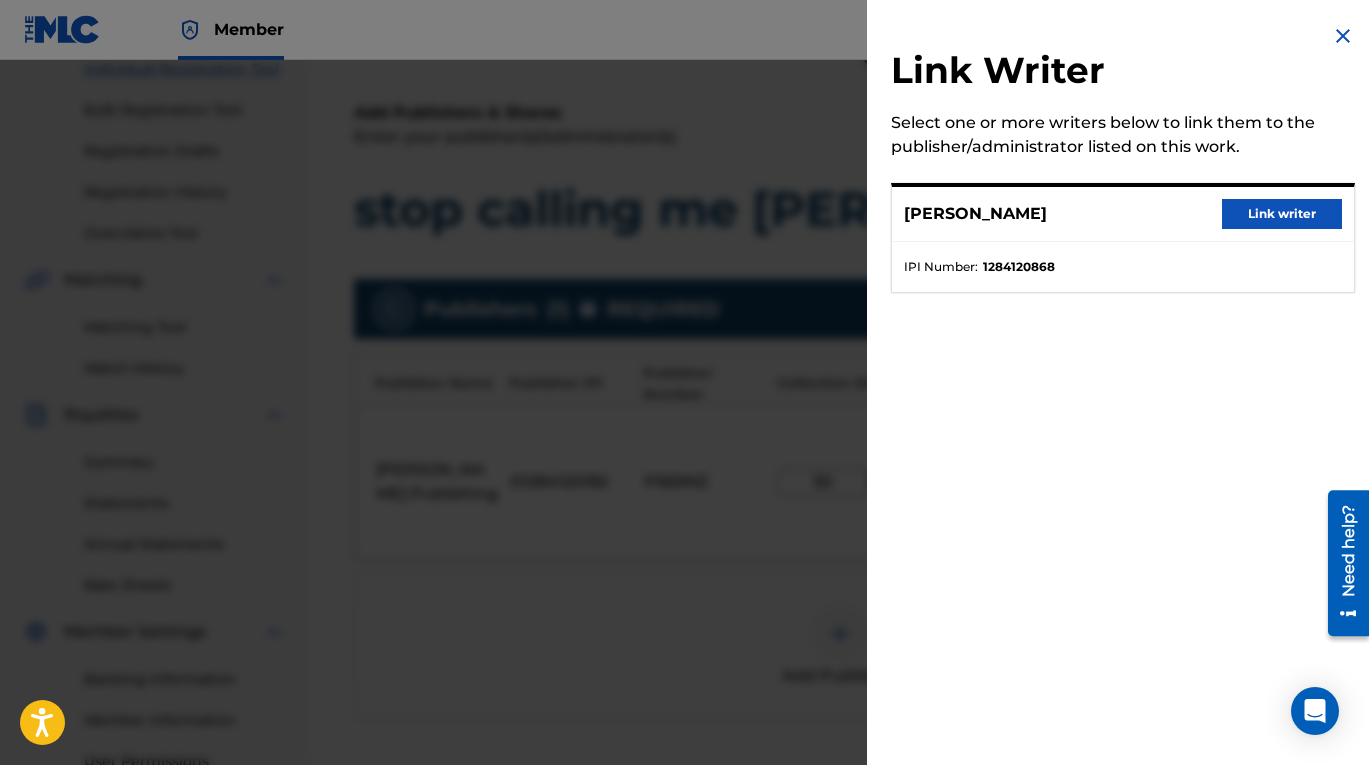 click on "Link writer" at bounding box center [1282, 214] 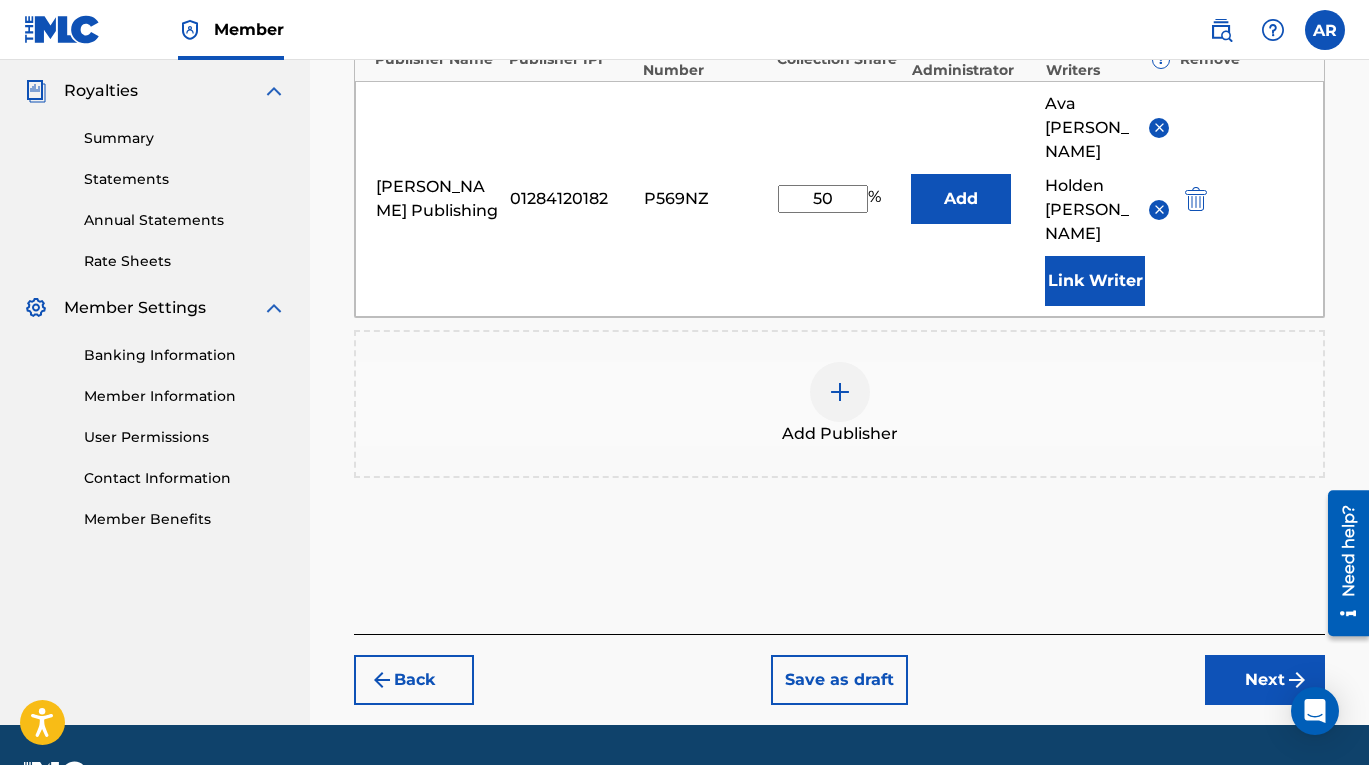 scroll, scrollTop: 598, scrollLeft: 0, axis: vertical 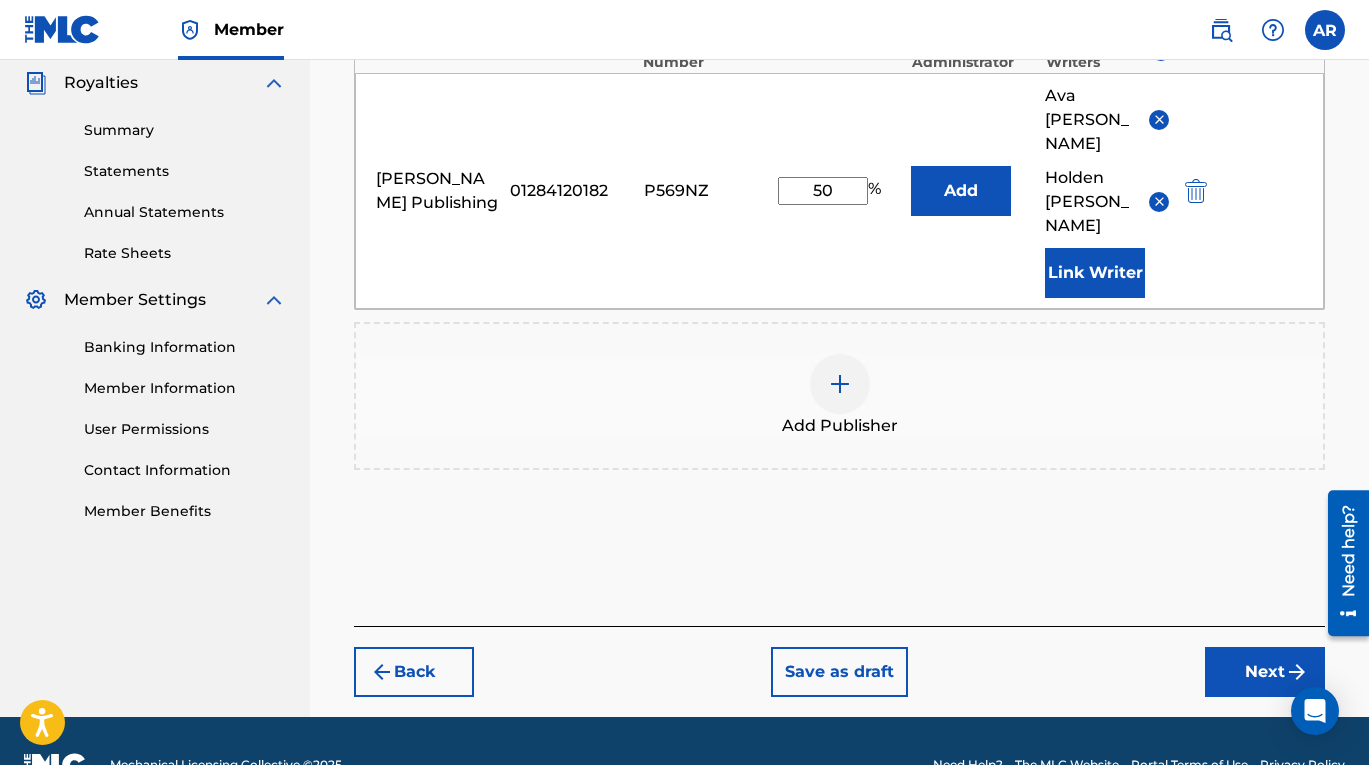 click on "Next" at bounding box center [1265, 672] 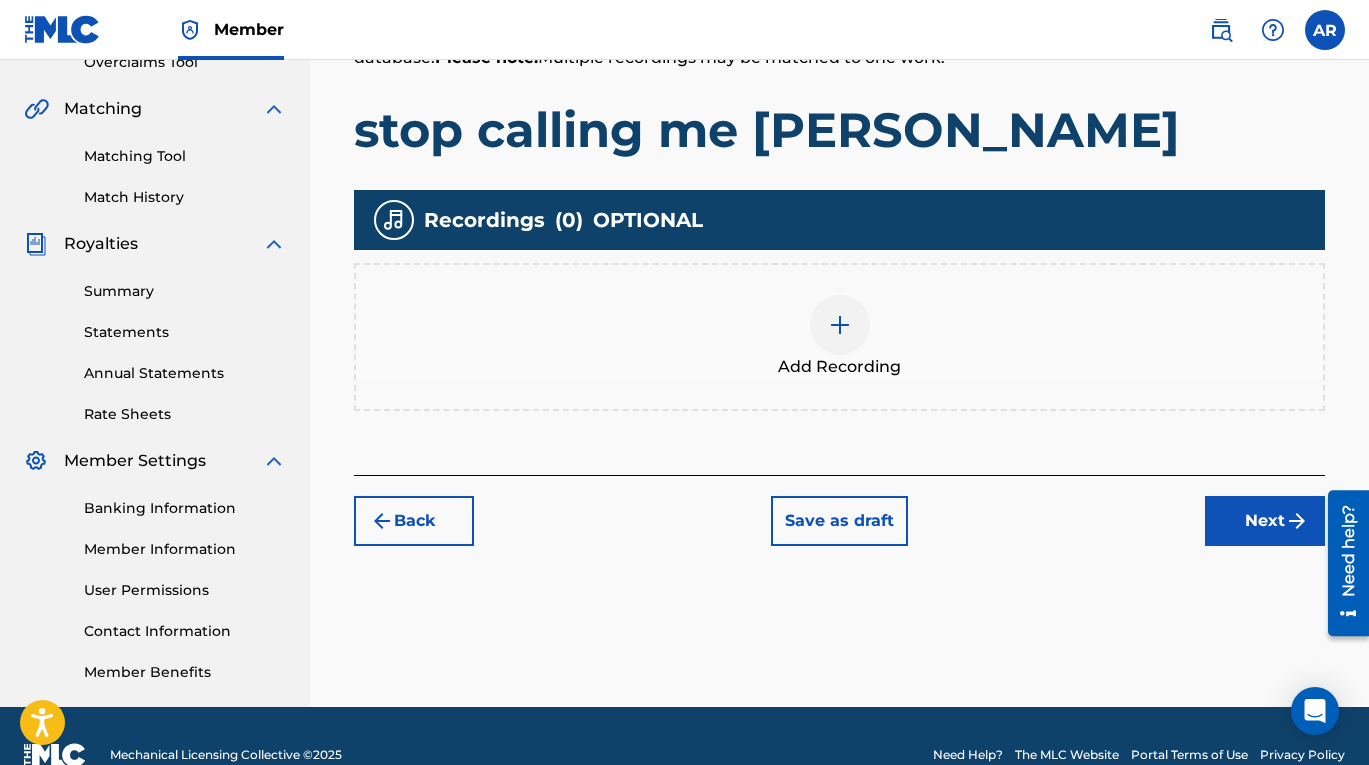 scroll, scrollTop: 460, scrollLeft: 0, axis: vertical 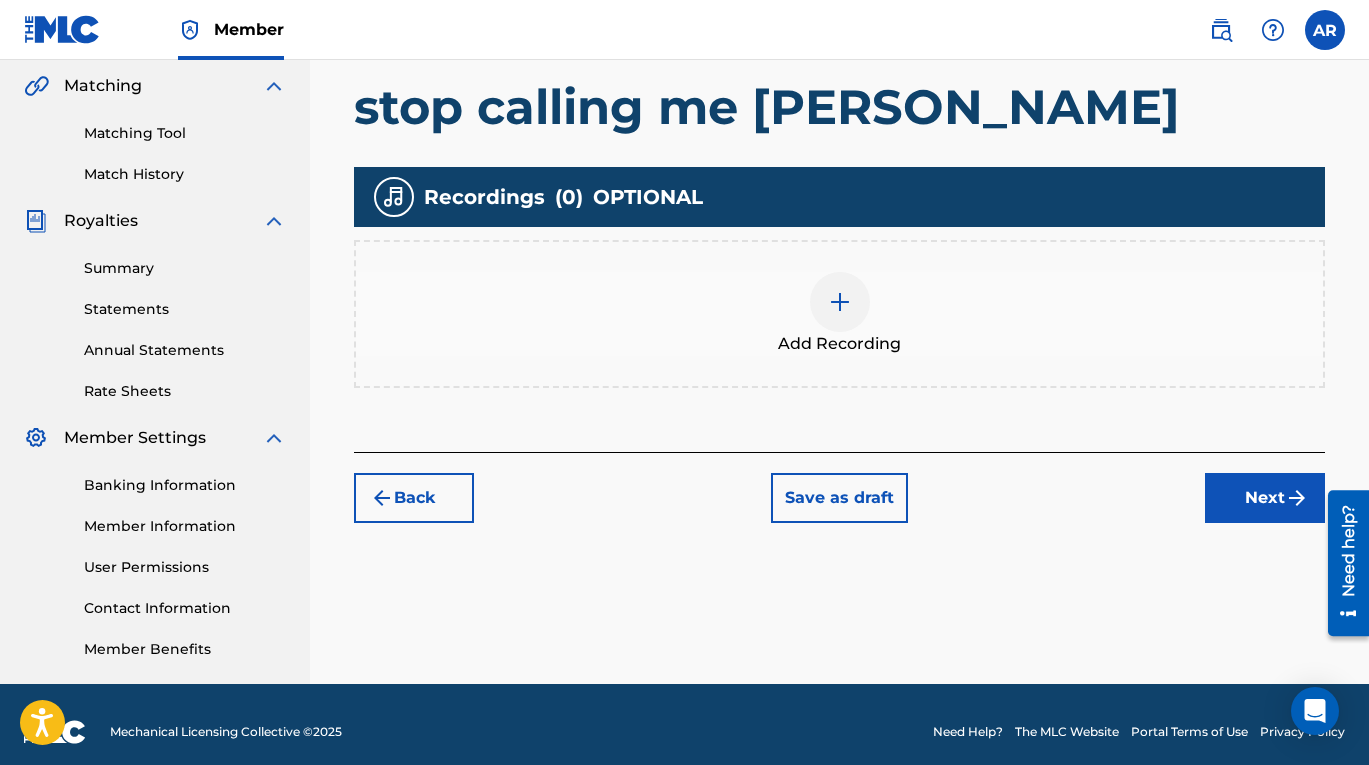 click on "Next" at bounding box center [1265, 498] 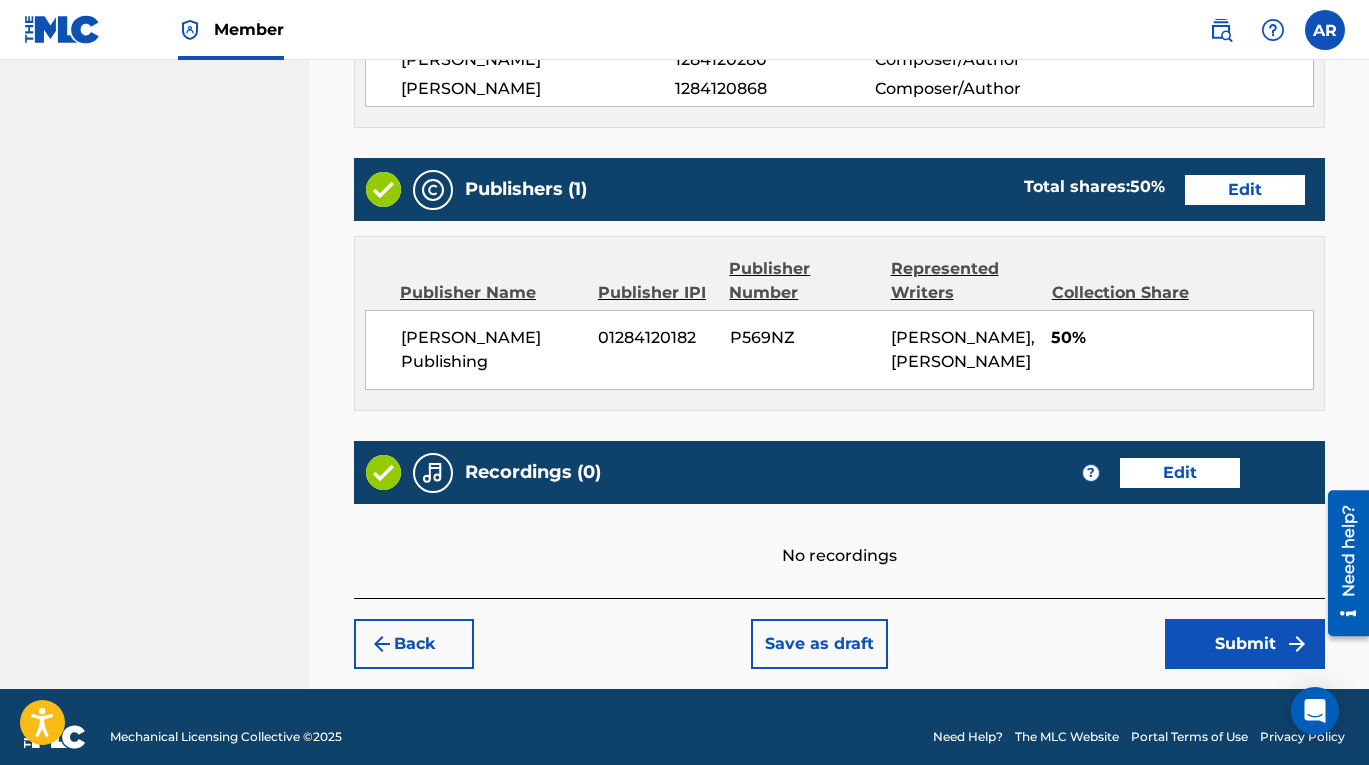 scroll, scrollTop: 1072, scrollLeft: 0, axis: vertical 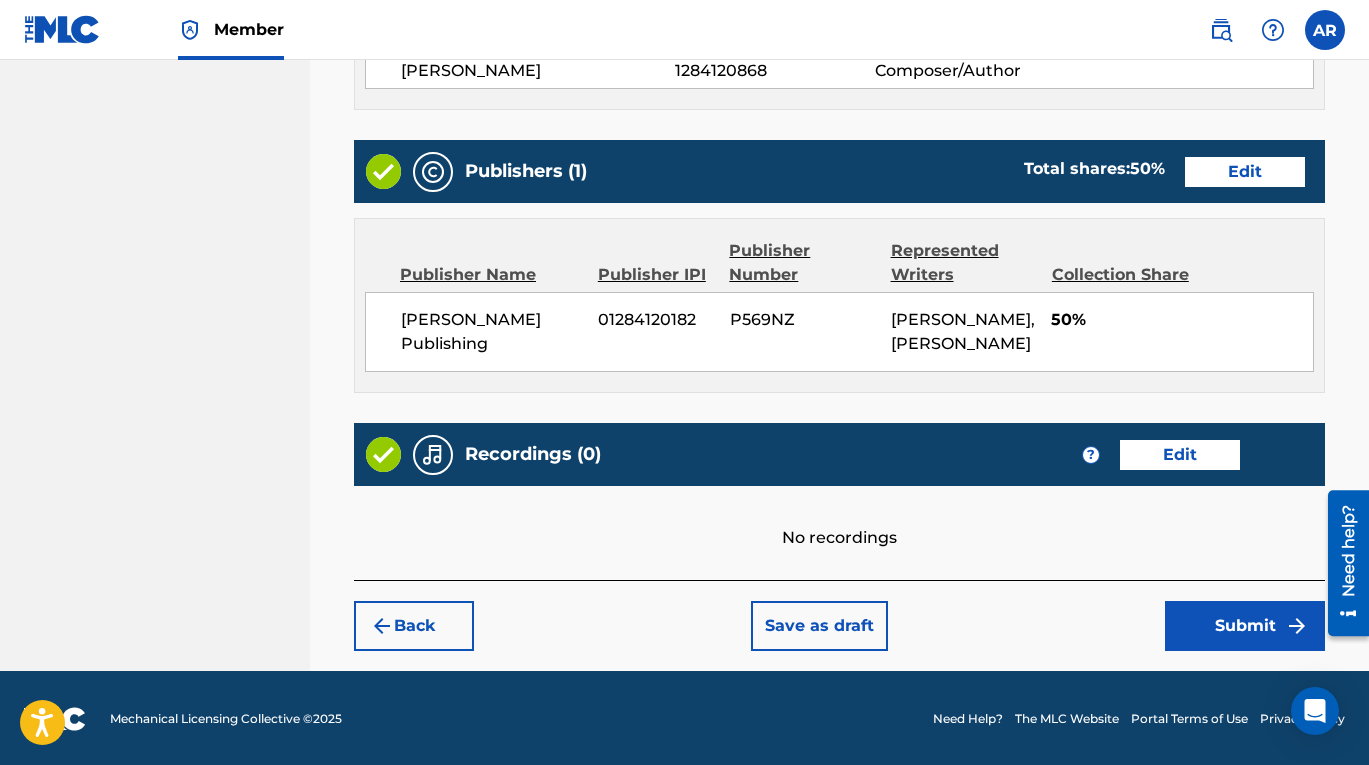 click on "Submit" at bounding box center [1245, 626] 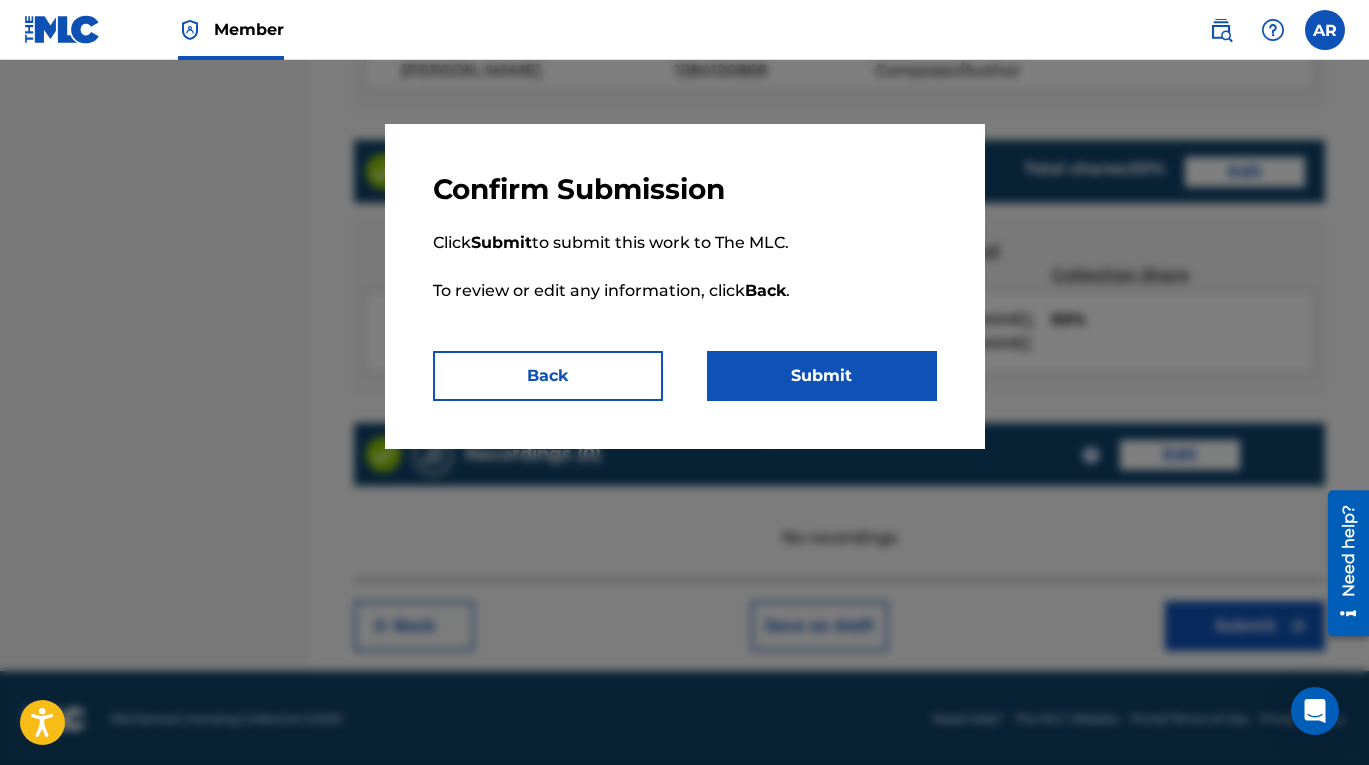 click on "Submit" at bounding box center (822, 376) 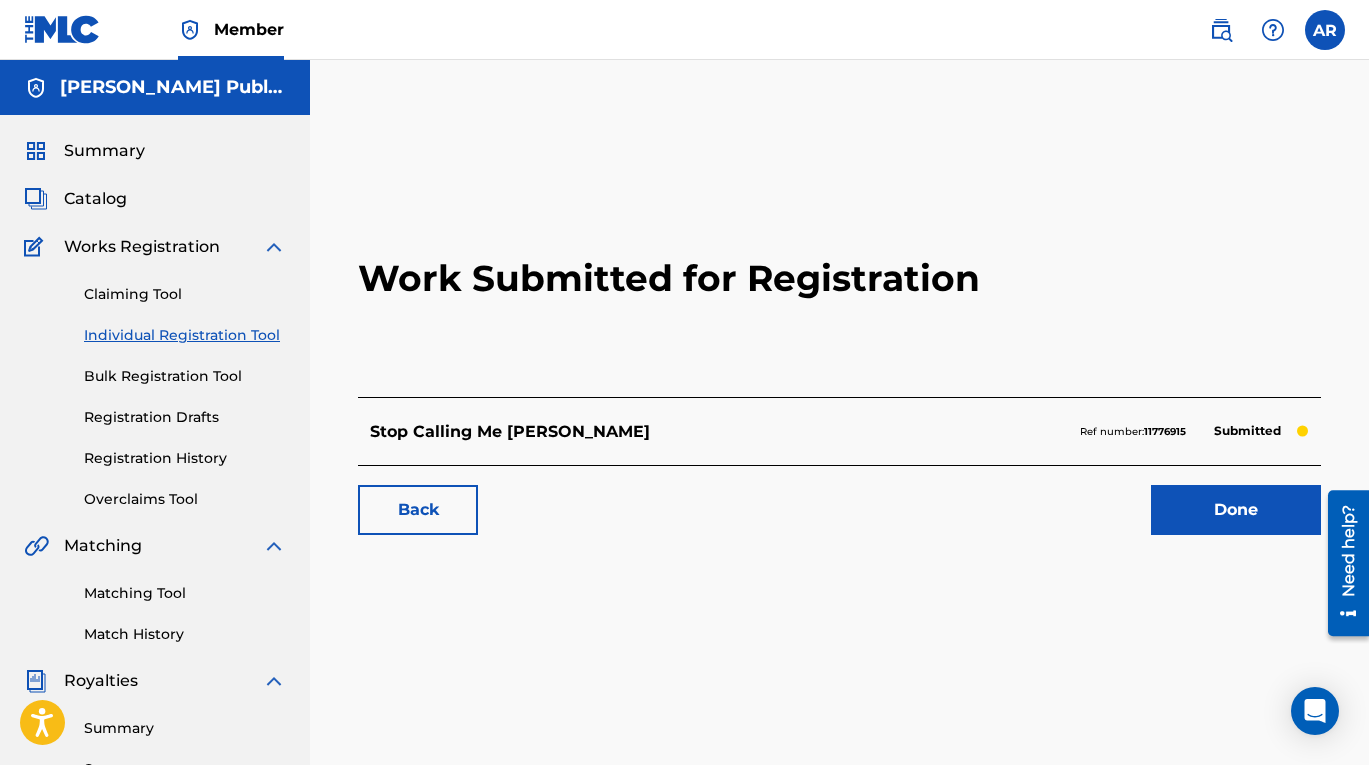 scroll, scrollTop: 19, scrollLeft: 0, axis: vertical 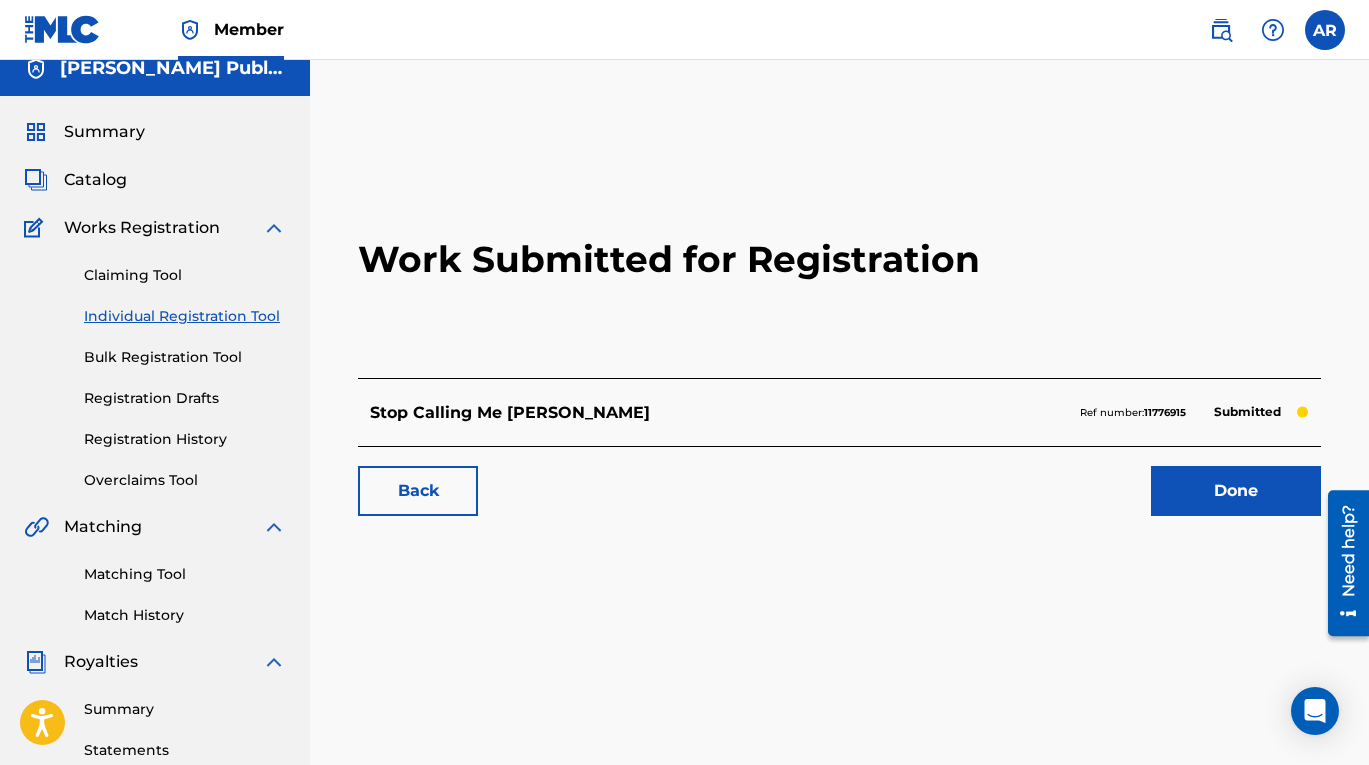 click on "Claiming Tool" at bounding box center [185, 275] 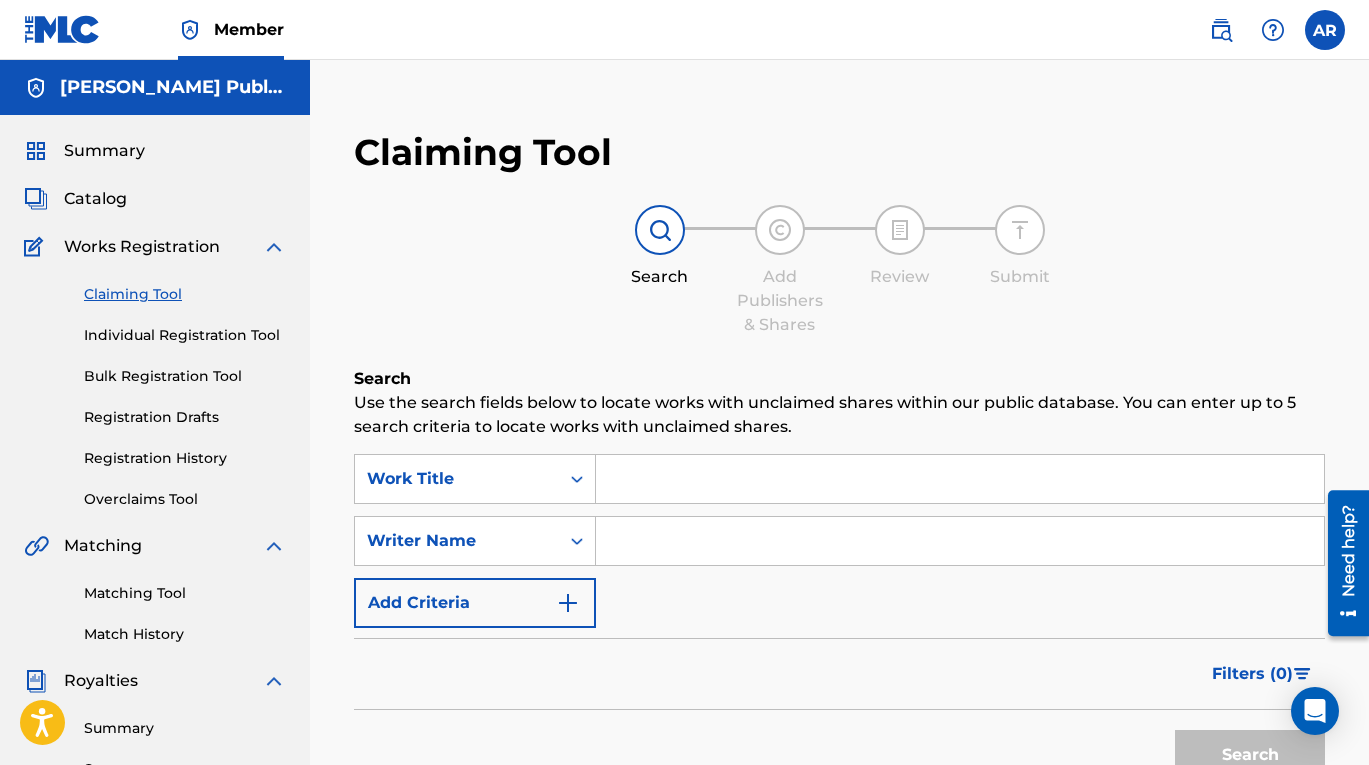 click at bounding box center [960, 479] 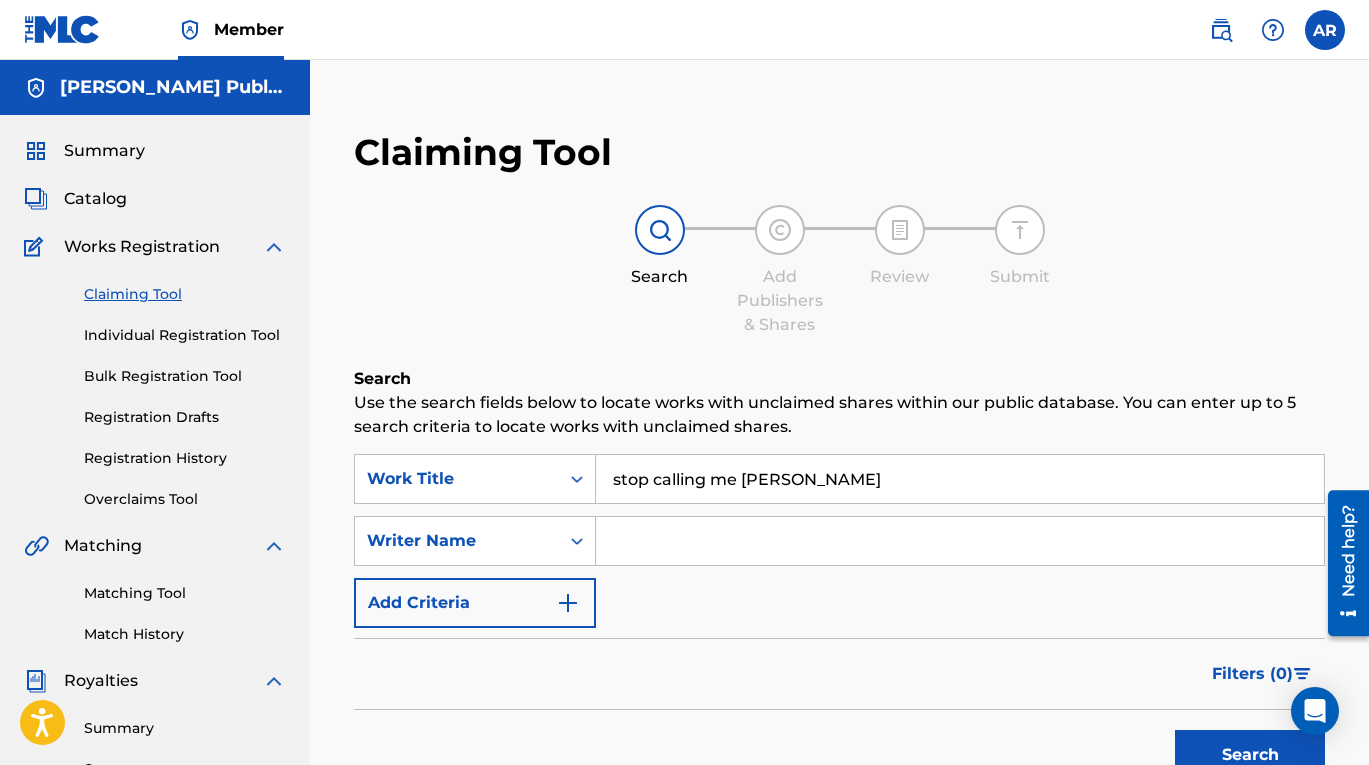 type on "stop calling me ramona flowers" 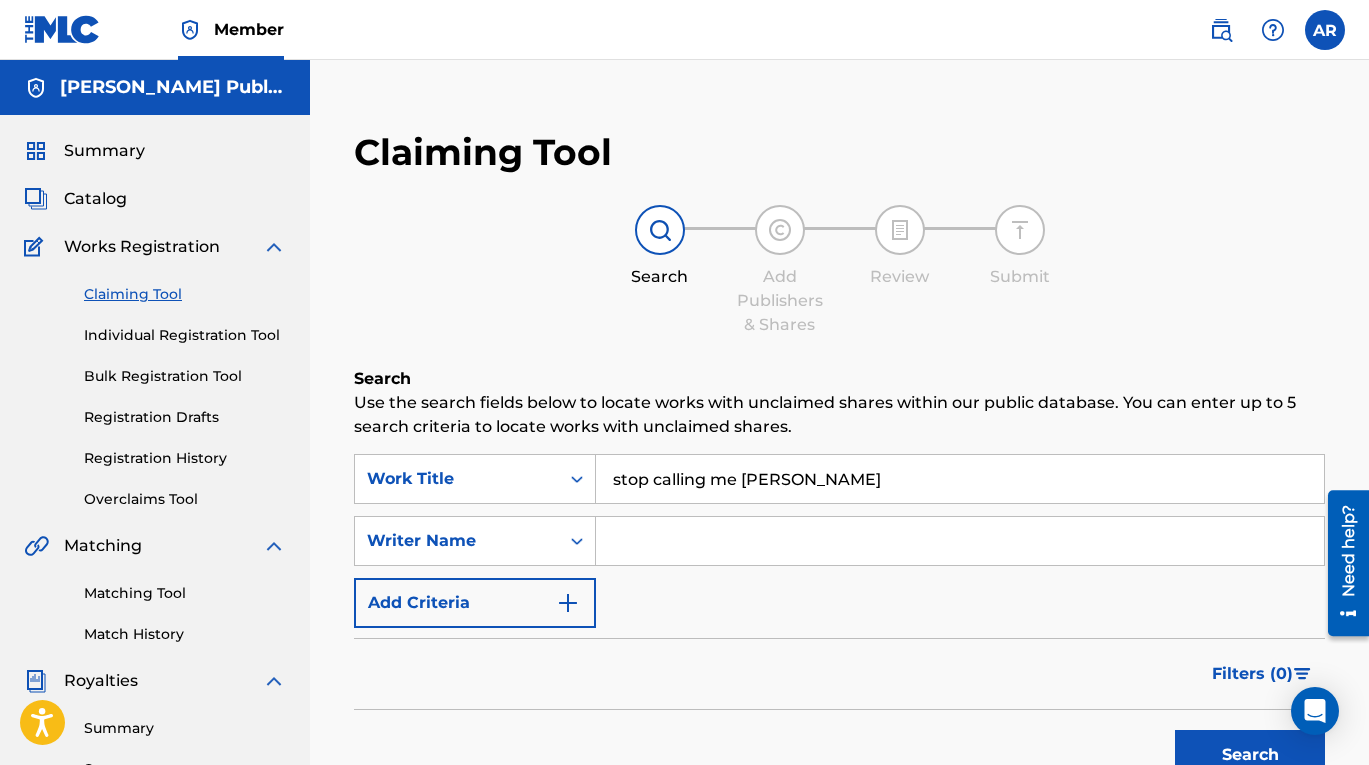 click at bounding box center [960, 541] 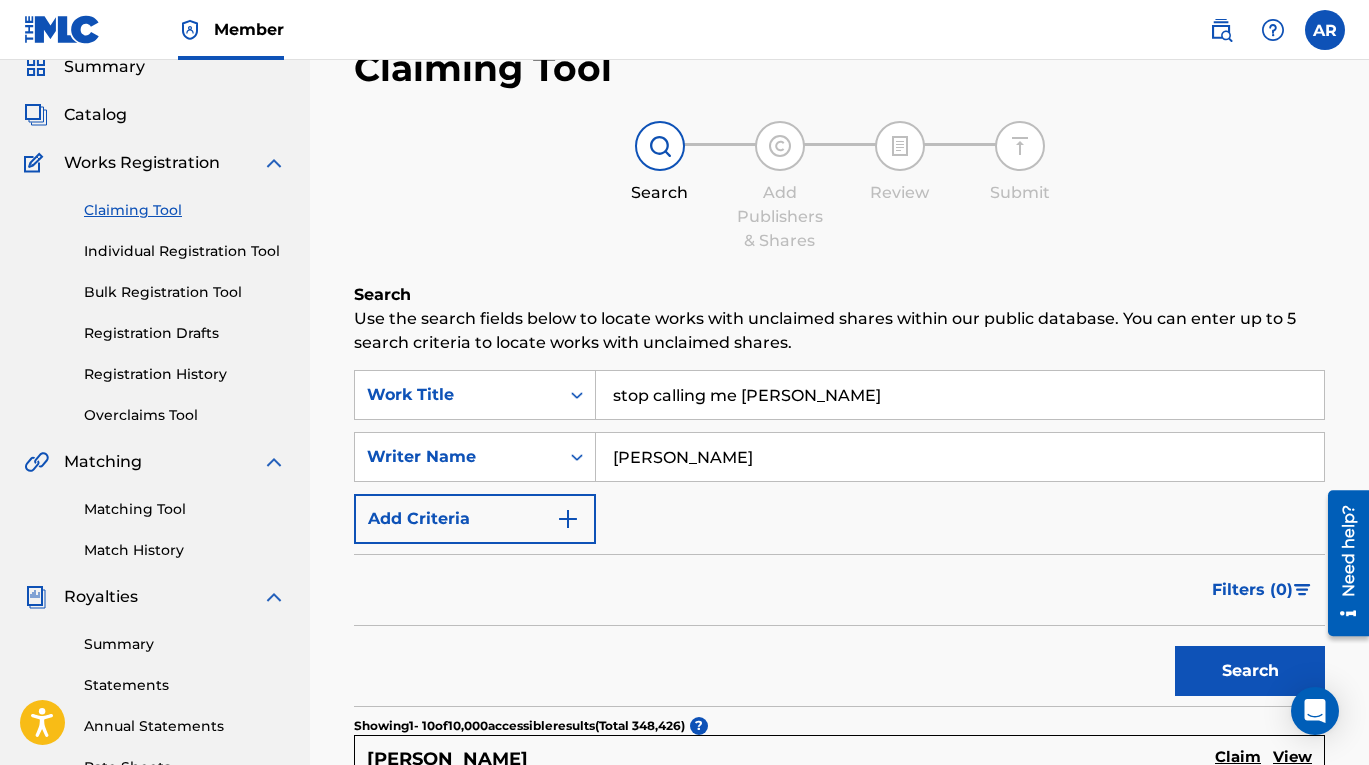 scroll, scrollTop: 200, scrollLeft: 0, axis: vertical 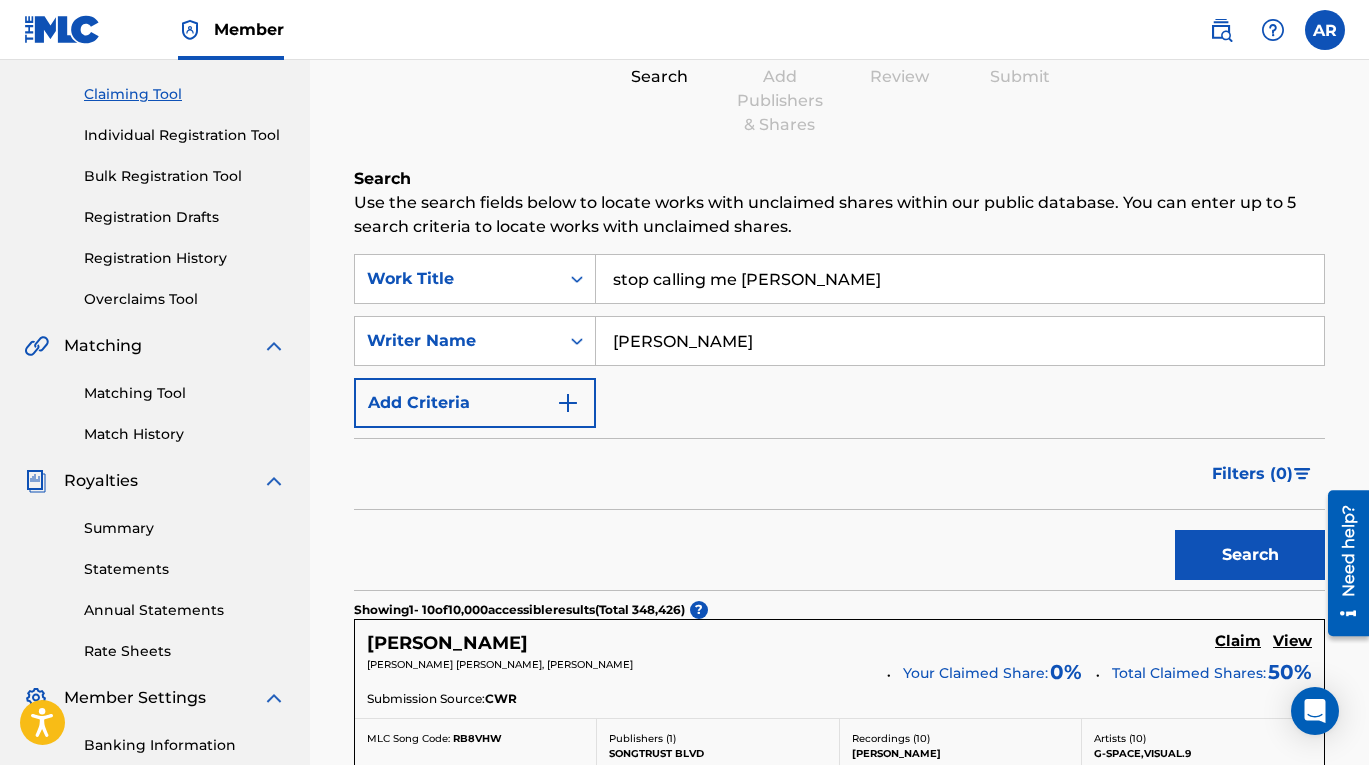 click on "Search" at bounding box center [1250, 555] 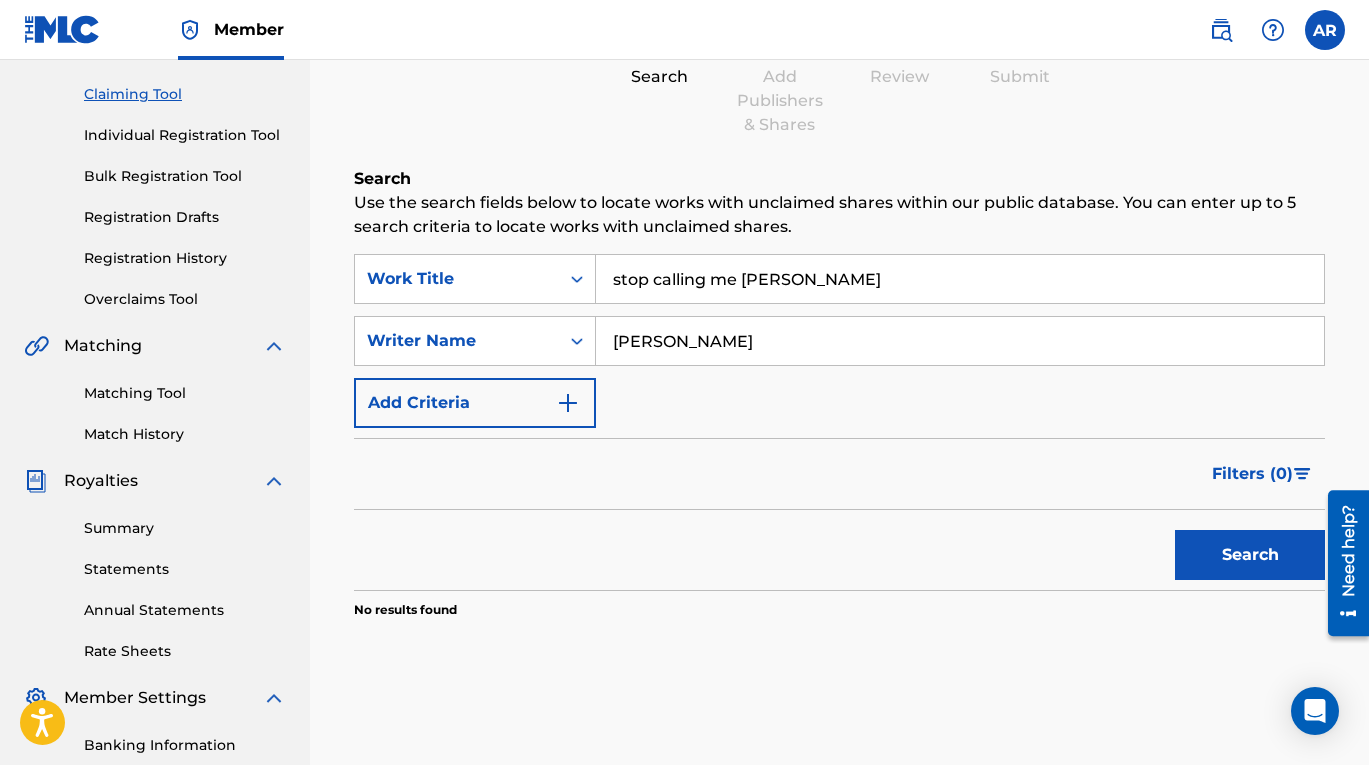 click on "[PERSON_NAME]" at bounding box center [960, 341] 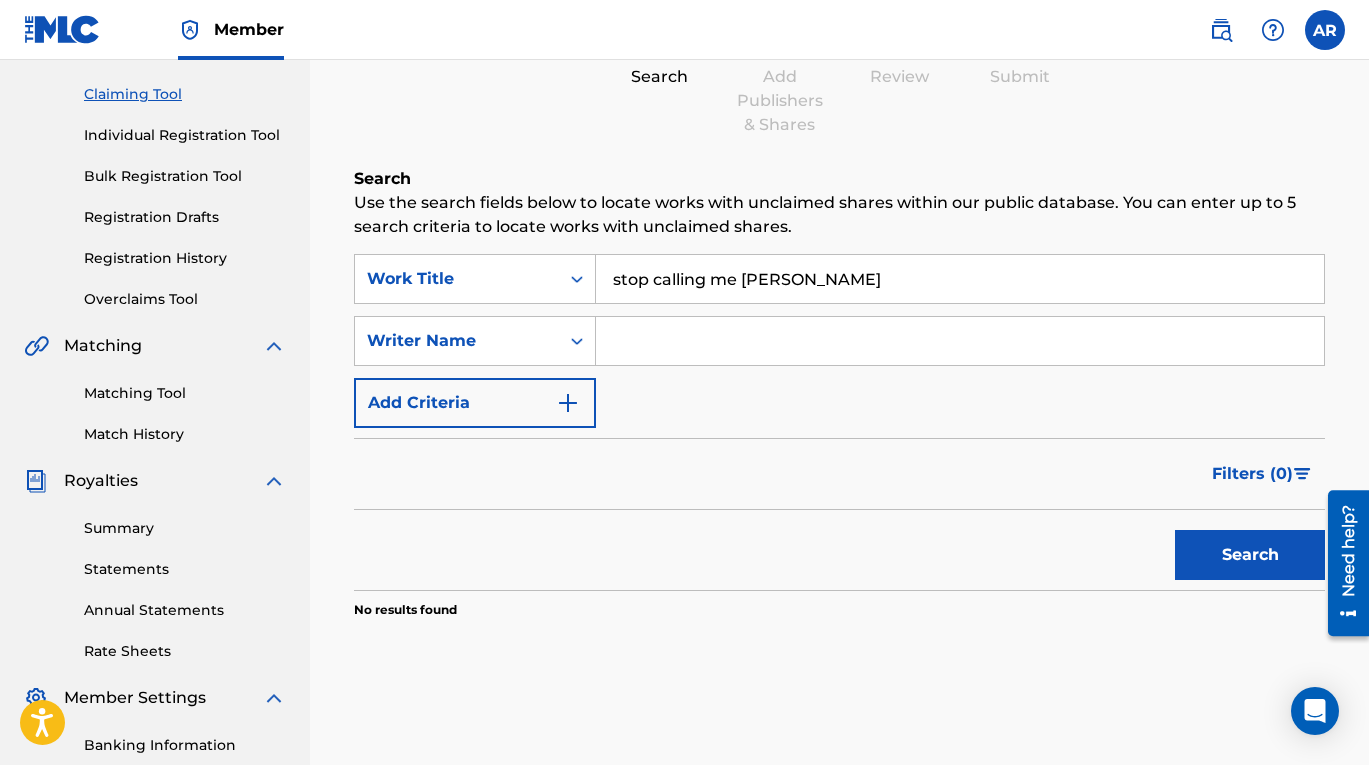 type 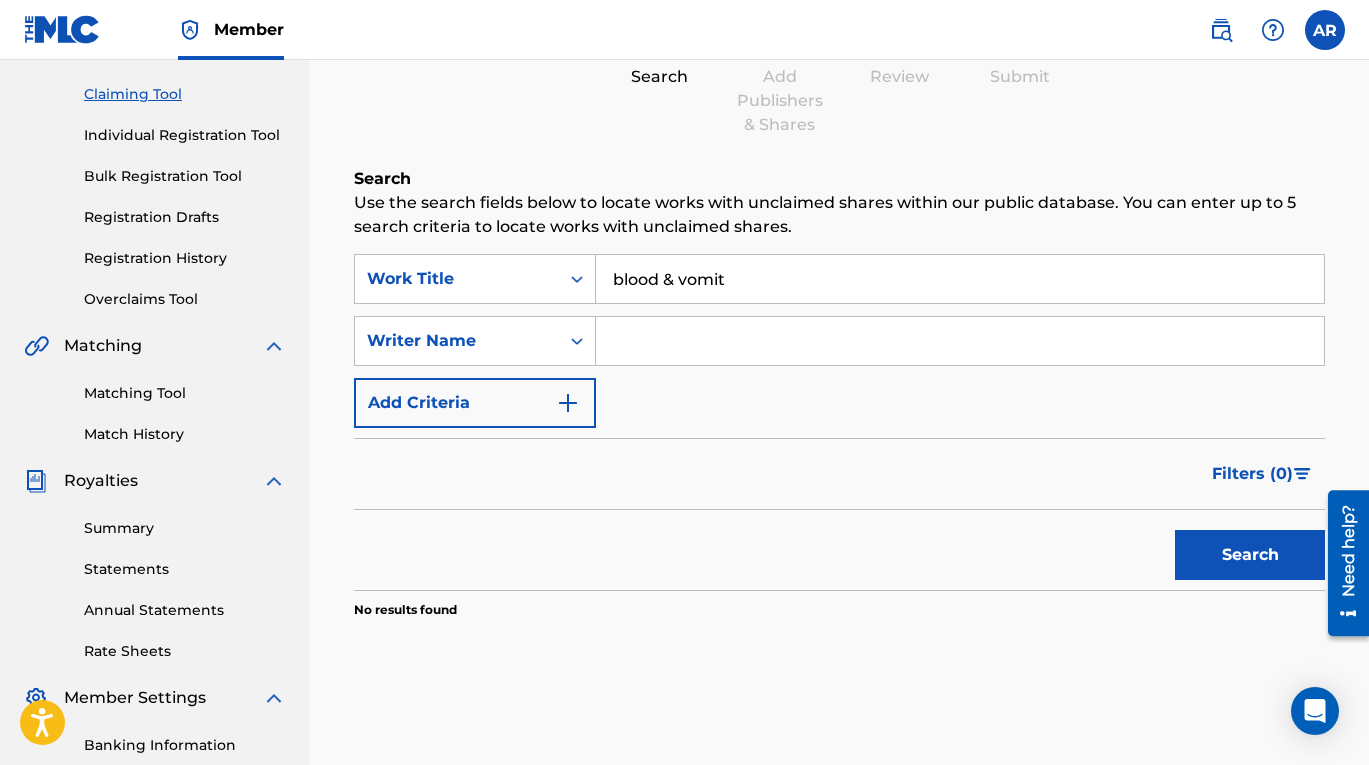 type on "blood & vomit" 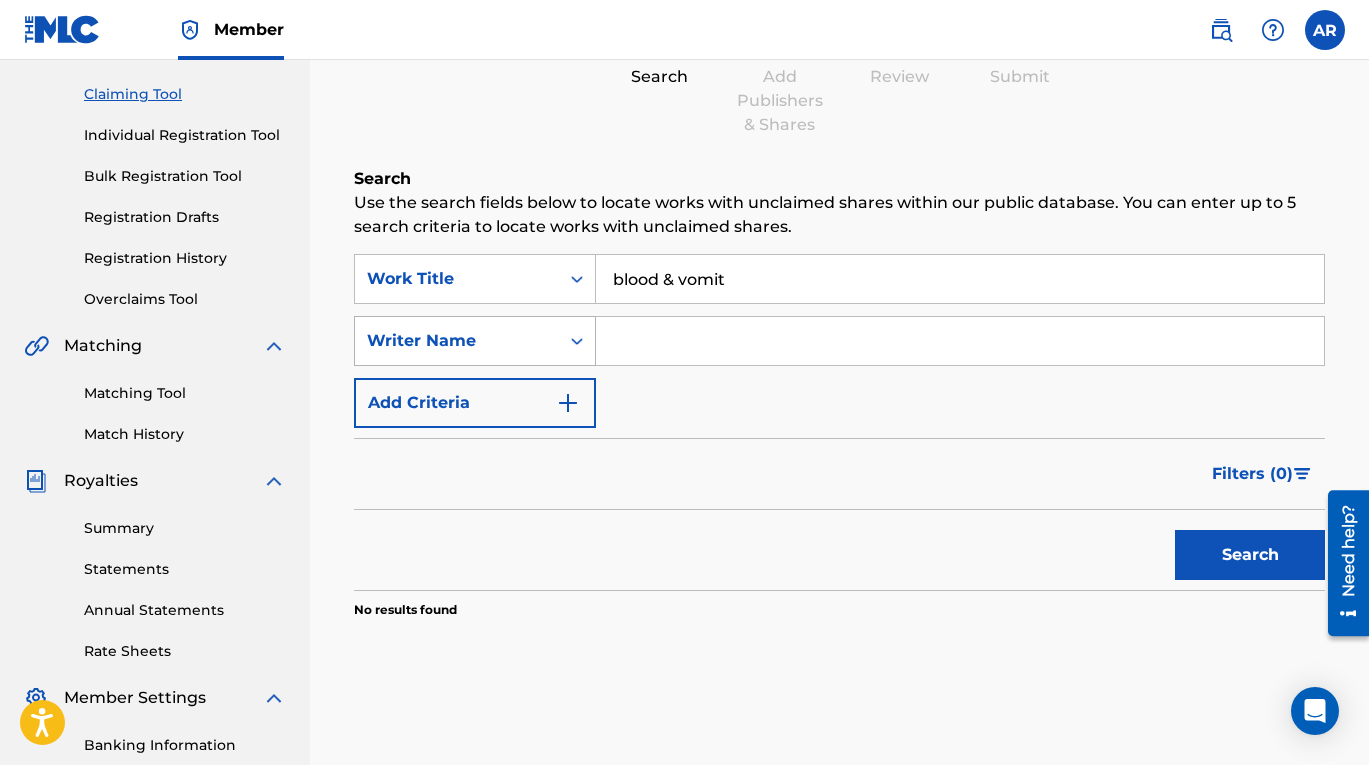 click on "Writer Name" at bounding box center [457, 341] 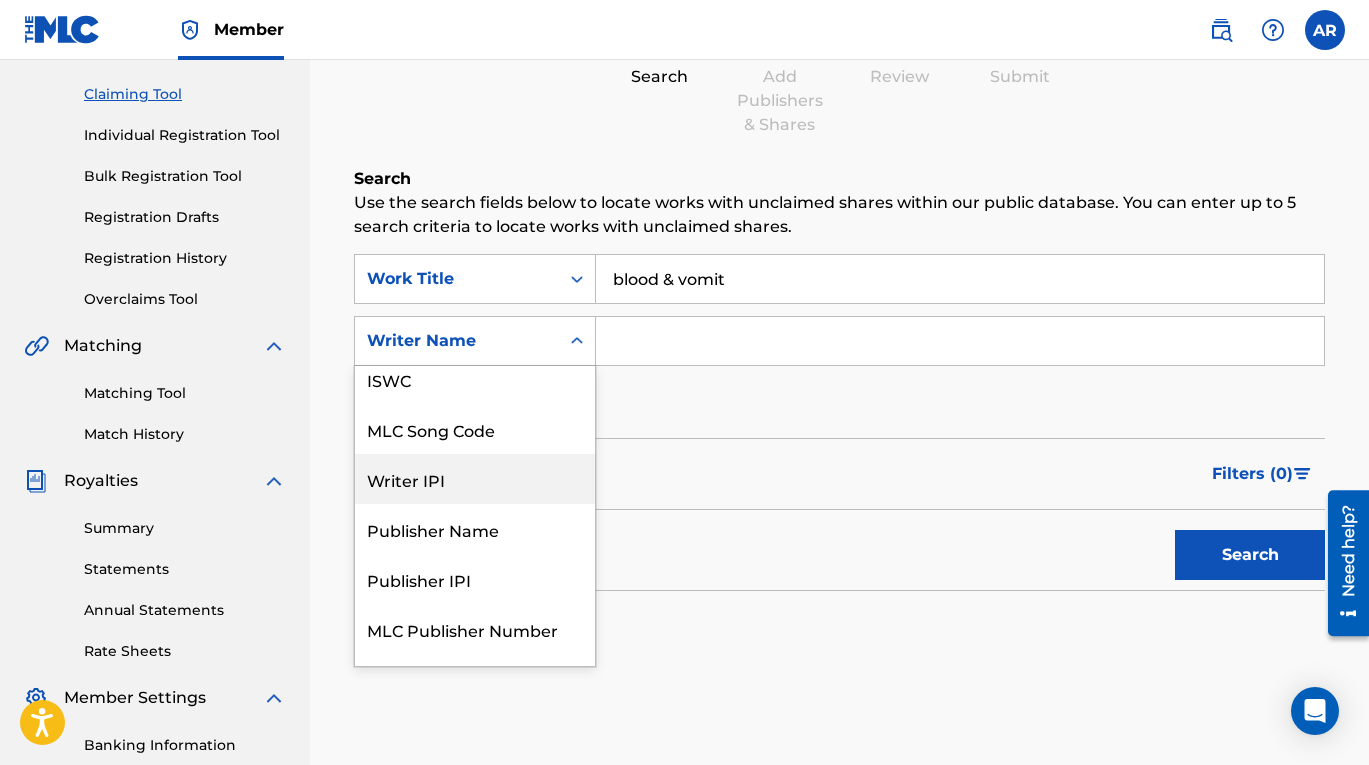 scroll, scrollTop: 50, scrollLeft: 0, axis: vertical 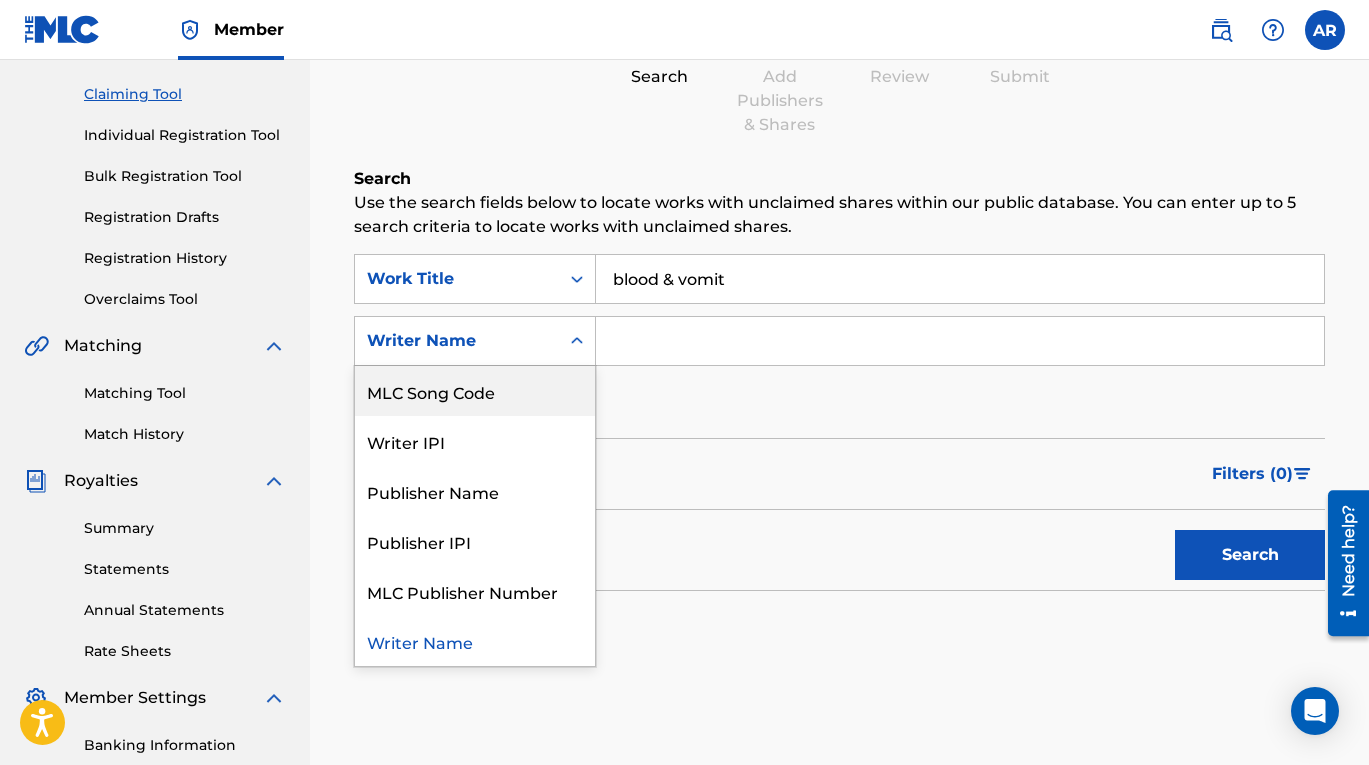click at bounding box center [960, 341] 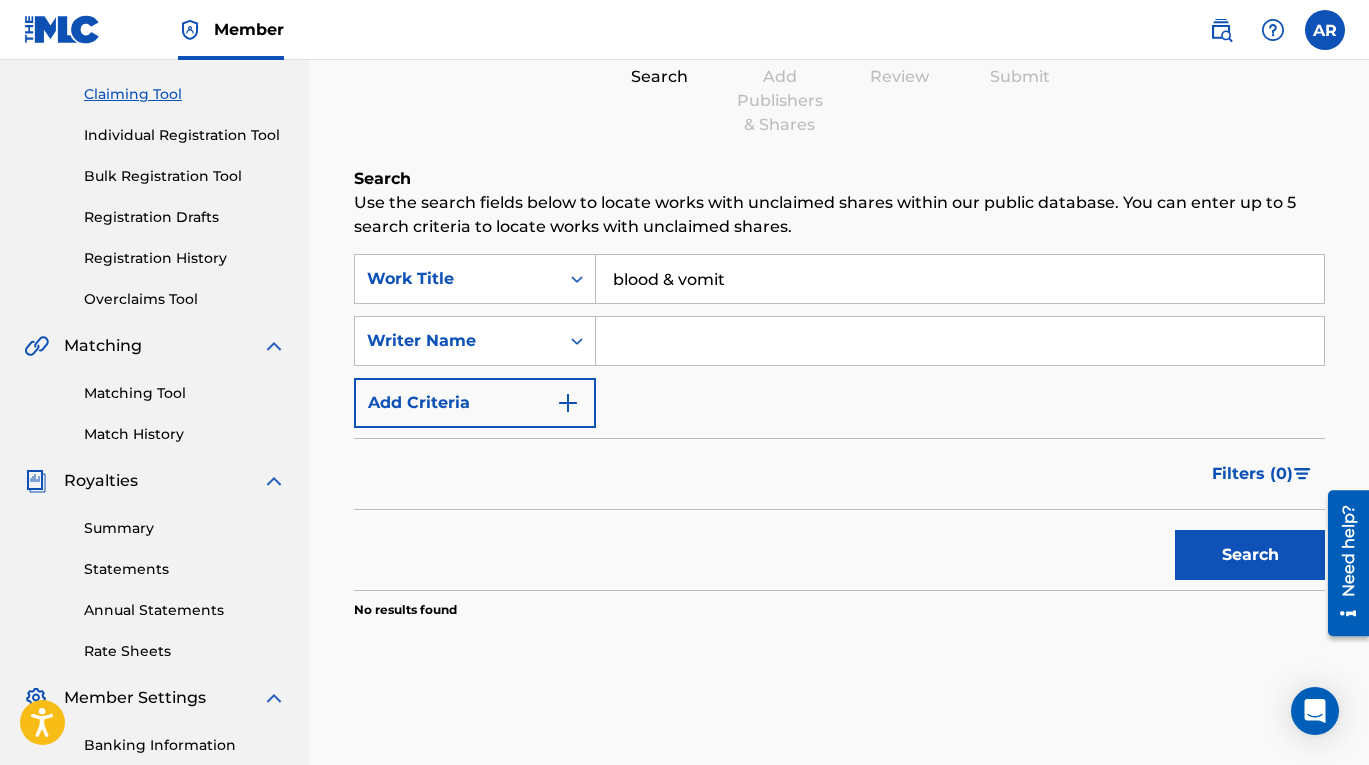 type on "[PERSON_NAME]" 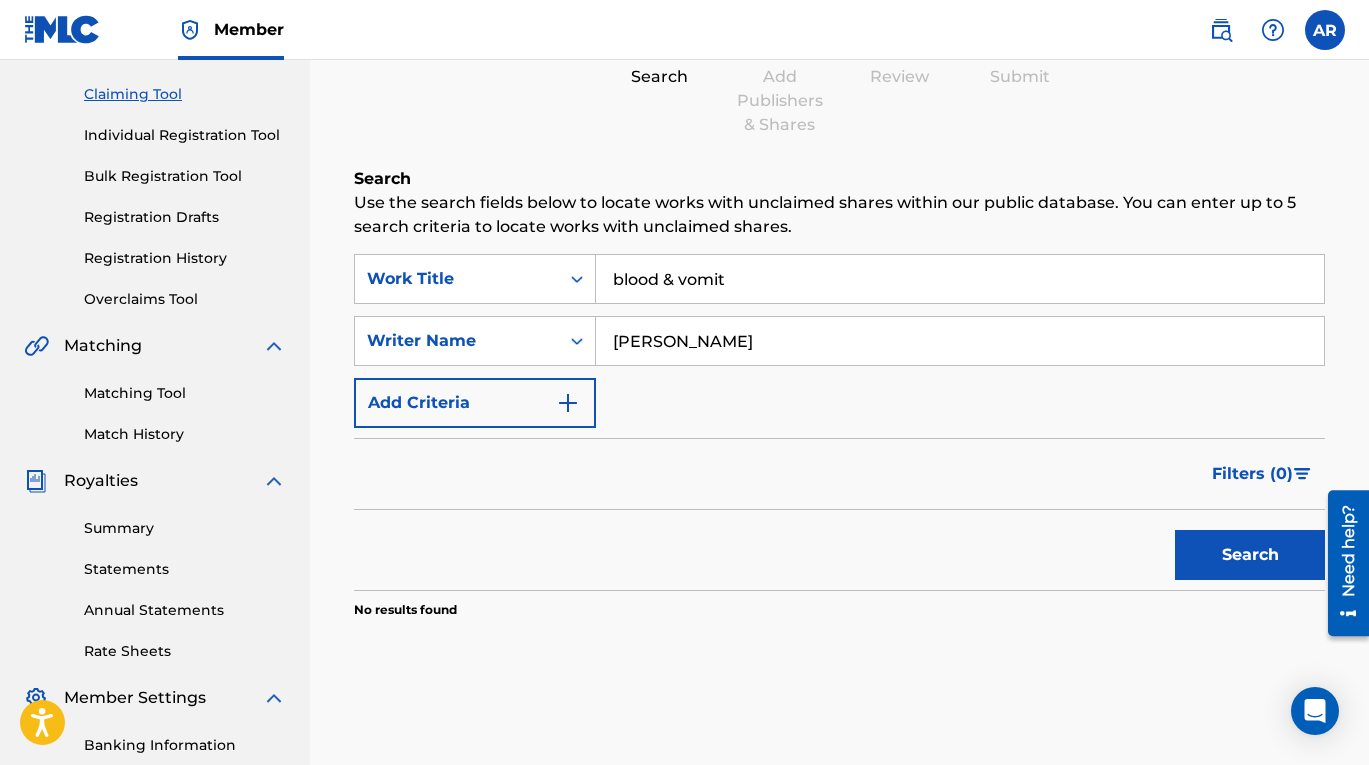 click on "Search" at bounding box center [1250, 555] 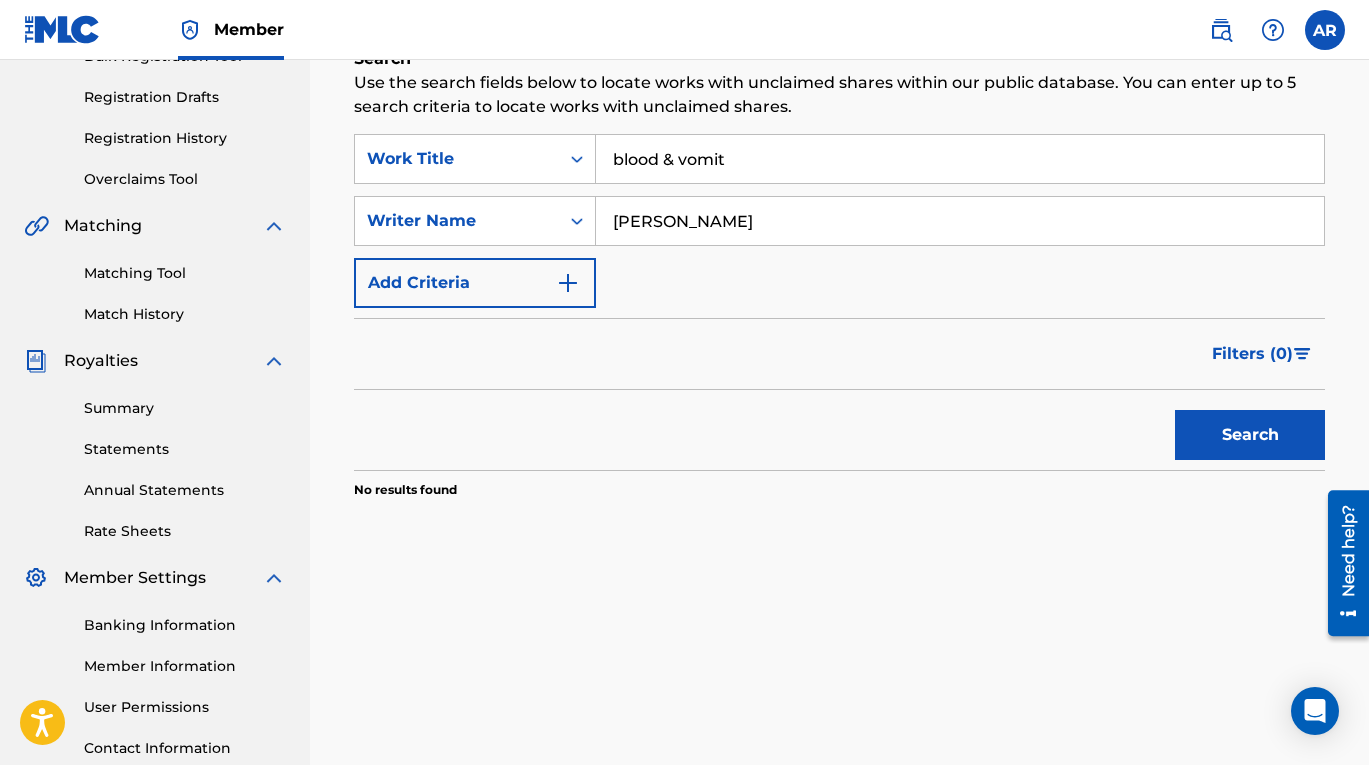 scroll, scrollTop: 0, scrollLeft: 0, axis: both 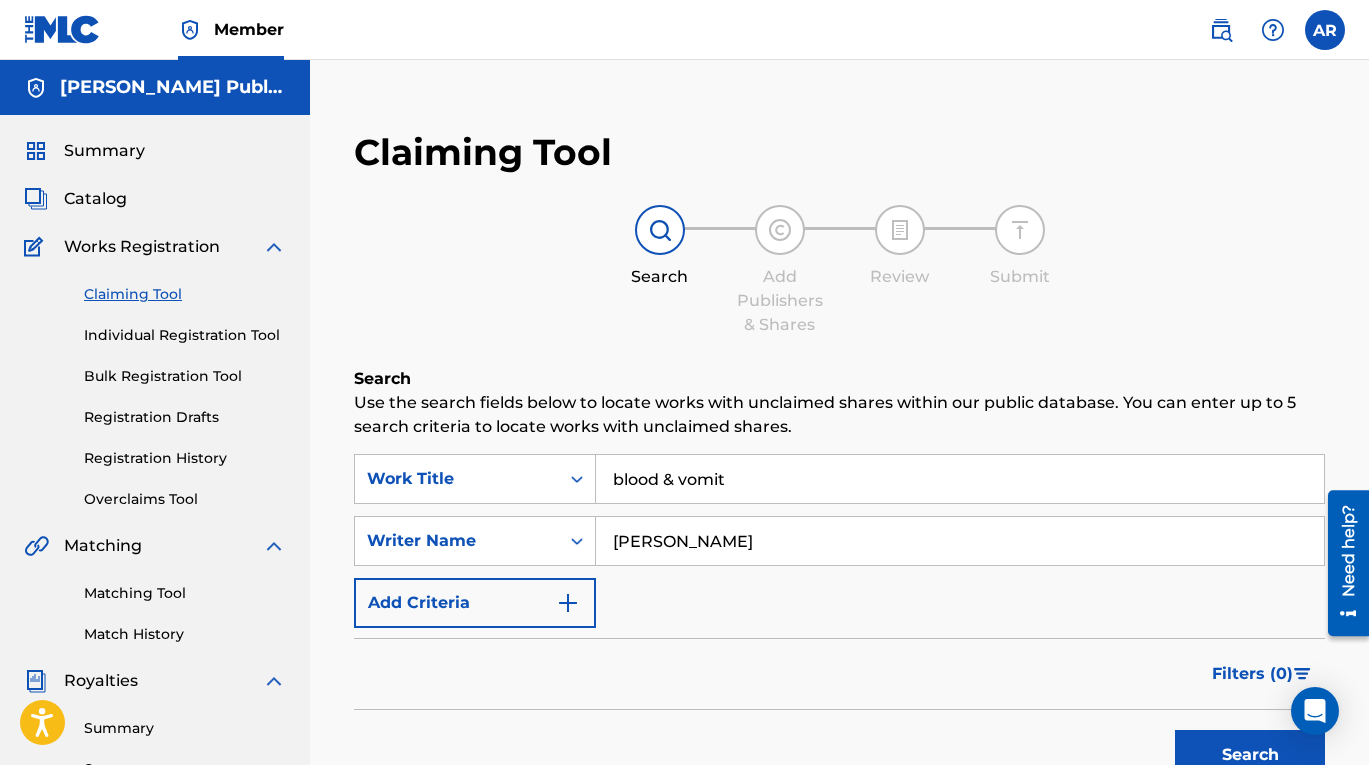 click on "Registration Drafts" at bounding box center (185, 417) 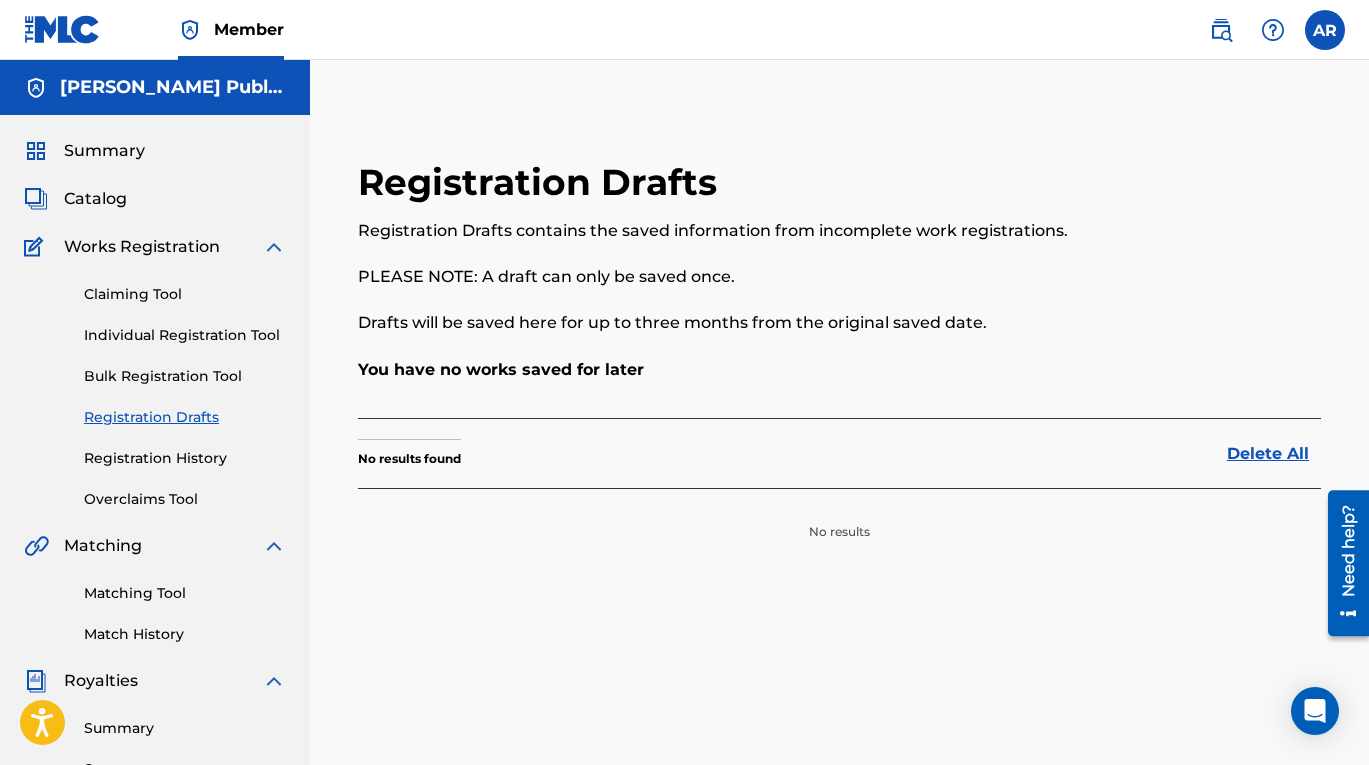 click on "Bulk Registration Tool" at bounding box center (185, 376) 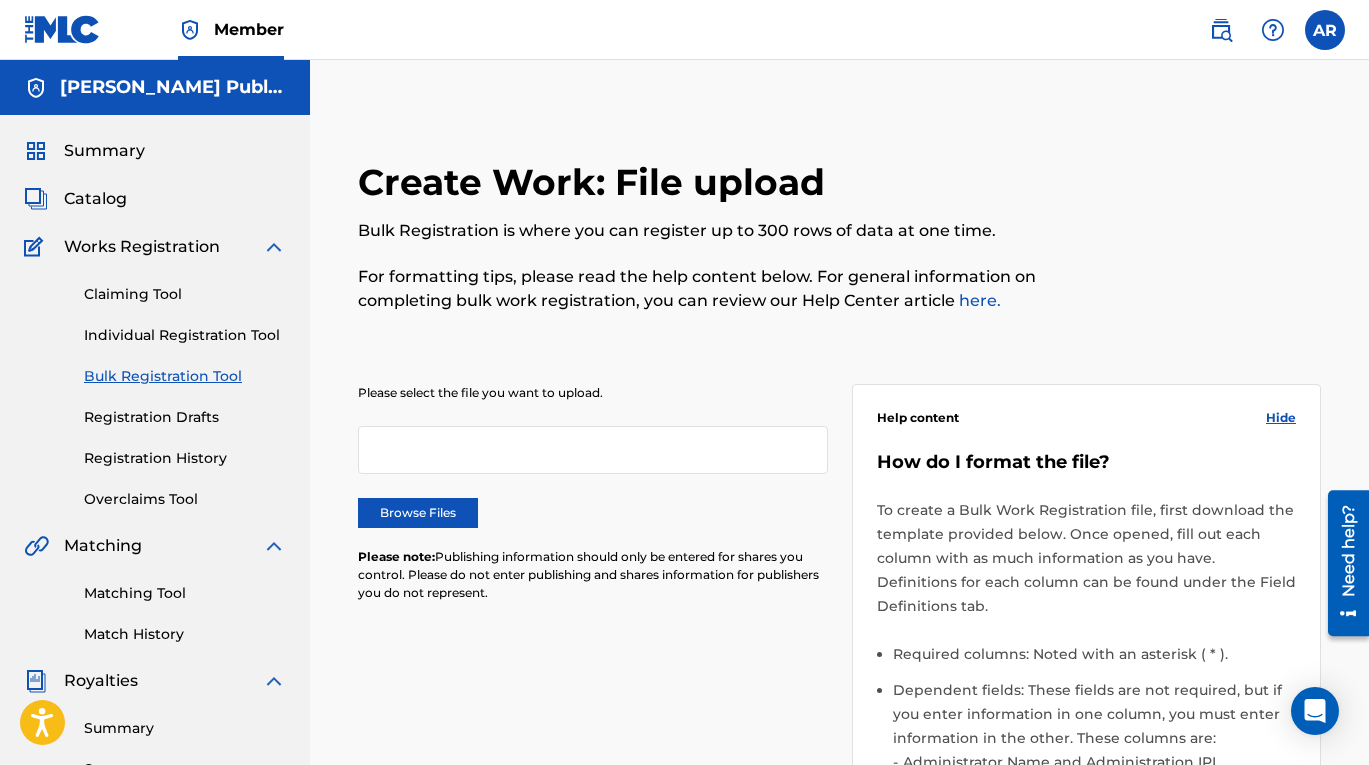 click on "Individual Registration Tool" at bounding box center (185, 335) 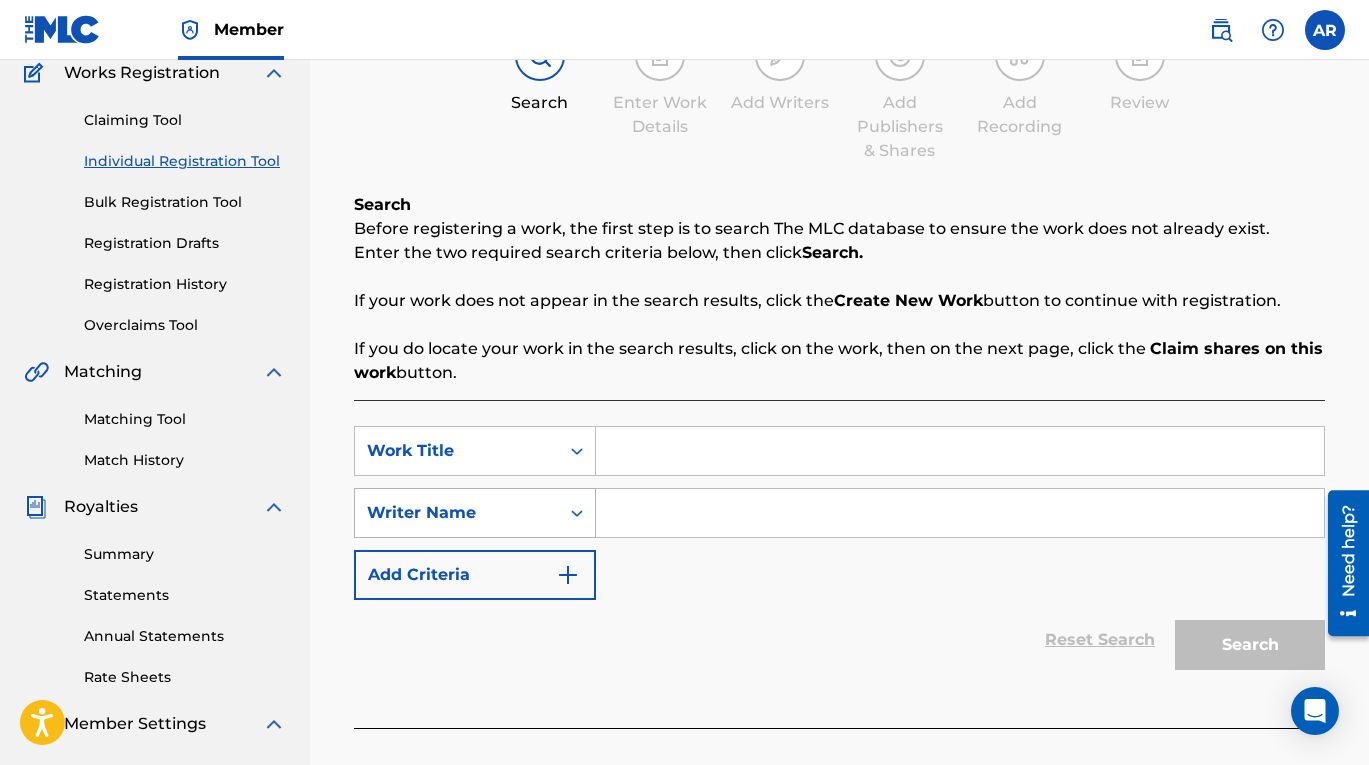 scroll, scrollTop: 193, scrollLeft: 0, axis: vertical 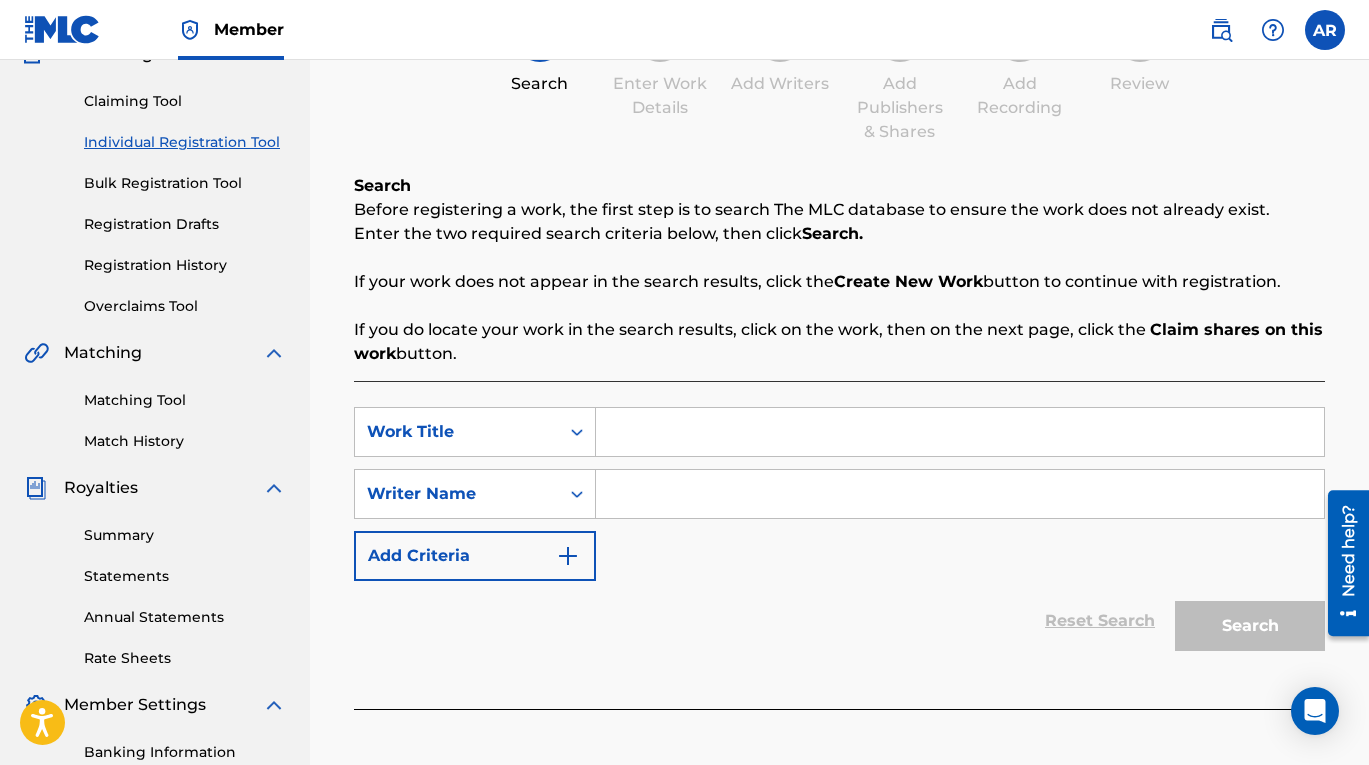 click at bounding box center (960, 432) 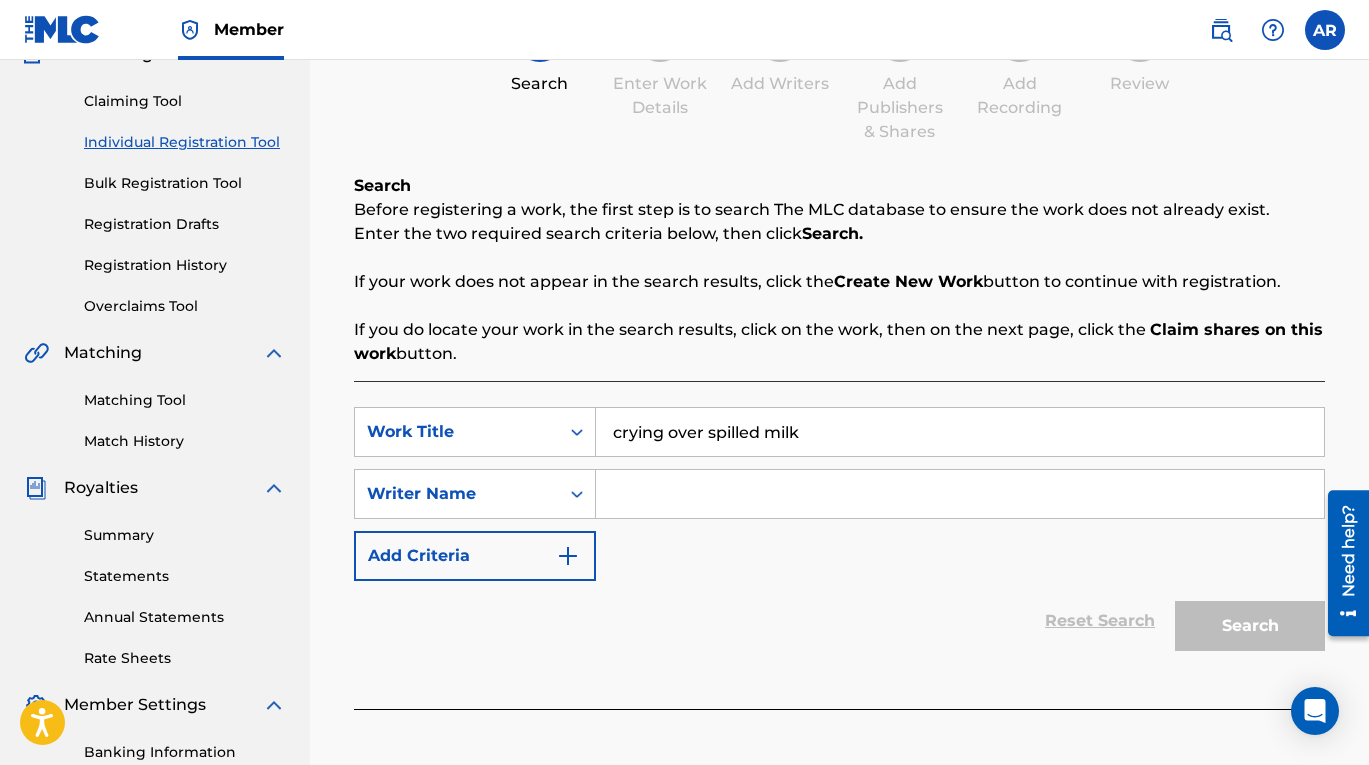type on "crying over spilled milk" 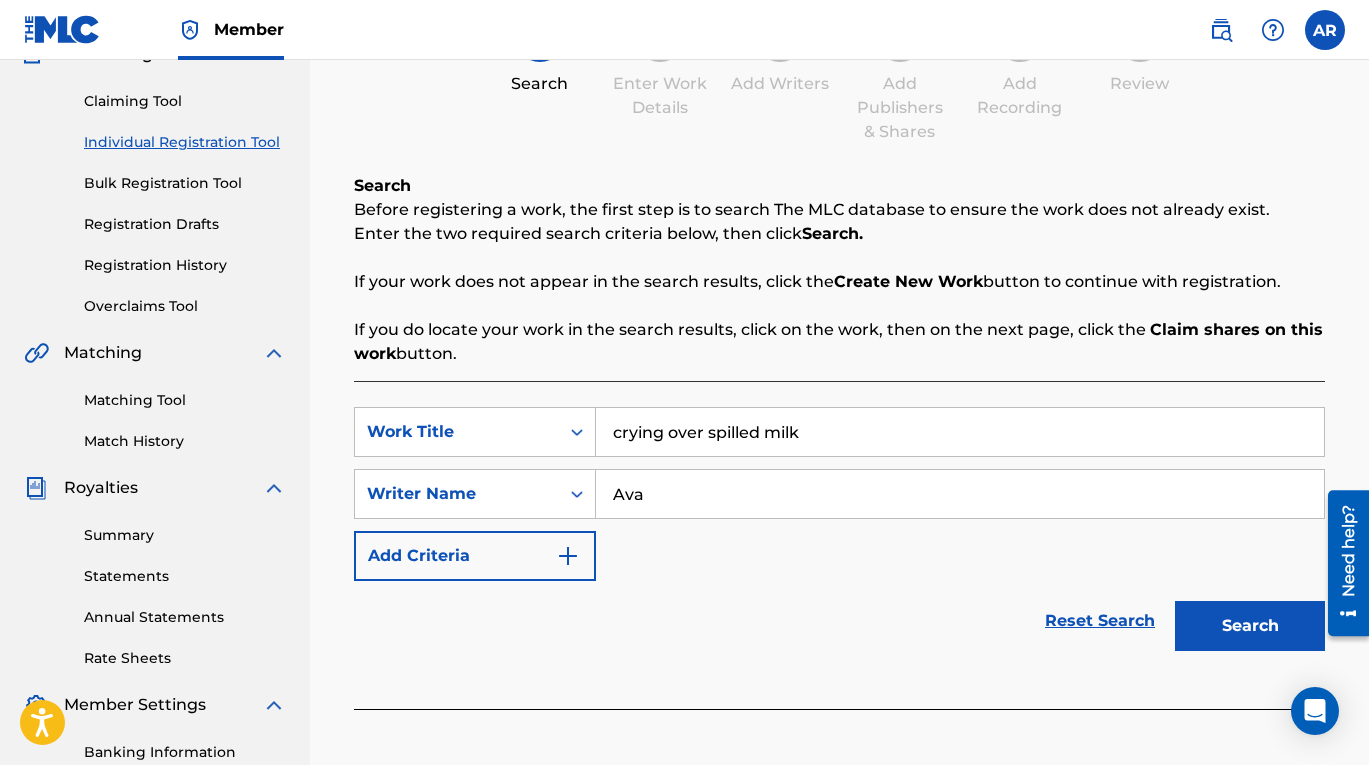 type on "[PERSON_NAME]" 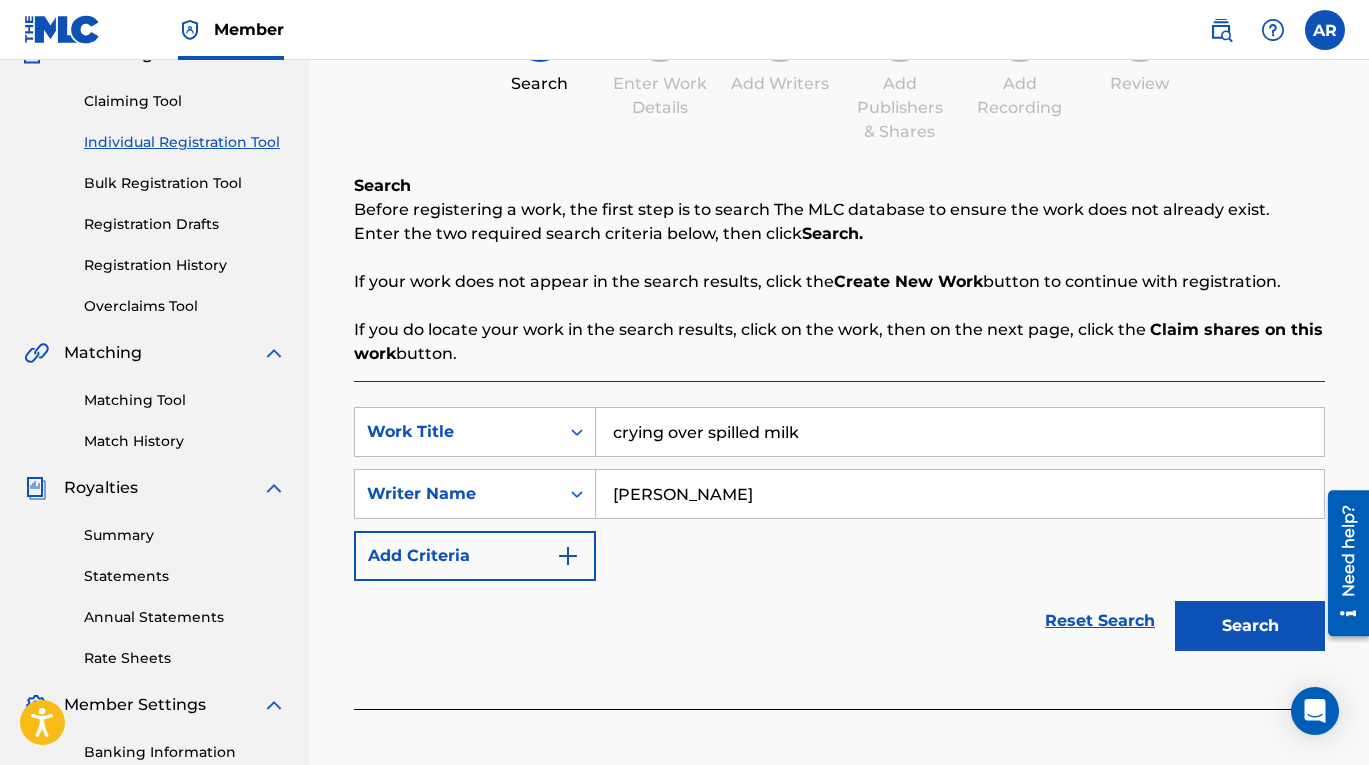 click on "Search" at bounding box center (1250, 626) 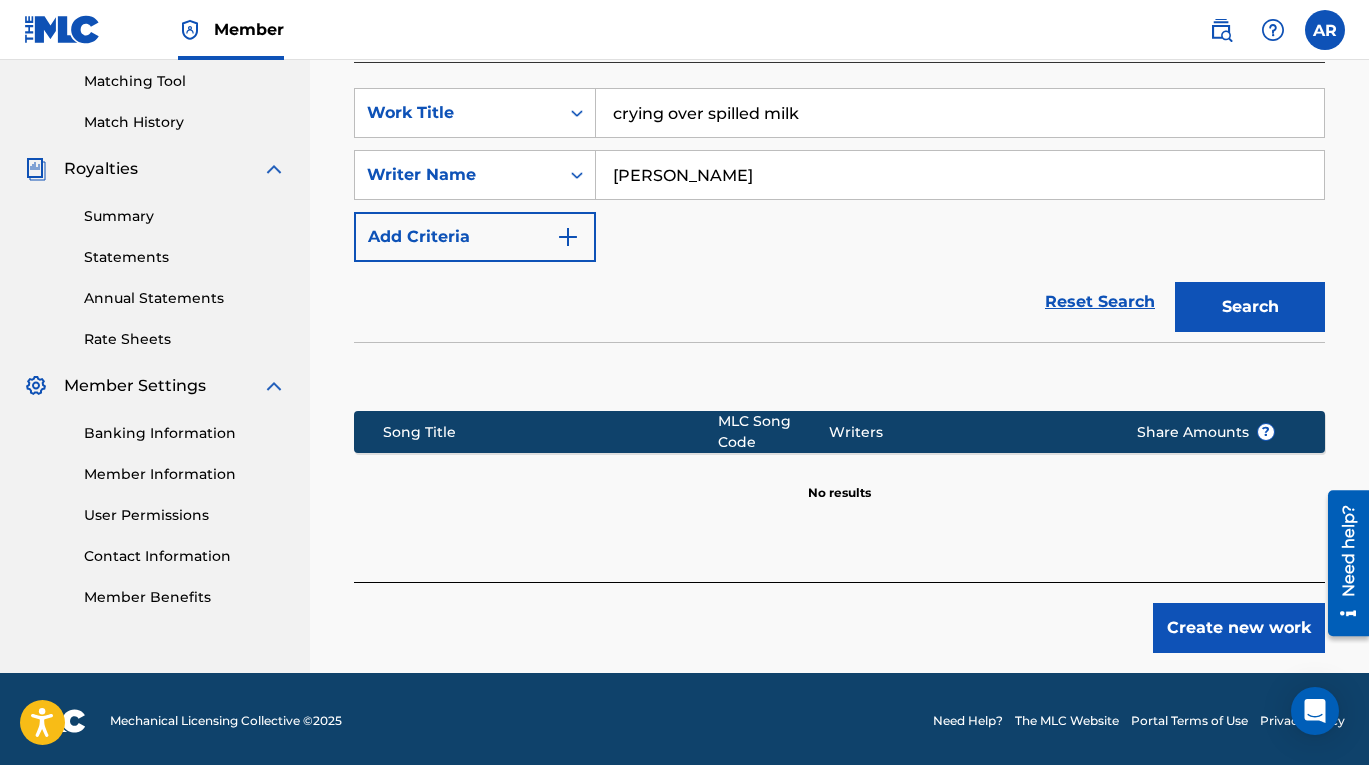 scroll, scrollTop: 516, scrollLeft: 0, axis: vertical 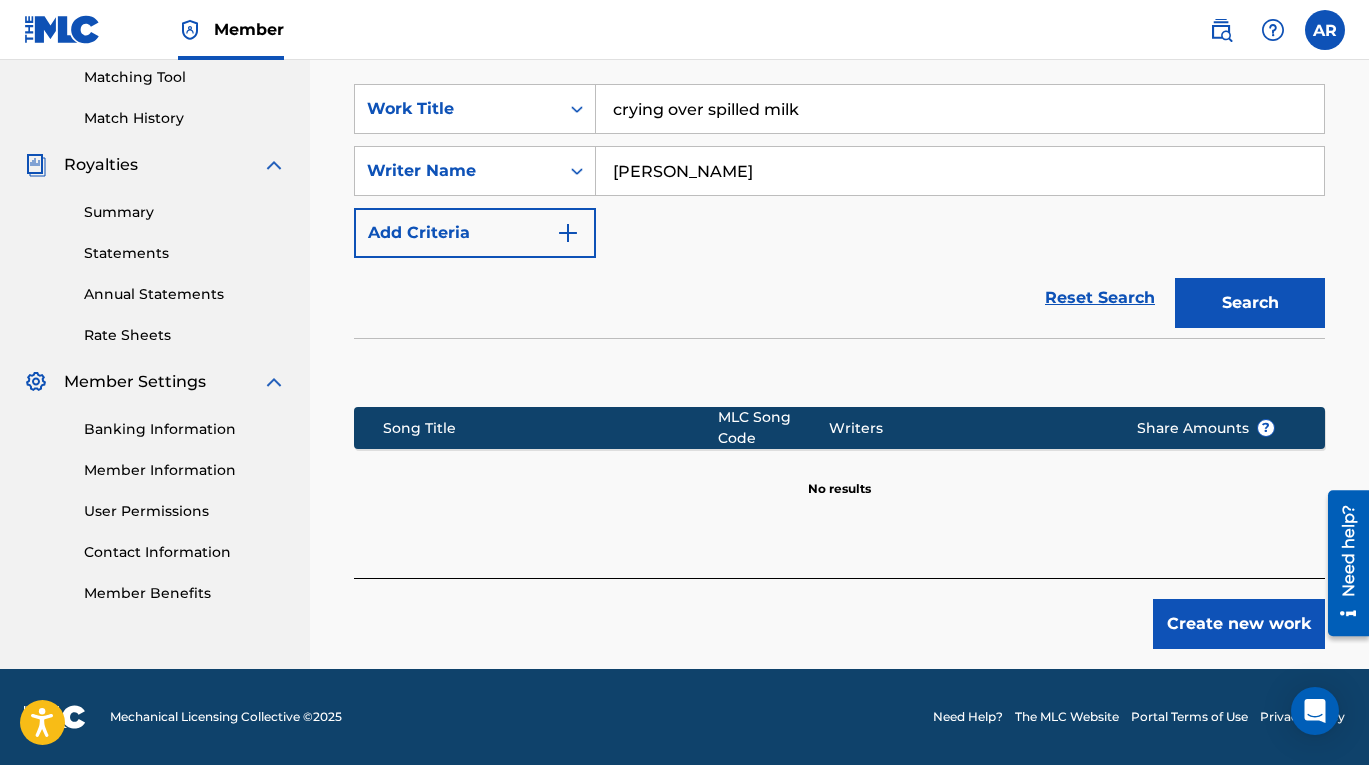 click on "Create new work" at bounding box center [1239, 624] 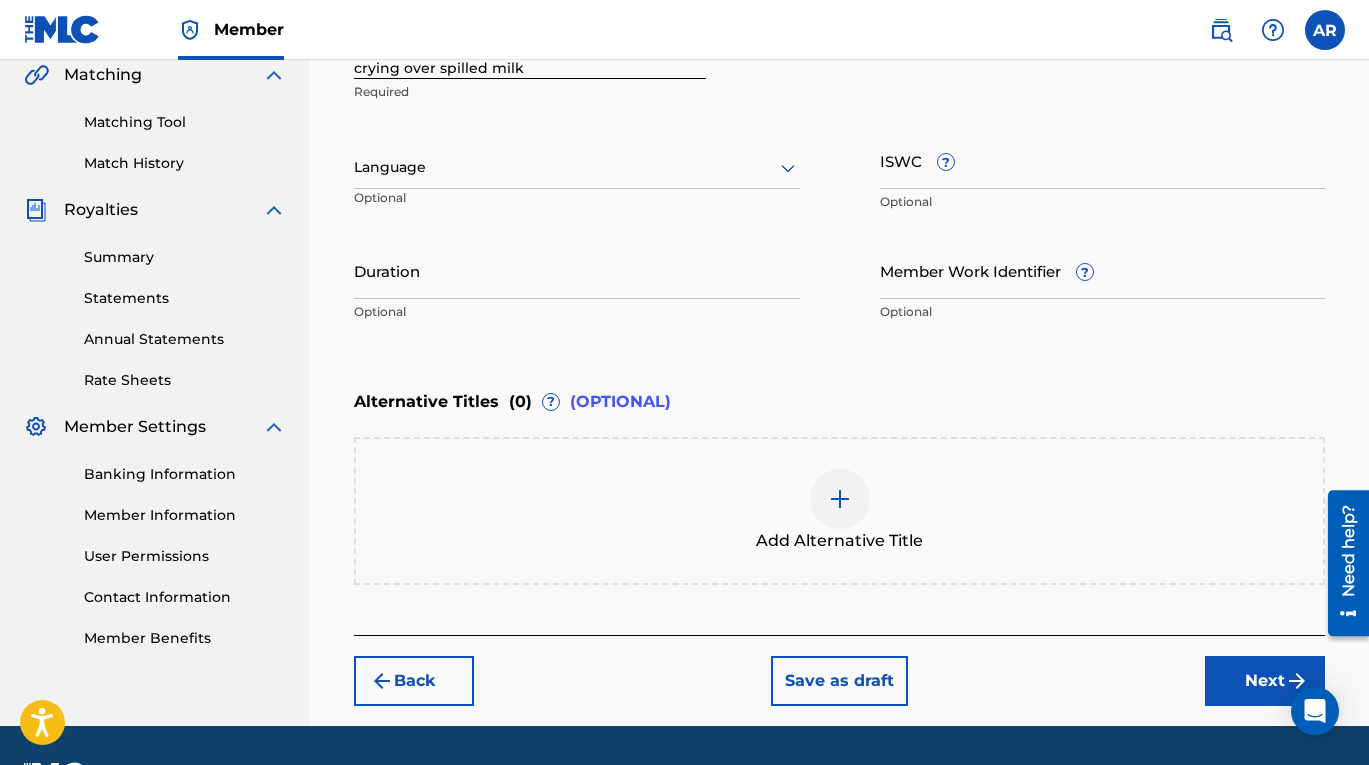 scroll, scrollTop: 527, scrollLeft: 0, axis: vertical 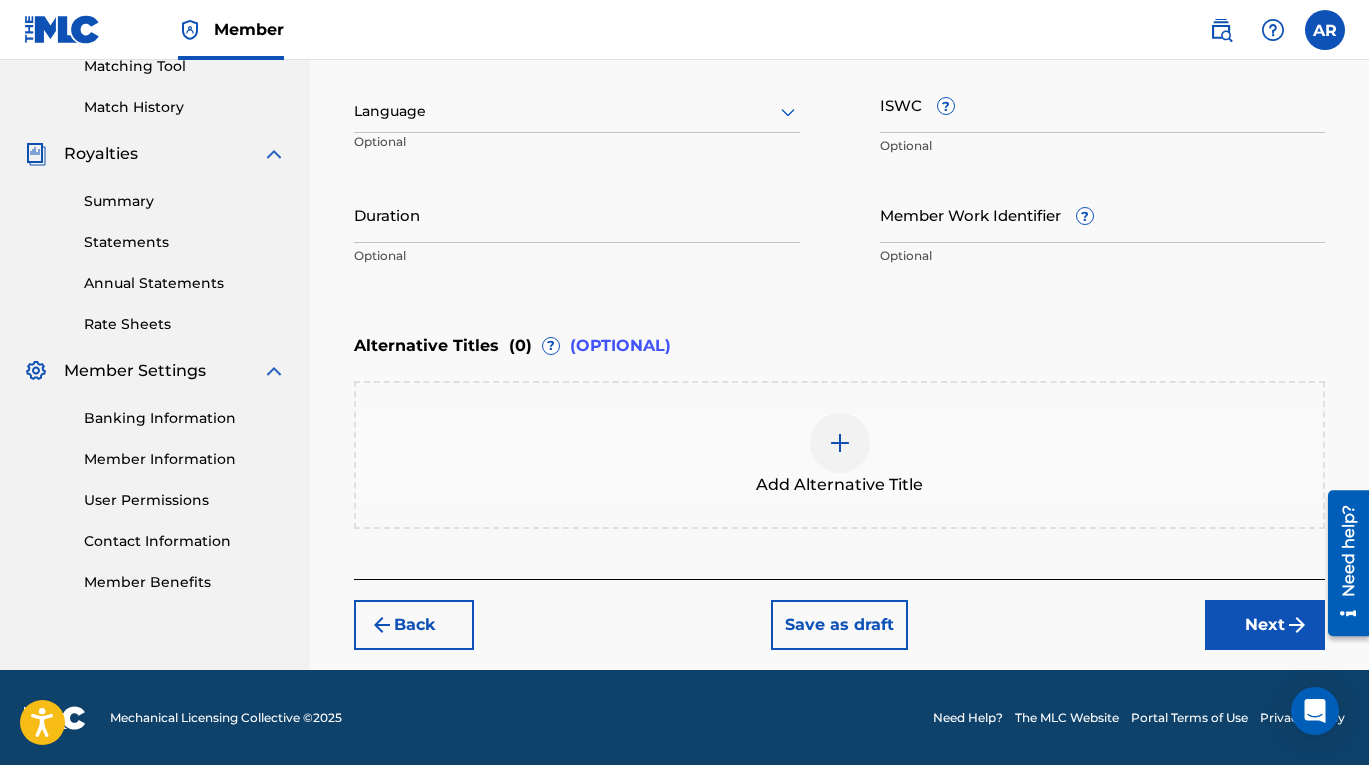 click on "Next" at bounding box center [1265, 625] 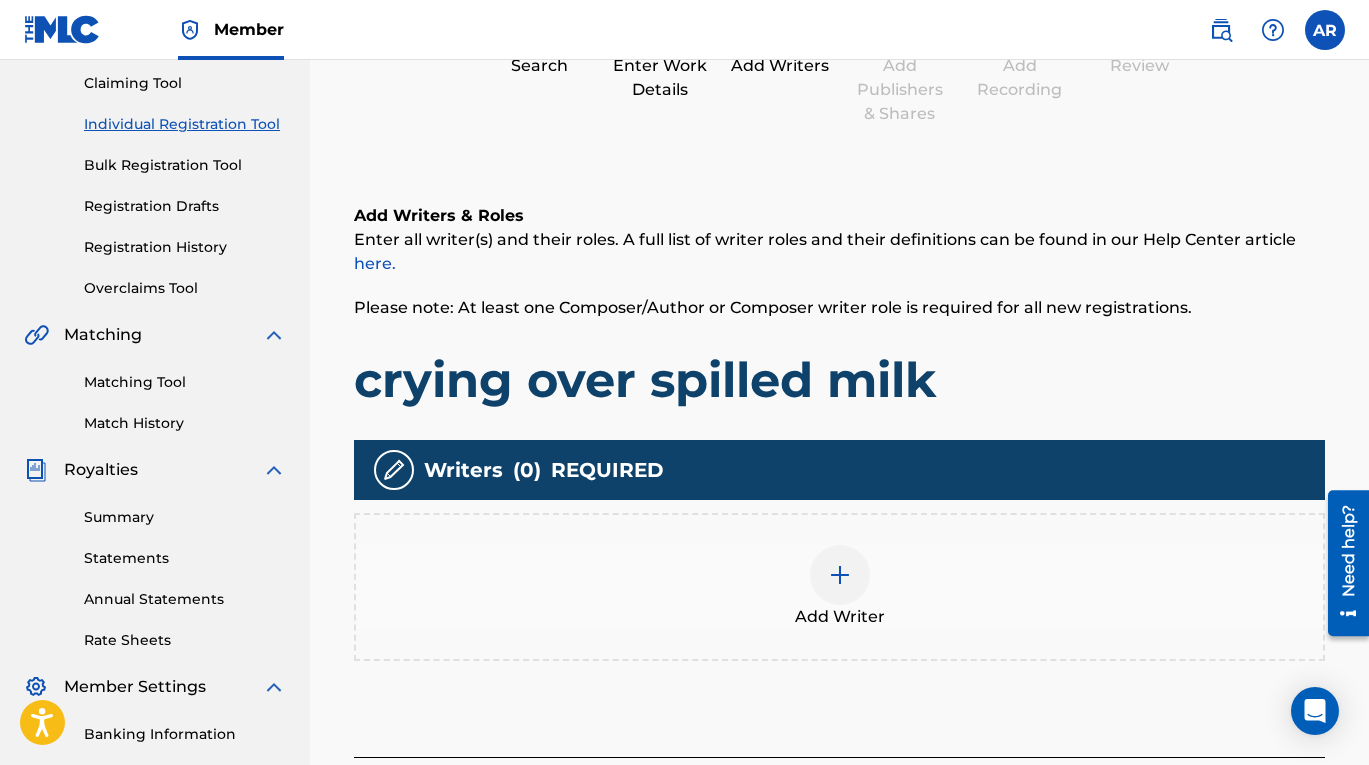 scroll, scrollTop: 352, scrollLeft: 0, axis: vertical 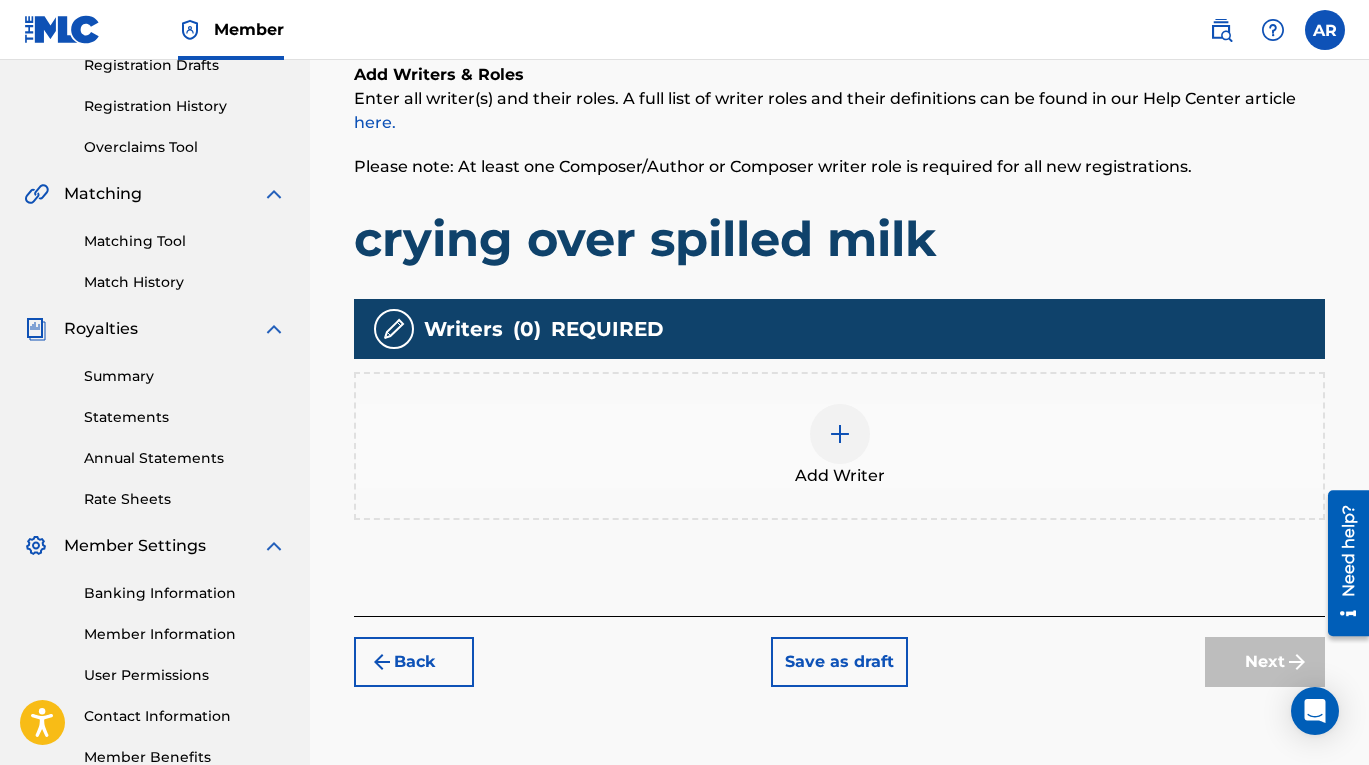 click at bounding box center (840, 434) 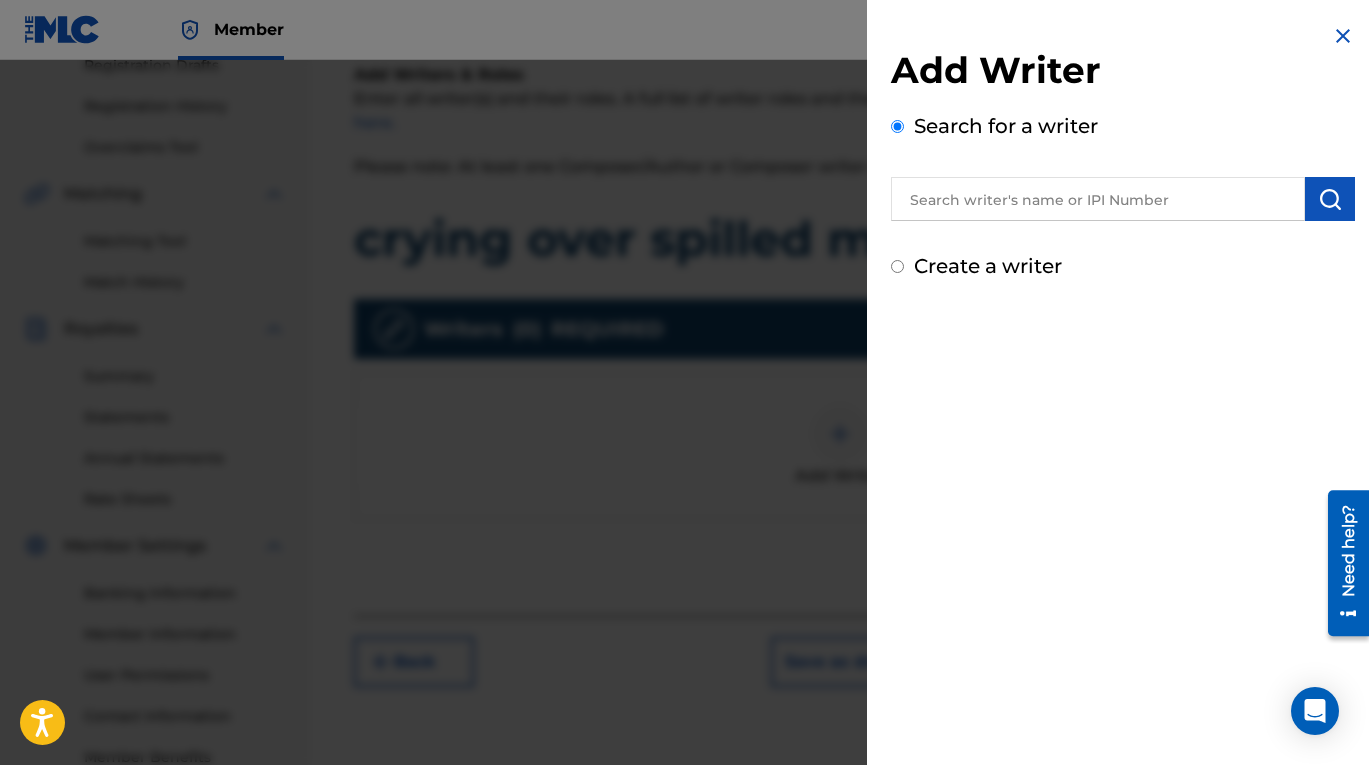click at bounding box center [1098, 199] 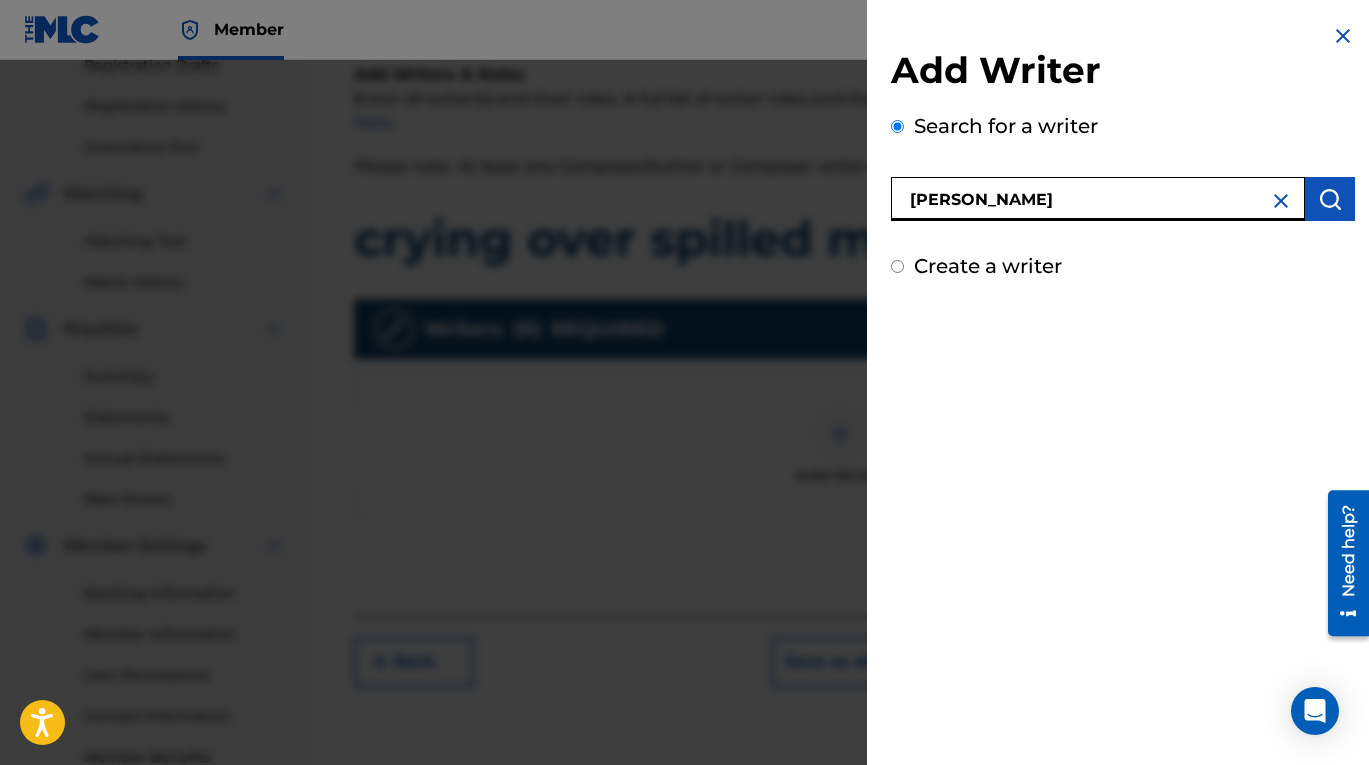 type on "ava robertson" 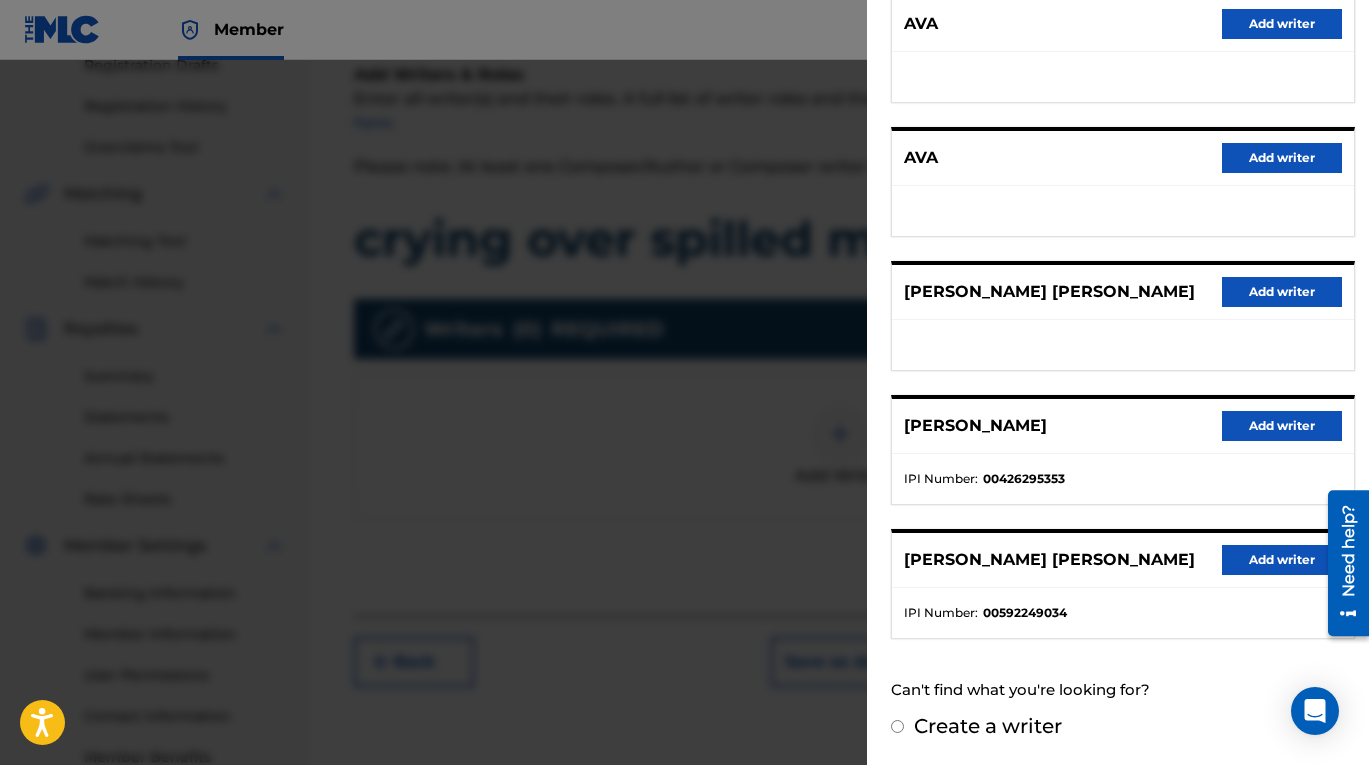 scroll, scrollTop: 0, scrollLeft: 0, axis: both 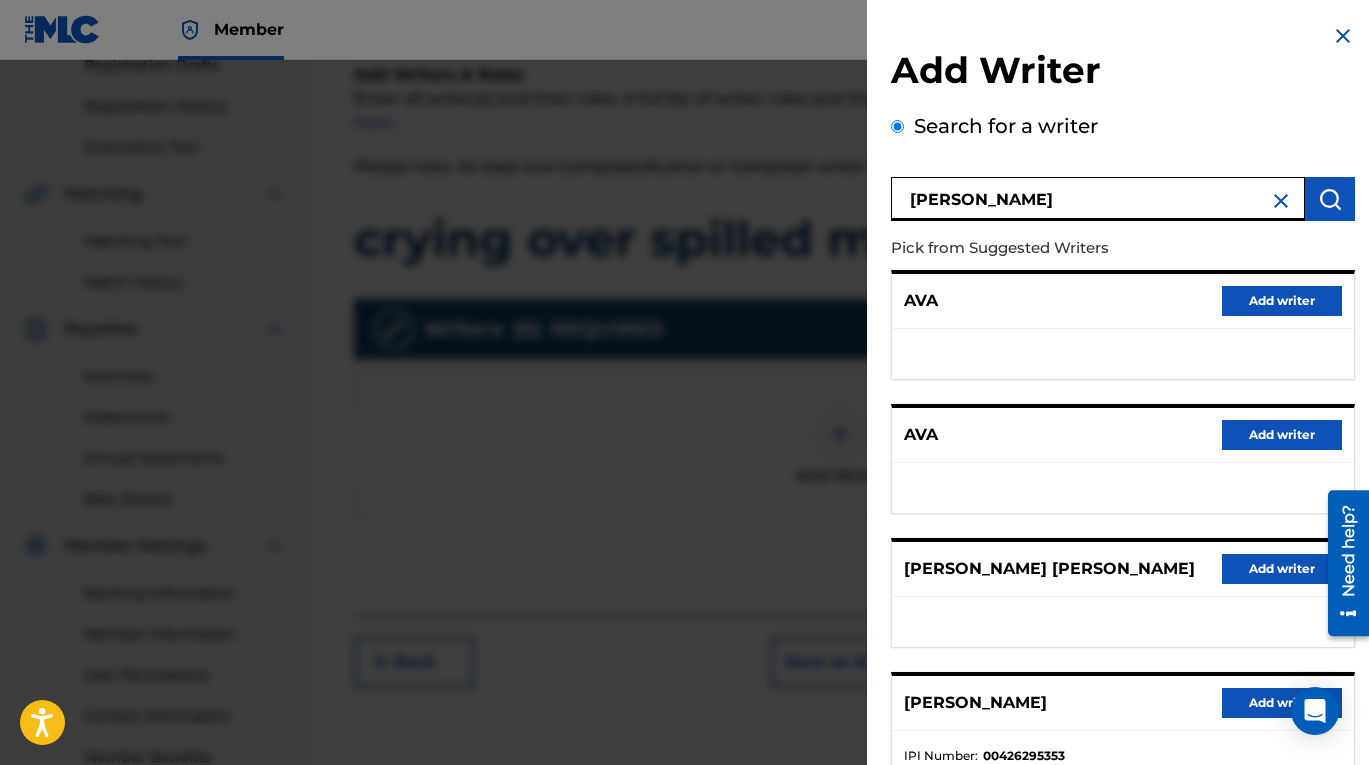 click at bounding box center [1281, 201] 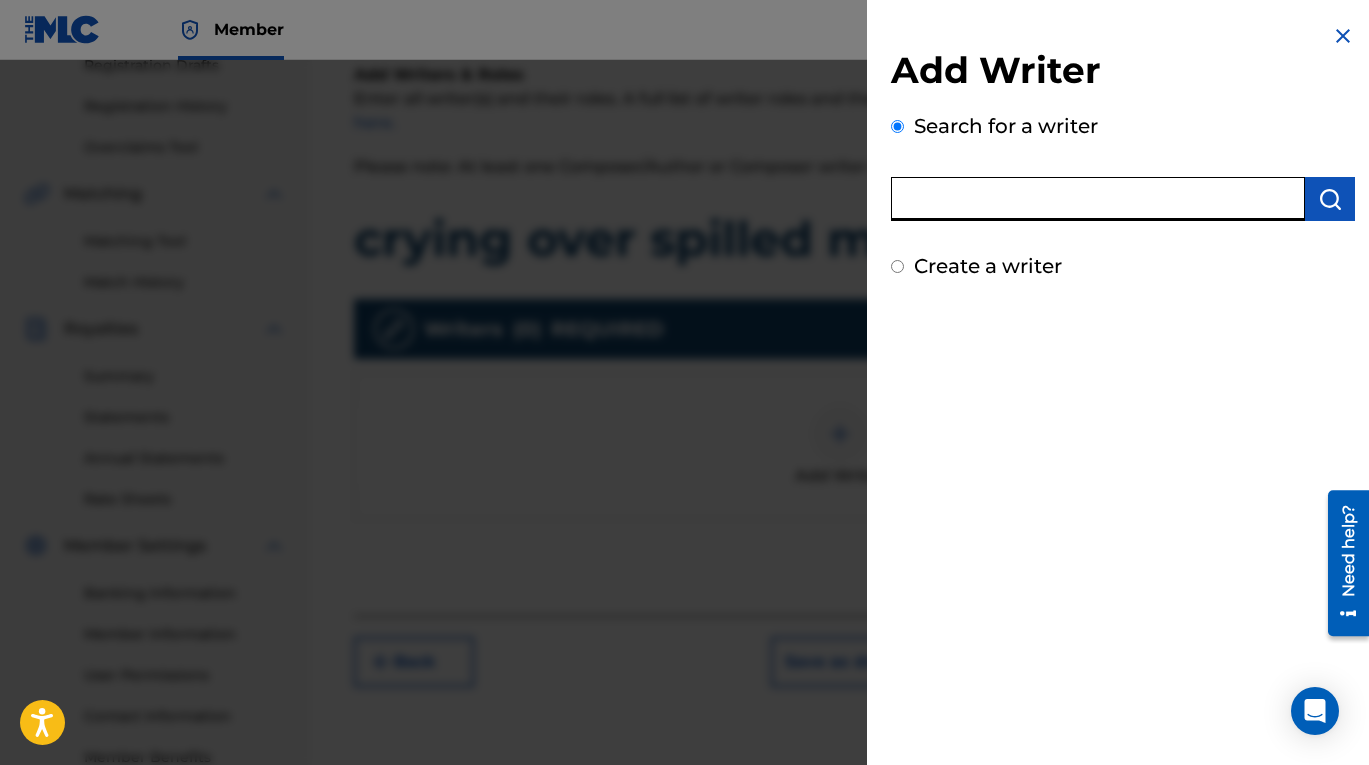 click at bounding box center [1098, 199] 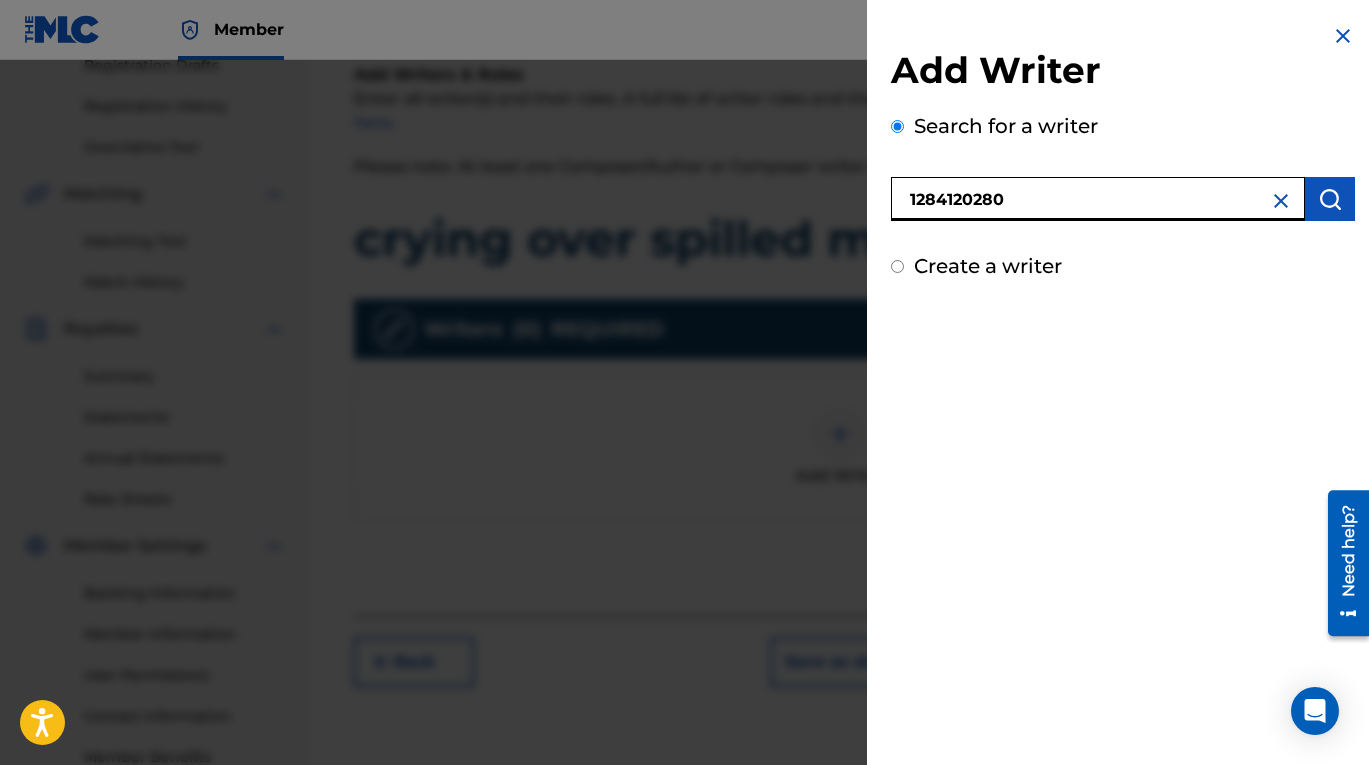type on "1284120280" 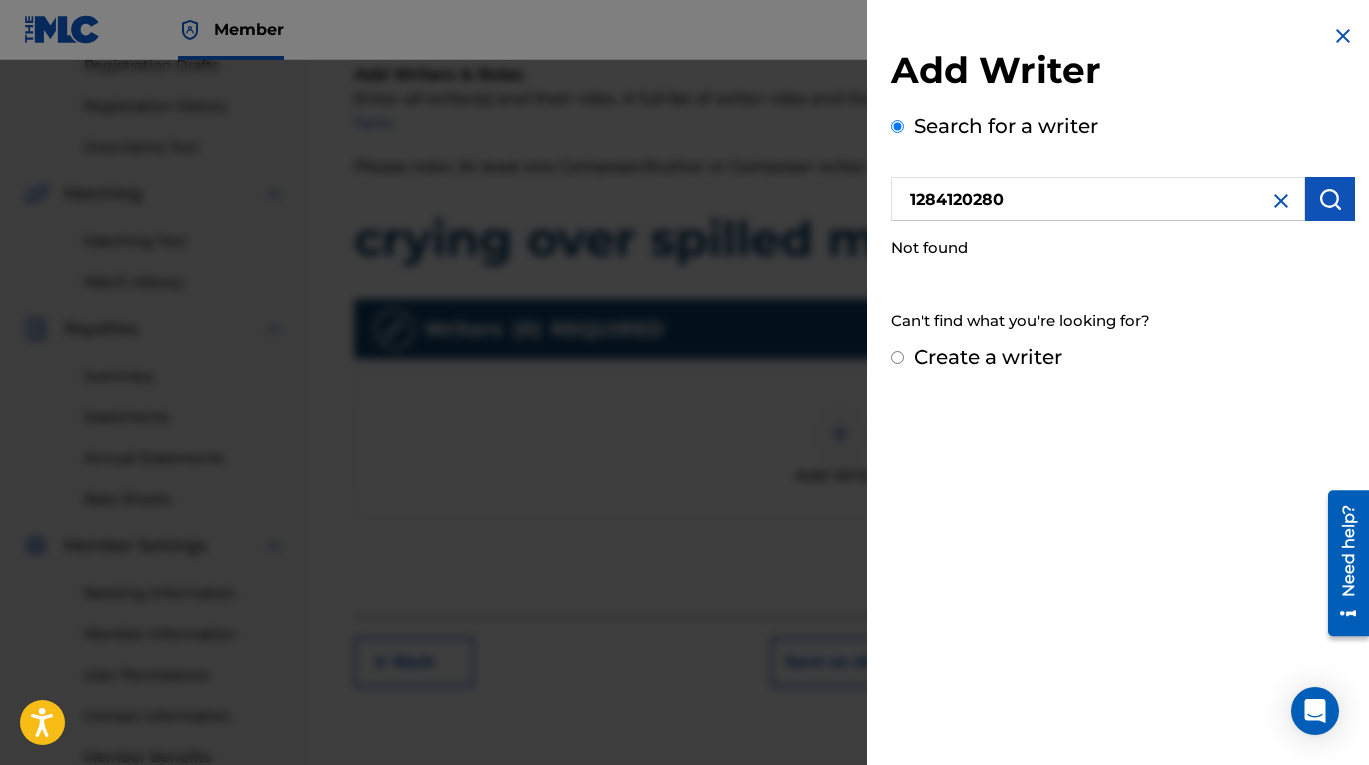 click at bounding box center (1281, 201) 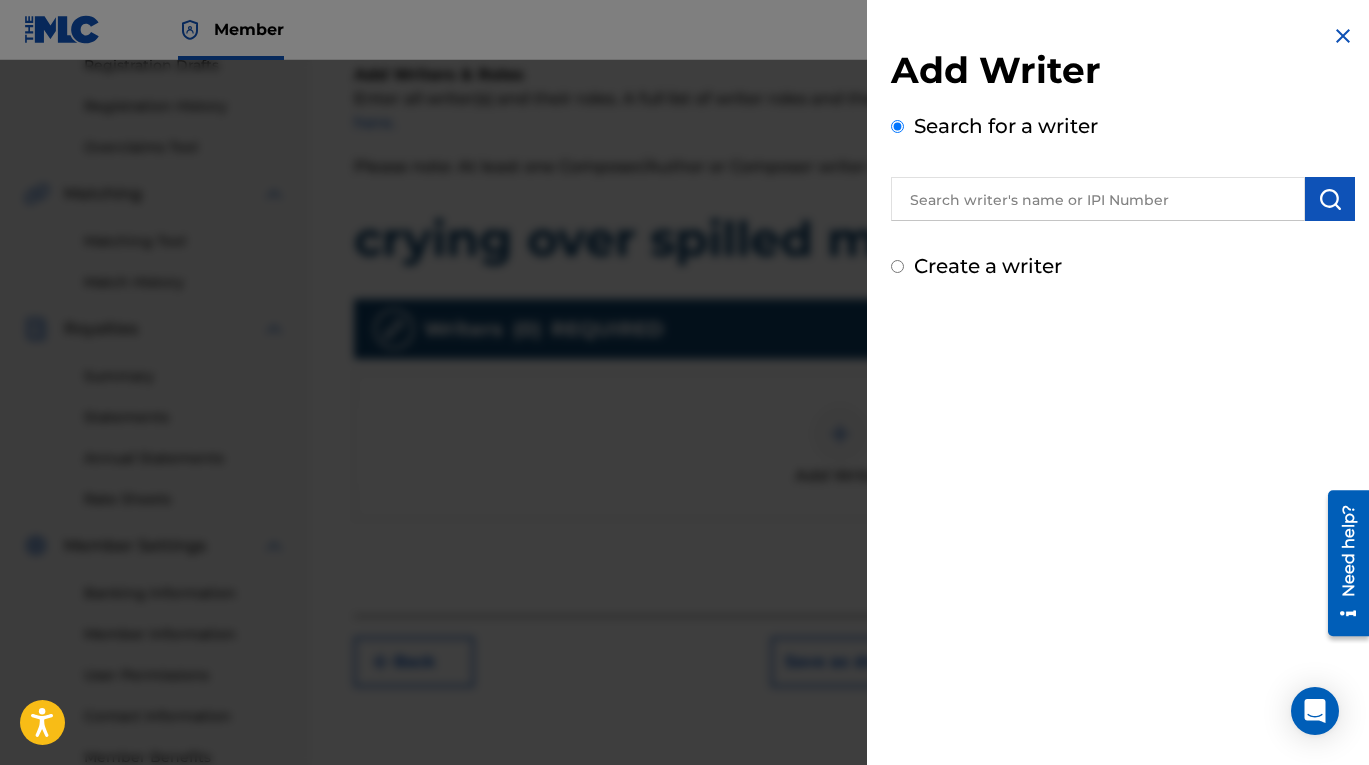 click on "Create a writer" at bounding box center (988, 266) 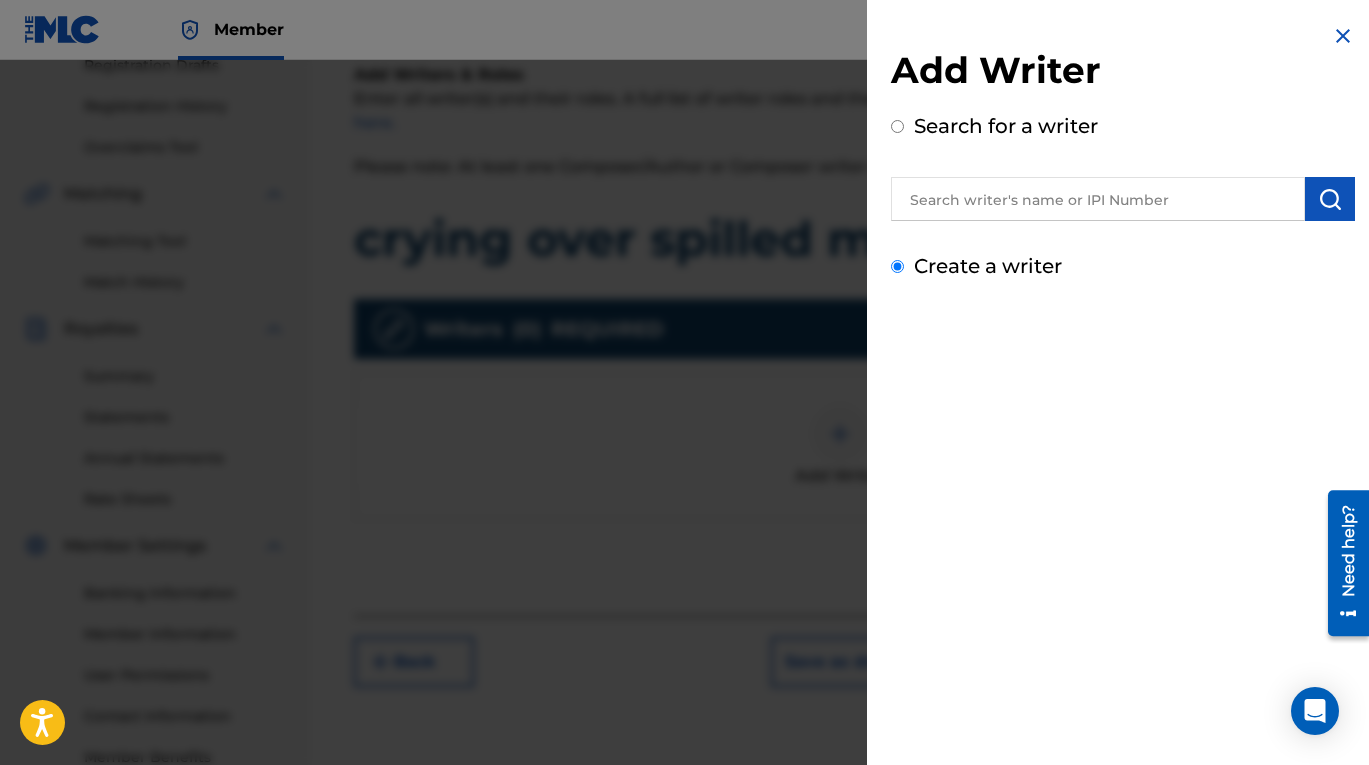 click on "Create a writer" at bounding box center [897, 266] 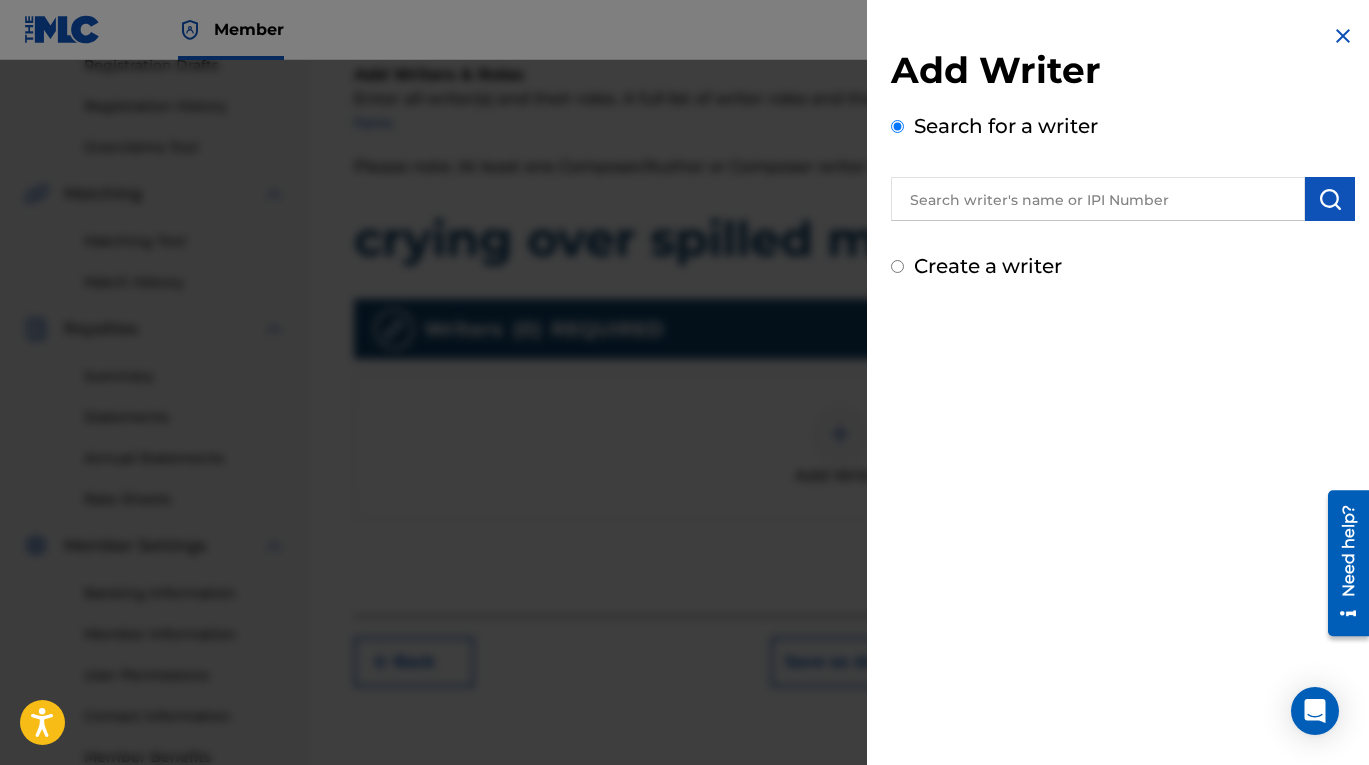 radio on "false" 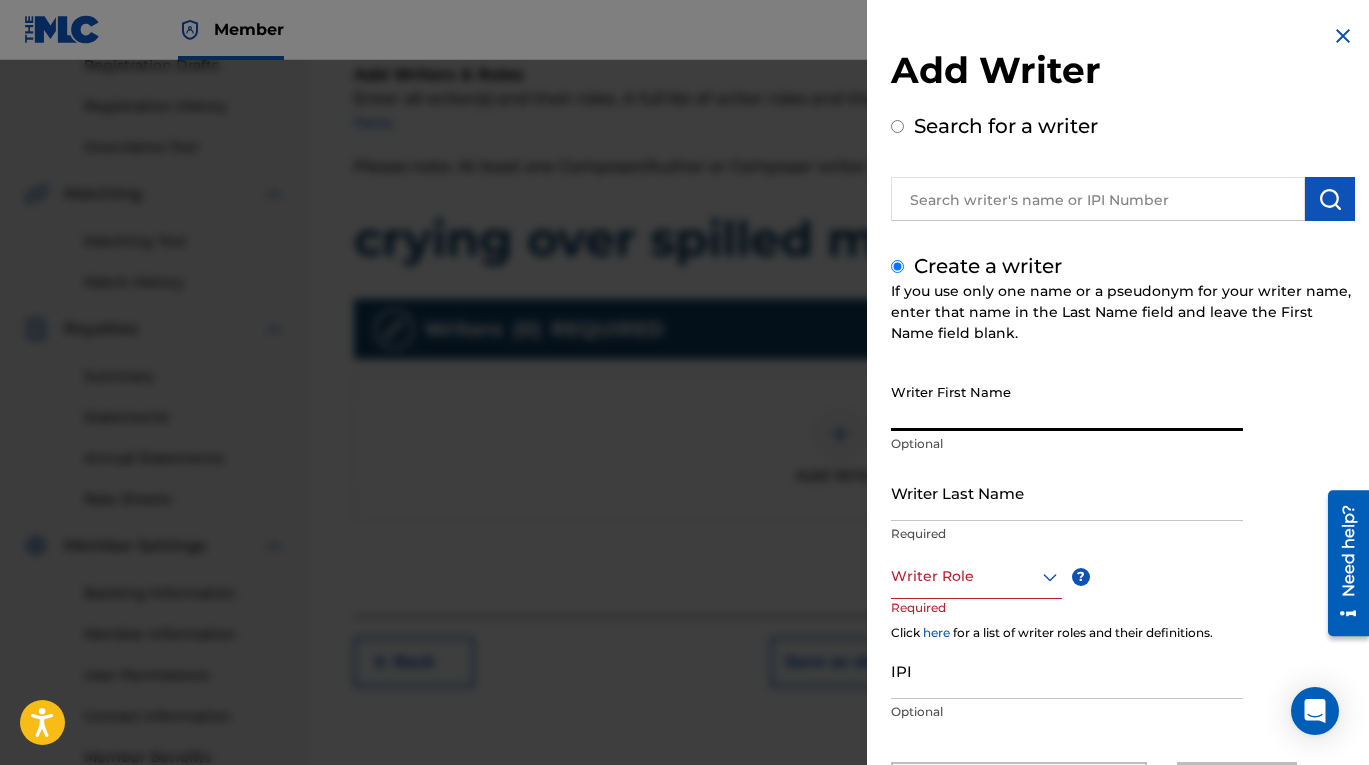 click on "Writer First Name" at bounding box center (1067, 402) 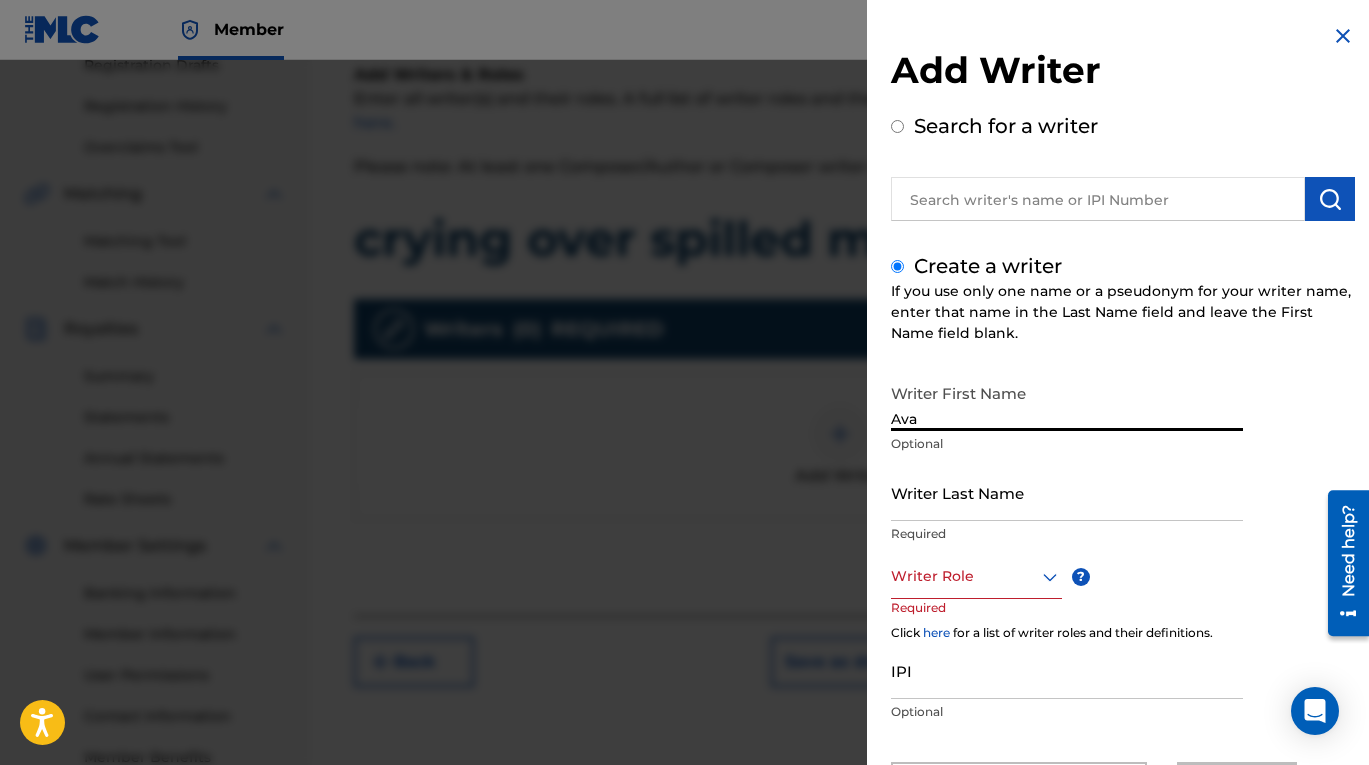 type on "Ava" 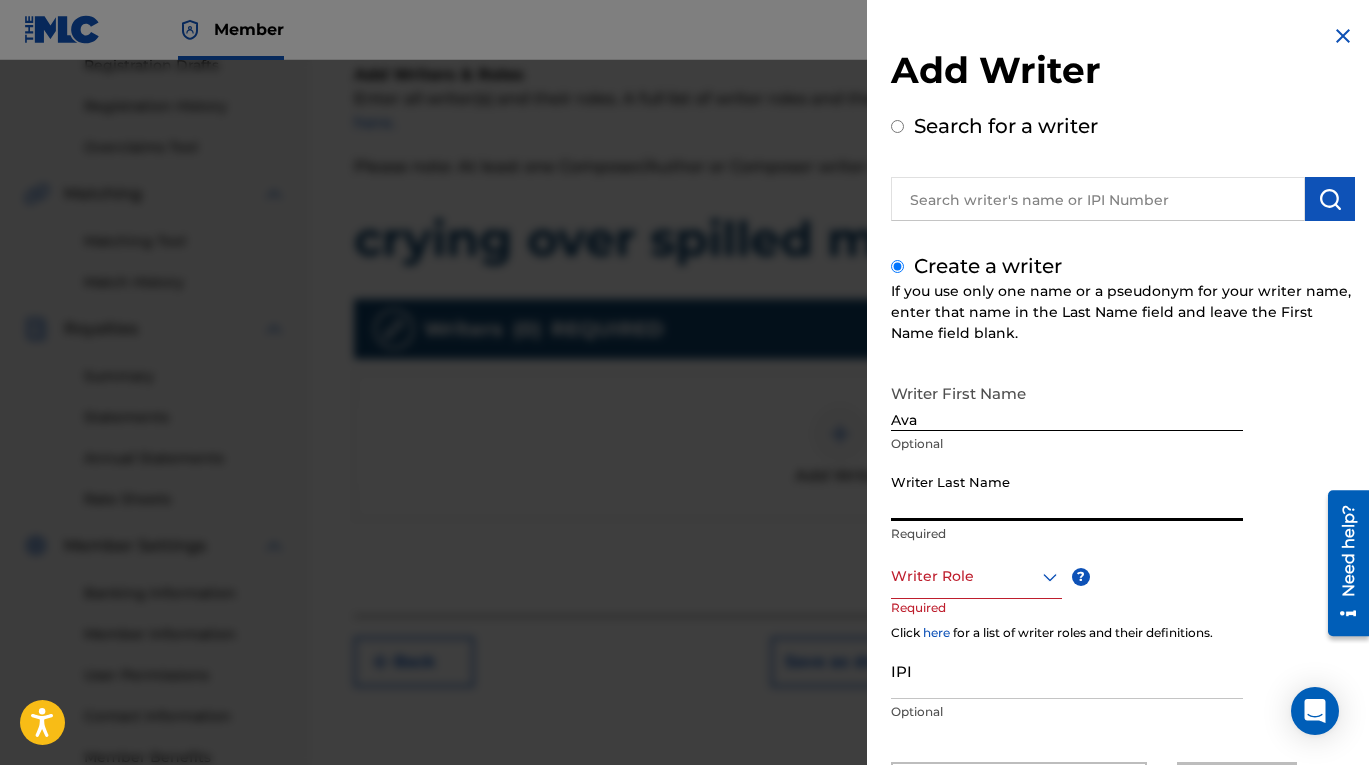 type on "[PERSON_NAME]" 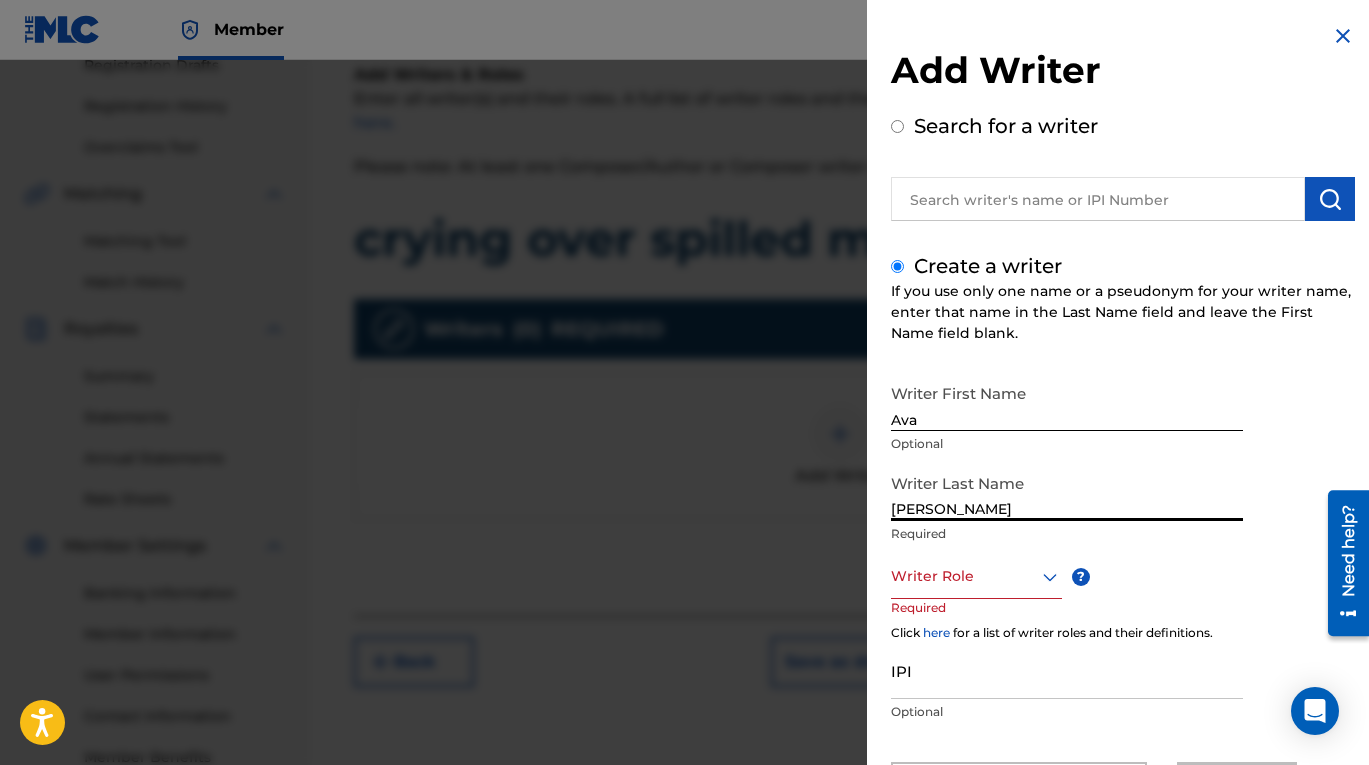scroll, scrollTop: 101, scrollLeft: 0, axis: vertical 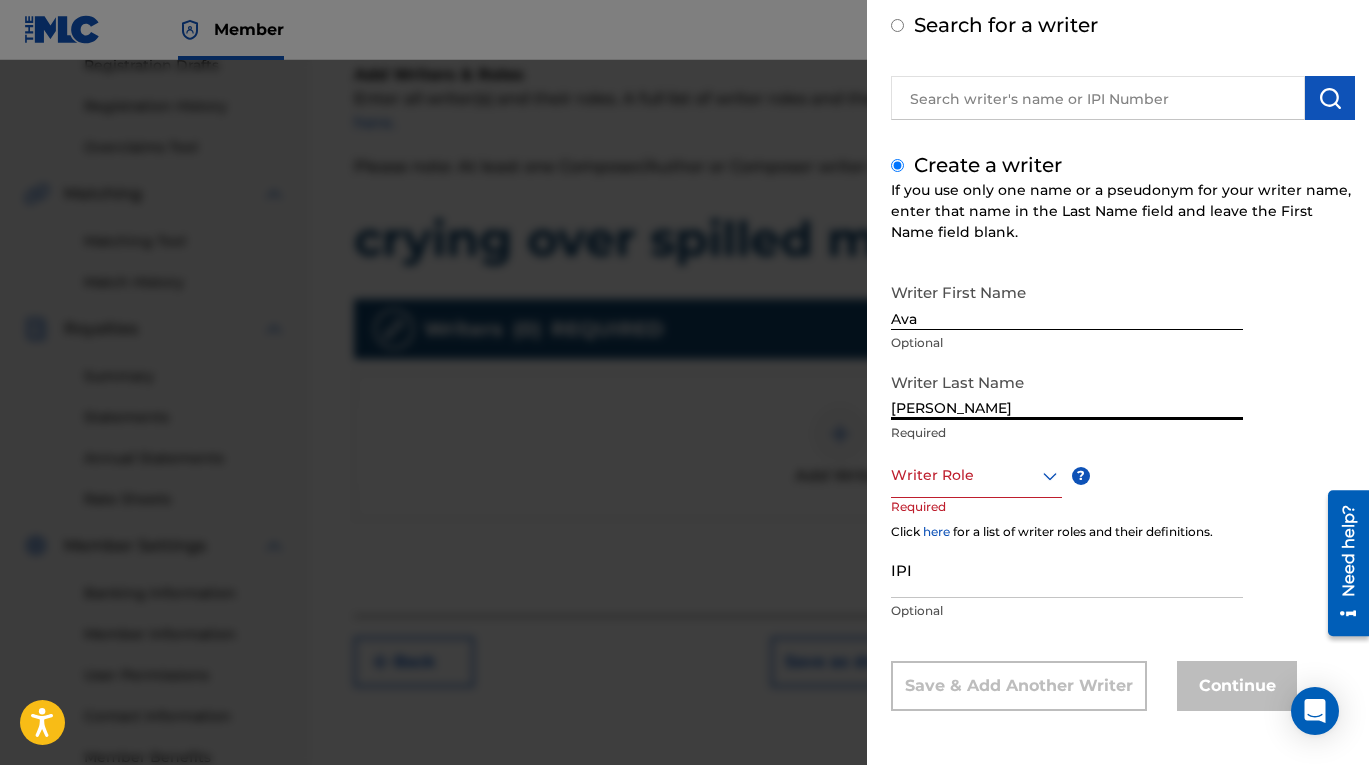 click on "Writer Role" at bounding box center [976, 475] 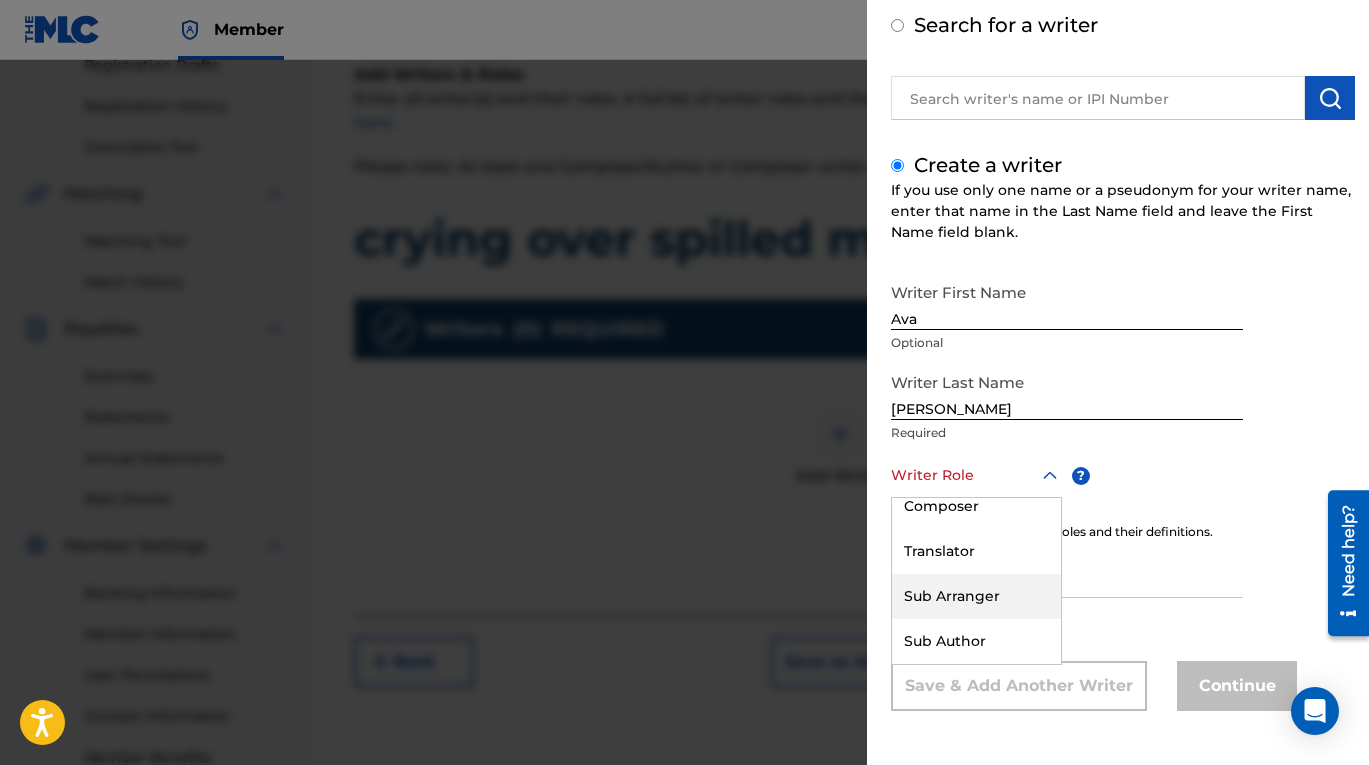 scroll, scrollTop: 0, scrollLeft: 0, axis: both 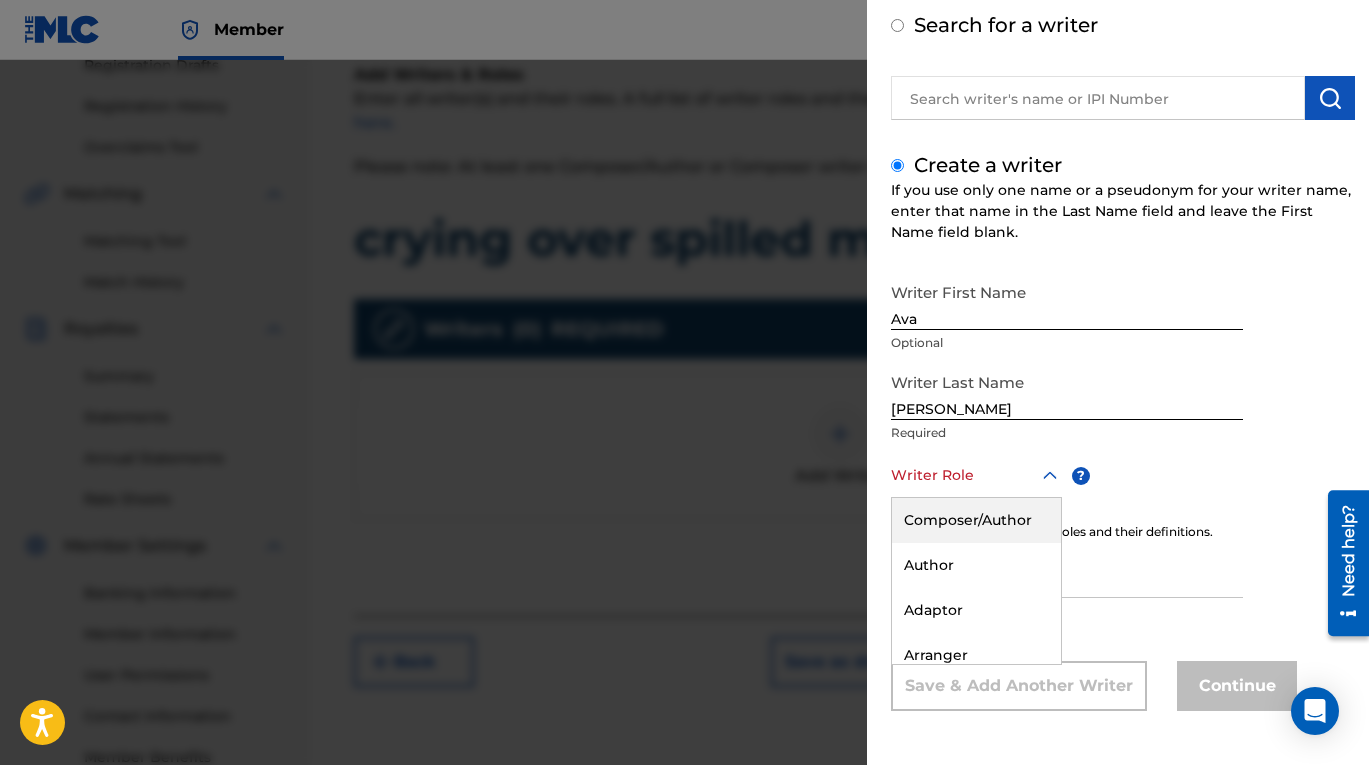 click on "Composer/Author" at bounding box center [976, 520] 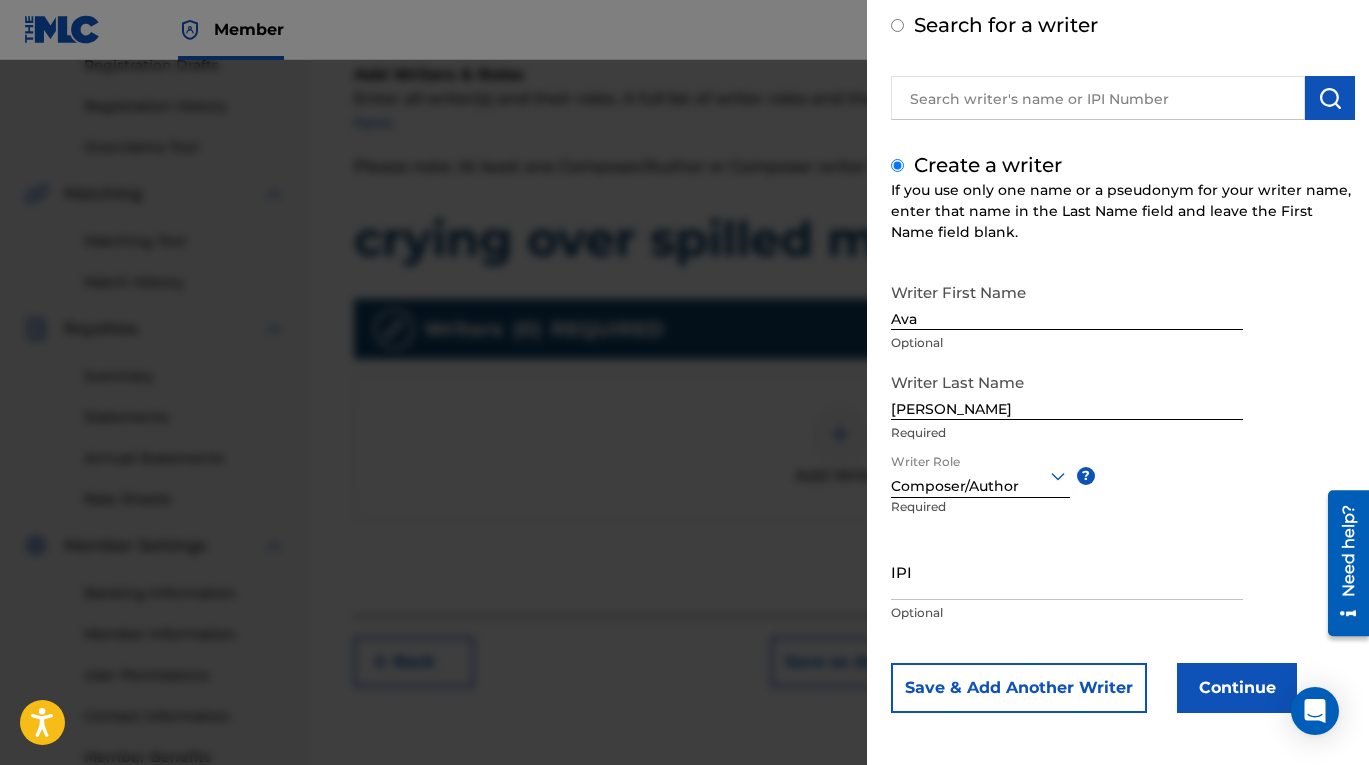 click on "IPI" at bounding box center (1067, 571) 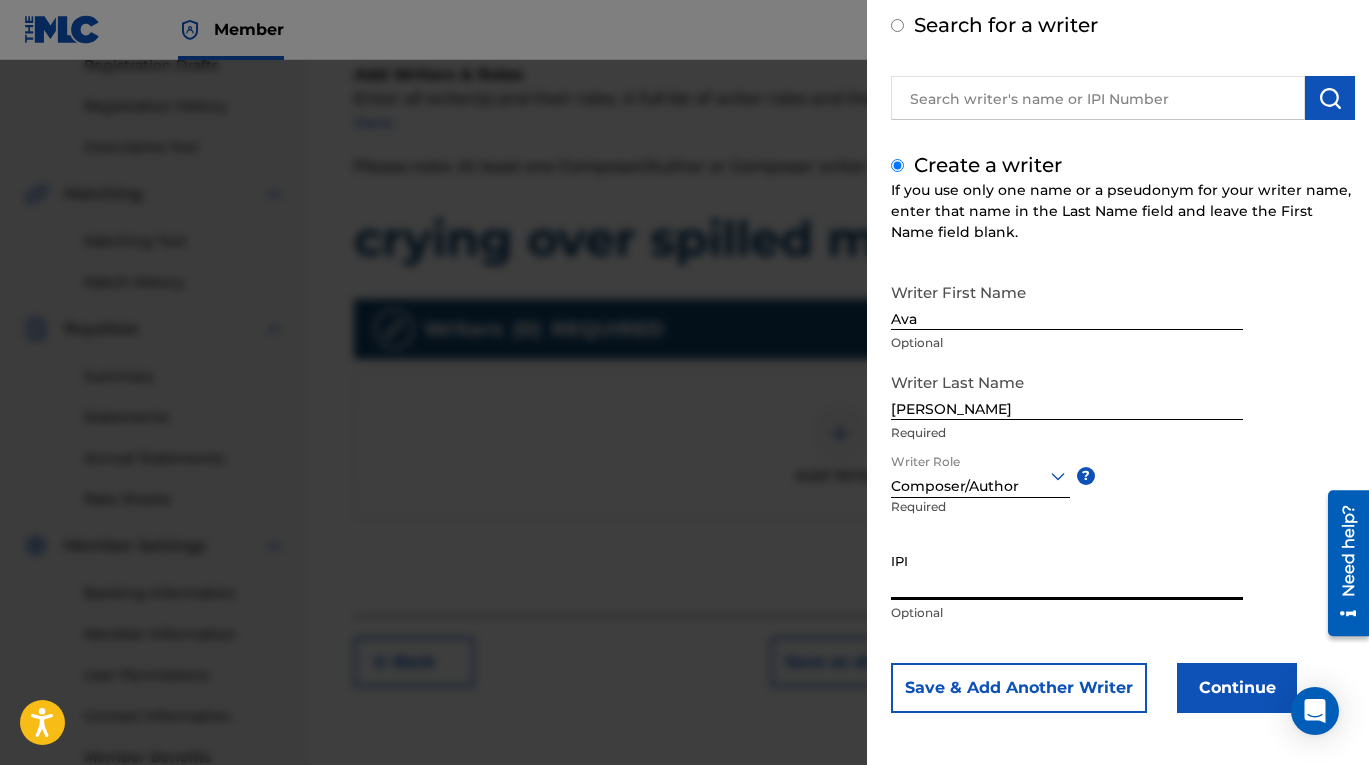 paste on "1284120280" 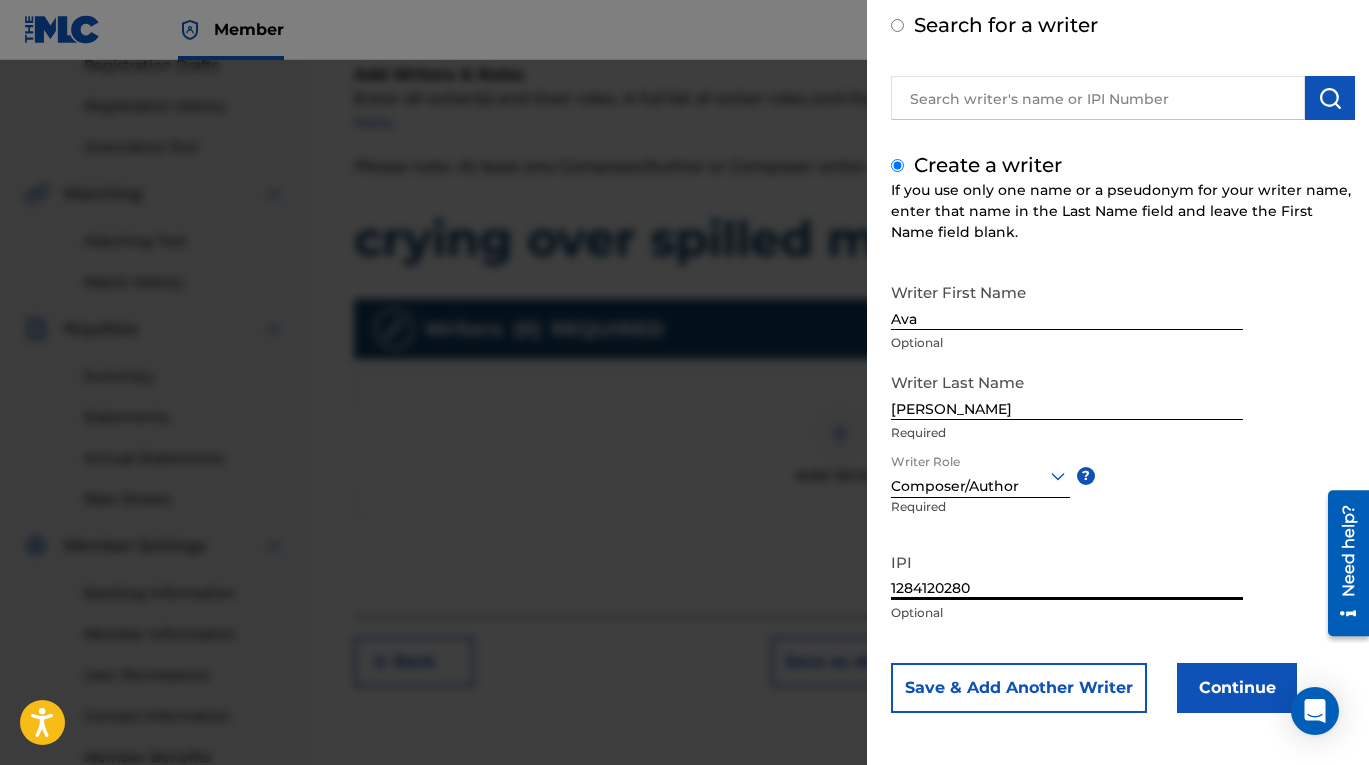 scroll, scrollTop: 103, scrollLeft: 0, axis: vertical 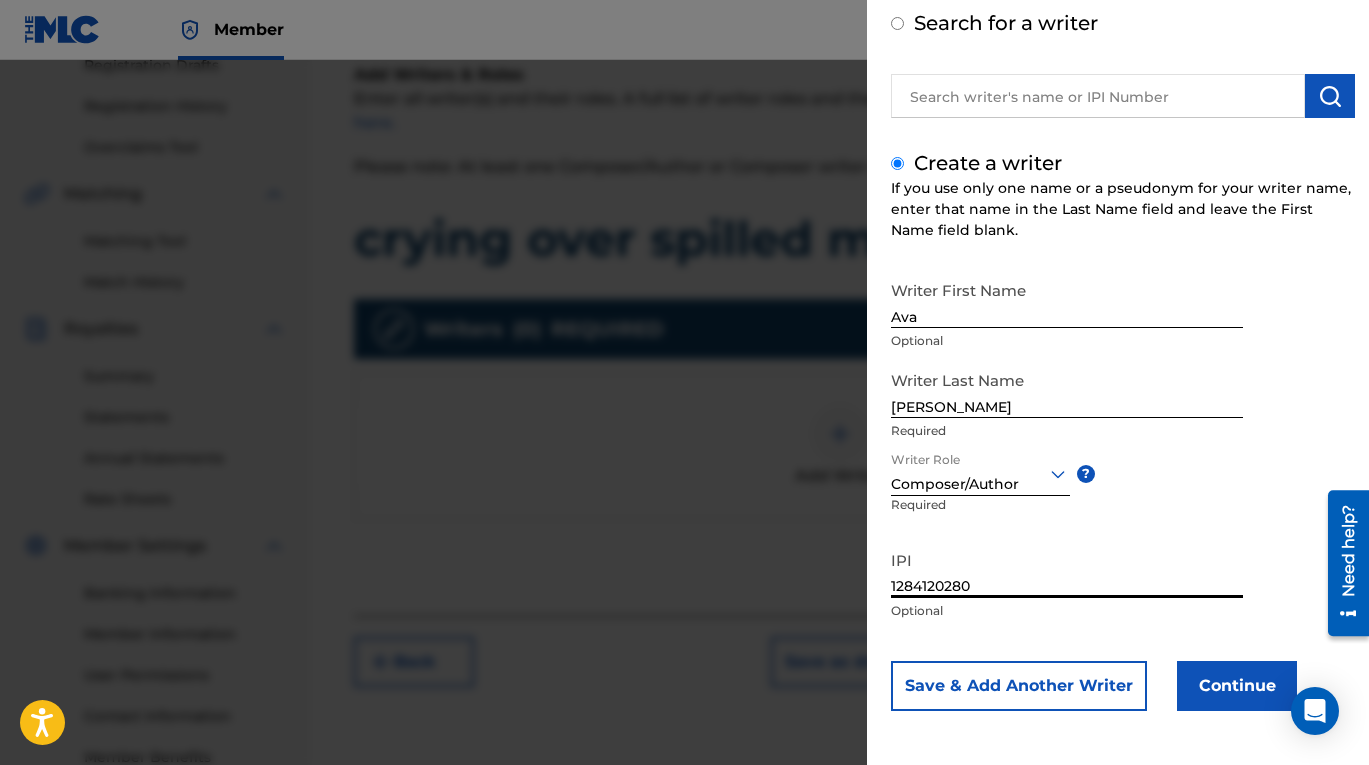 type on "1284120280" 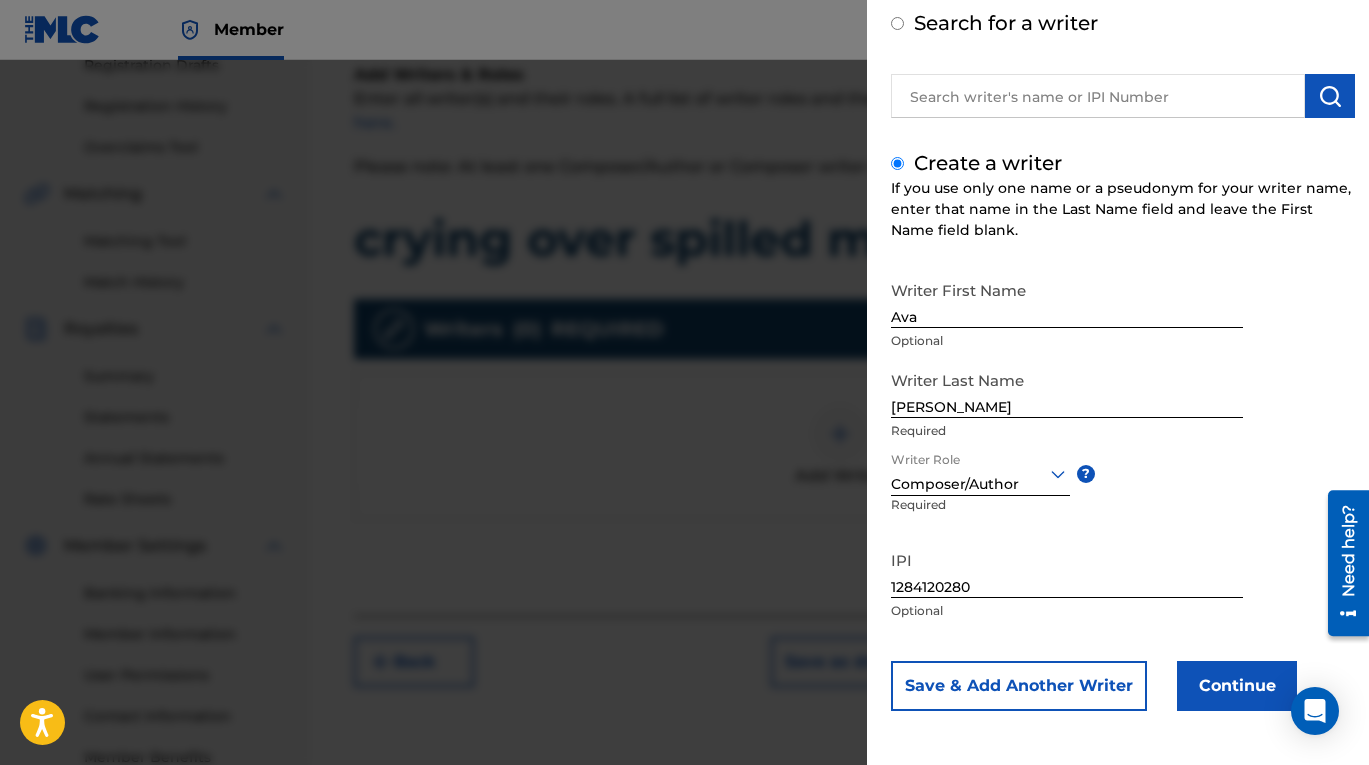 click on "Continue" at bounding box center [1237, 686] 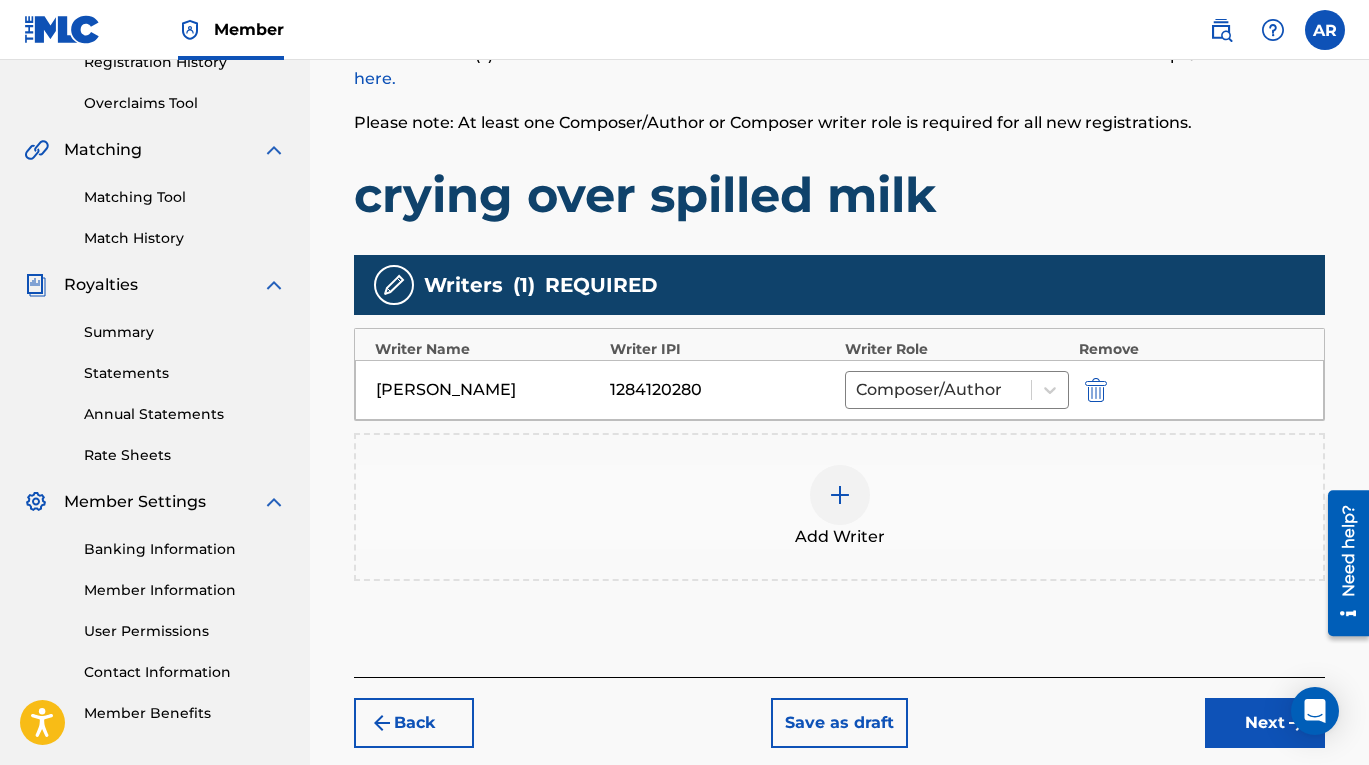 scroll, scrollTop: 395, scrollLeft: 0, axis: vertical 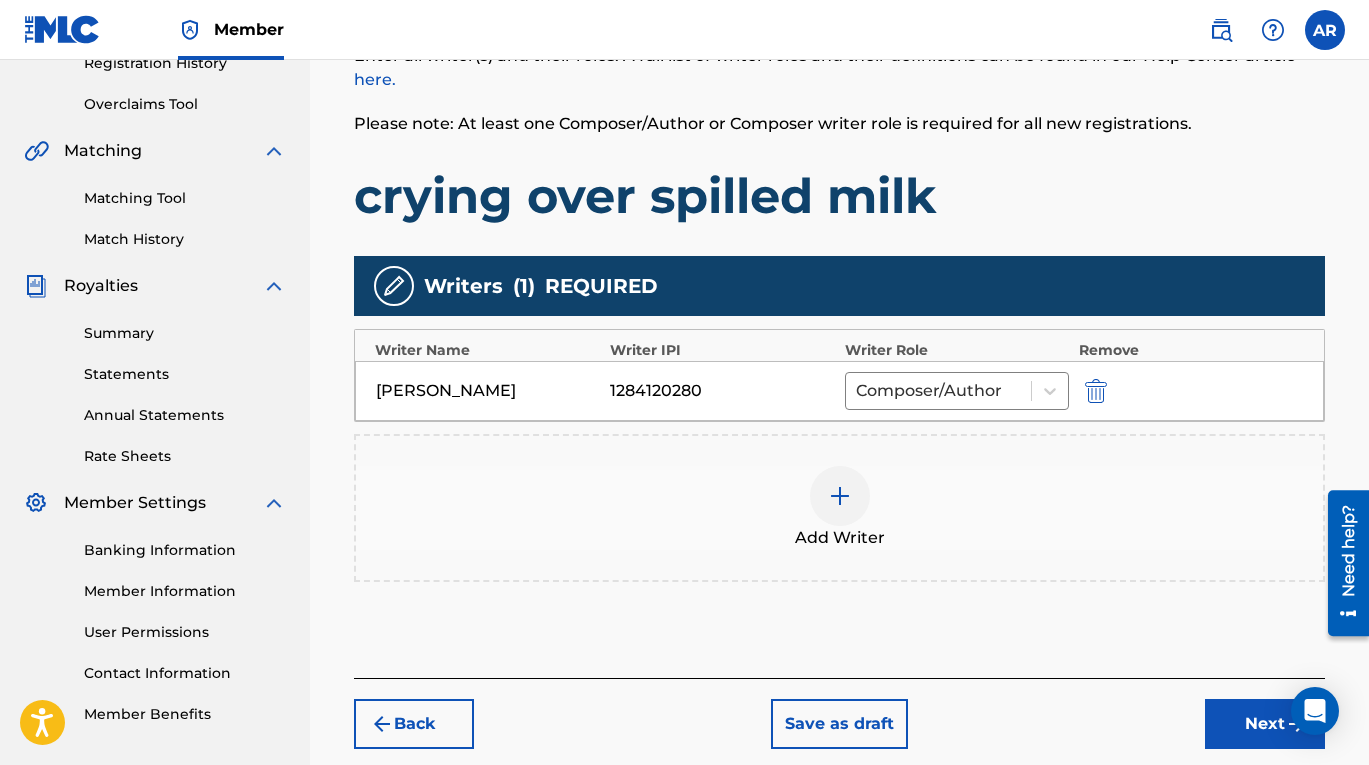 click at bounding box center (840, 496) 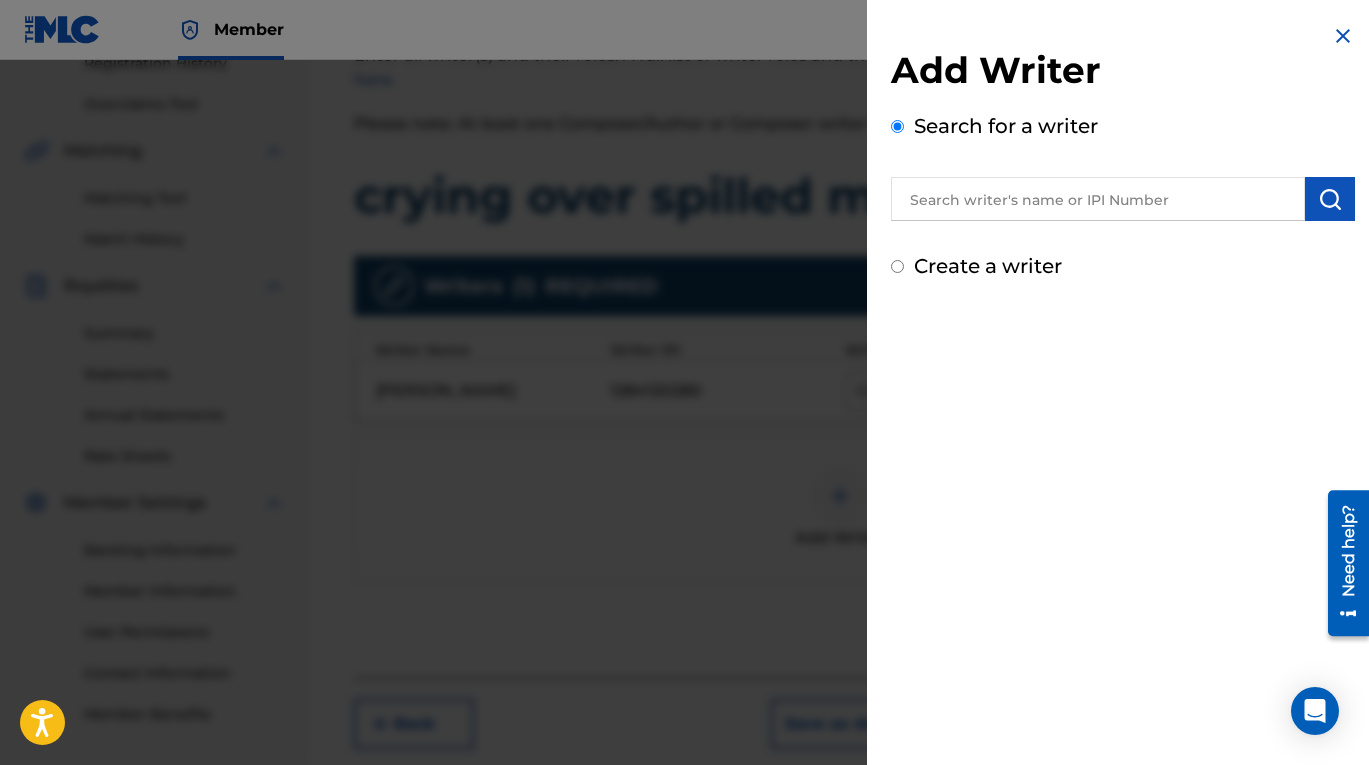 click on "Create a writer" at bounding box center [988, 266] 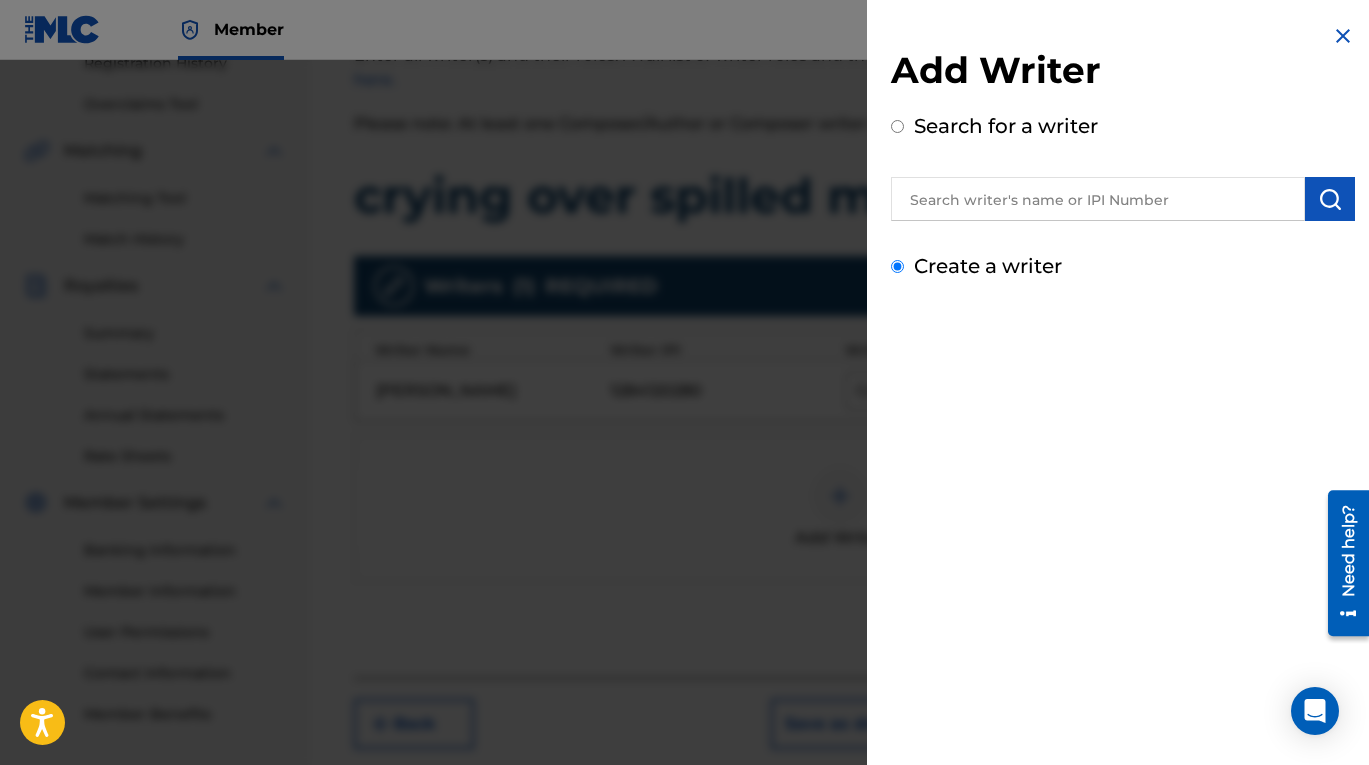 click on "Create a writer" at bounding box center (897, 266) 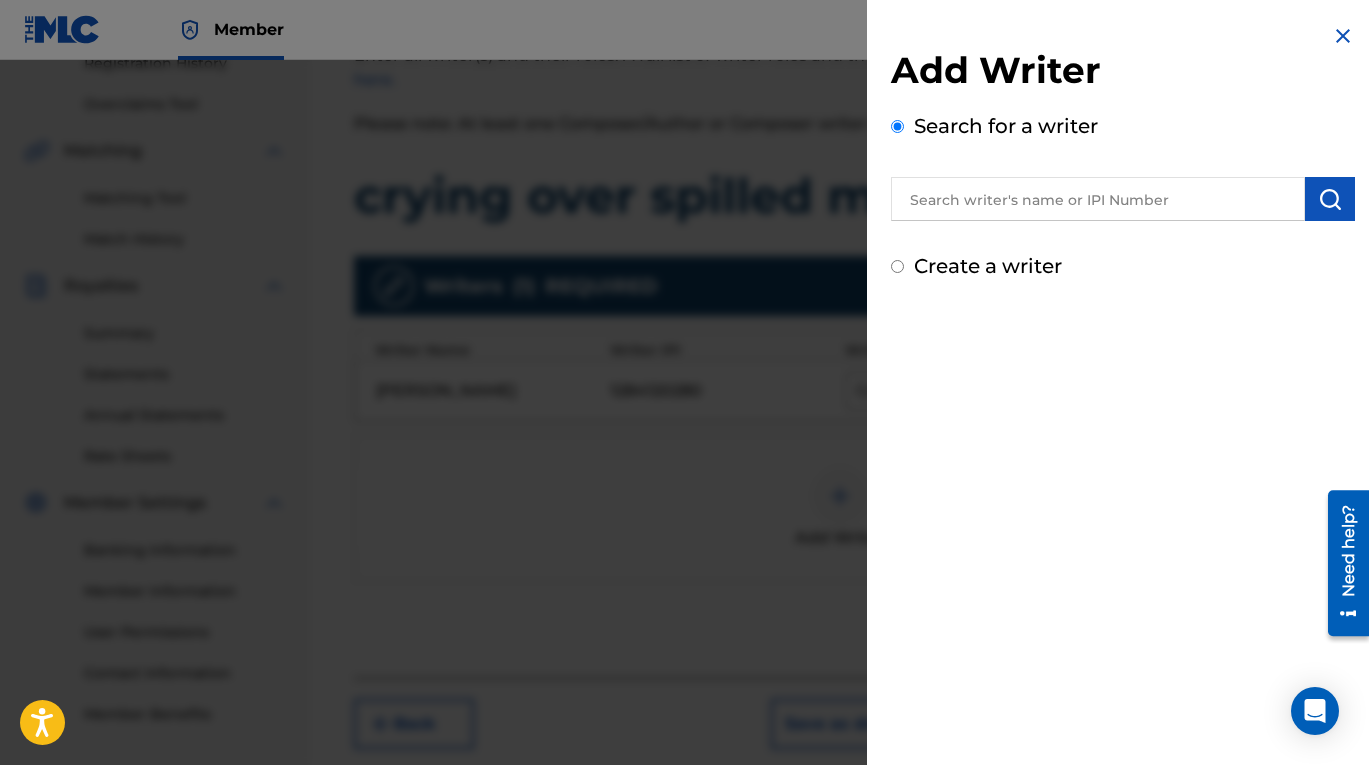 radio on "false" 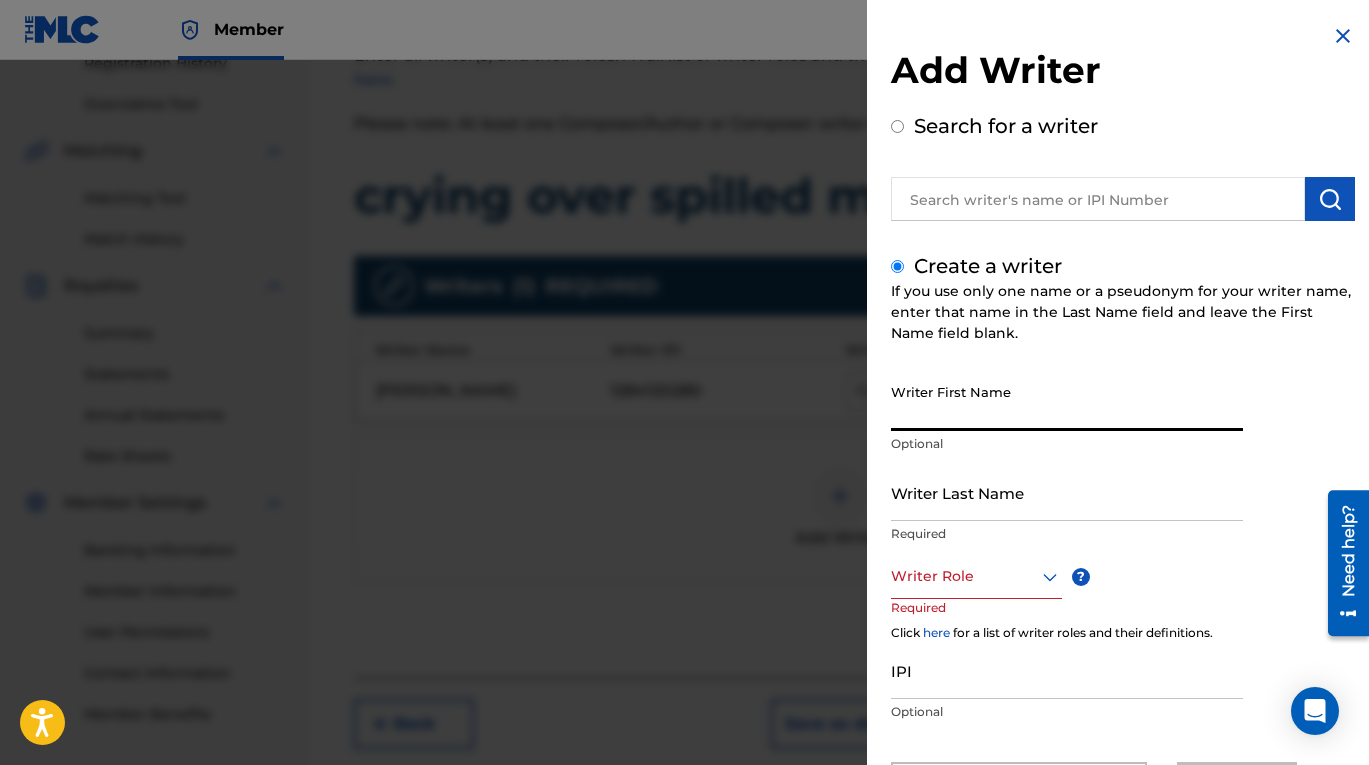 click on "Writer First Name" at bounding box center (1067, 402) 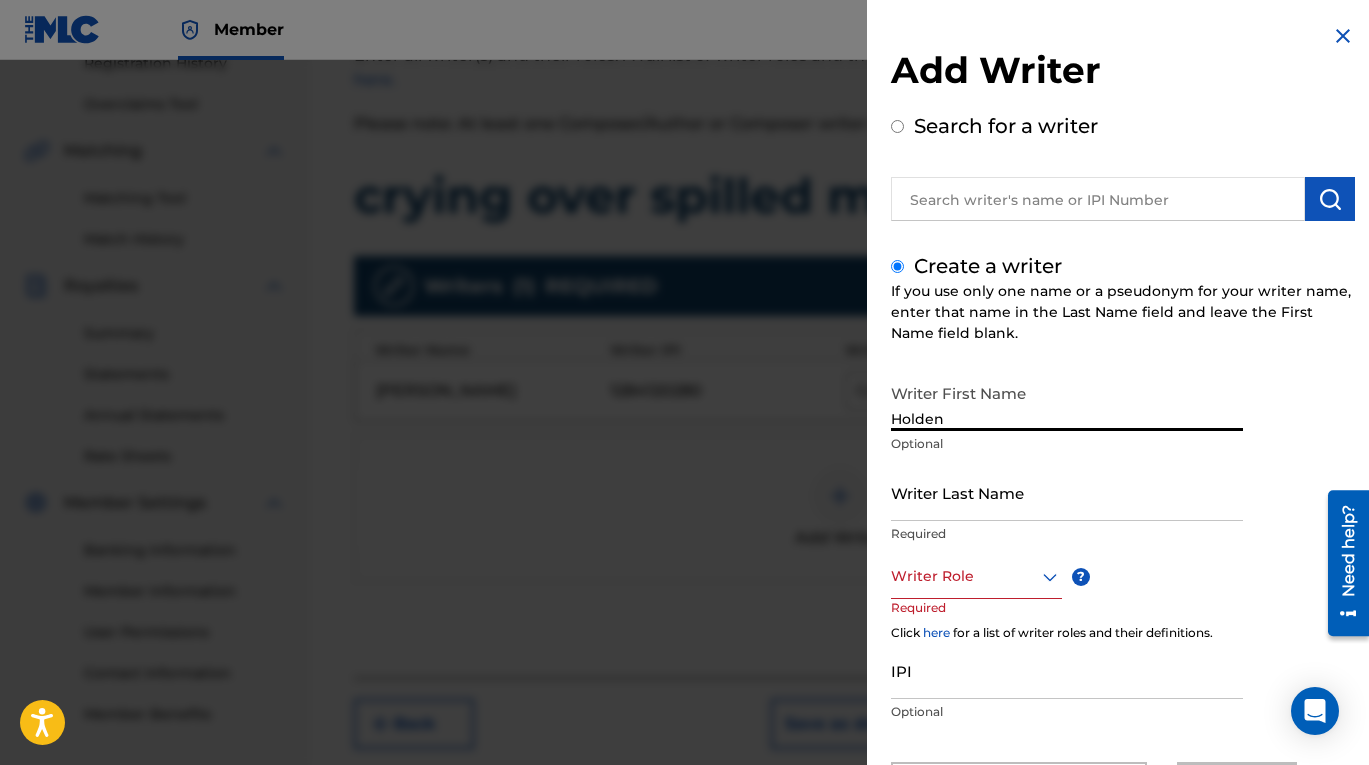 type on "Holden" 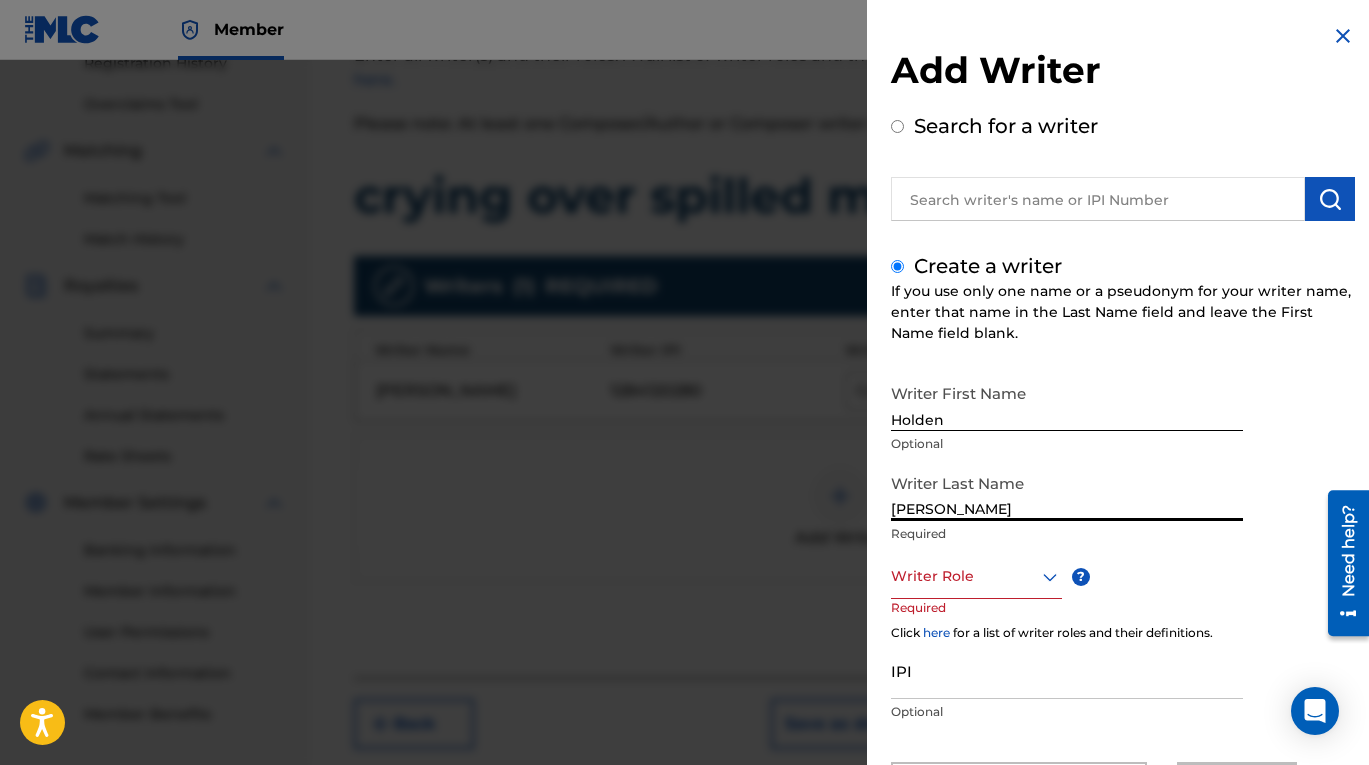 type on "Newton" 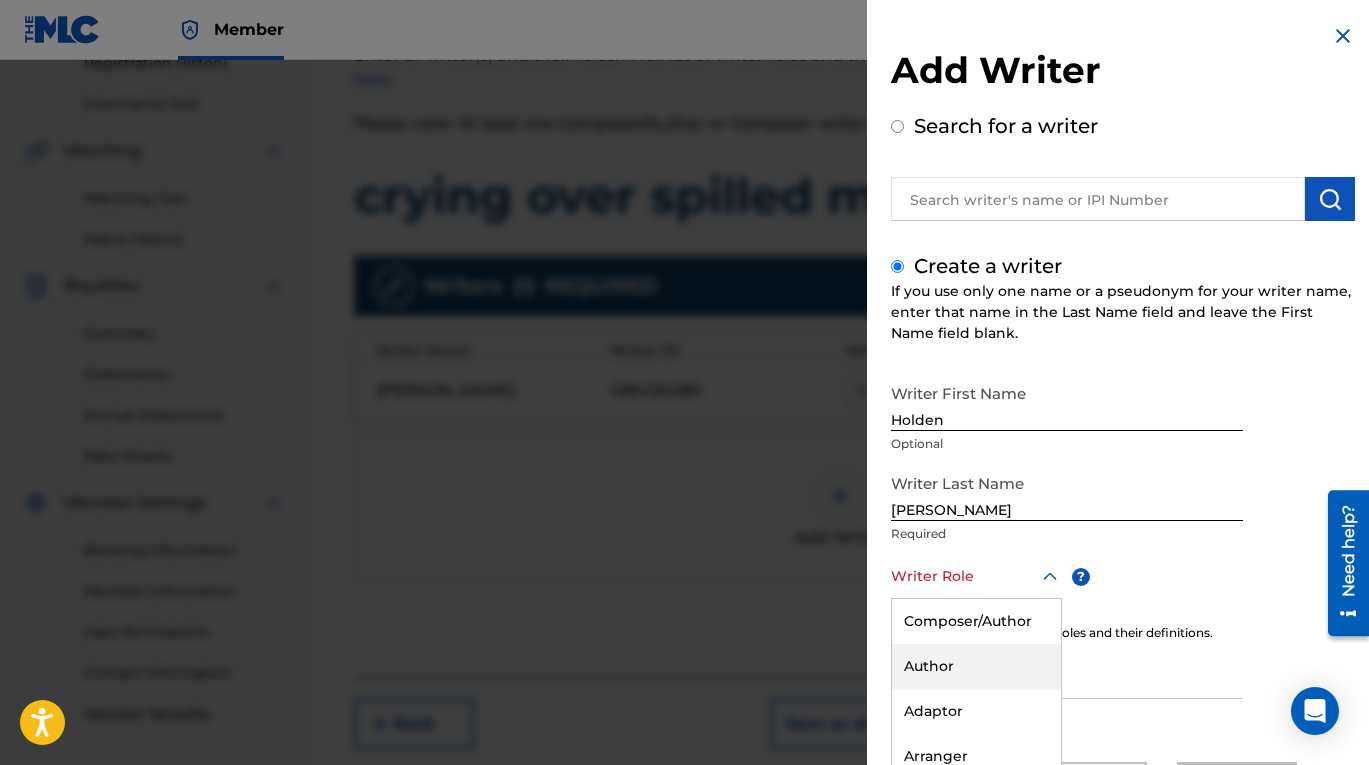 click on "Author, 2 of 8. 8 results available. Use Up and Down to choose options, press Enter to select the currently focused option, press Escape to exit the menu, press Tab to select the option and exit the menu. Writer Role Composer/Author Author Adaptor Arranger Composer Translator Sub Arranger Sub Author" at bounding box center [976, 576] 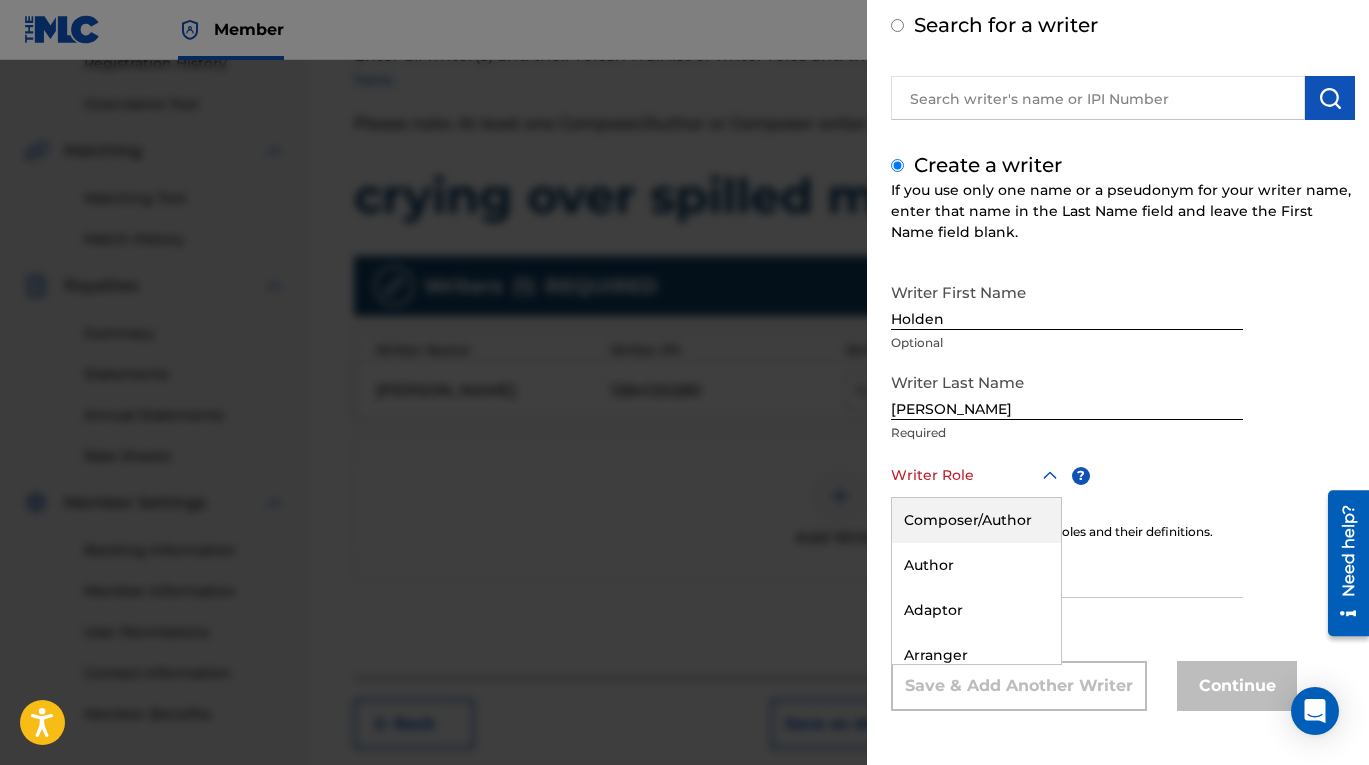 click on "Composer/Author" at bounding box center (976, 520) 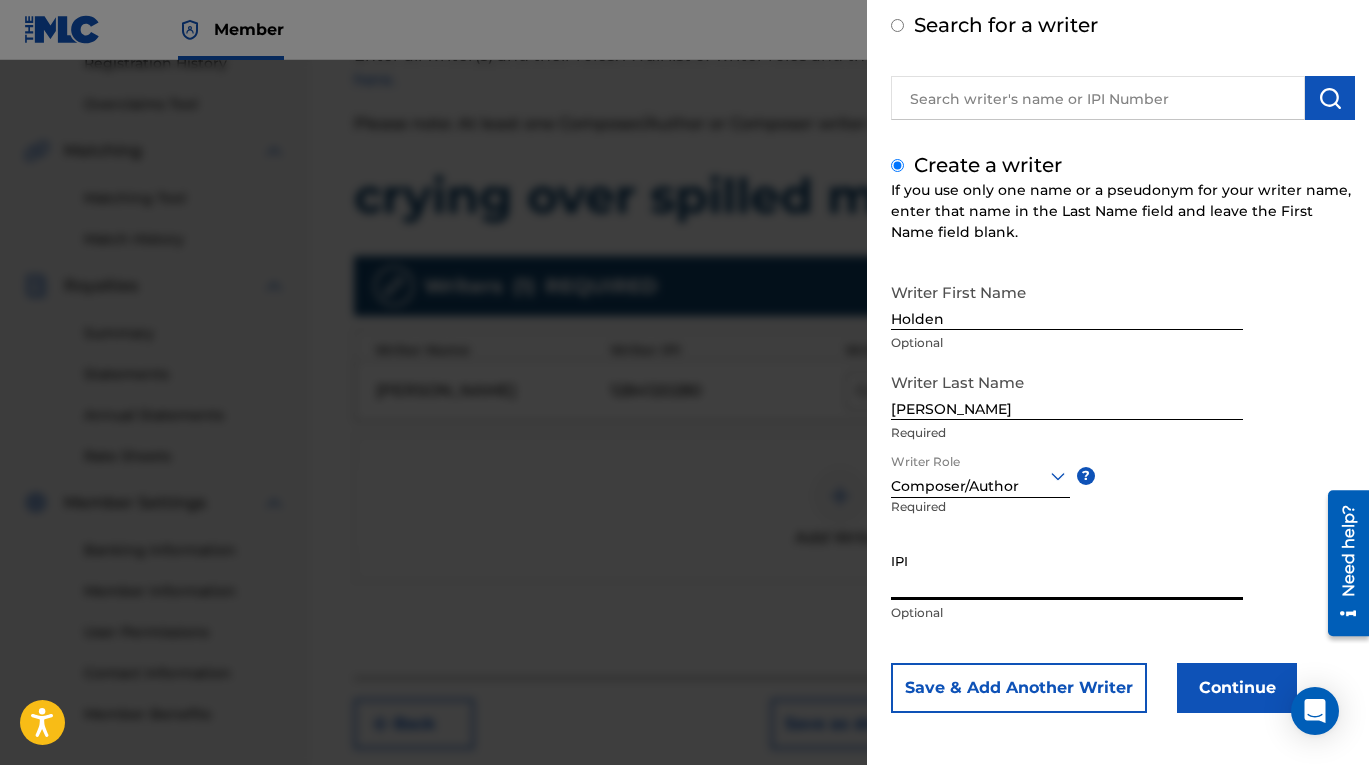 click on "IPI" at bounding box center (1067, 571) 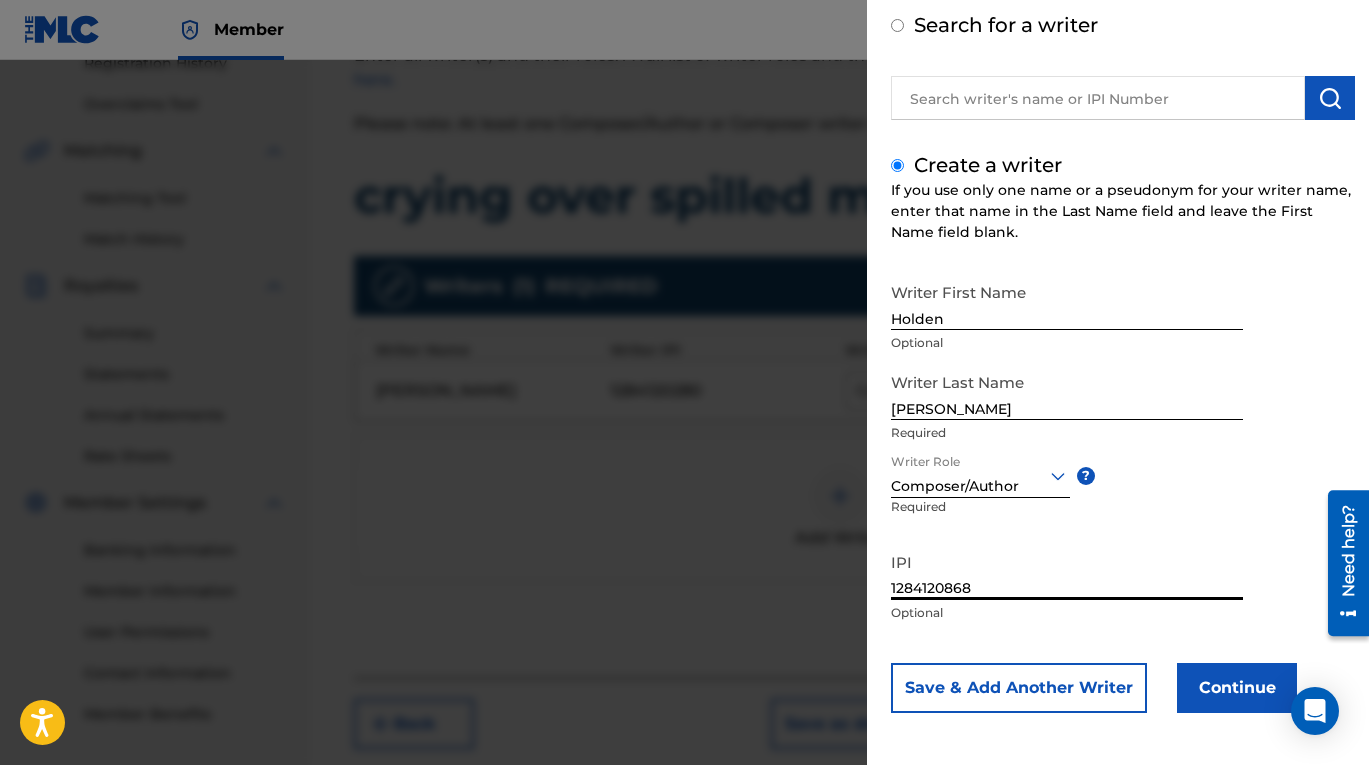 type on "1284120868" 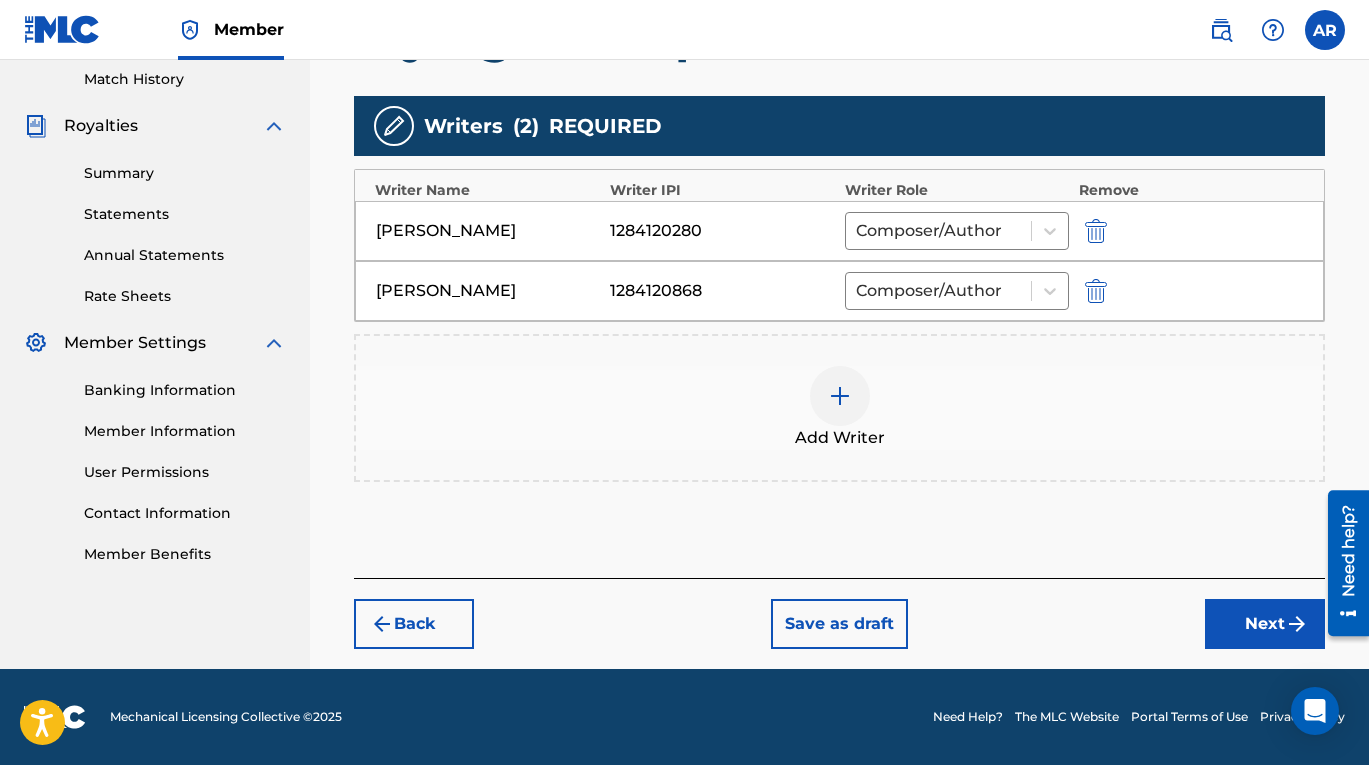 click on "Next" at bounding box center (1265, 624) 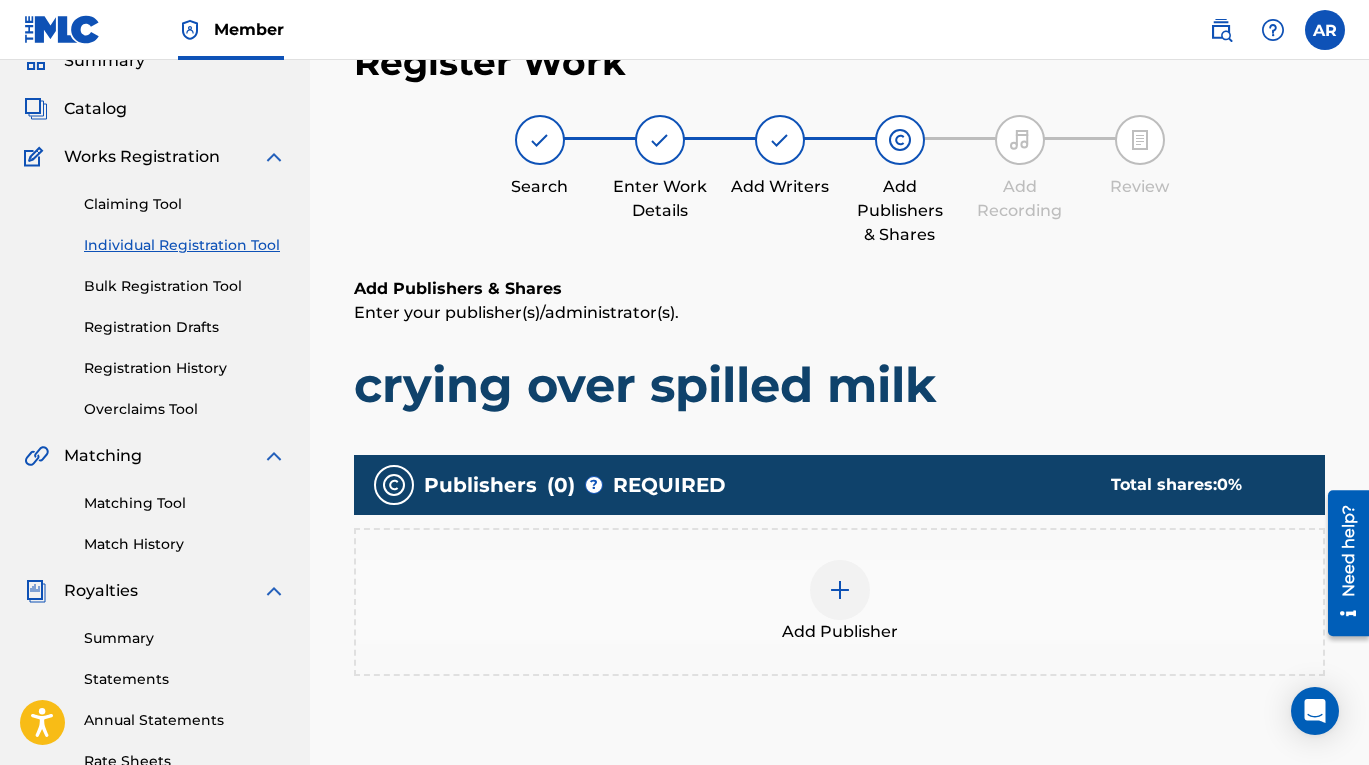 scroll, scrollTop: 90, scrollLeft: 0, axis: vertical 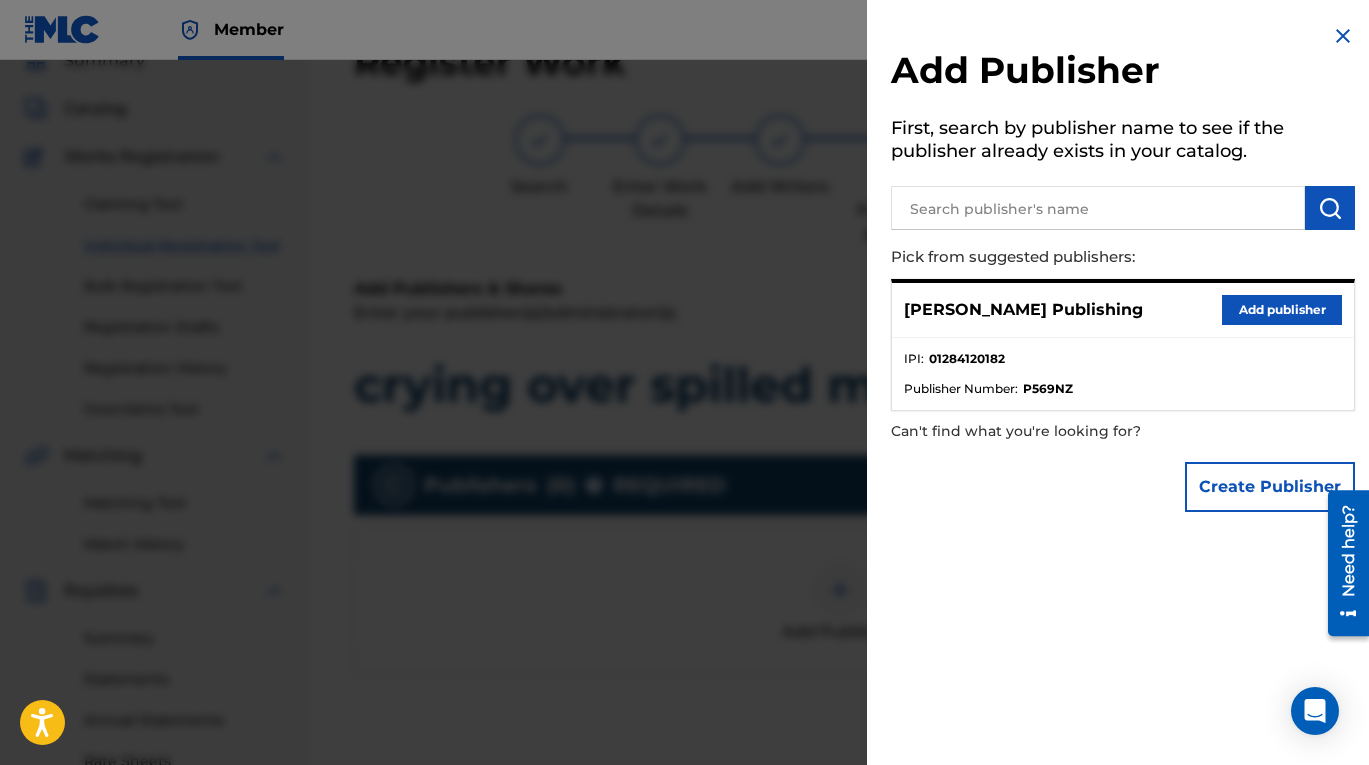click on "Add publisher" at bounding box center [1282, 310] 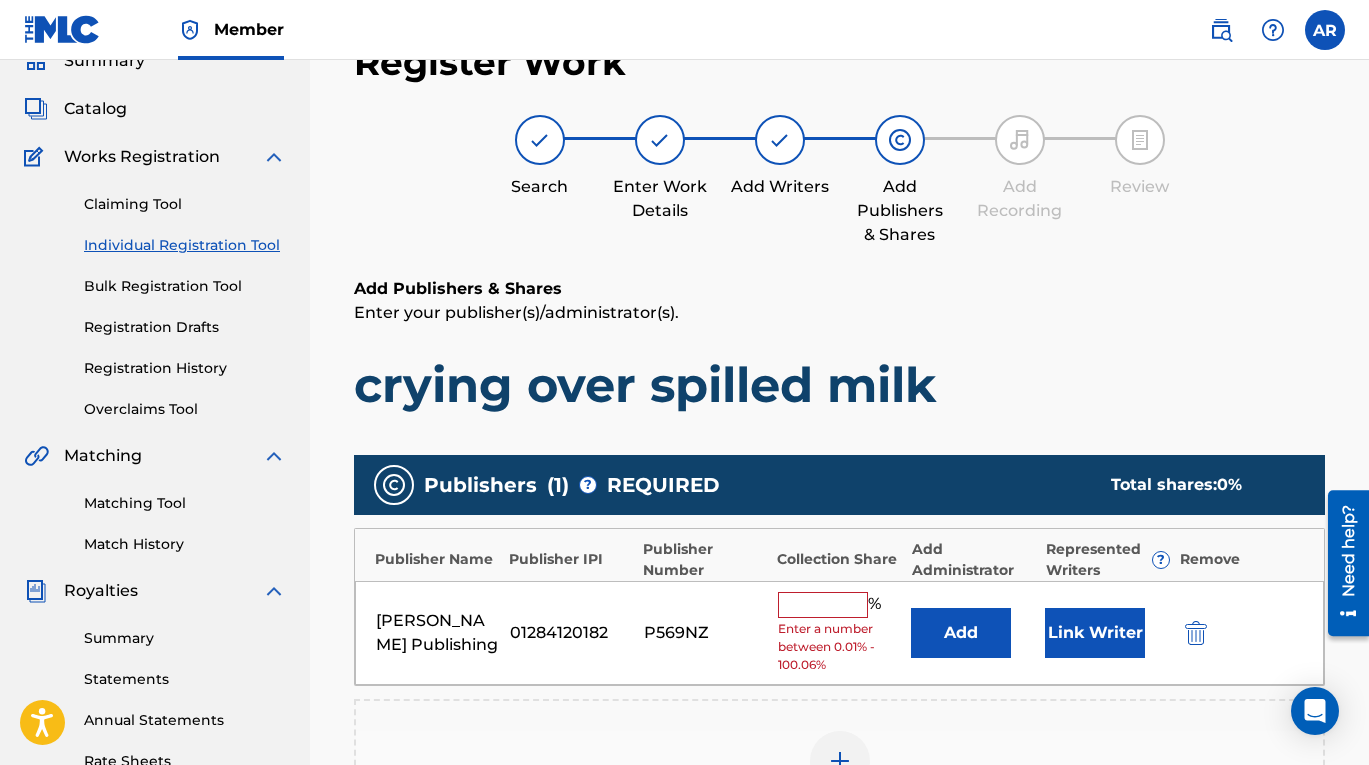 click at bounding box center [823, 605] 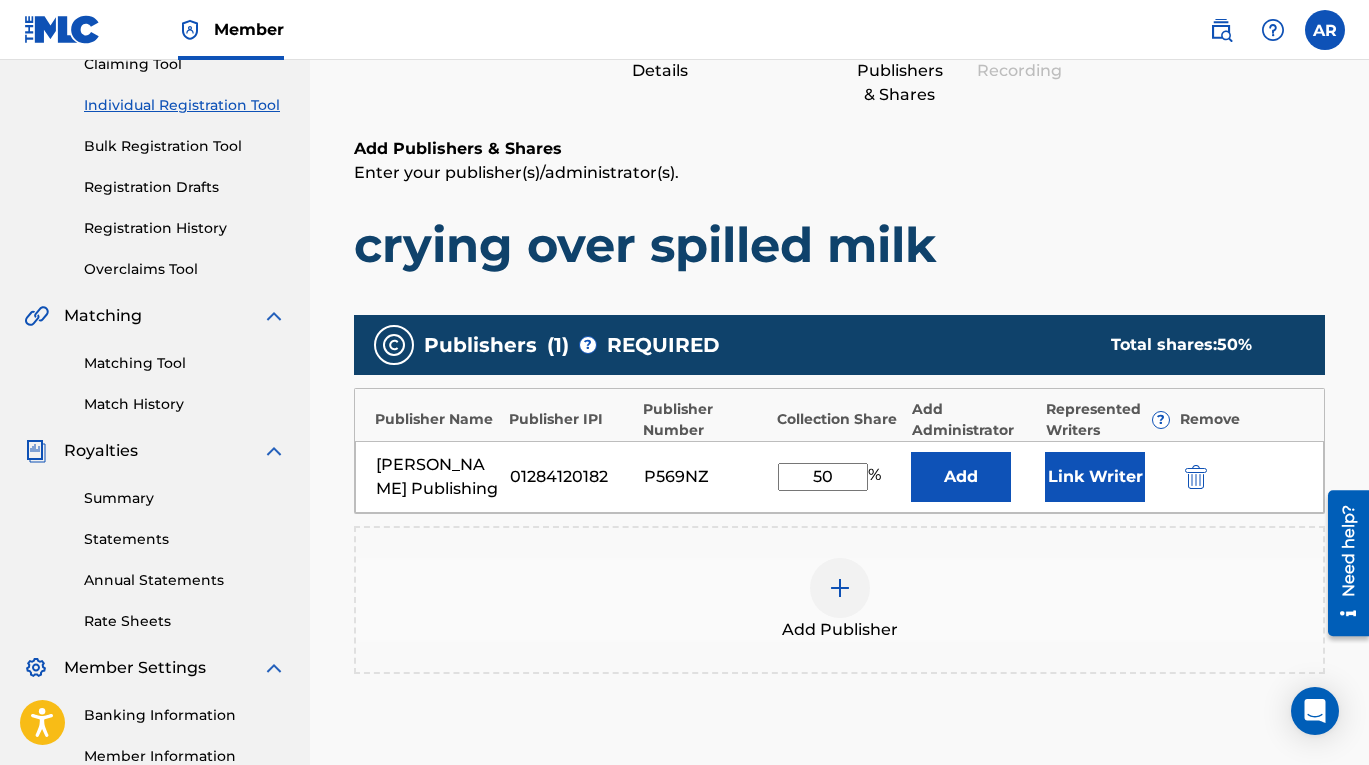scroll, scrollTop: 347, scrollLeft: 0, axis: vertical 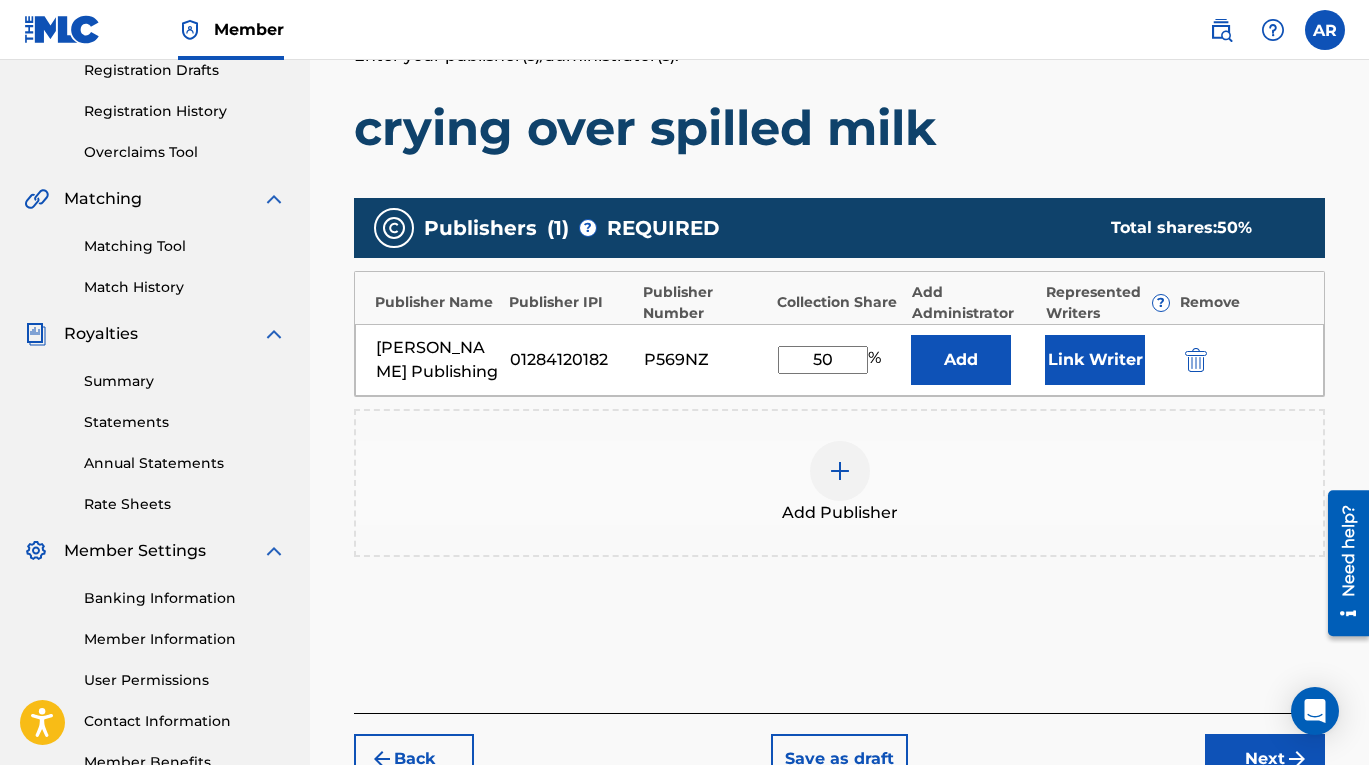 type on "50" 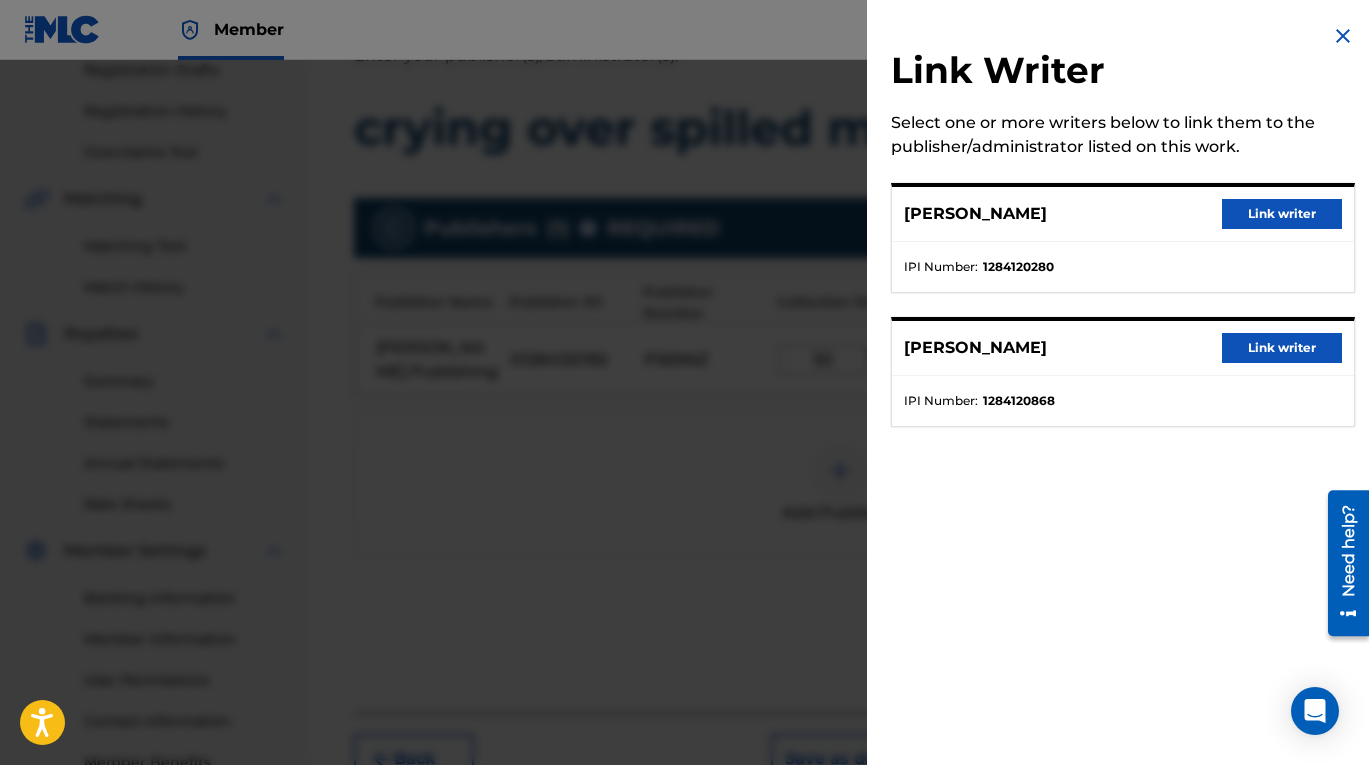 click on "Link writer" at bounding box center [1282, 214] 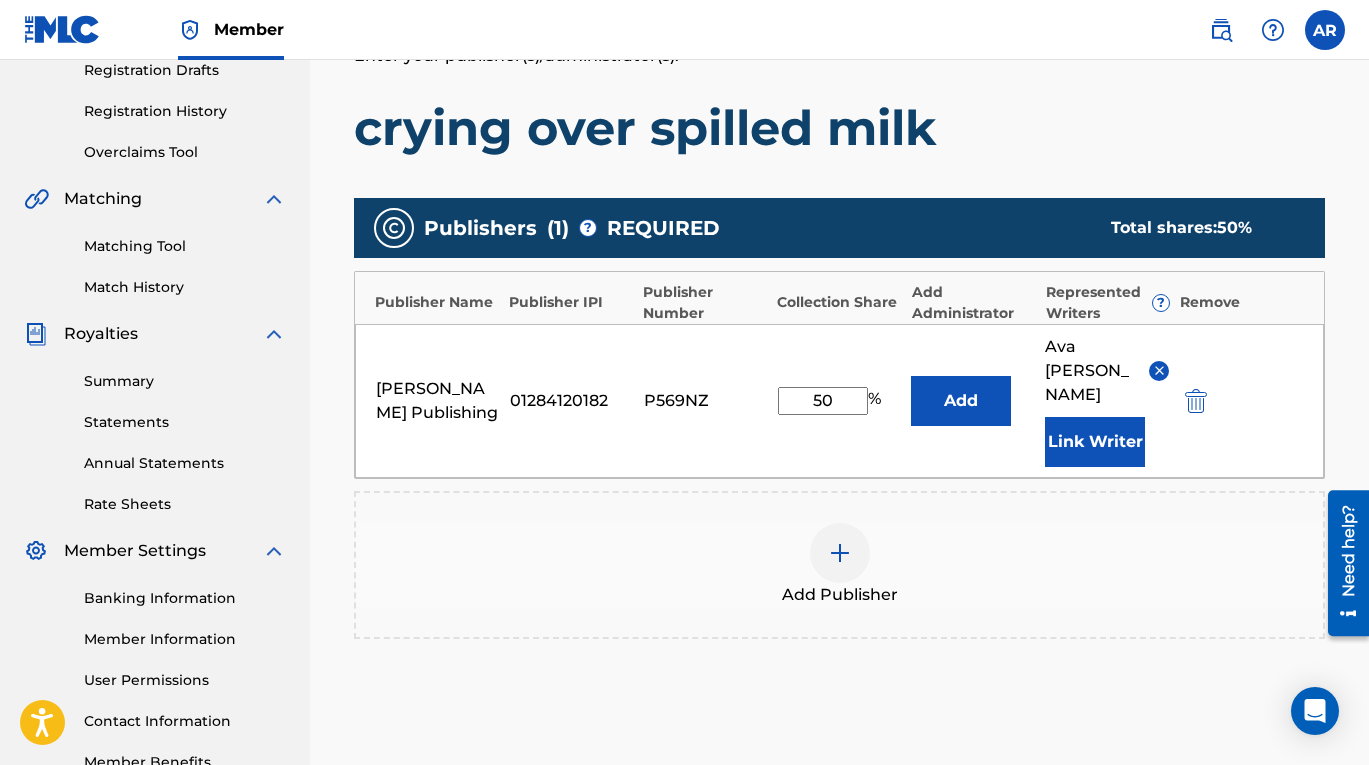 click on "Link Writer" at bounding box center [1095, 442] 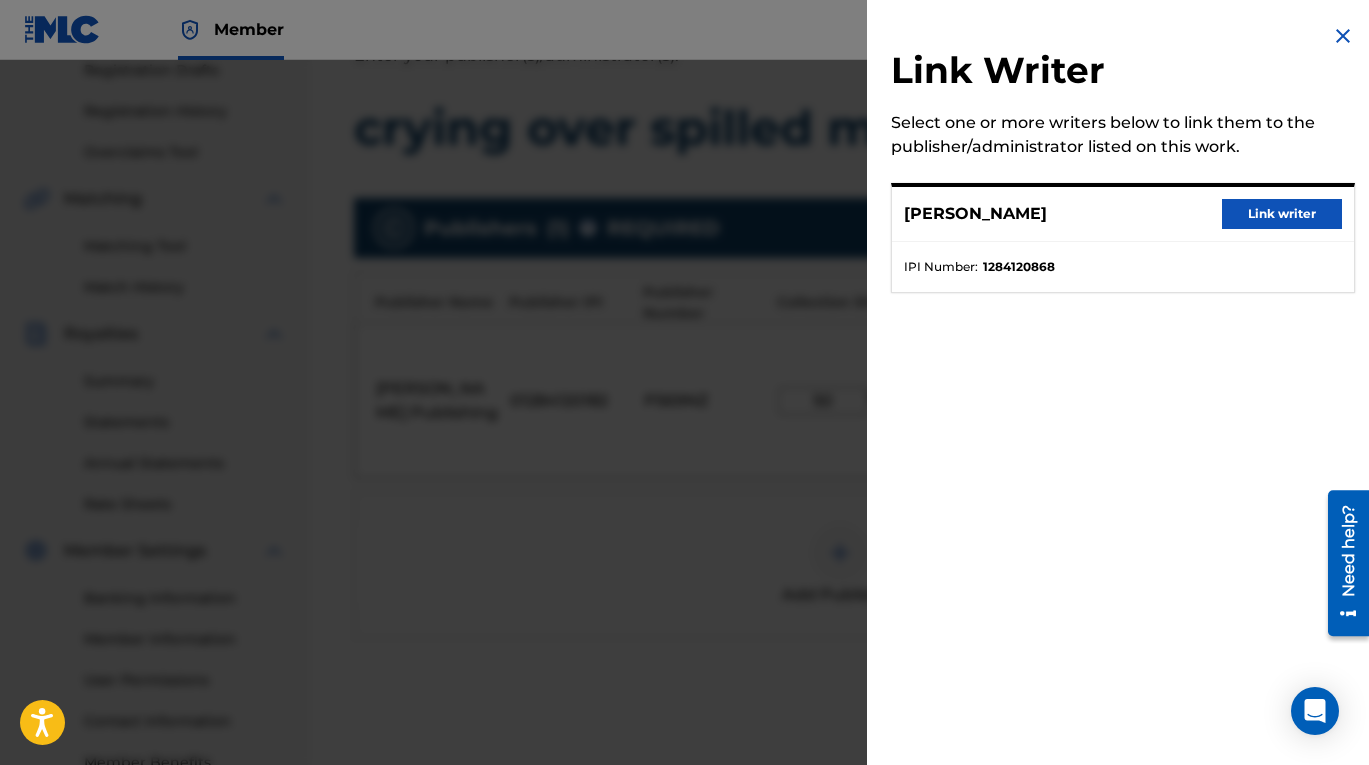 click on "Link writer" at bounding box center [1282, 214] 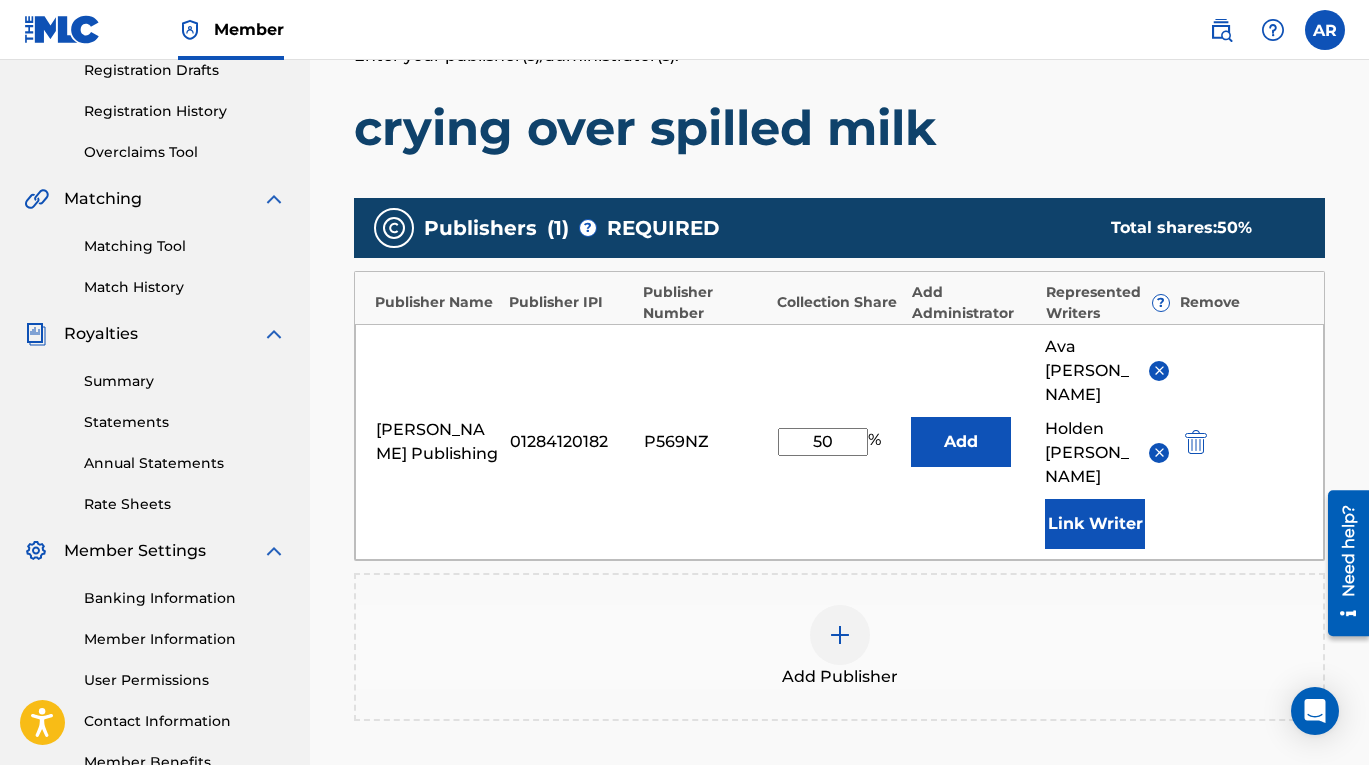 scroll, scrollTop: 598, scrollLeft: 0, axis: vertical 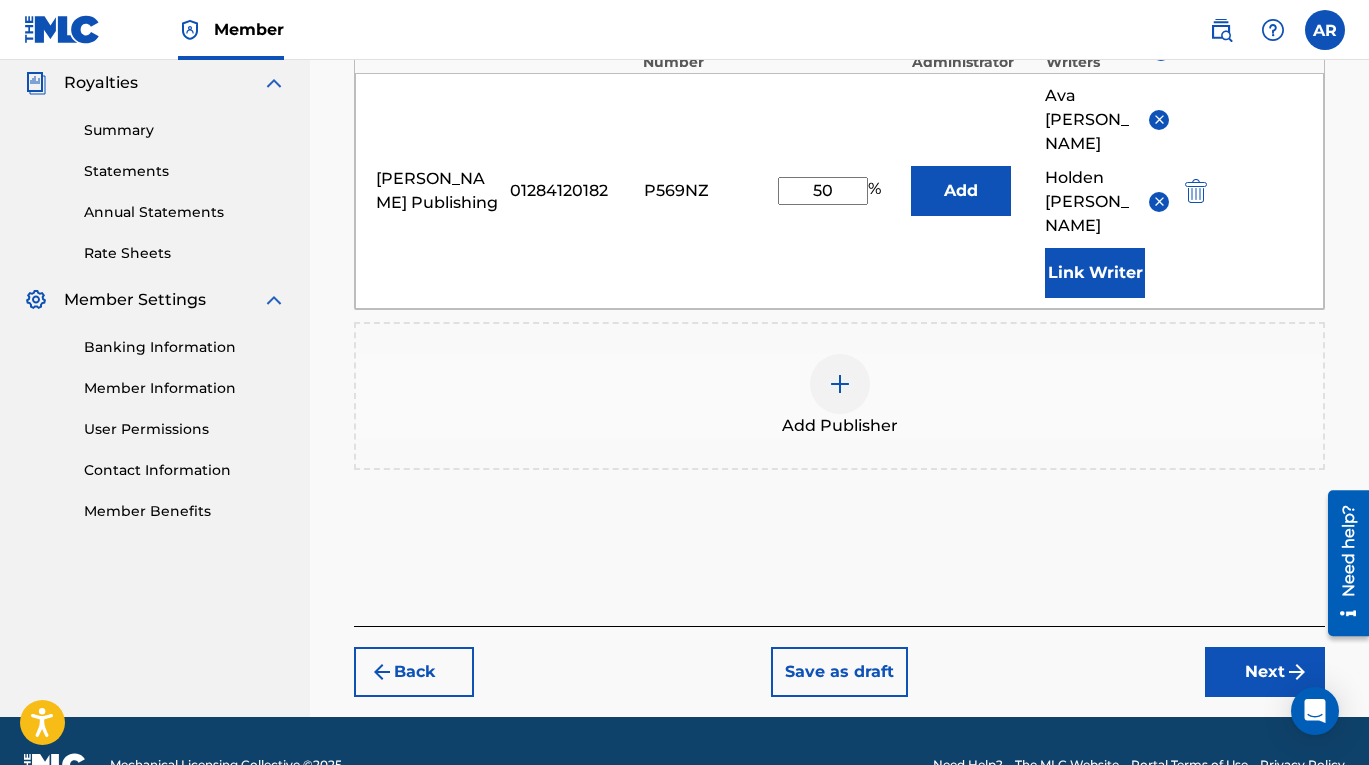 click on "Next" at bounding box center [1265, 672] 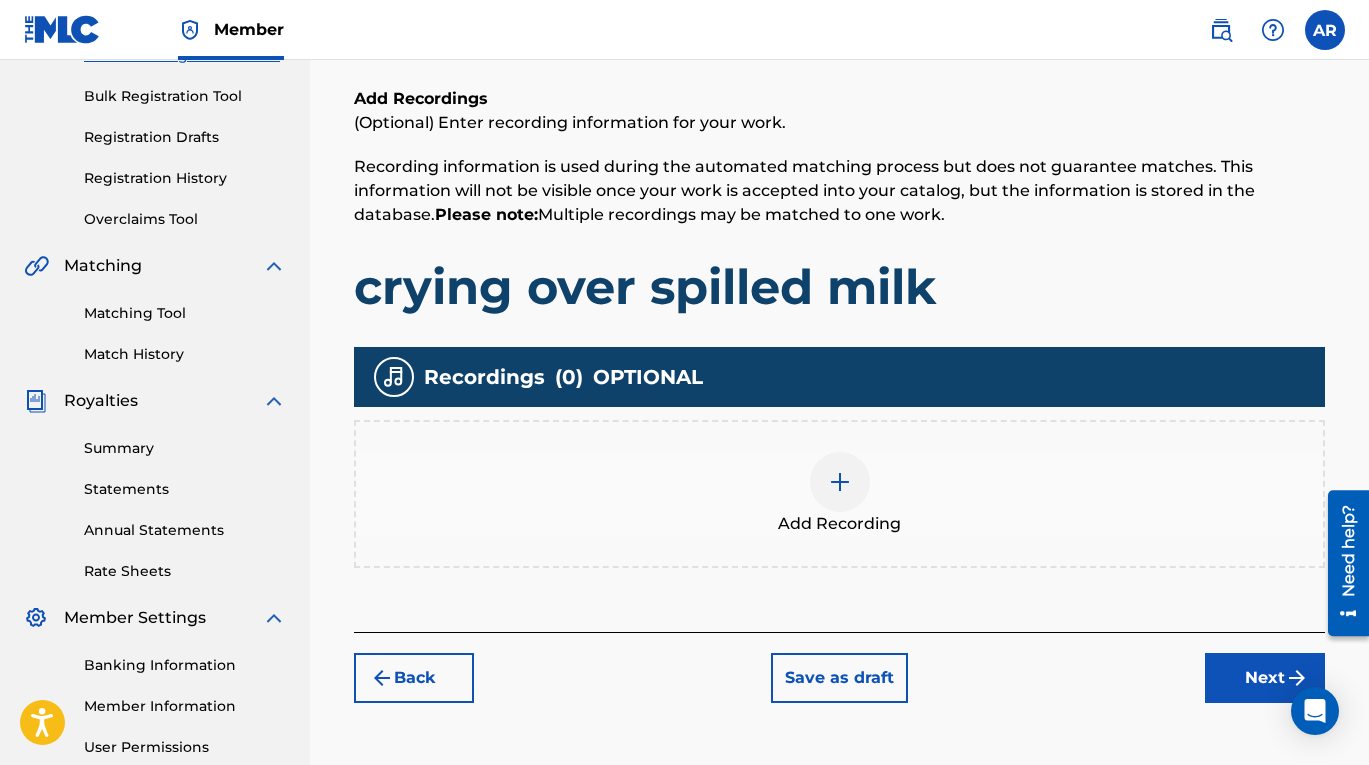 scroll, scrollTop: 282, scrollLeft: 0, axis: vertical 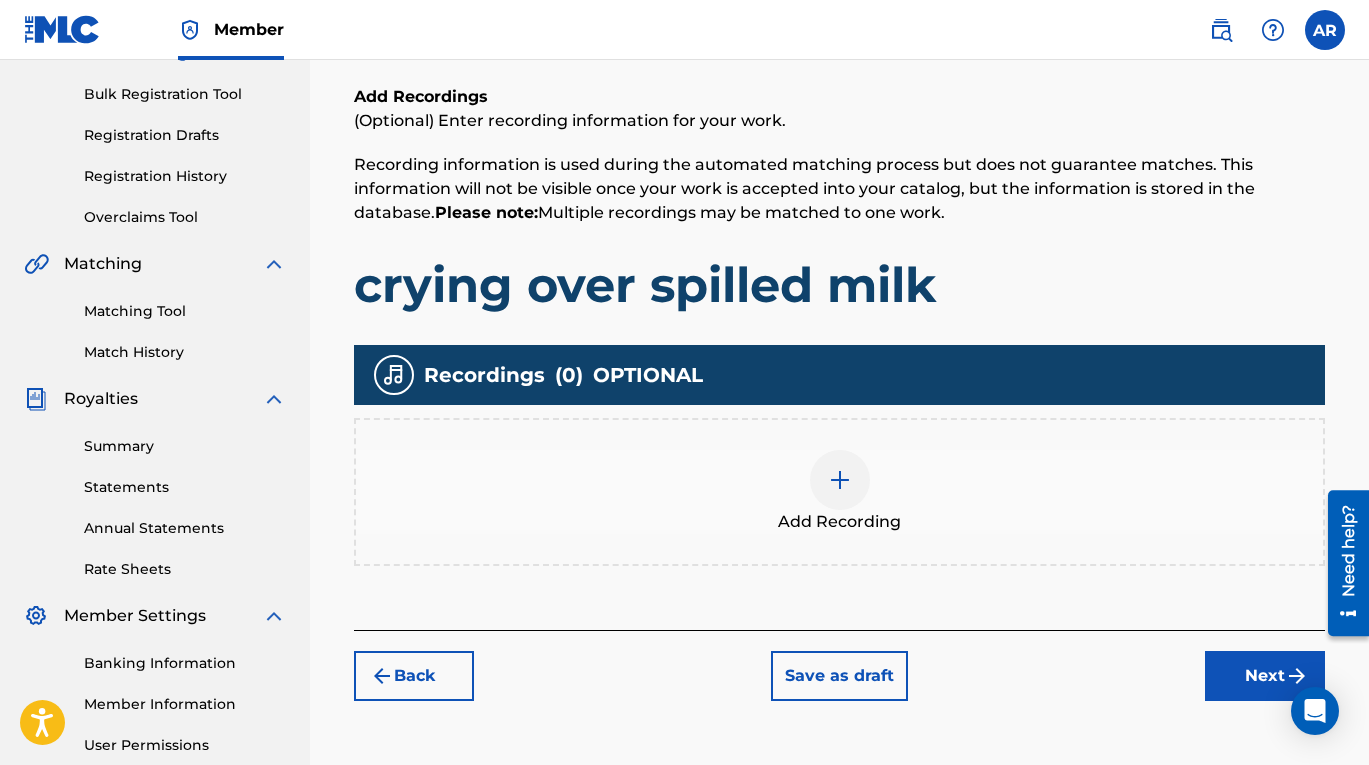 click on "Next" at bounding box center (1265, 676) 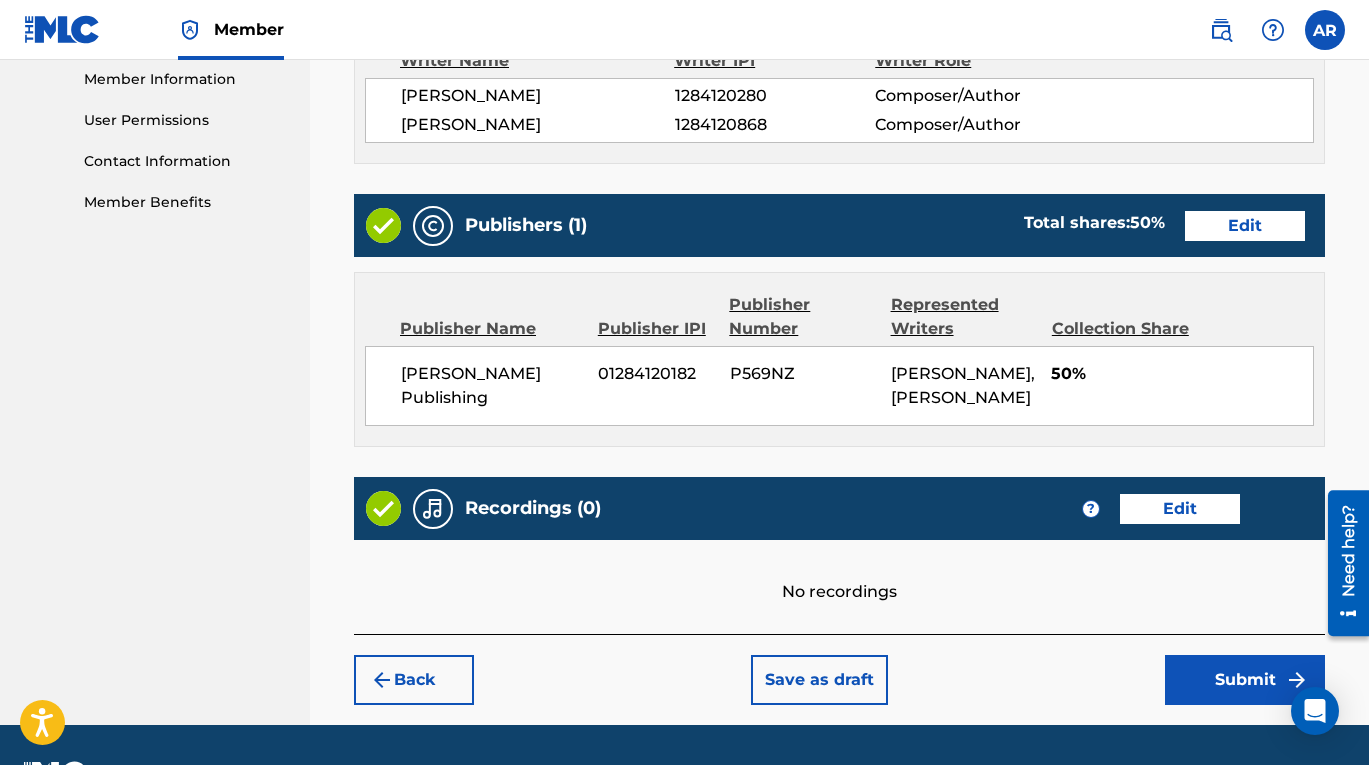 scroll, scrollTop: 961, scrollLeft: 0, axis: vertical 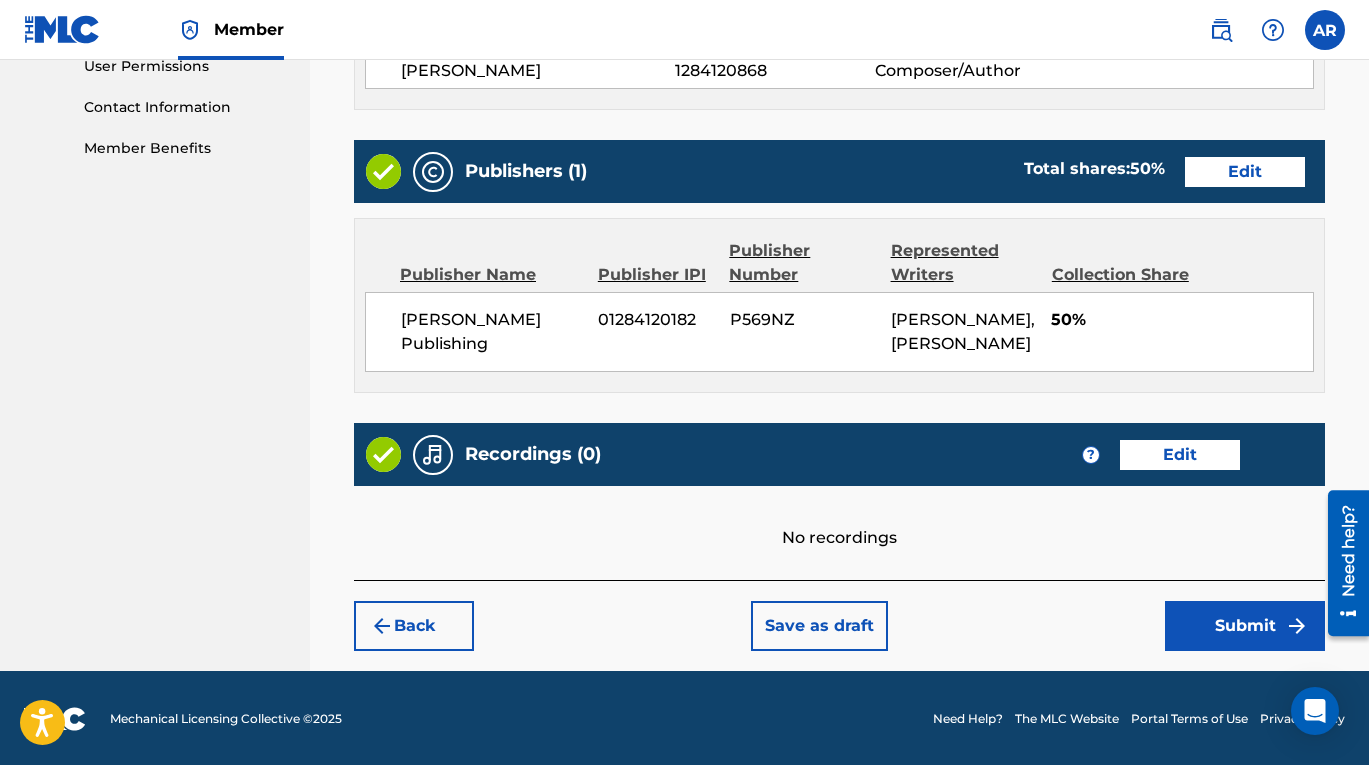 click on "Submit" at bounding box center [1245, 626] 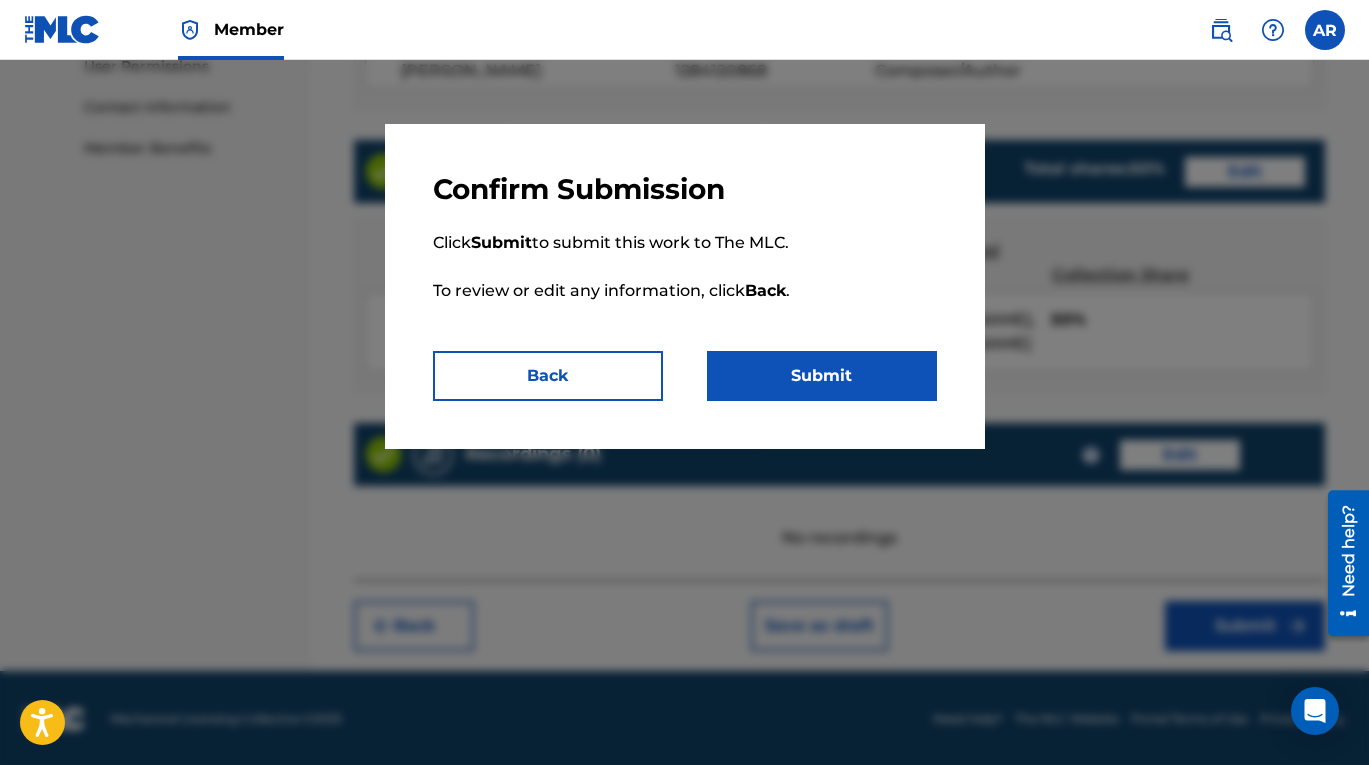 click on "Submit" at bounding box center [822, 376] 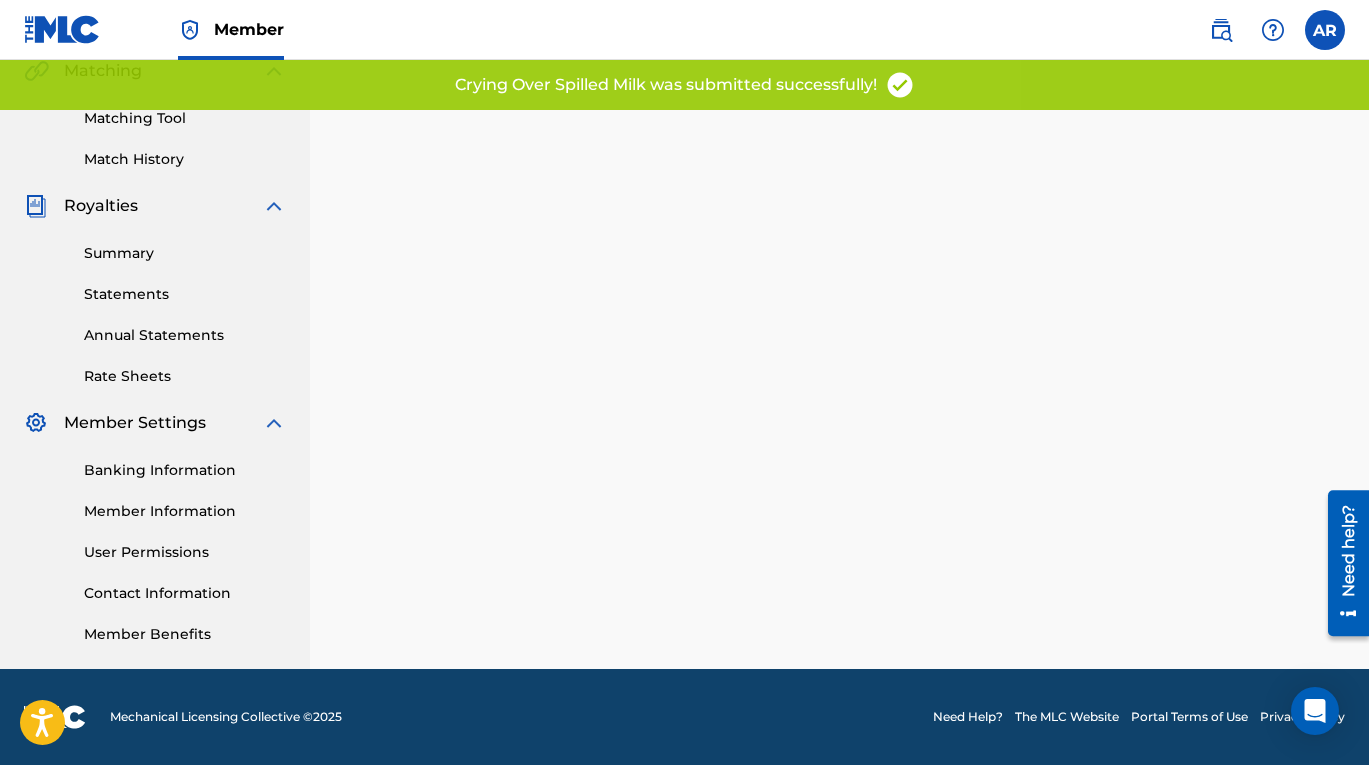 scroll, scrollTop: 0, scrollLeft: 0, axis: both 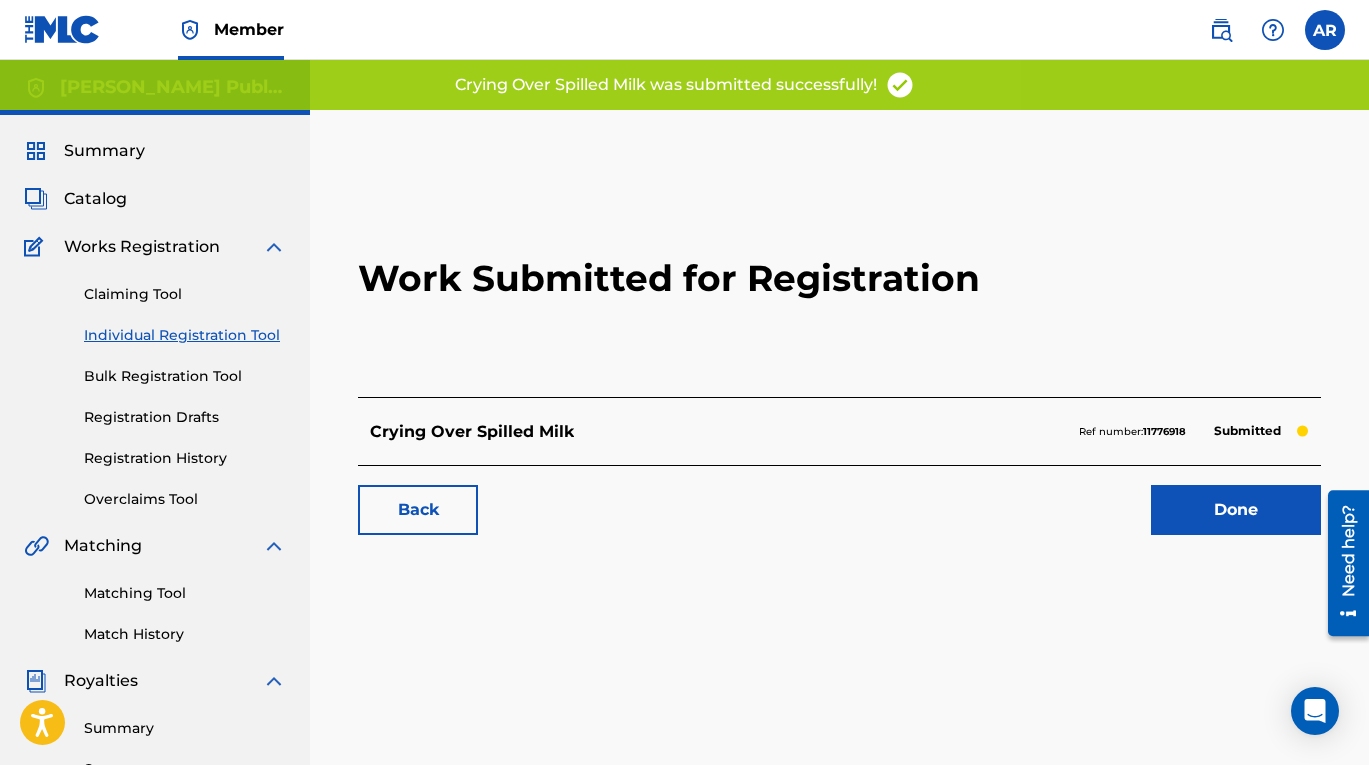 click on "Done" at bounding box center (1236, 510) 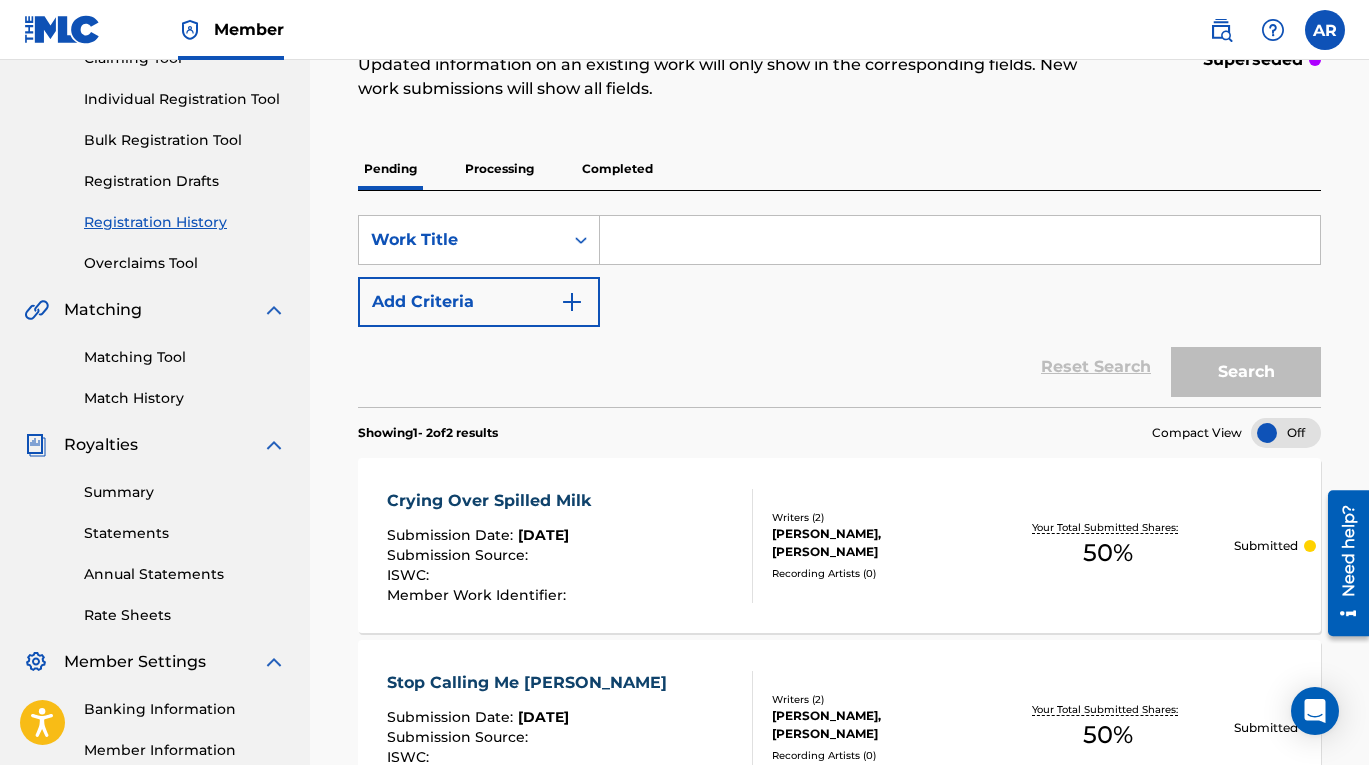 scroll, scrollTop: 0, scrollLeft: 0, axis: both 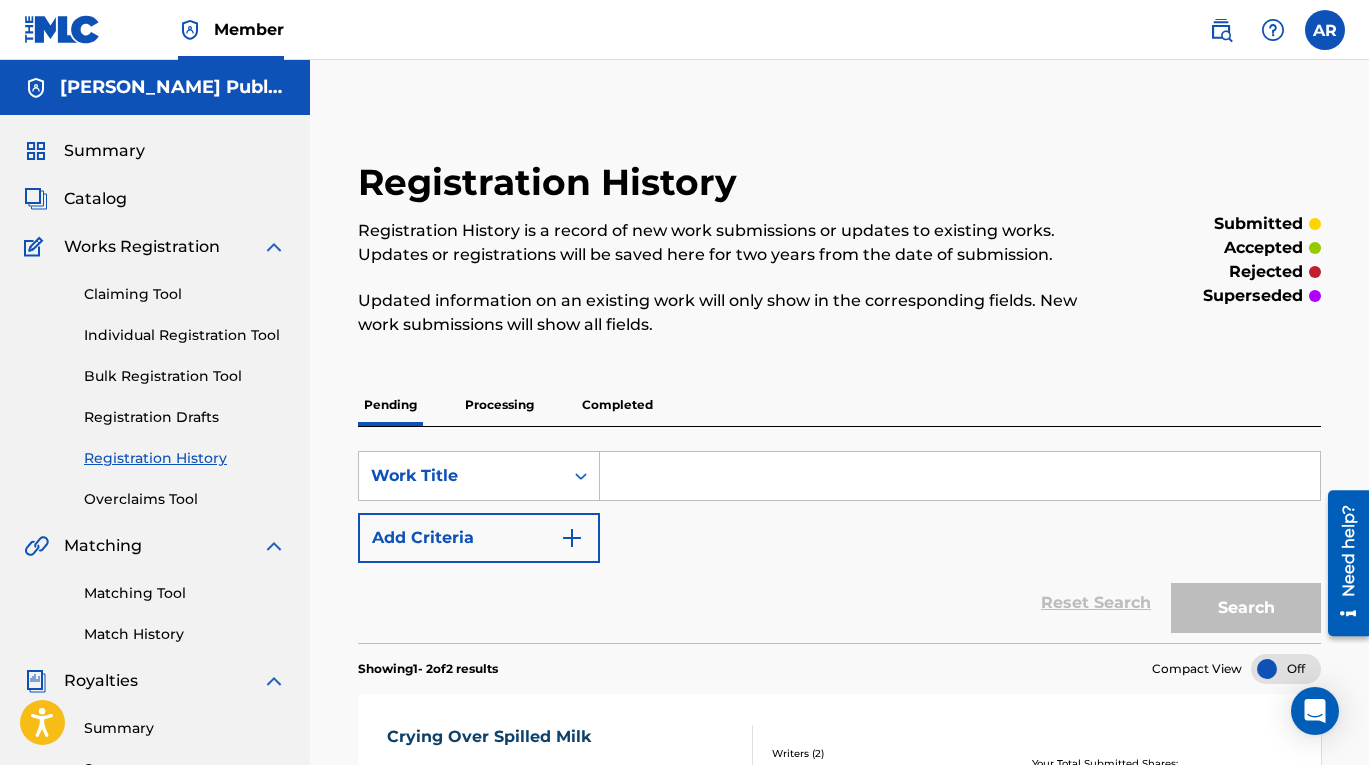 click on "Processing" at bounding box center (499, 405) 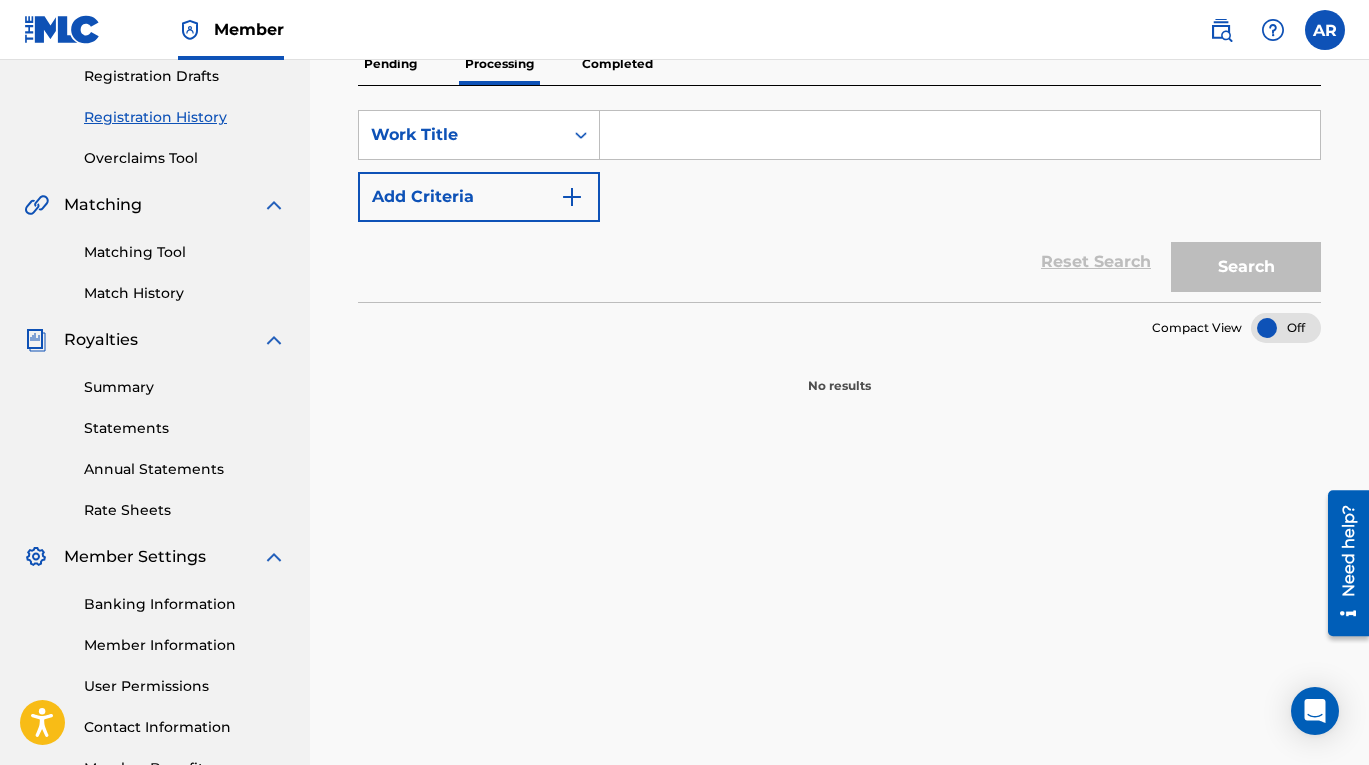 scroll, scrollTop: 29, scrollLeft: 0, axis: vertical 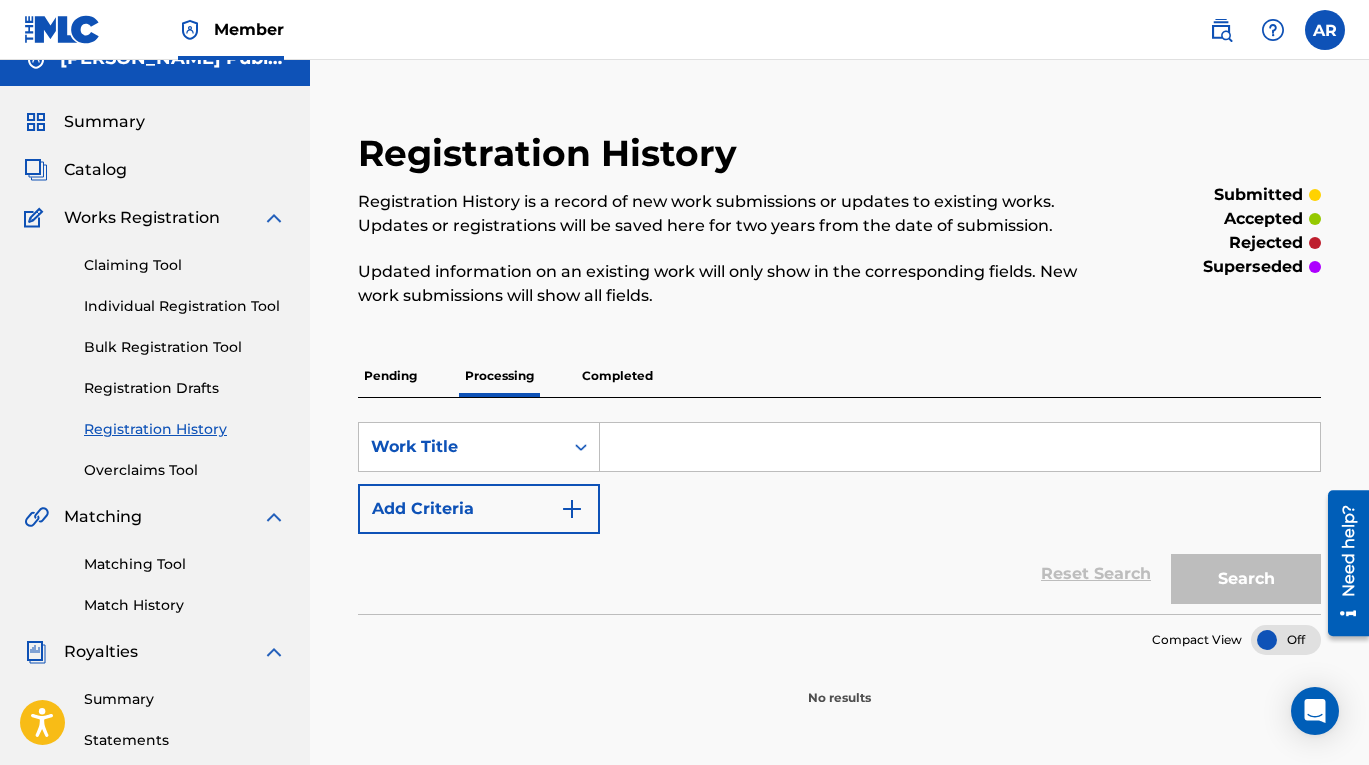 click on "Pending" at bounding box center [390, 376] 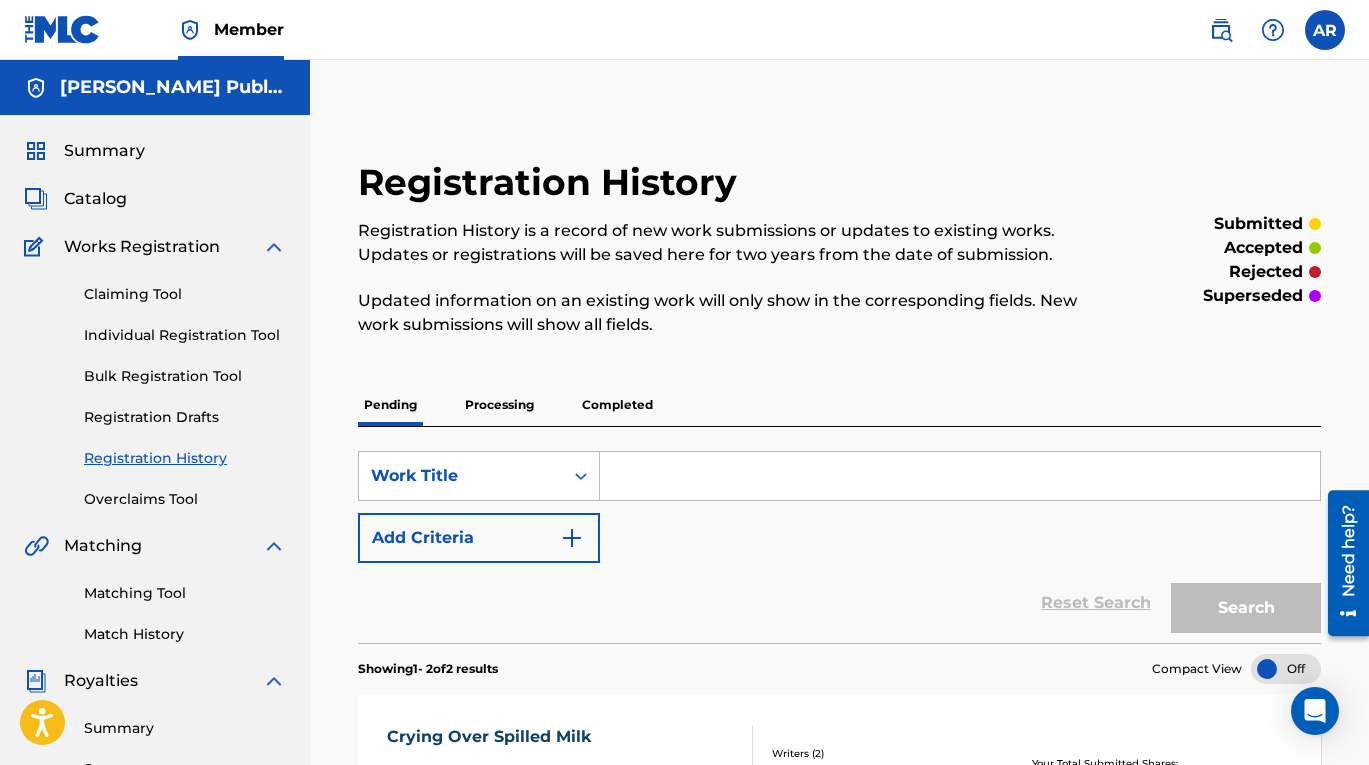click on "Claiming Tool" at bounding box center (185, 294) 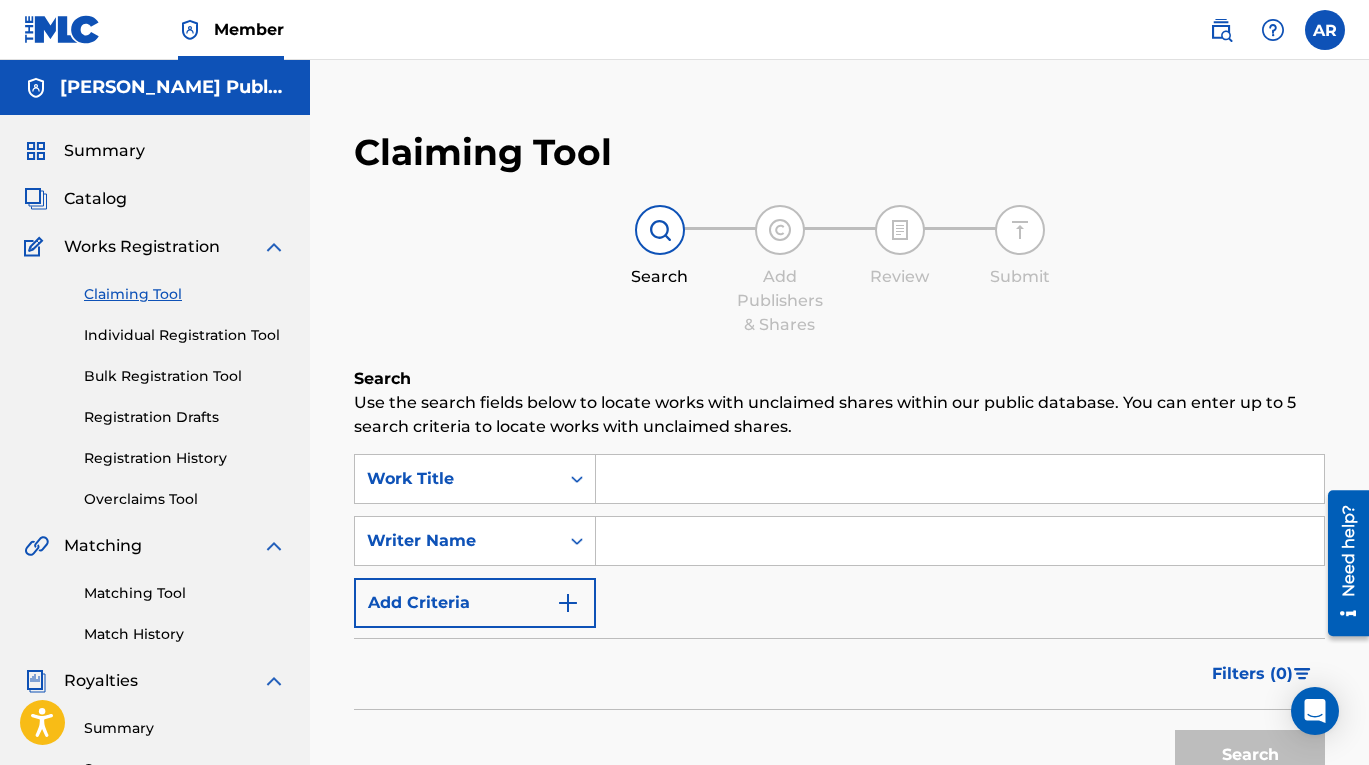 click on "[PERSON_NAME] Publishing" at bounding box center [155, 87] 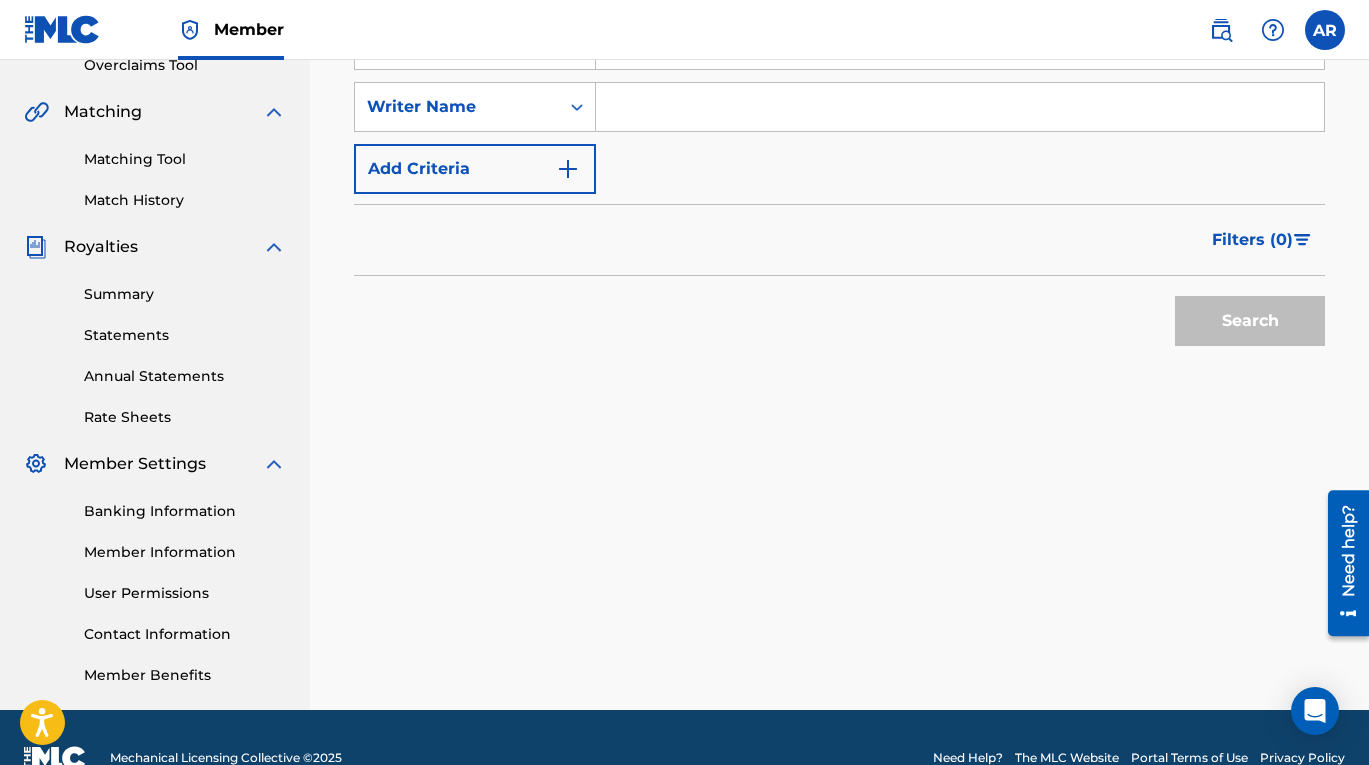 scroll, scrollTop: 0, scrollLeft: 0, axis: both 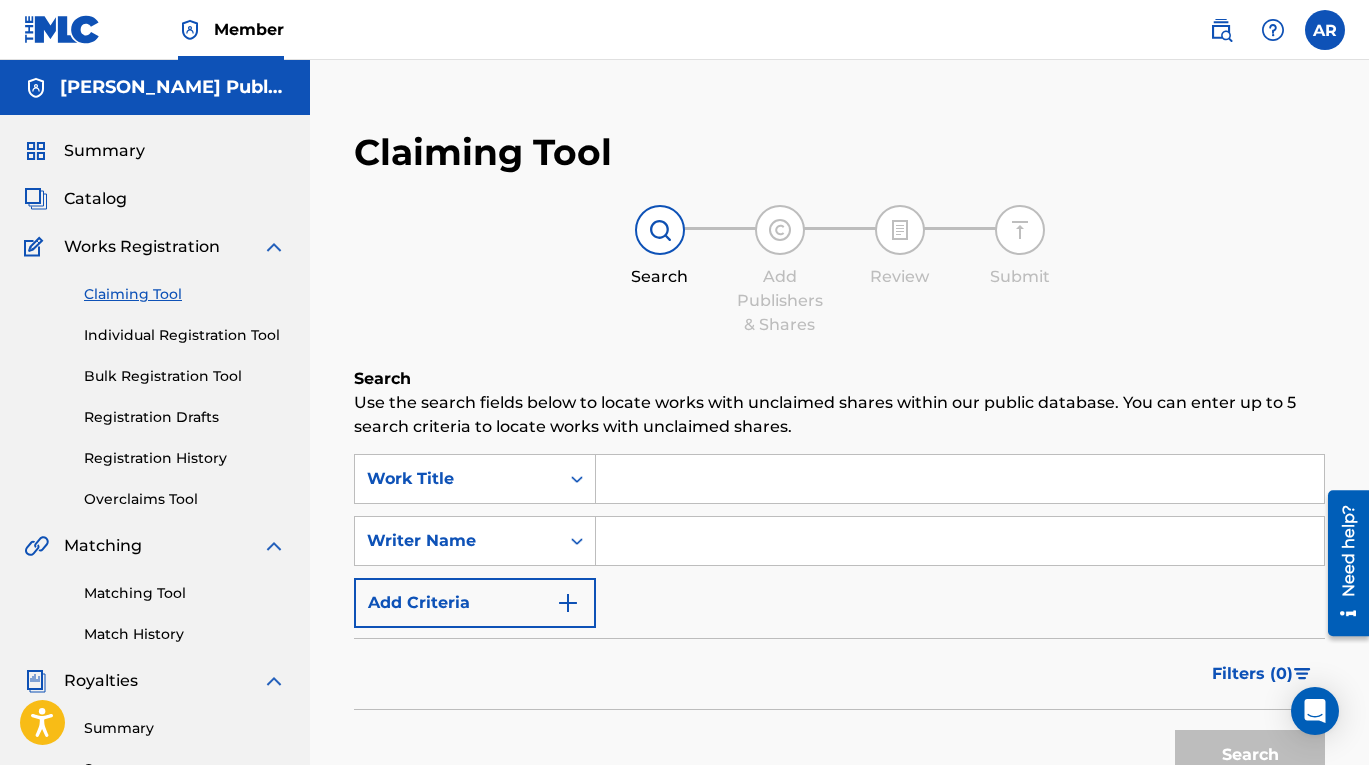 click at bounding box center [36, 88] 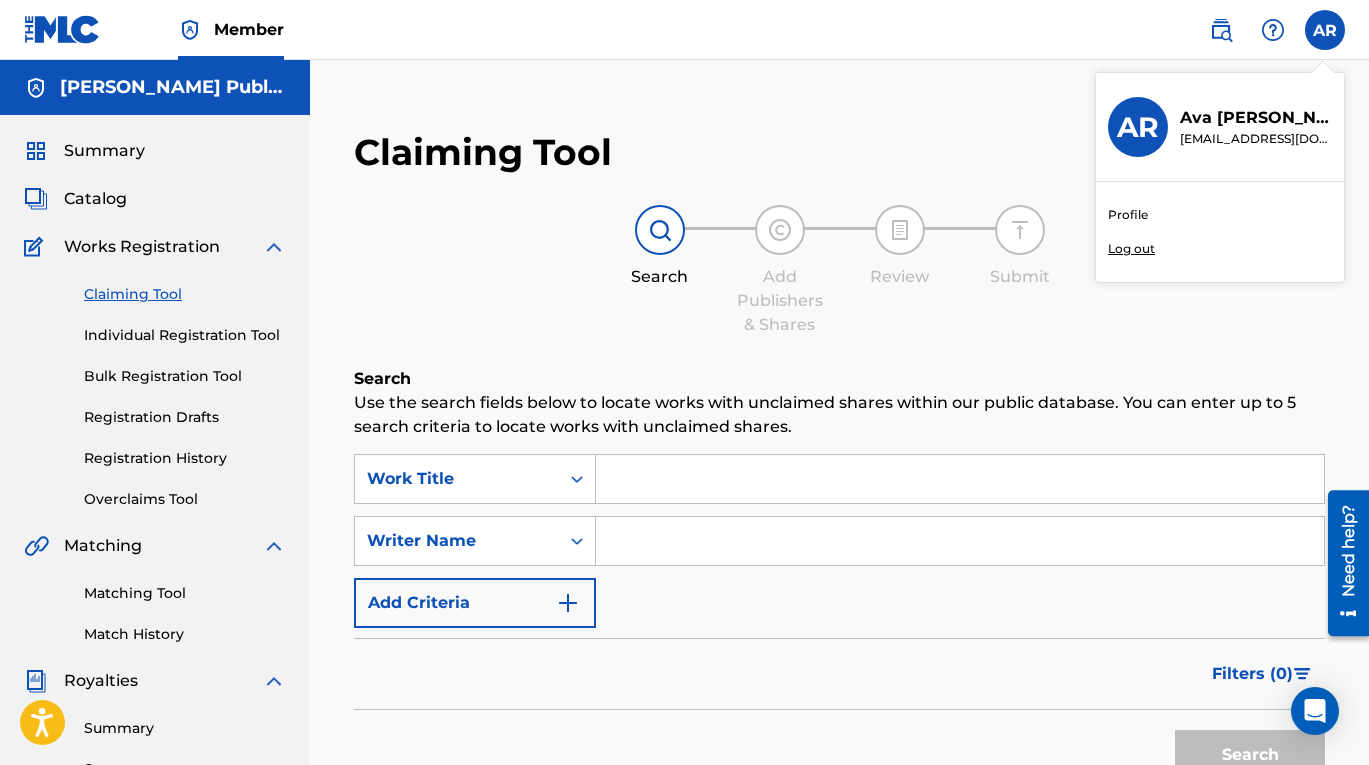 click on "AR" at bounding box center [1138, 127] 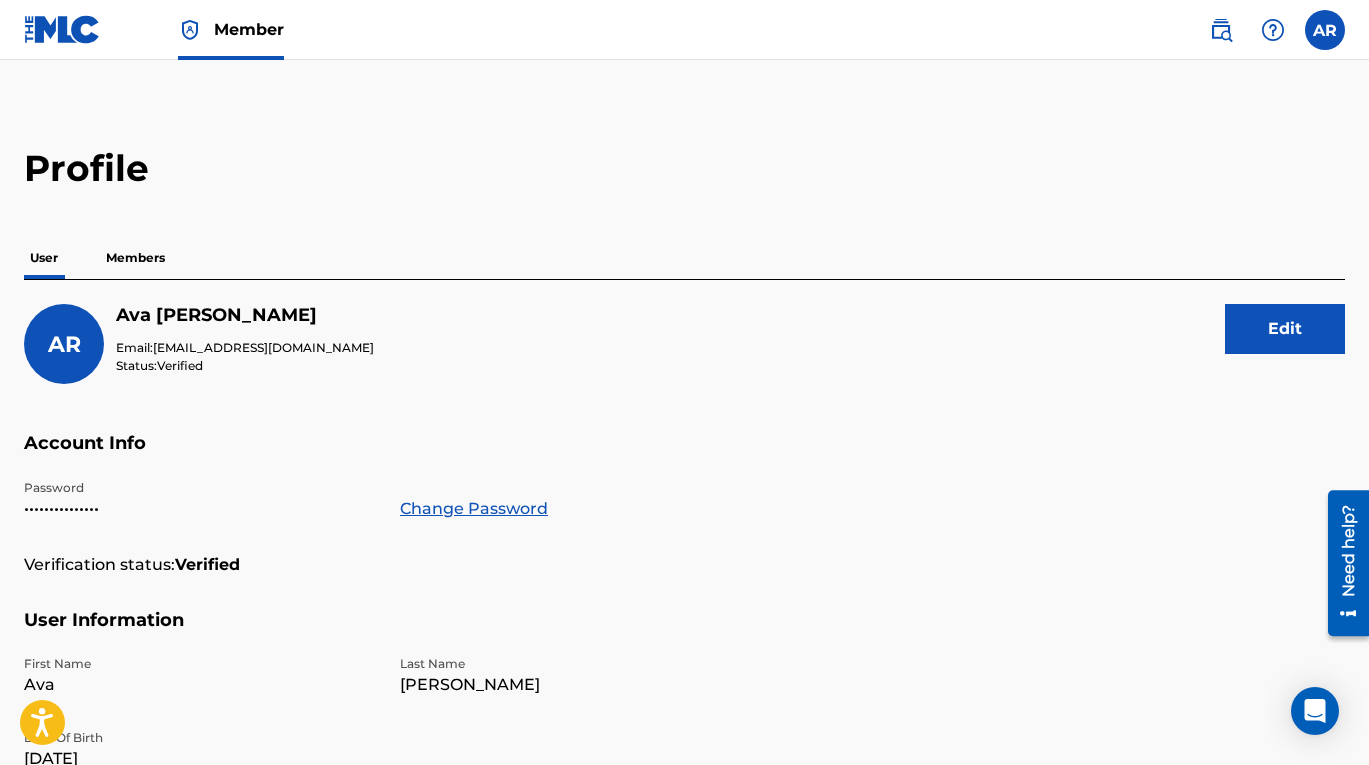 scroll, scrollTop: 9, scrollLeft: 0, axis: vertical 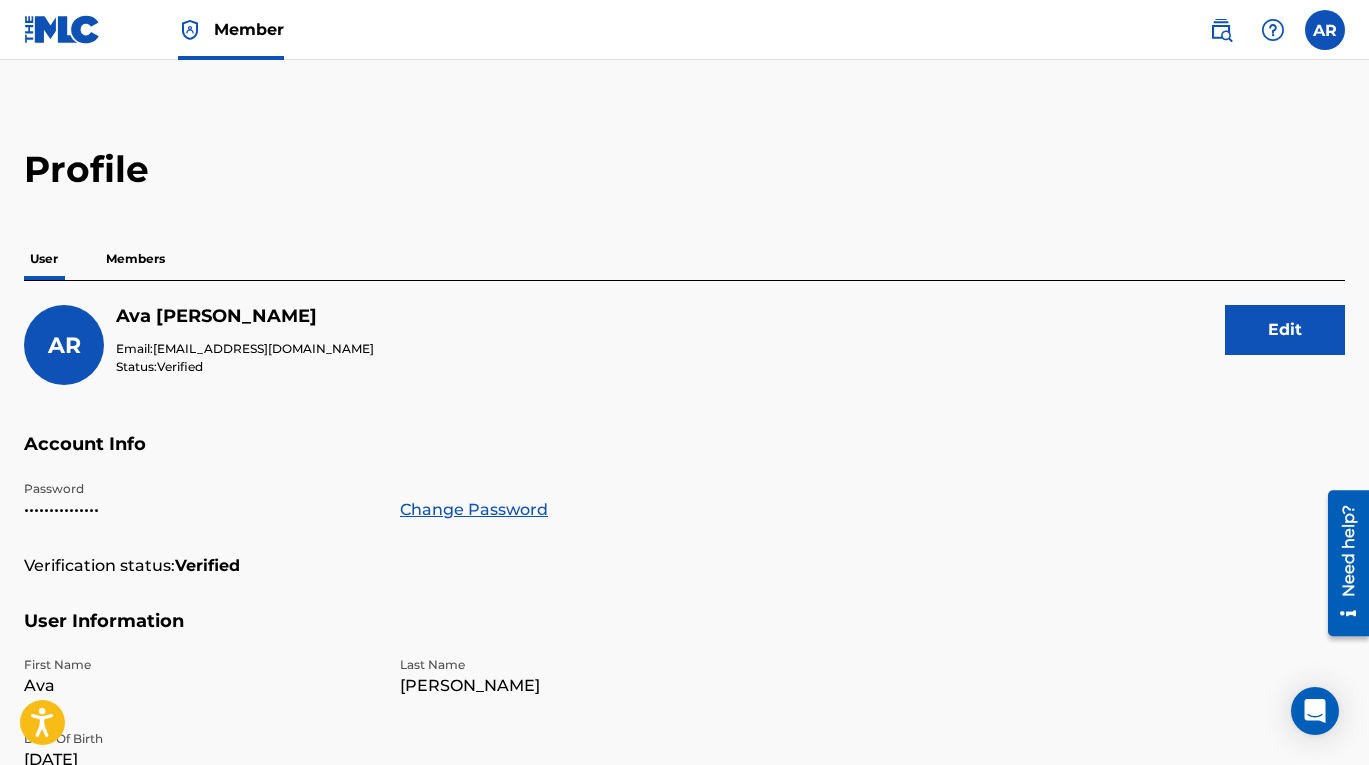 click on "Members" at bounding box center (135, 259) 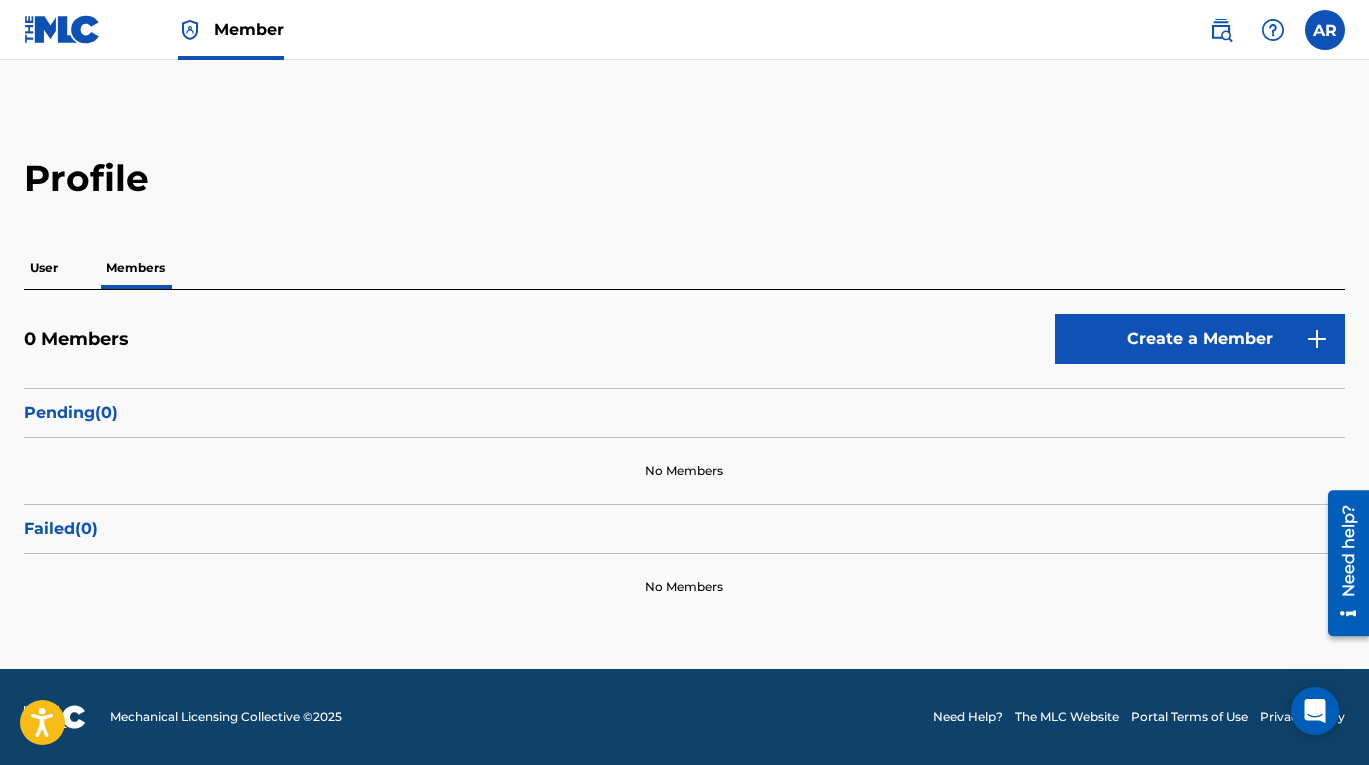 click on "Create a Member" at bounding box center [1200, 339] 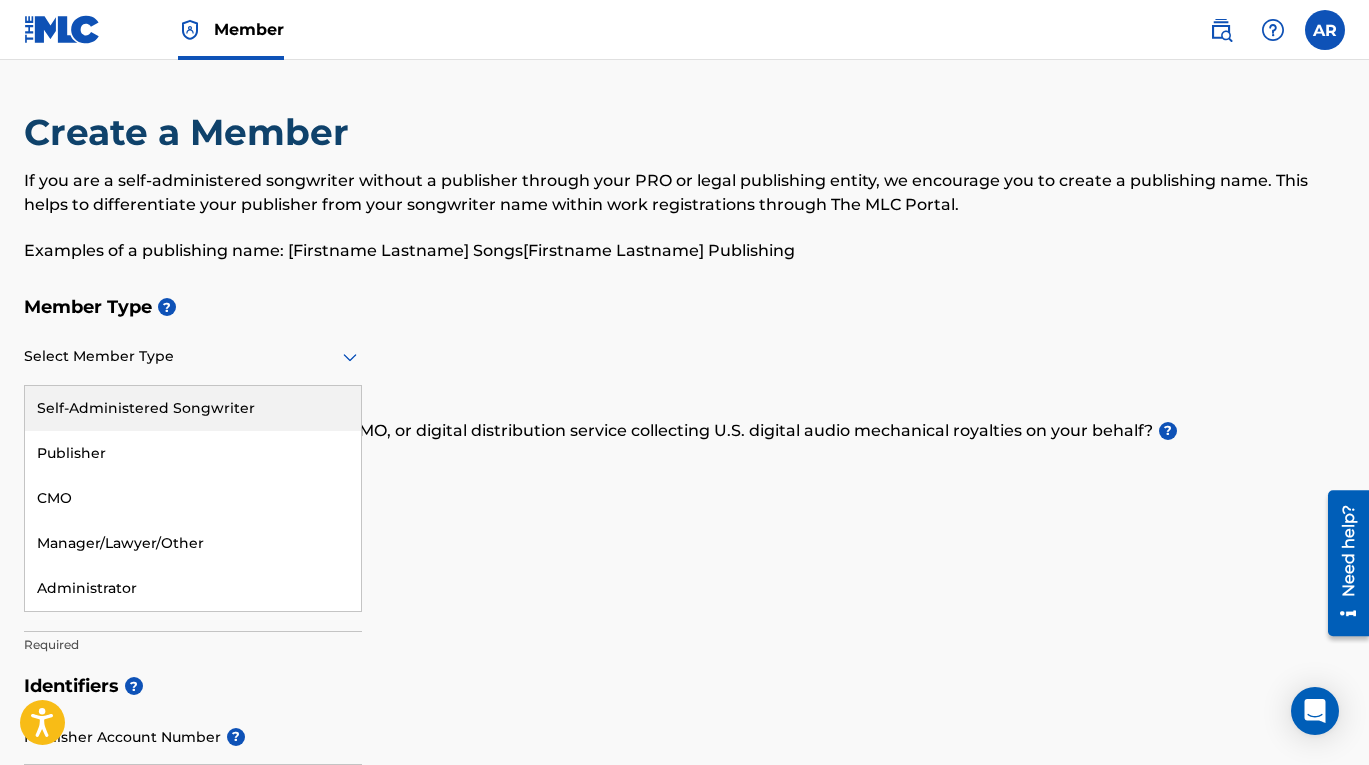 click at bounding box center [193, 356] 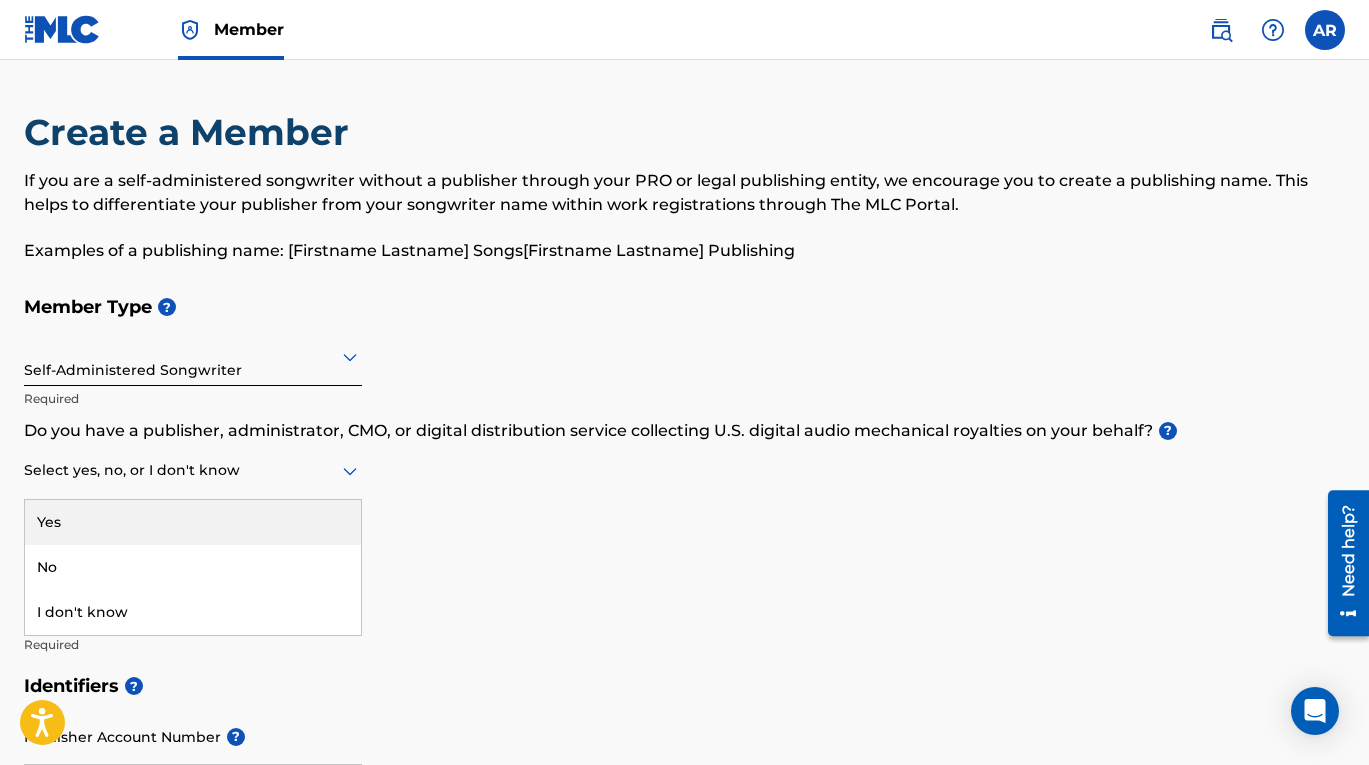 click on "Select yes, no, or I don't know" at bounding box center (193, 471) 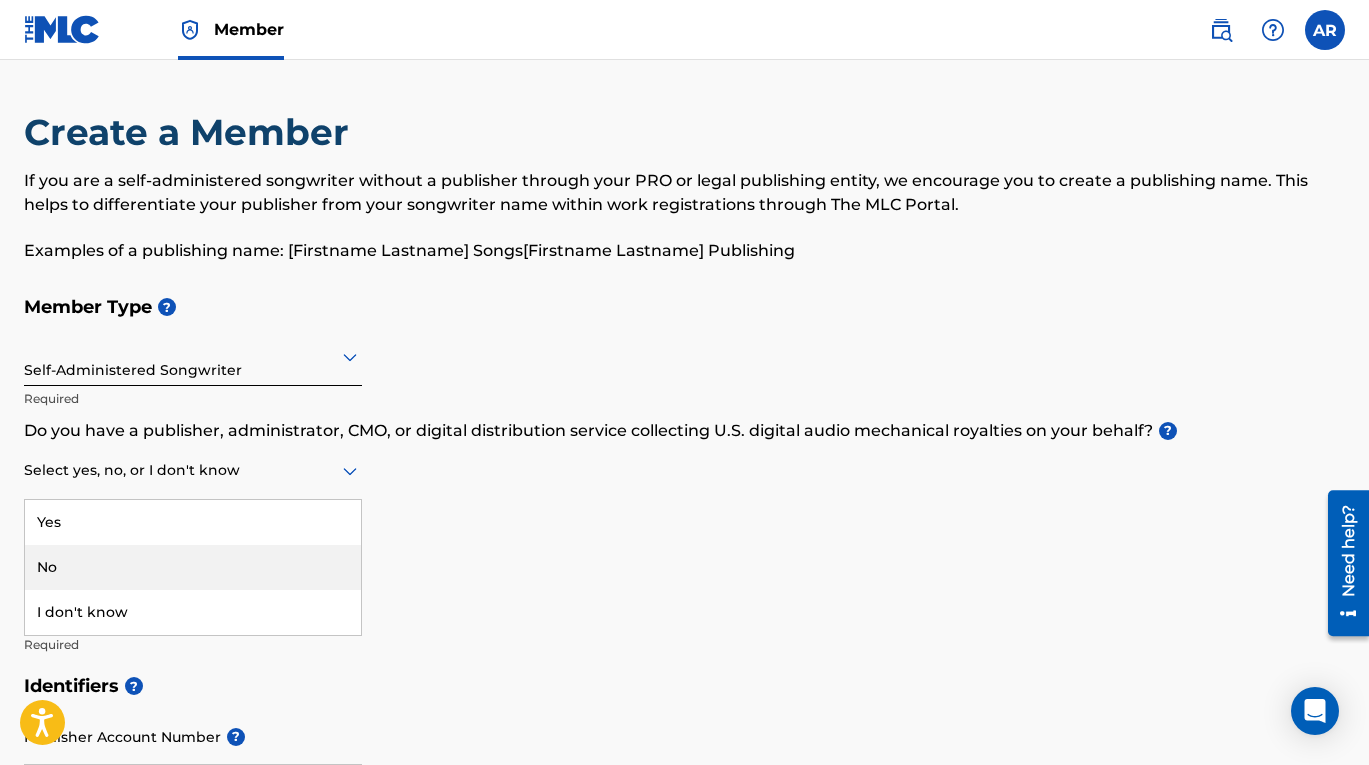 click on "No" at bounding box center (193, 567) 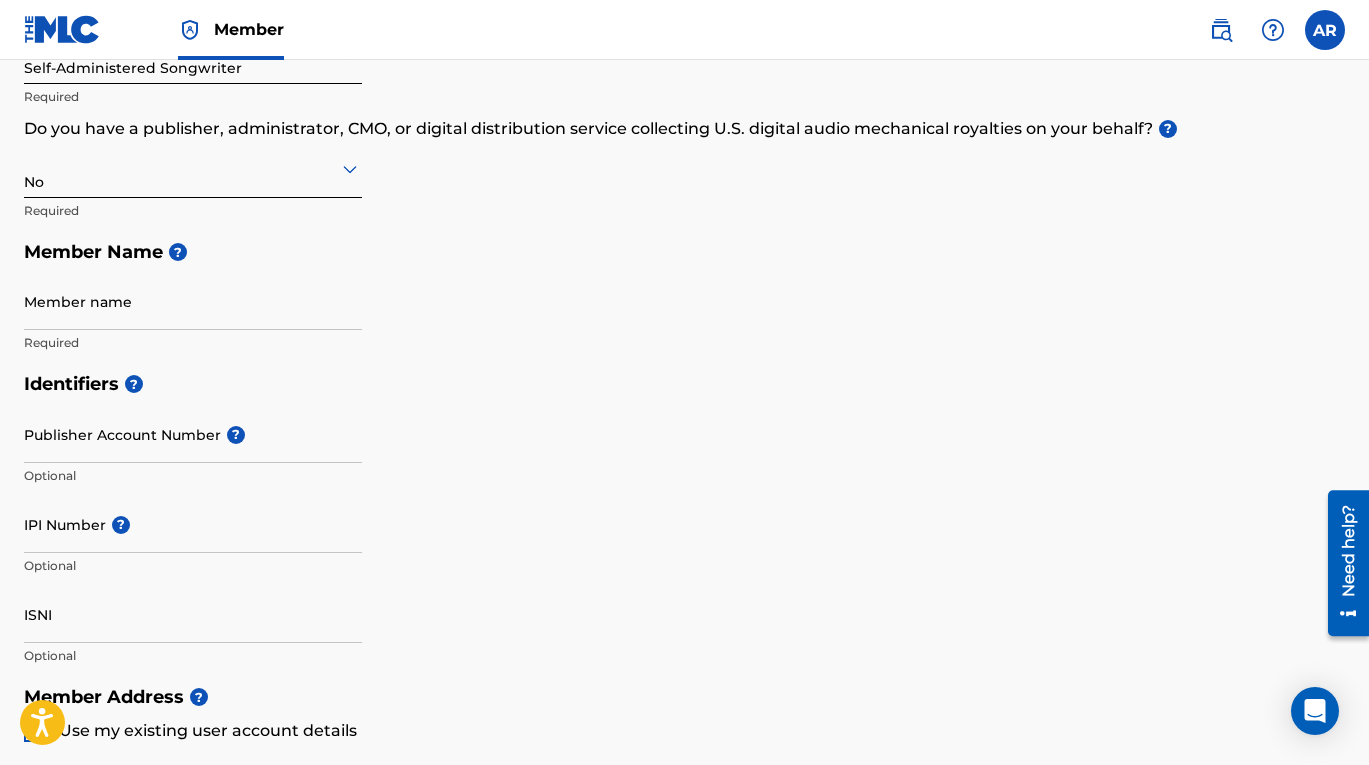 scroll, scrollTop: 329, scrollLeft: 0, axis: vertical 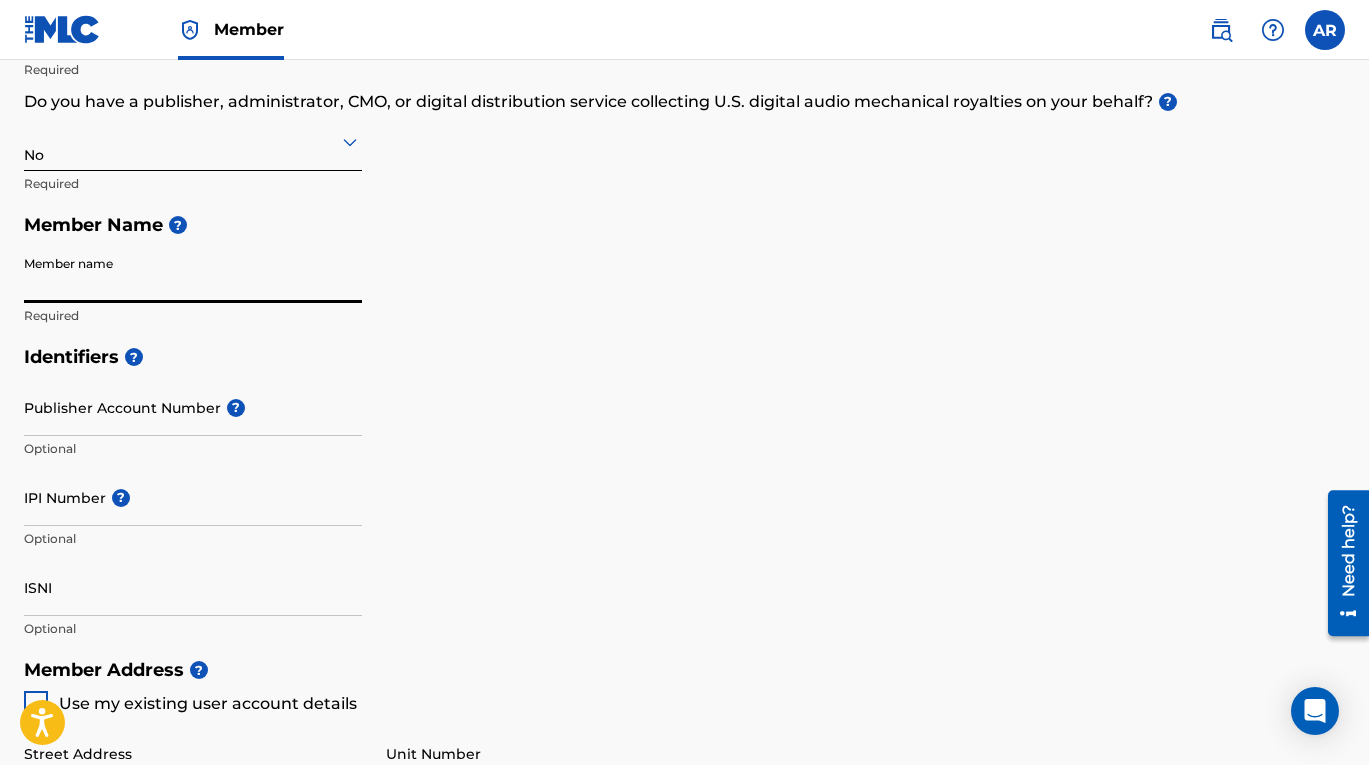 click on "Member name" at bounding box center (193, 274) 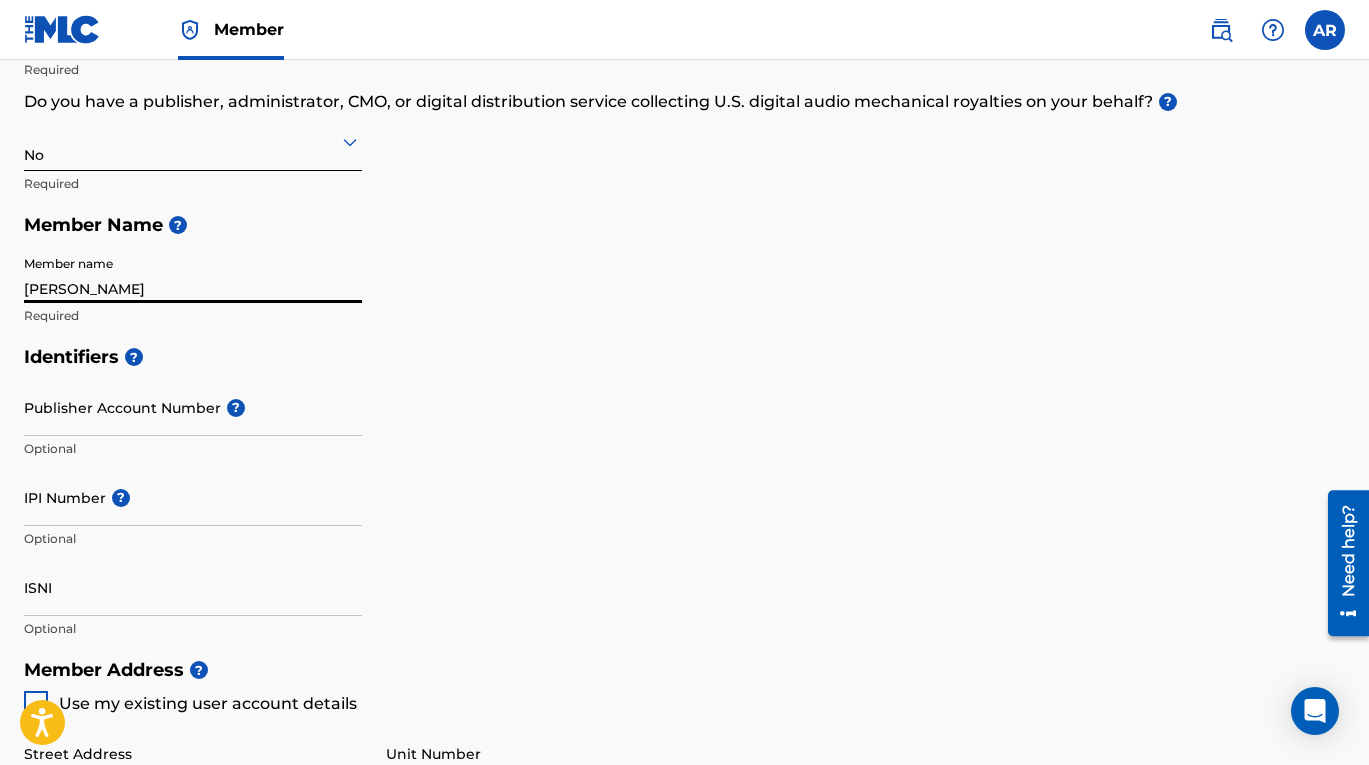 type on "70 Lebanon St" 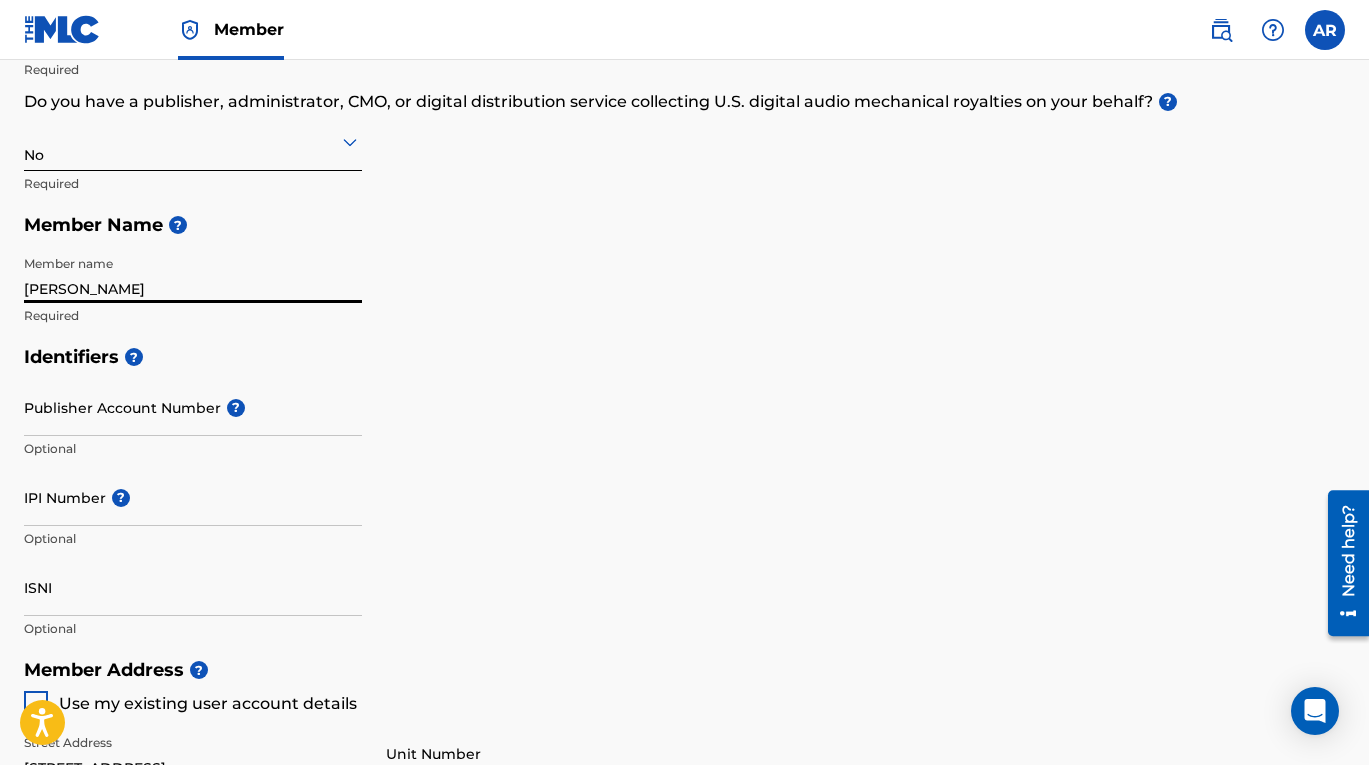click on "Publisher Account Number ?" at bounding box center [193, 407] 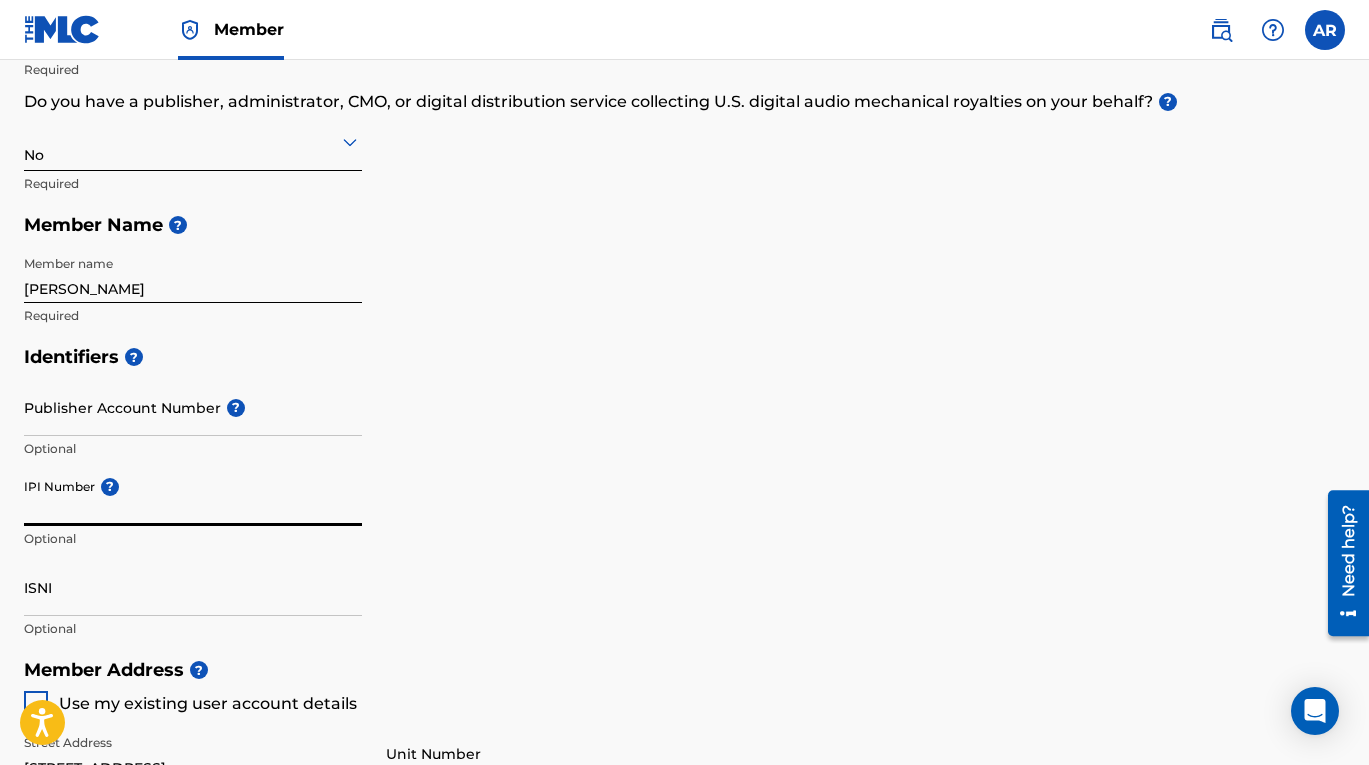 click on "IPI Number ?" at bounding box center (193, 497) 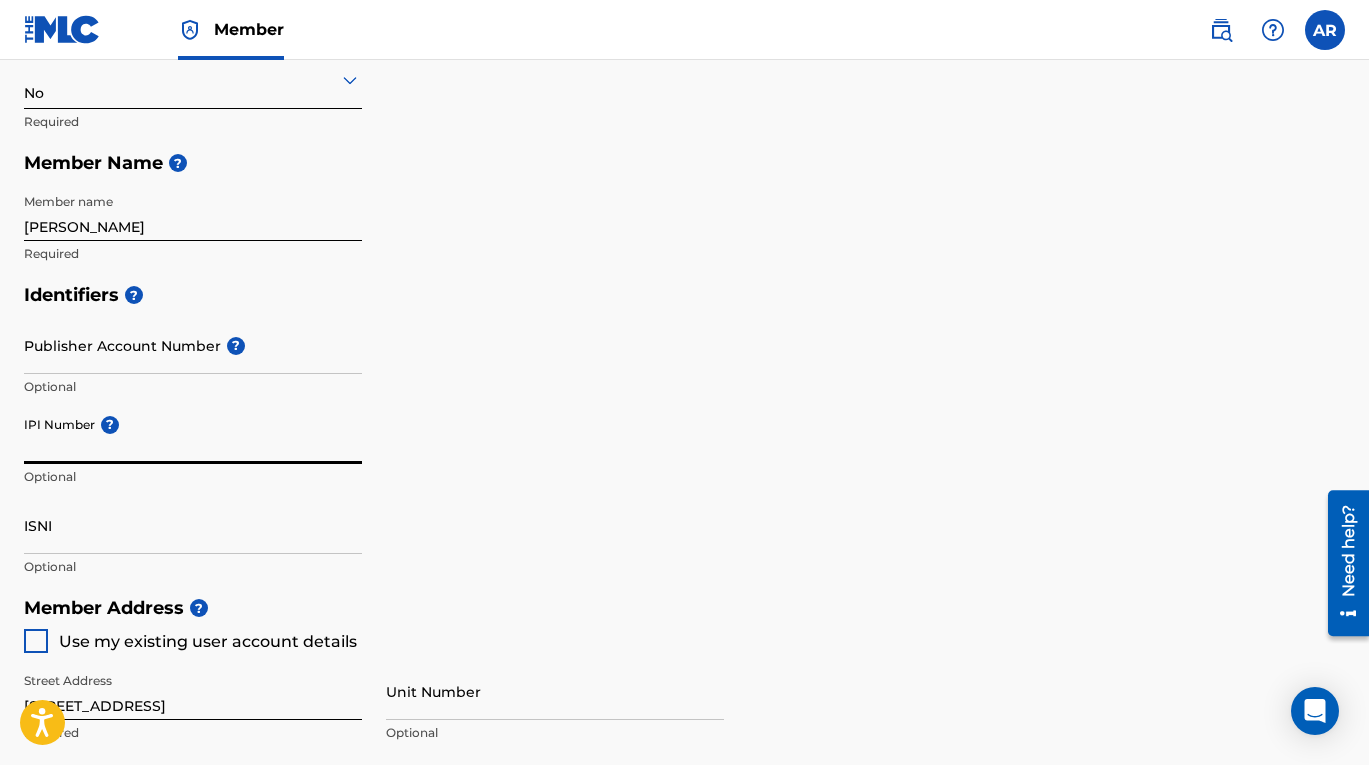 scroll, scrollTop: 432, scrollLeft: 0, axis: vertical 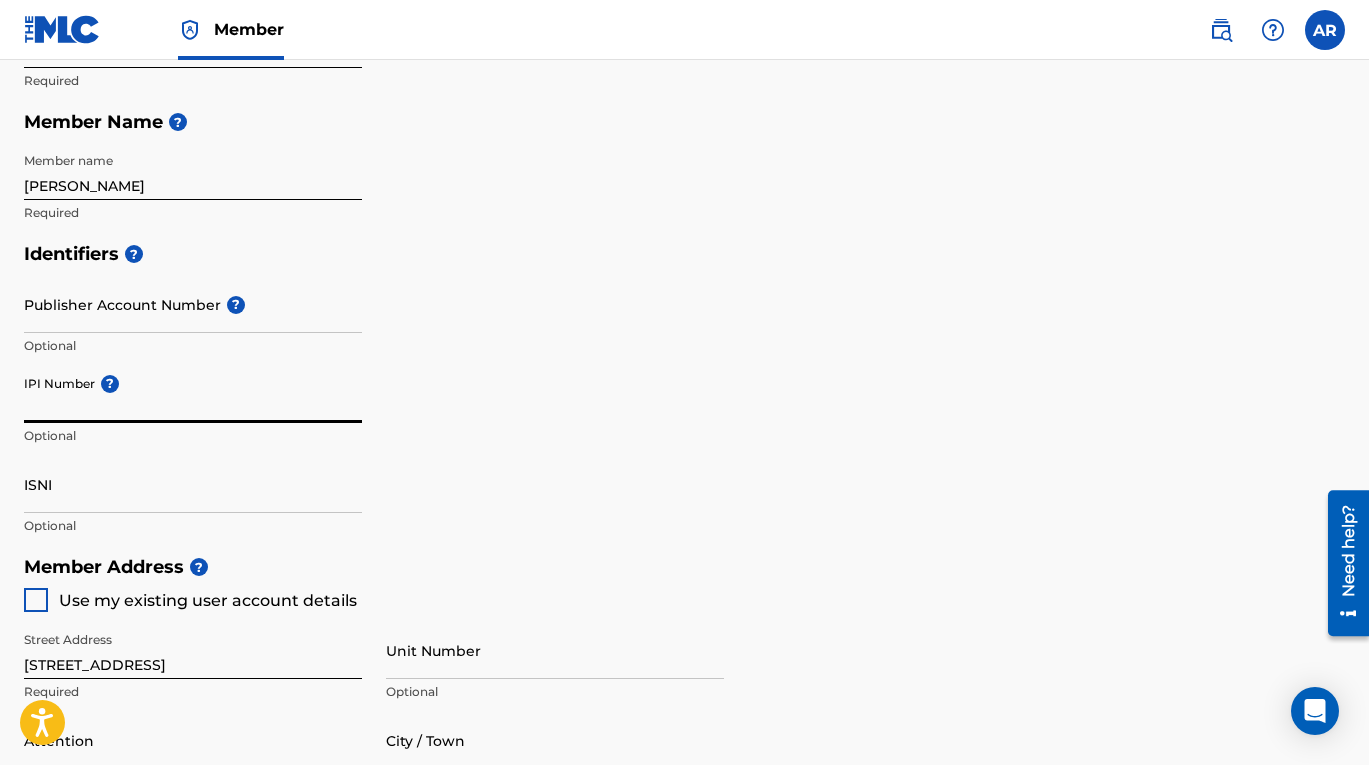 paste on "1284120280" 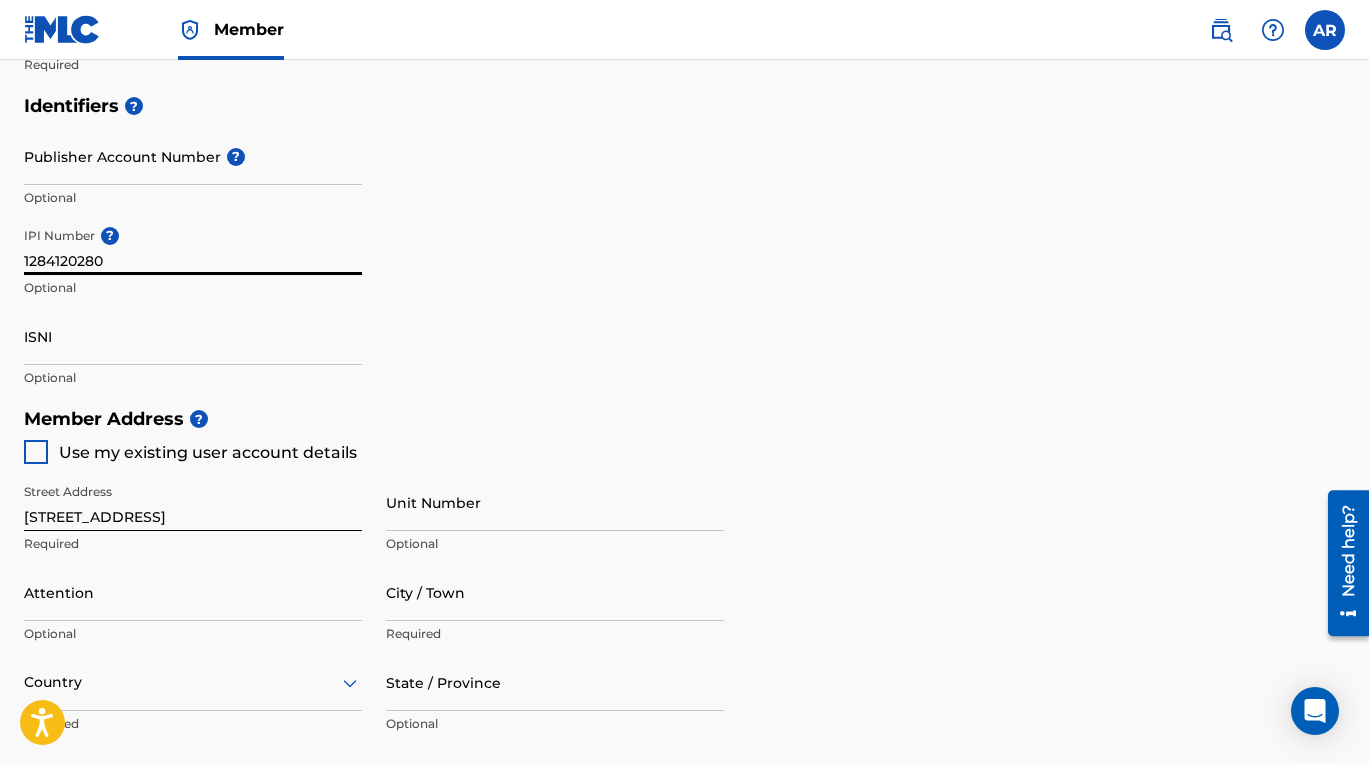 scroll, scrollTop: 583, scrollLeft: 0, axis: vertical 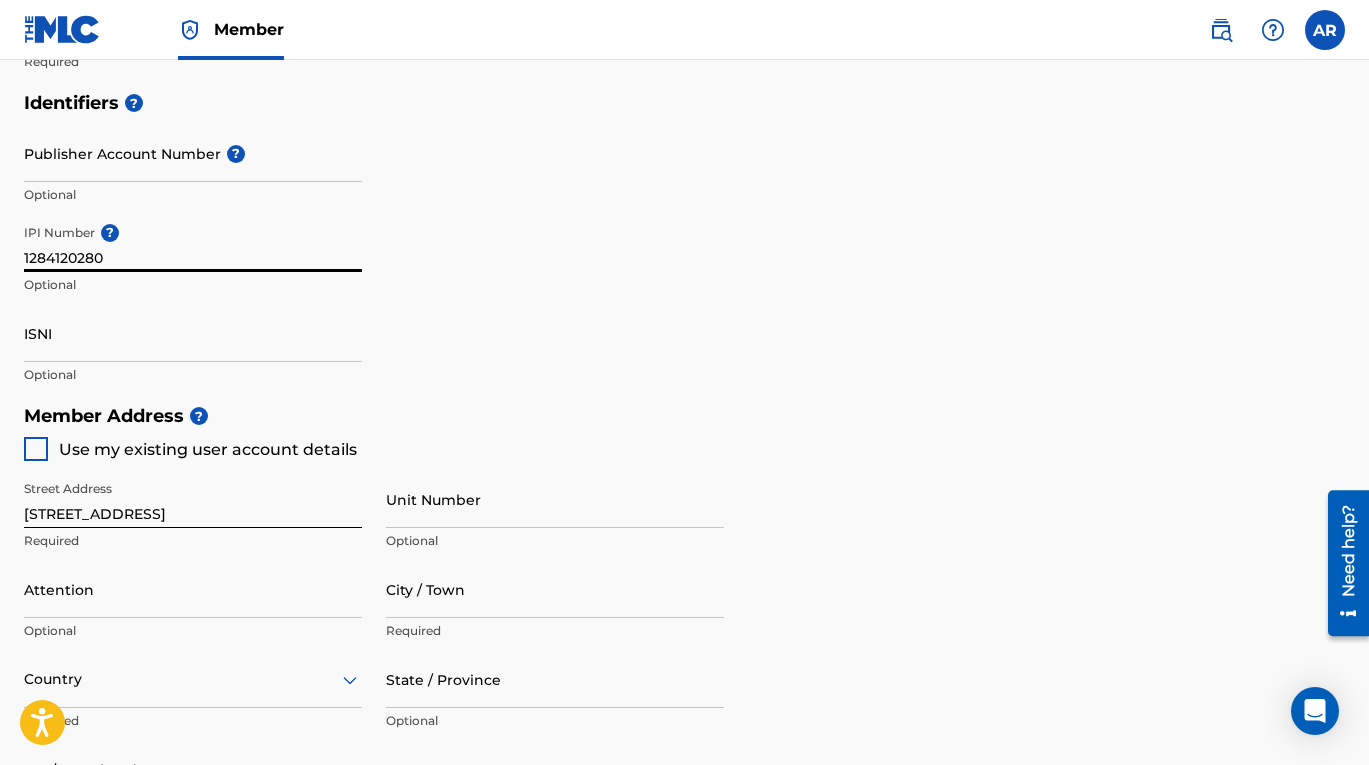 type on "1284120280" 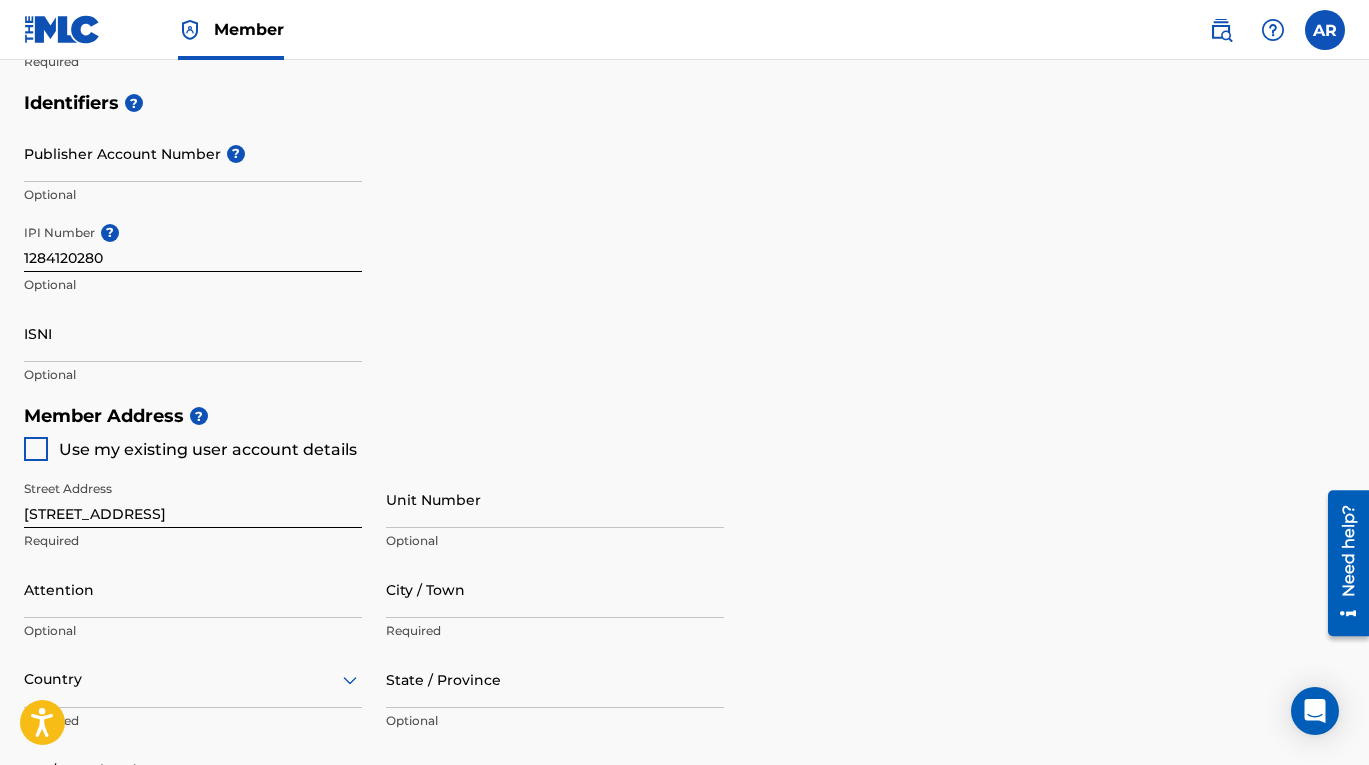 click at bounding box center [36, 449] 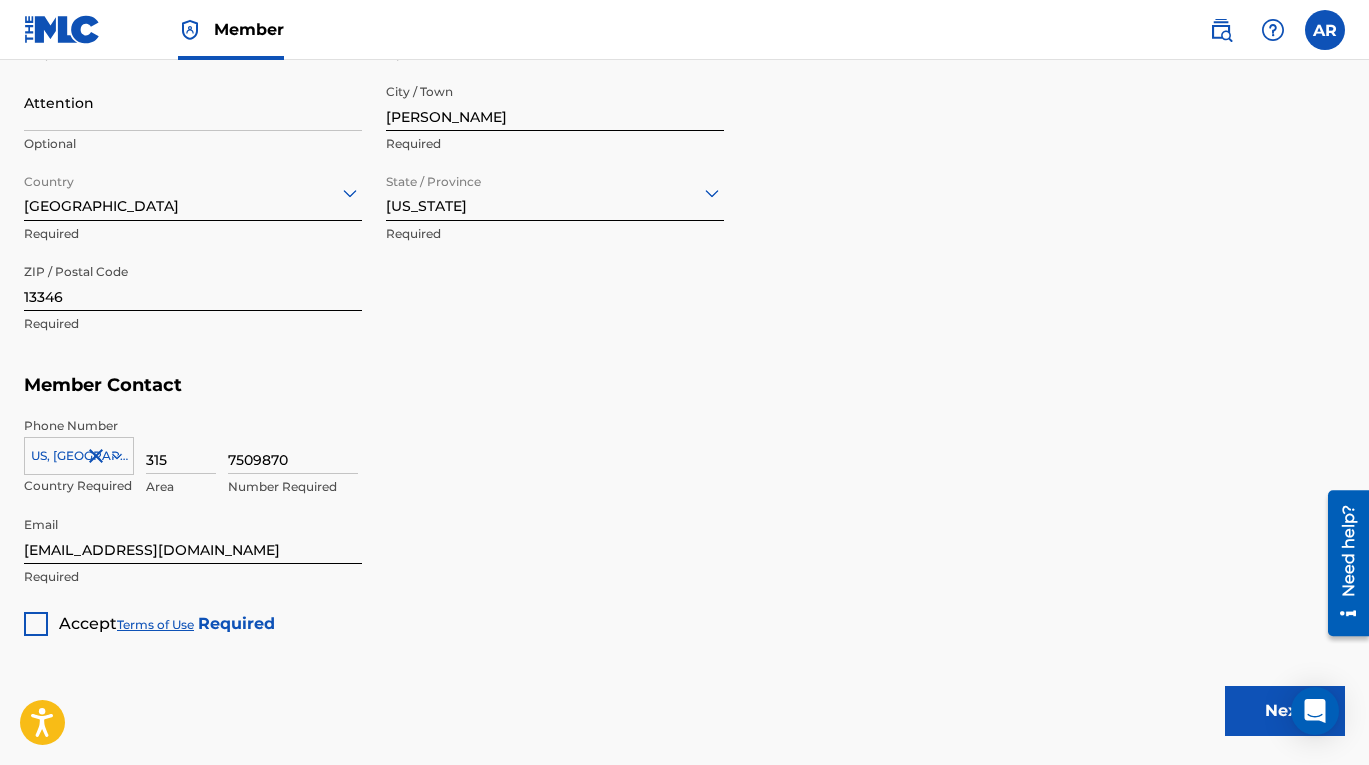 scroll, scrollTop: 1094, scrollLeft: 0, axis: vertical 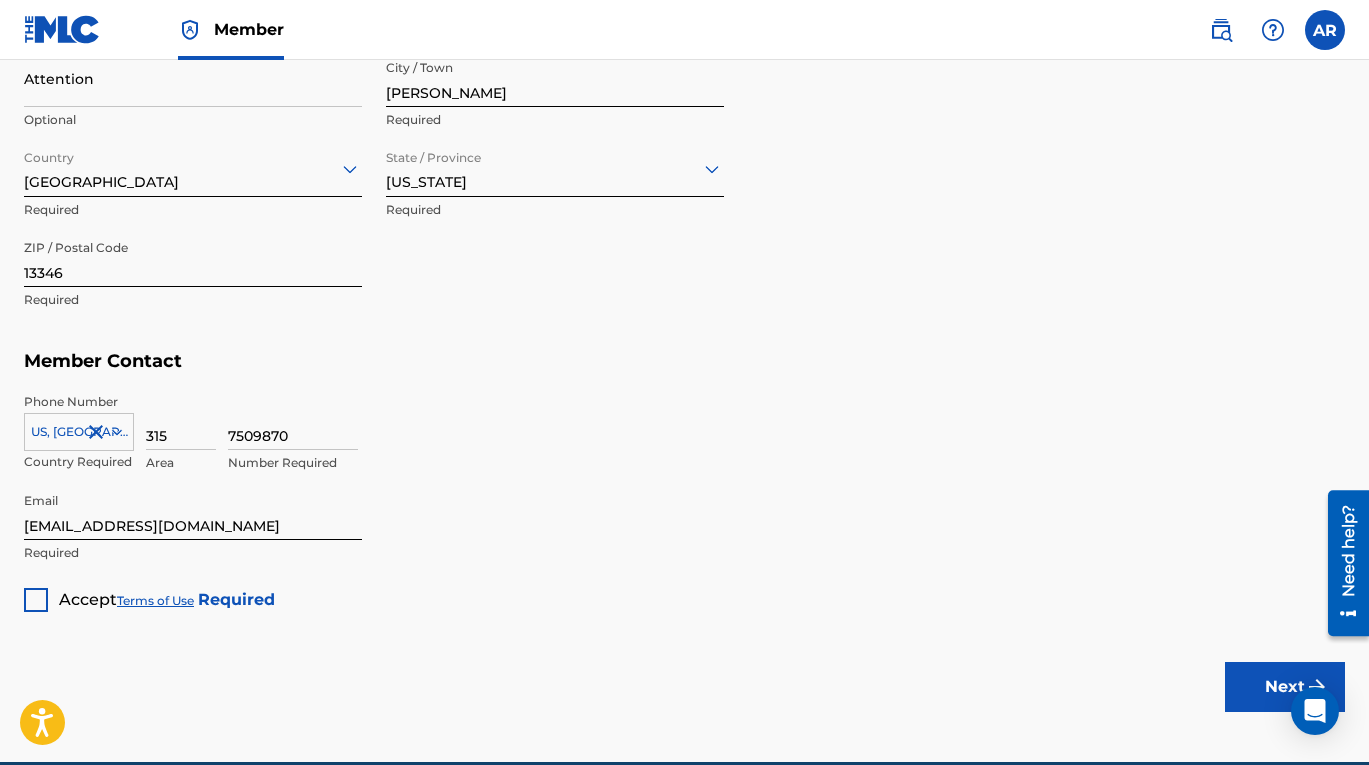 click at bounding box center (36, 600) 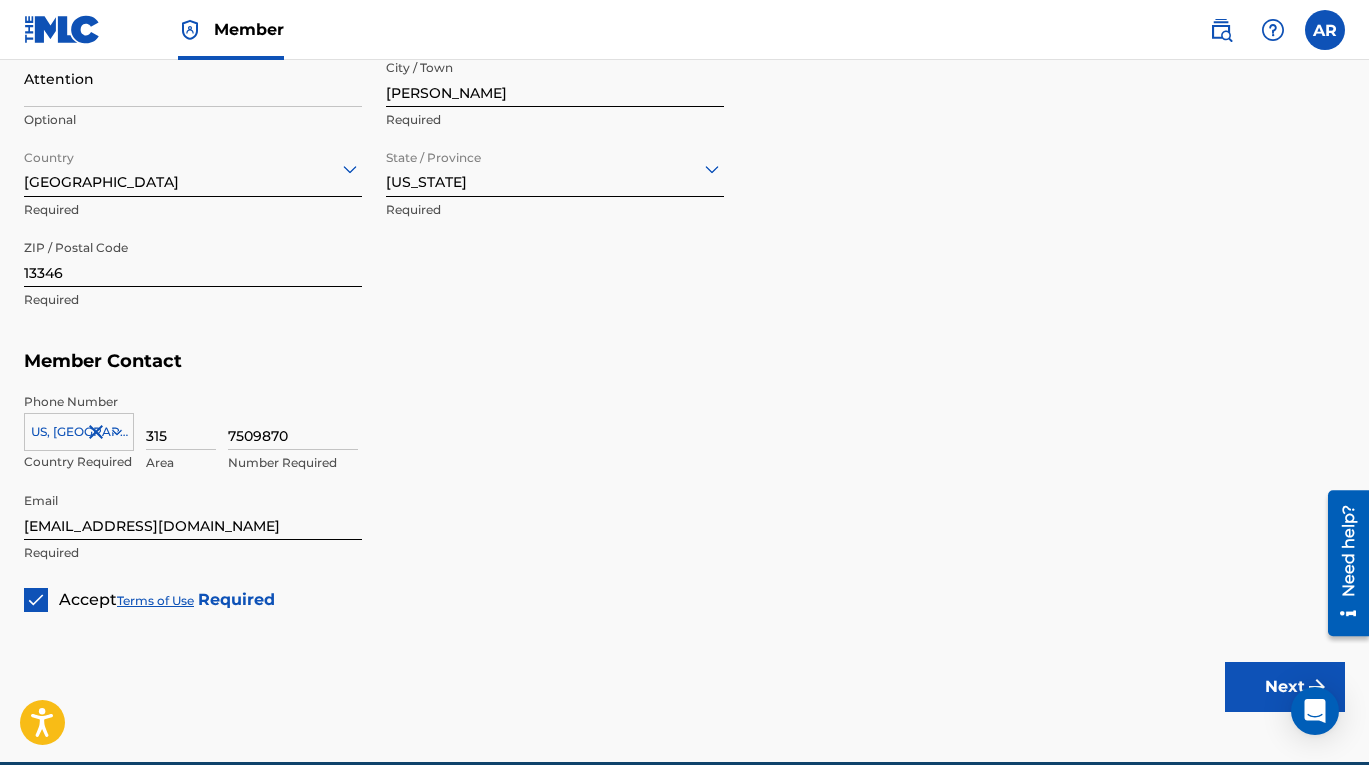 scroll, scrollTop: 1186, scrollLeft: 0, axis: vertical 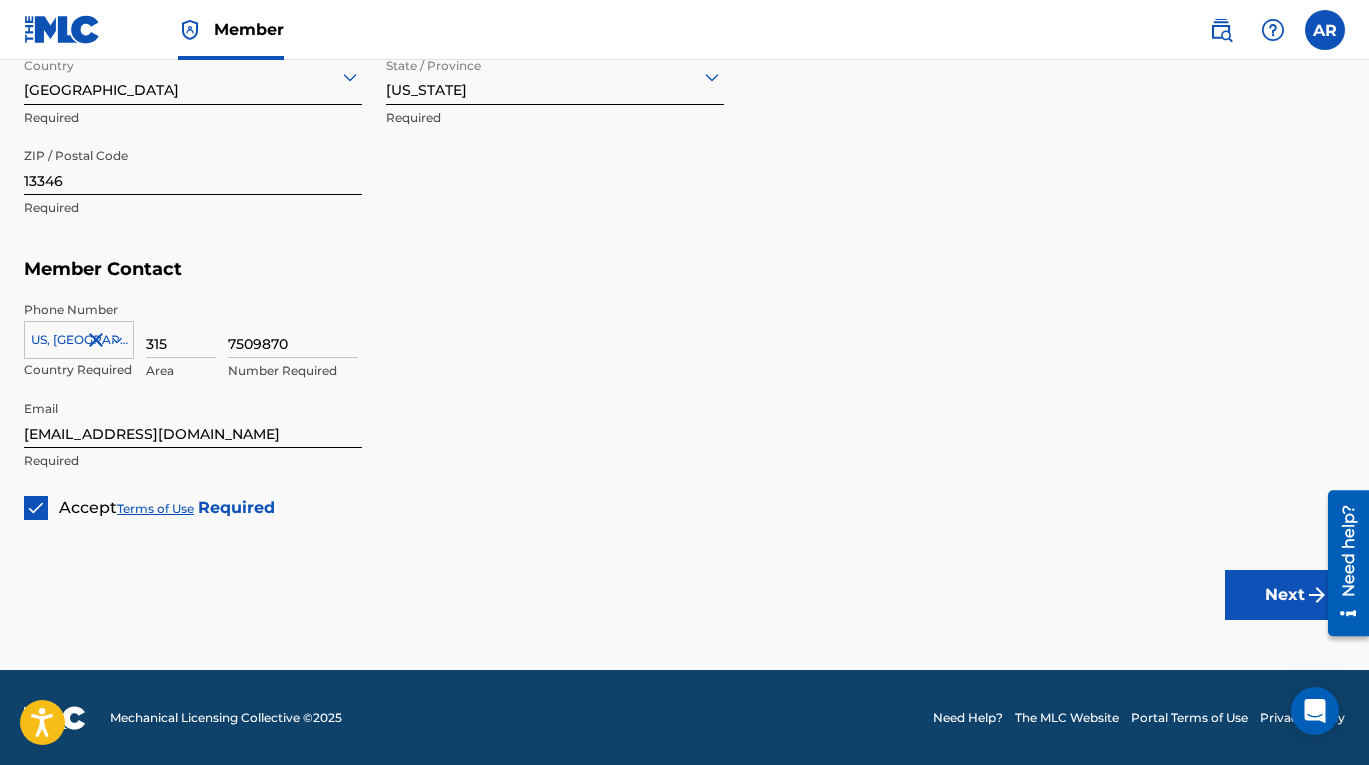 click on "Next" at bounding box center (1285, 595) 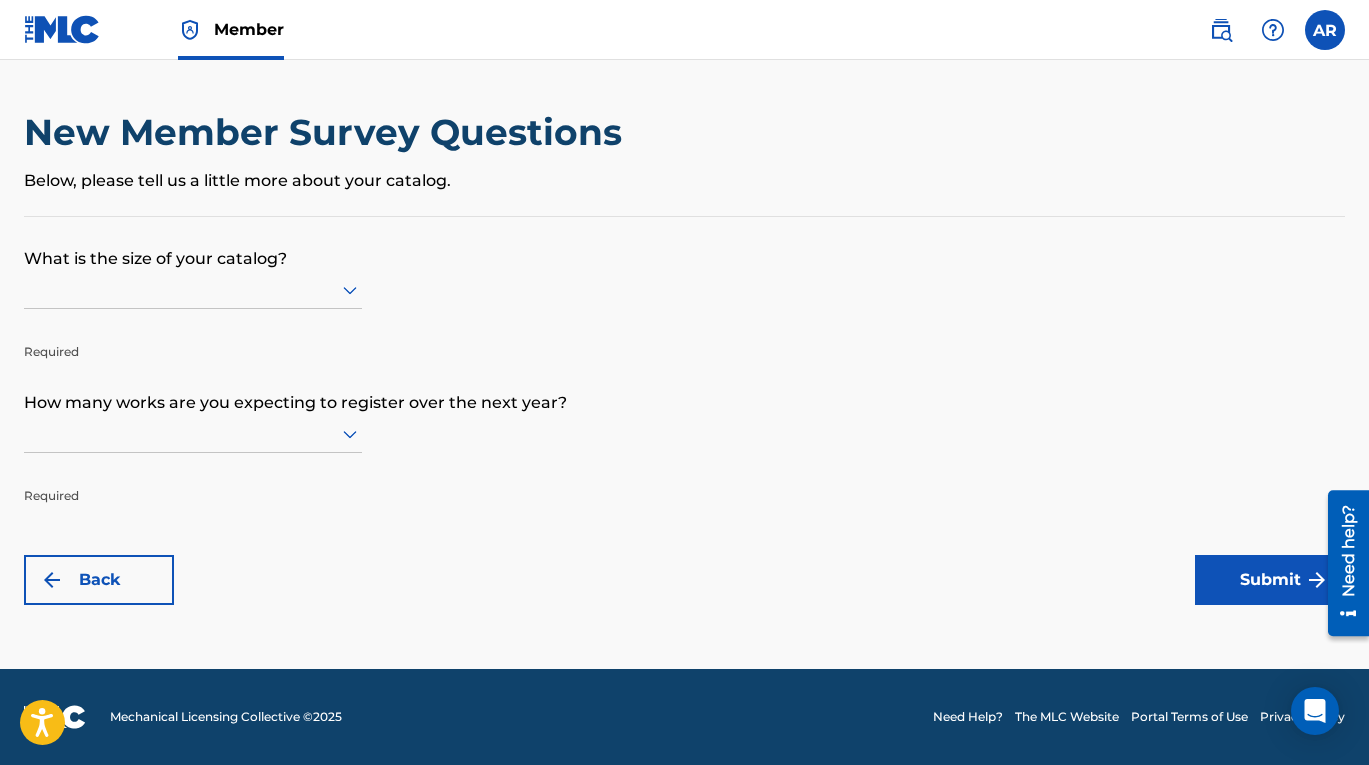 click at bounding box center [193, 289] 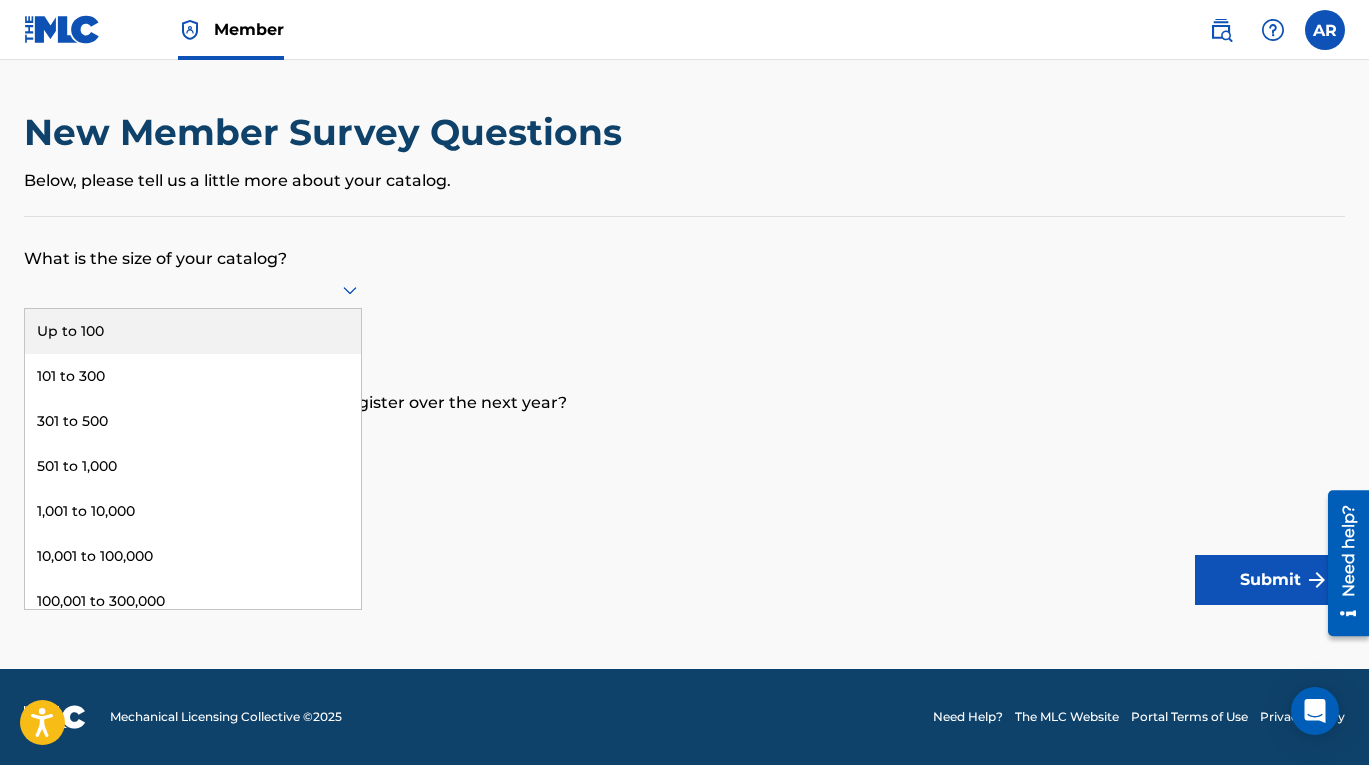 click on "Up to 100" at bounding box center (193, 331) 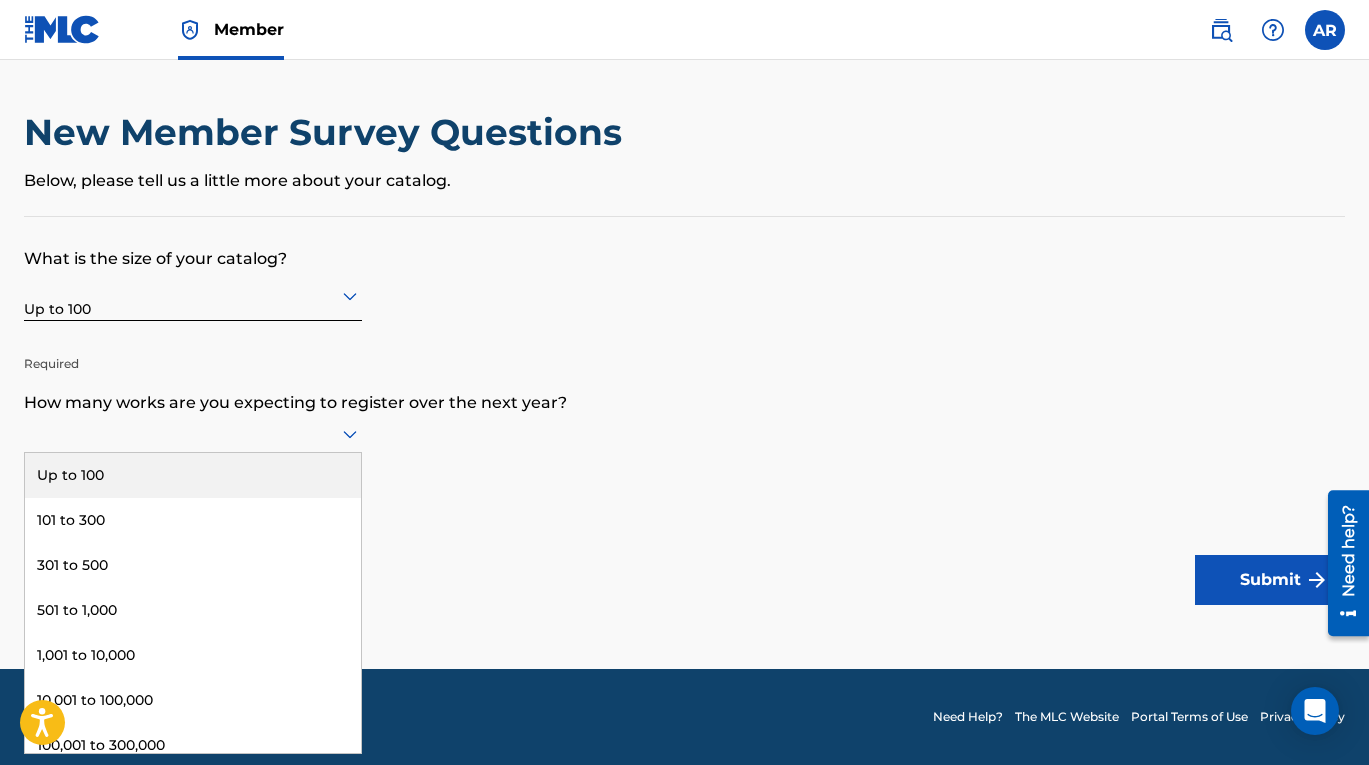 click at bounding box center (193, 433) 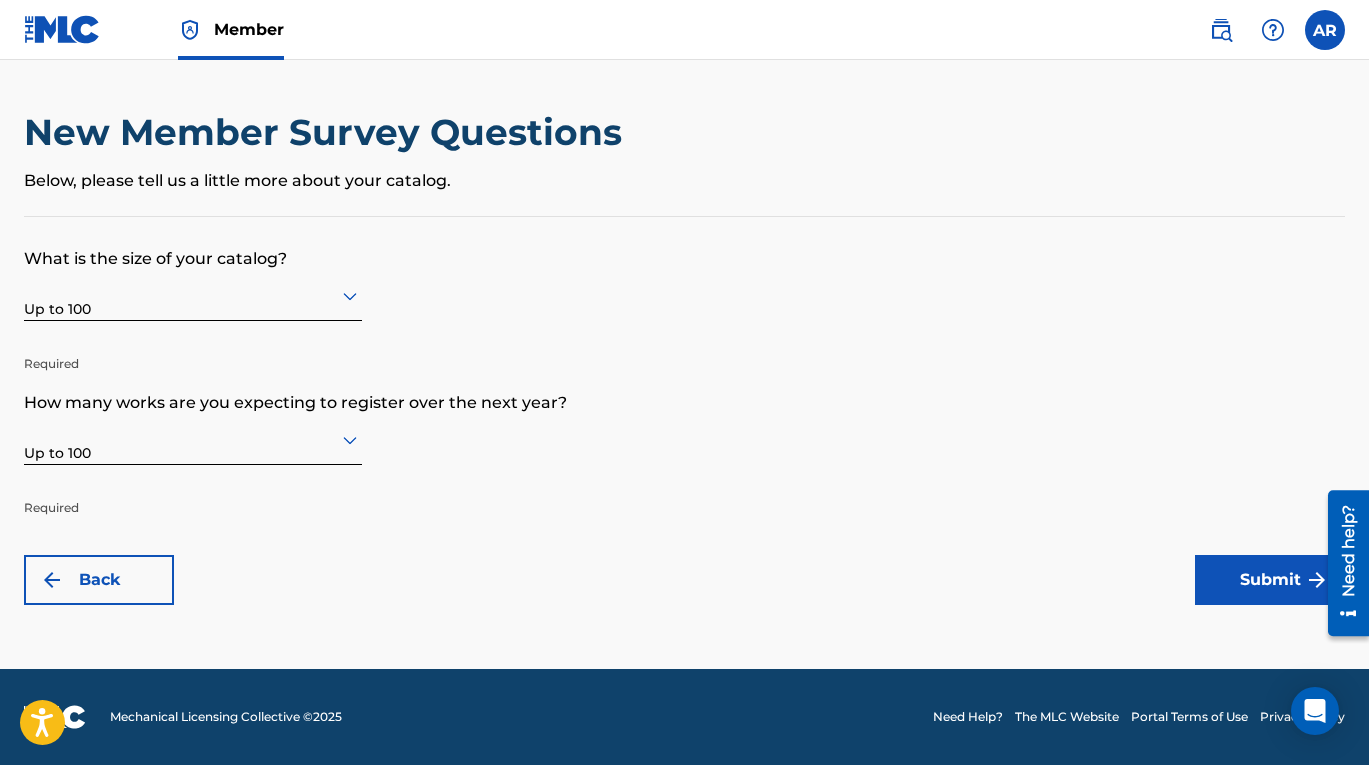 click on "Submit" at bounding box center (1270, 580) 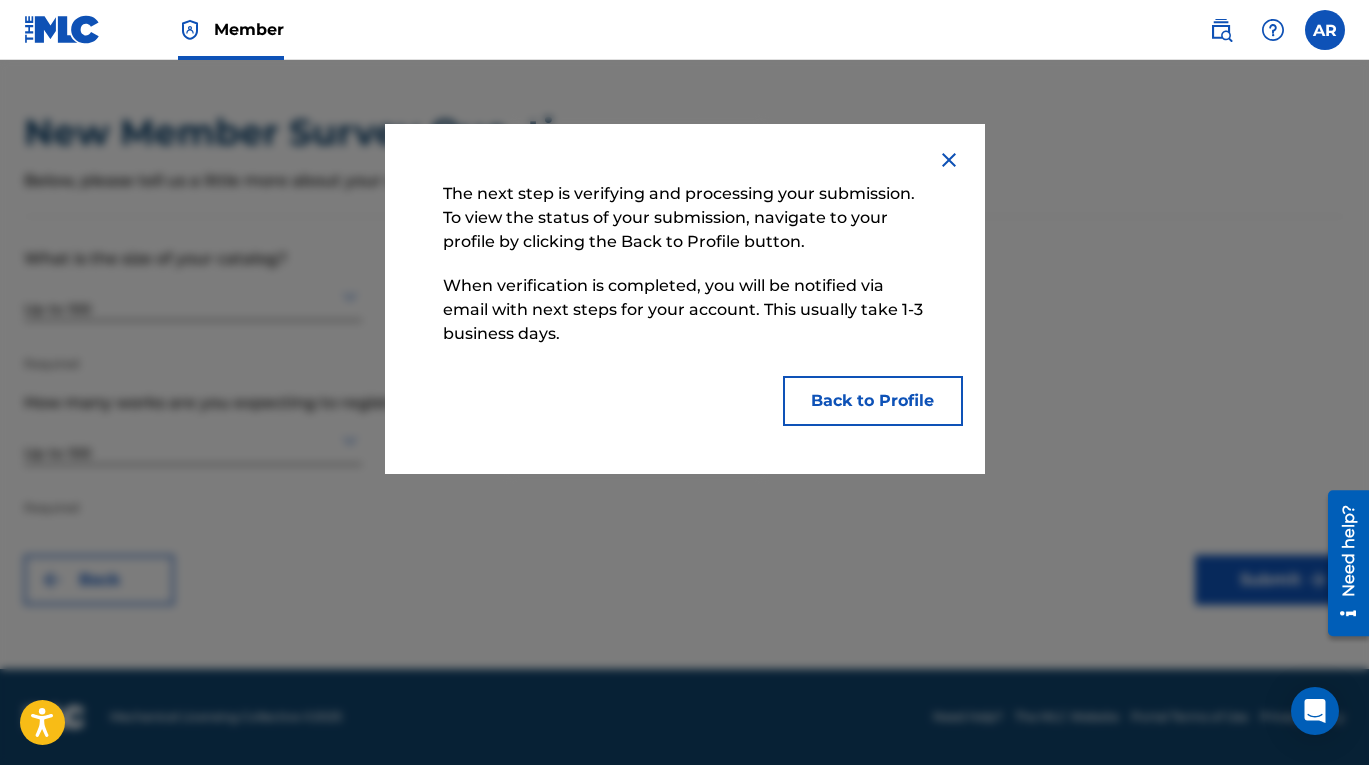 click on "Back to Profile" at bounding box center (873, 401) 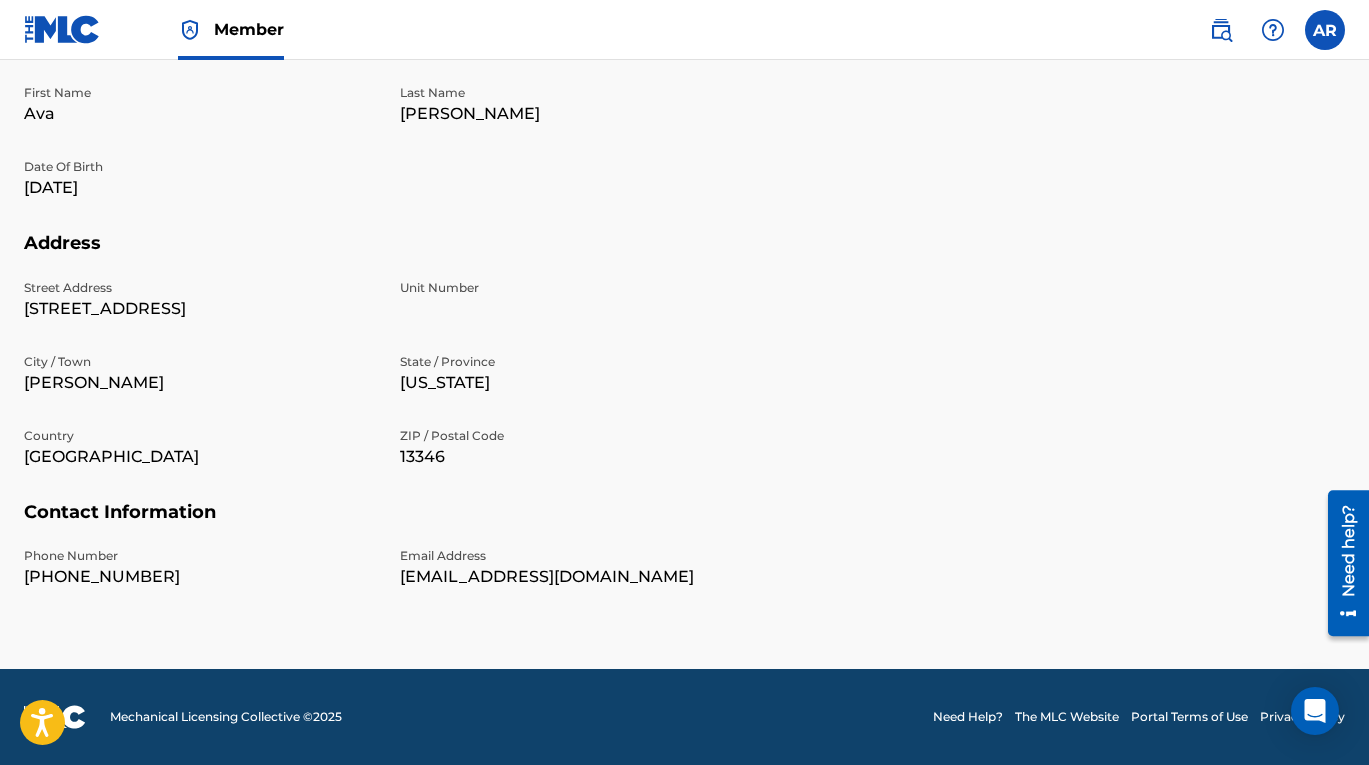 scroll, scrollTop: 0, scrollLeft: 0, axis: both 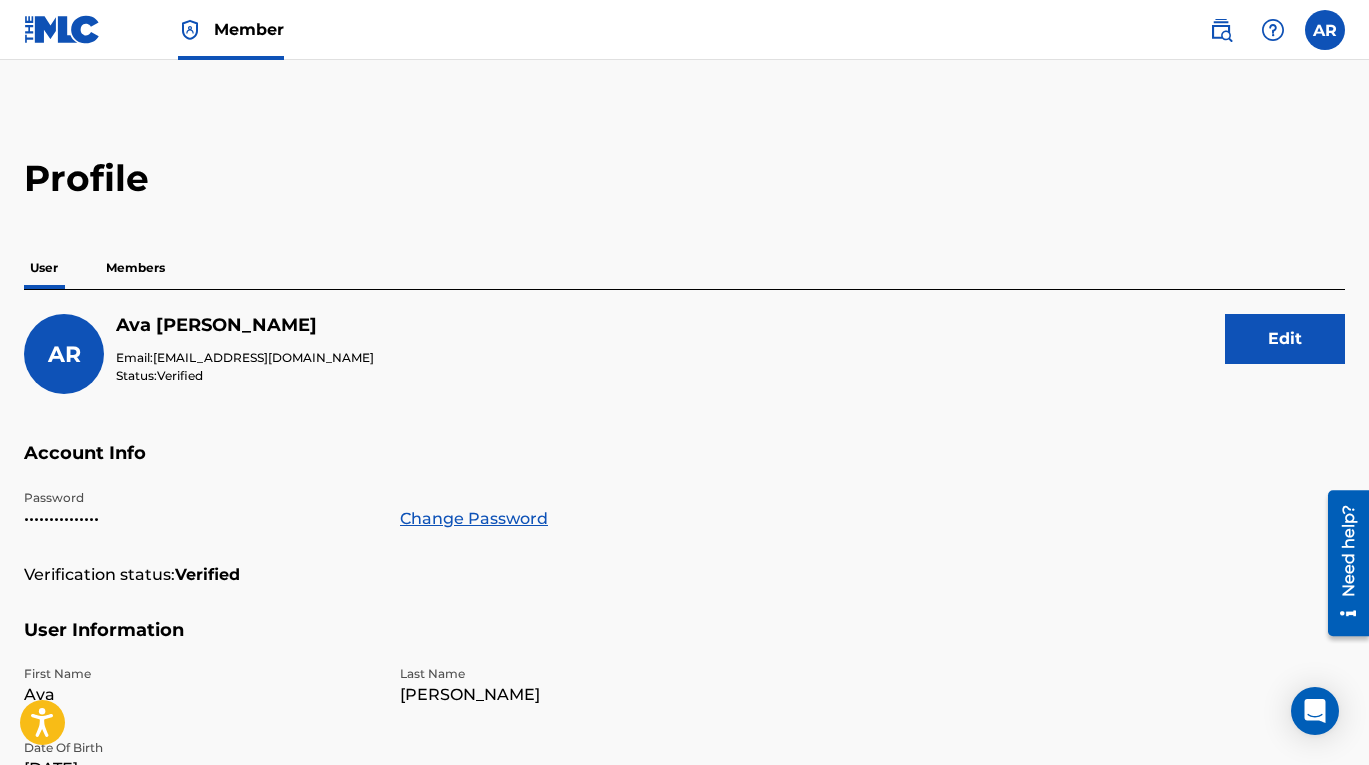 click on "Profile User Members AR Ava   Robertson Email:  avajrobertson@gmail.com Status:  Verified Edit Account Info Password ••••••••••••••• Change Password Verification status:   Verified User Information First Name Ava Last Name Robertson Date Of Birth Feb 17 2003 Address Street Address 70 Lebanon St Unit Number City / Town Hamilton State / Province New York Country United States ZIP / Postal Code 13346 Contact Information Phone Number +1-315-7509870 Email Address avajrobertson@gmail.com" at bounding box center [684, 679] 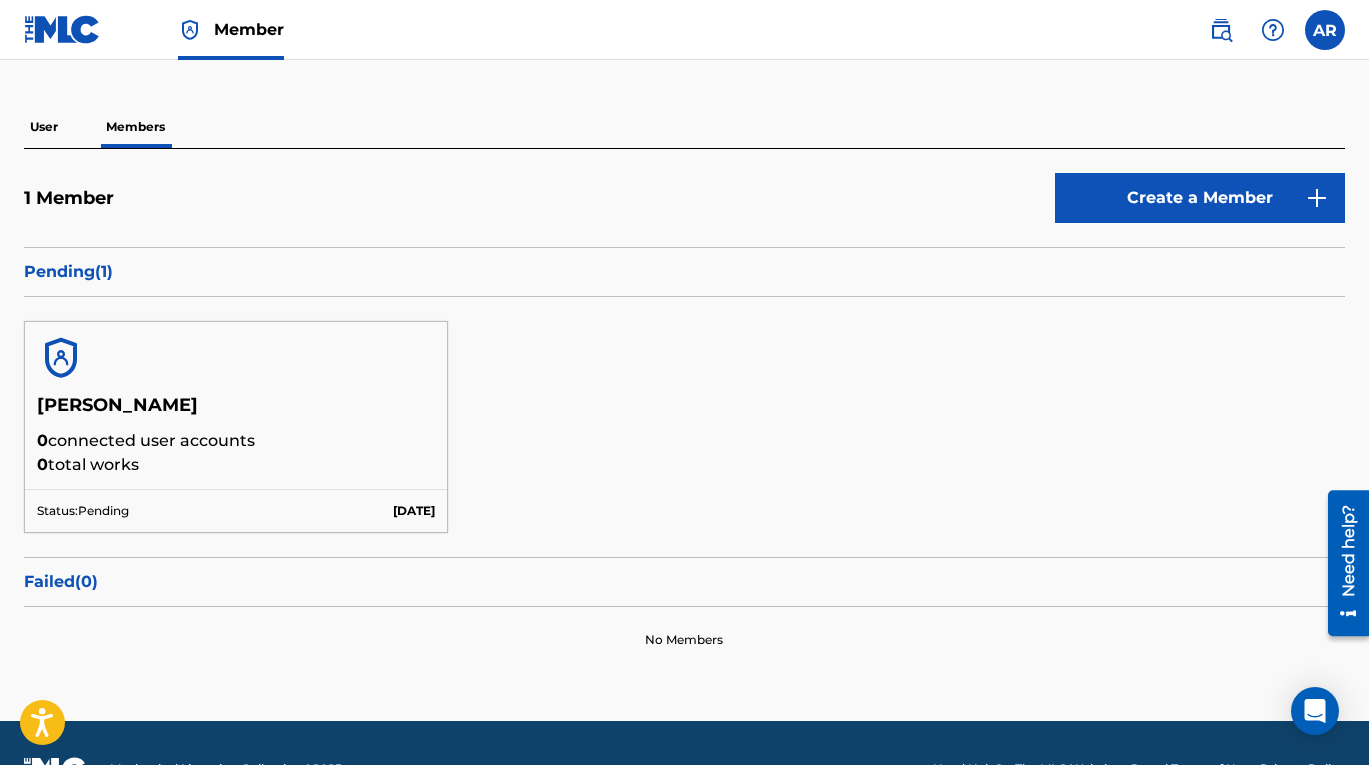 scroll, scrollTop: 192, scrollLeft: 0, axis: vertical 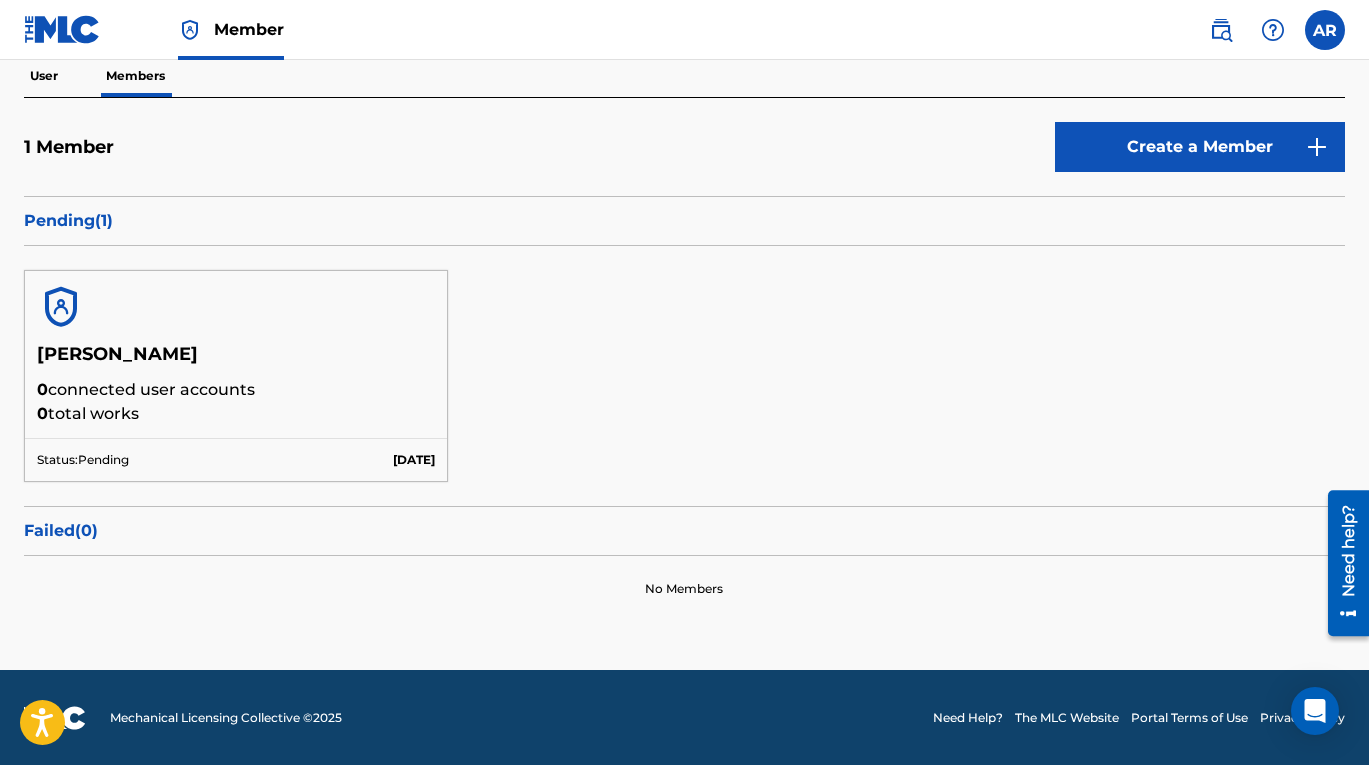 click on "User" at bounding box center [44, 76] 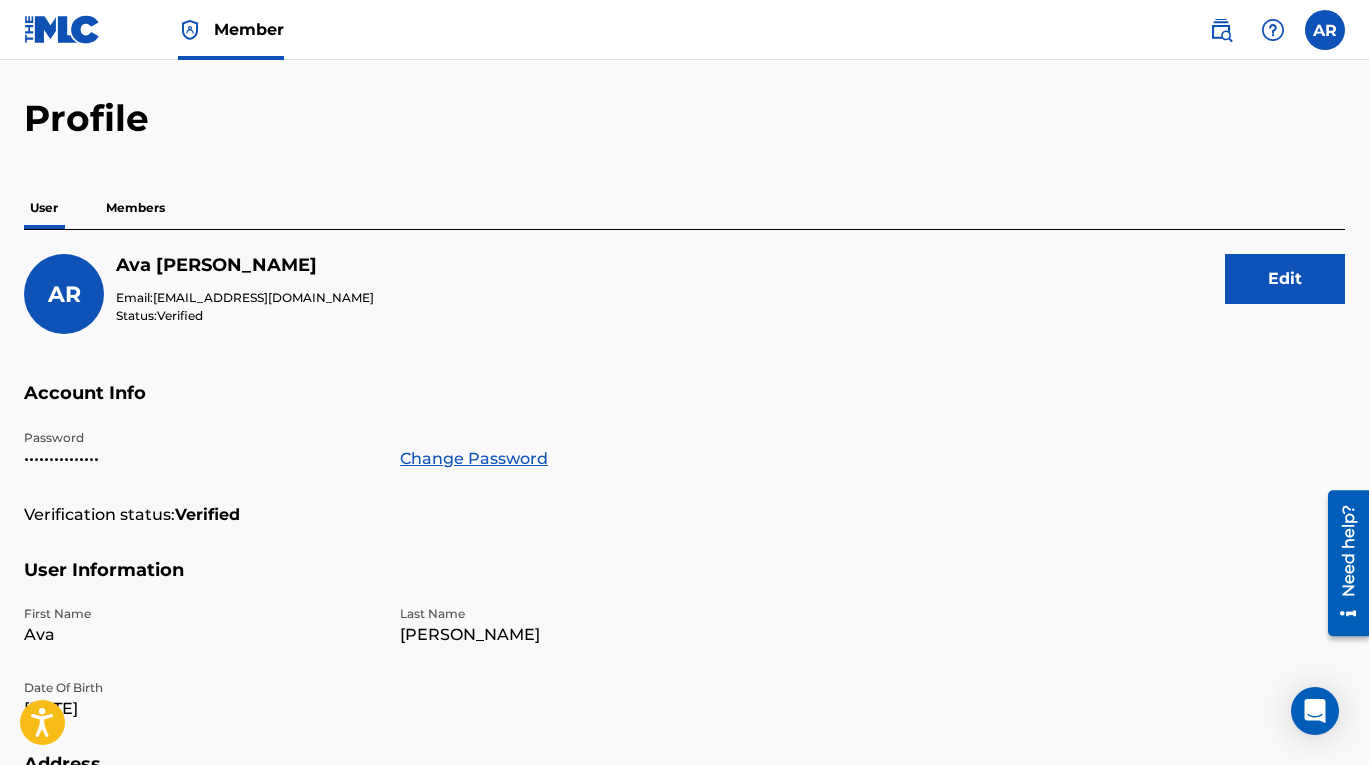 scroll, scrollTop: 0, scrollLeft: 0, axis: both 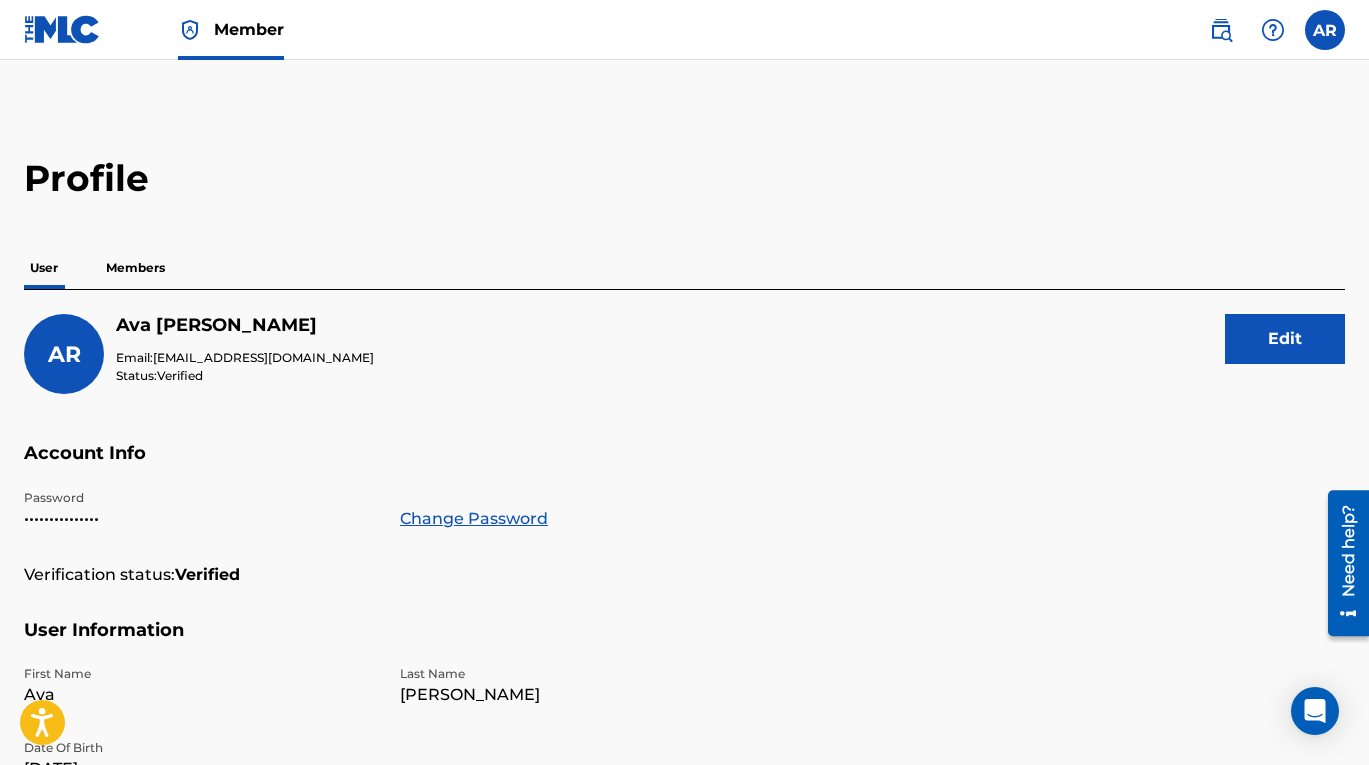 click on "Profile" at bounding box center (684, 178) 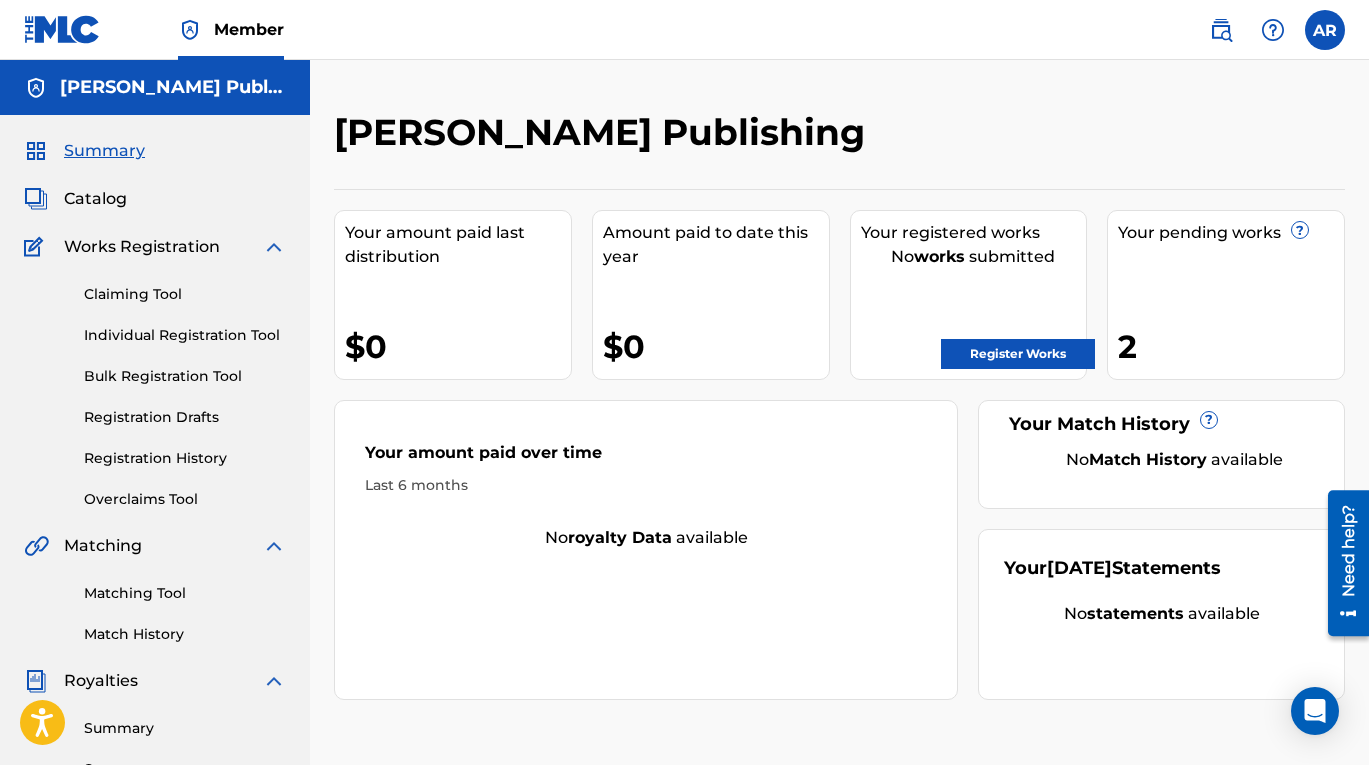 click on "Catalog" at bounding box center [95, 199] 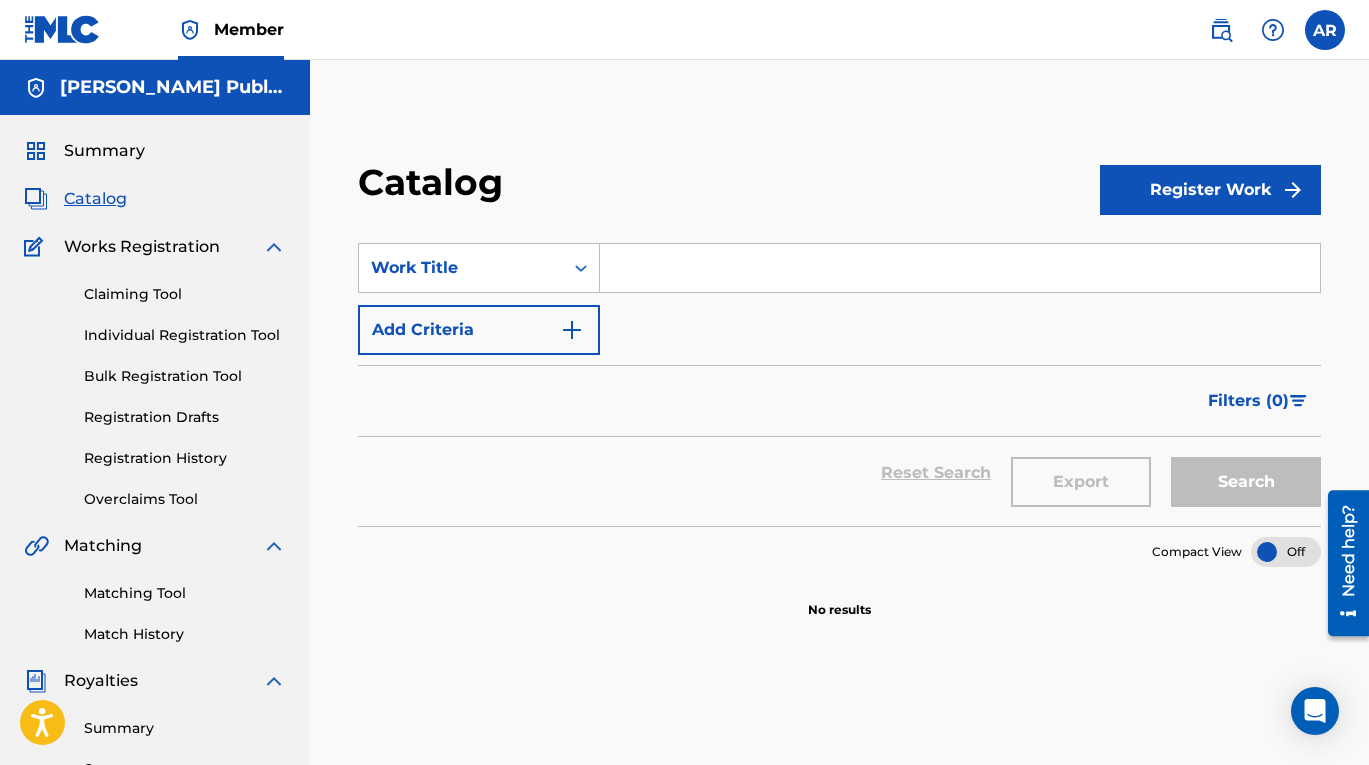 click on "Register Work" at bounding box center [1210, 190] 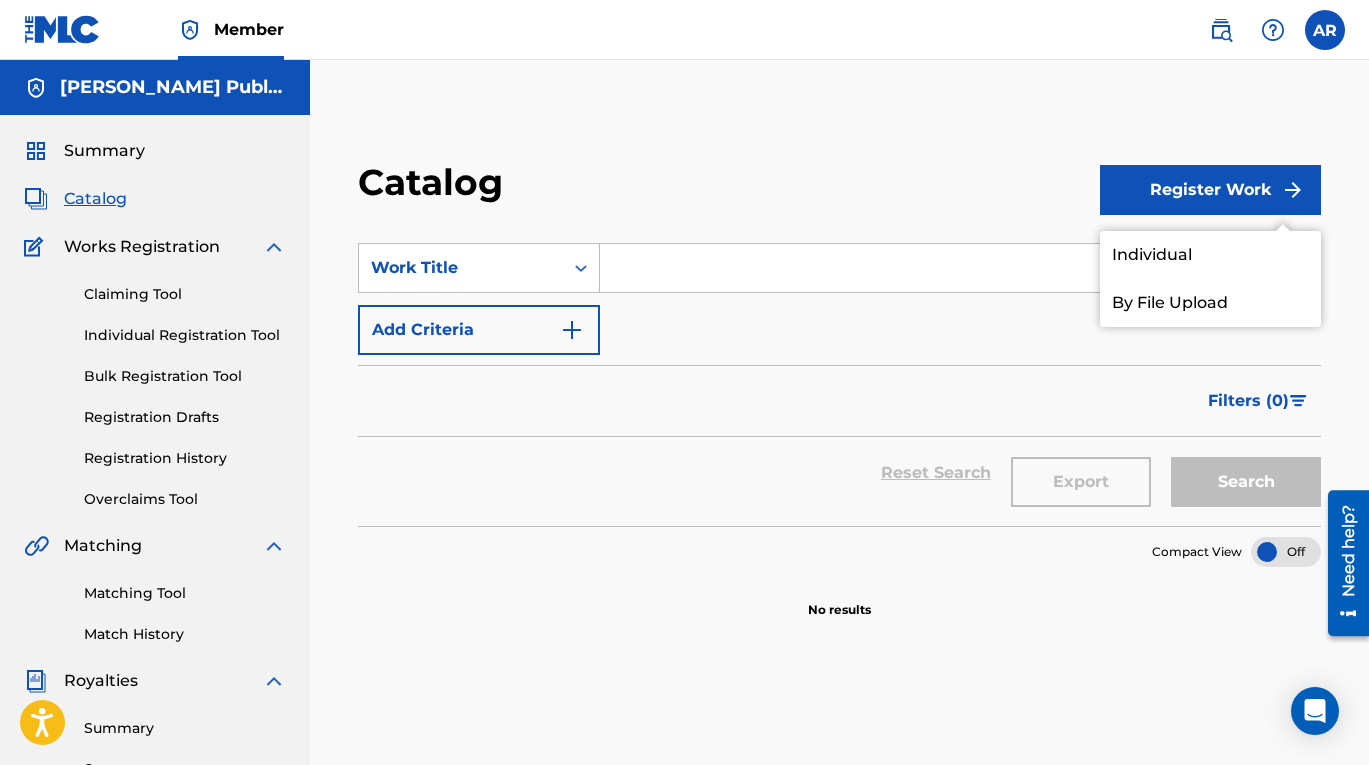 click on "Individual" at bounding box center (1210, 255) 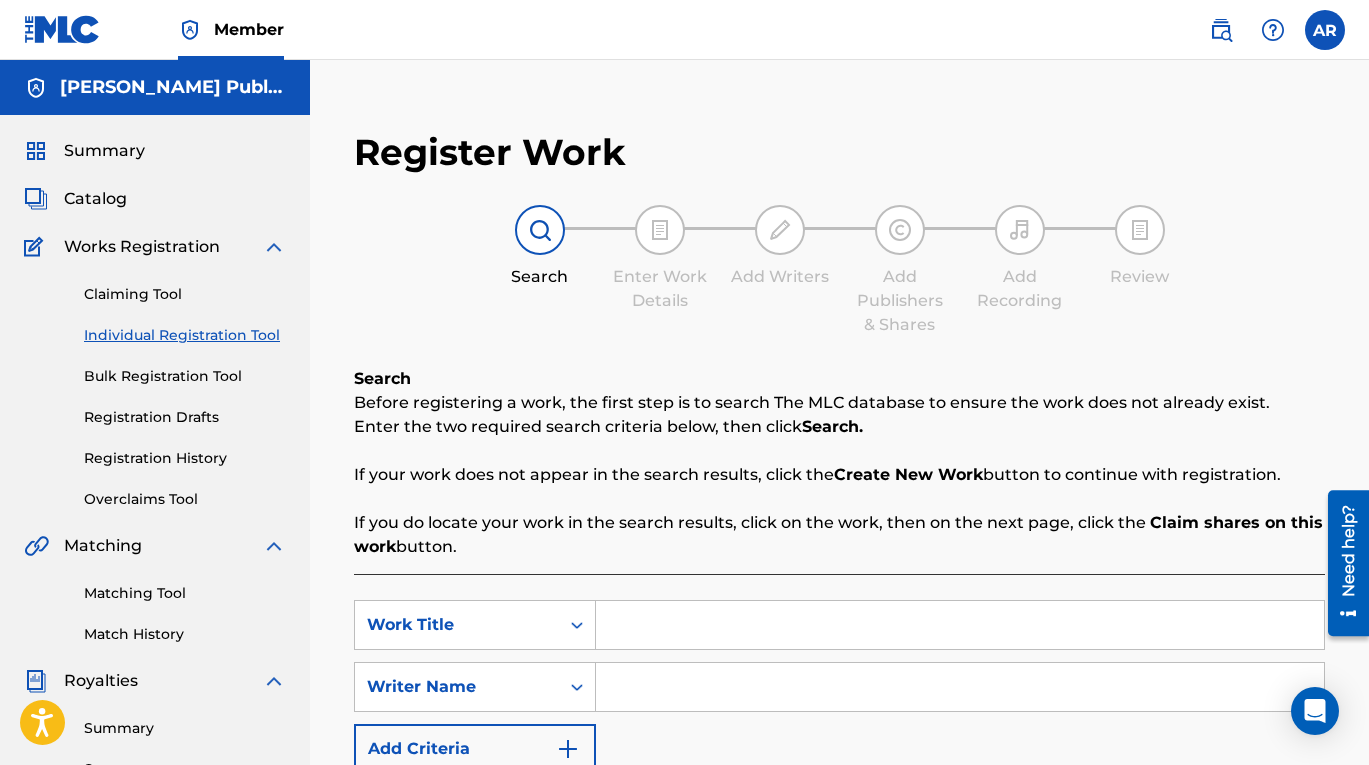 click at bounding box center [960, 625] 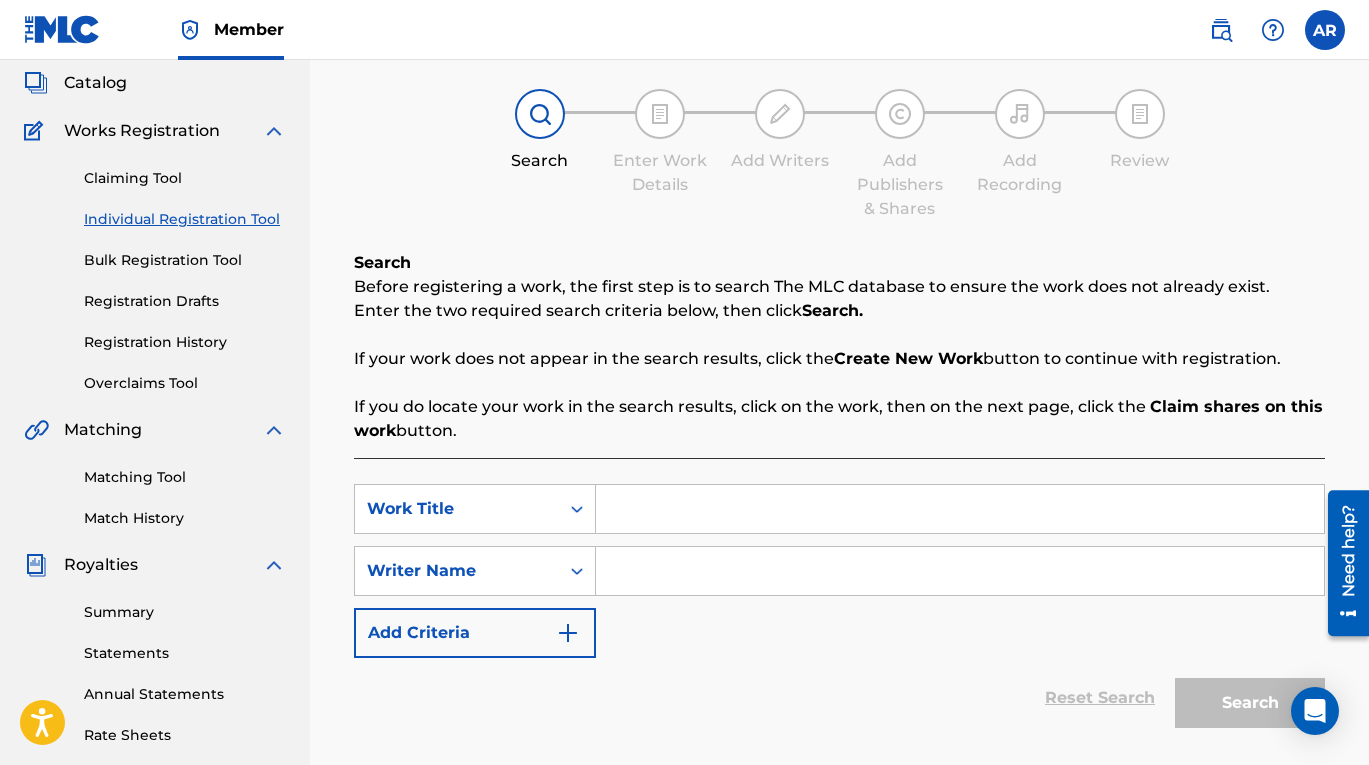 scroll, scrollTop: 0, scrollLeft: 0, axis: both 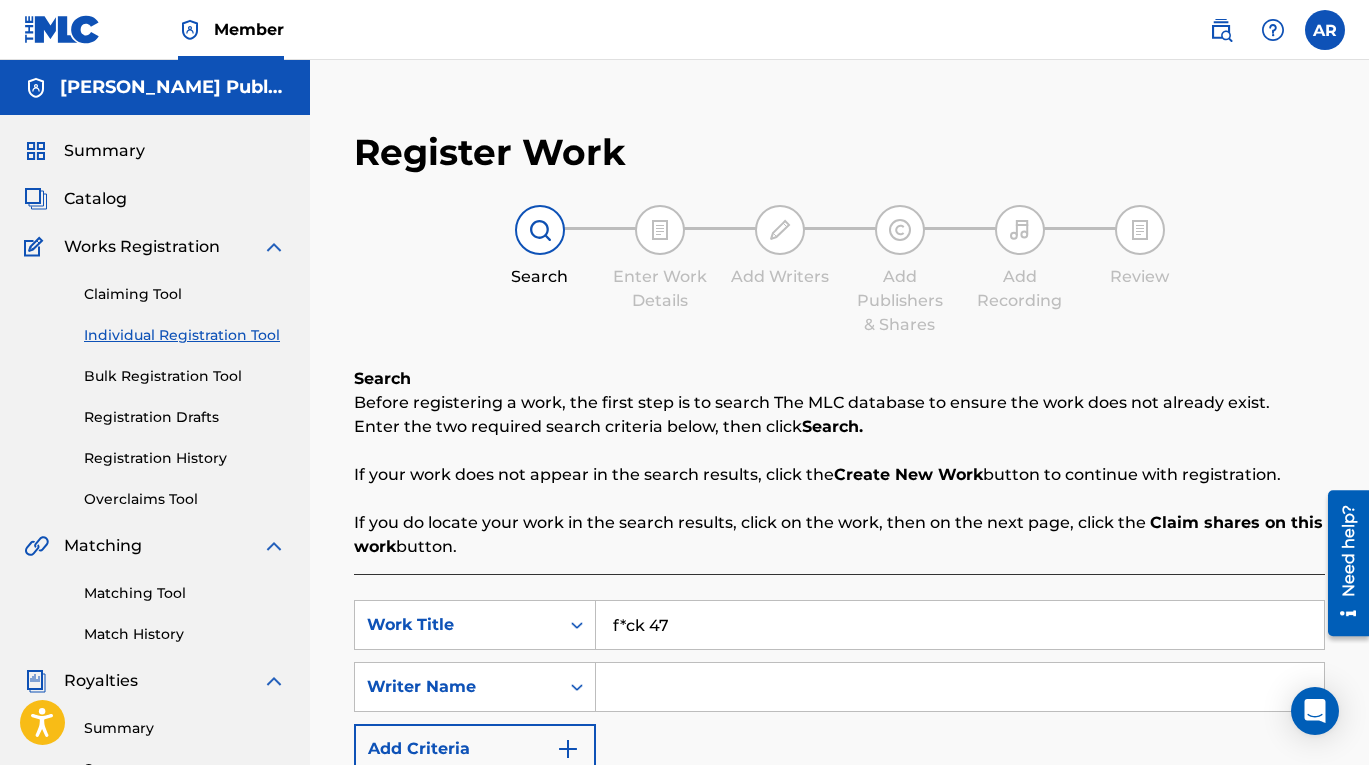 type on "f*ck 47" 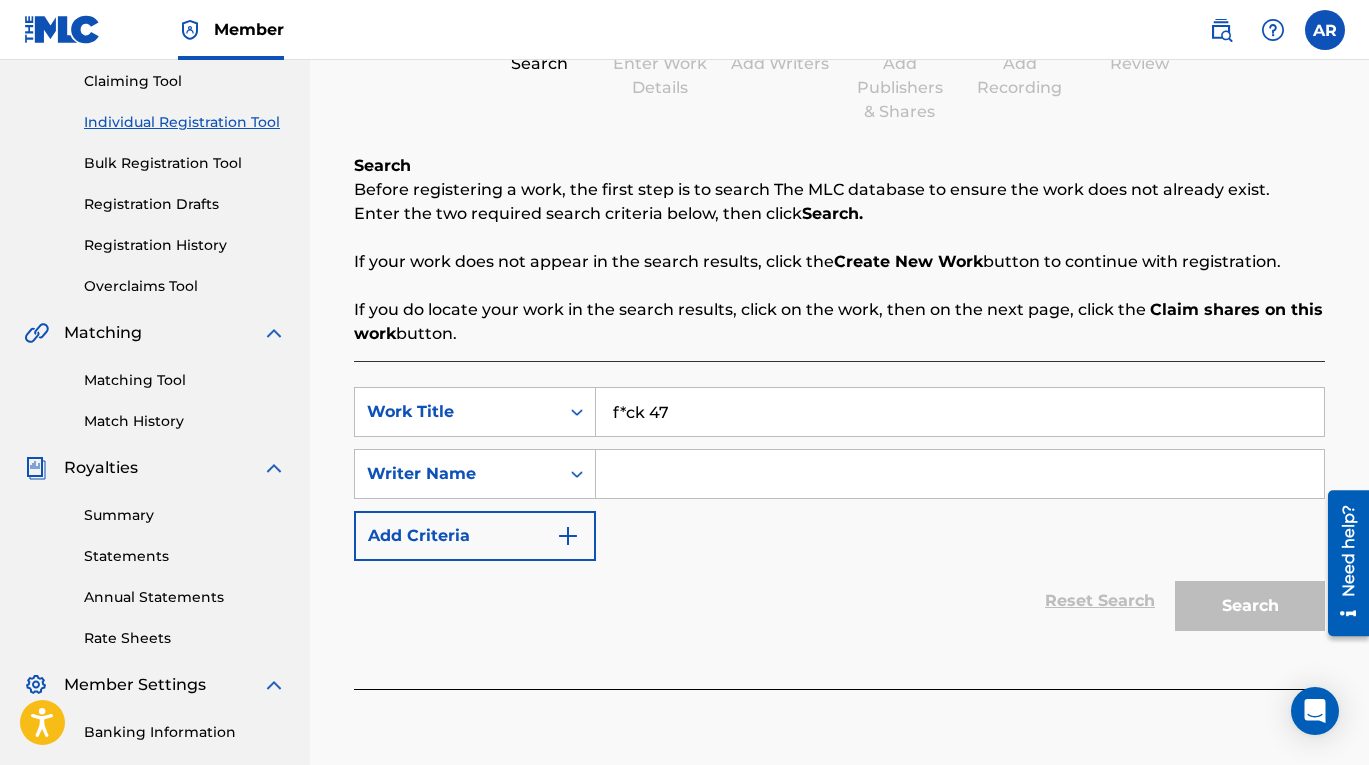 scroll, scrollTop: 277, scrollLeft: 0, axis: vertical 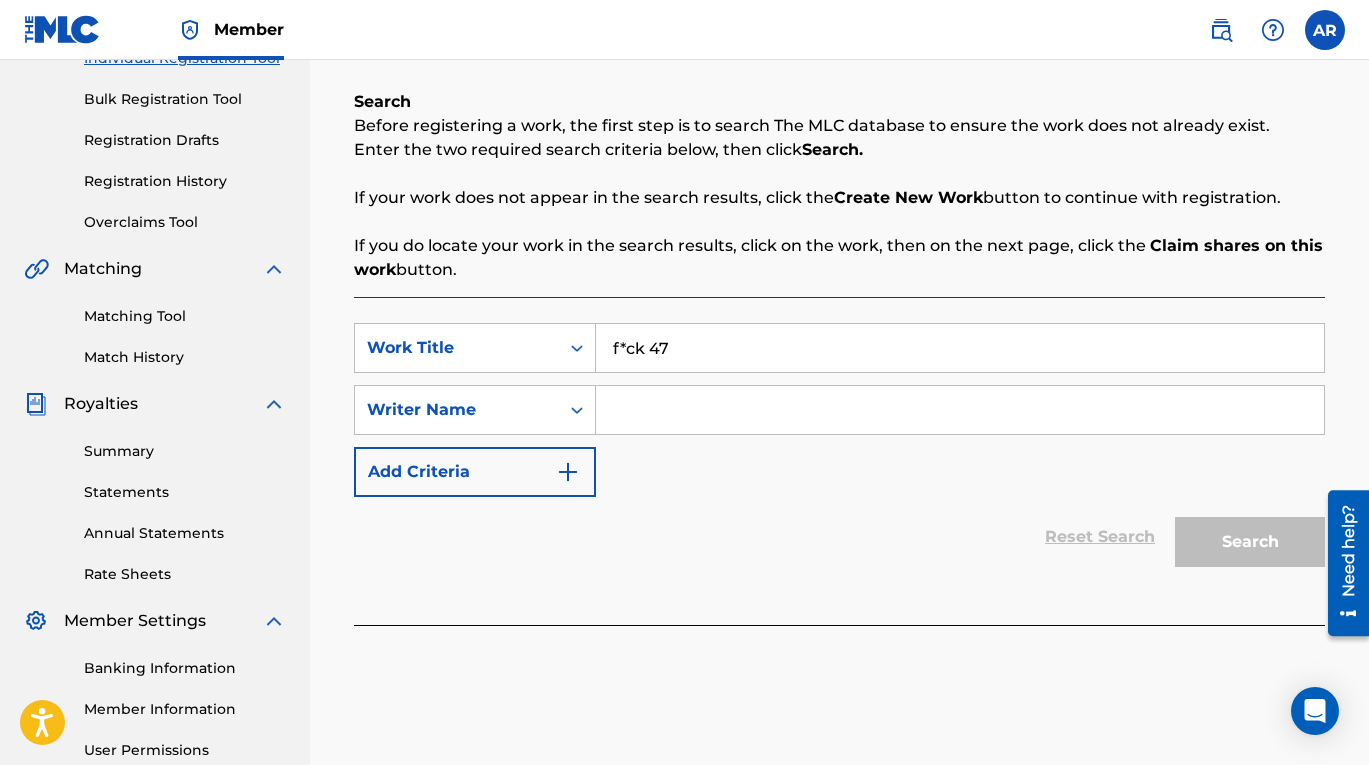 click at bounding box center [960, 410] 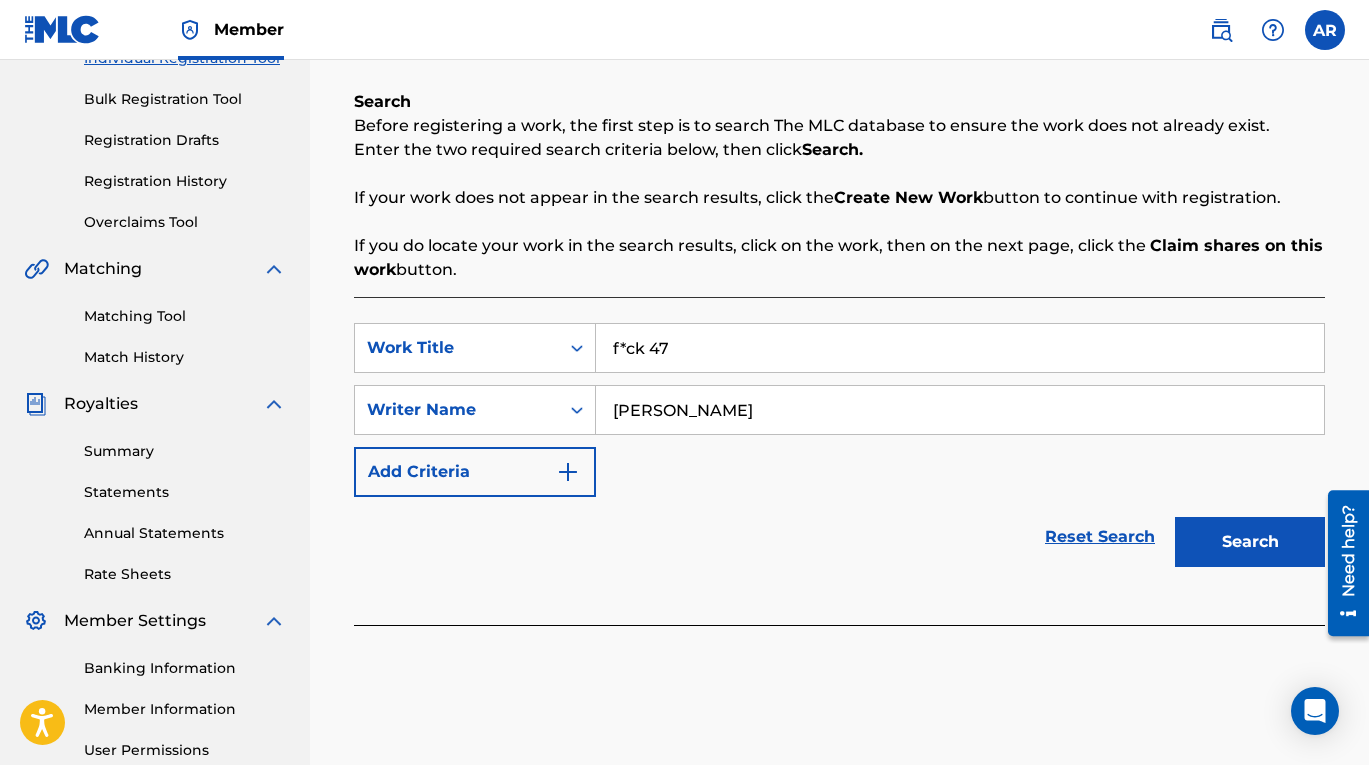click on "Search" at bounding box center [1250, 542] 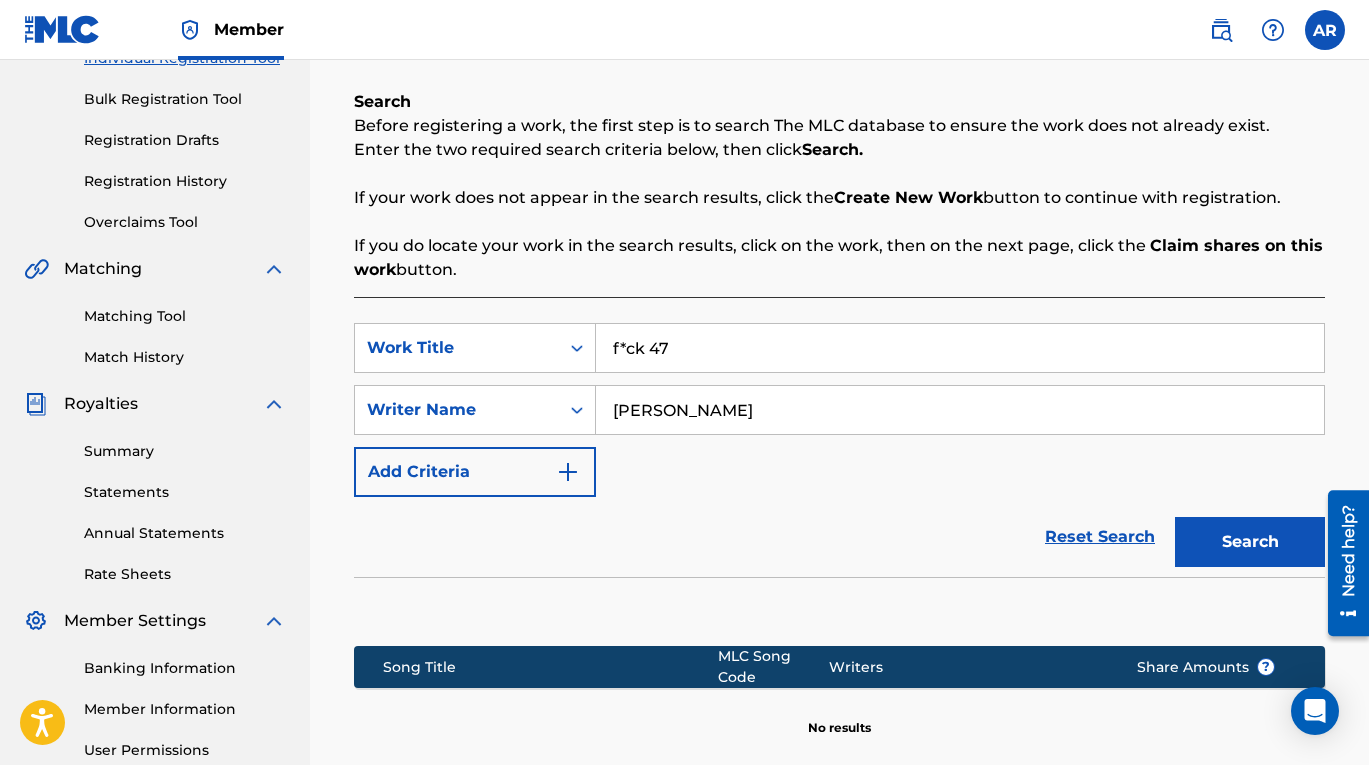 scroll, scrollTop: 516, scrollLeft: 0, axis: vertical 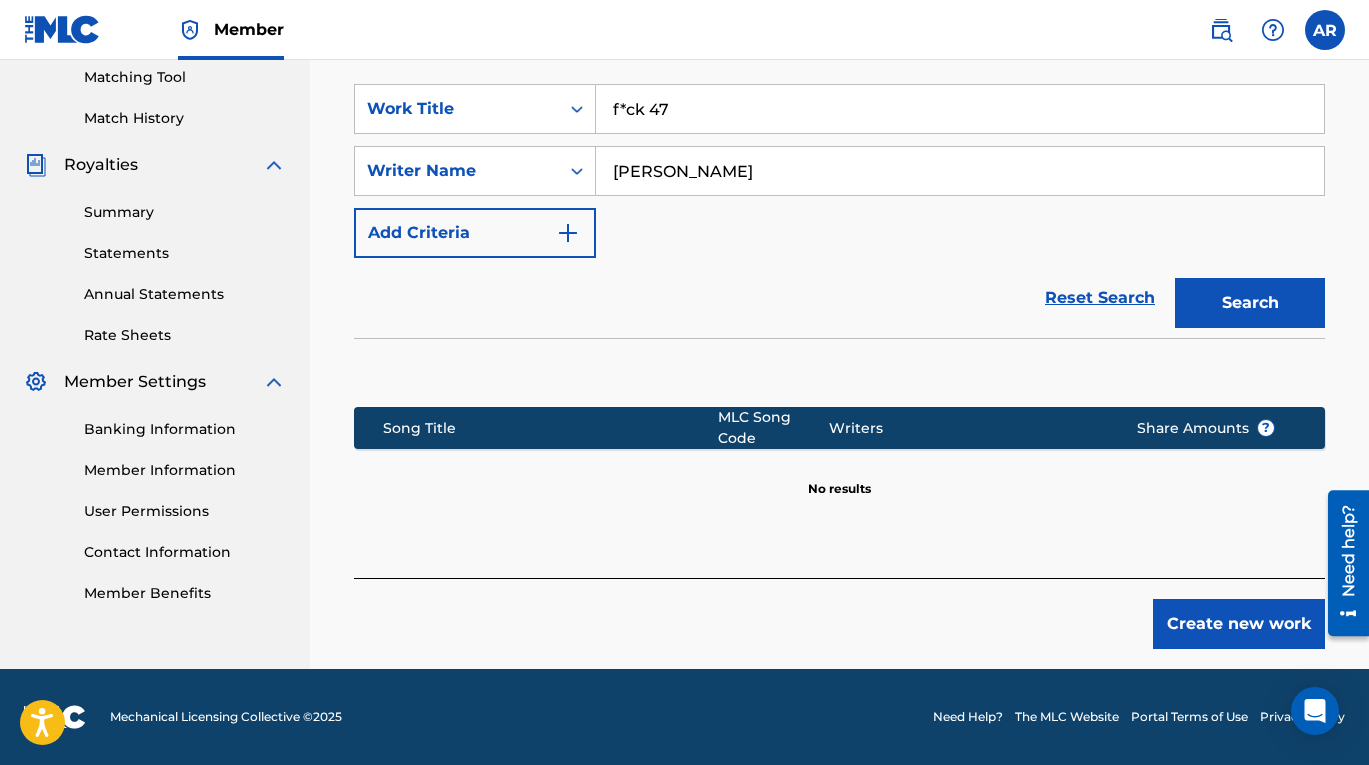 click on "Create new work" at bounding box center [1239, 624] 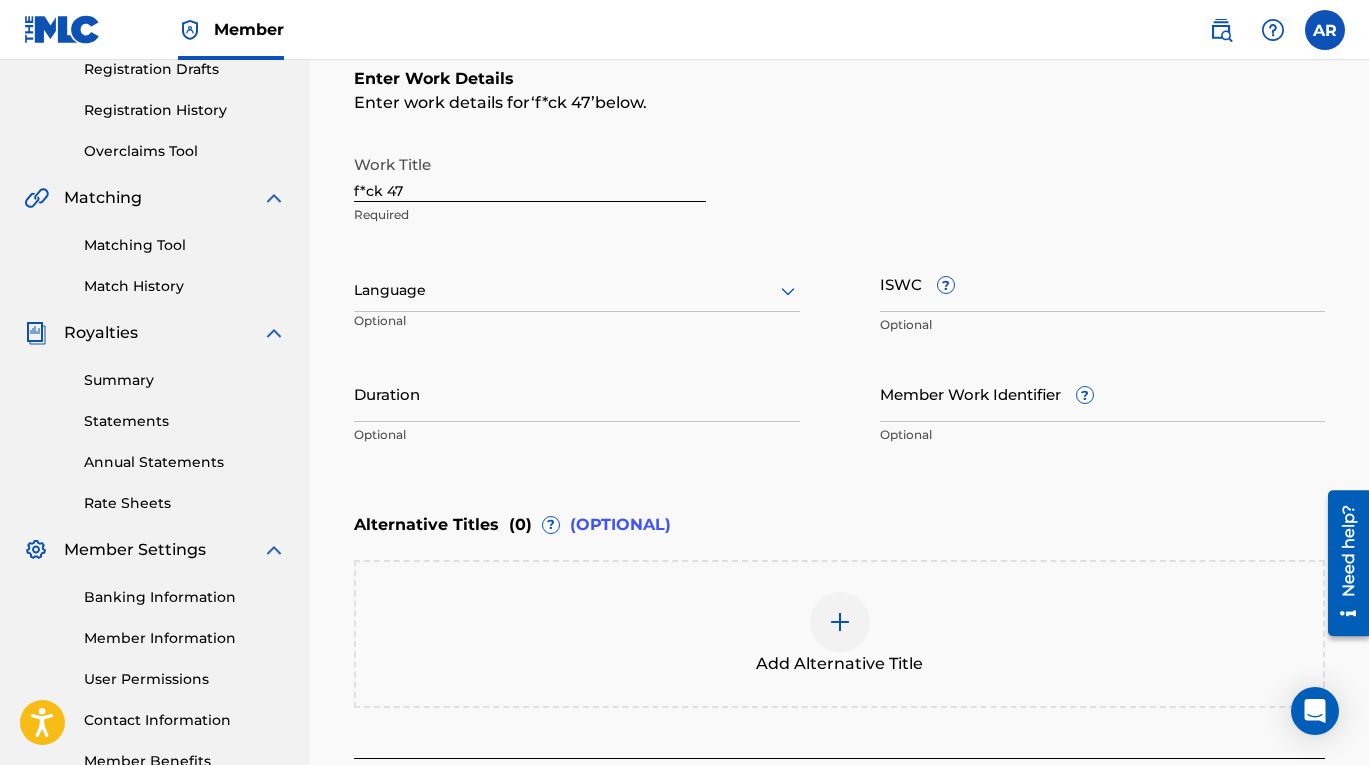 scroll, scrollTop: 319, scrollLeft: 0, axis: vertical 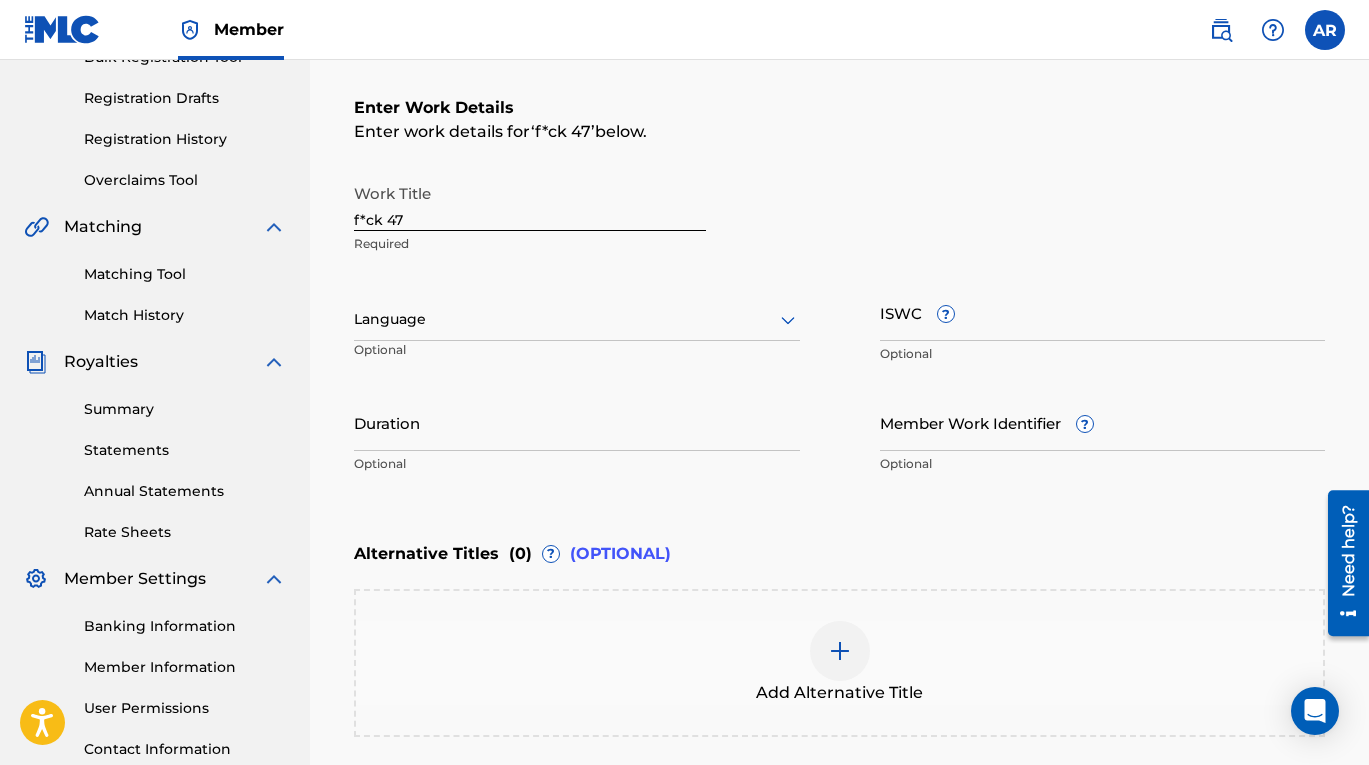 click at bounding box center (577, 319) 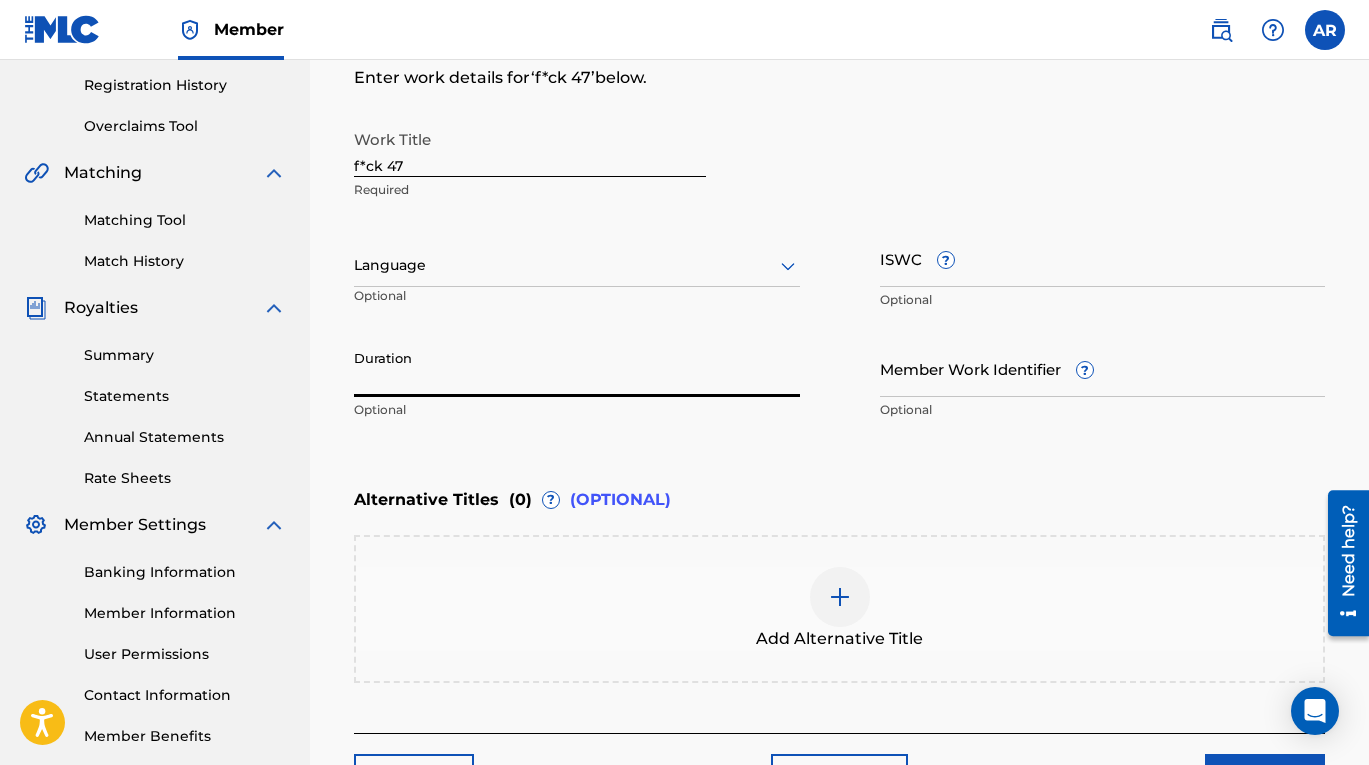 scroll, scrollTop: 405, scrollLeft: 0, axis: vertical 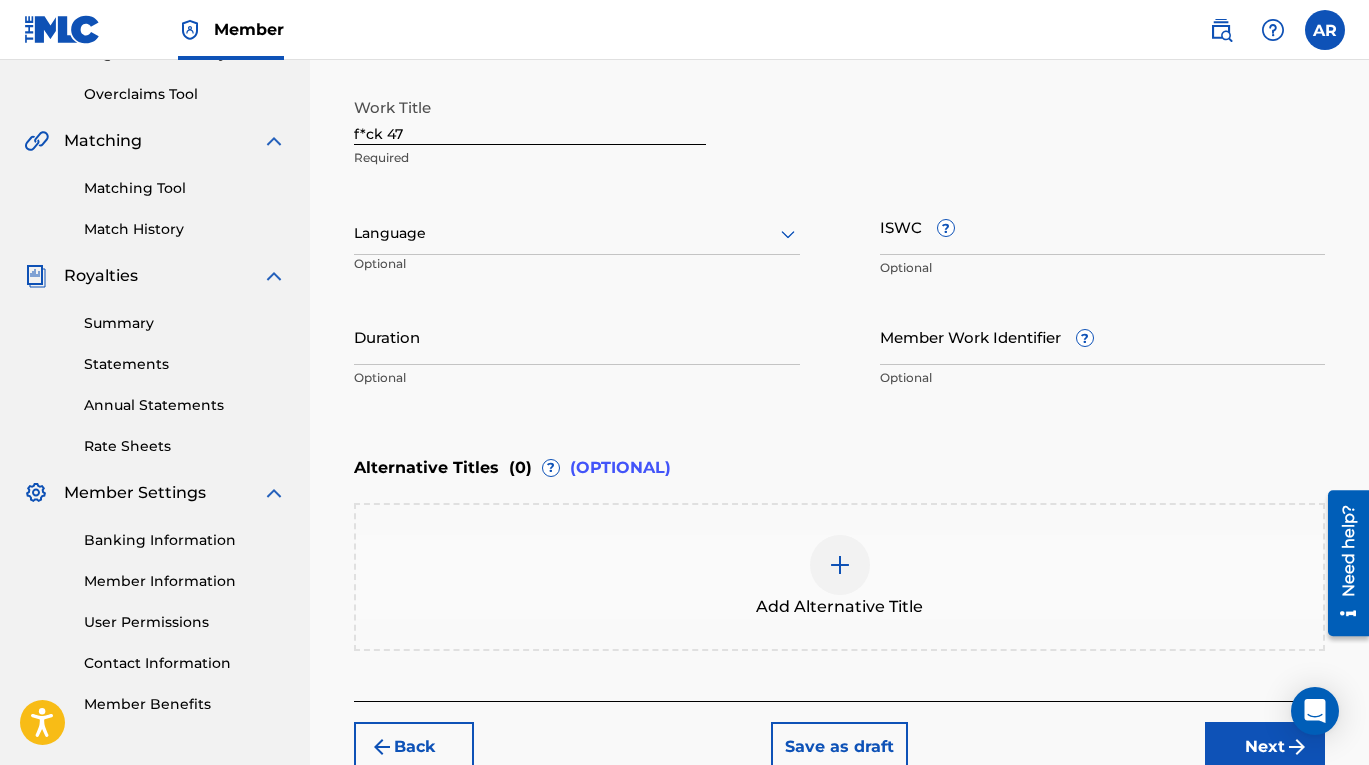 click at bounding box center (840, 565) 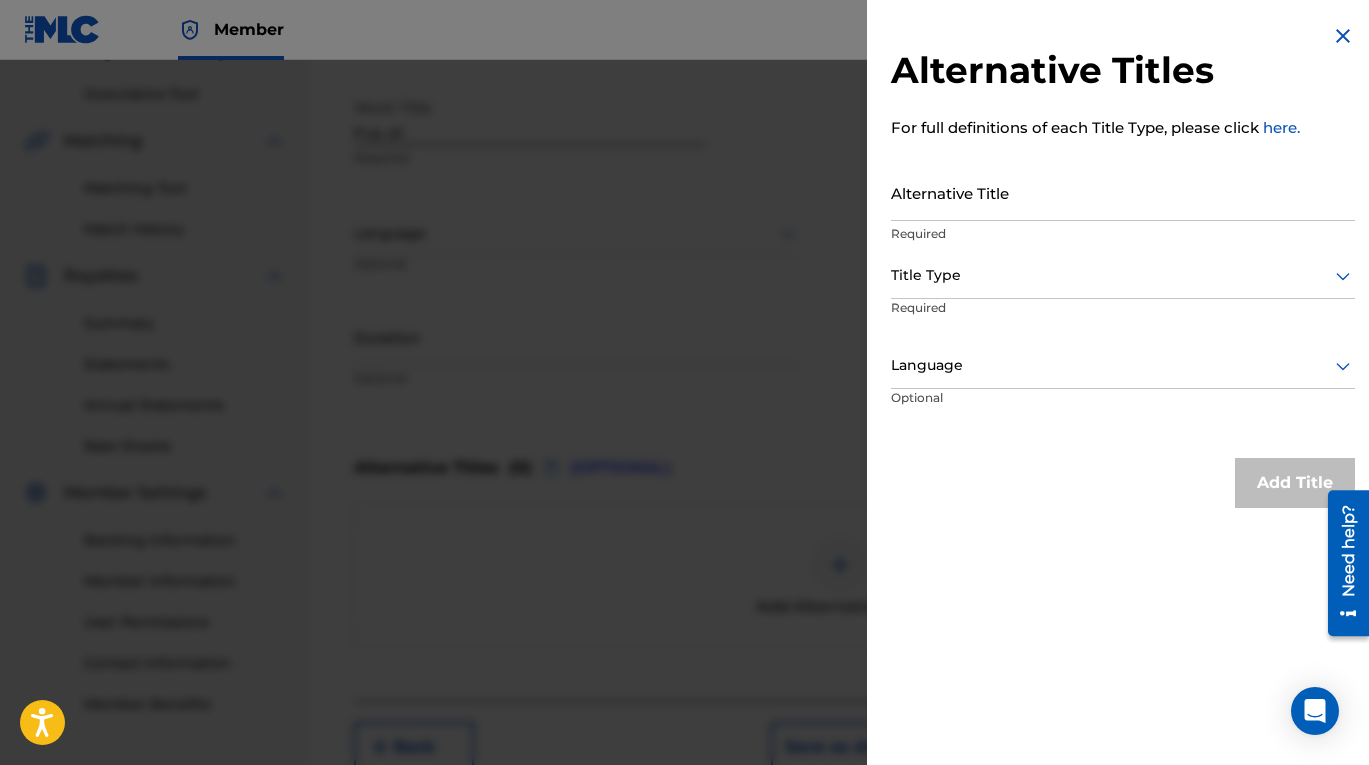 click on "Alternative Title" at bounding box center (1123, 192) 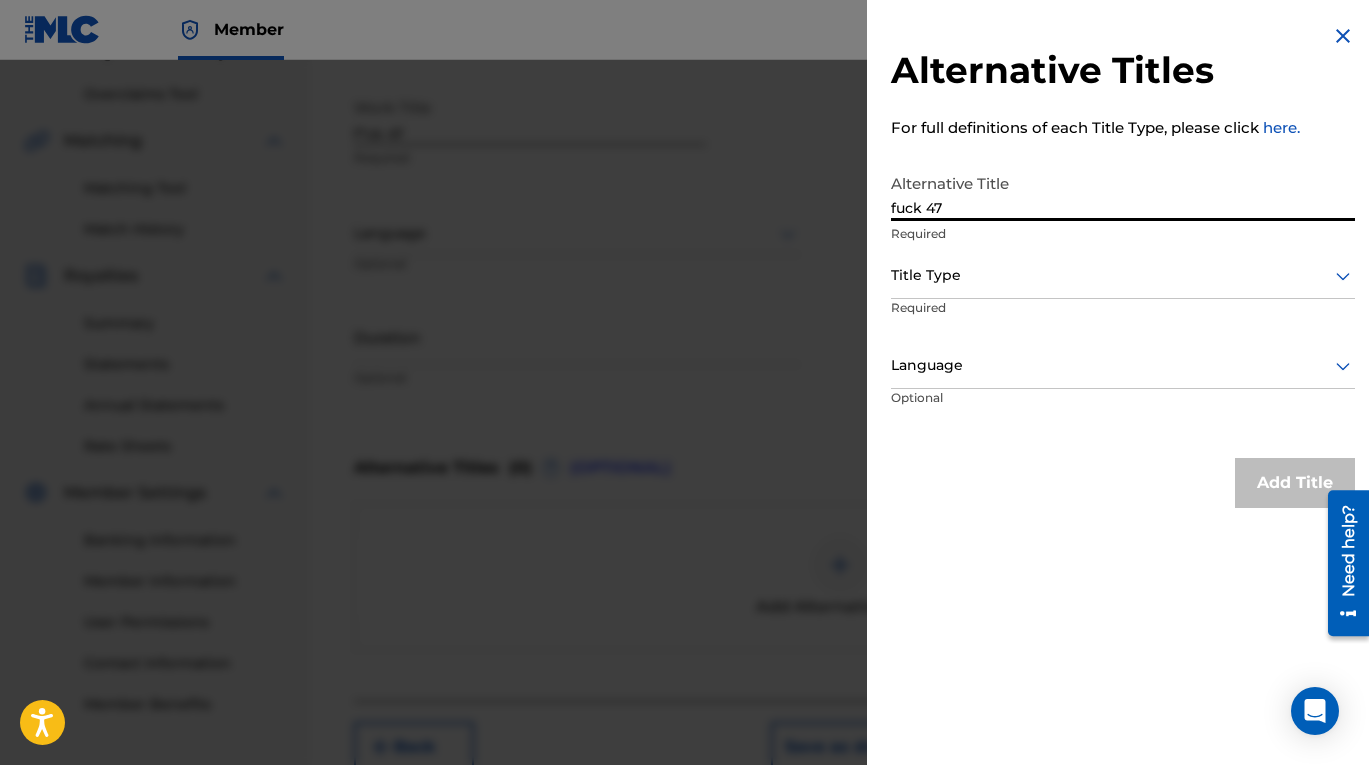 type on "fuck 47" 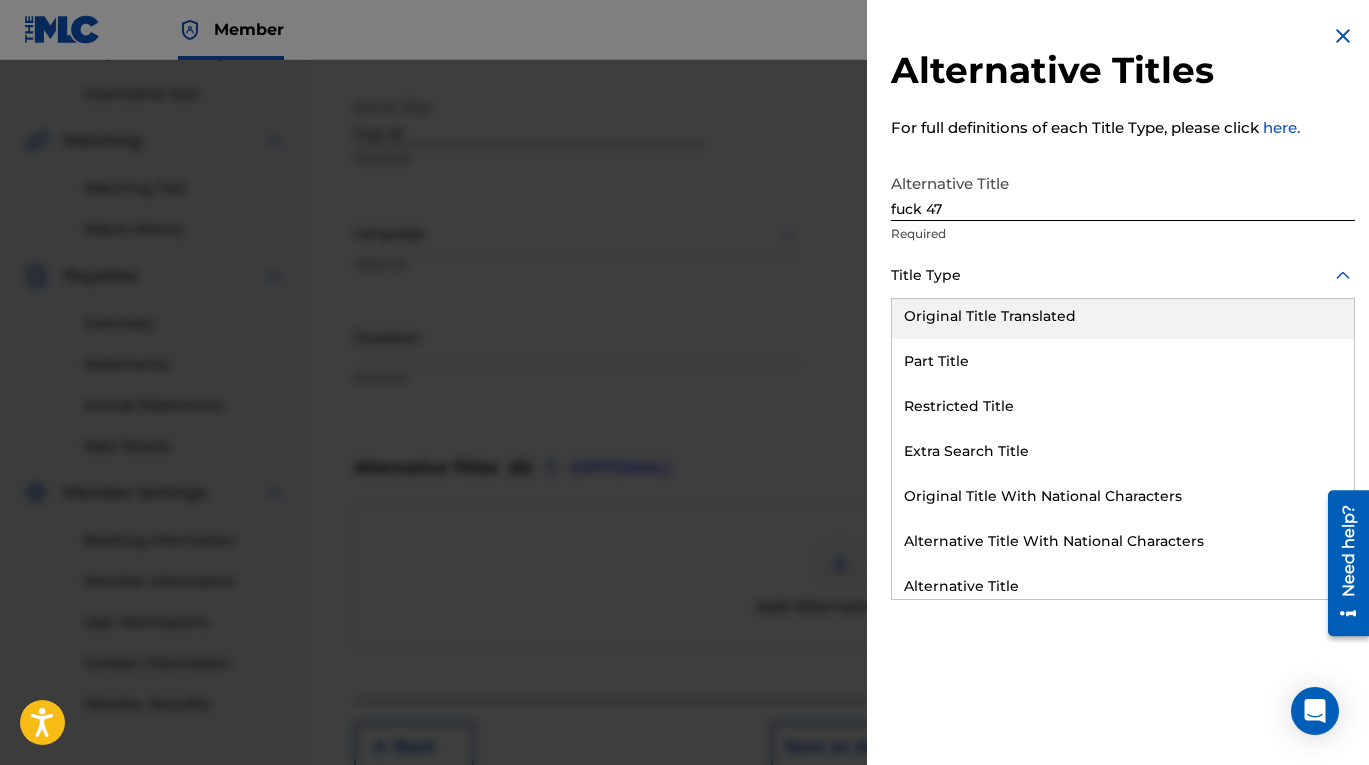 scroll, scrollTop: 195, scrollLeft: 0, axis: vertical 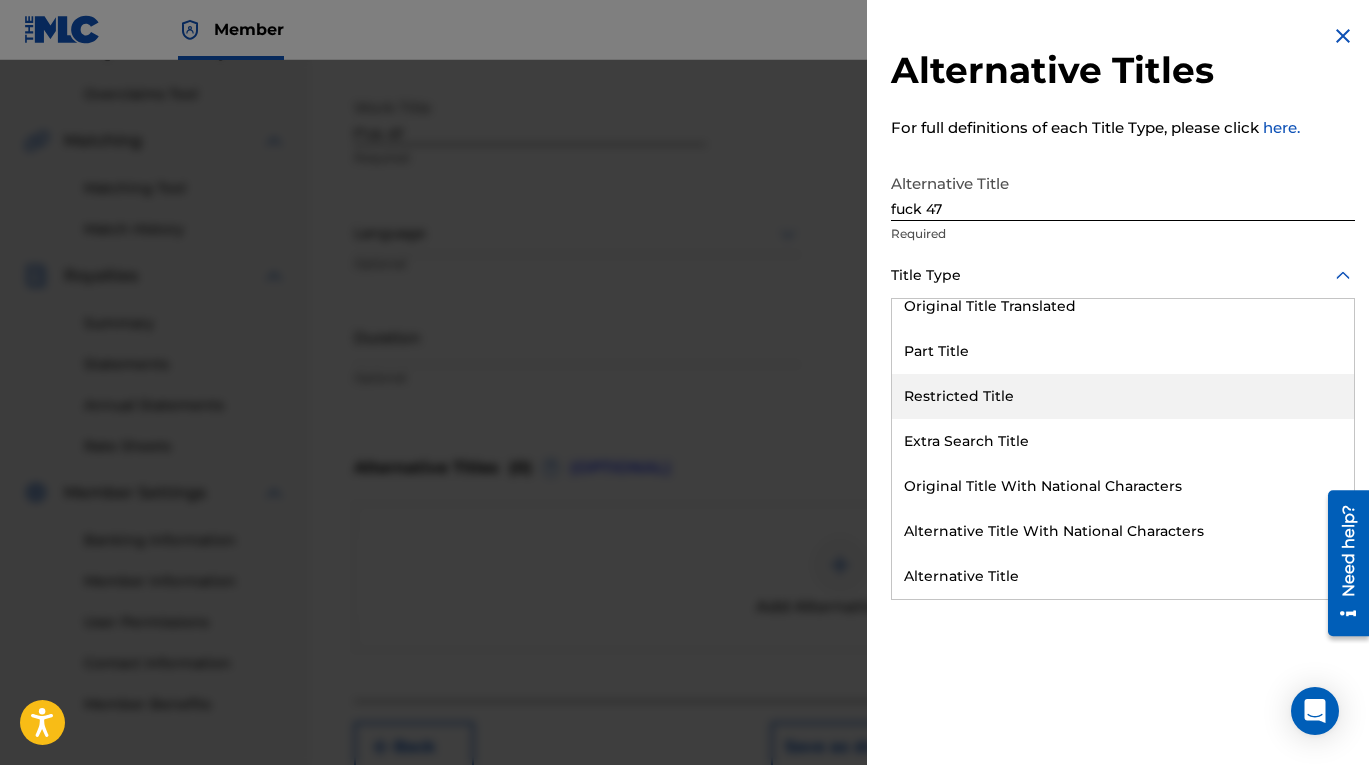 click on "Restricted Title" at bounding box center [1123, 396] 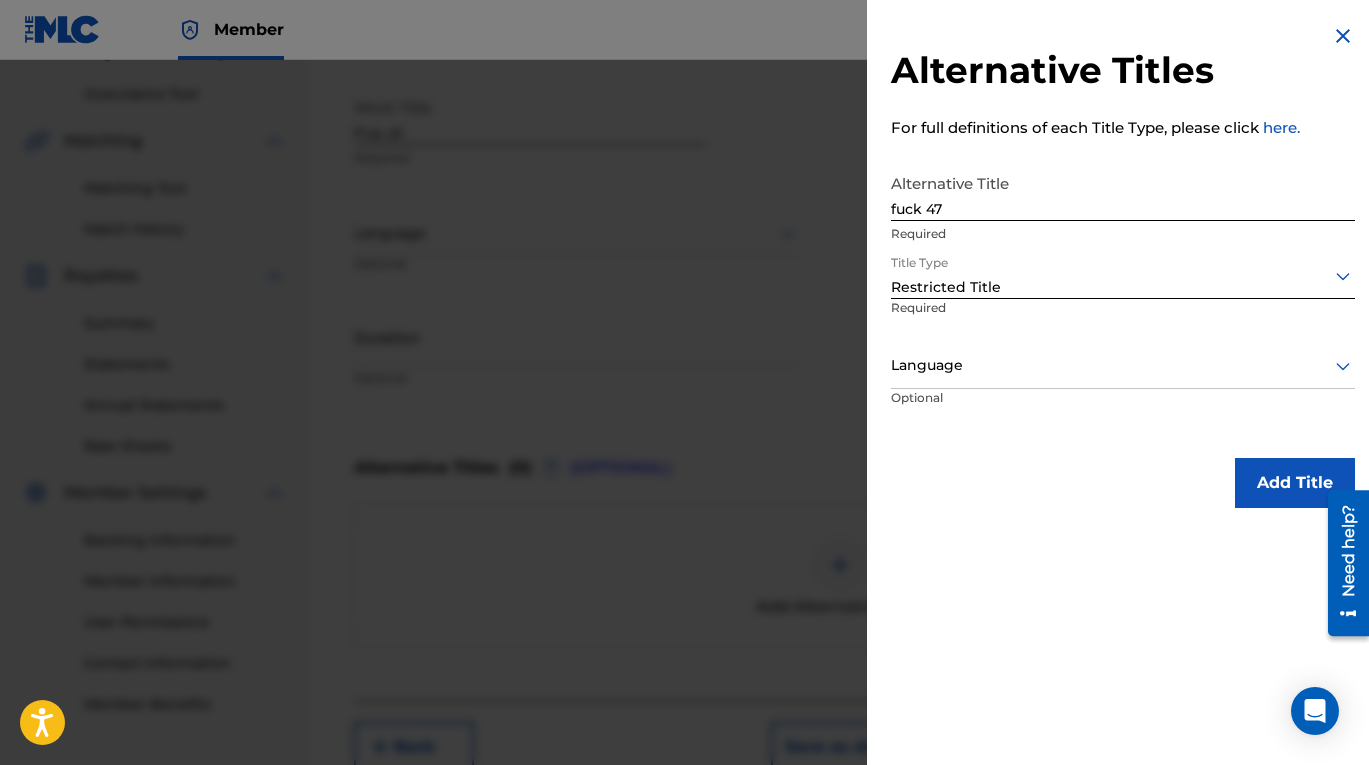 click on "Add Title" at bounding box center (1295, 483) 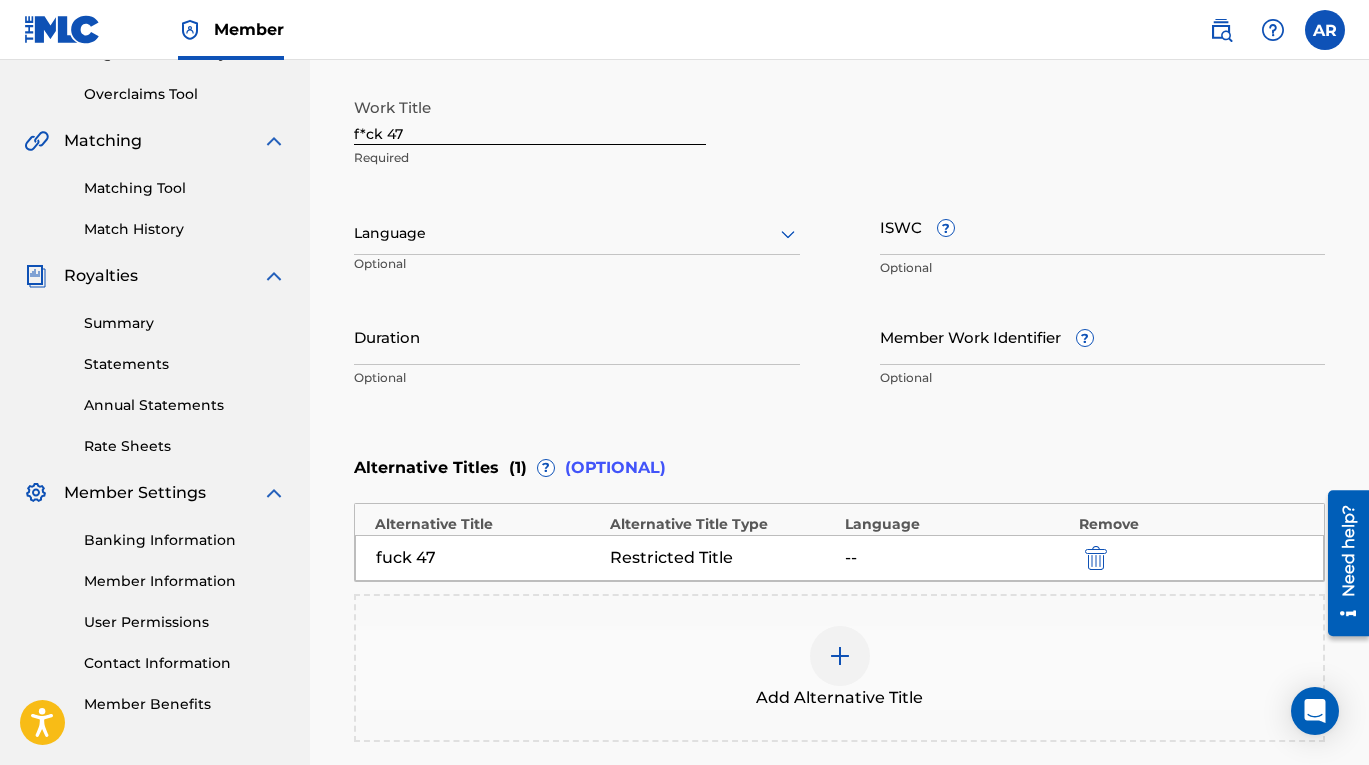 click at bounding box center [840, 656] 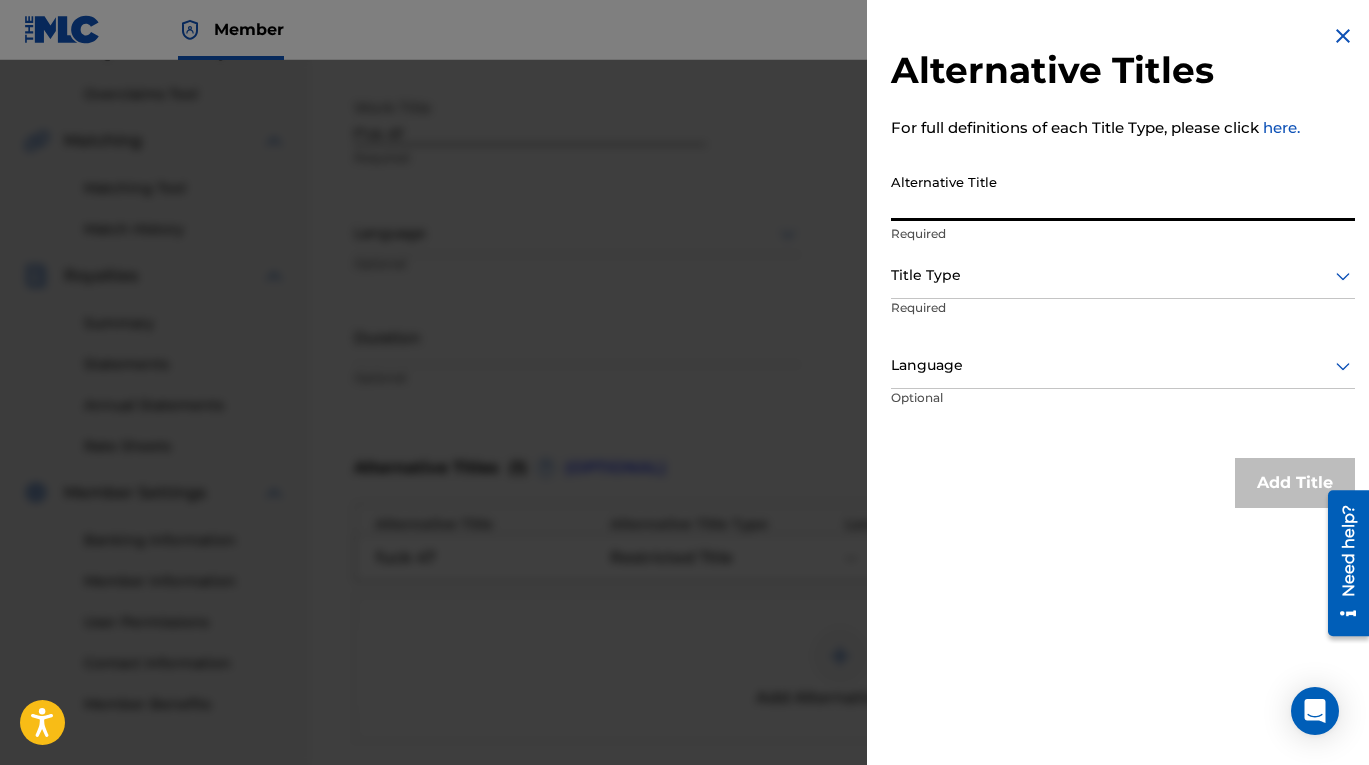 click on "Alternative Title" at bounding box center [1123, 192] 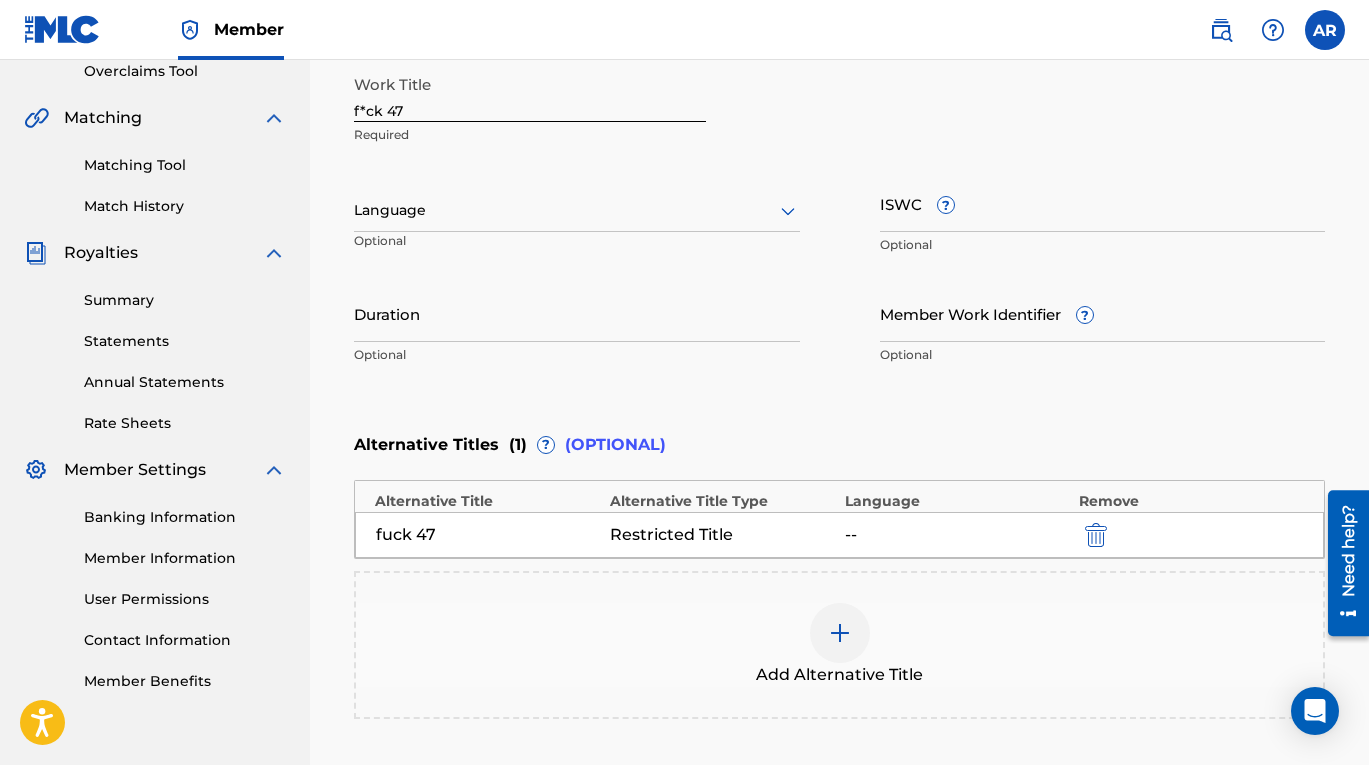 scroll, scrollTop: 619, scrollLeft: 0, axis: vertical 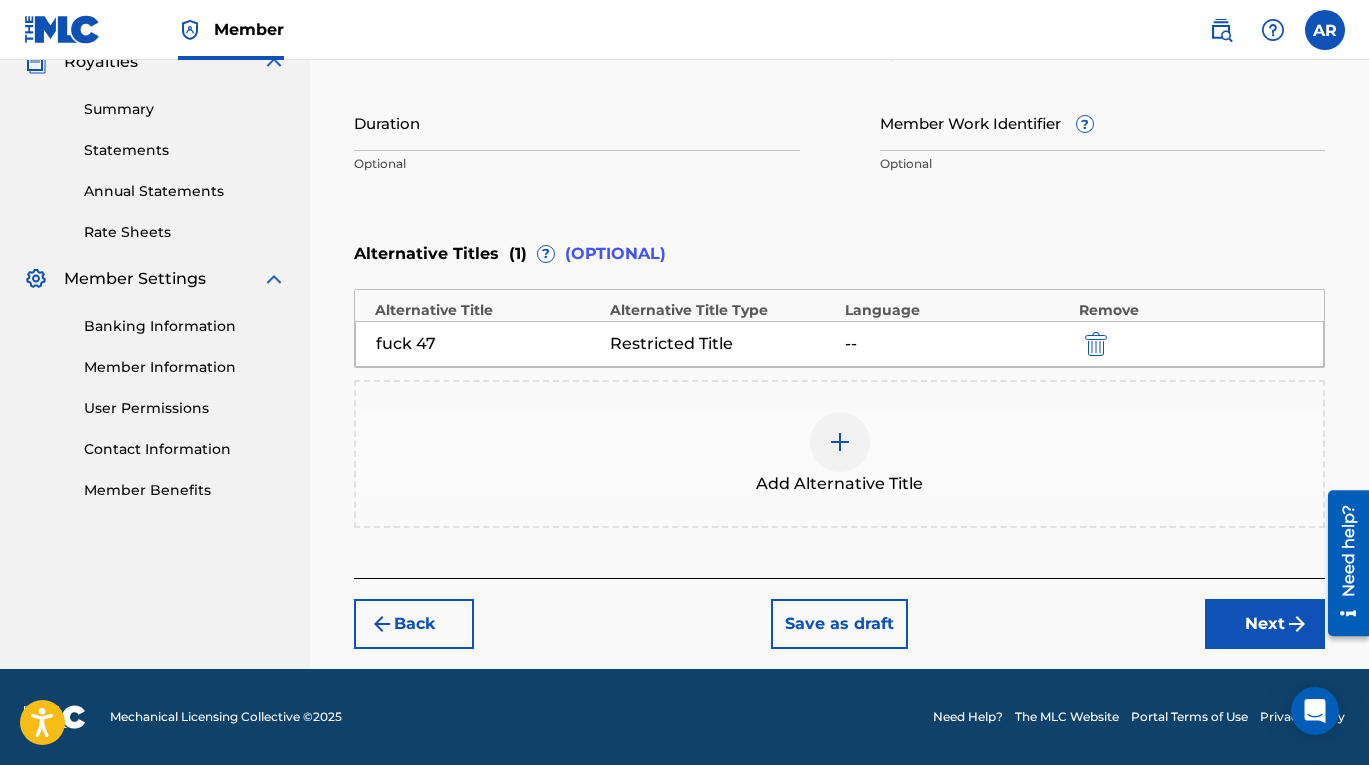 click on "Next" at bounding box center [1265, 624] 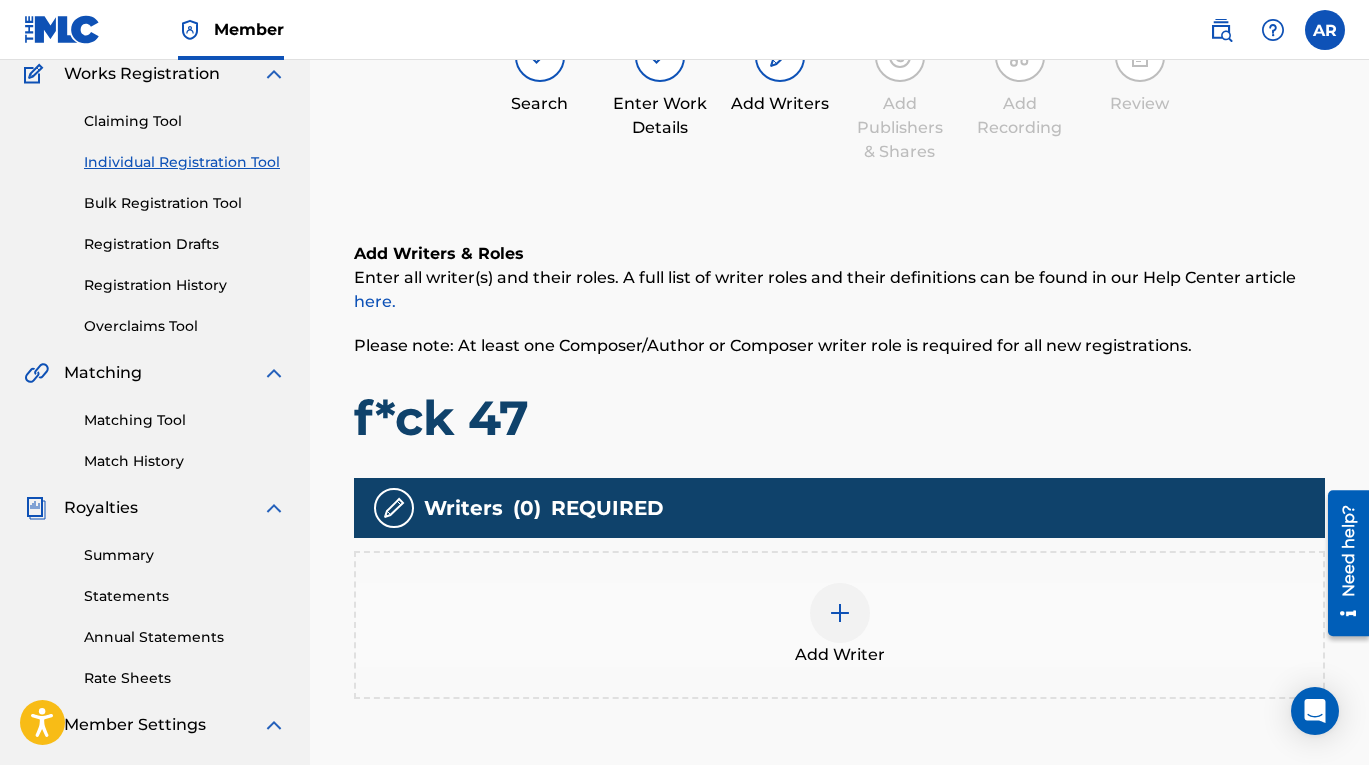 scroll, scrollTop: 214, scrollLeft: 0, axis: vertical 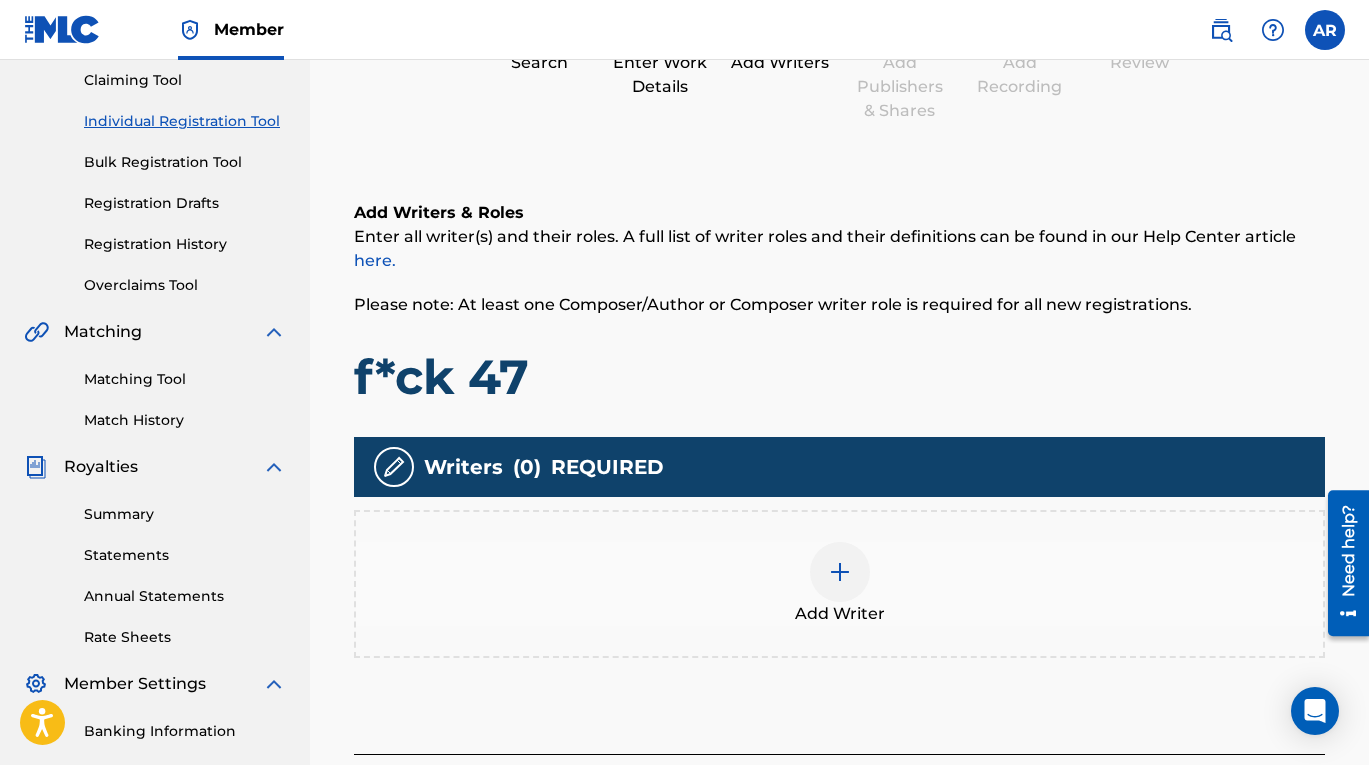 click at bounding box center (840, 572) 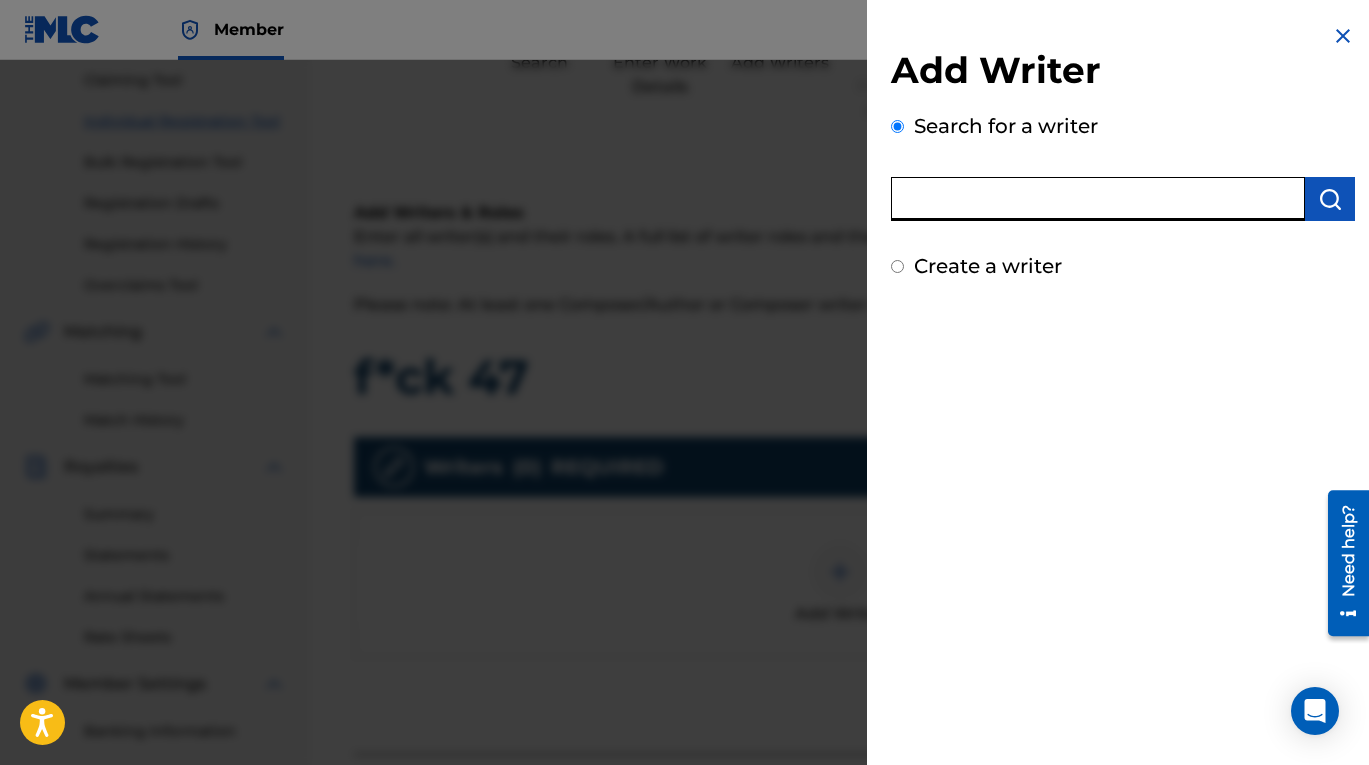 click at bounding box center [1098, 199] 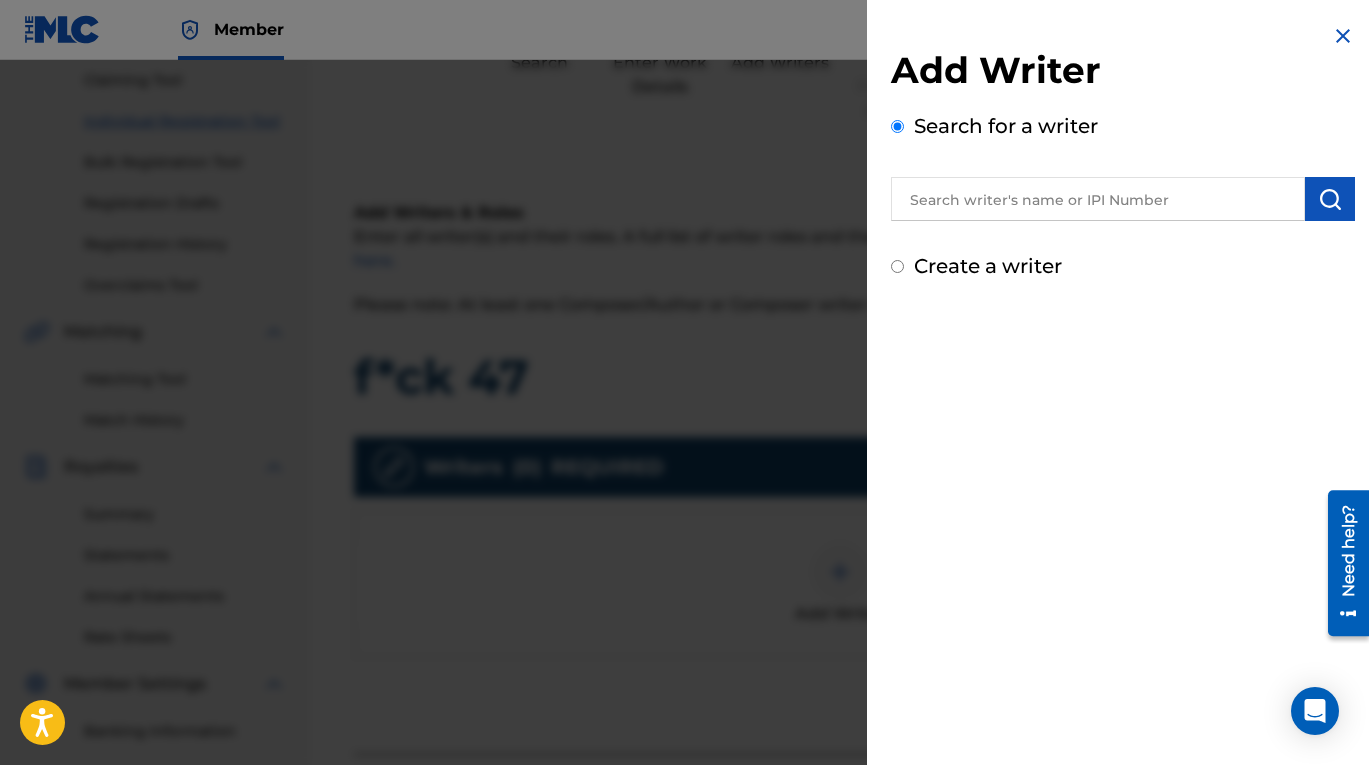 click on "Create a writer" at bounding box center [988, 266] 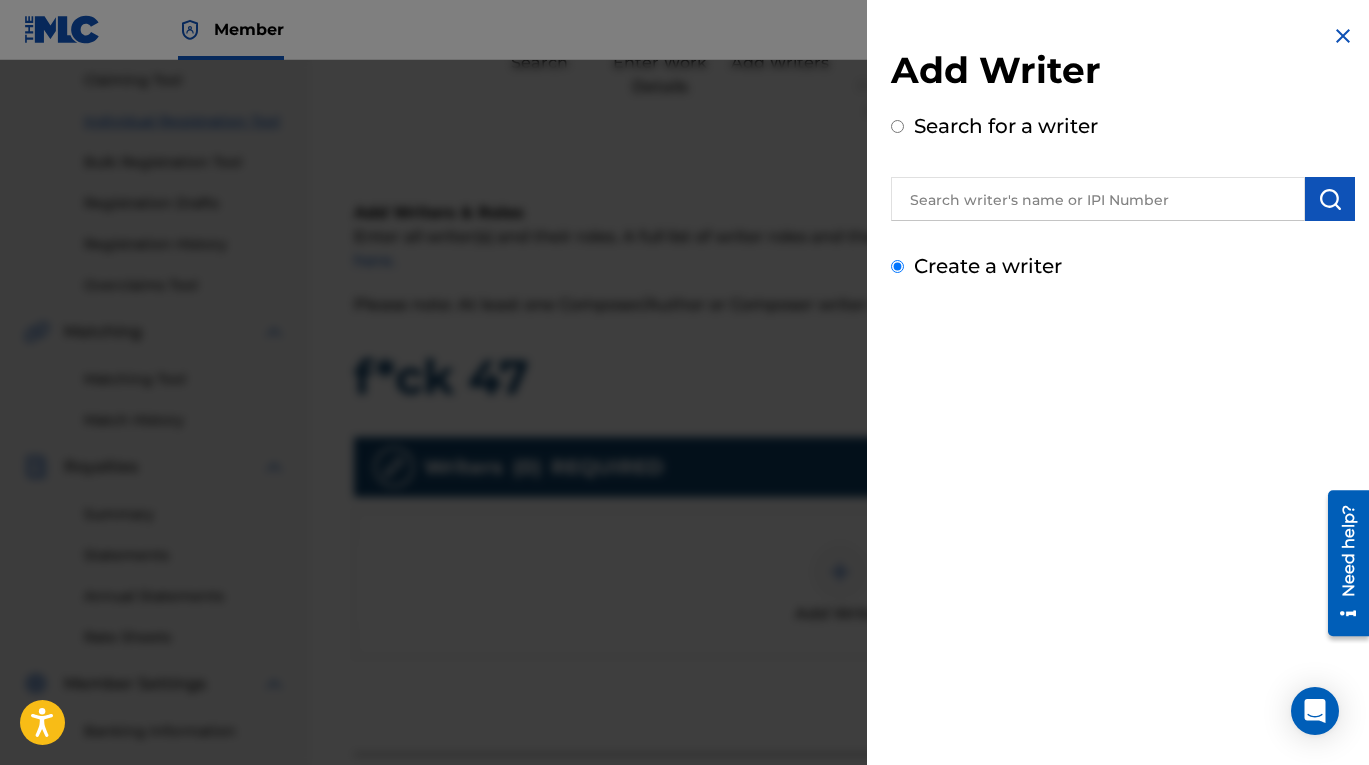 click on "Create a writer" at bounding box center [897, 266] 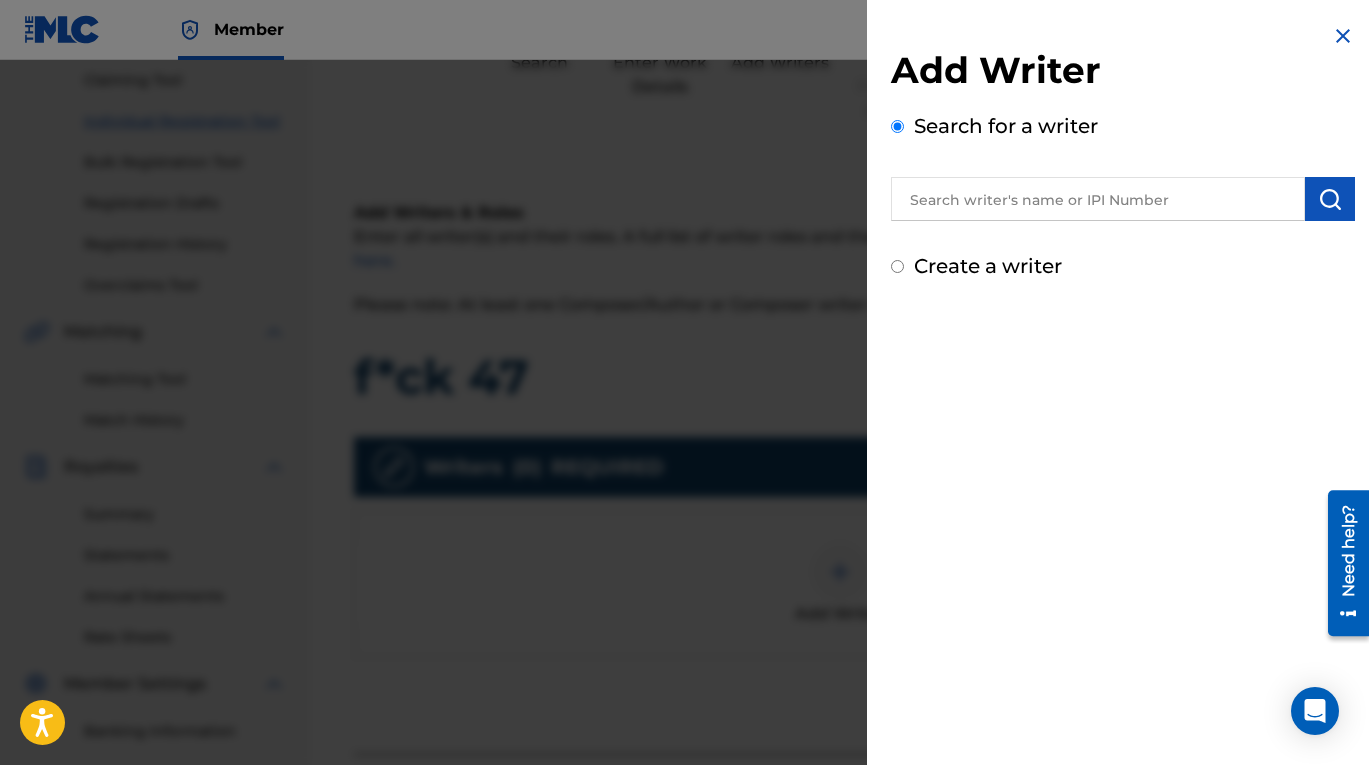 radio on "false" 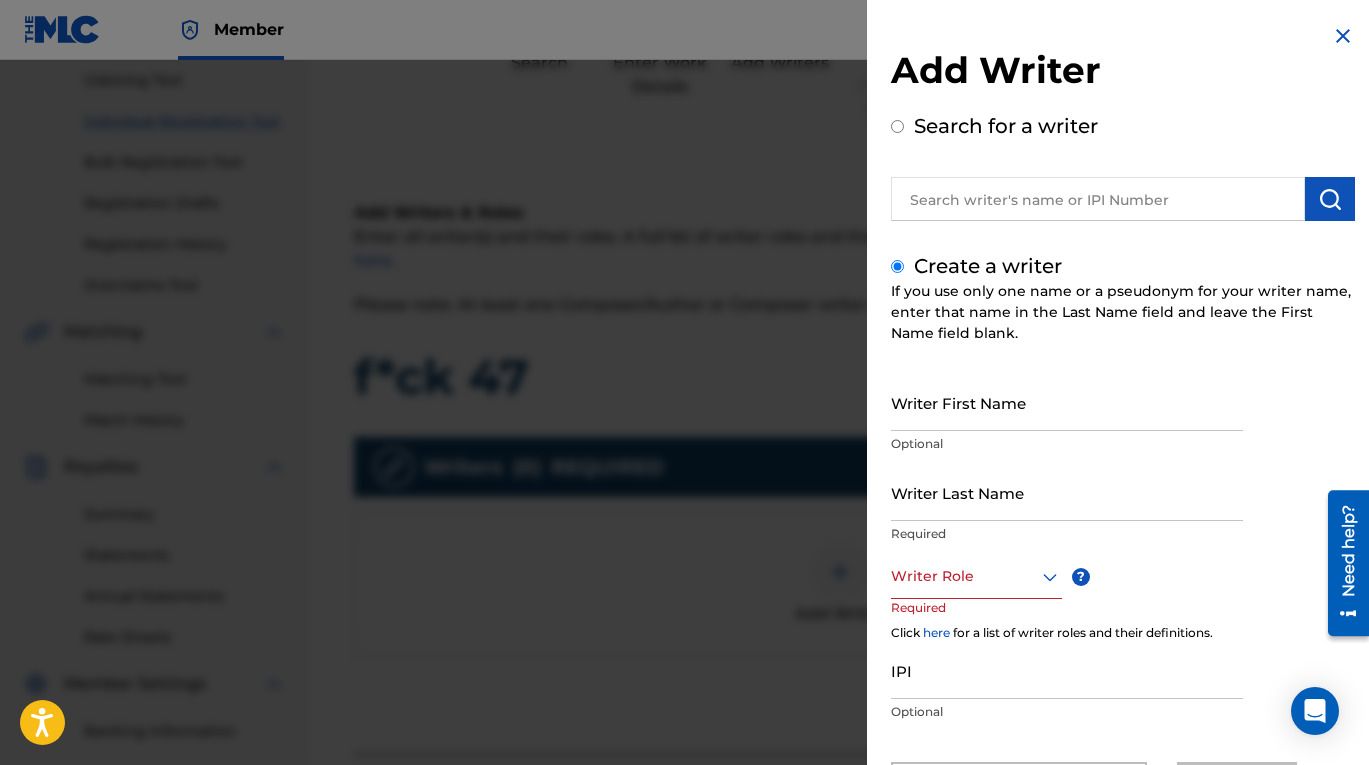 click on "Writer First Name" at bounding box center (1067, 402) 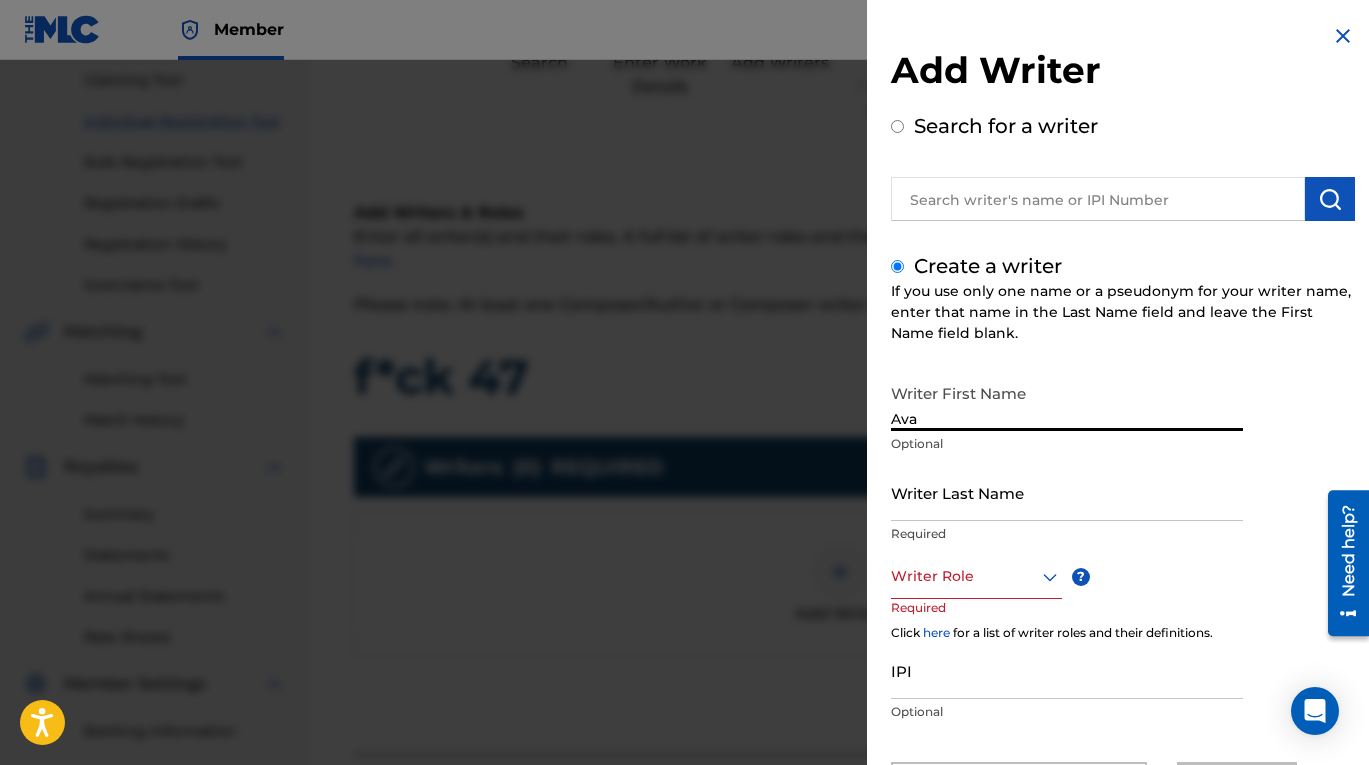 type on "Ava" 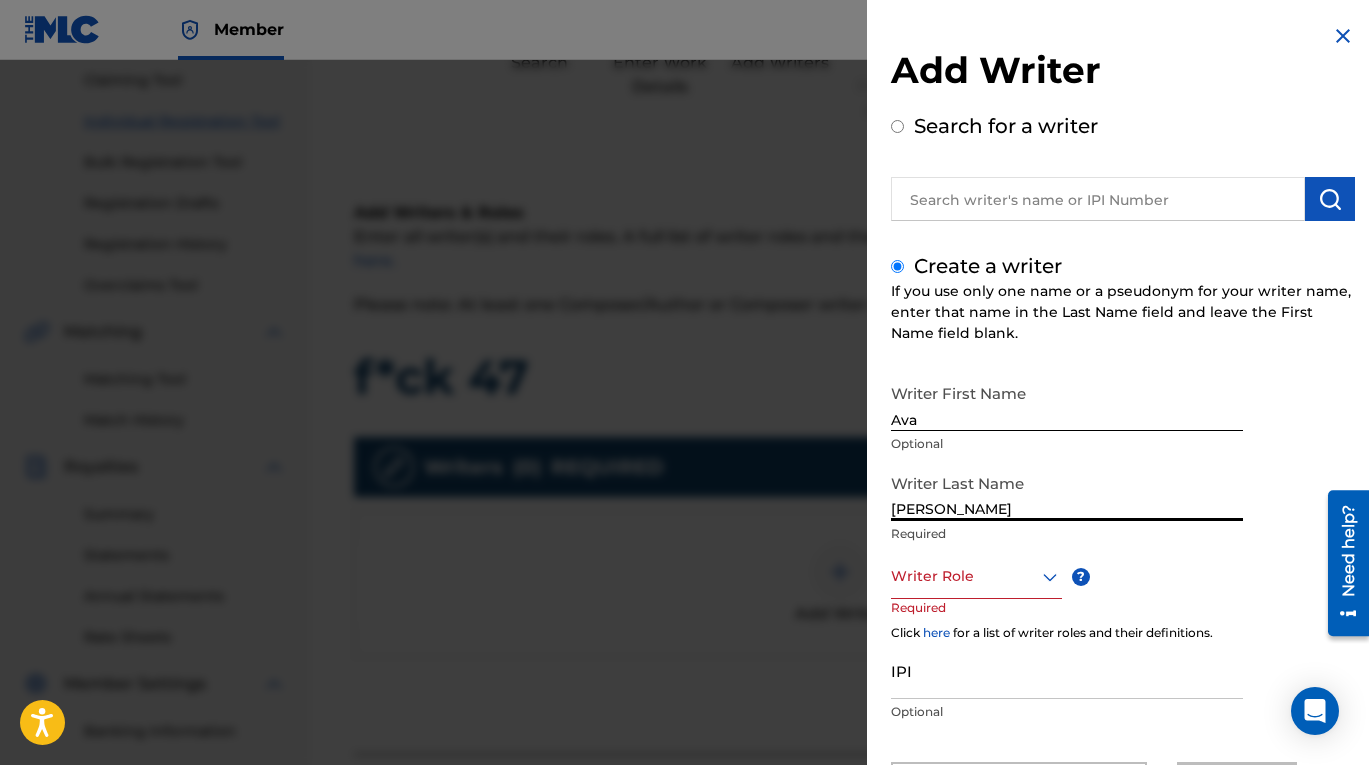 type on "[PERSON_NAME]" 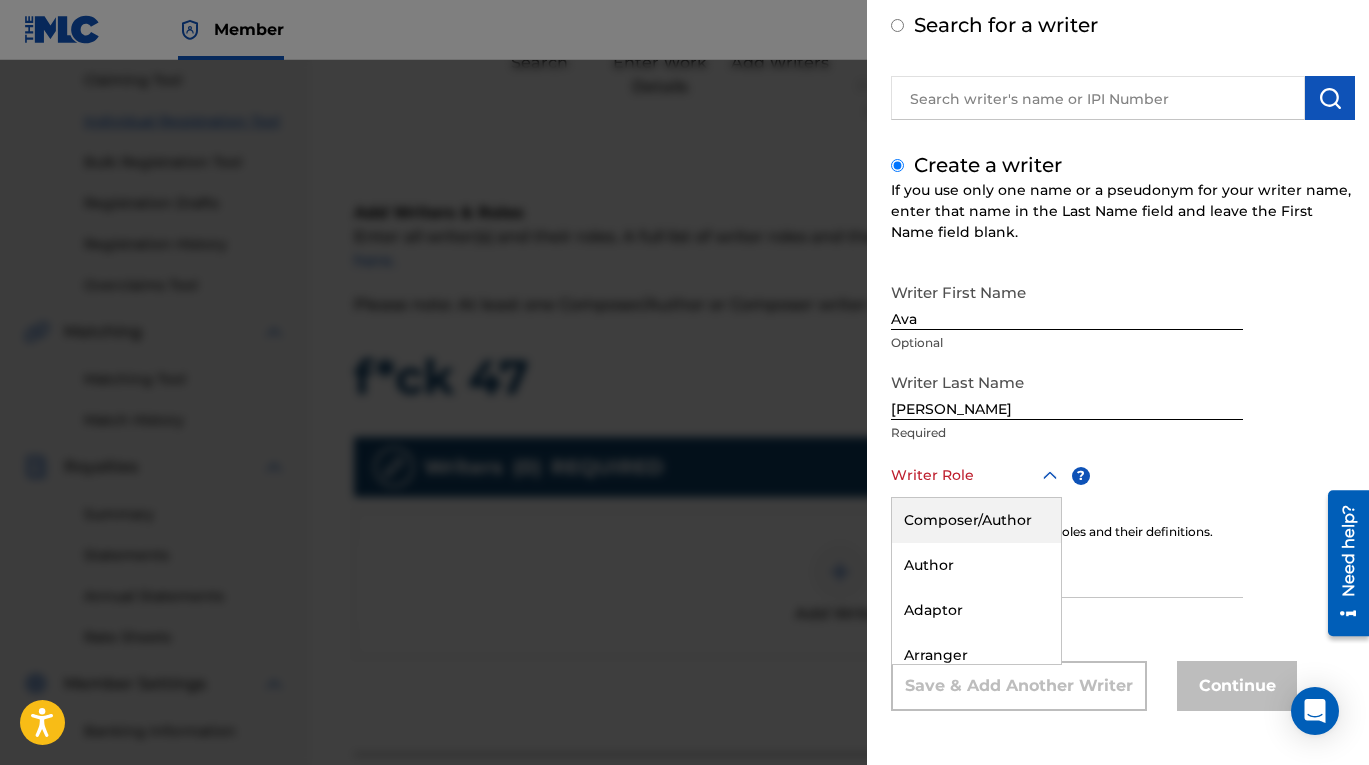 click on "Composer/Author" at bounding box center [976, 520] 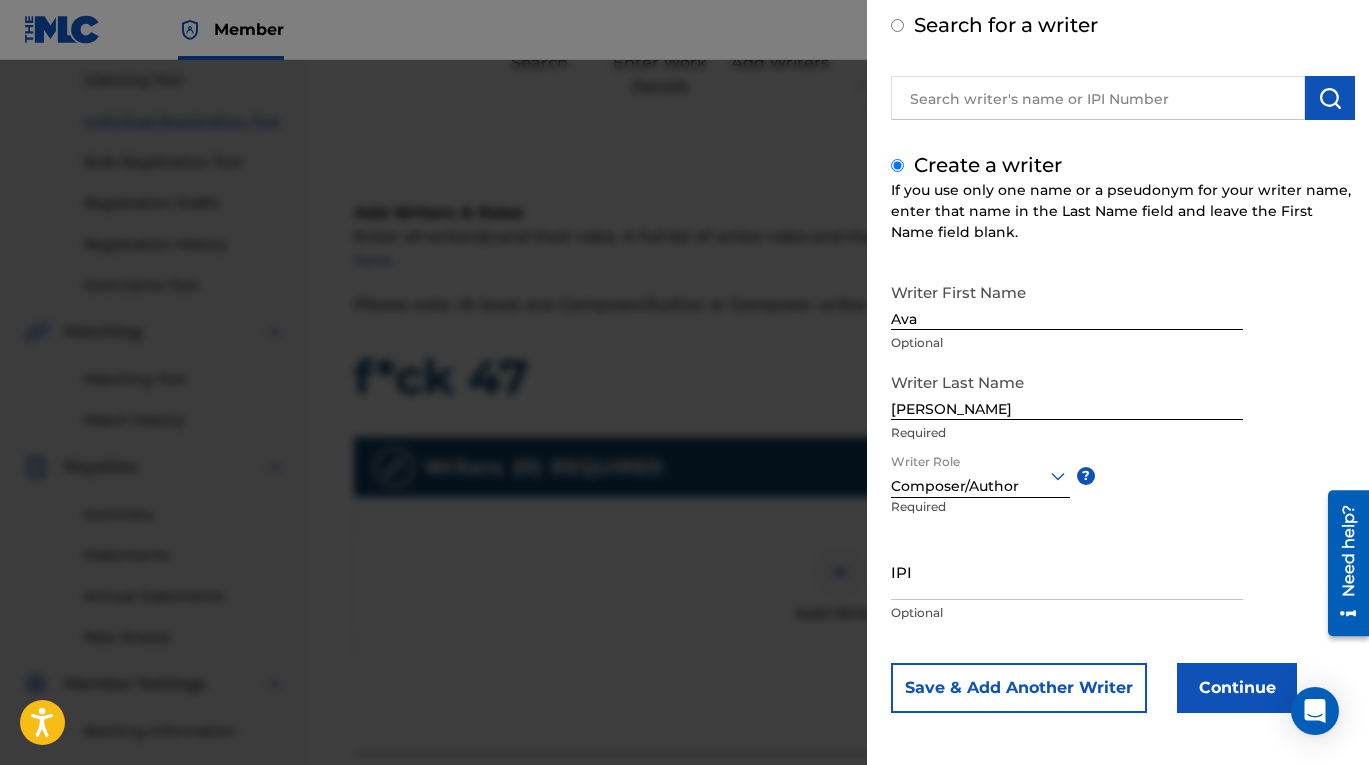 click on "IPI" at bounding box center [1067, 571] 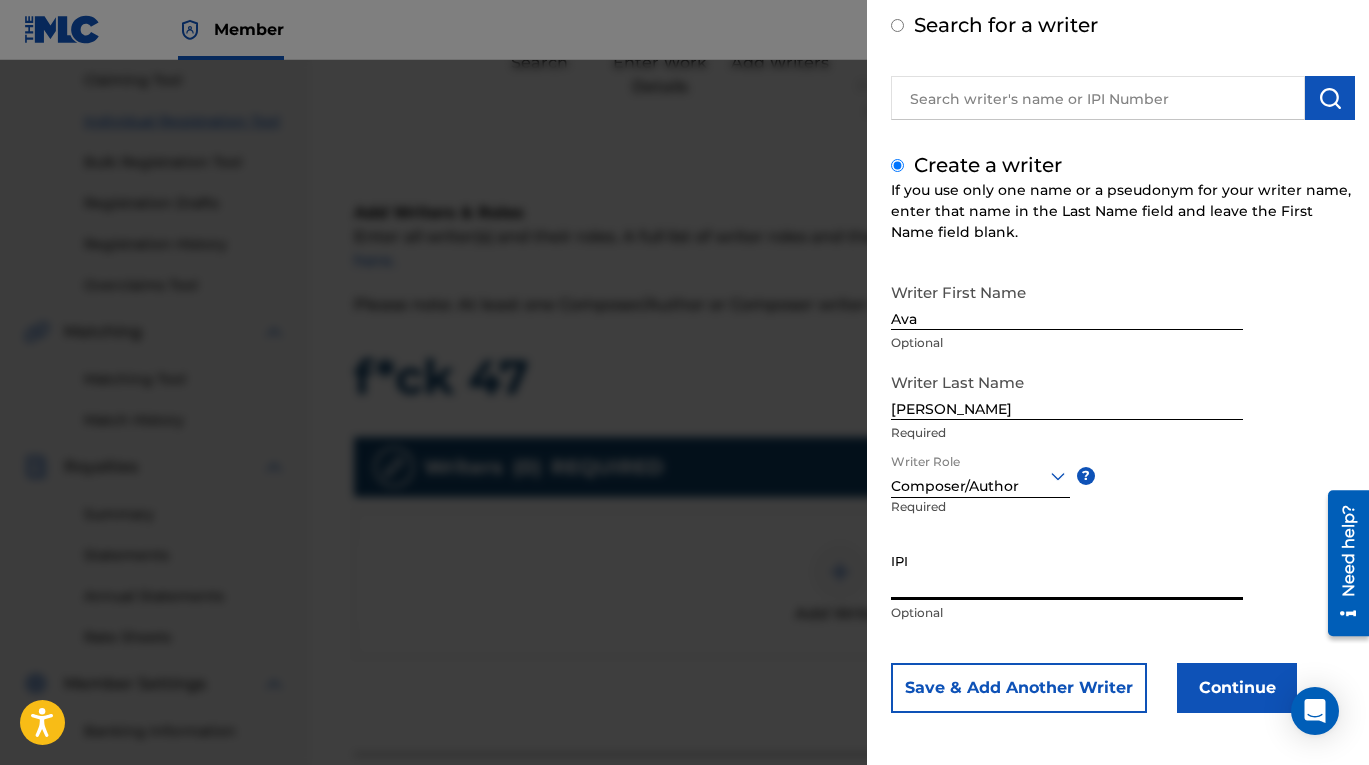 scroll, scrollTop: 103, scrollLeft: 0, axis: vertical 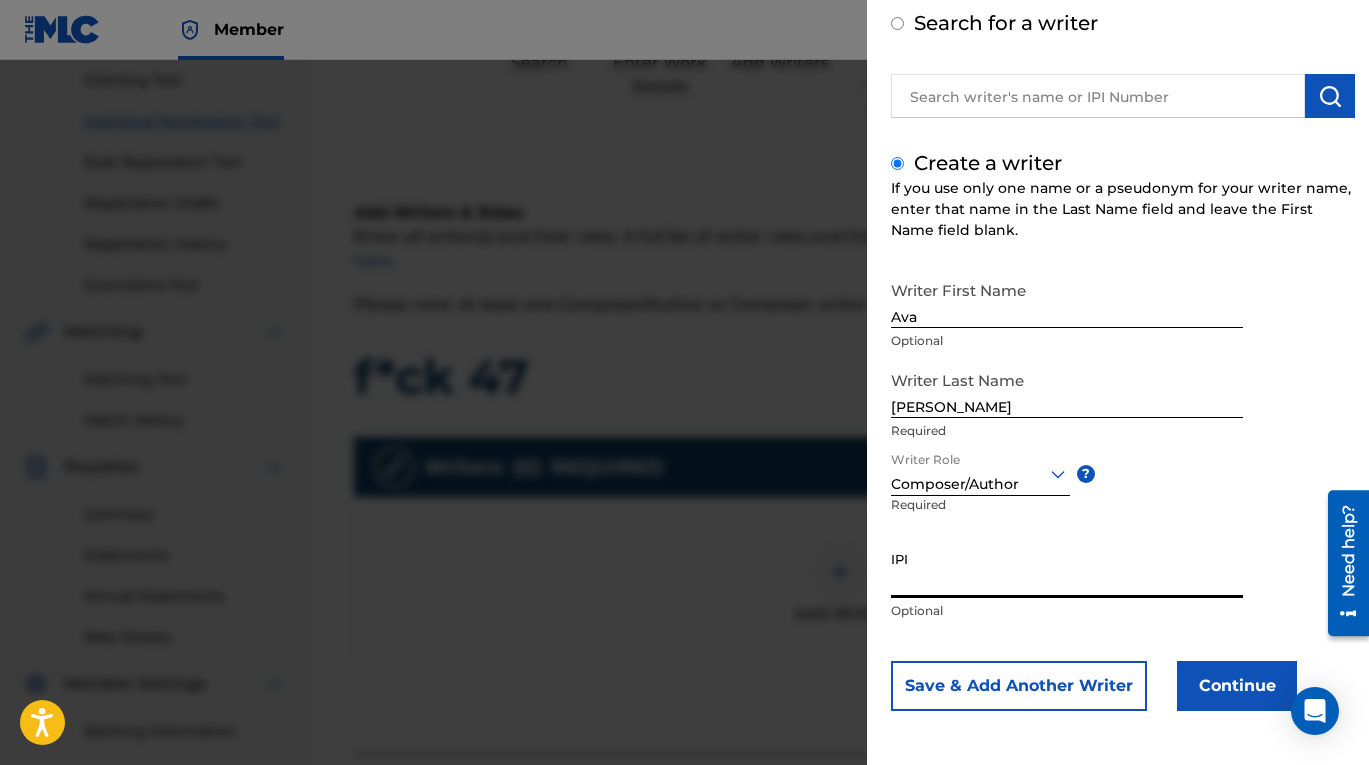 paste on "1284120280" 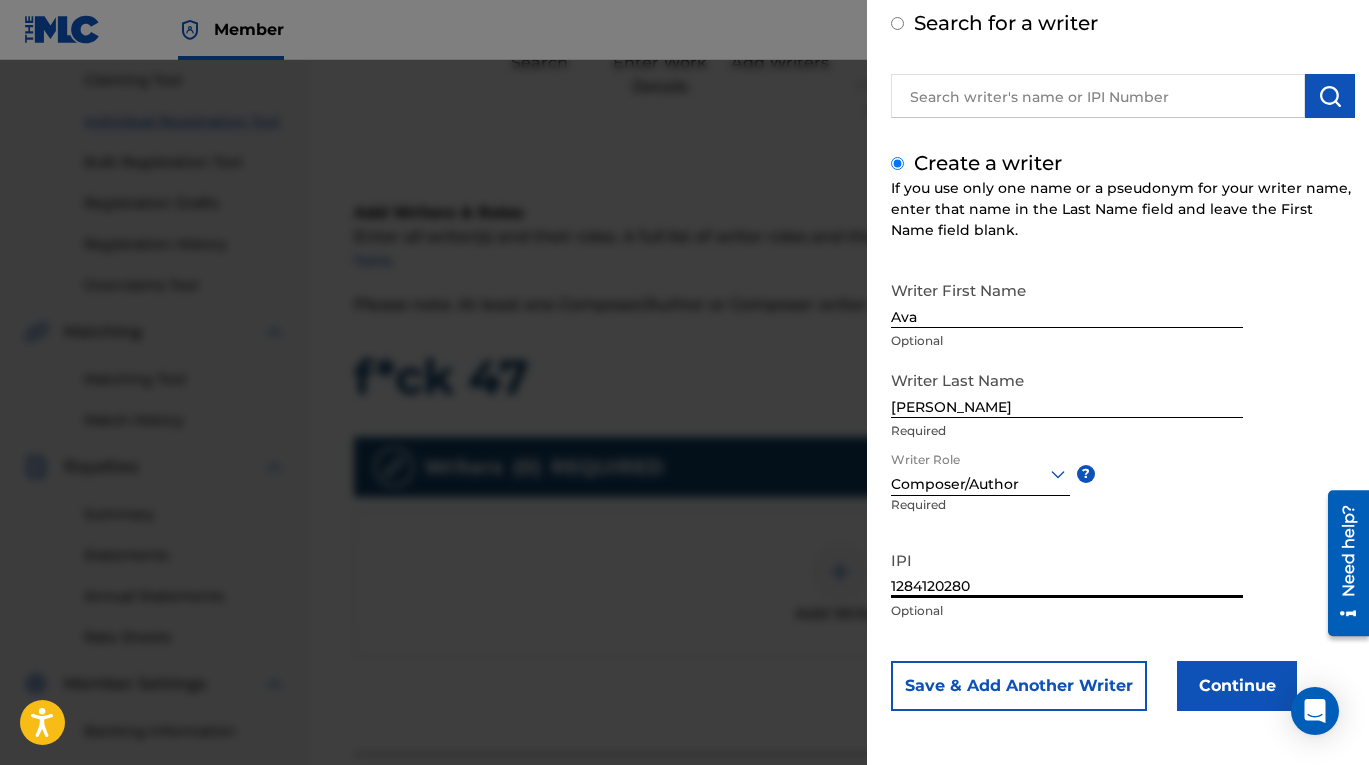 type on "1284120280" 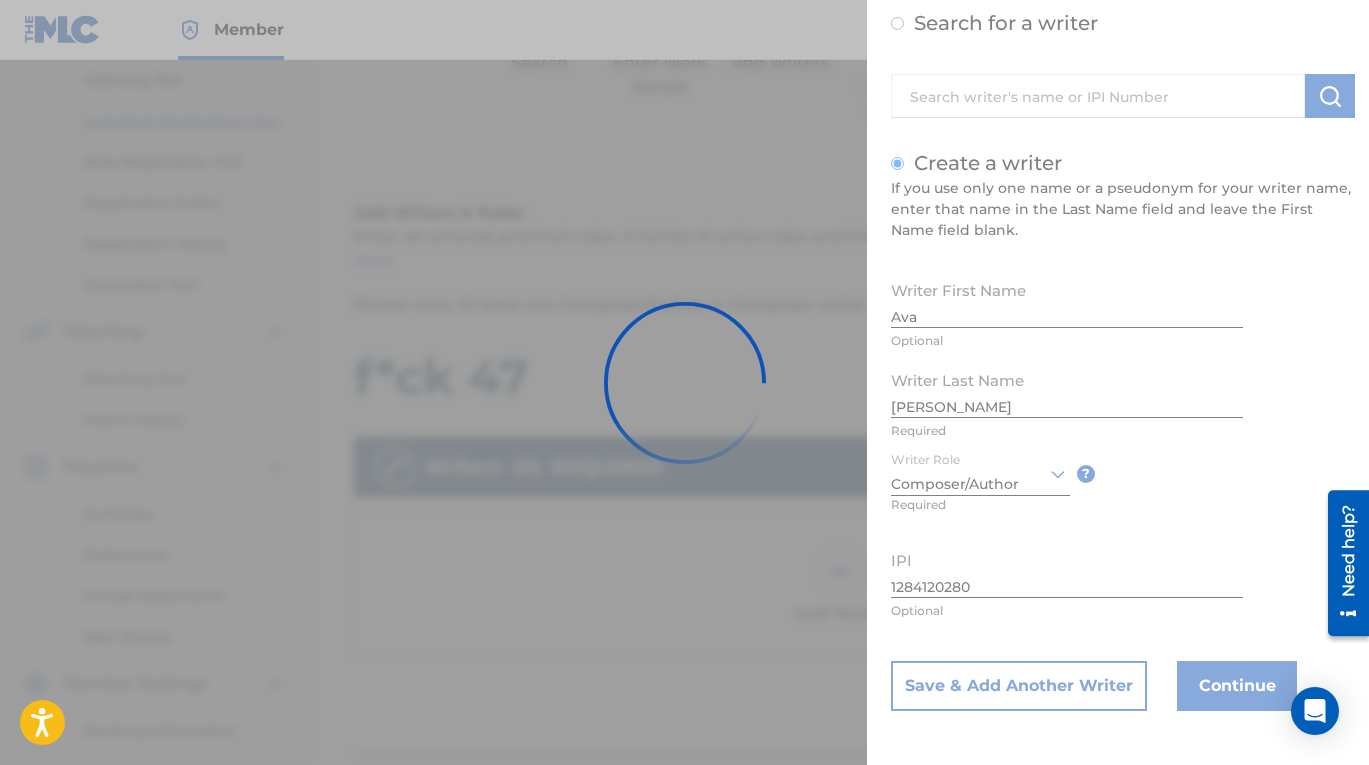 type 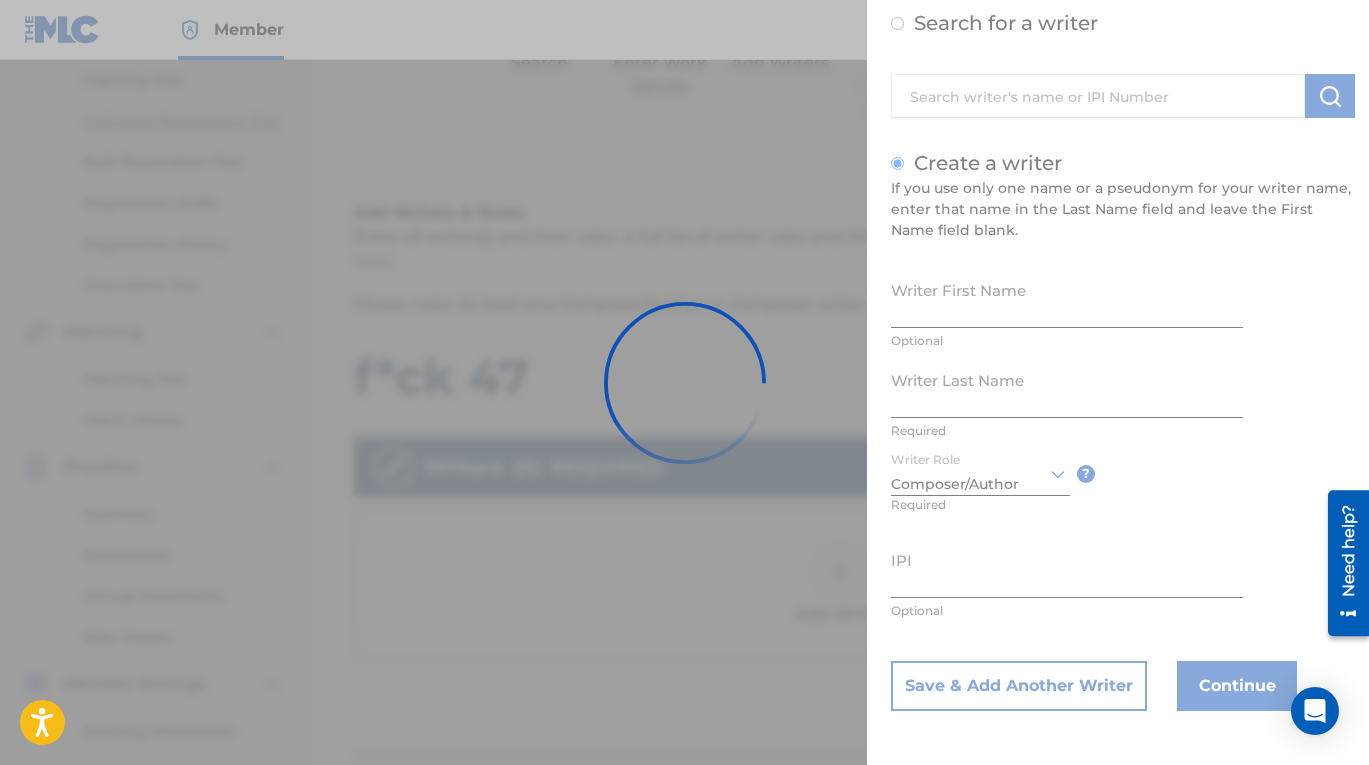 scroll, scrollTop: 101, scrollLeft: 0, axis: vertical 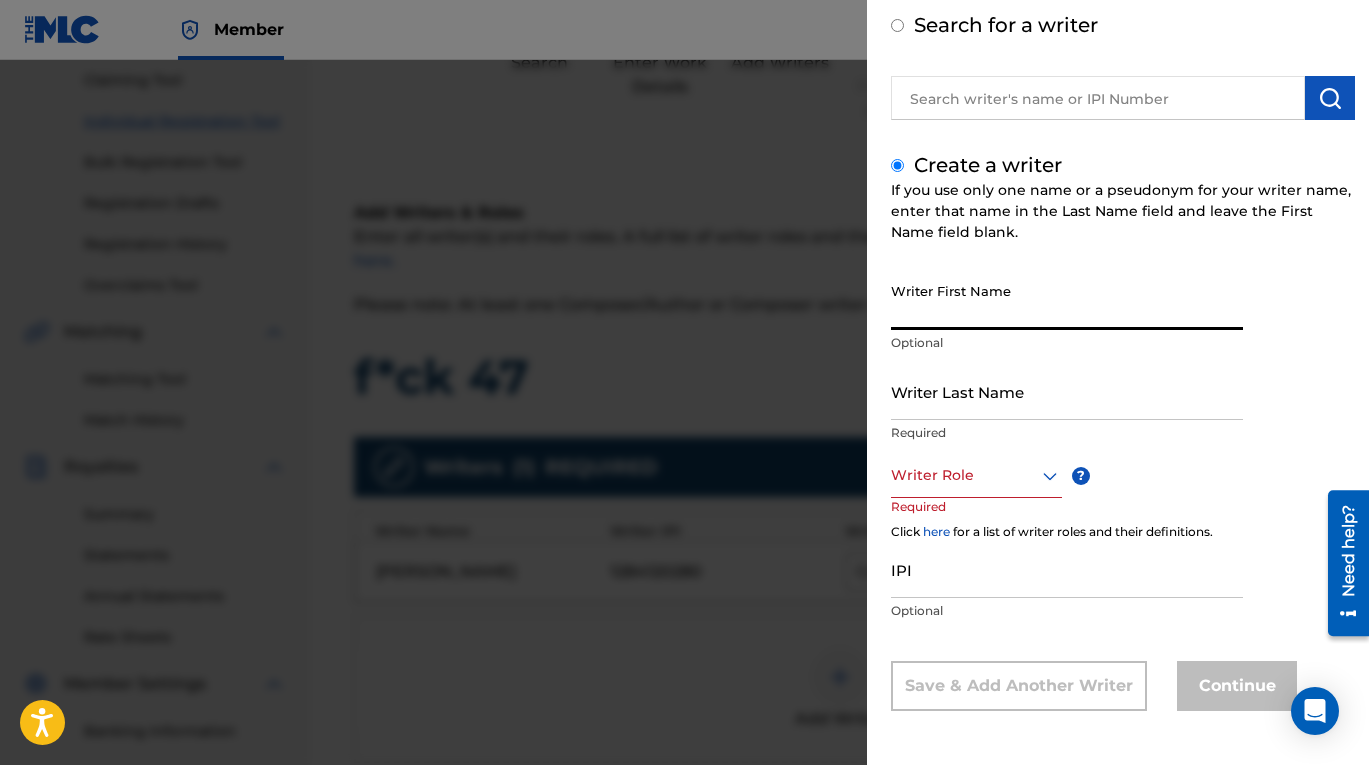 click on "Writer First Name" at bounding box center [1067, 301] 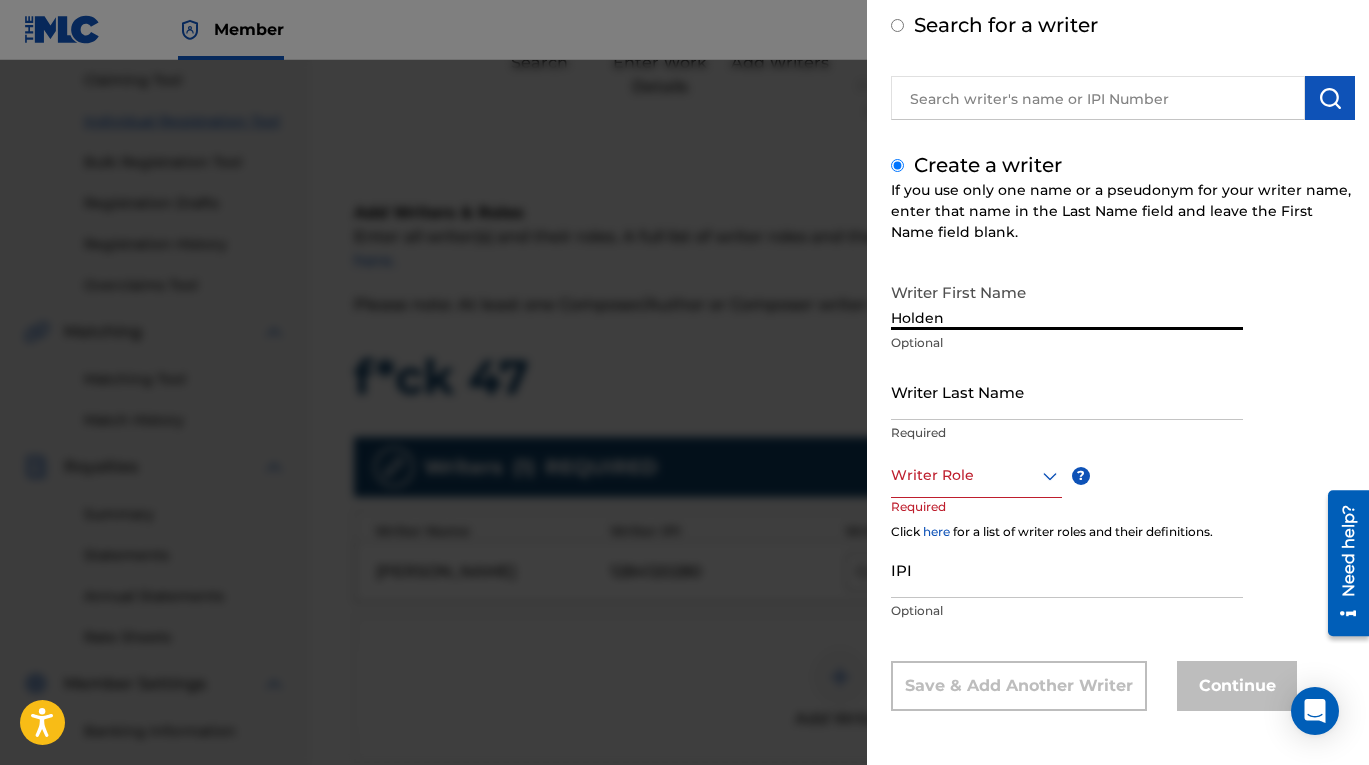 type on "Holden" 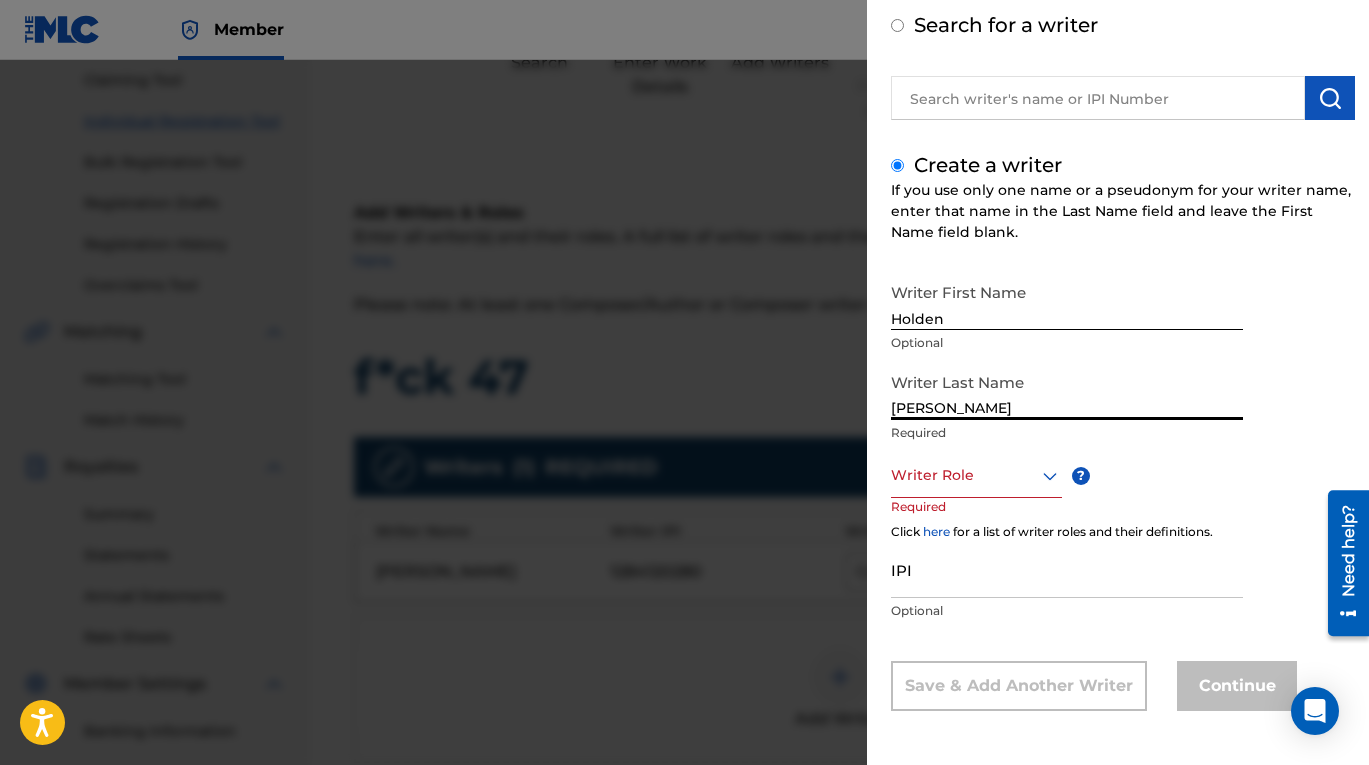 type on "Newton" 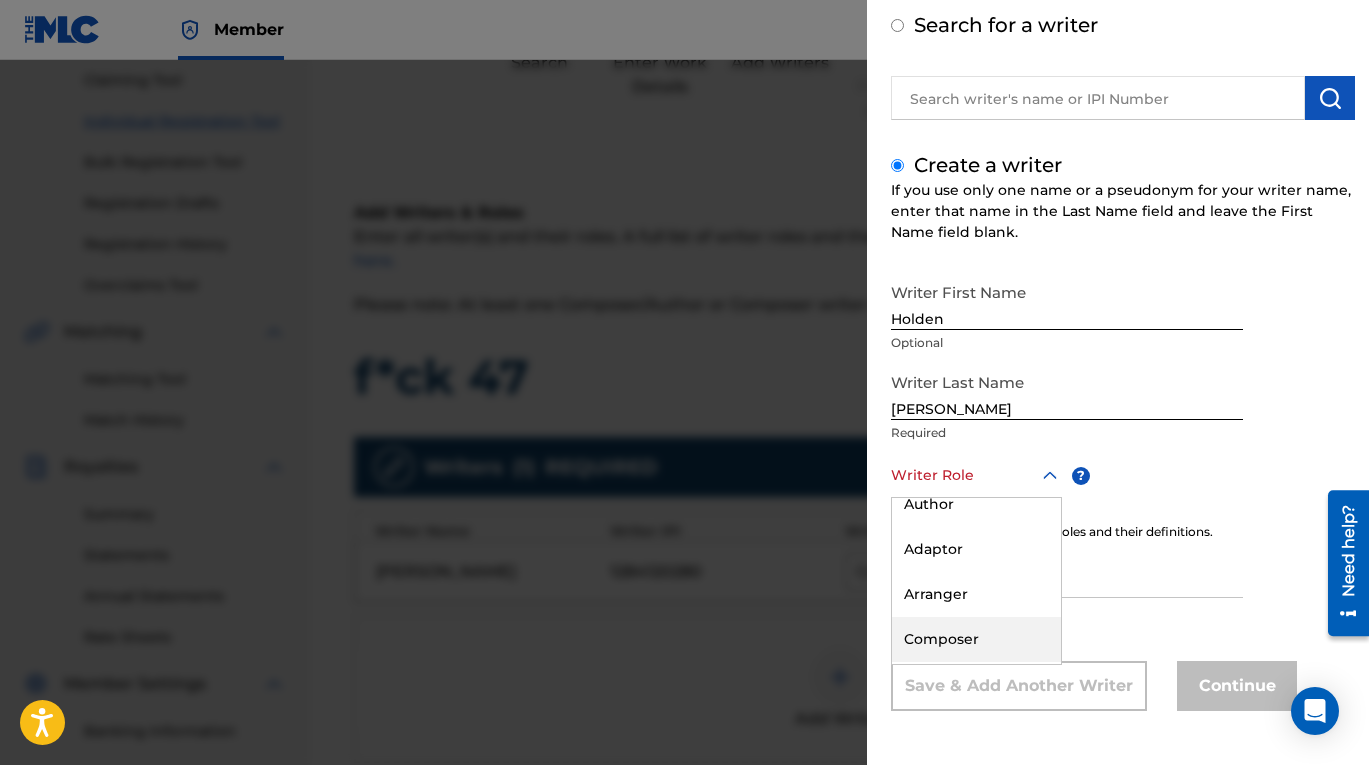 scroll, scrollTop: 65, scrollLeft: 0, axis: vertical 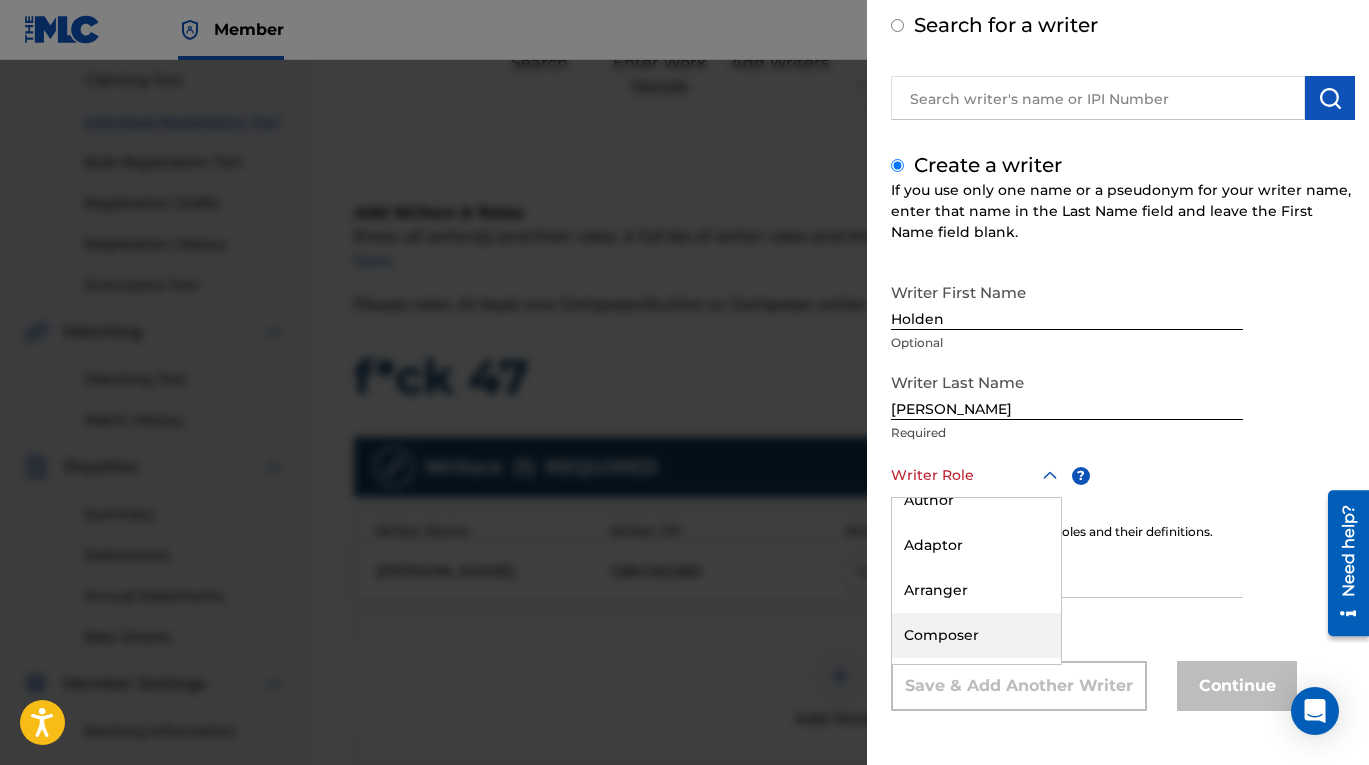 click on "Composer" at bounding box center [976, 635] 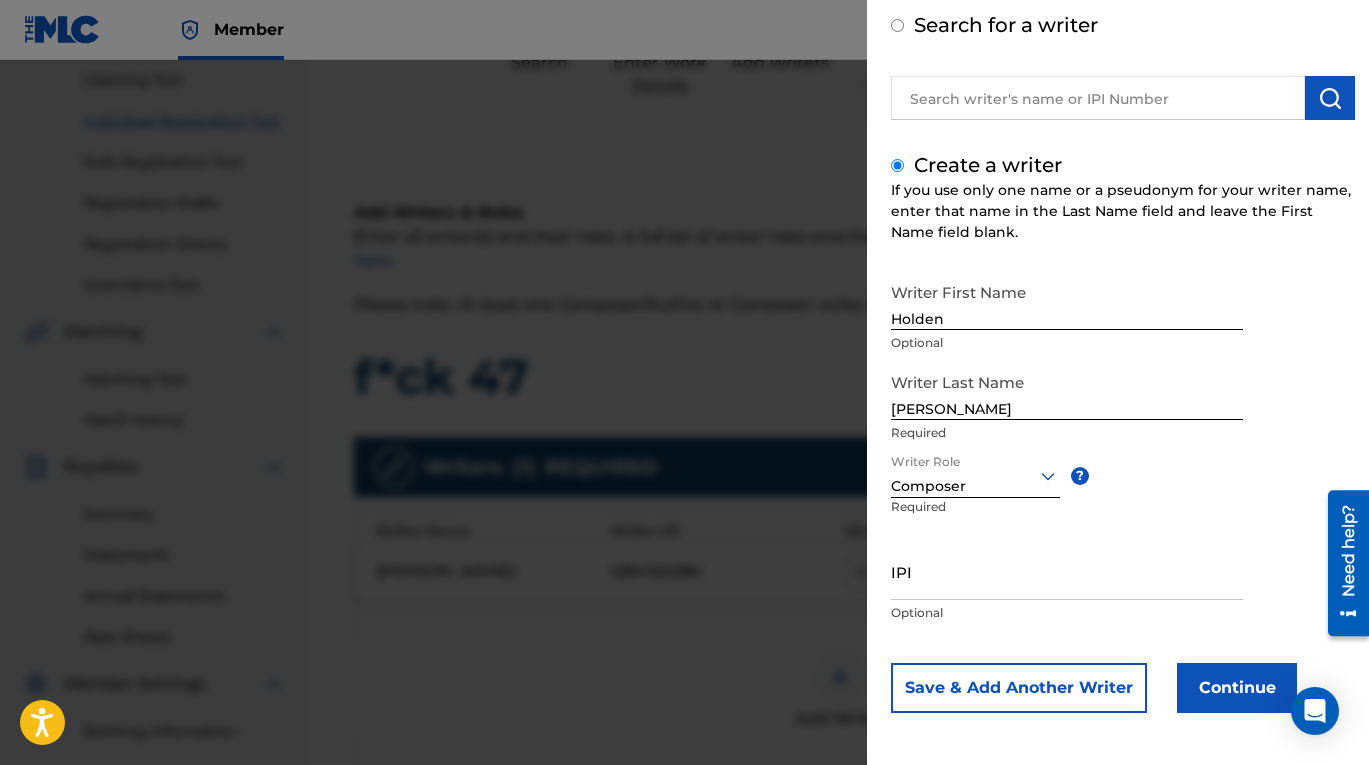 click on "IPI" at bounding box center (1067, 571) 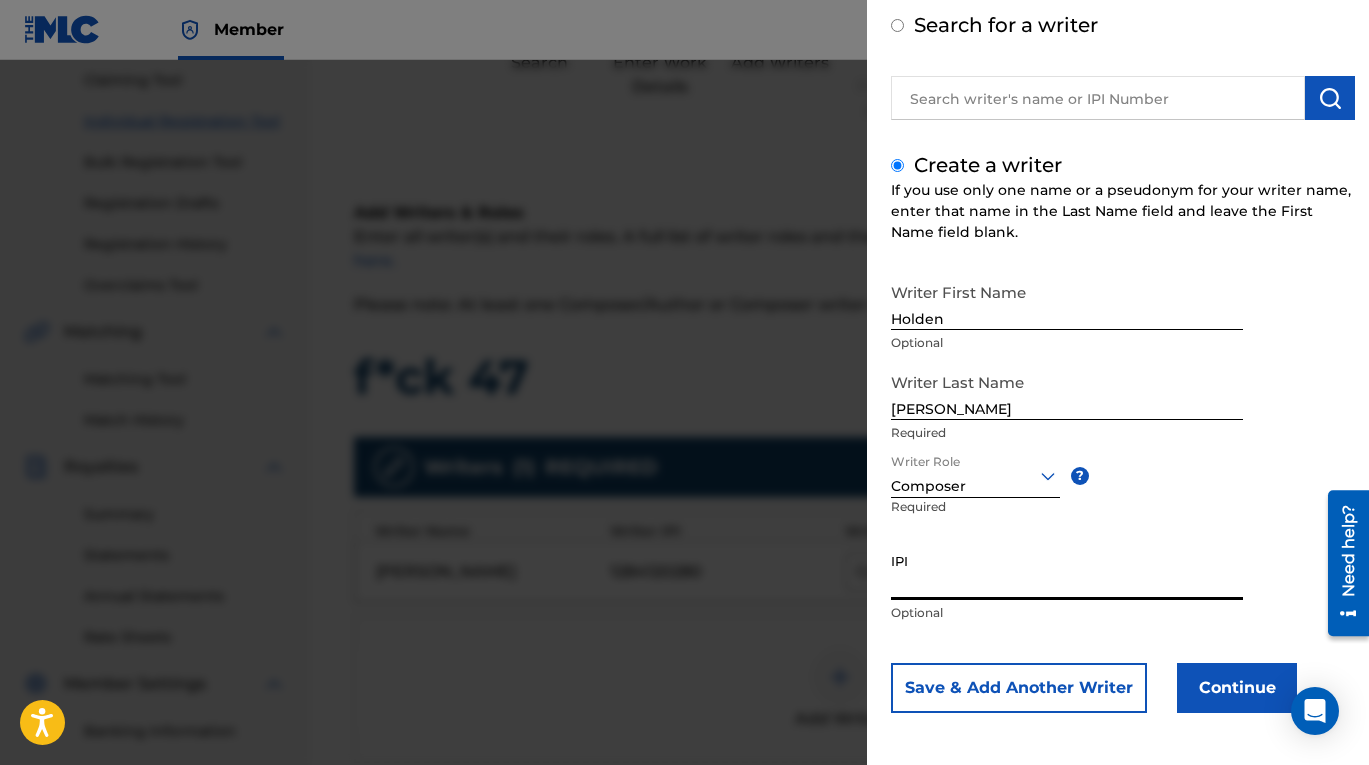 paste on "1284120868" 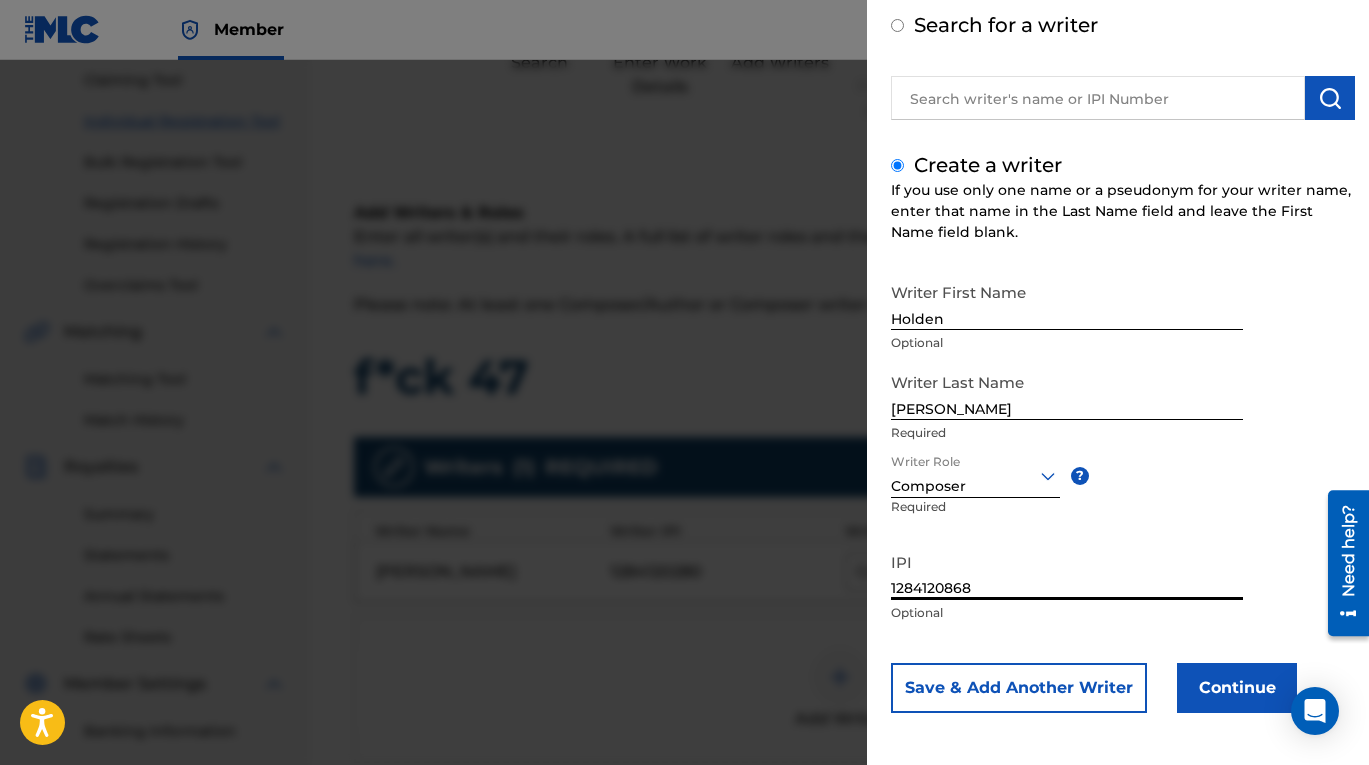 type on "1284120868" 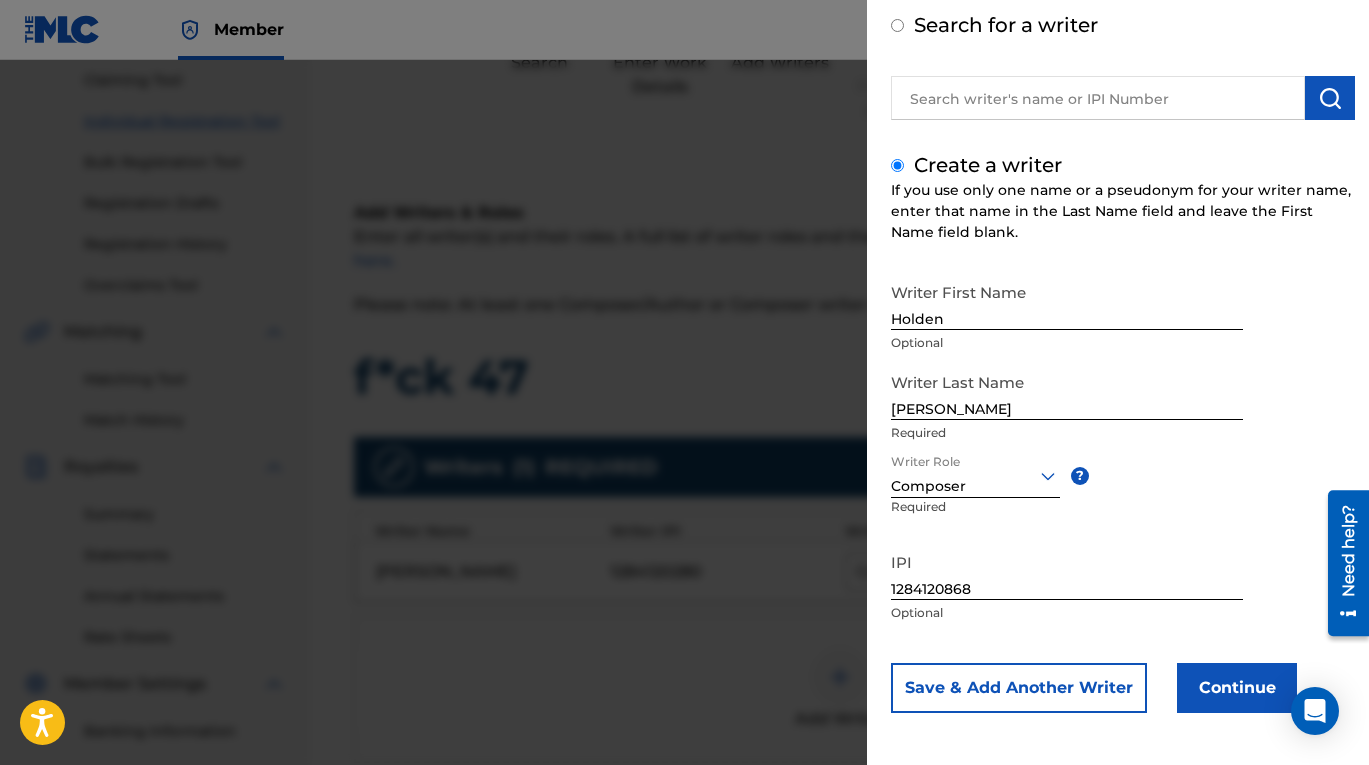 click on "Save & Add Another Writer" at bounding box center [1019, 688] 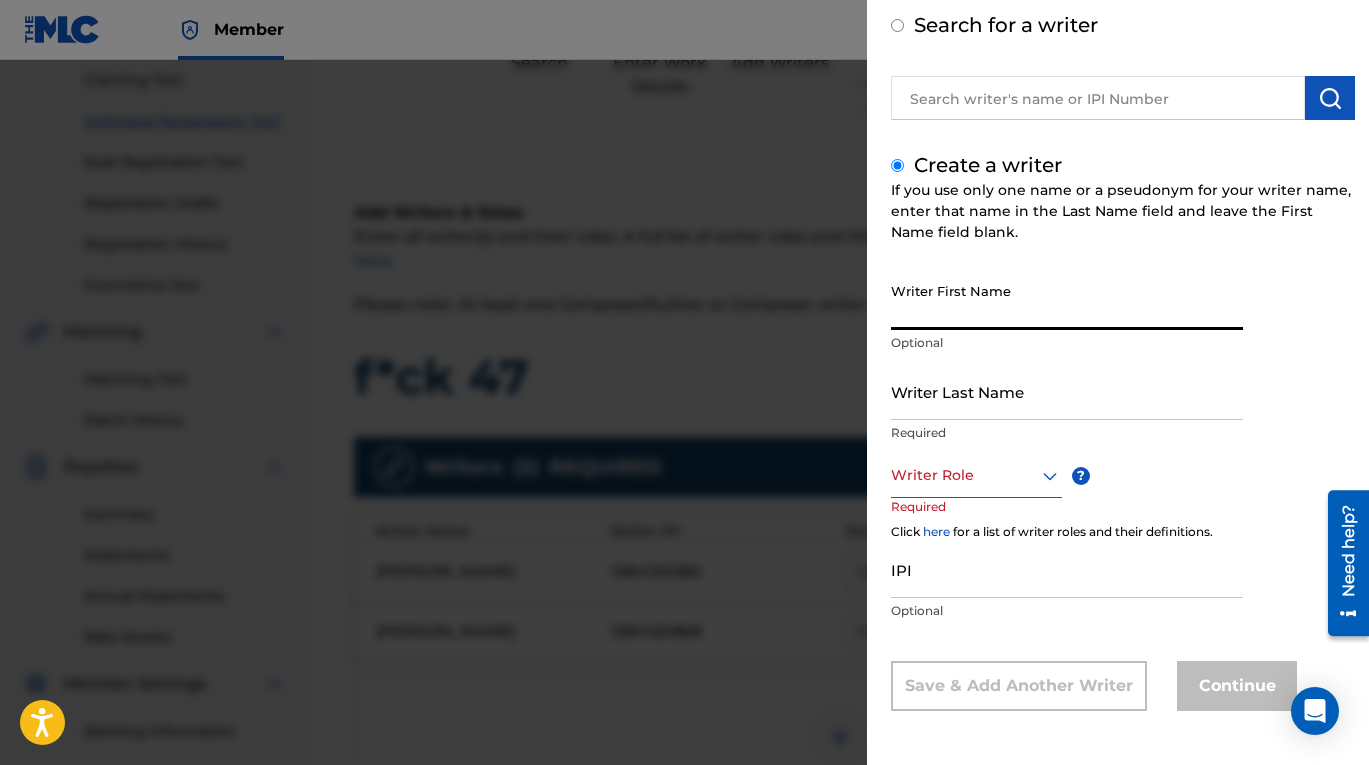 click on "Writer First Name" at bounding box center (1067, 301) 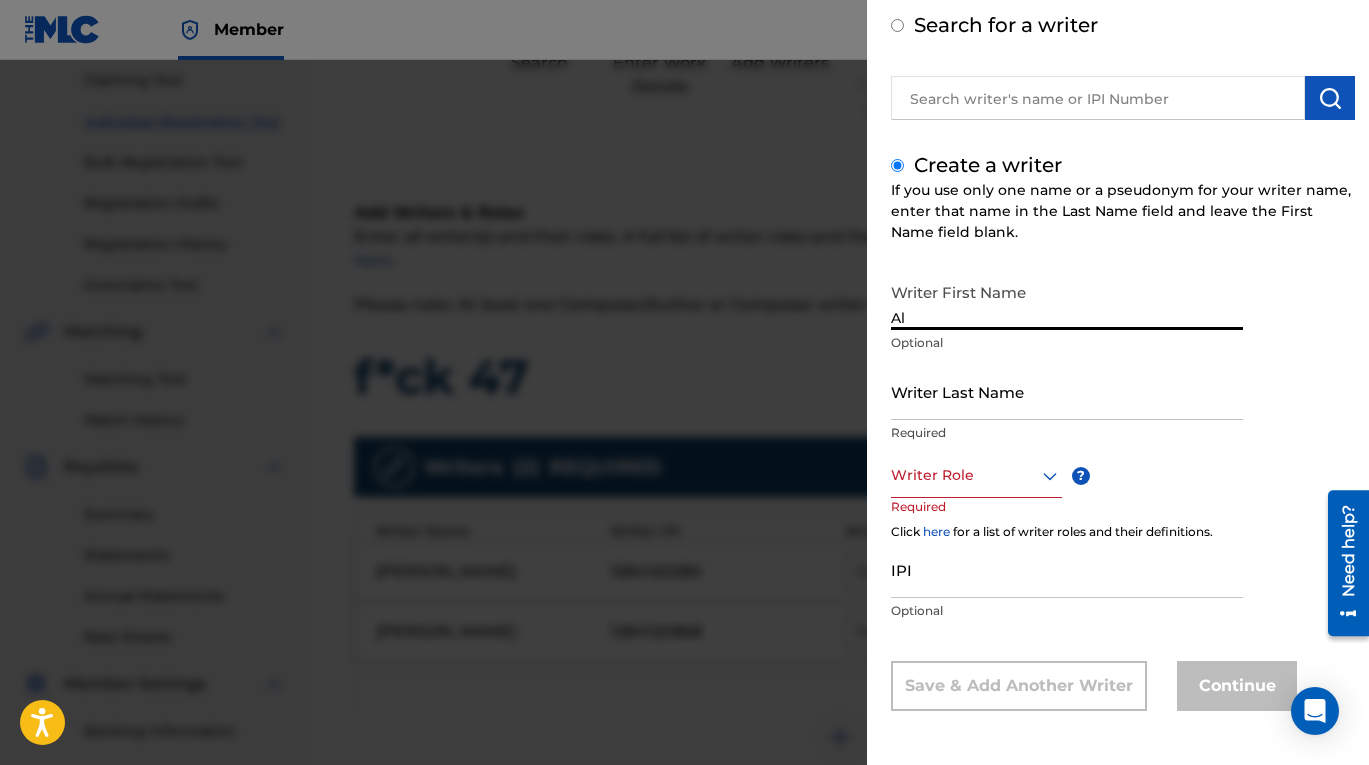 type on "Al" 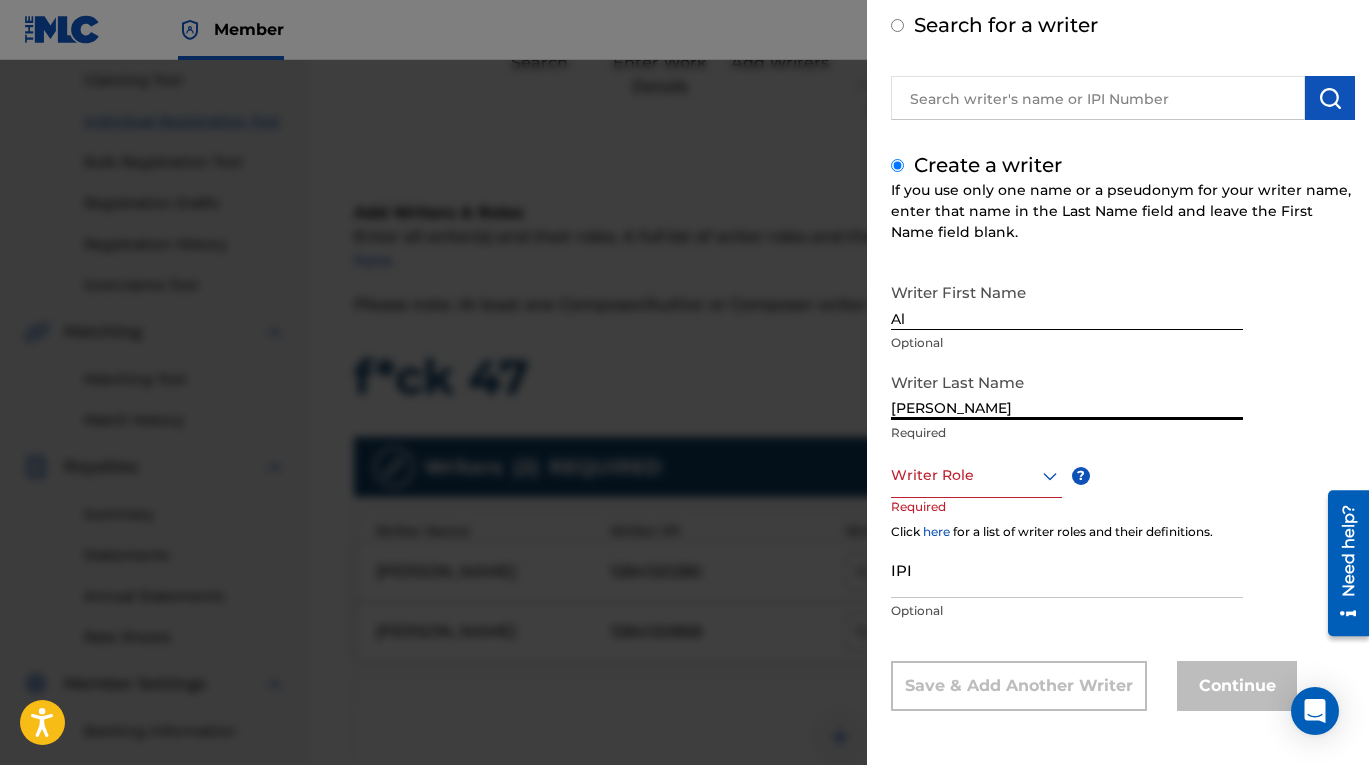 type on "Rebeiro" 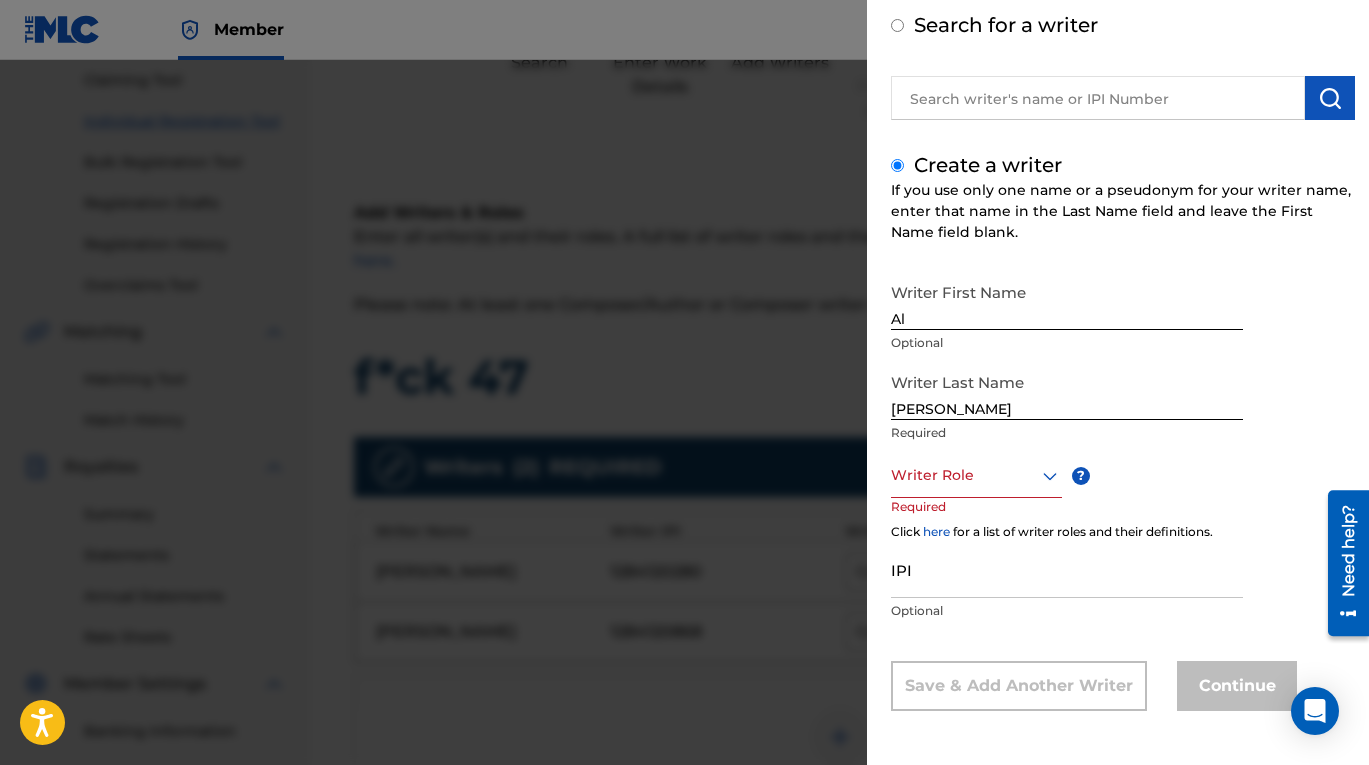 click at bounding box center [976, 475] 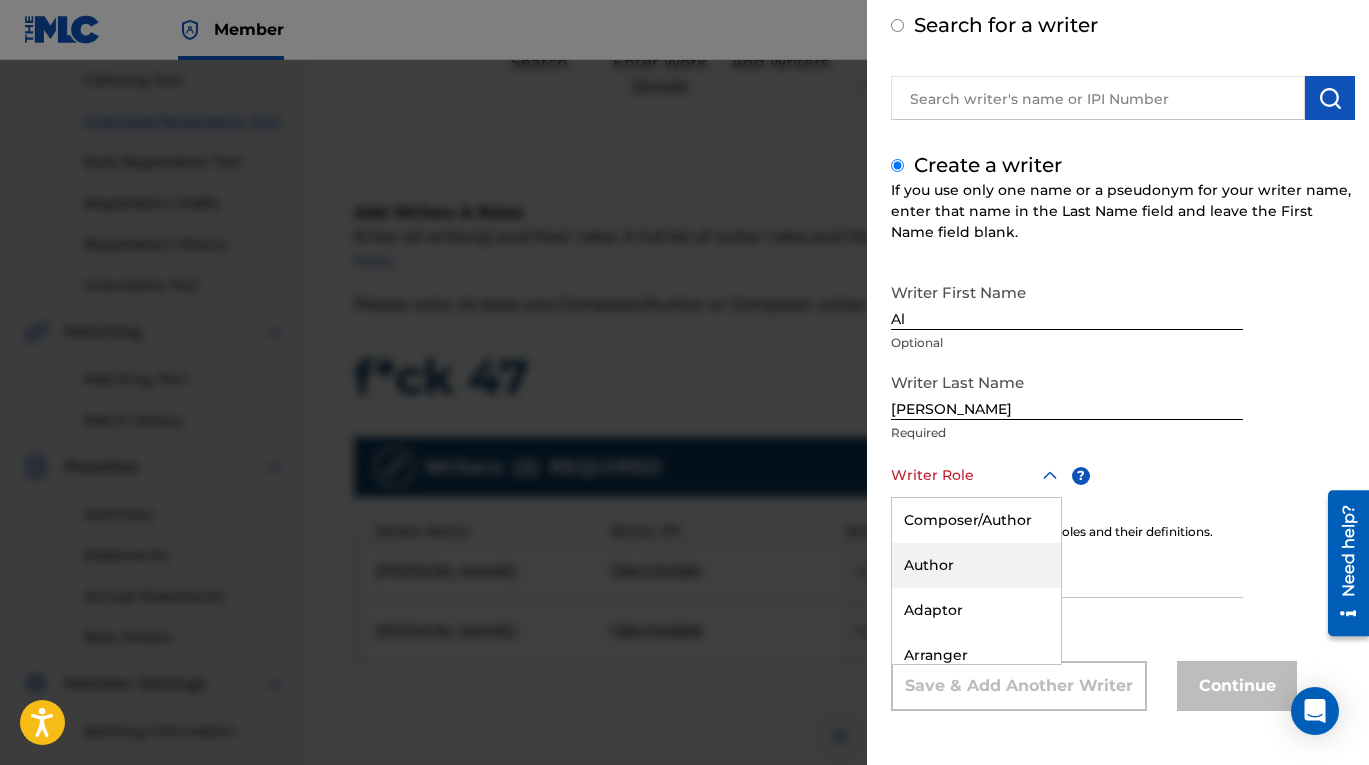 scroll, scrollTop: 194, scrollLeft: 0, axis: vertical 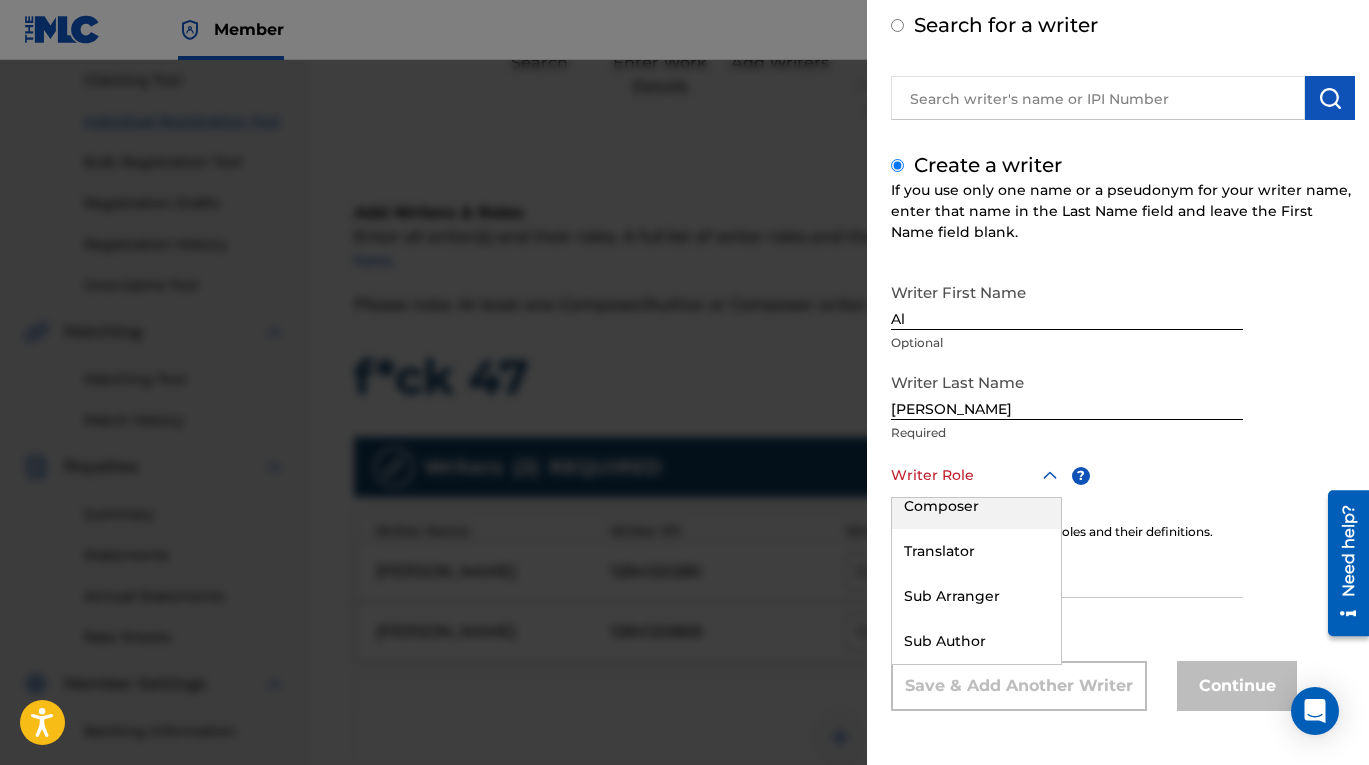 click on "Composer" at bounding box center [976, 506] 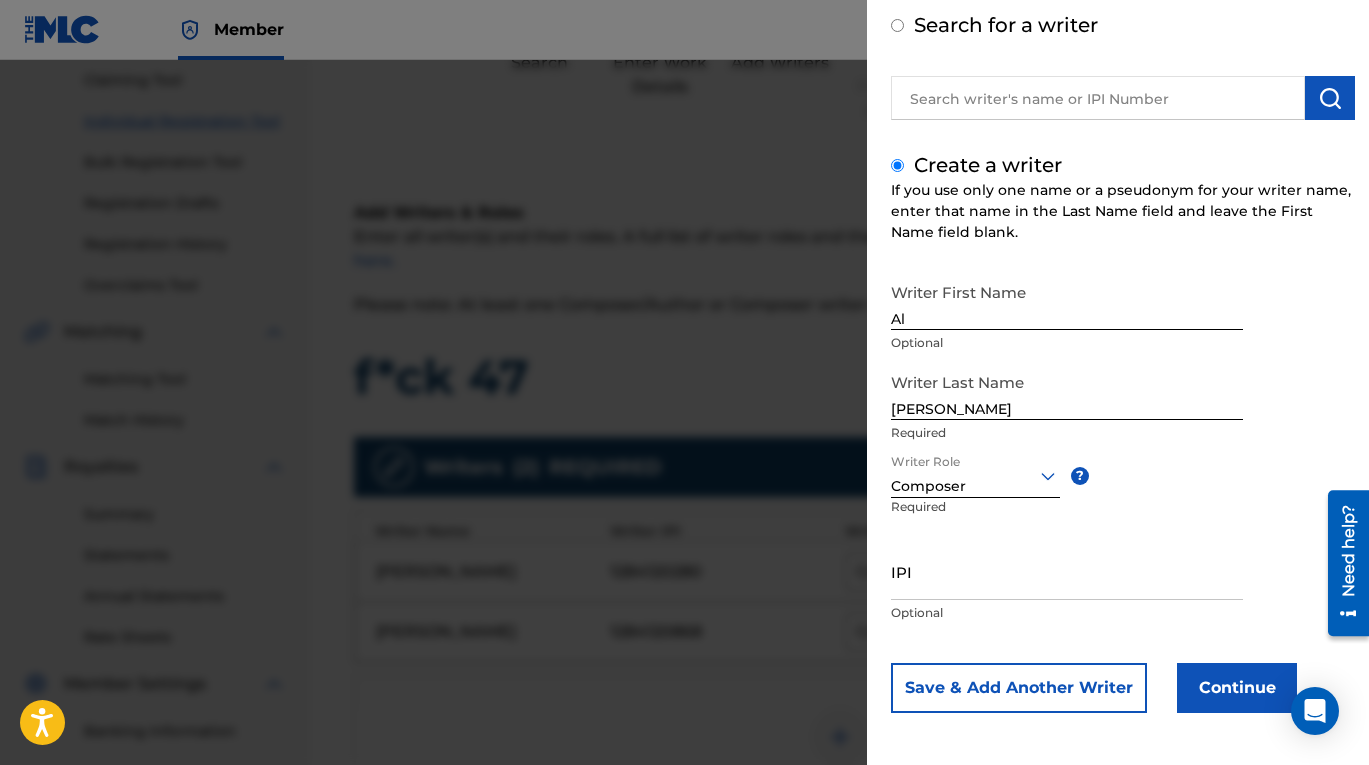 click on "IPI   Optional" at bounding box center (1067, 588) 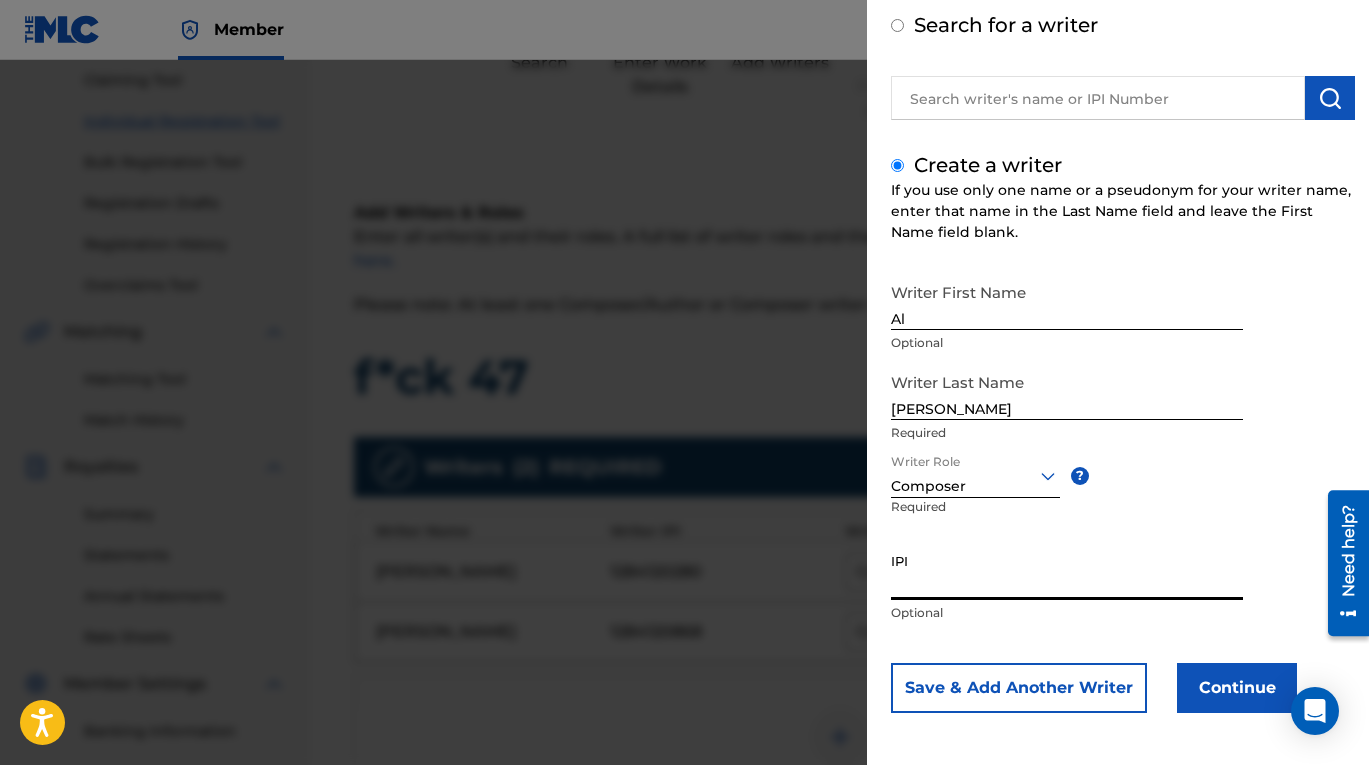 click on "IPI" at bounding box center [1067, 571] 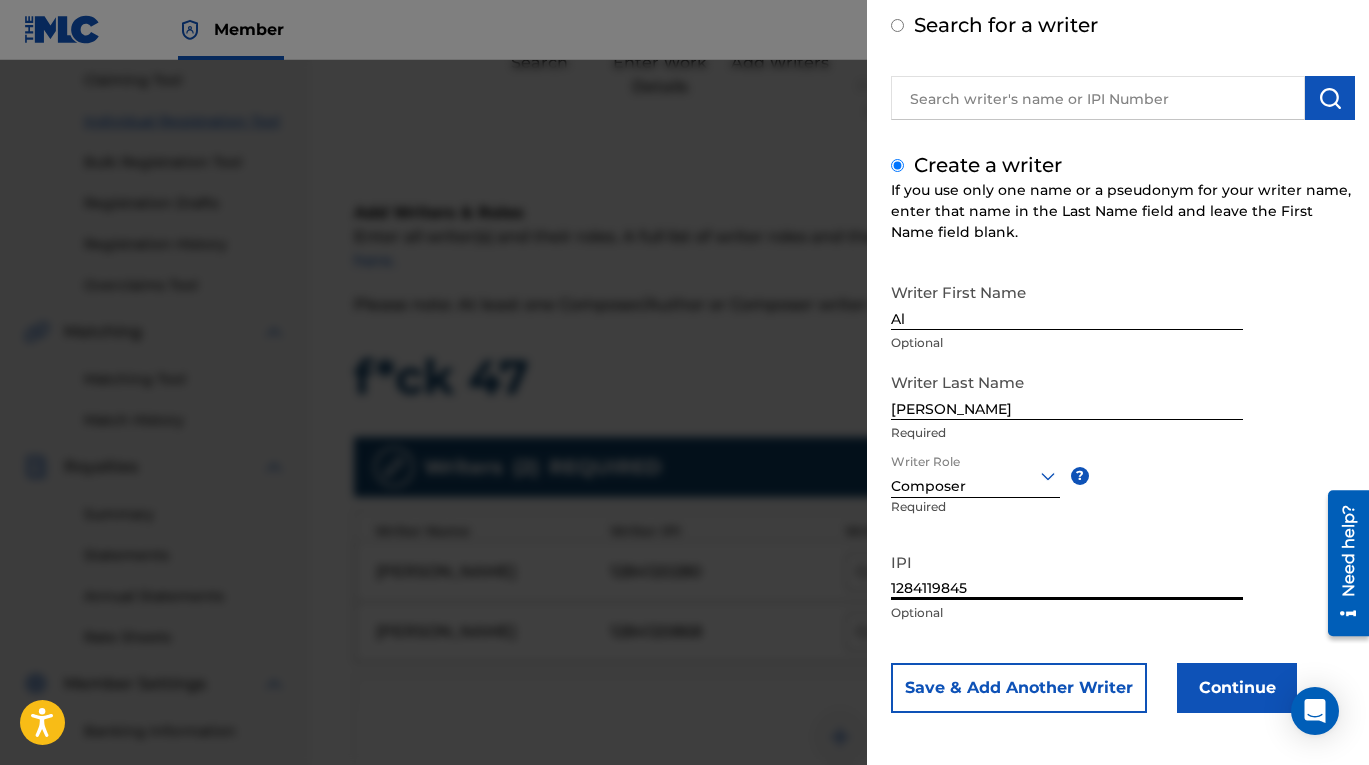 type on "1284119845" 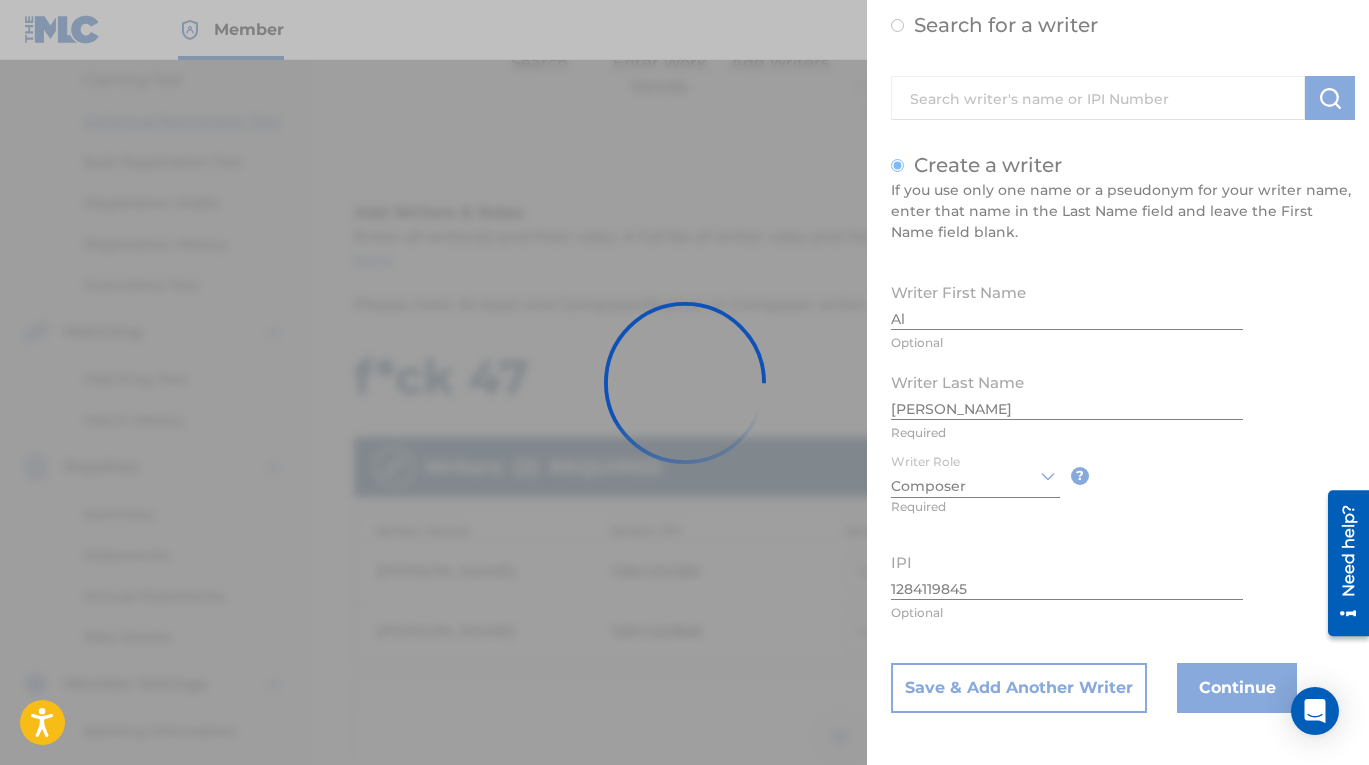type 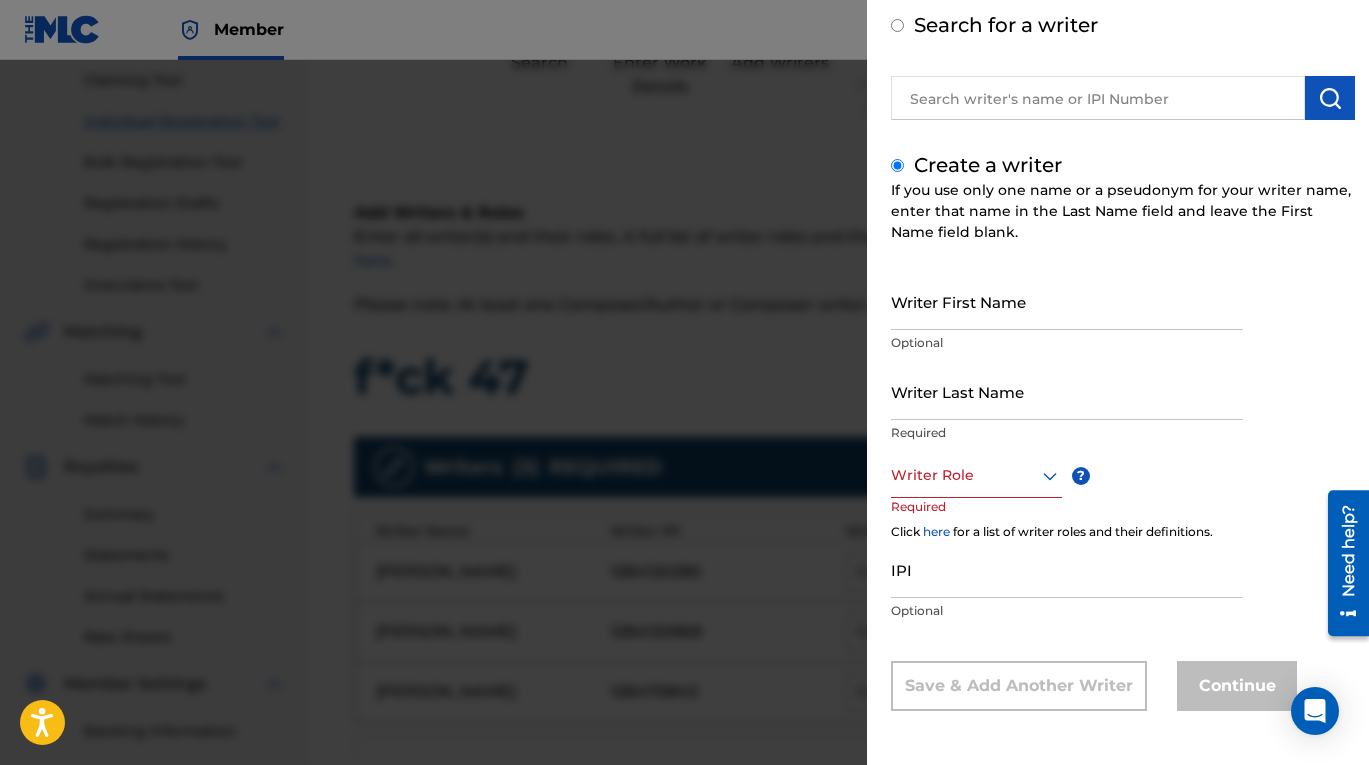 click on "Writer First Name" at bounding box center (1067, 301) 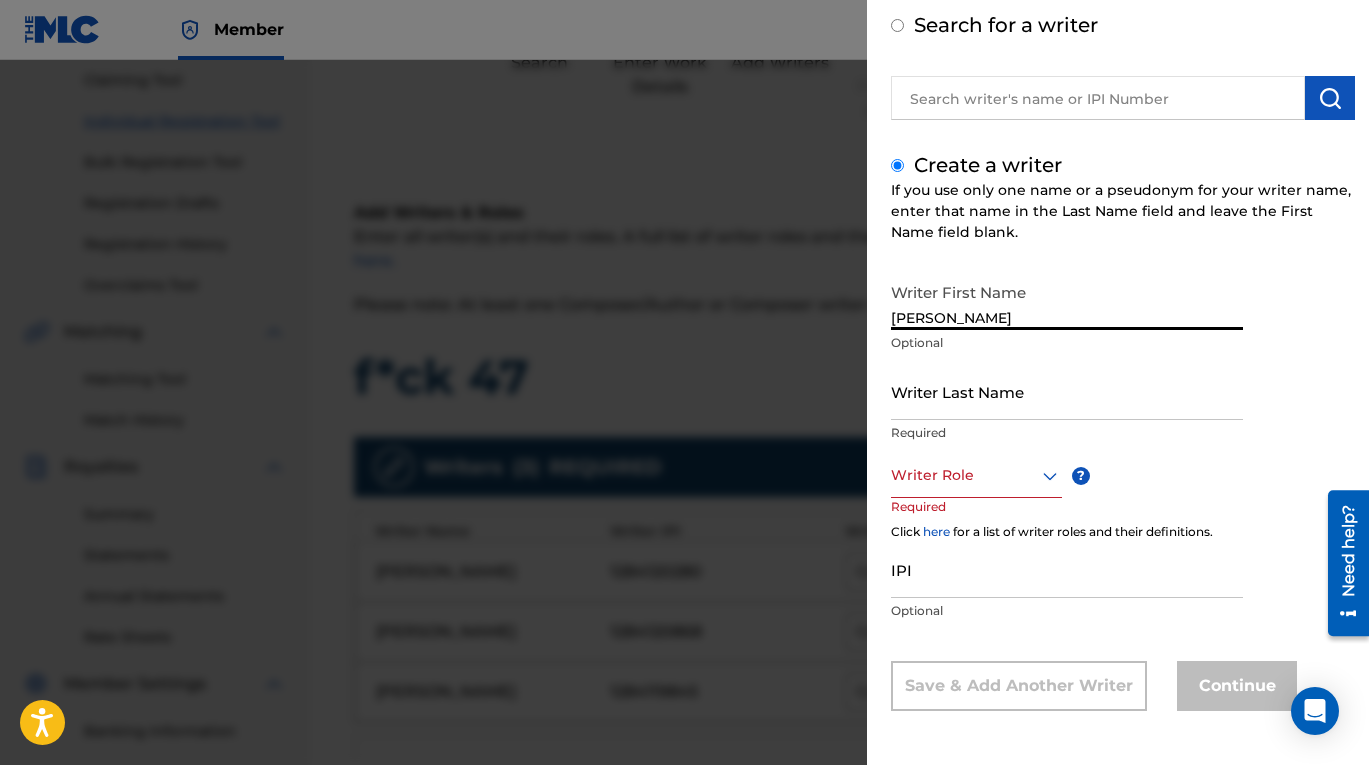type on "Brady" 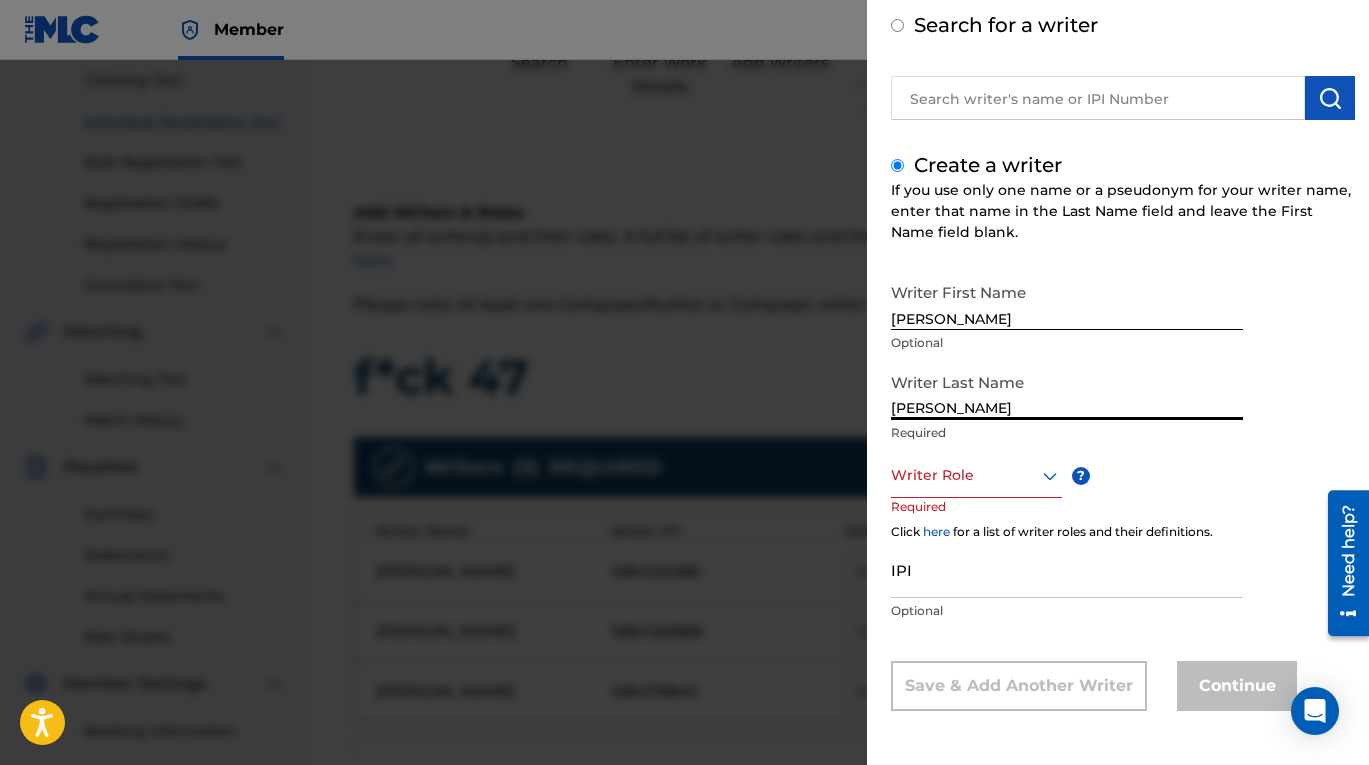 type on "Gingell" 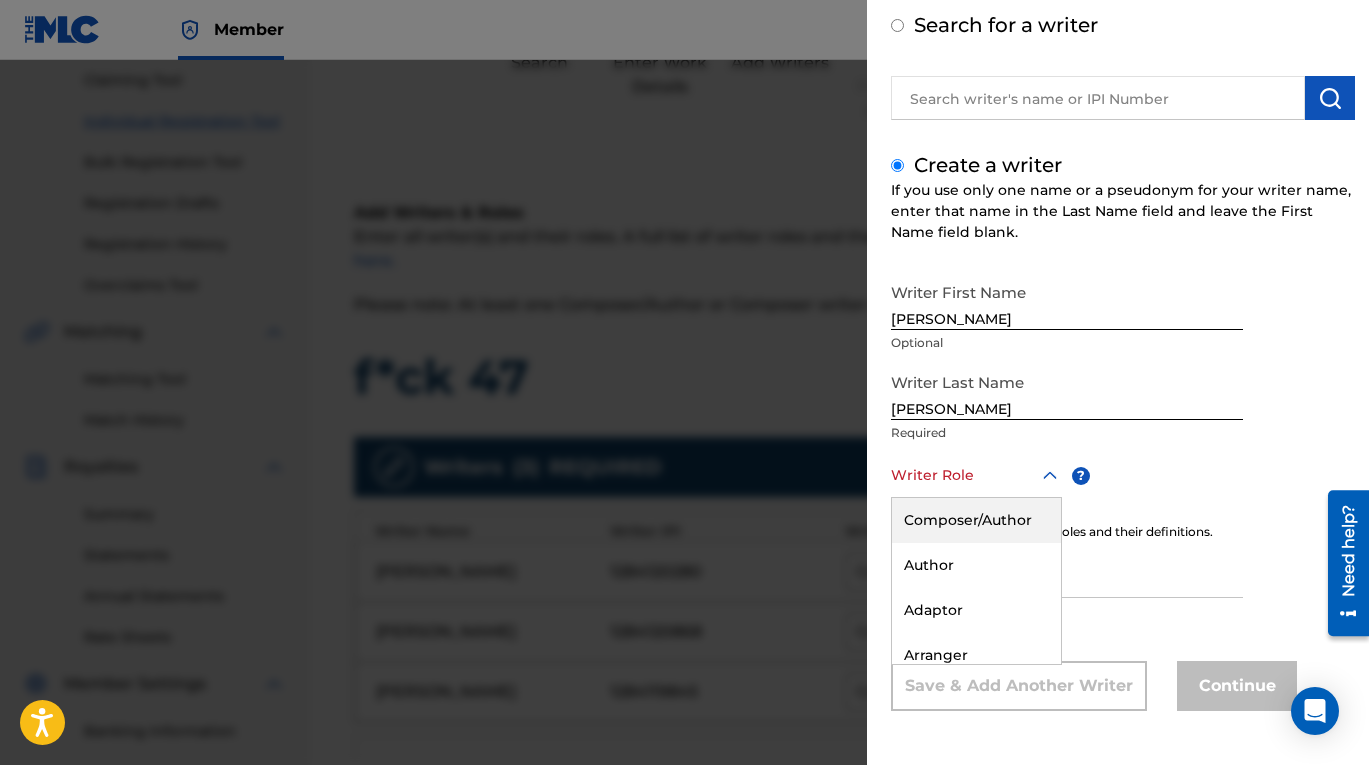 click on "Writer Role" at bounding box center [976, 475] 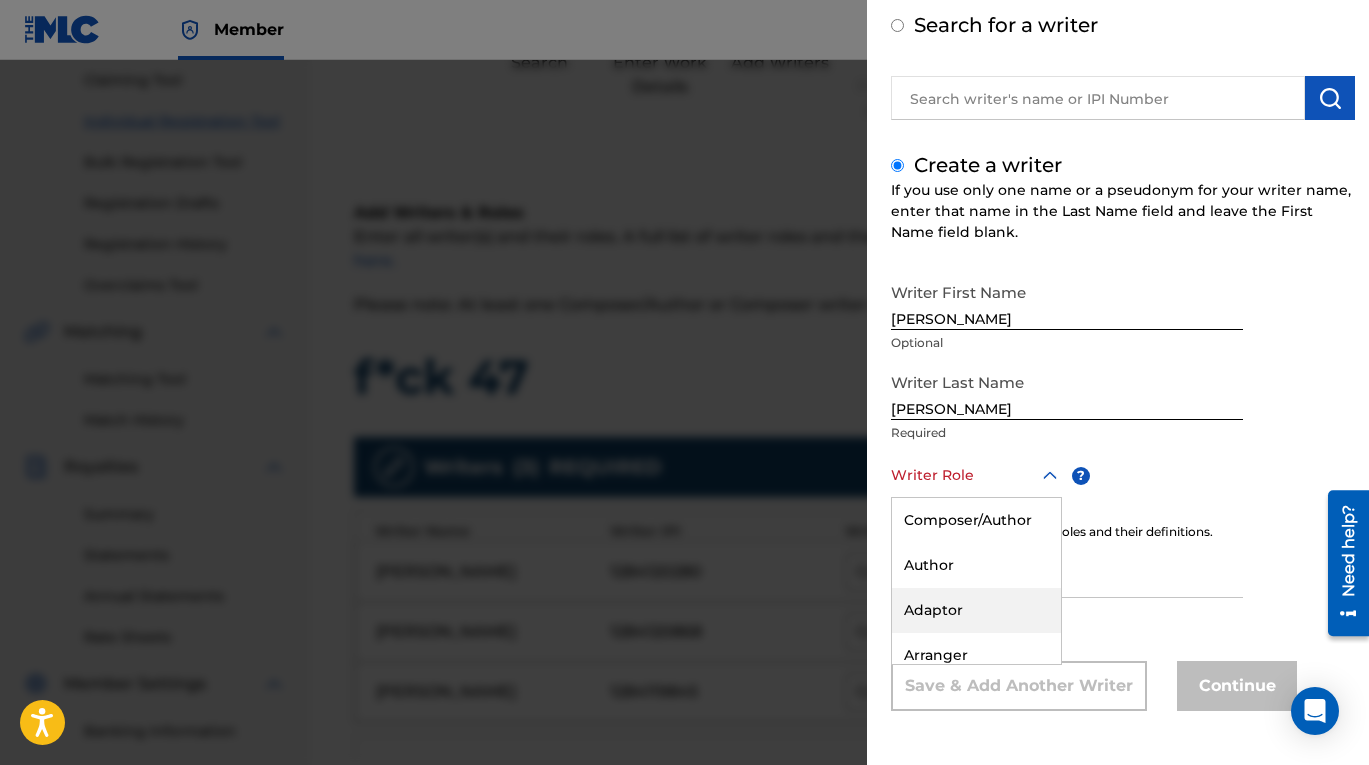 scroll, scrollTop: 194, scrollLeft: 0, axis: vertical 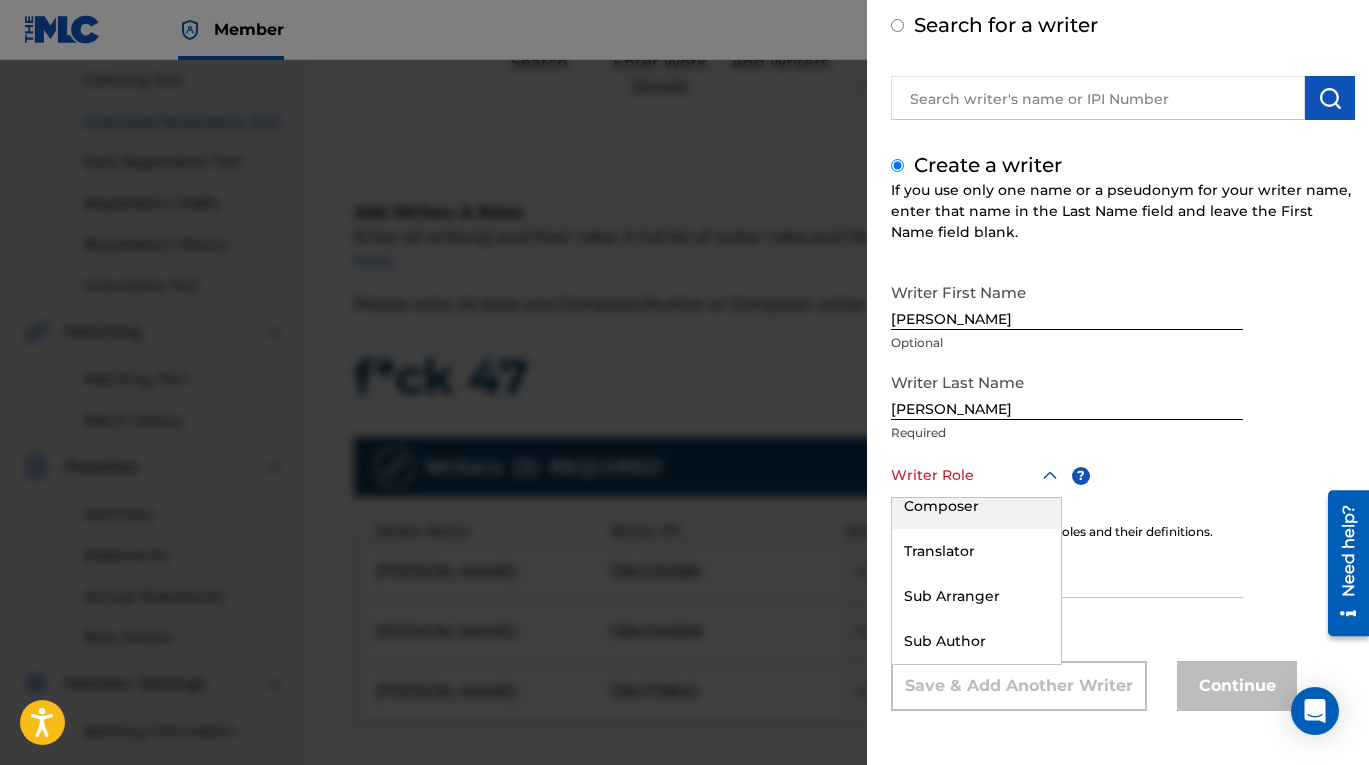 click on "Composer" at bounding box center (976, 506) 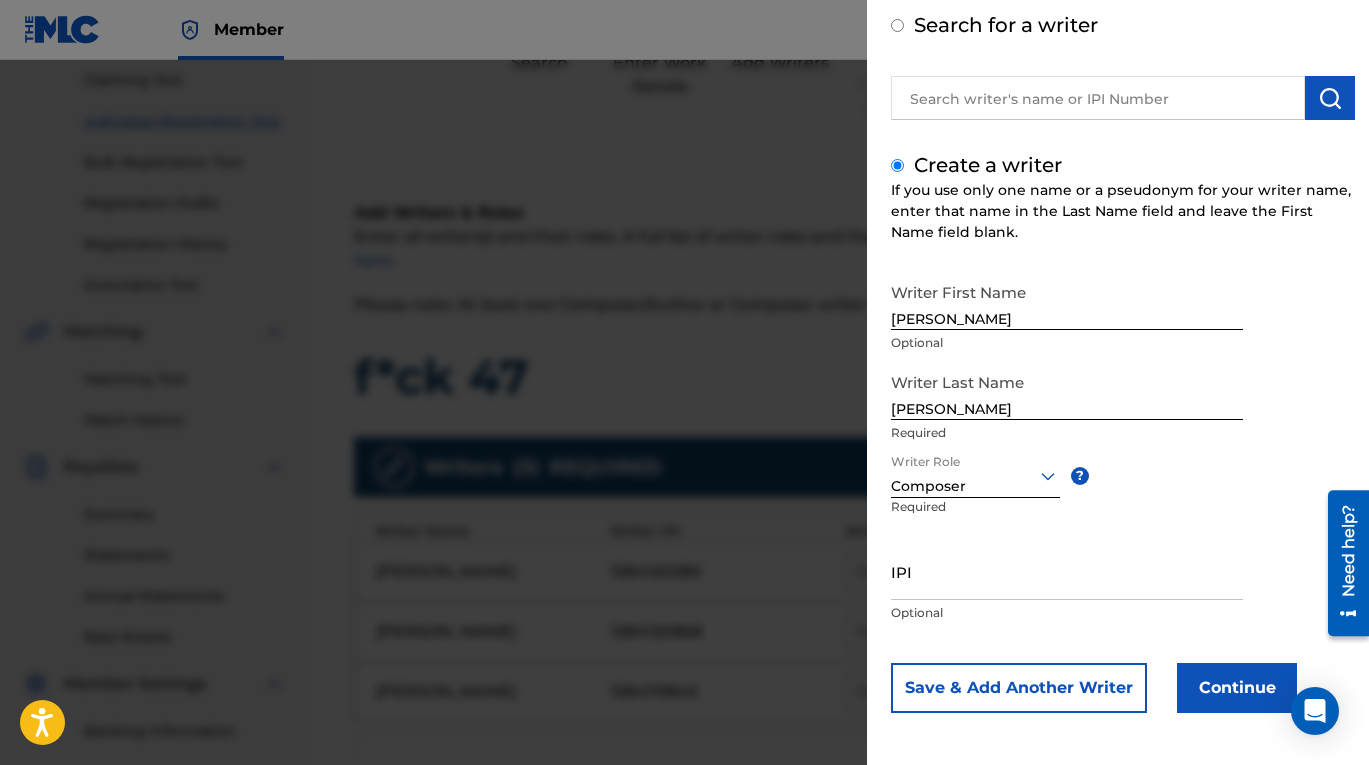 click on "IPI" at bounding box center (1067, 571) 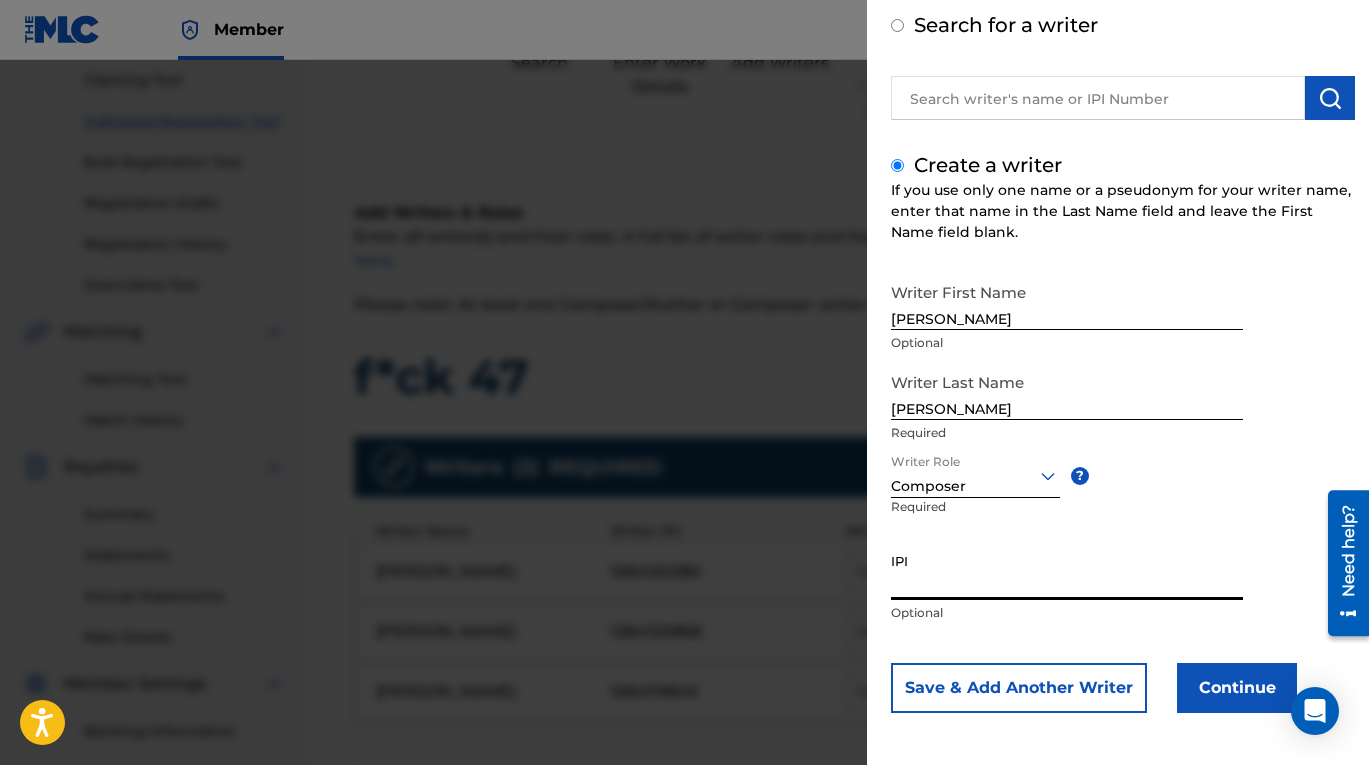 click on "IPI" at bounding box center [1067, 571] 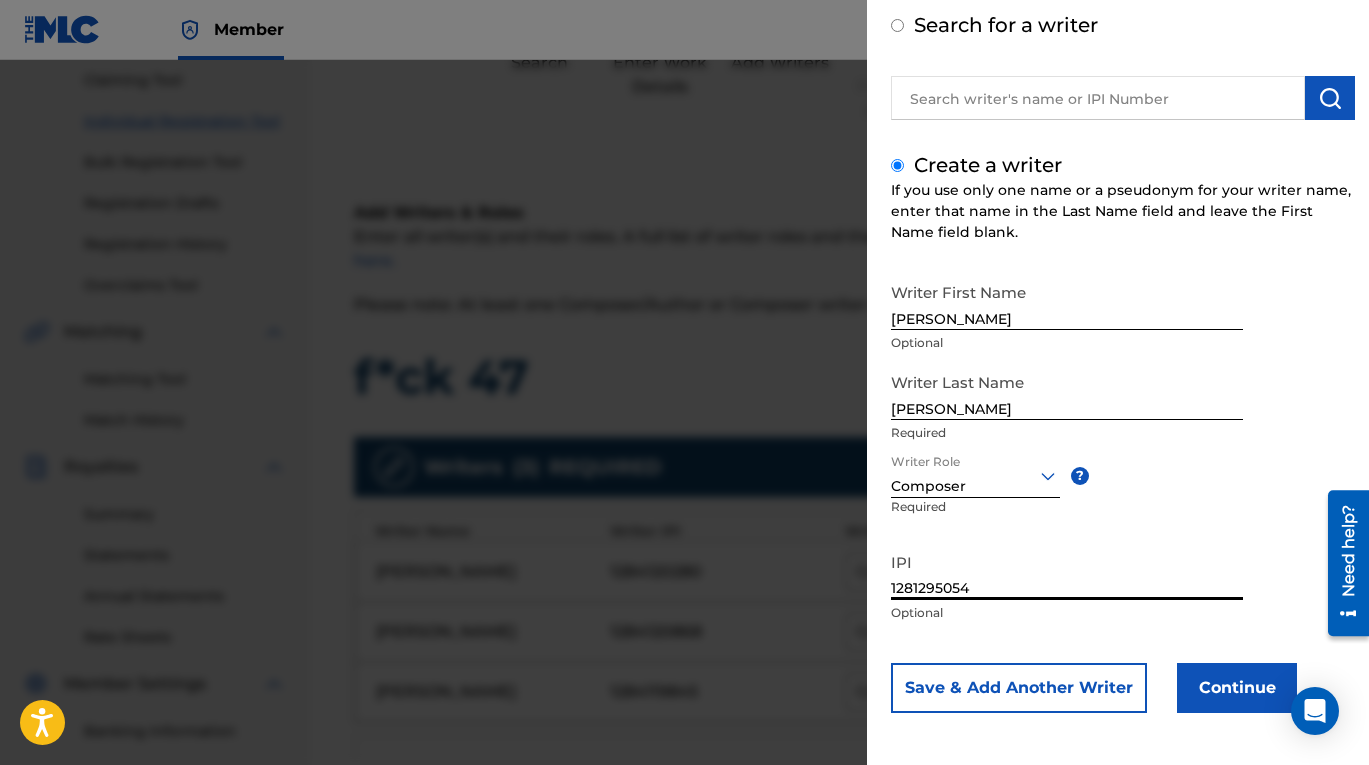 type on "1281295054" 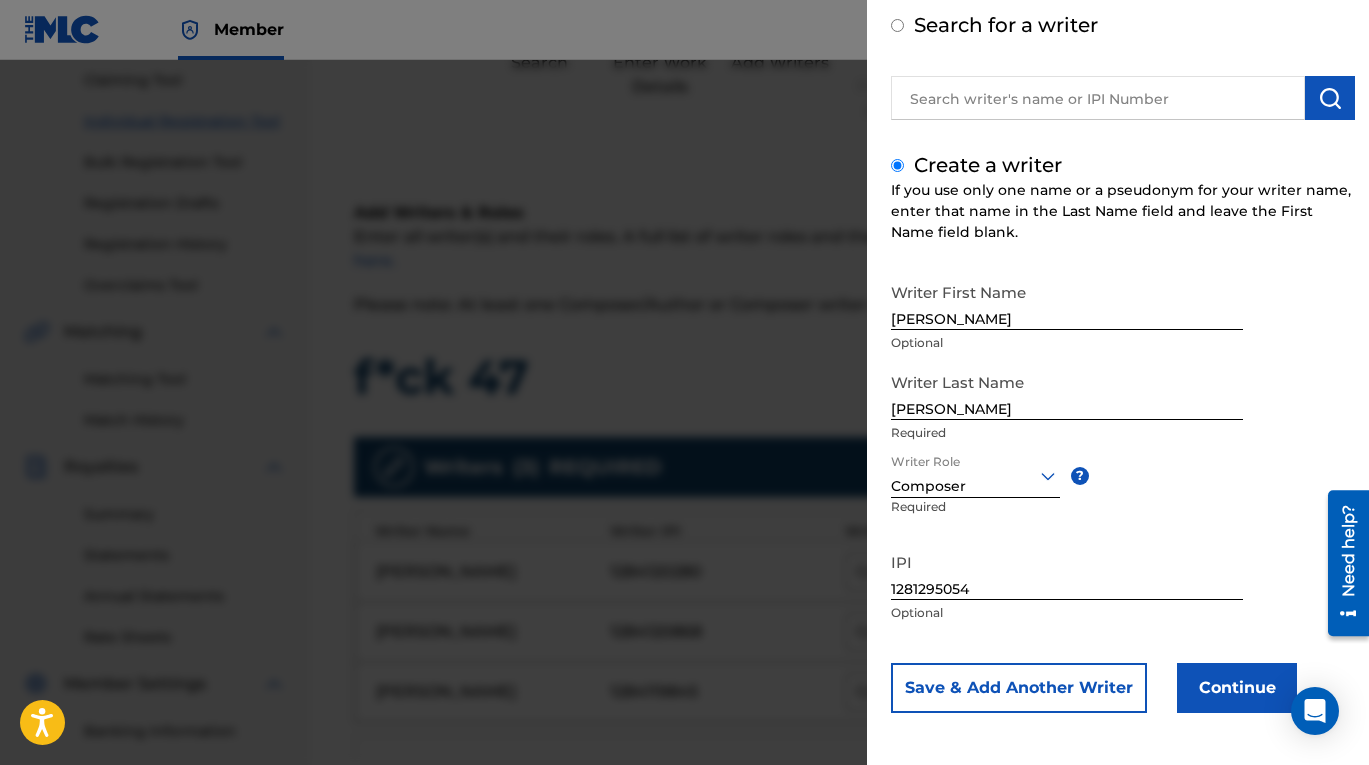 click on "Continue" at bounding box center [1237, 688] 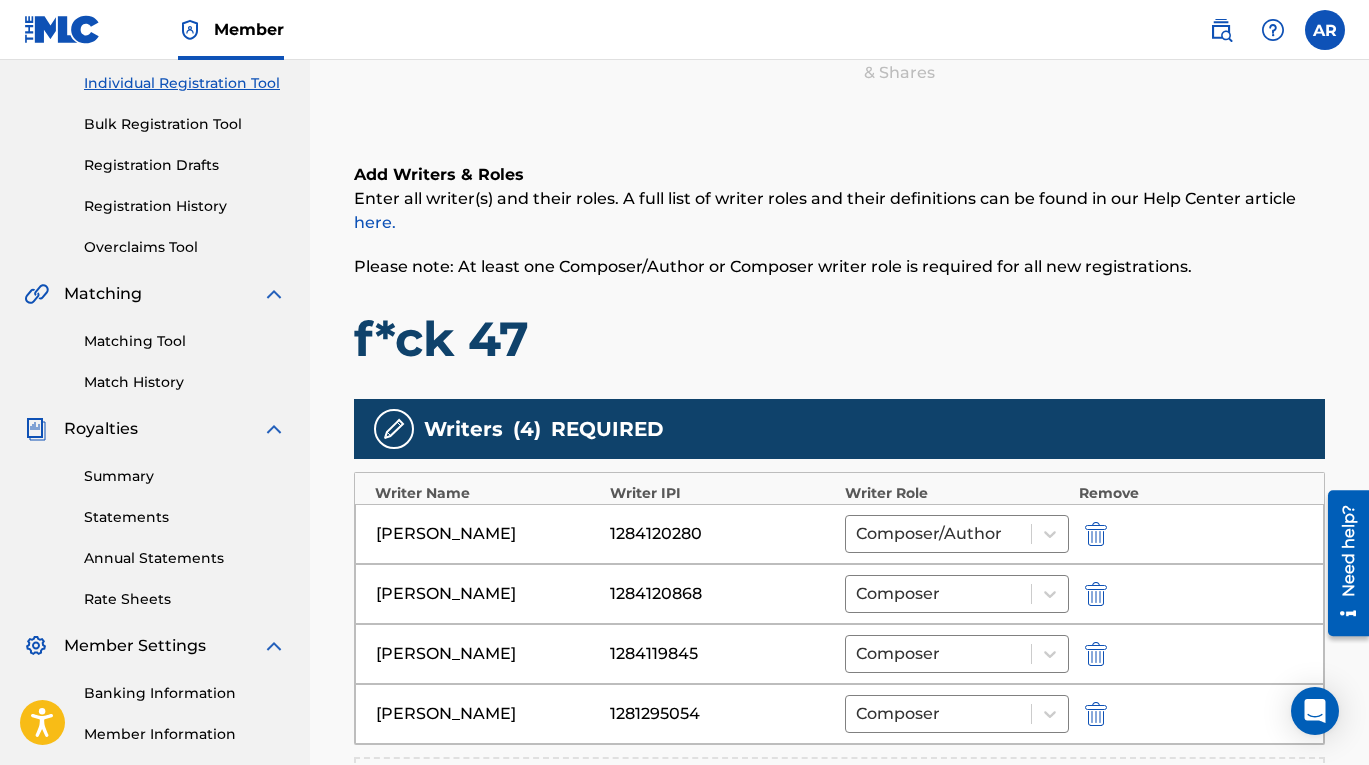 scroll, scrollTop: 675, scrollLeft: 0, axis: vertical 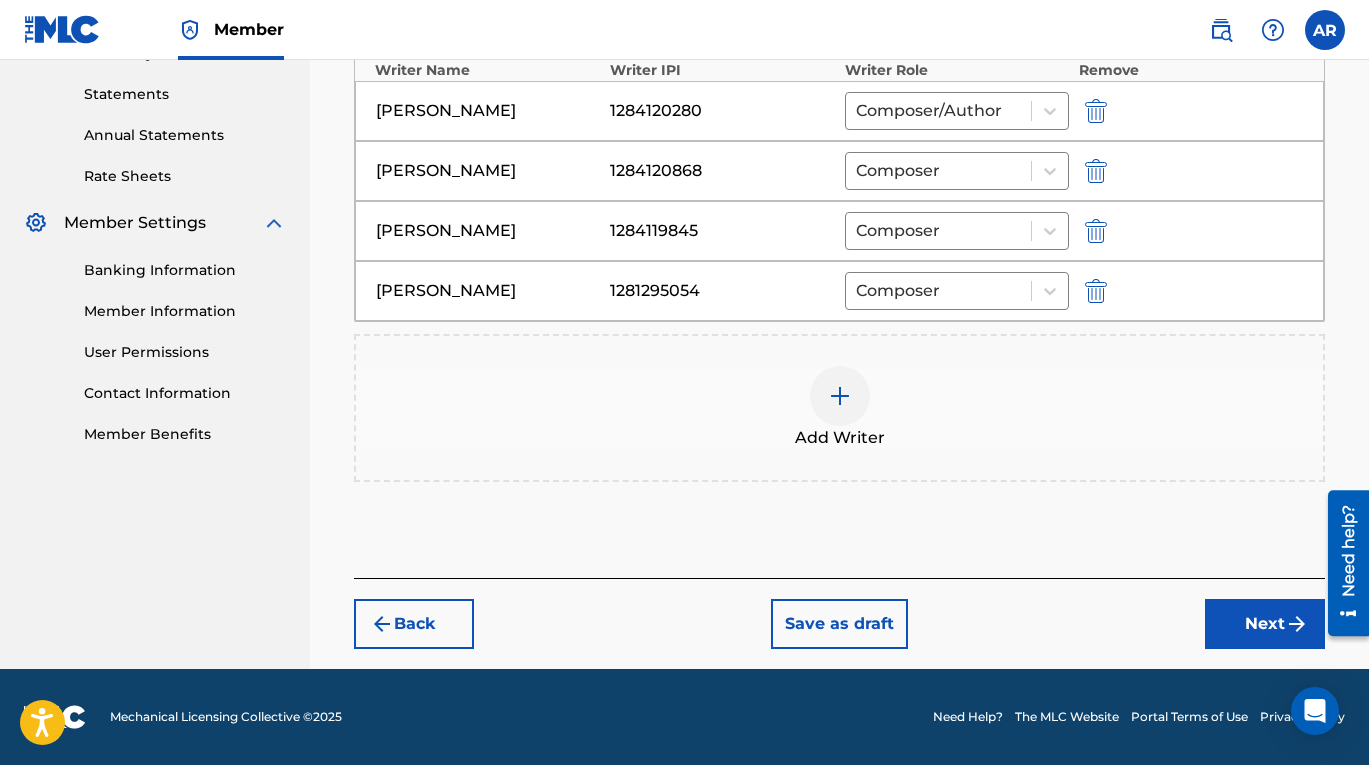 click on "Next" at bounding box center (1265, 624) 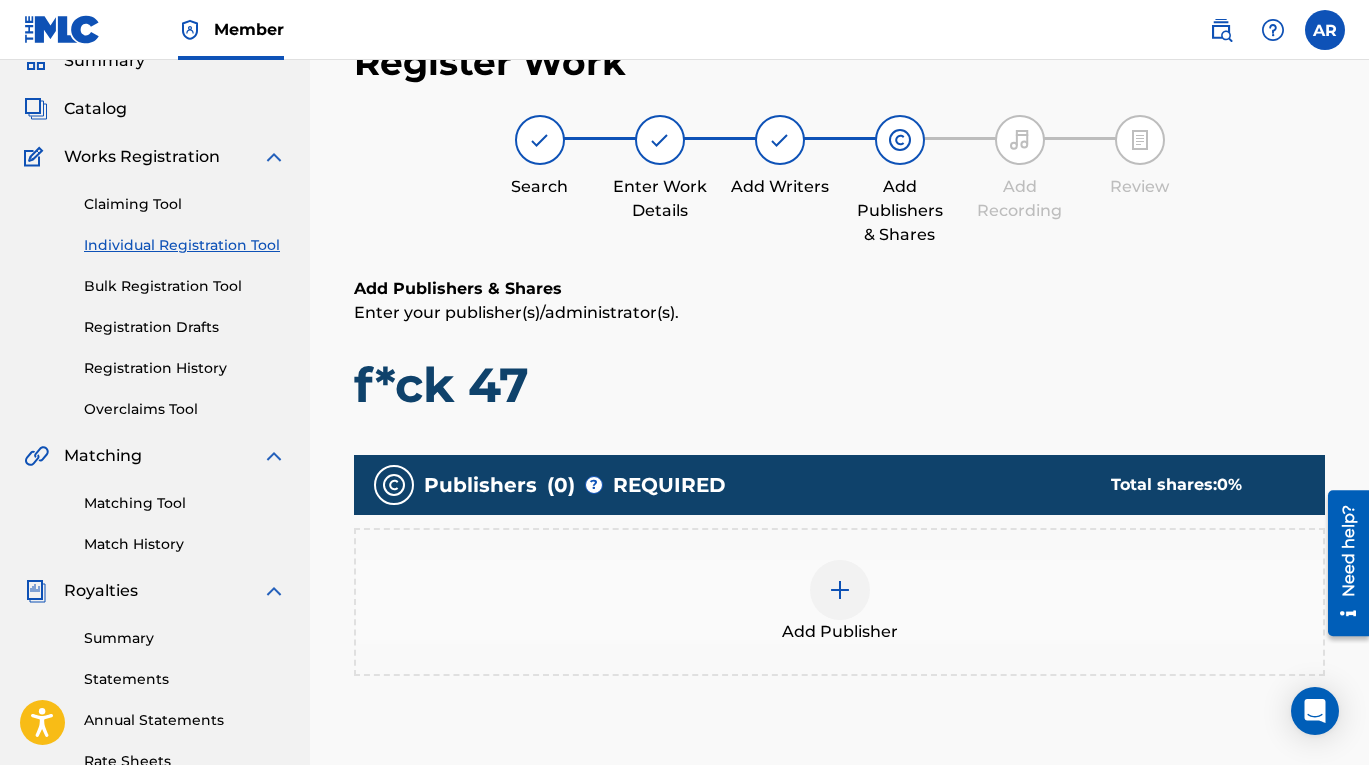 scroll, scrollTop: 90, scrollLeft: 0, axis: vertical 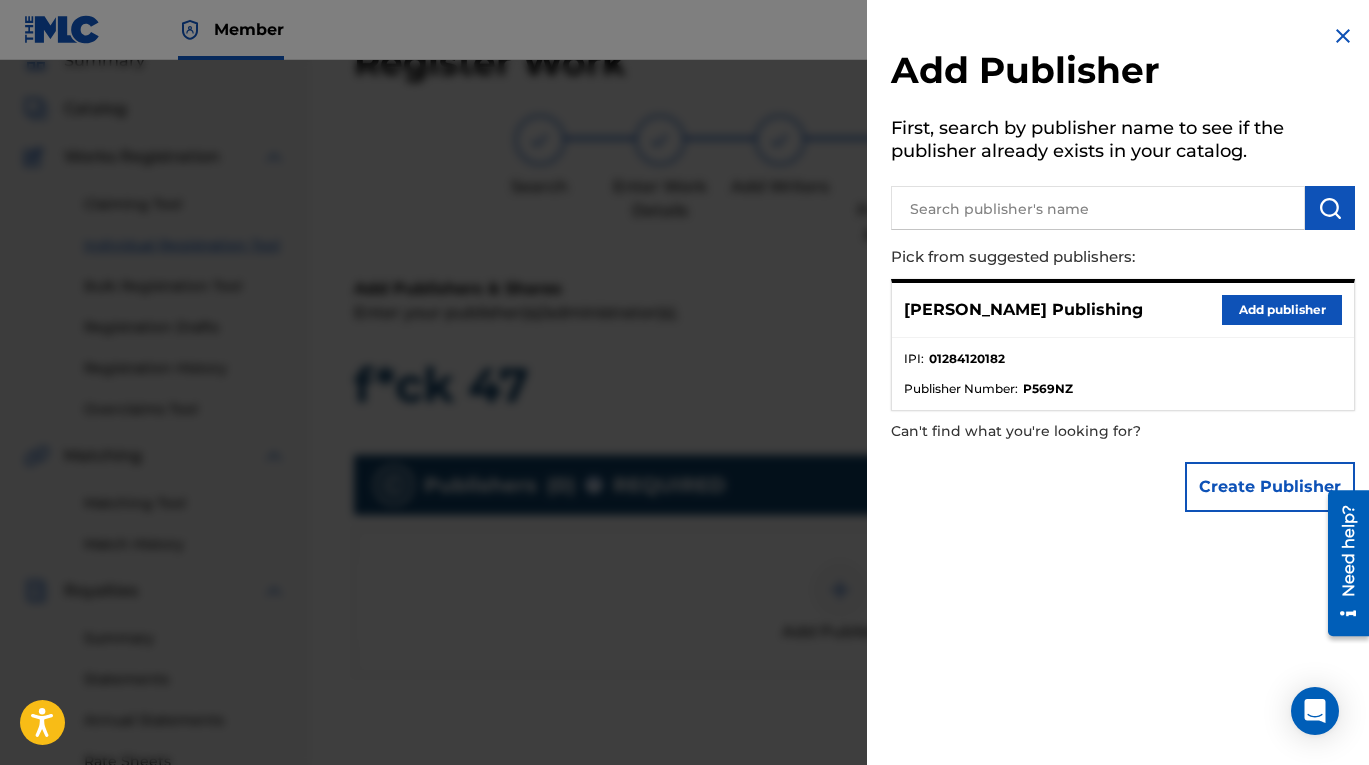 click on "Add publisher" at bounding box center [1282, 310] 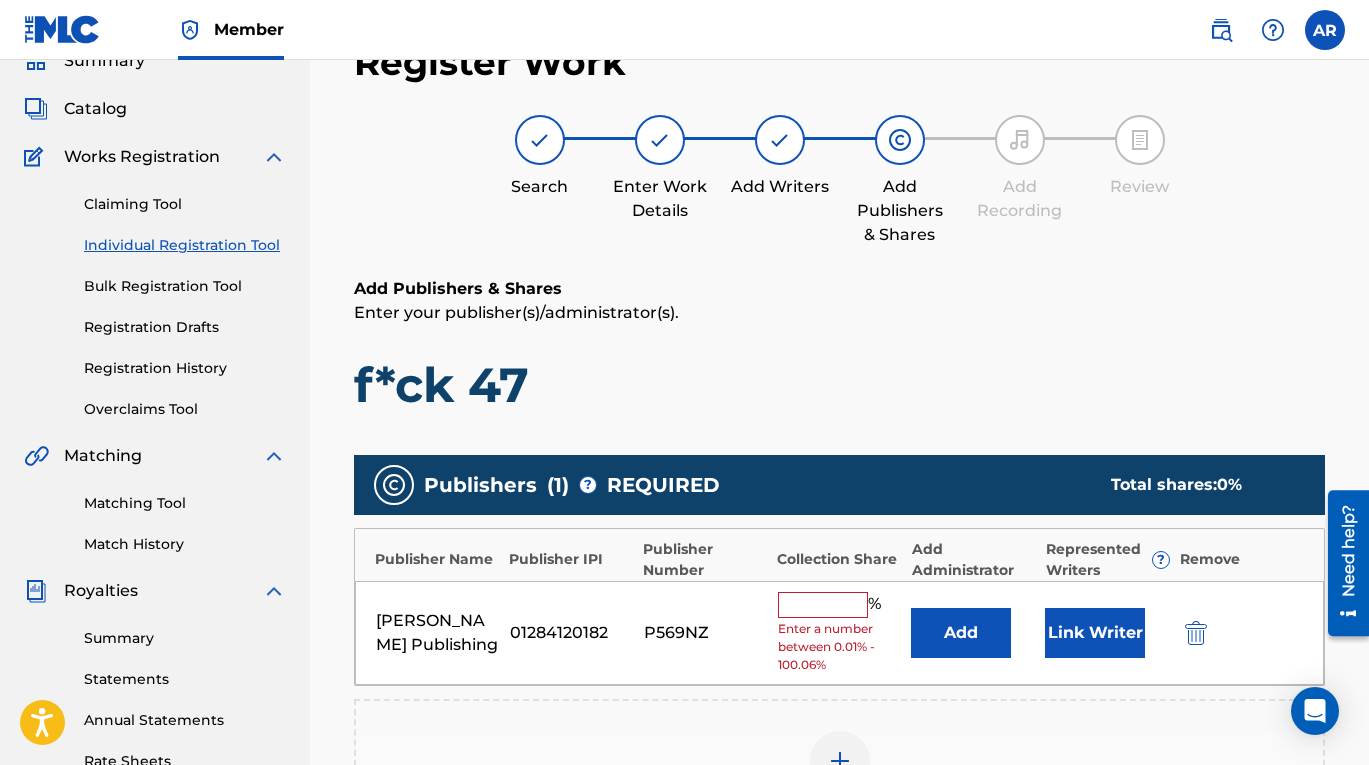click at bounding box center (823, 605) 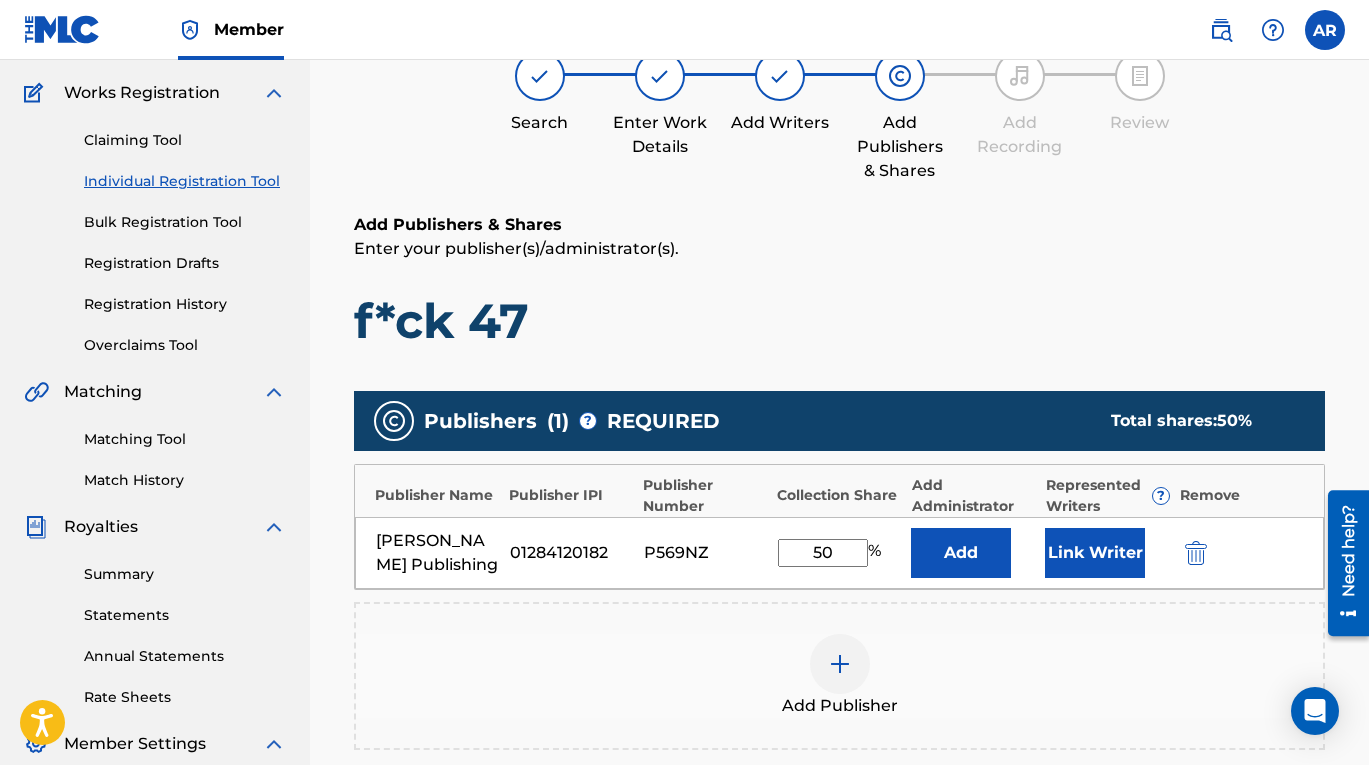 scroll, scrollTop: 182, scrollLeft: 0, axis: vertical 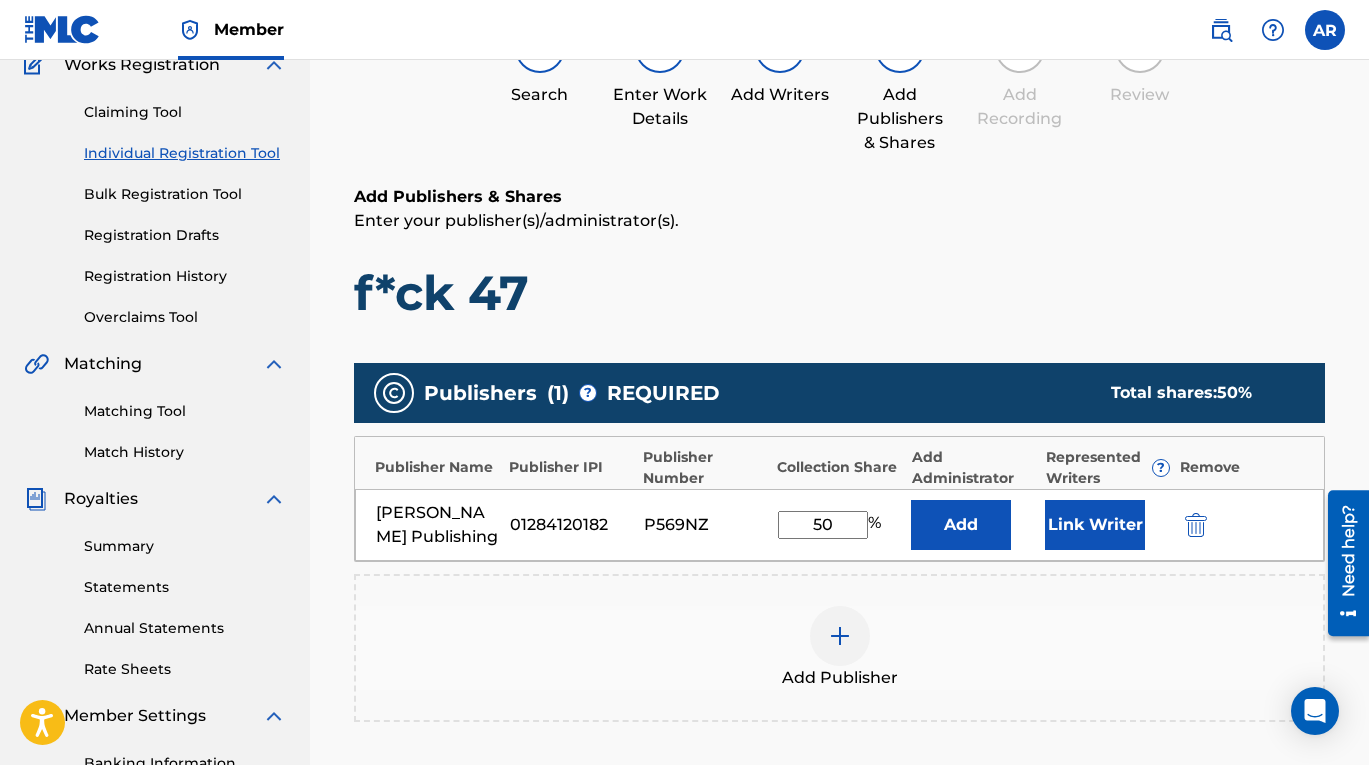 click on "Link Writer" at bounding box center [1095, 525] 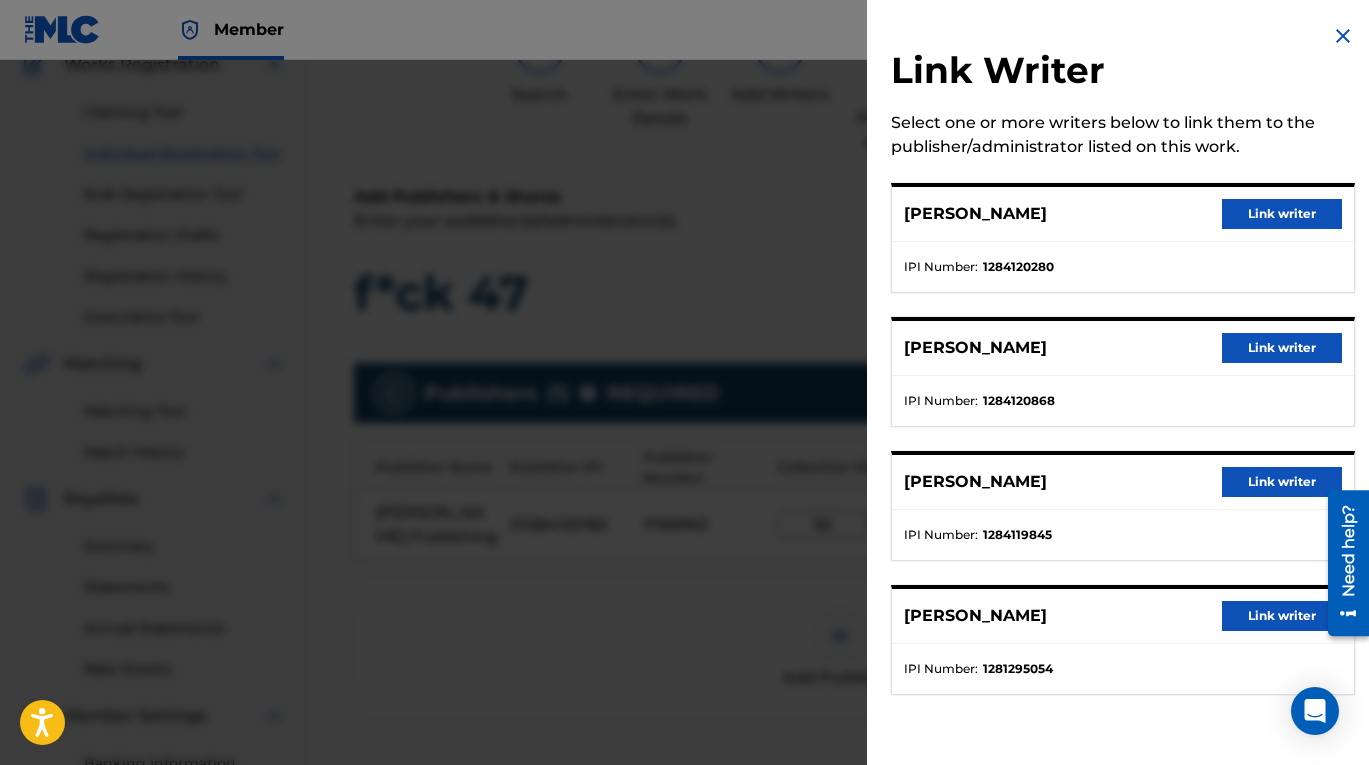 click on "Link writer" at bounding box center (1282, 214) 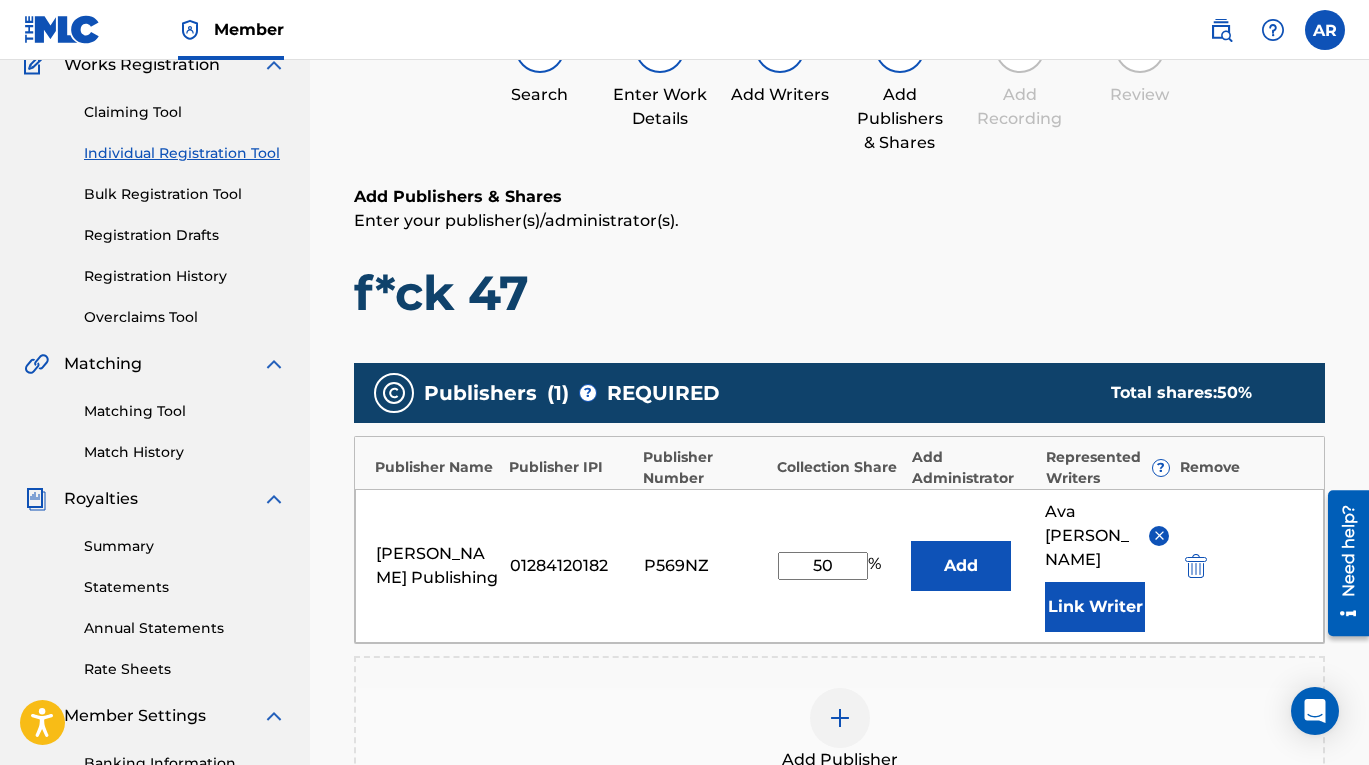 click on "Link Writer" at bounding box center [1095, 607] 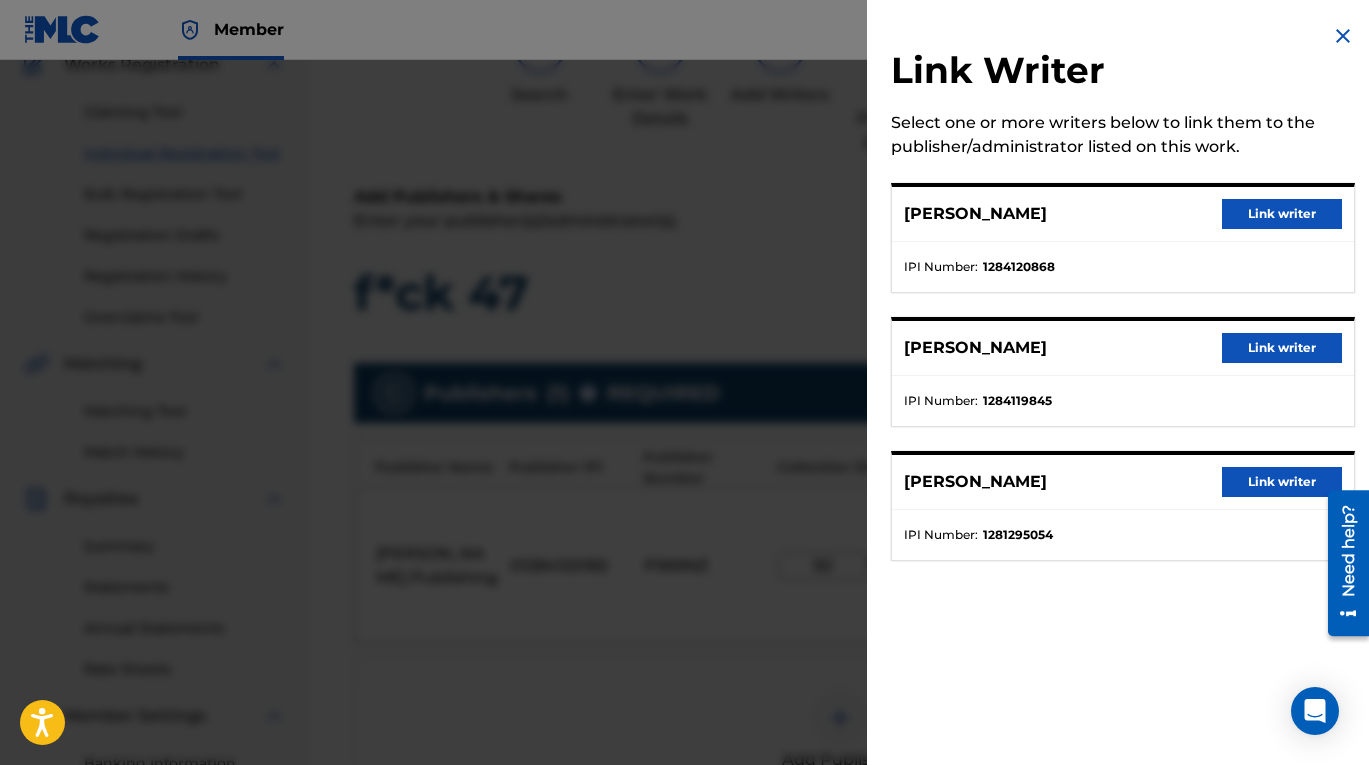 click on "Link writer" at bounding box center (1282, 214) 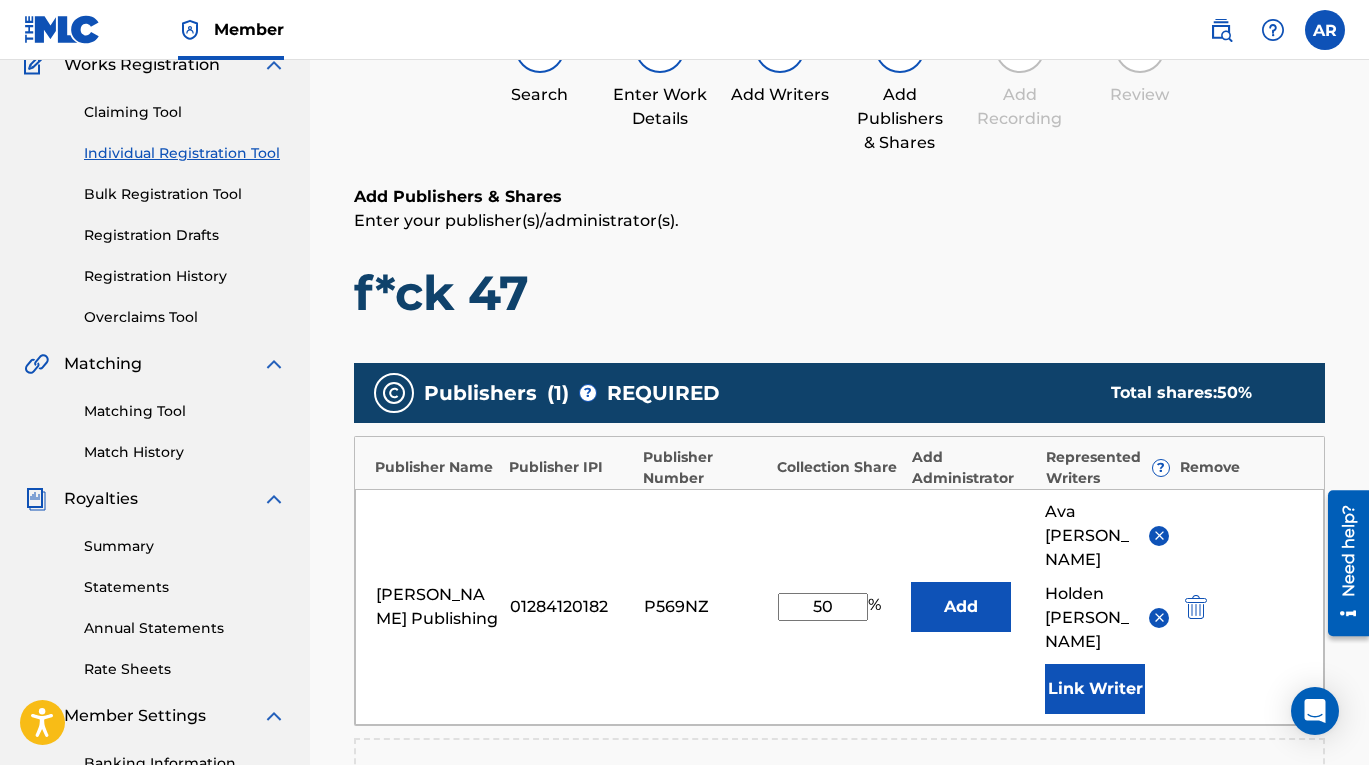 click on "Link Writer" at bounding box center [1095, 689] 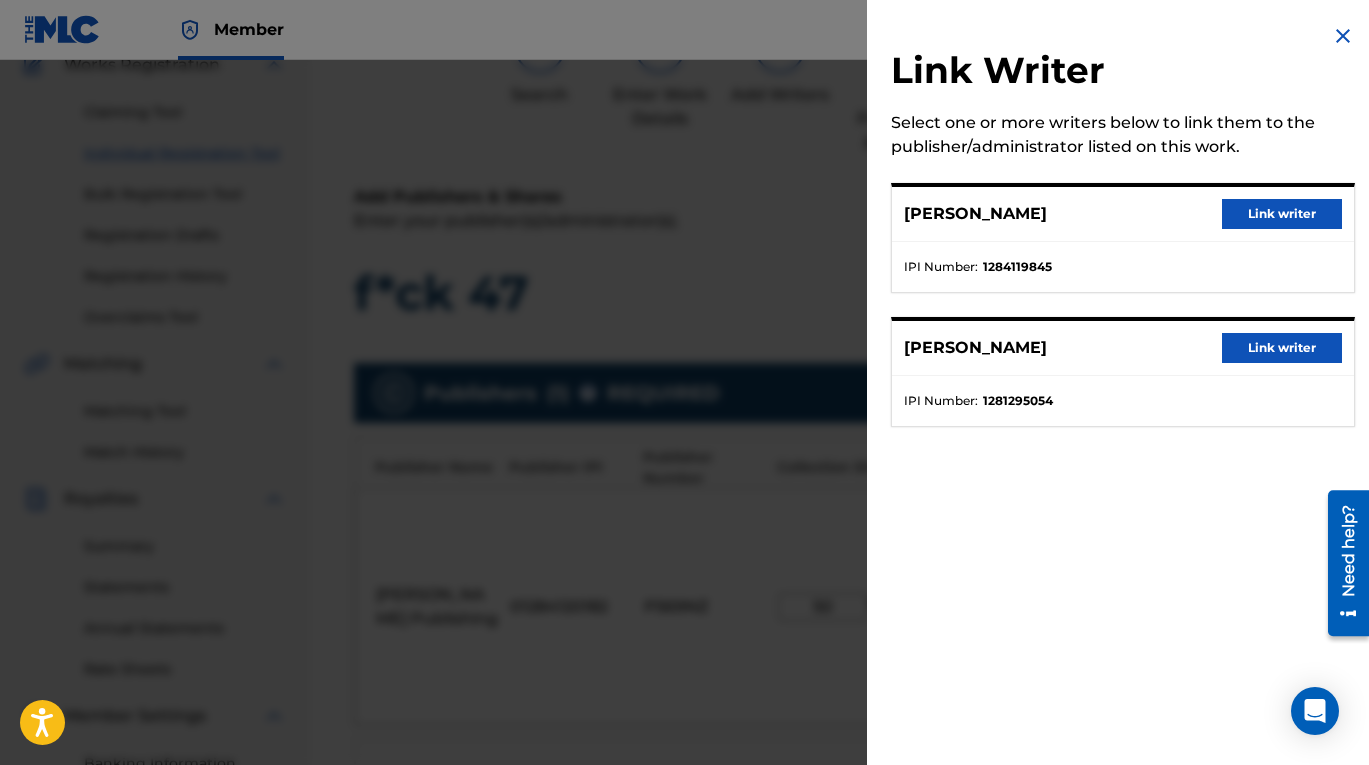 click on "Link writer" at bounding box center [1282, 214] 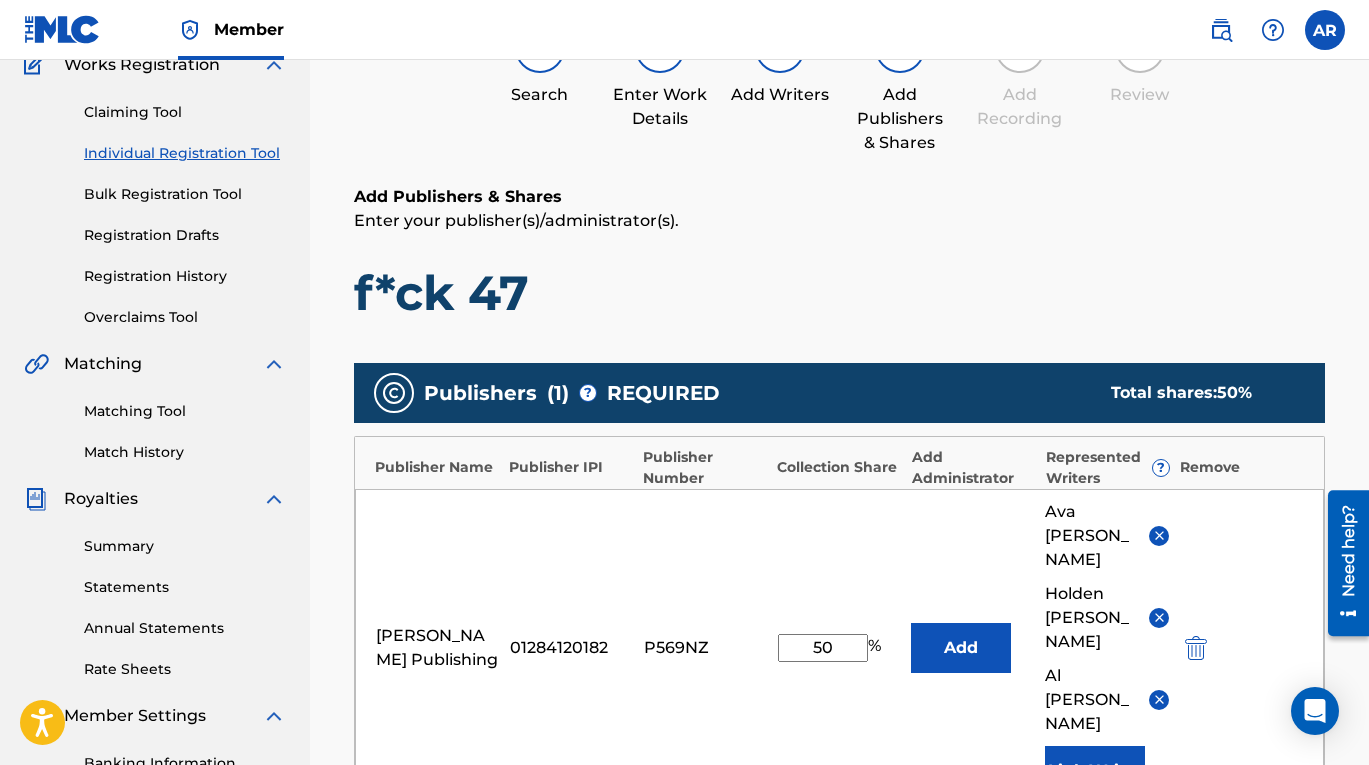 click on "Link Writer" at bounding box center [1095, 771] 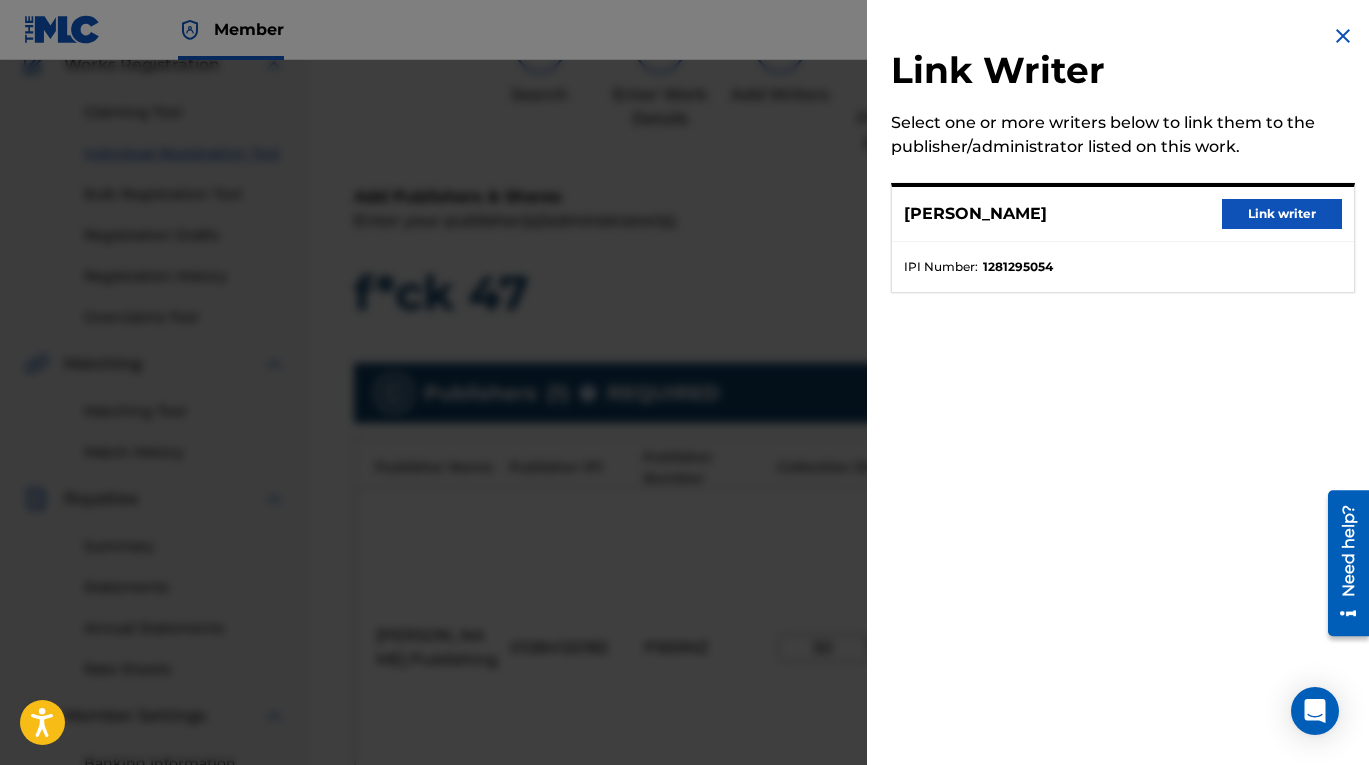 click on "Link writer" at bounding box center (1282, 214) 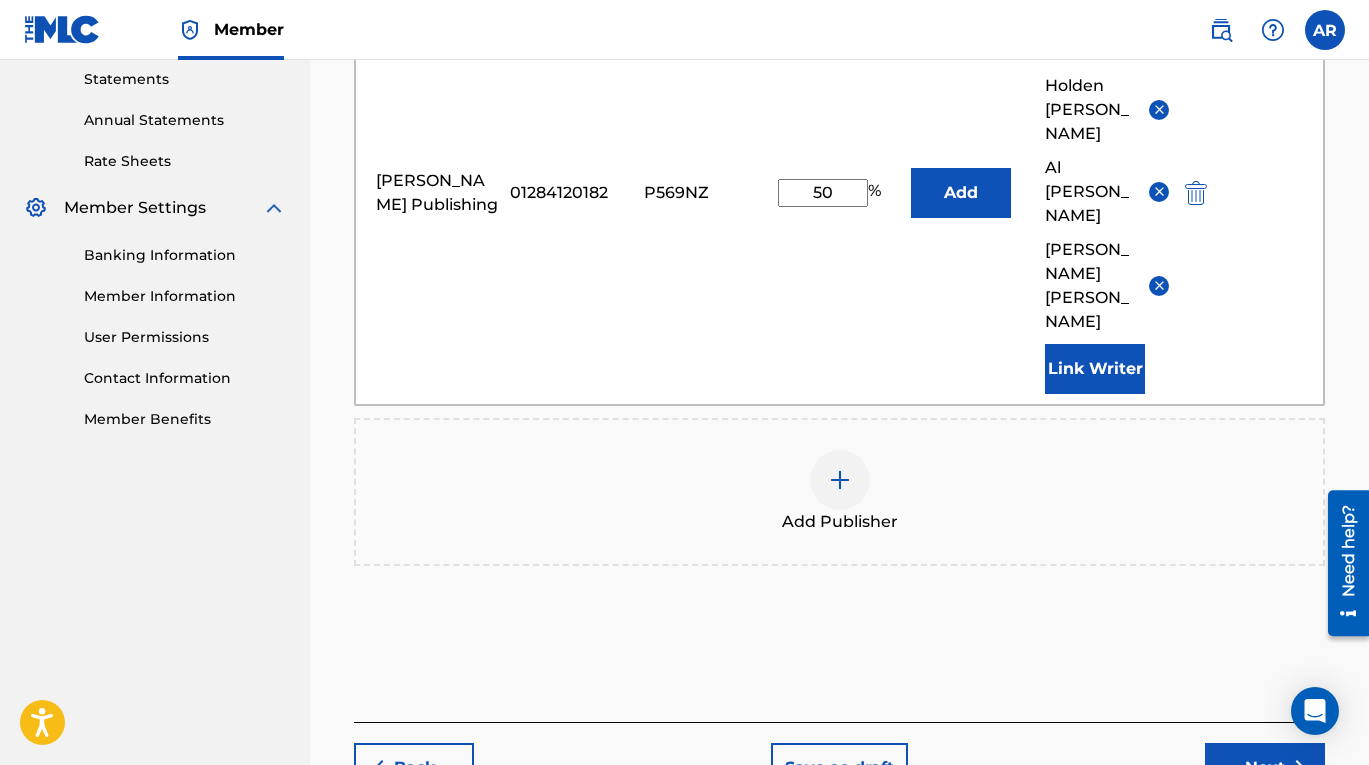 click on "Next" at bounding box center (1265, 768) 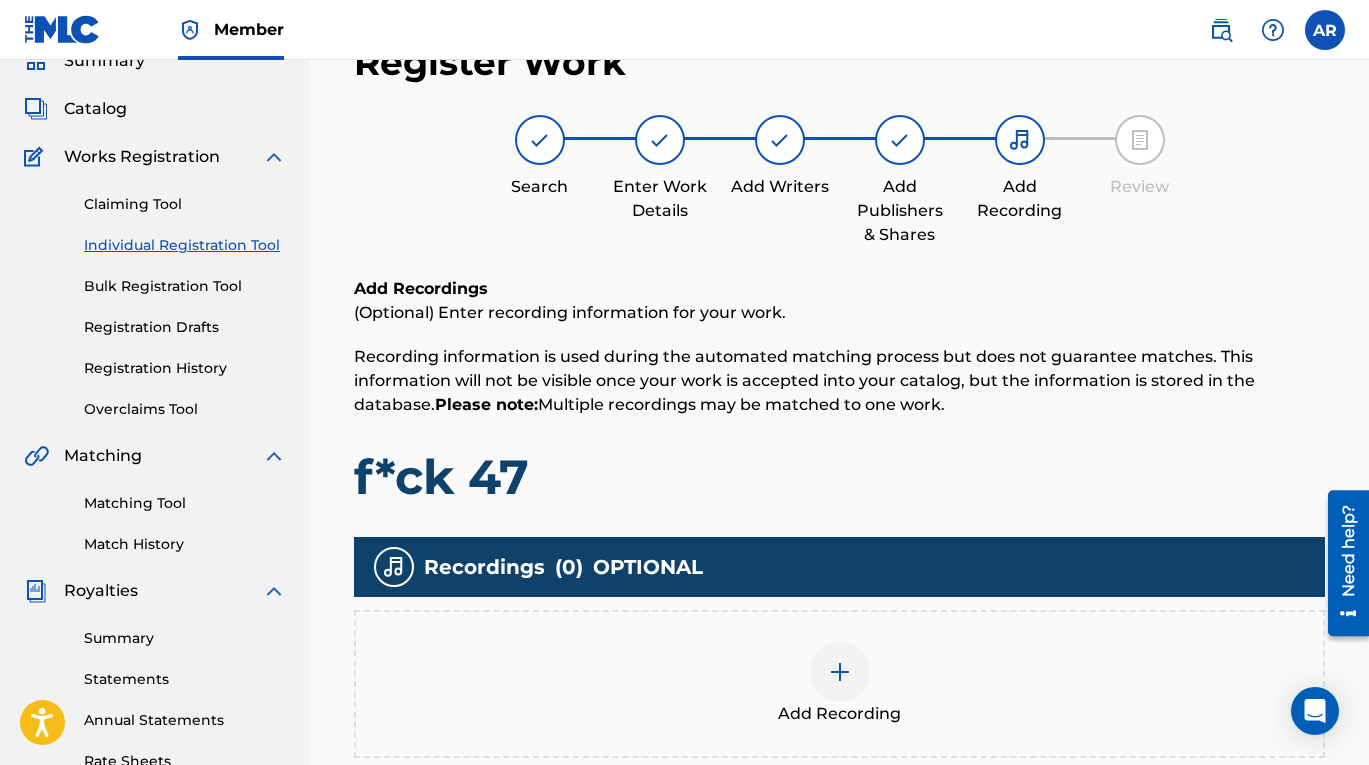 scroll, scrollTop: 475, scrollLeft: 0, axis: vertical 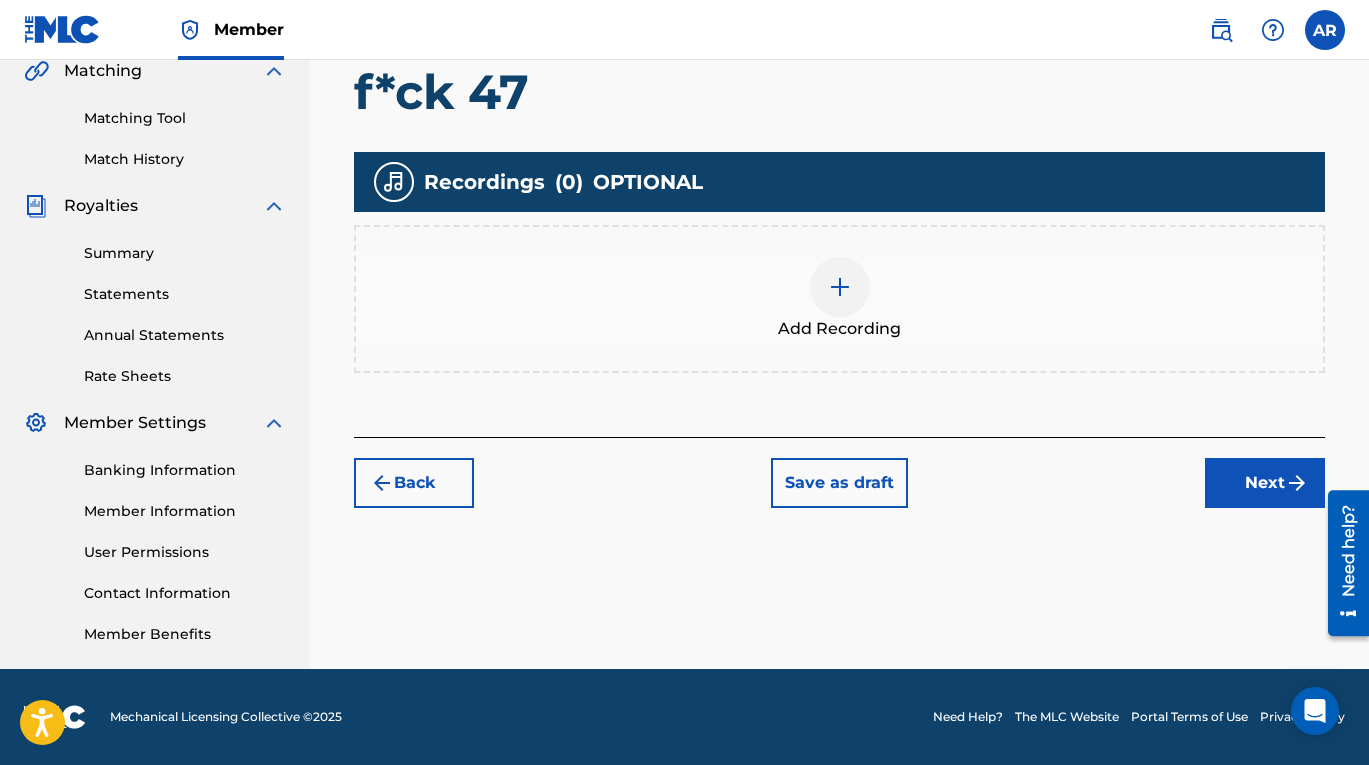 click on "Next" at bounding box center [1265, 483] 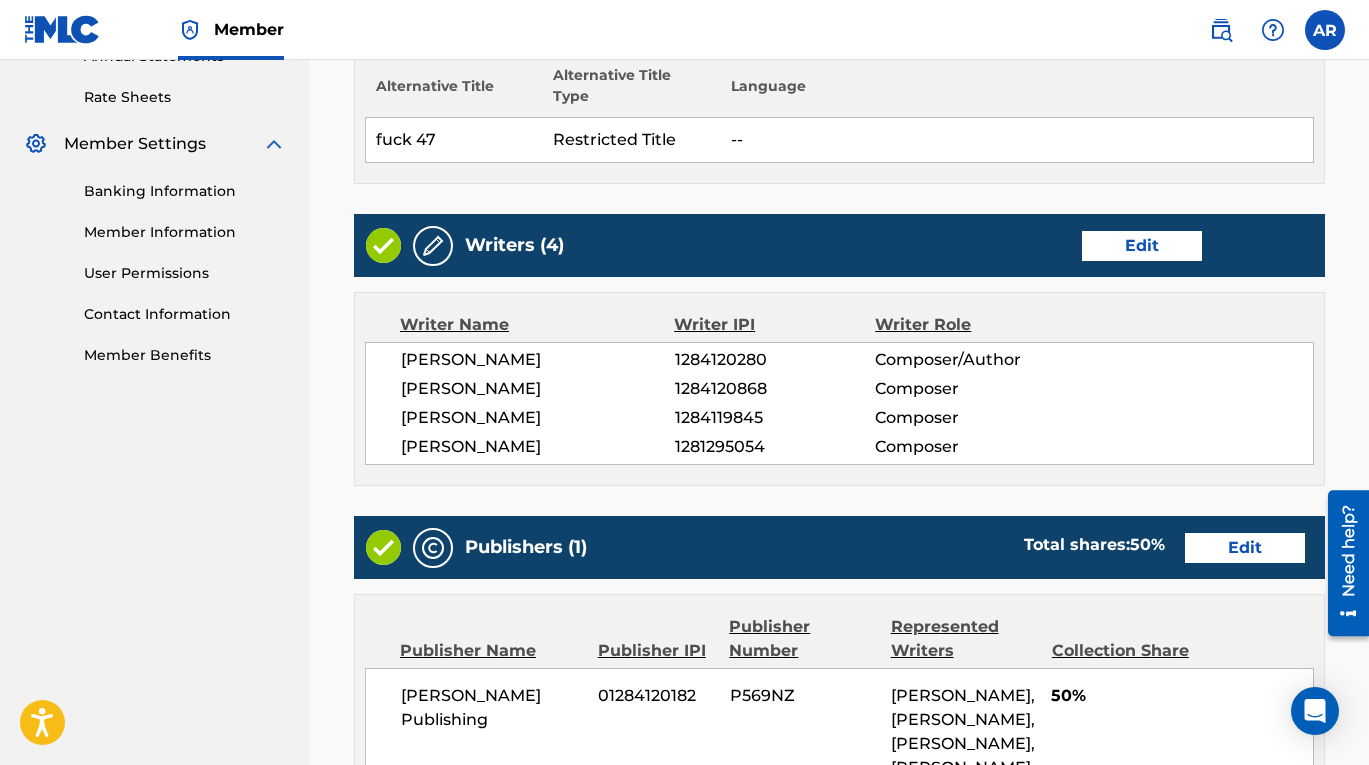 scroll, scrollTop: 1178, scrollLeft: 0, axis: vertical 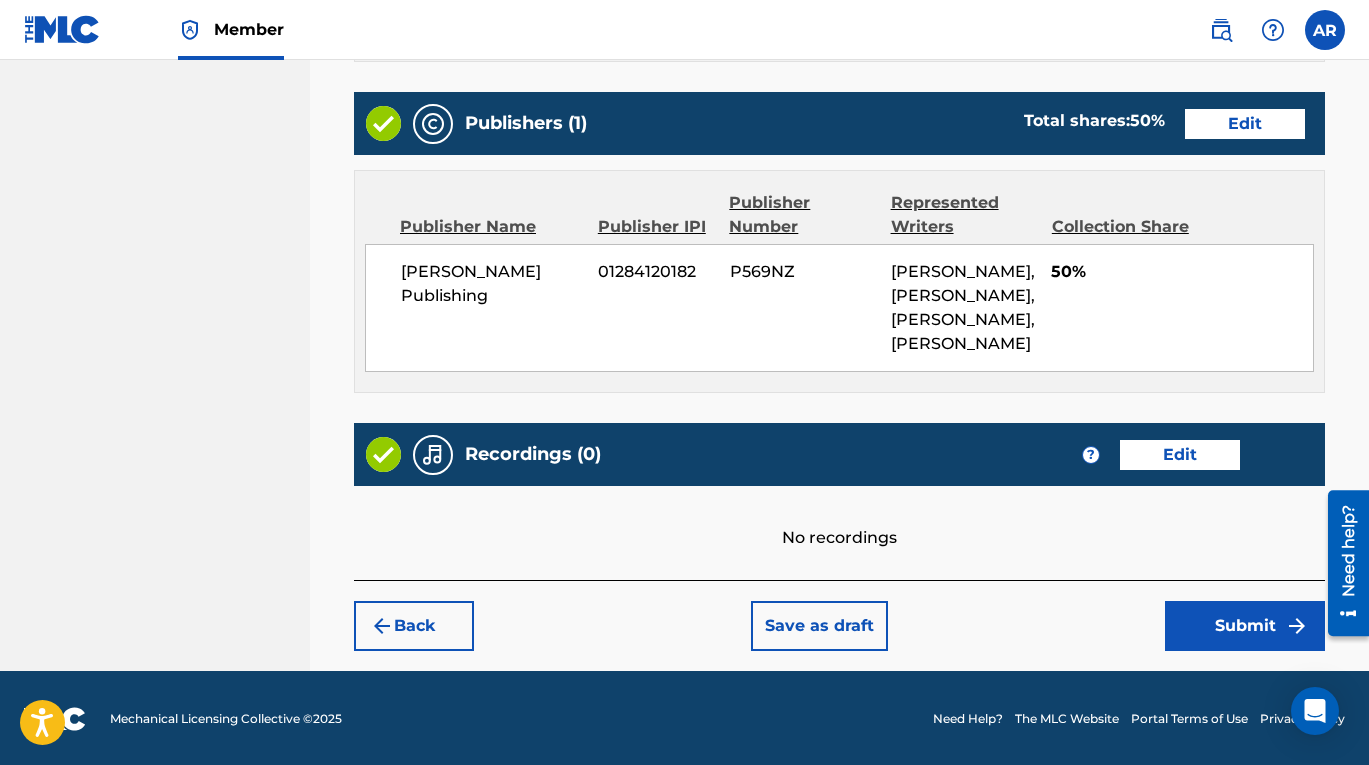click on "Submit" at bounding box center (1245, 626) 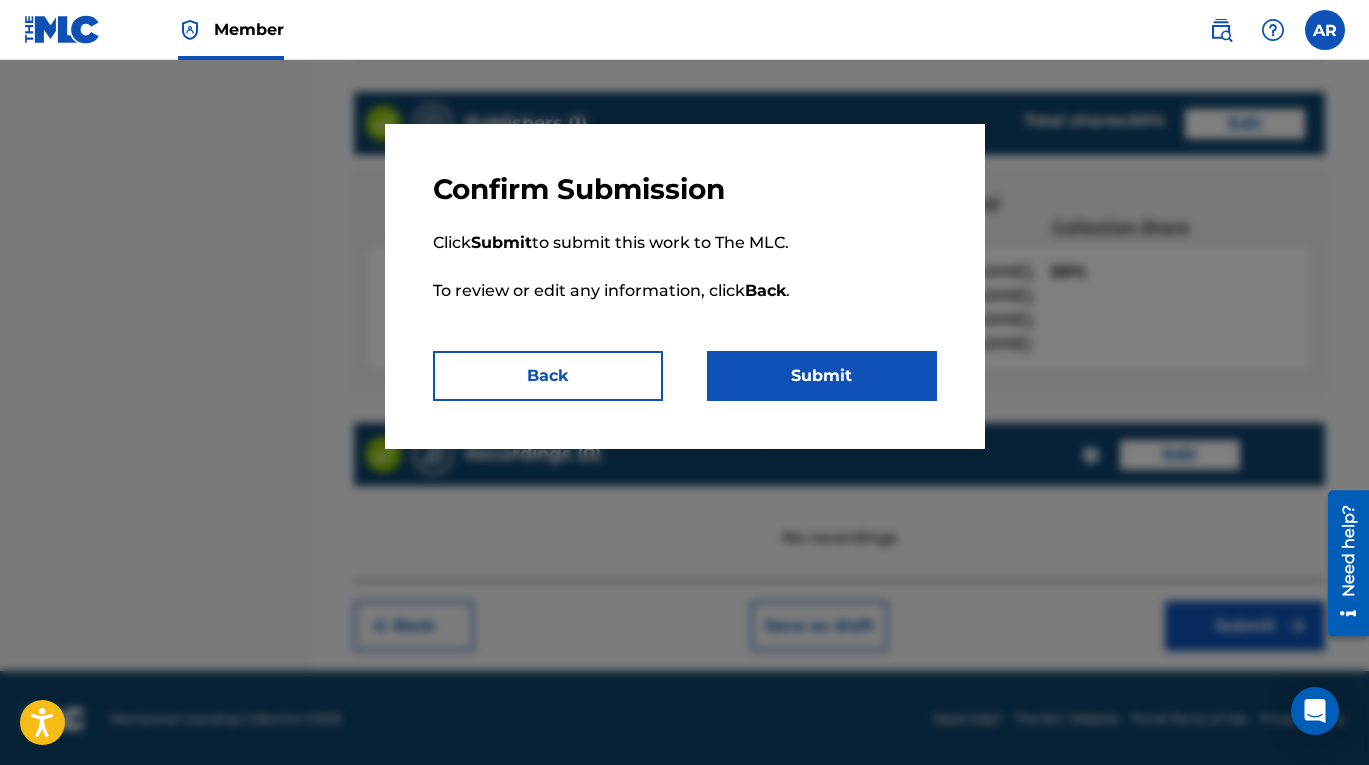 click on "Submit" at bounding box center (822, 376) 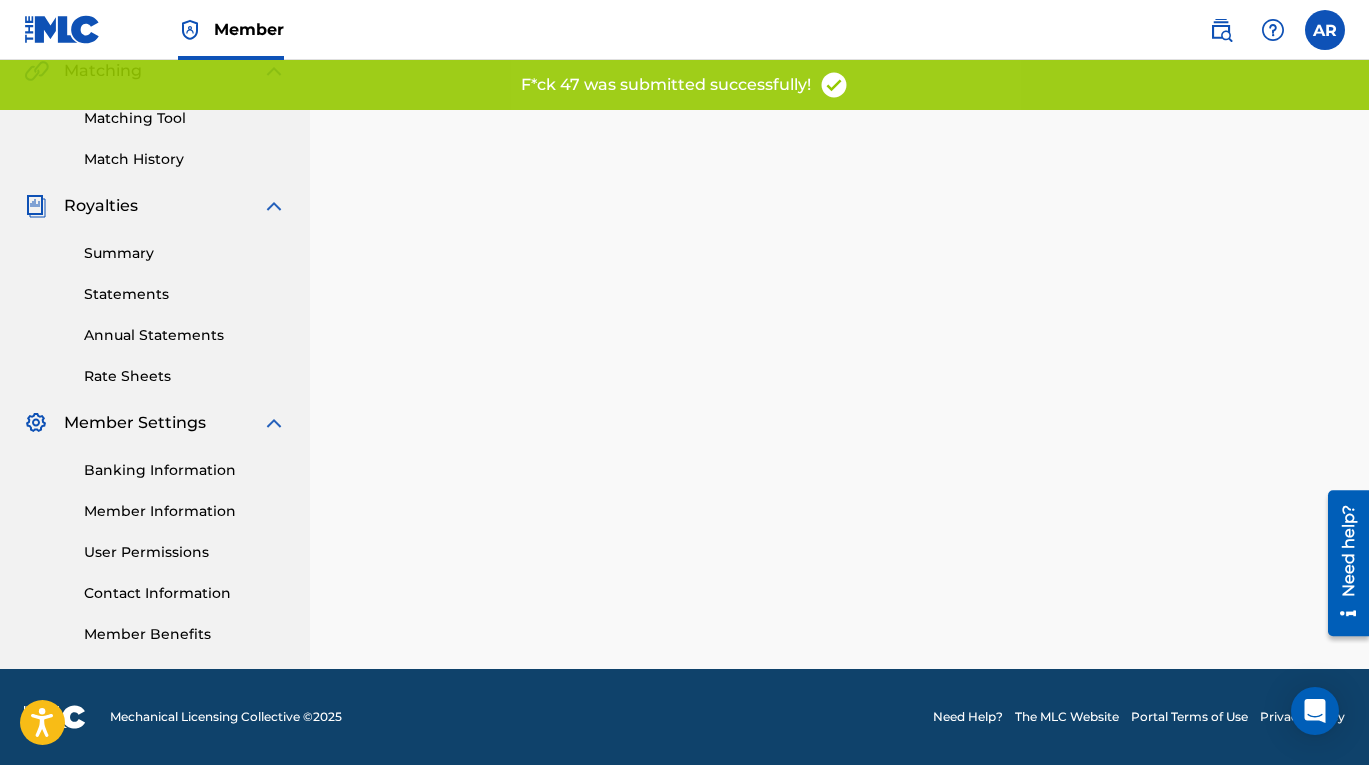 scroll, scrollTop: 0, scrollLeft: 0, axis: both 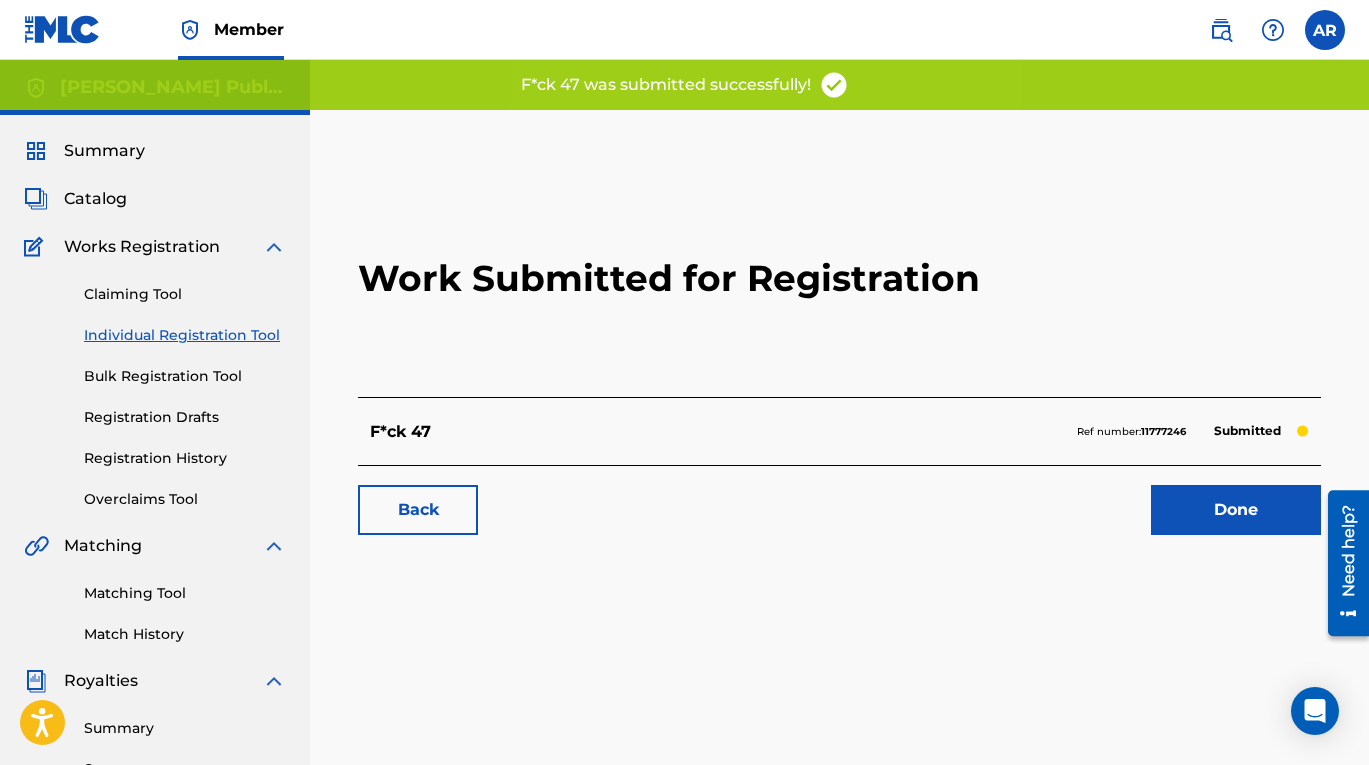 click on "Done" at bounding box center (1236, 510) 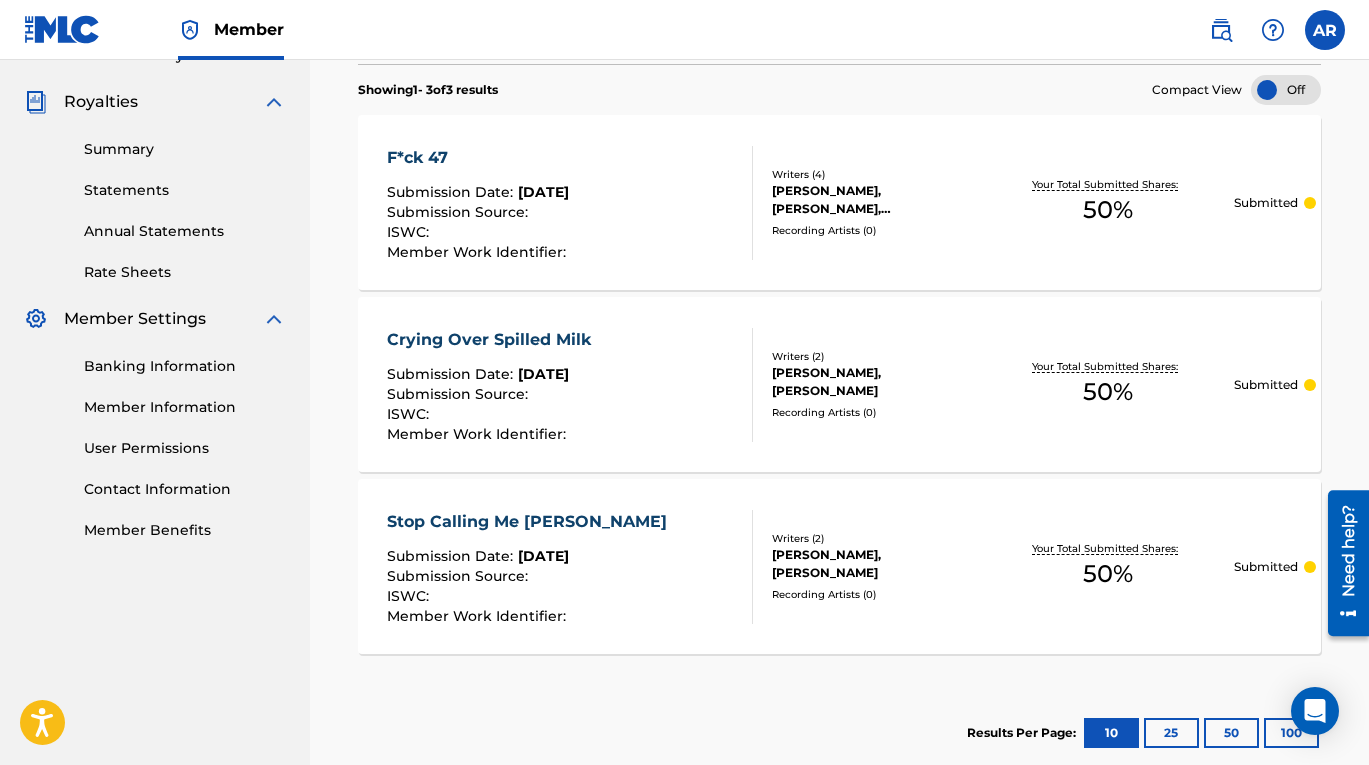 scroll, scrollTop: 639, scrollLeft: 0, axis: vertical 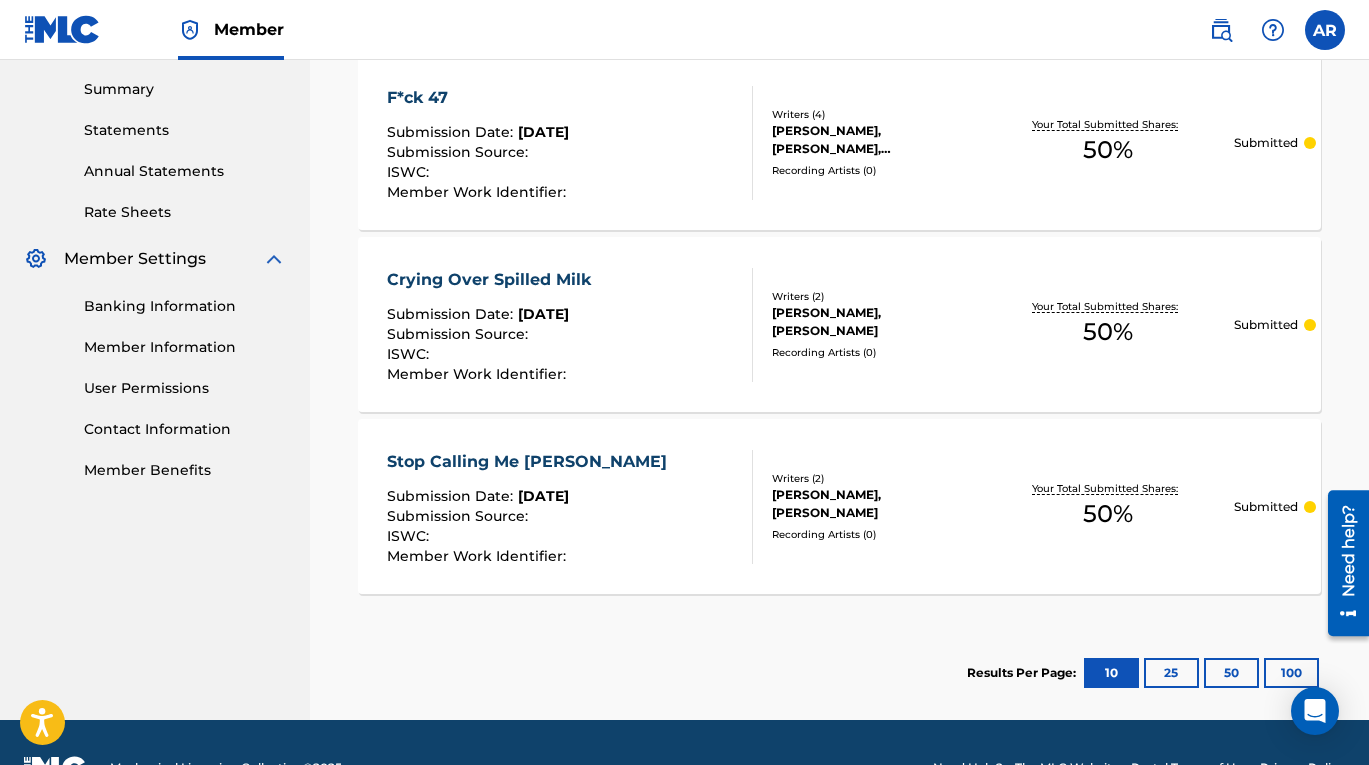 click on "Stop Calling Me [PERSON_NAME]" at bounding box center (532, 462) 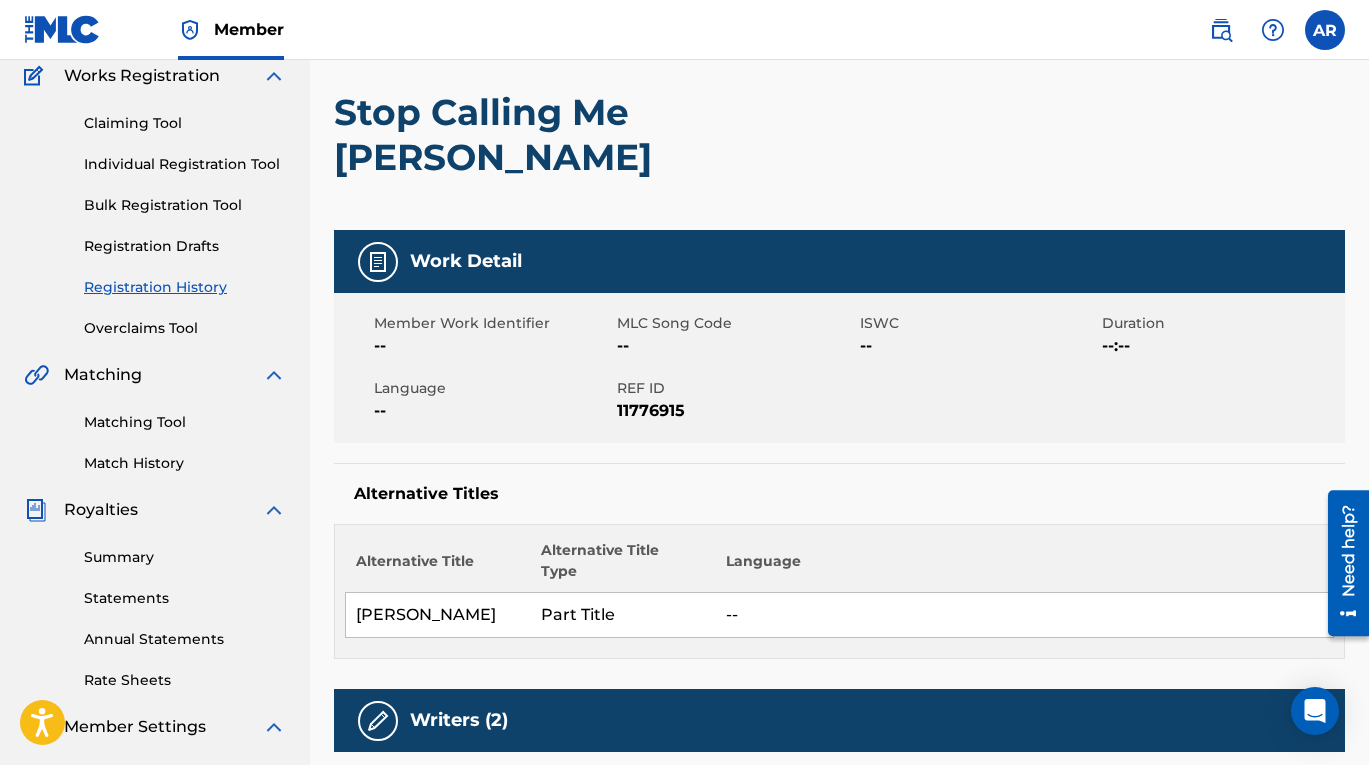 scroll, scrollTop: 158, scrollLeft: 0, axis: vertical 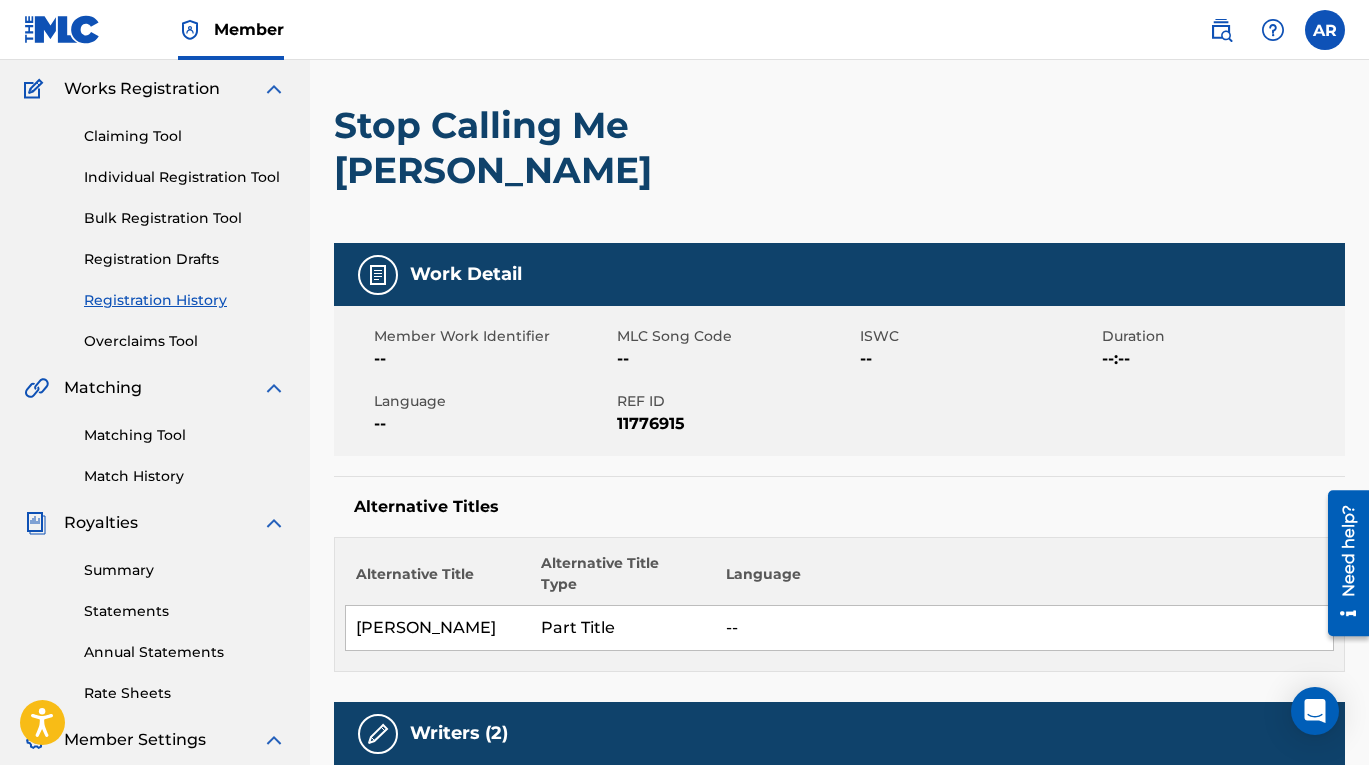 click on "Work Detail" at bounding box center (466, 274) 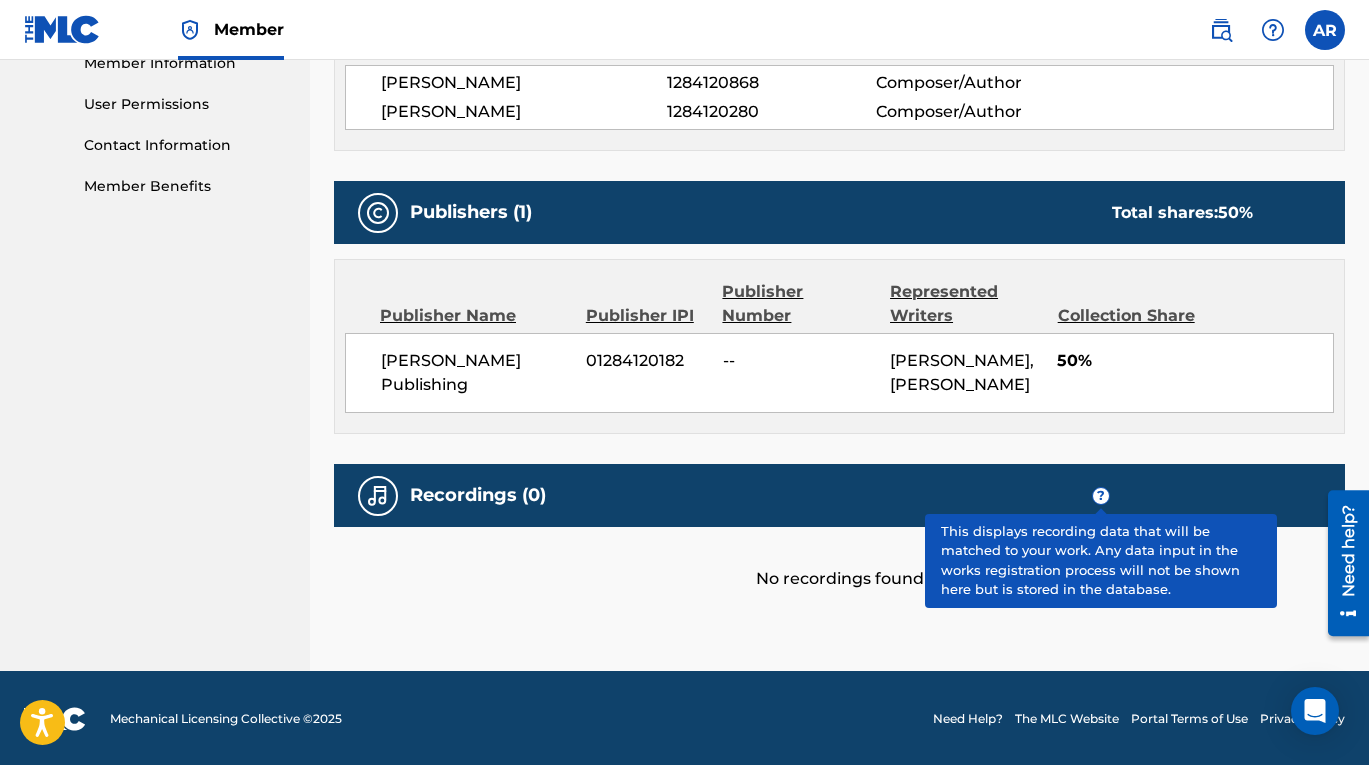 click on "?" at bounding box center (1101, 496) 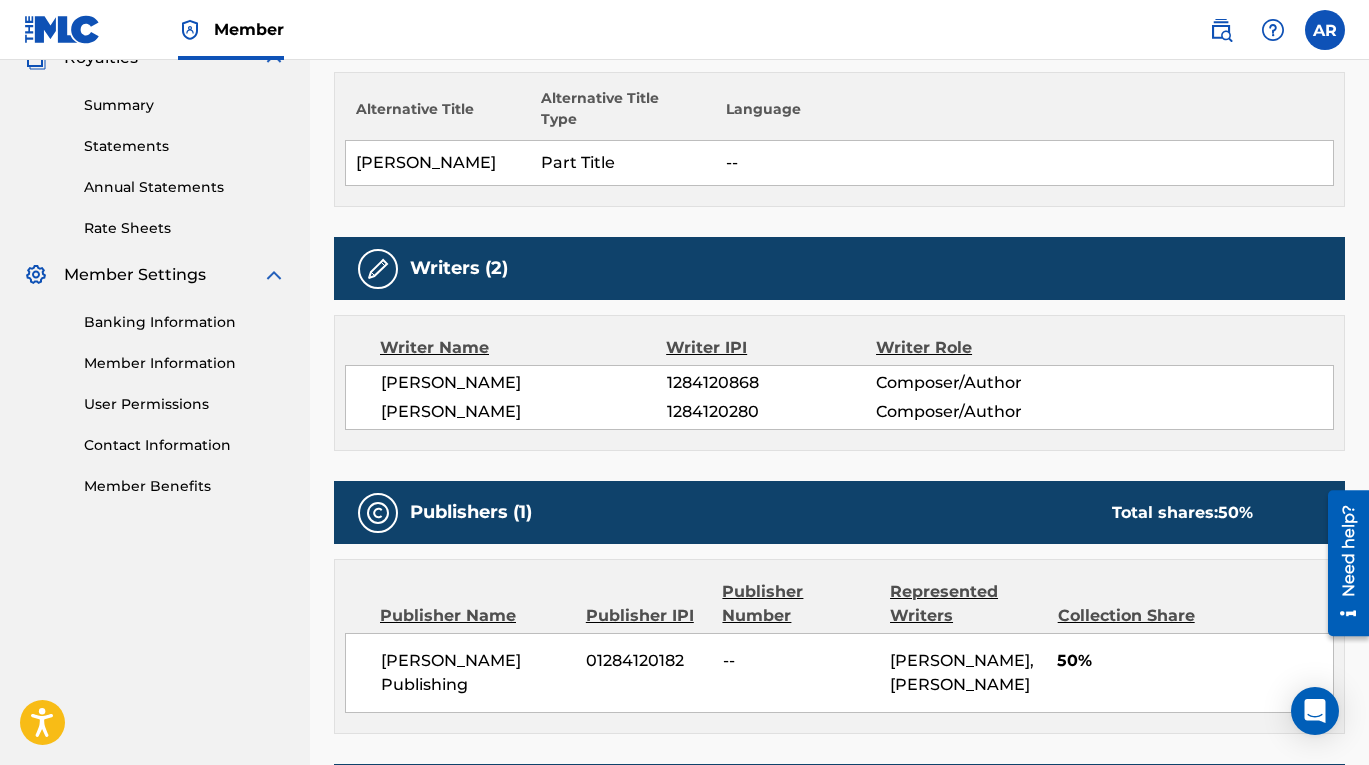 scroll, scrollTop: 0, scrollLeft: 0, axis: both 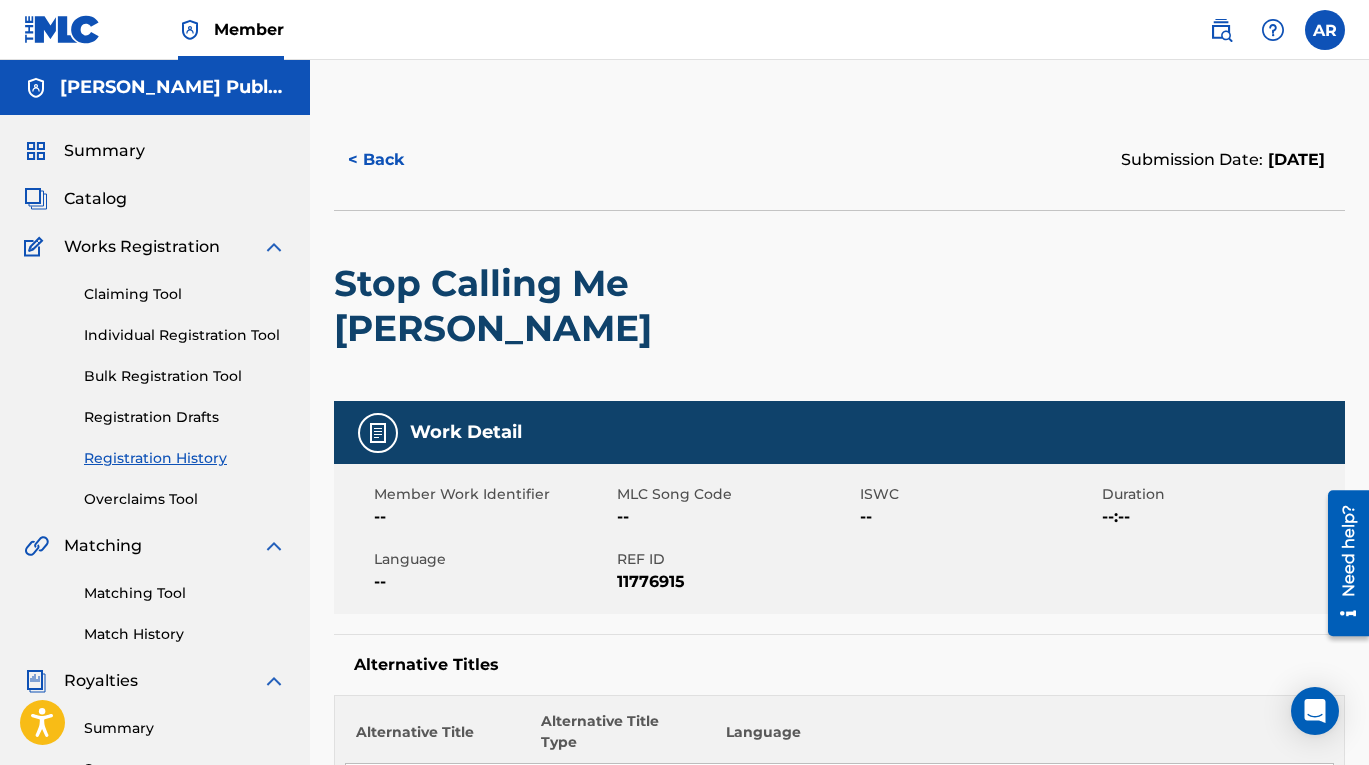 click on "< Back" at bounding box center [394, 160] 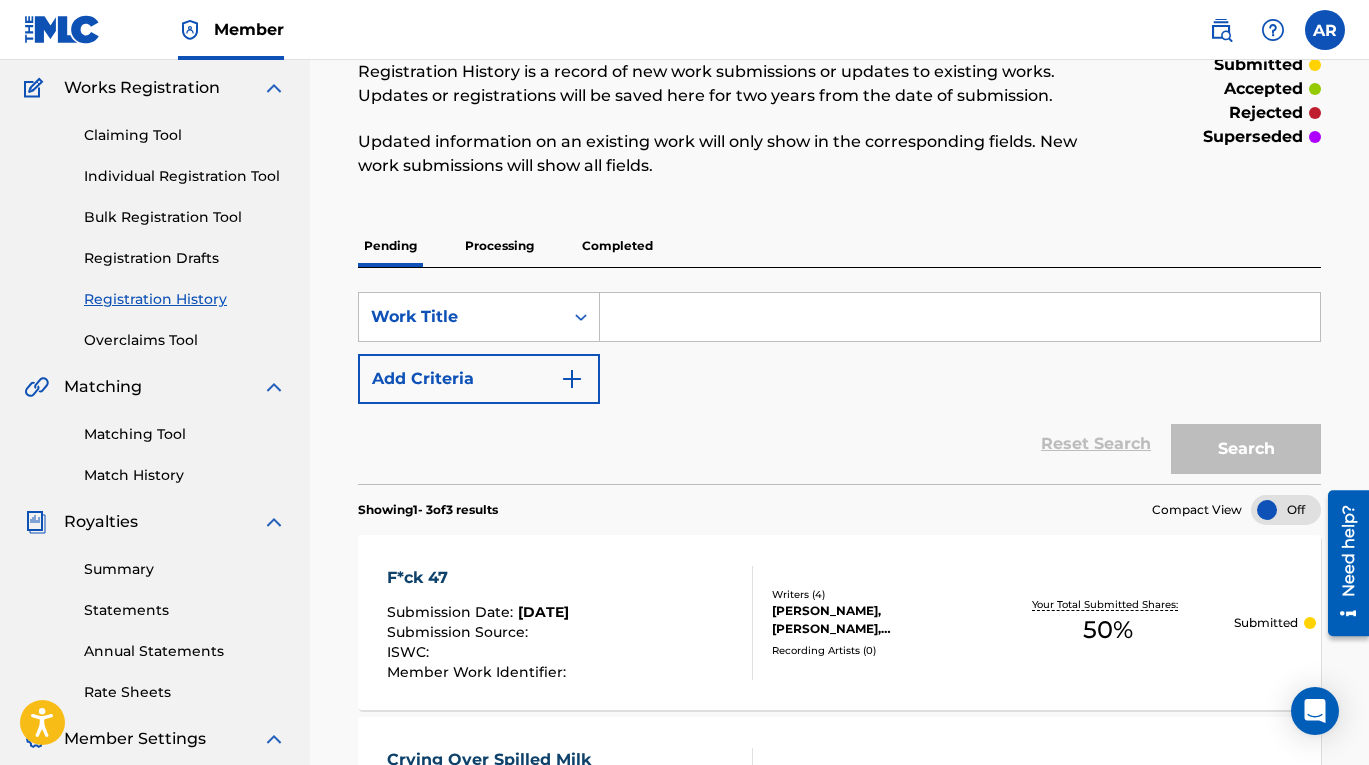 scroll, scrollTop: 0, scrollLeft: 0, axis: both 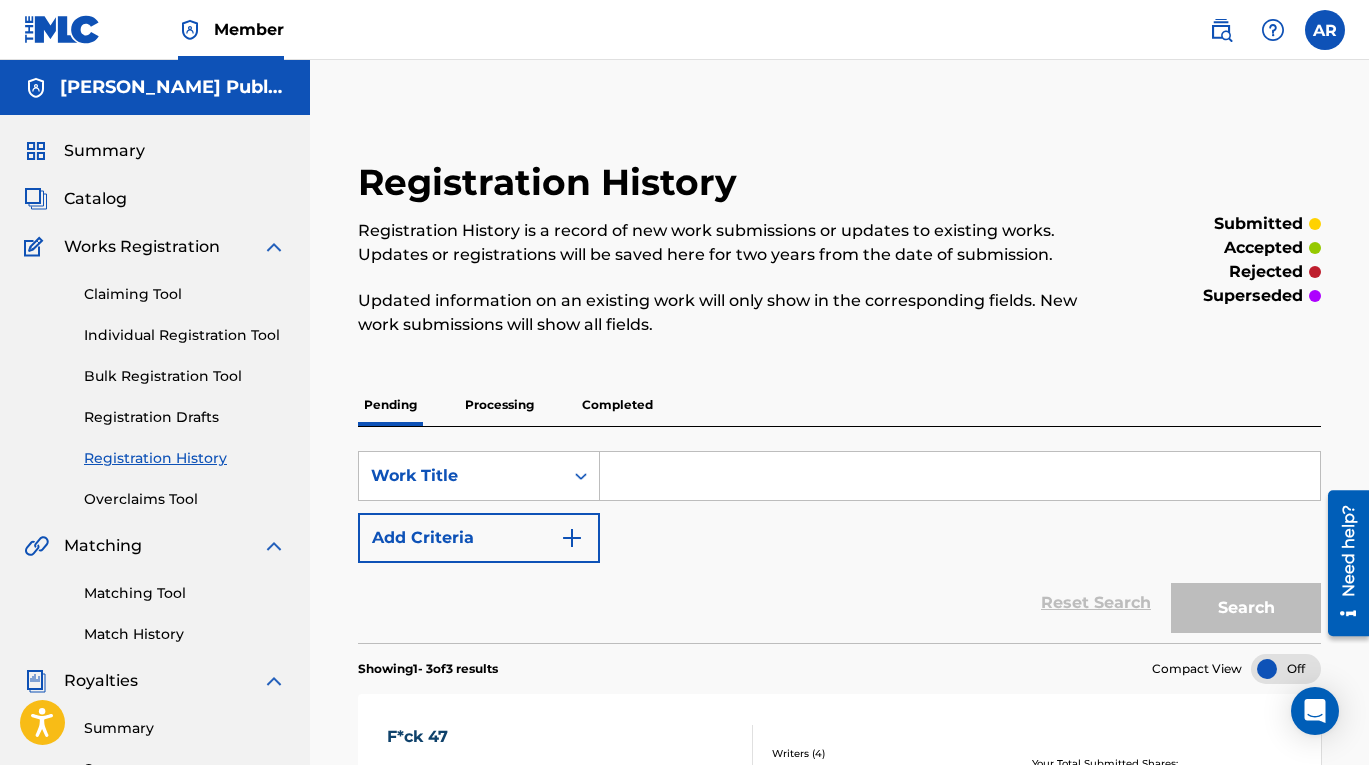 click on "SearchWithCriteria4ea3f9e7-b53f-46d7-8816-1796a3f5d3fe Work Title Add Criteria Reset Search Search" at bounding box center [839, 535] 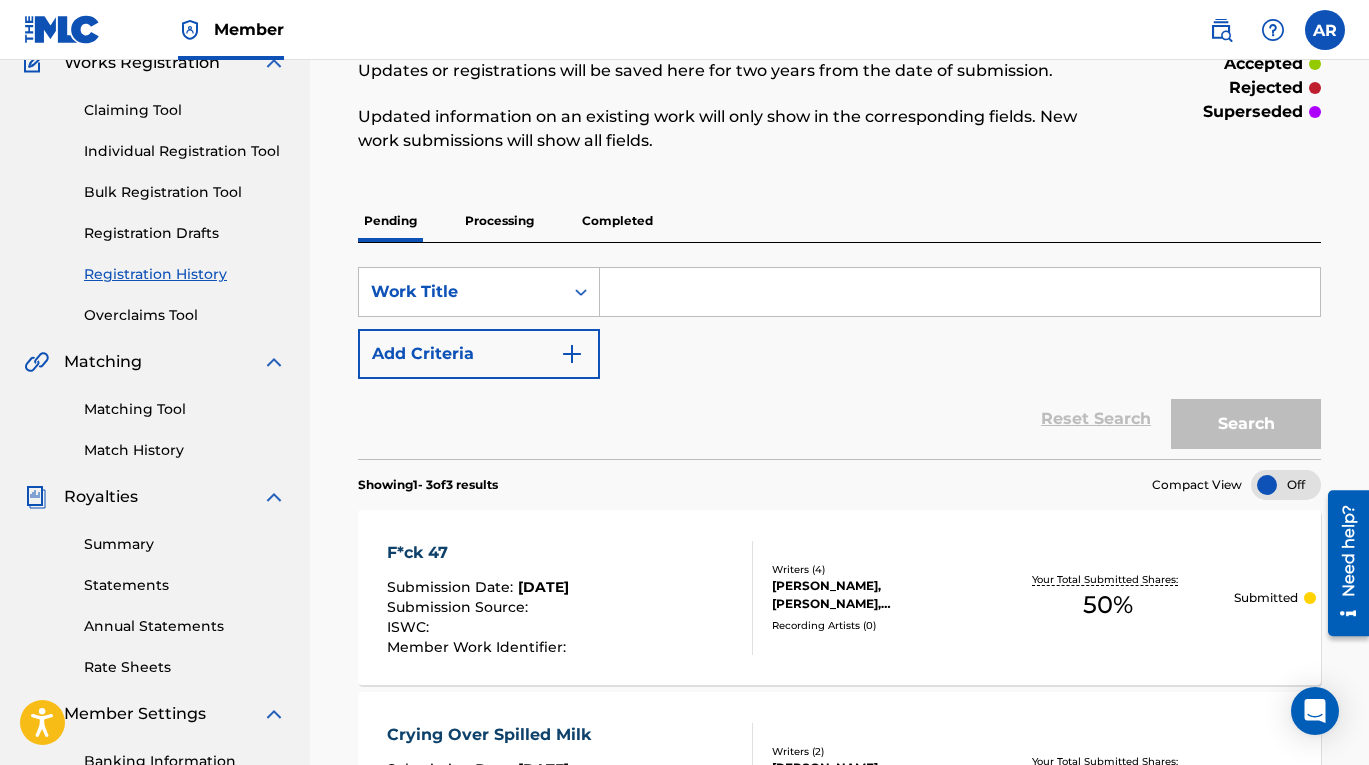 scroll, scrollTop: 690, scrollLeft: 0, axis: vertical 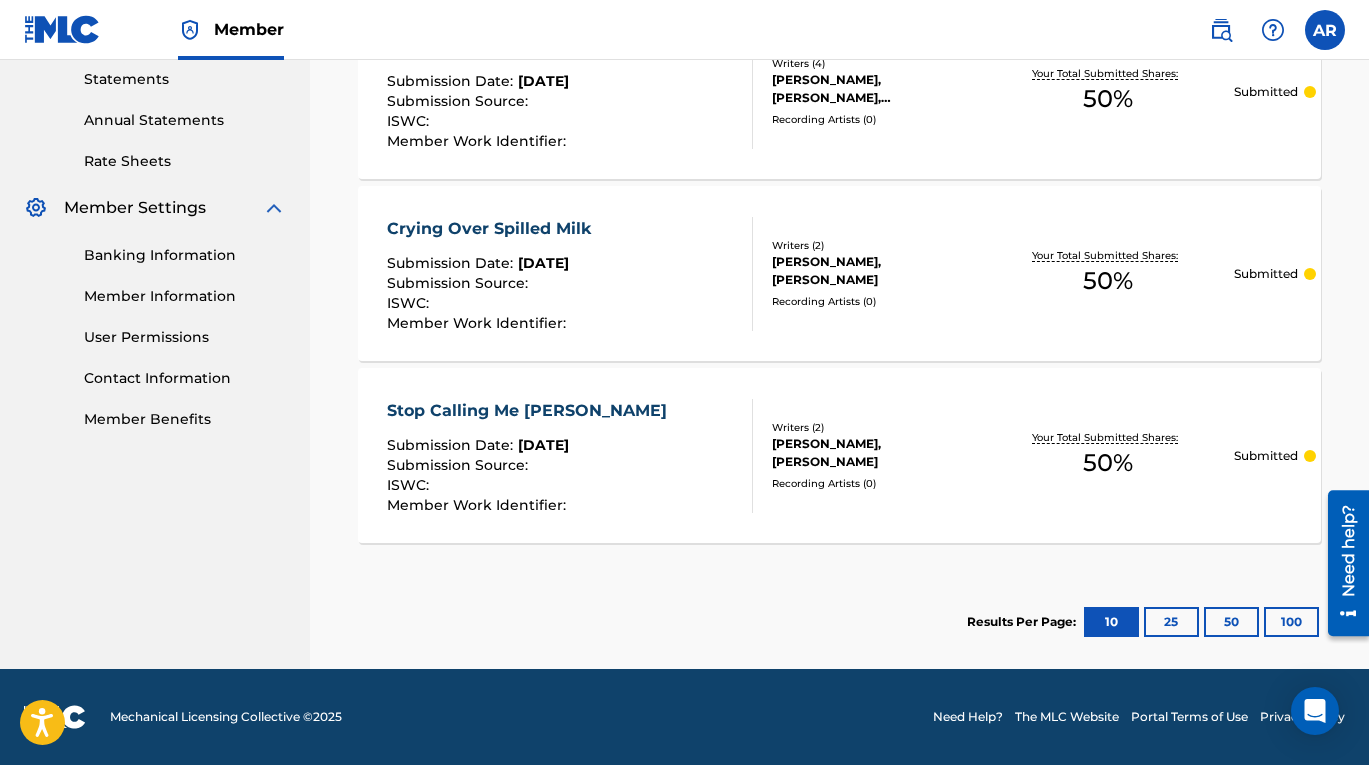 click on "25" at bounding box center (1171, 622) 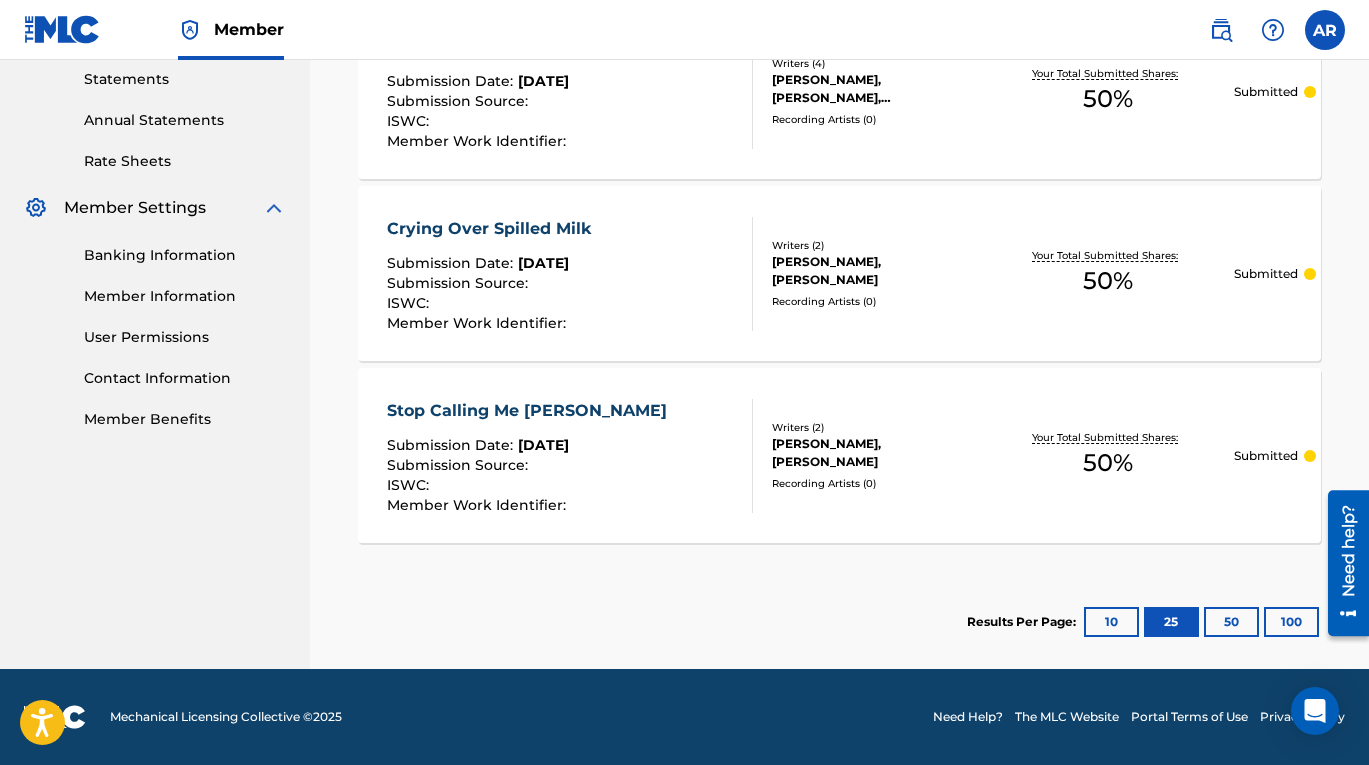 click on "10" at bounding box center (1111, 622) 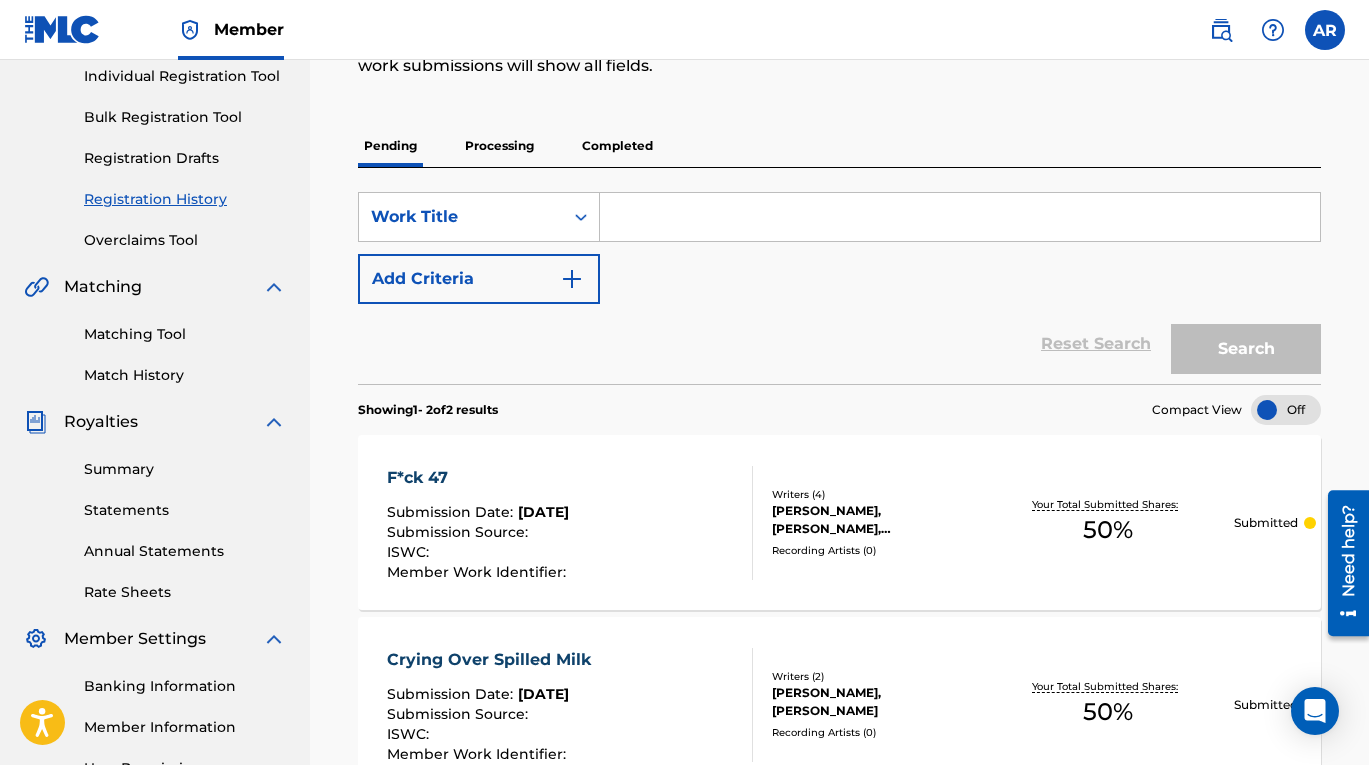 scroll, scrollTop: 0, scrollLeft: 0, axis: both 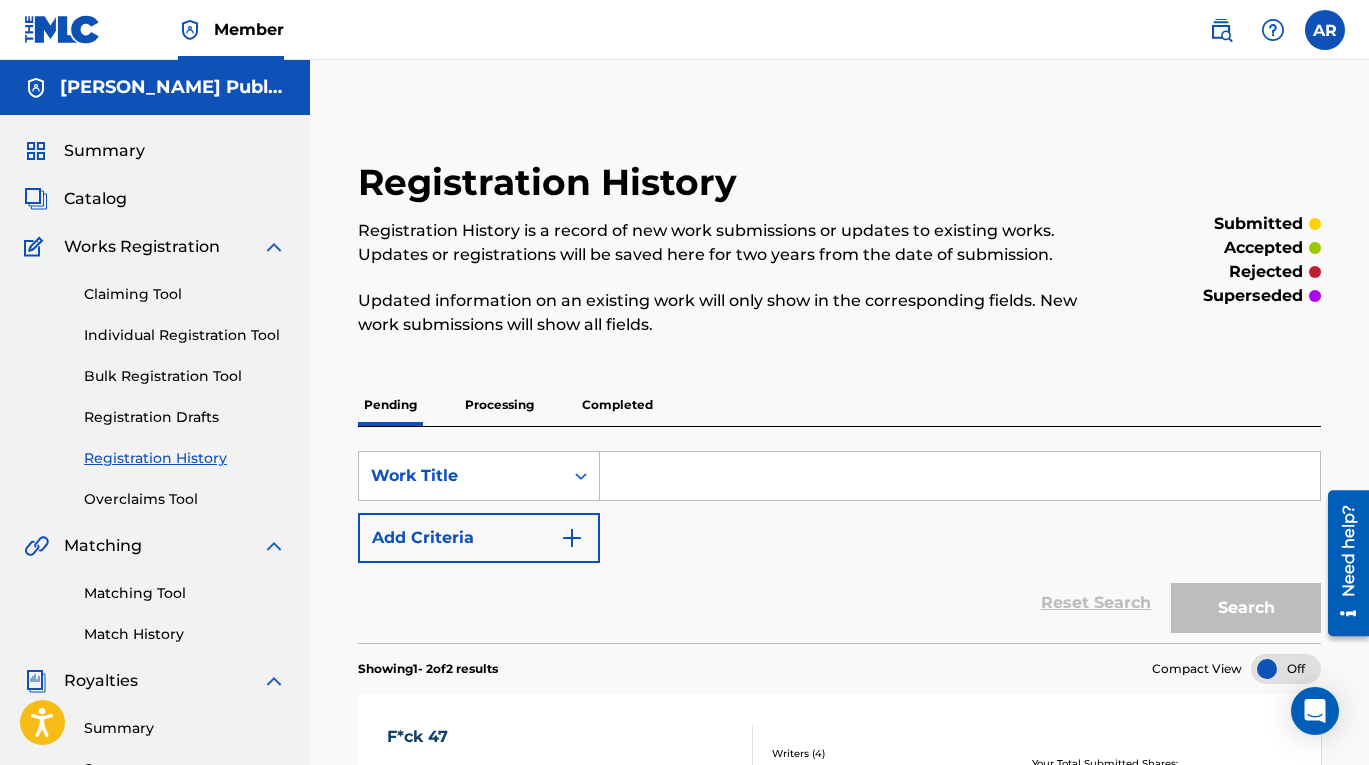 click on "Individual Registration Tool" at bounding box center [185, 335] 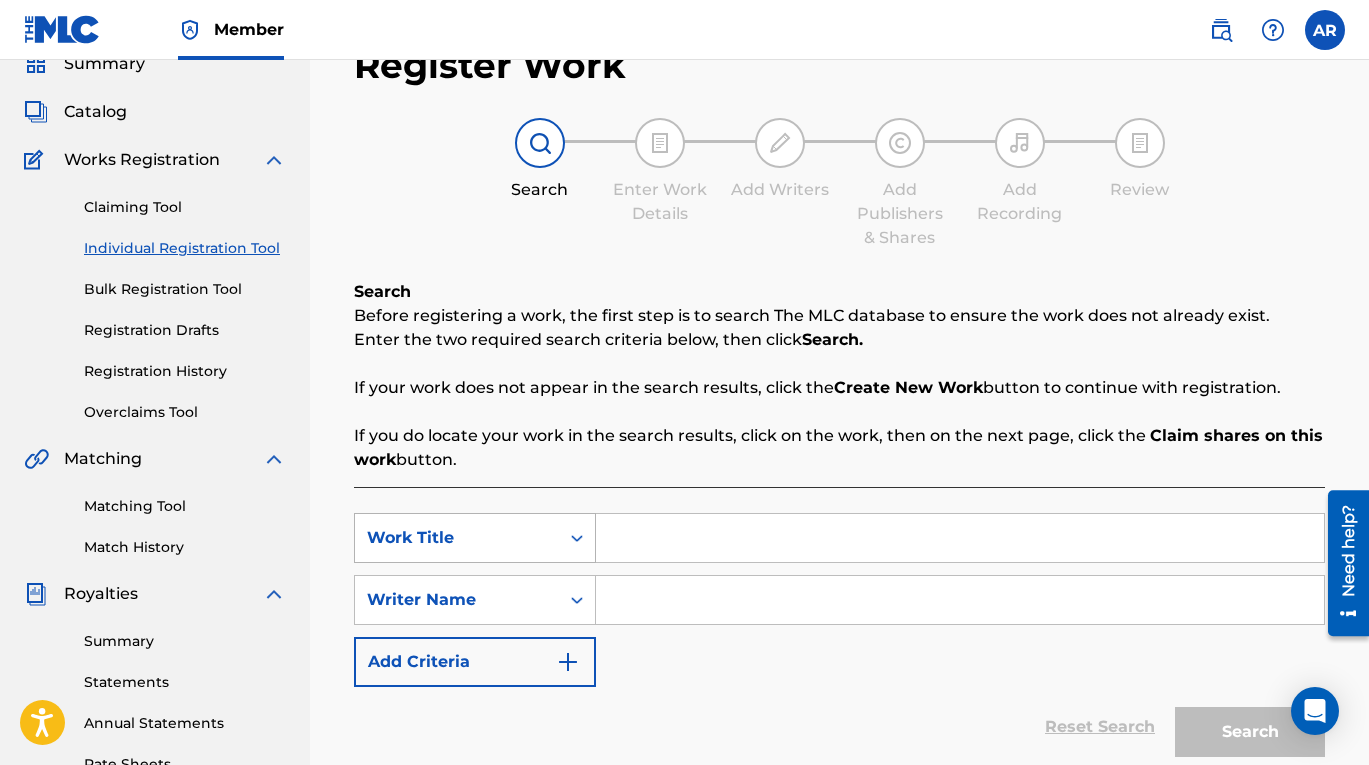 scroll, scrollTop: 200, scrollLeft: 0, axis: vertical 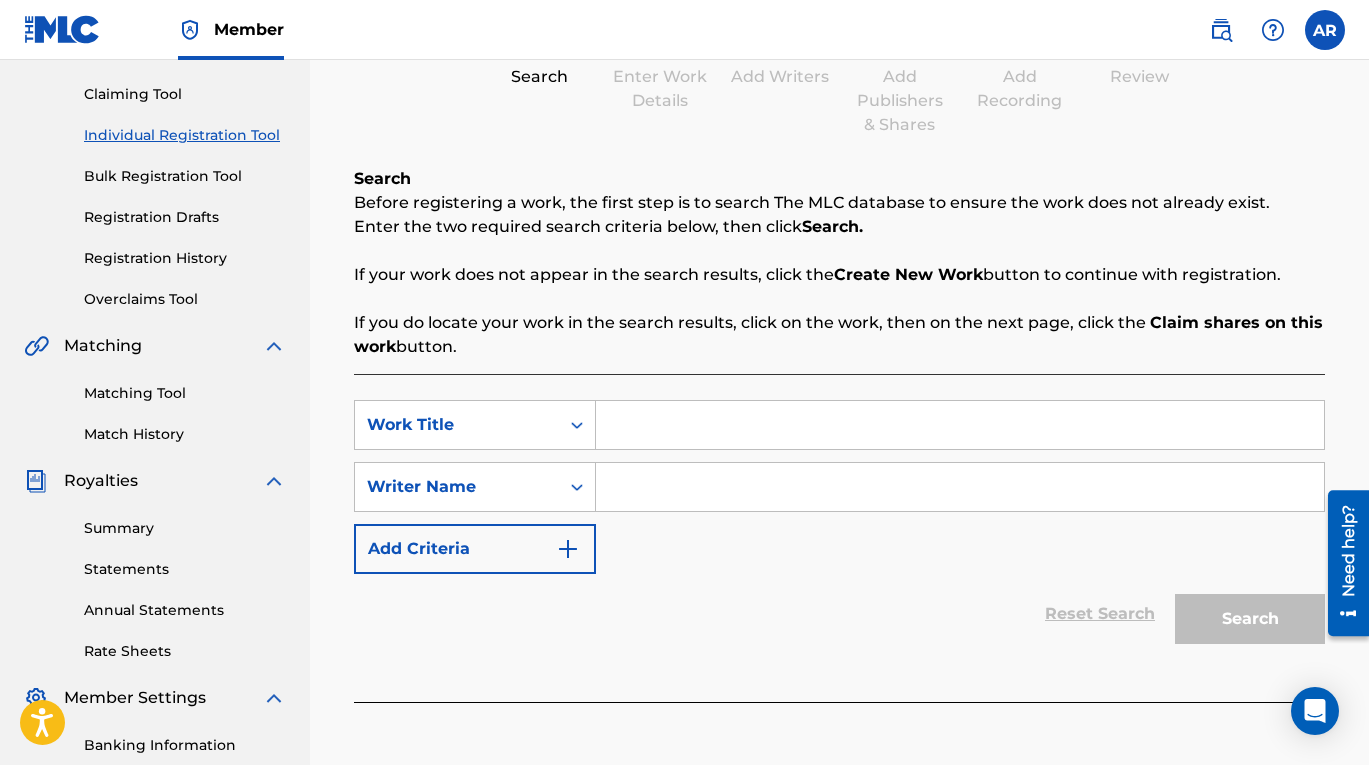 click on "SearchWithCriteria7930cc3d-dd75-4ed6-9a2c-0576be042d3d Work Title SearchWithCriteriafa04634f-6672-4a7a-9ea5-8f638e18a5d8 Writer Name Add Criteria Reset Search Search" at bounding box center (839, 538) 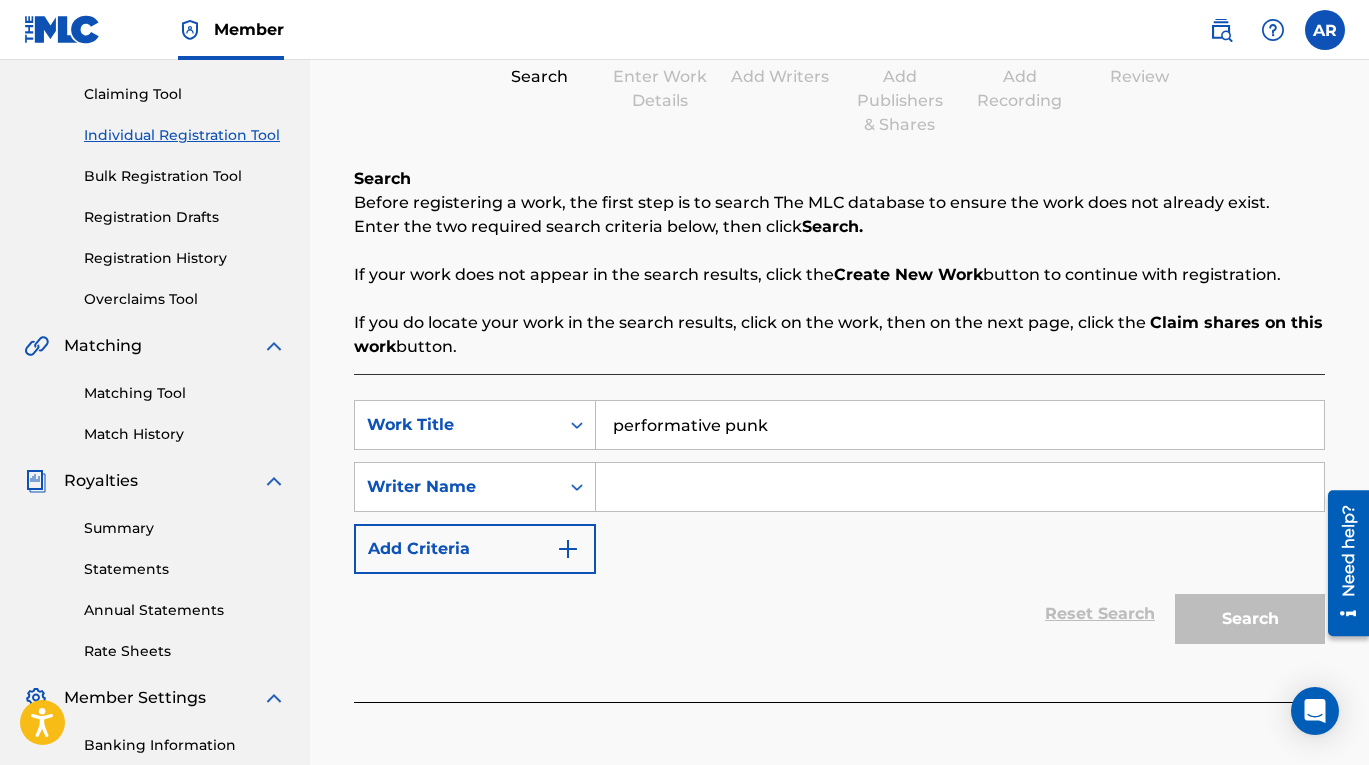 type on "performative punk" 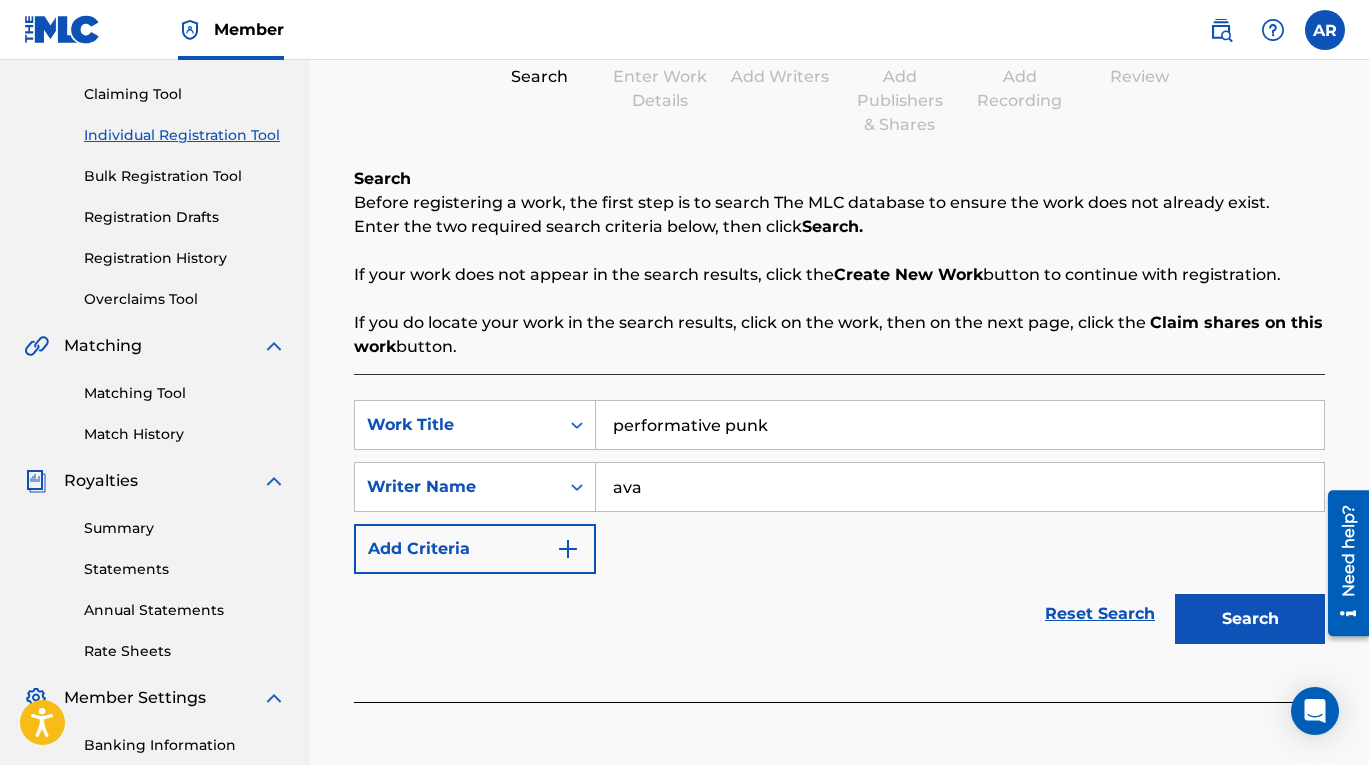 type on "[PERSON_NAME]" 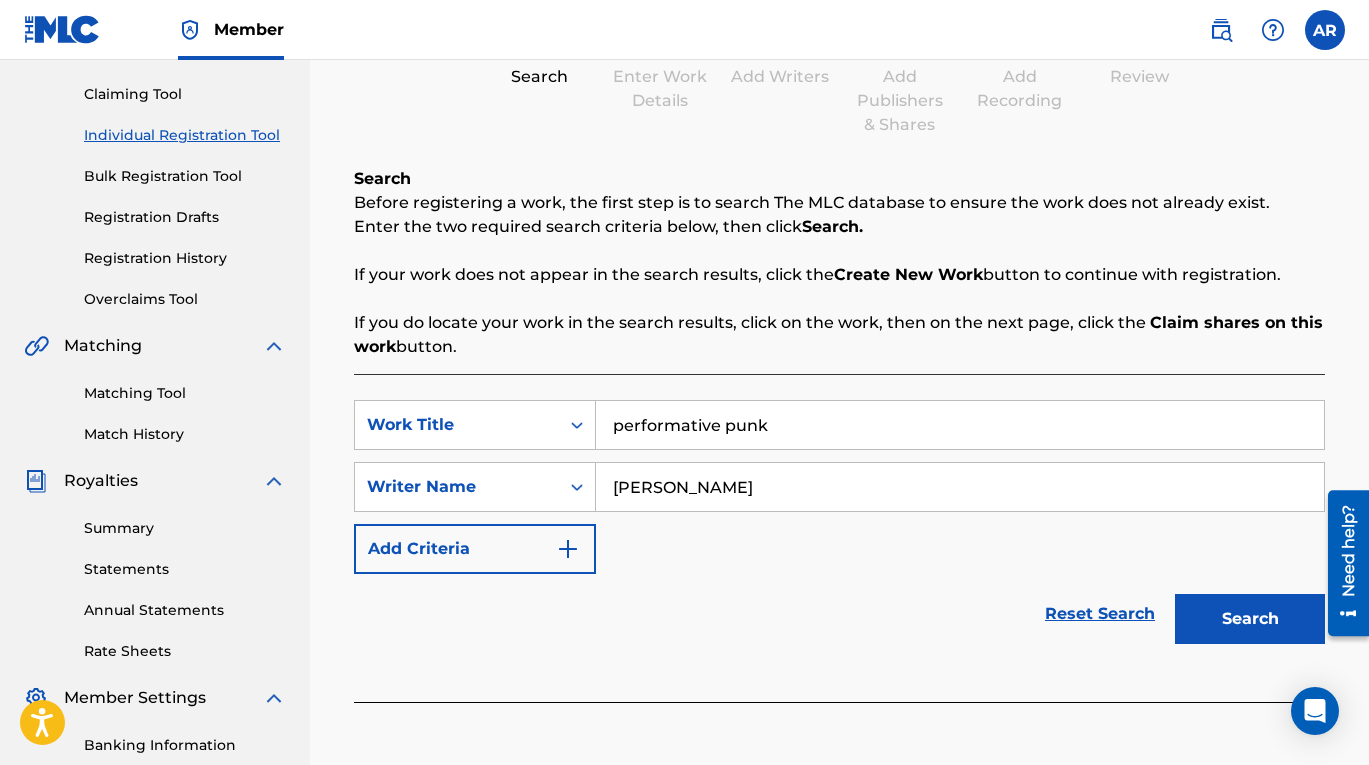 click on "Search" at bounding box center (1250, 619) 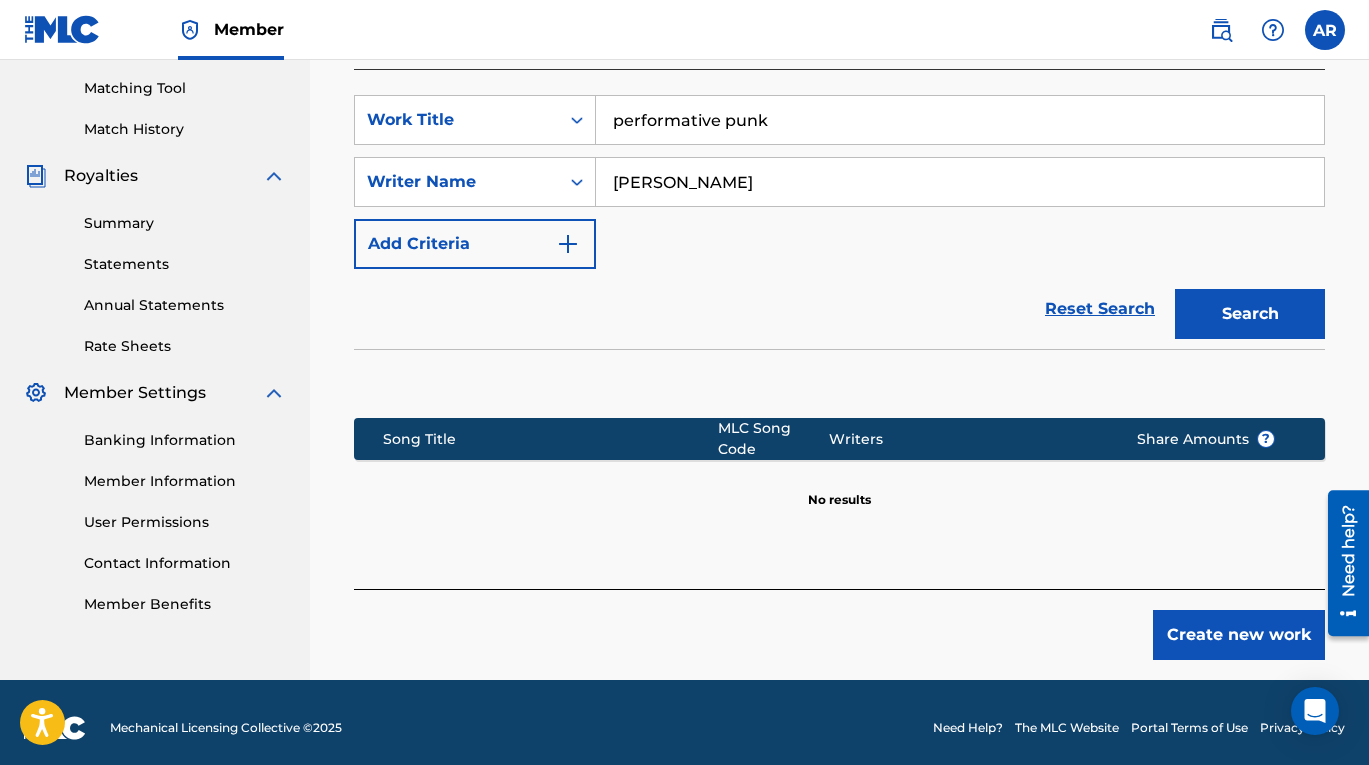 scroll, scrollTop: 516, scrollLeft: 0, axis: vertical 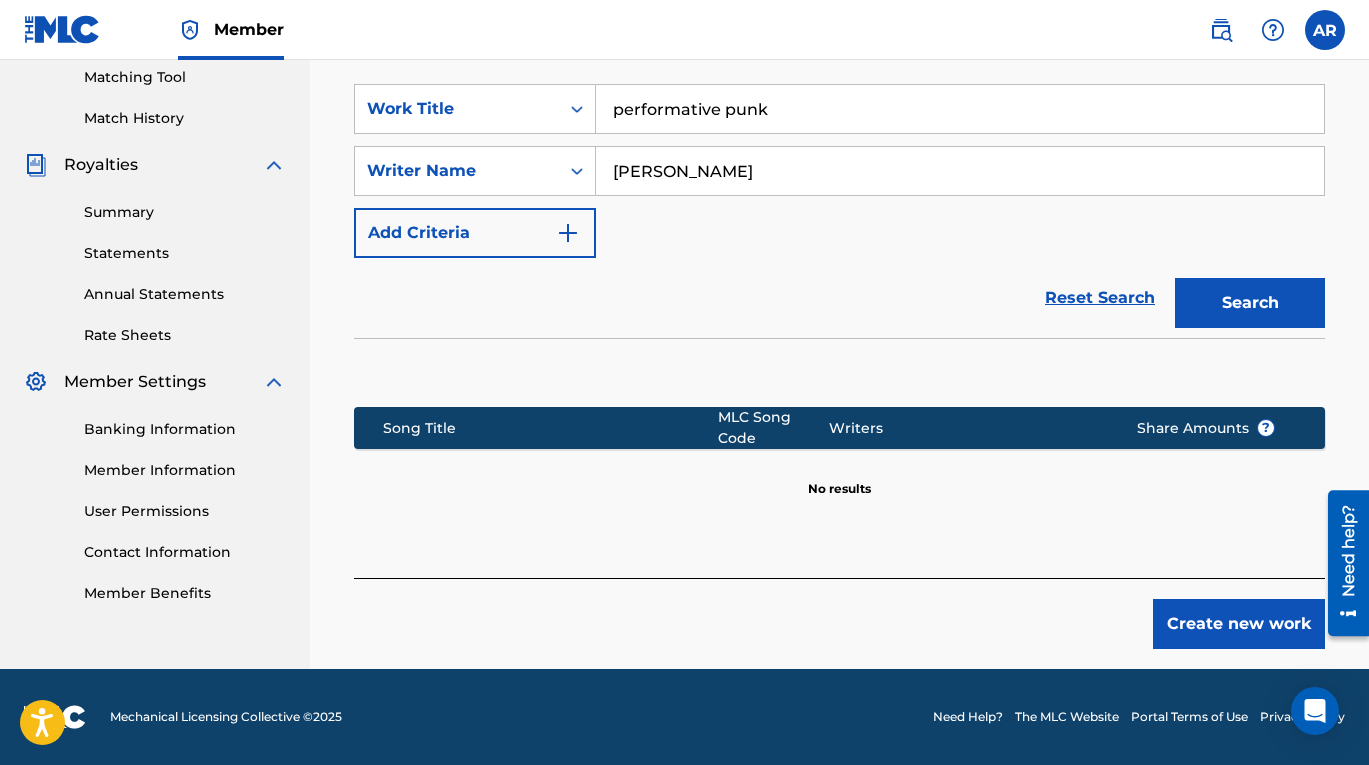click on "Create new work" at bounding box center [1239, 624] 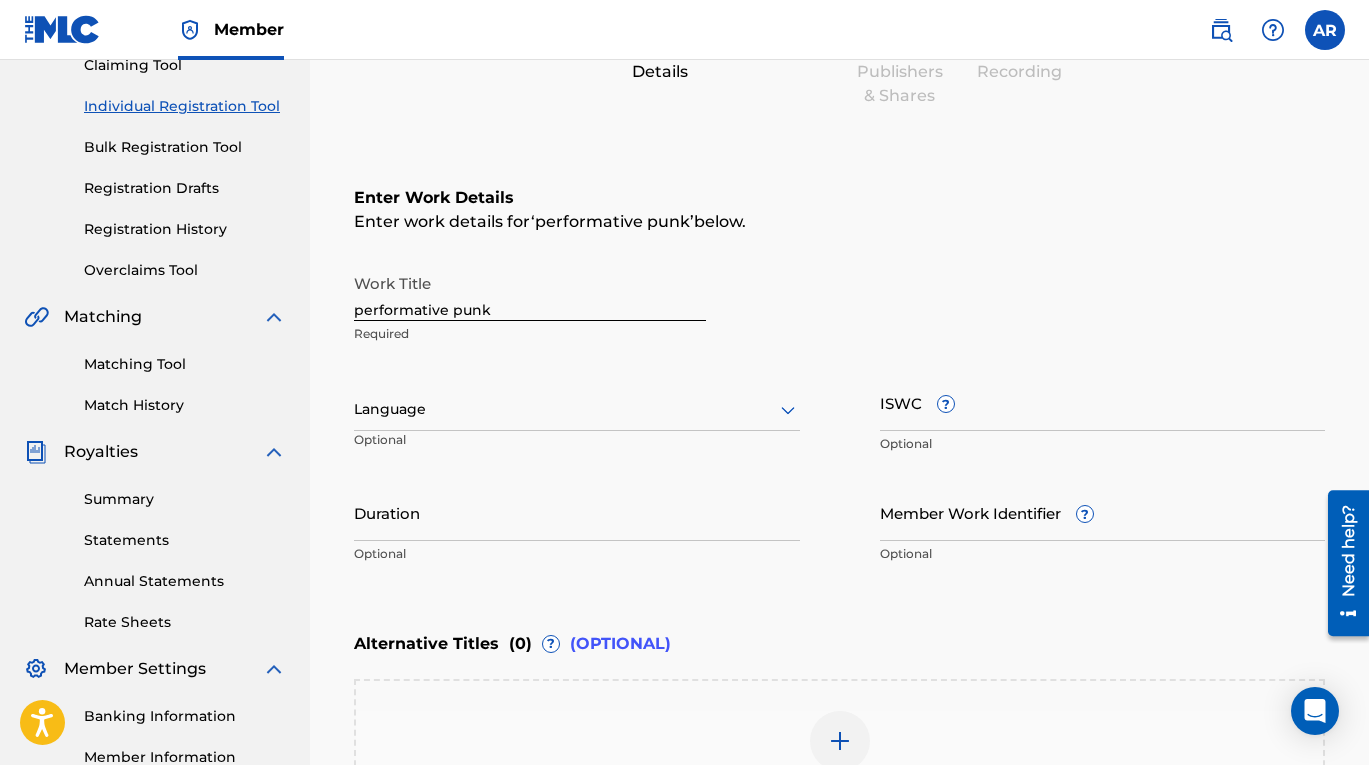 scroll, scrollTop: 527, scrollLeft: 0, axis: vertical 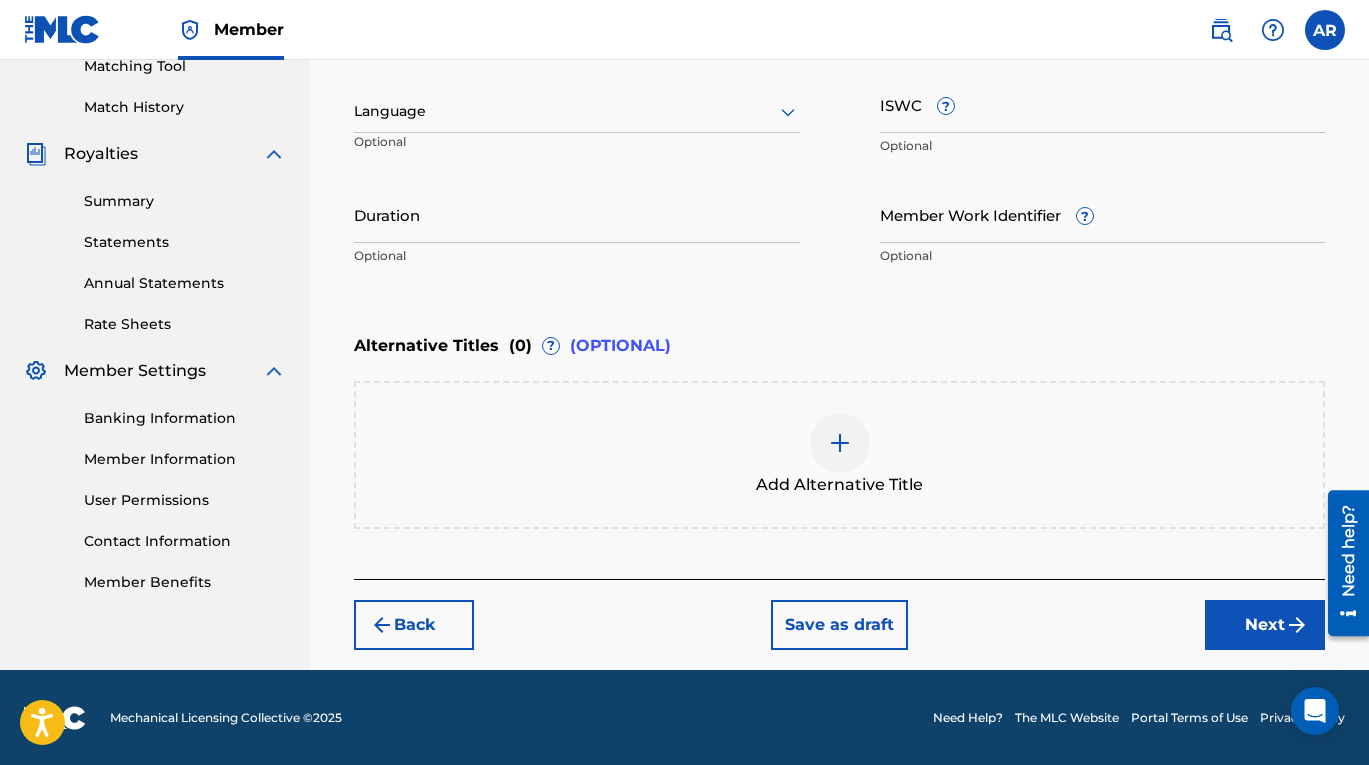 click on "Save as draft" at bounding box center [839, 625] 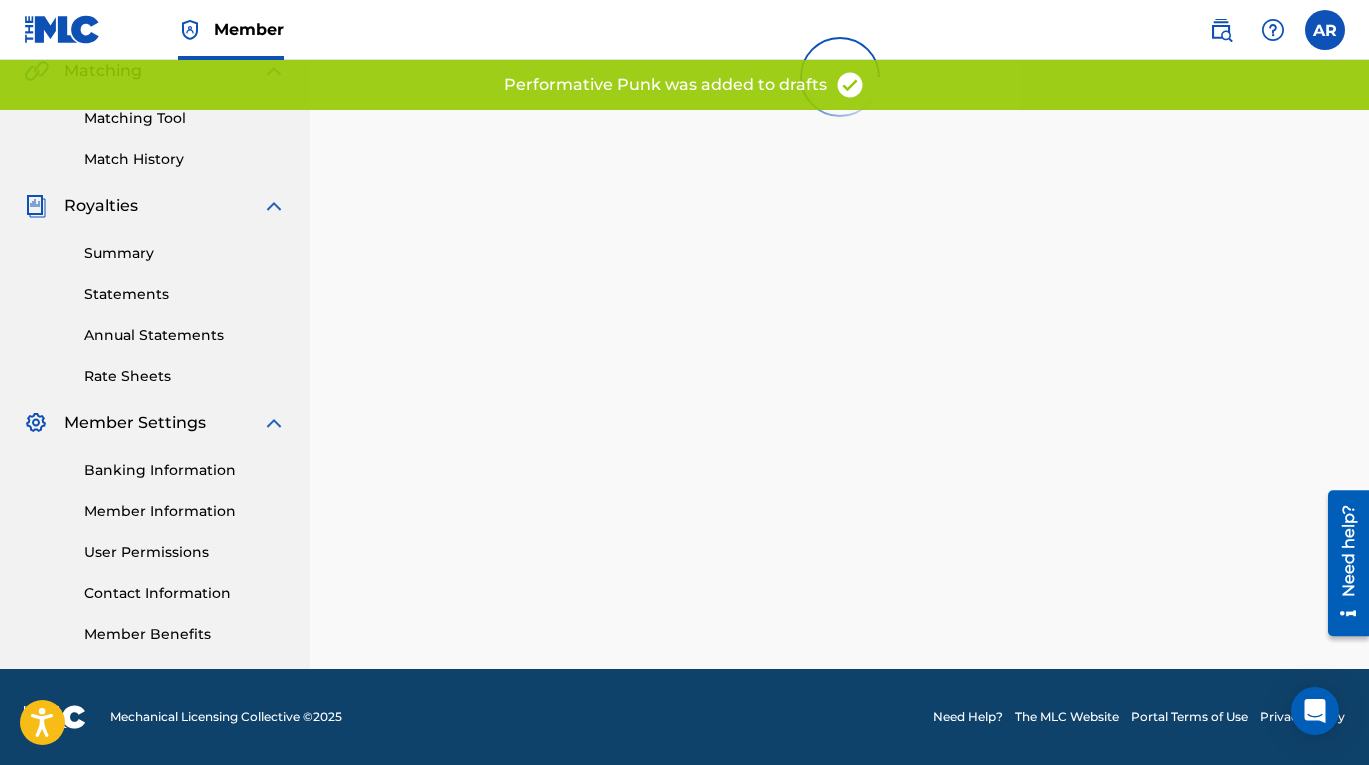 scroll, scrollTop: 0, scrollLeft: 0, axis: both 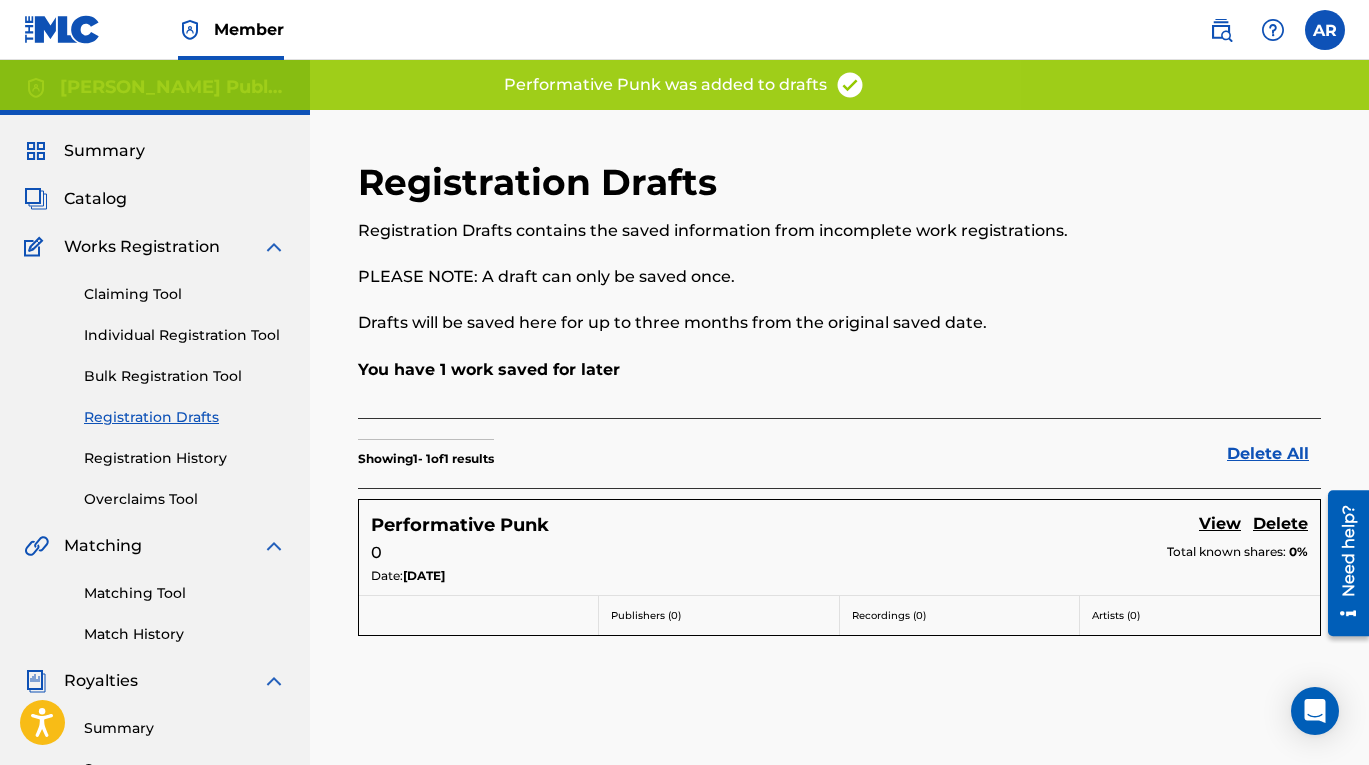 click on "Registration History" at bounding box center (185, 458) 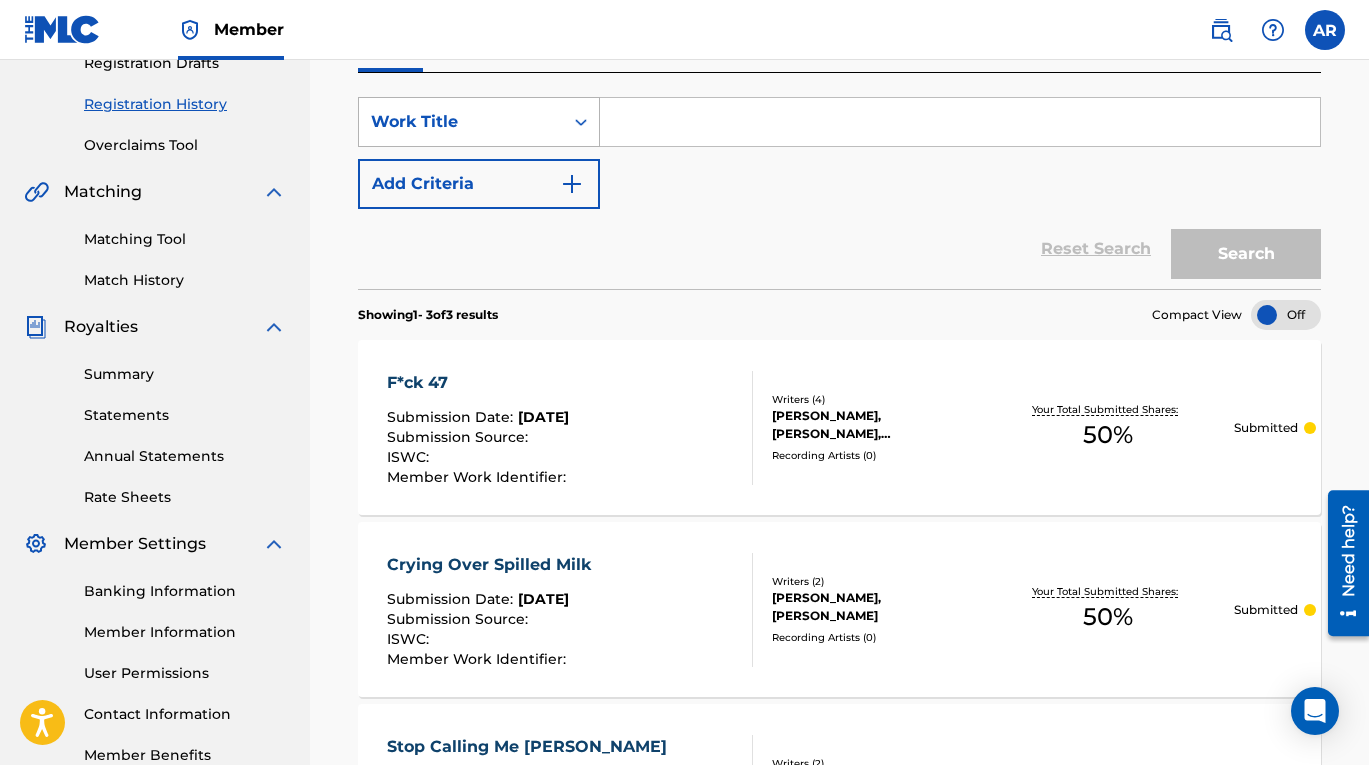 scroll, scrollTop: 351, scrollLeft: 0, axis: vertical 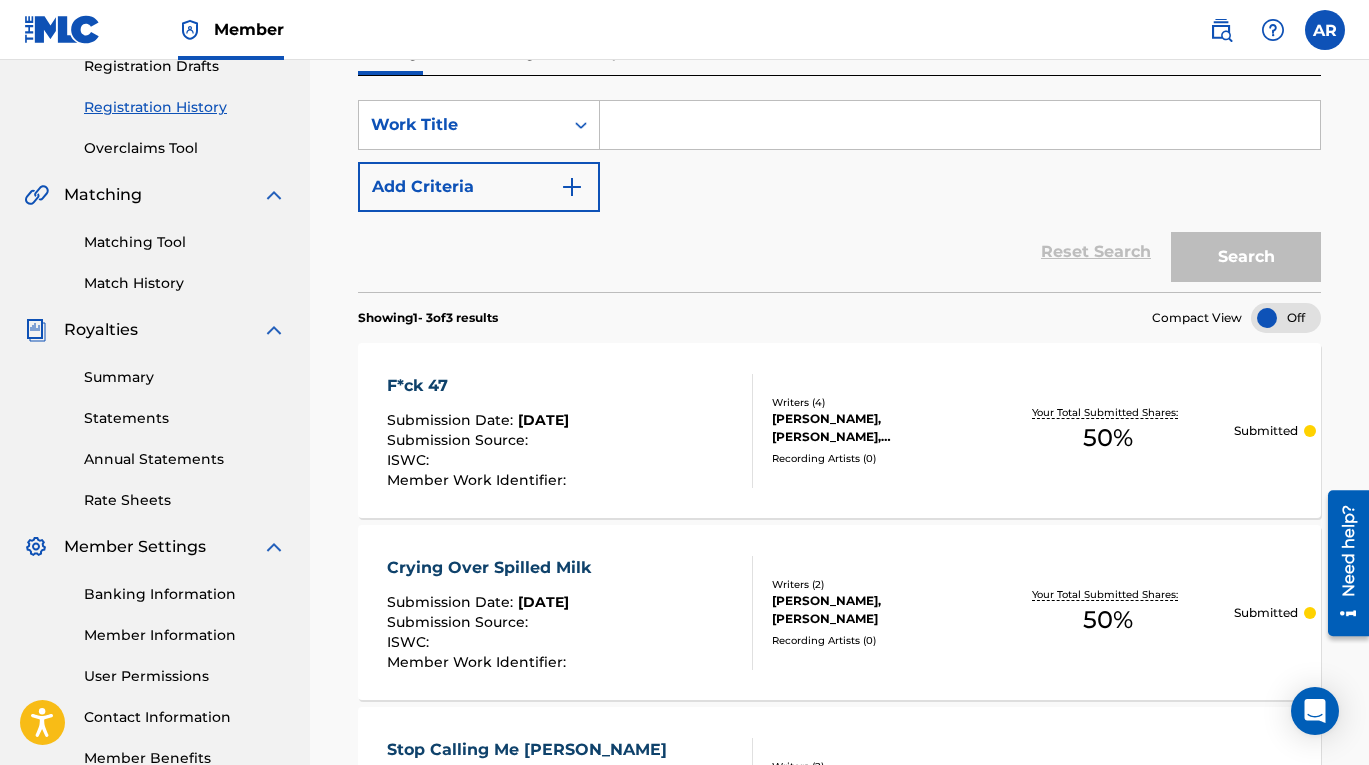 click on "F*ck 47" at bounding box center [479, 386] 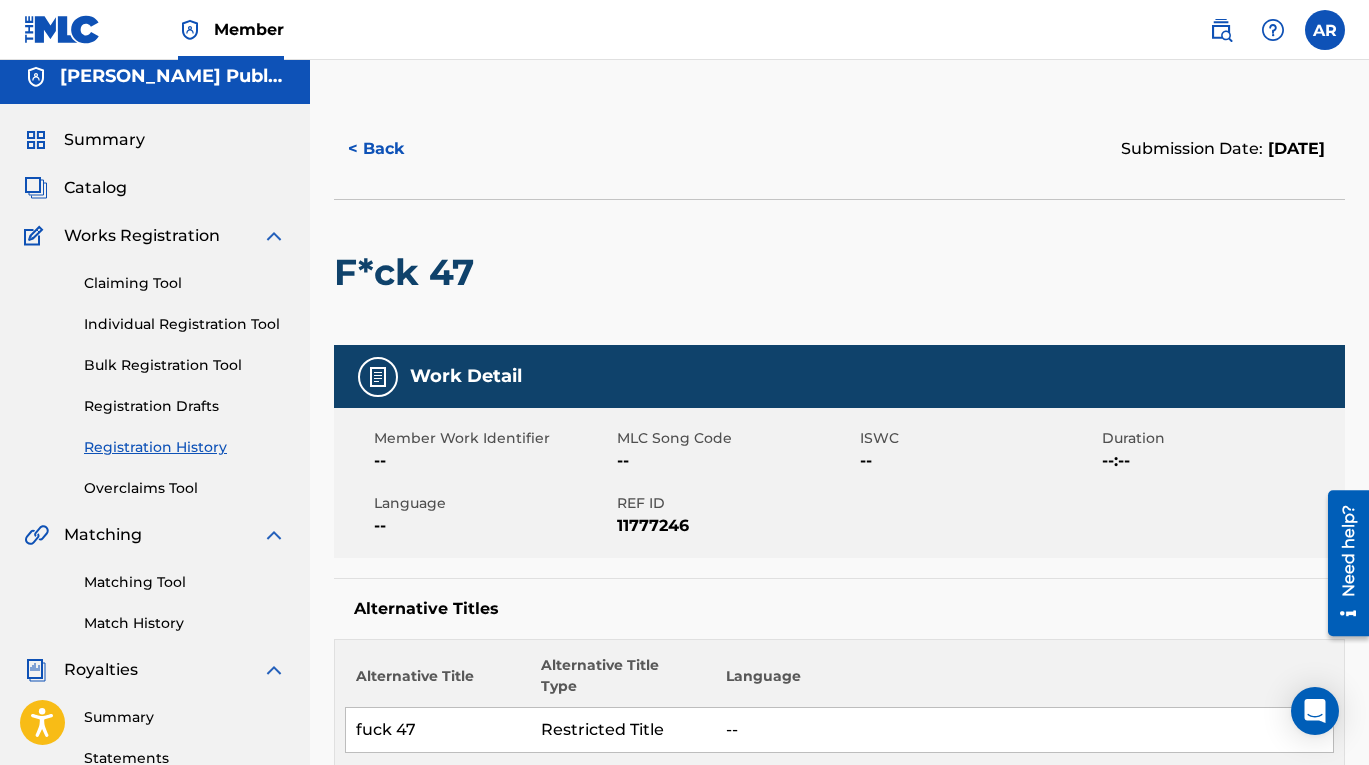 scroll, scrollTop: 0, scrollLeft: 0, axis: both 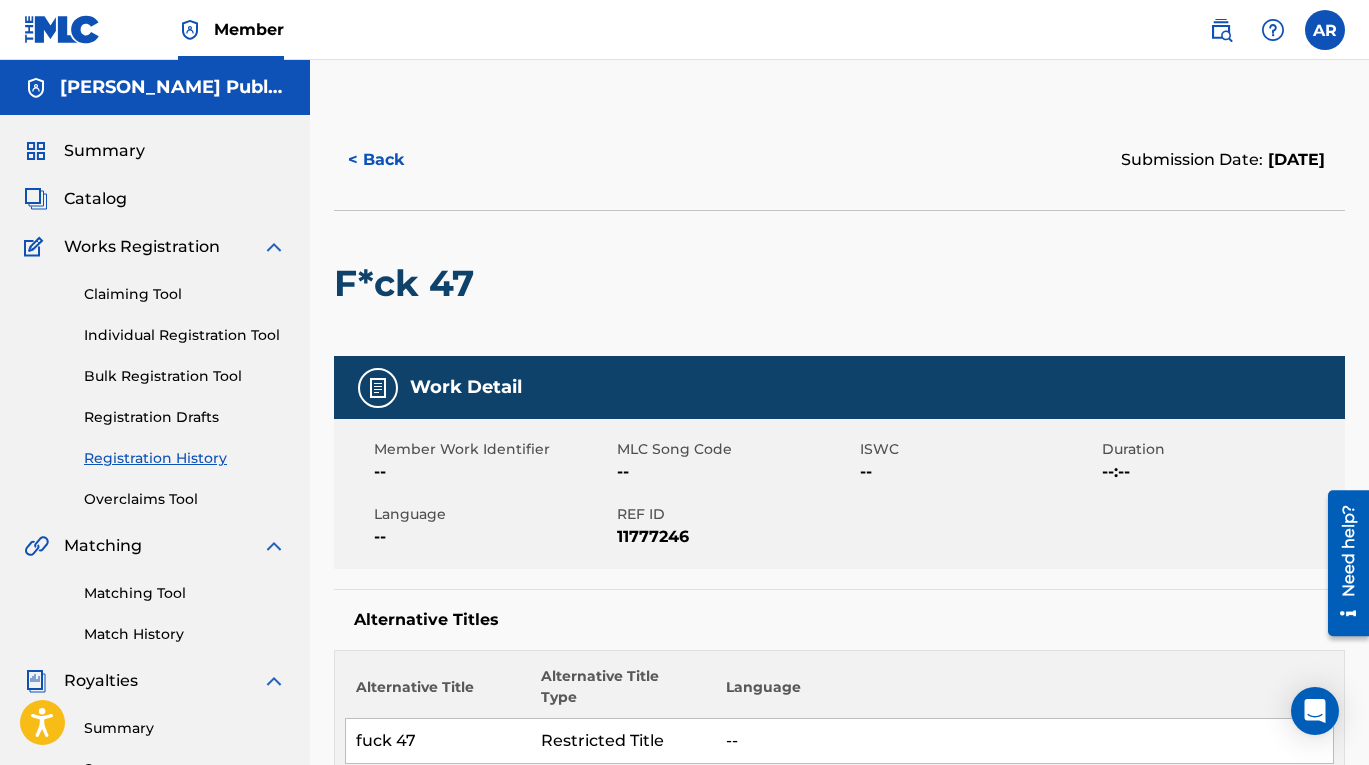 click on "Registration Drafts" at bounding box center [185, 417] 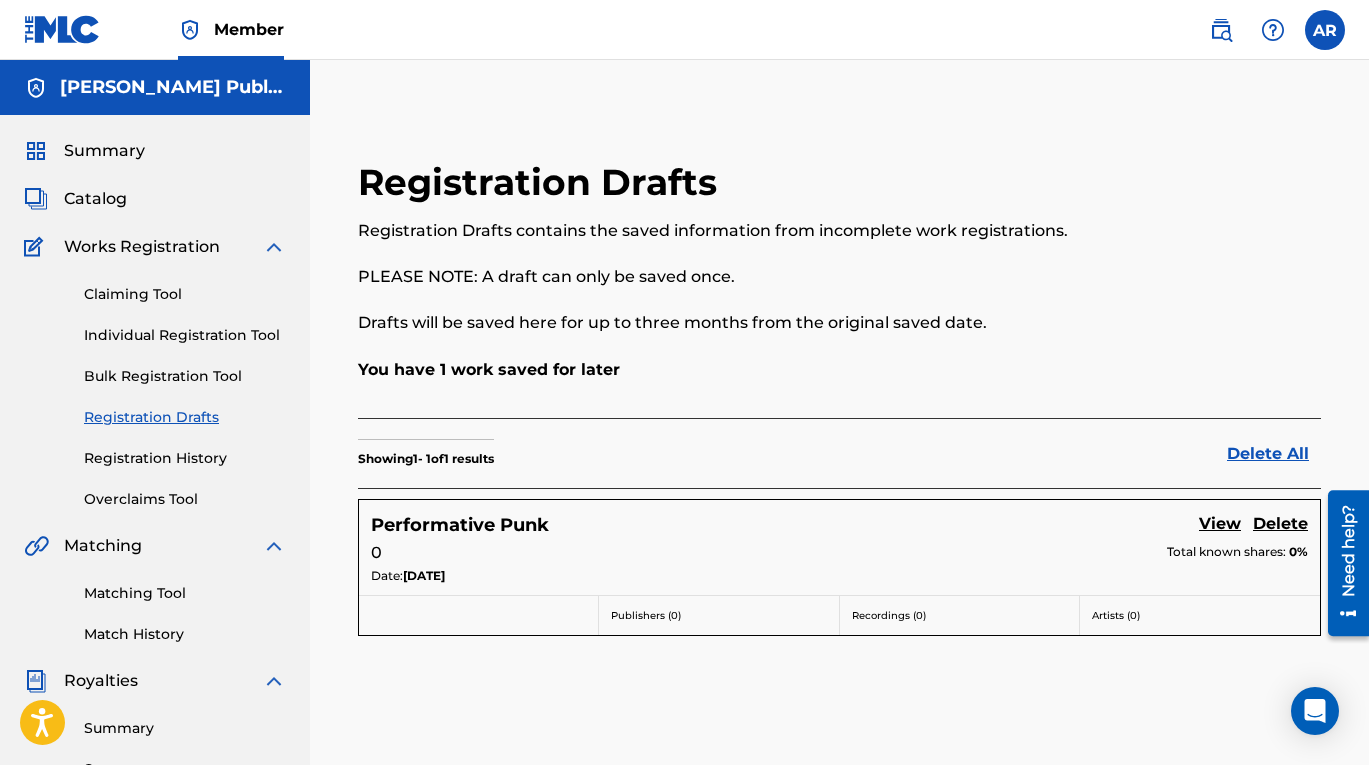 click on "Overclaims Tool" at bounding box center [185, 499] 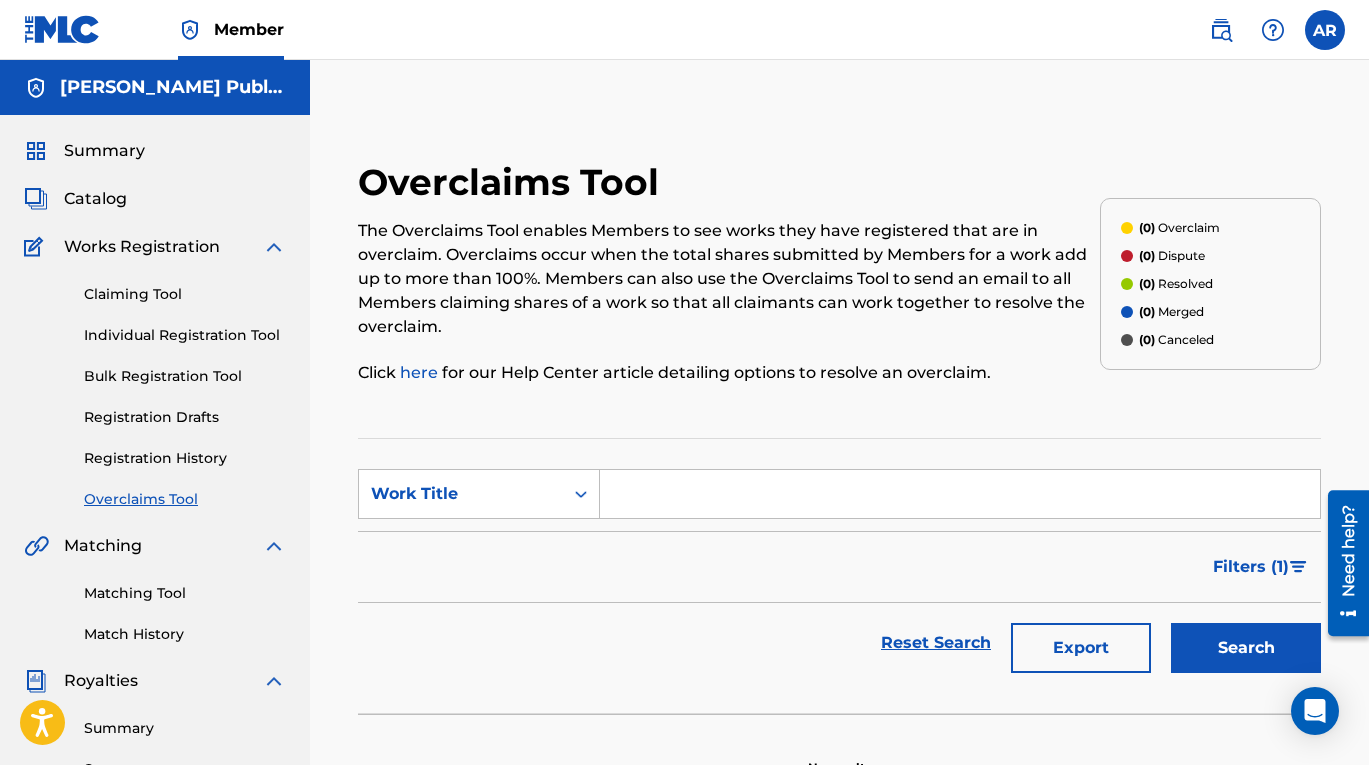 click on "Matching Tool" at bounding box center (185, 593) 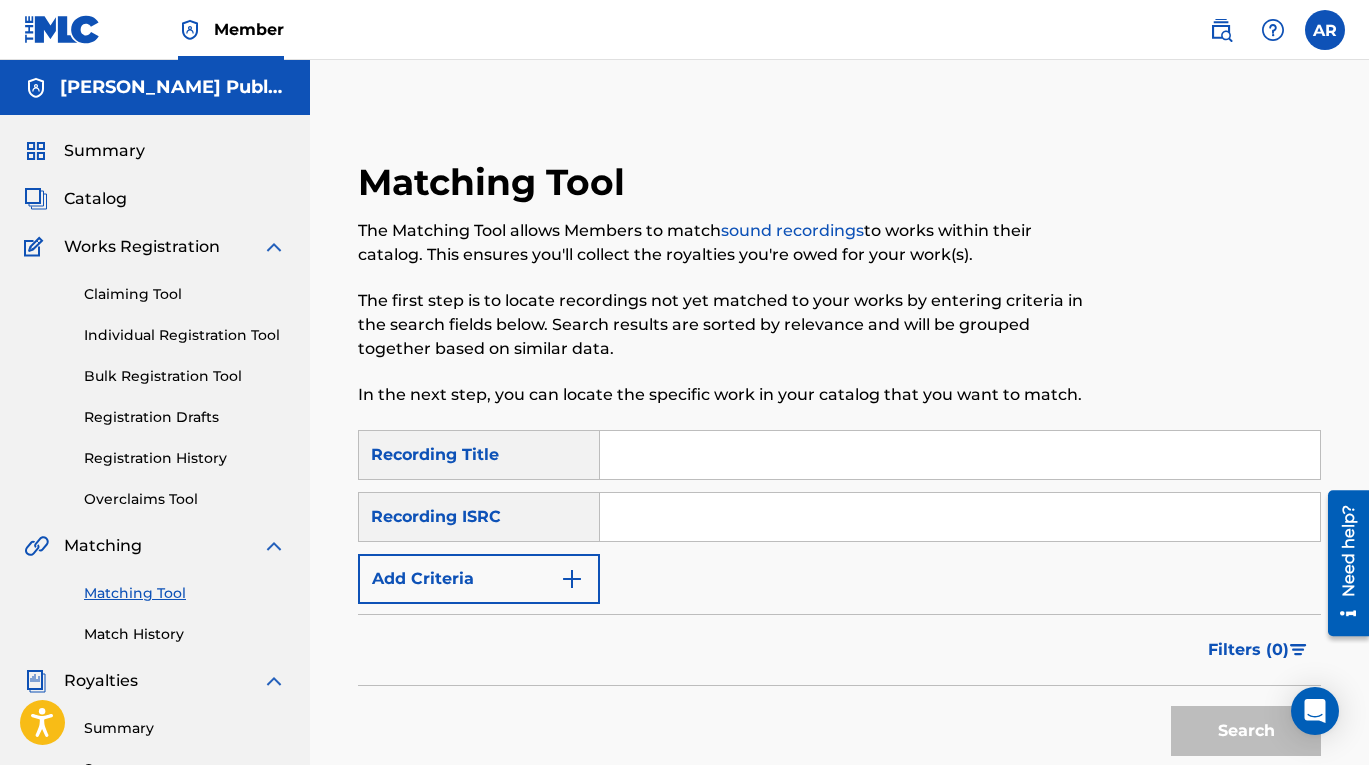 click at bounding box center [960, 455] 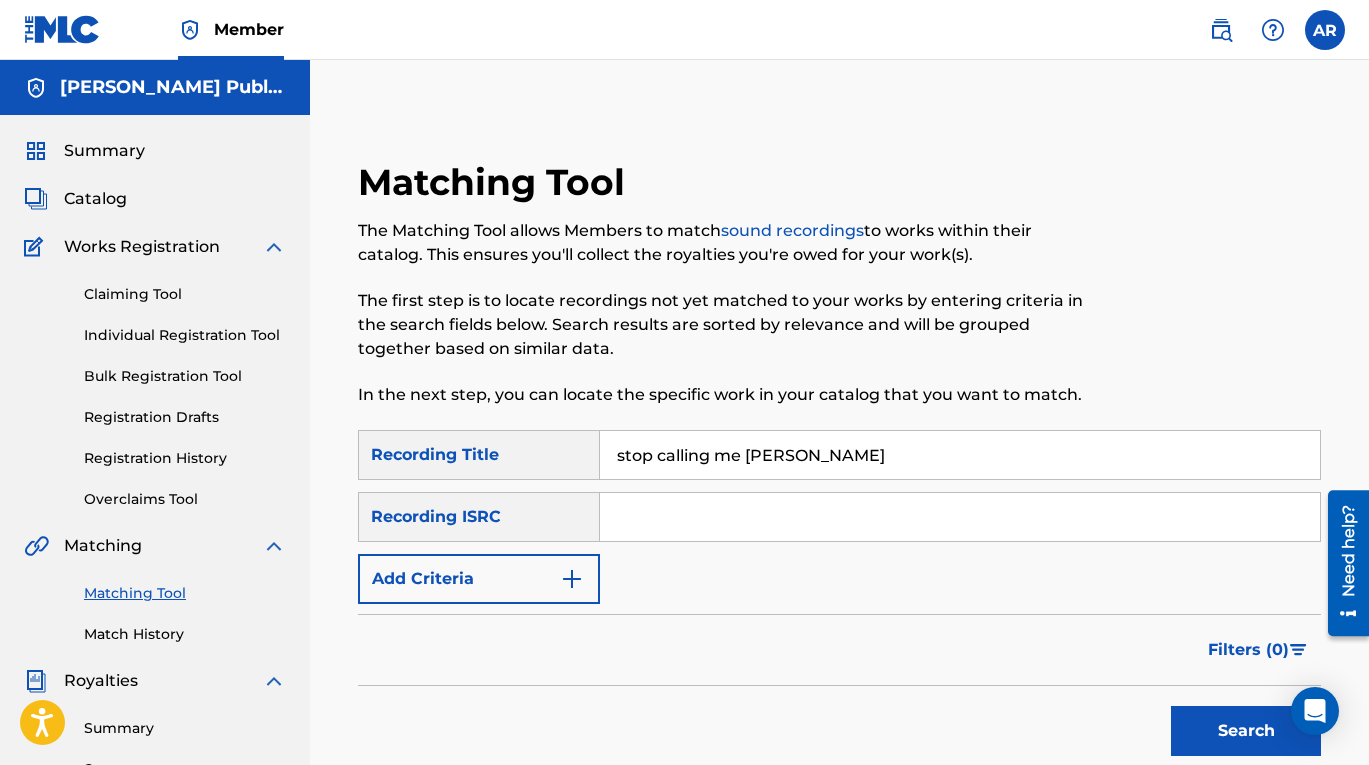 click at bounding box center (960, 517) 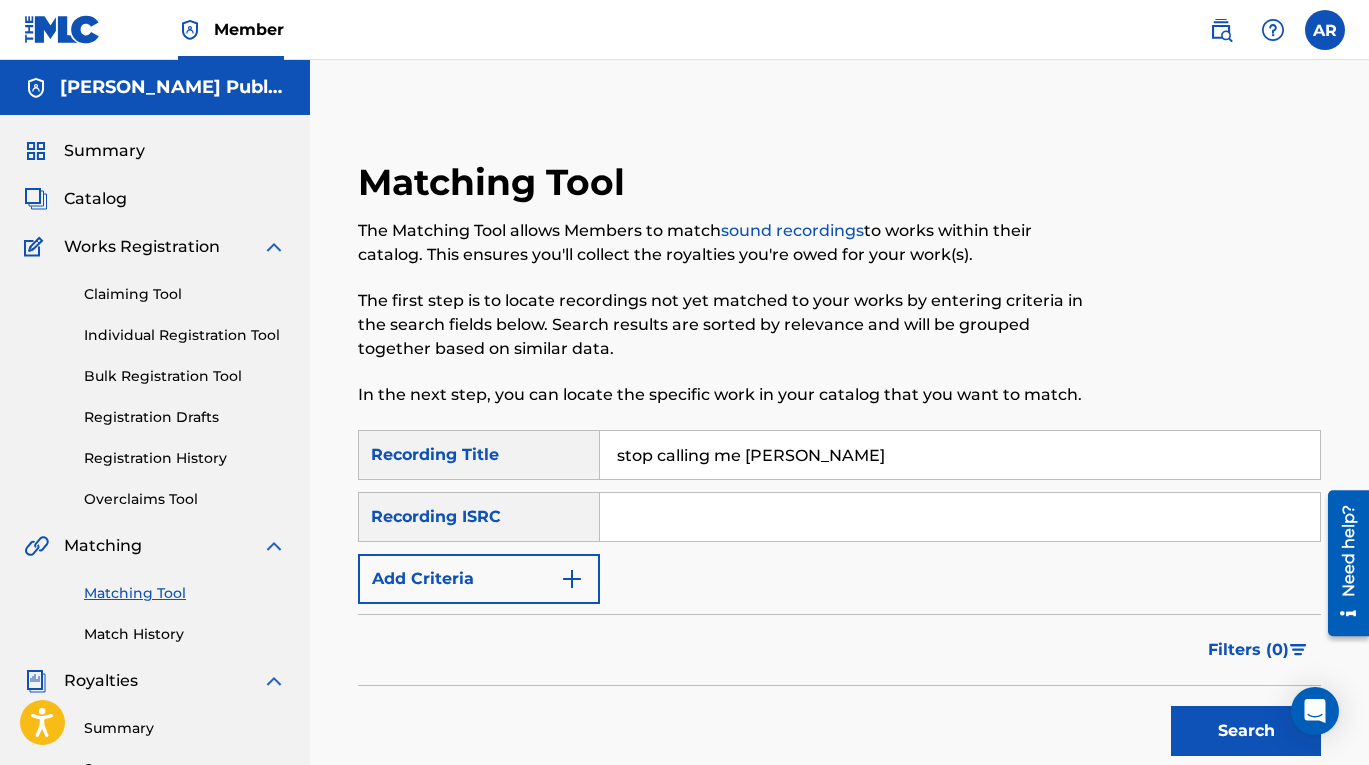 paste on "IEWNY2349455" 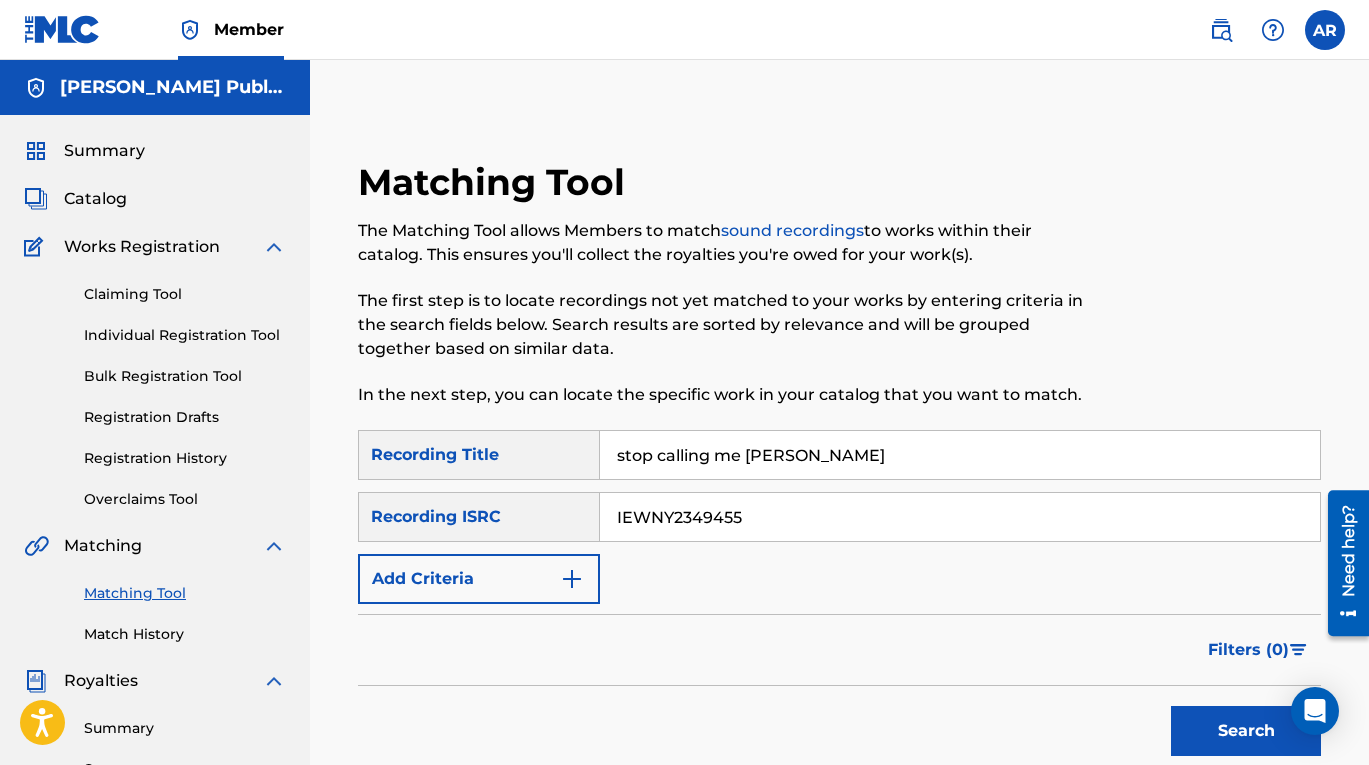 type on "IEWNY2349455" 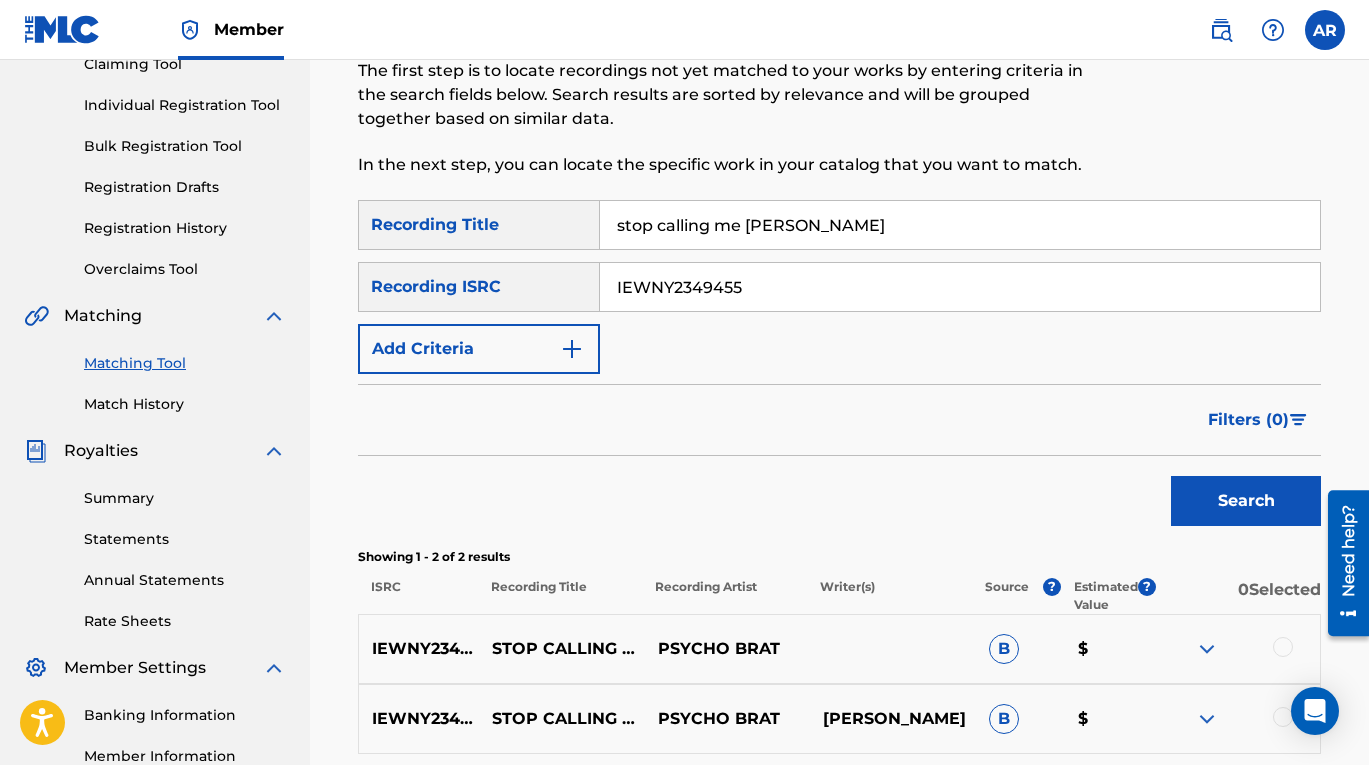 scroll, scrollTop: 475, scrollLeft: 0, axis: vertical 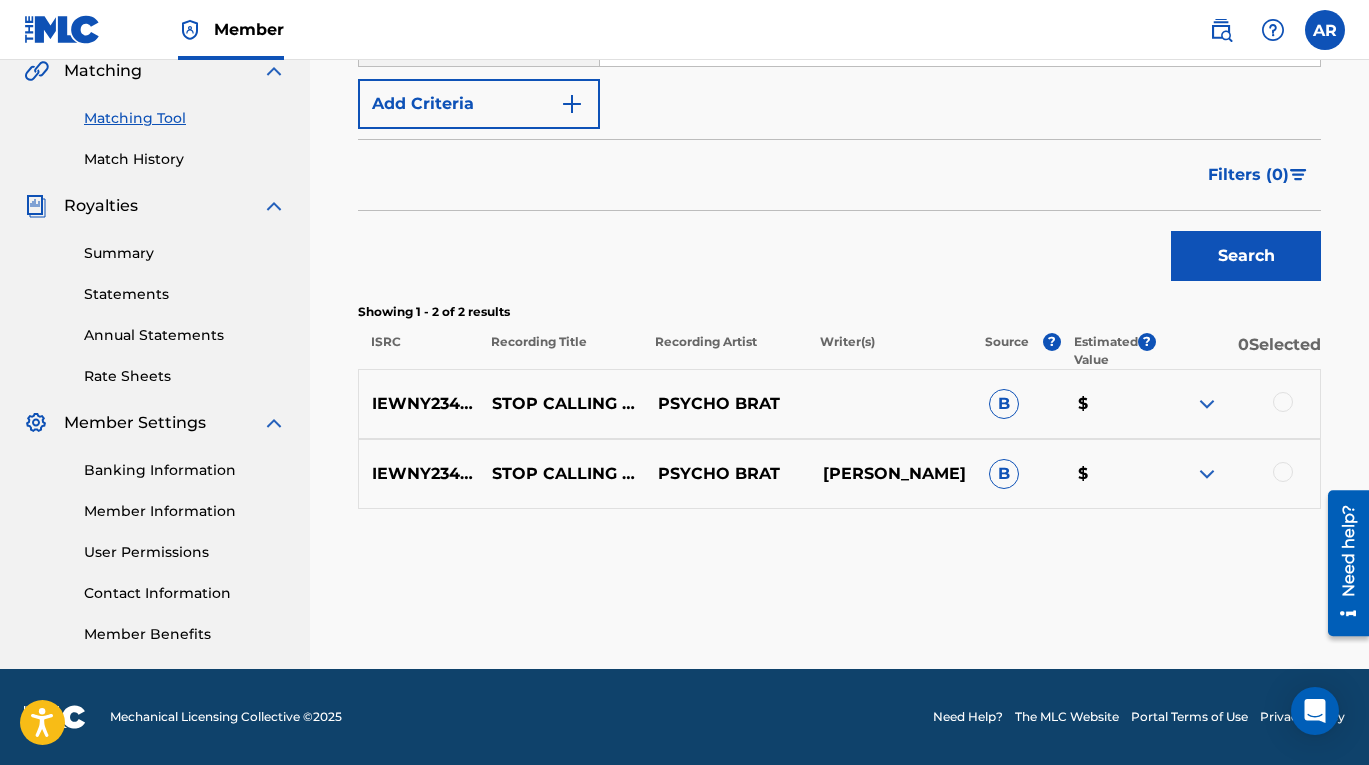 click at bounding box center [1237, 474] 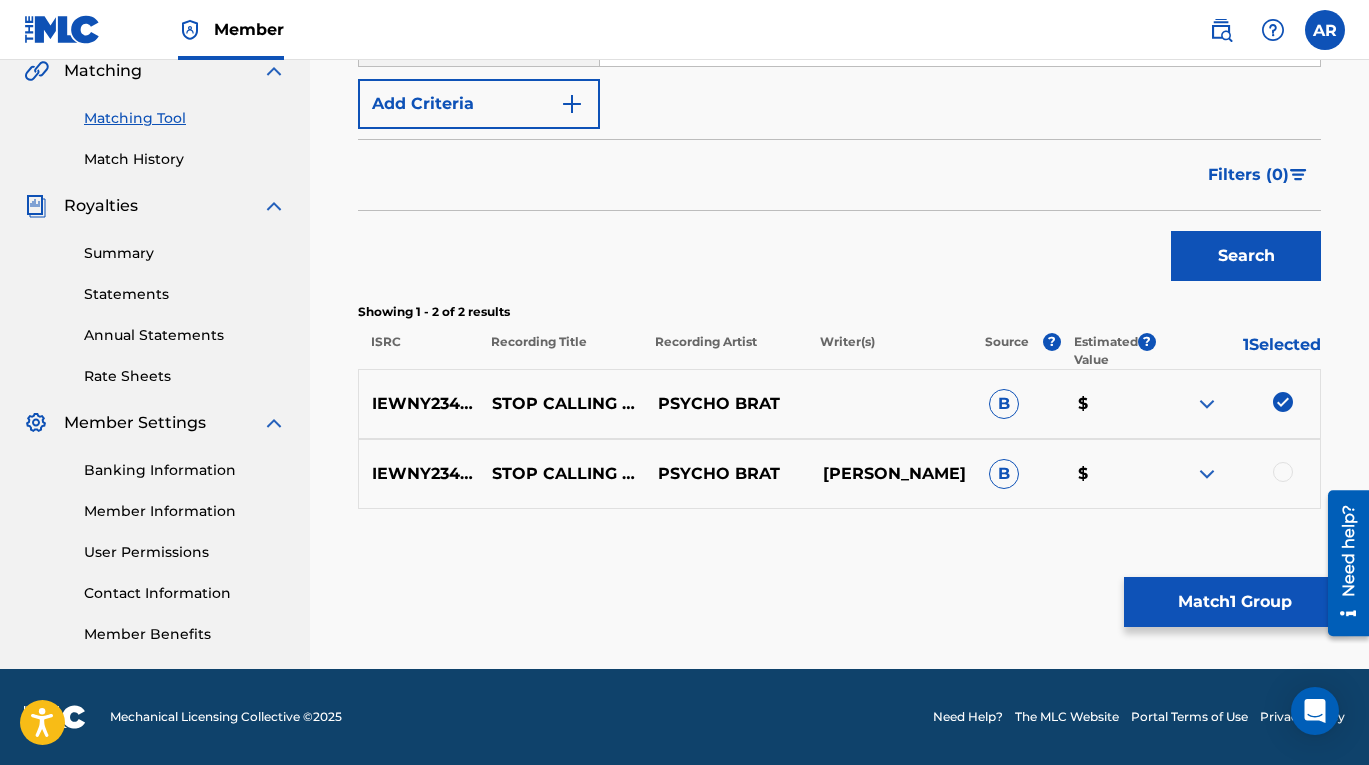 click at bounding box center (1237, 474) 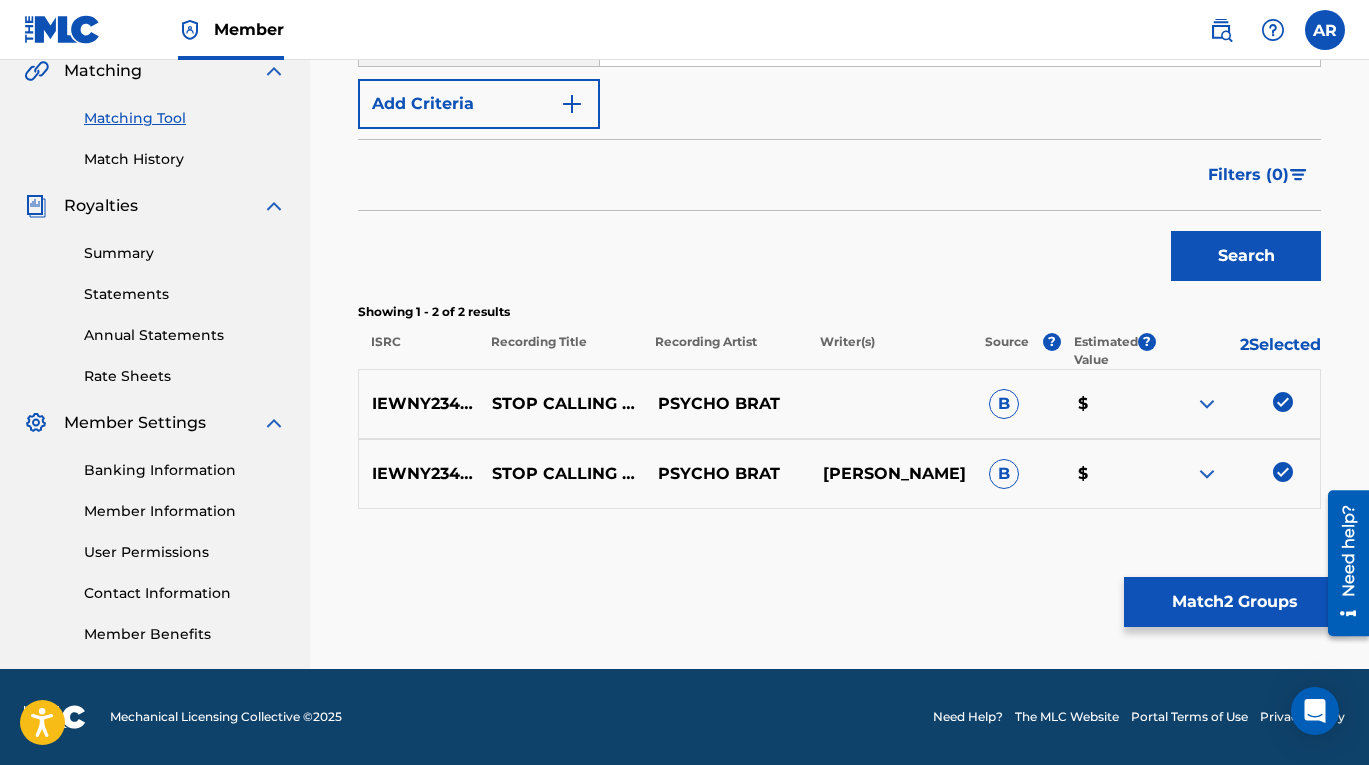 click on "Match  2 Groups" at bounding box center [1234, 602] 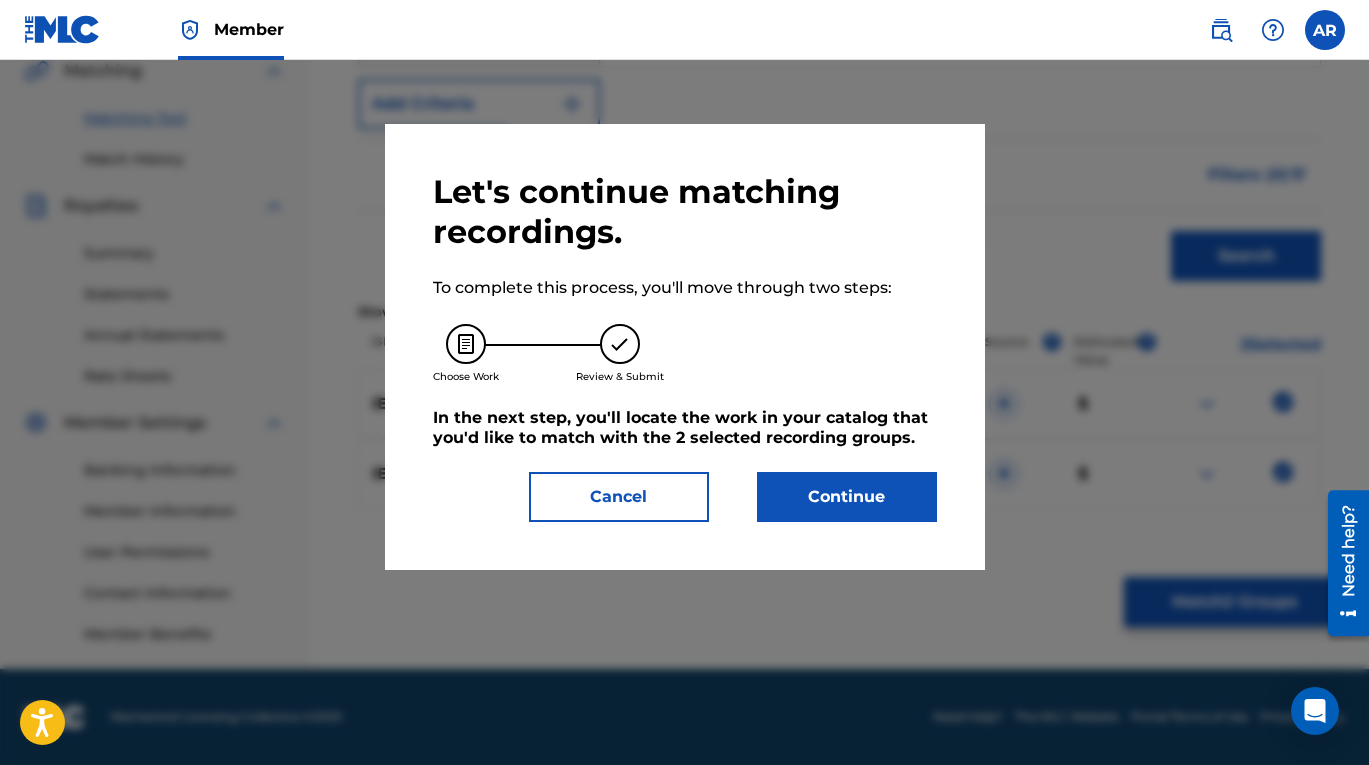 click on "Continue" at bounding box center [847, 497] 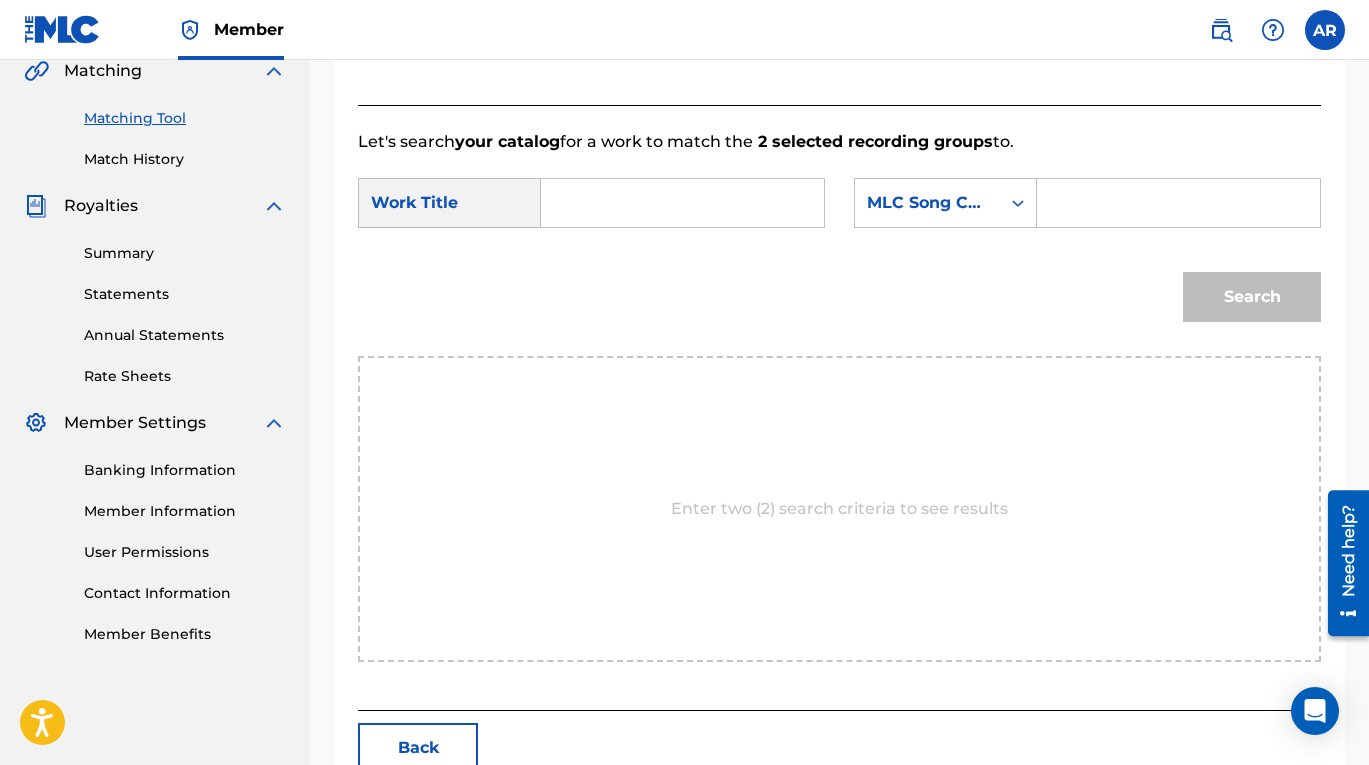 click at bounding box center [682, 203] 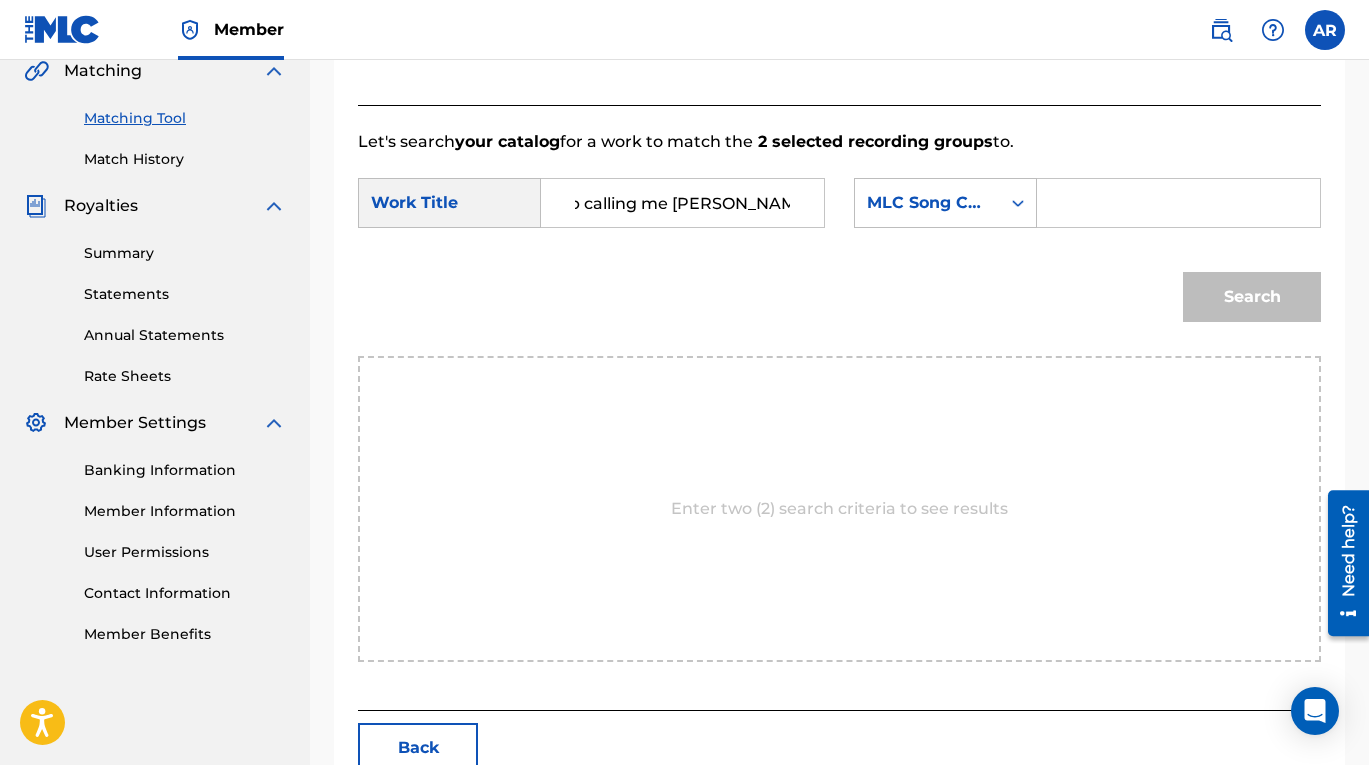 scroll, scrollTop: 0, scrollLeft: 39, axis: horizontal 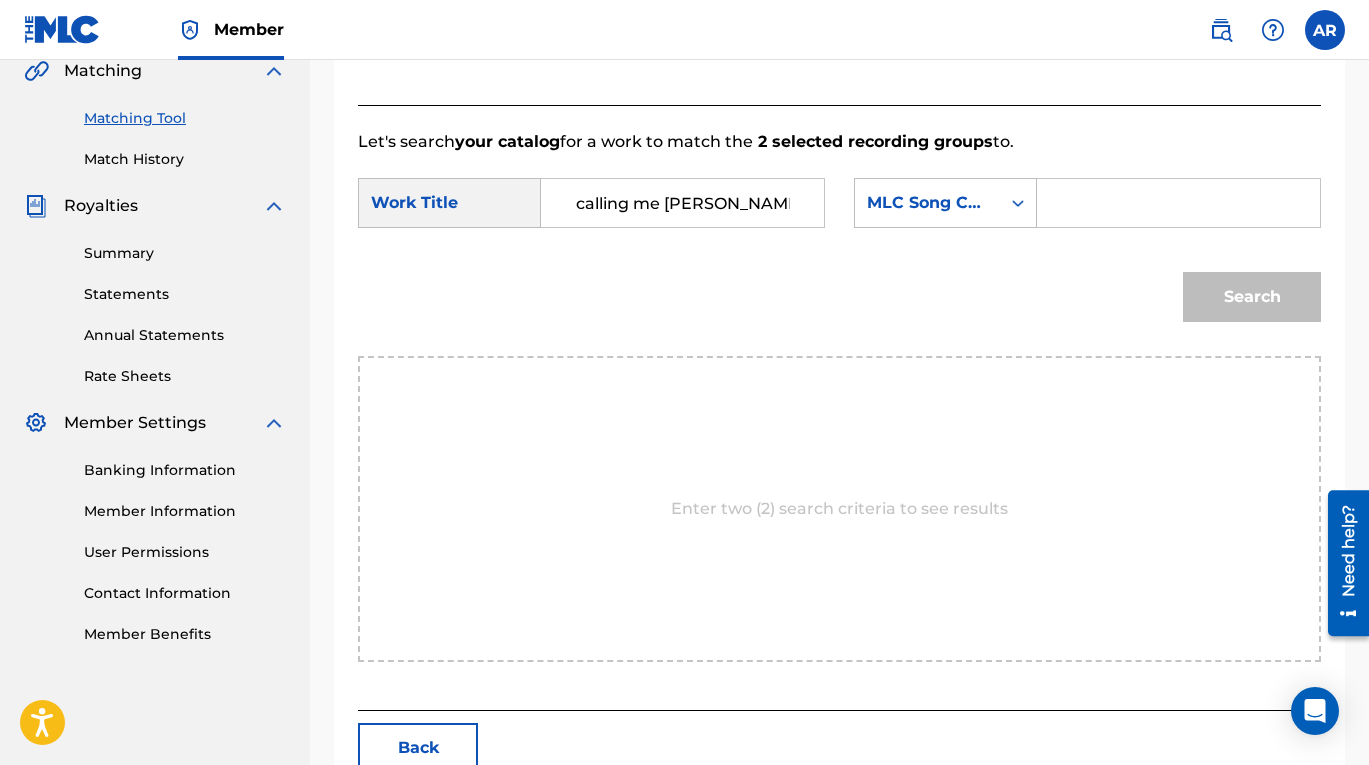 type on "stop calling me ramona flowers" 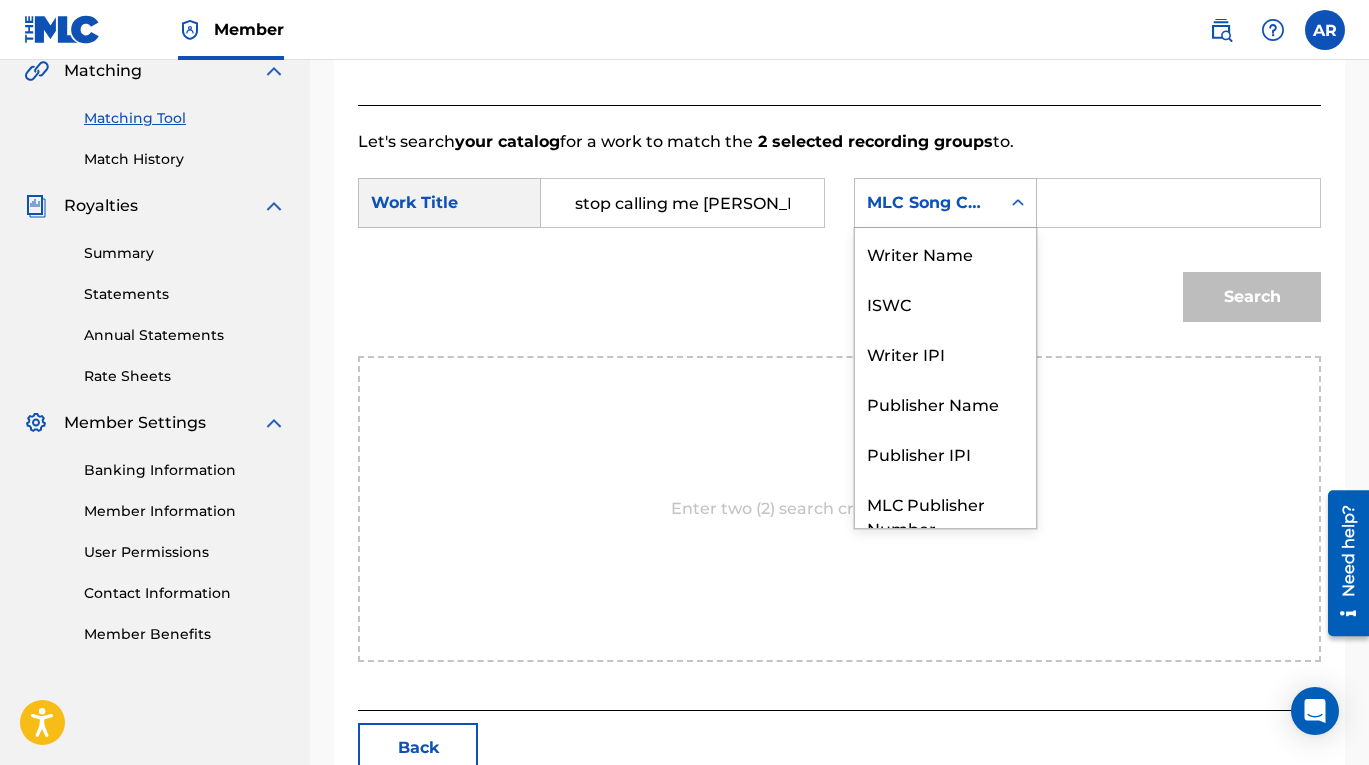 click 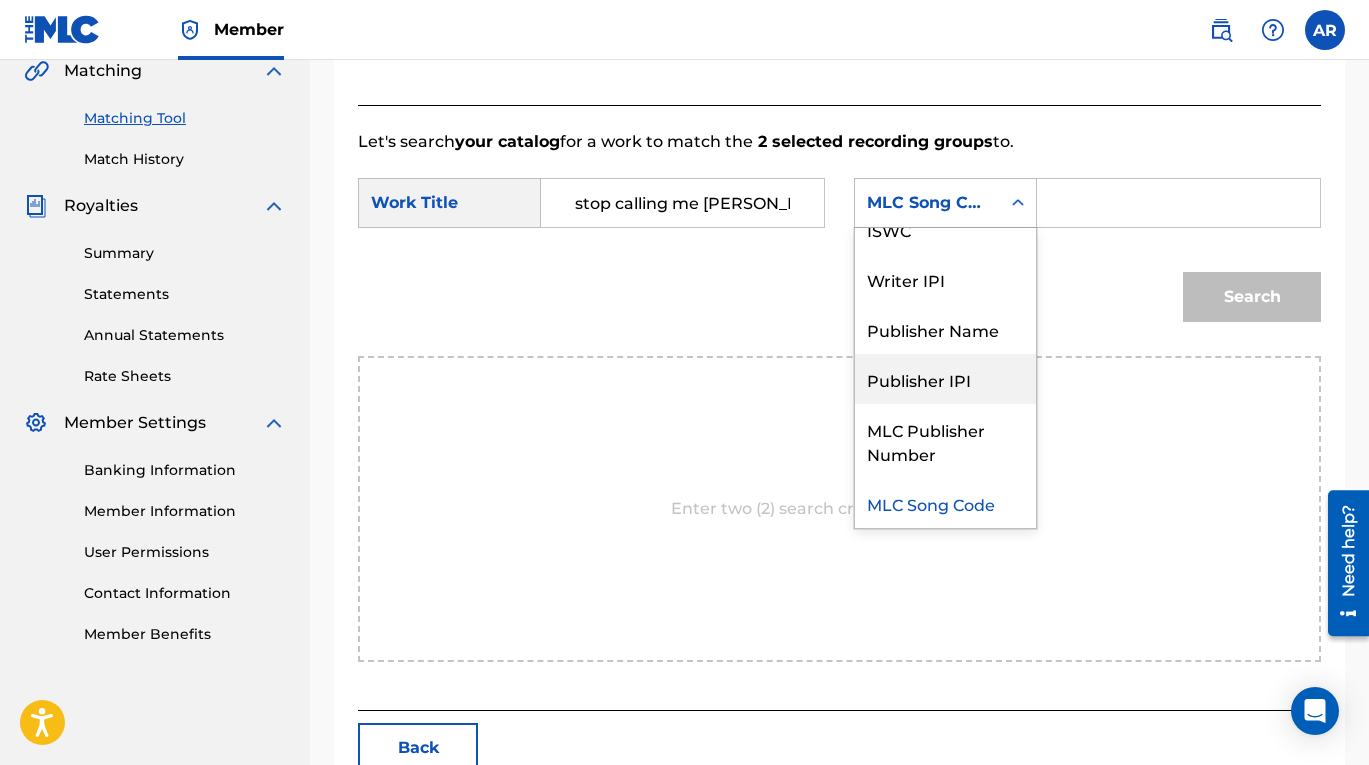 scroll, scrollTop: 0, scrollLeft: 0, axis: both 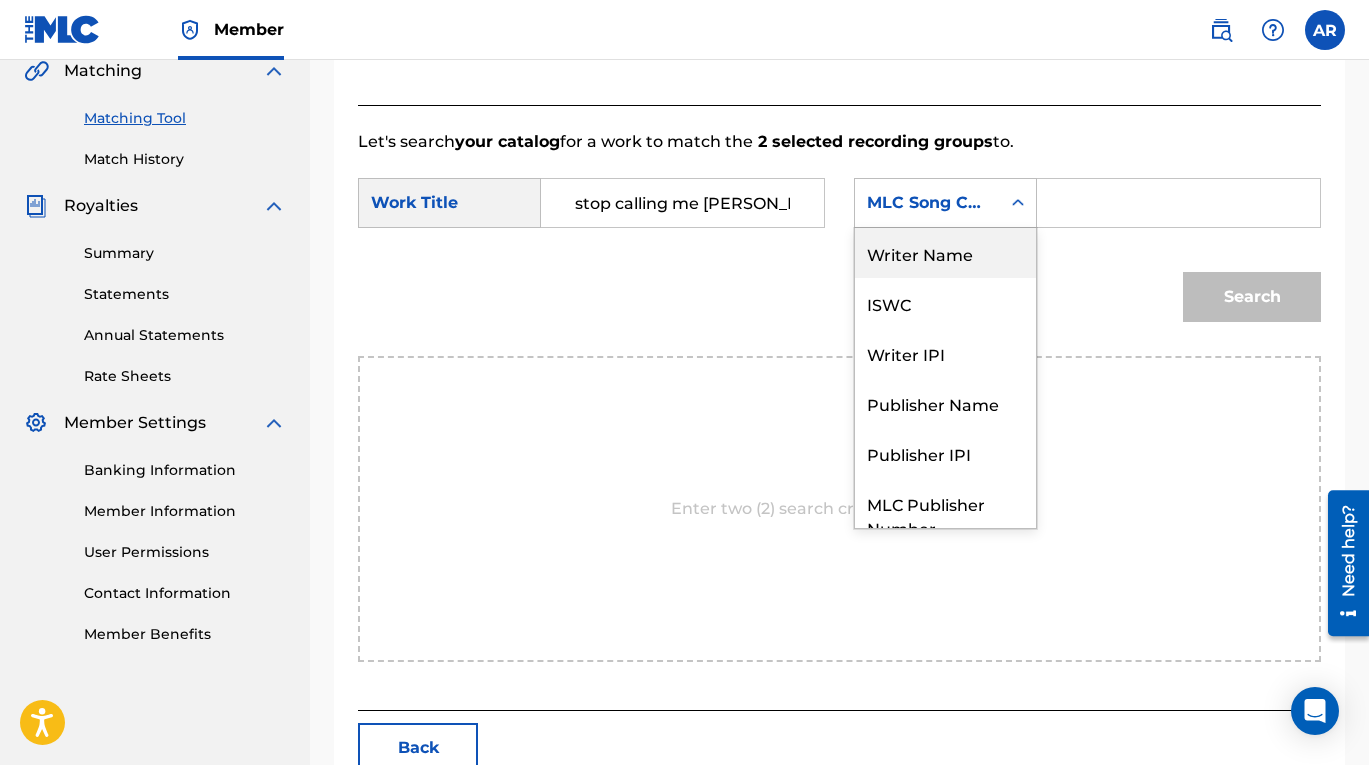 click on "Writer Name" at bounding box center (945, 253) 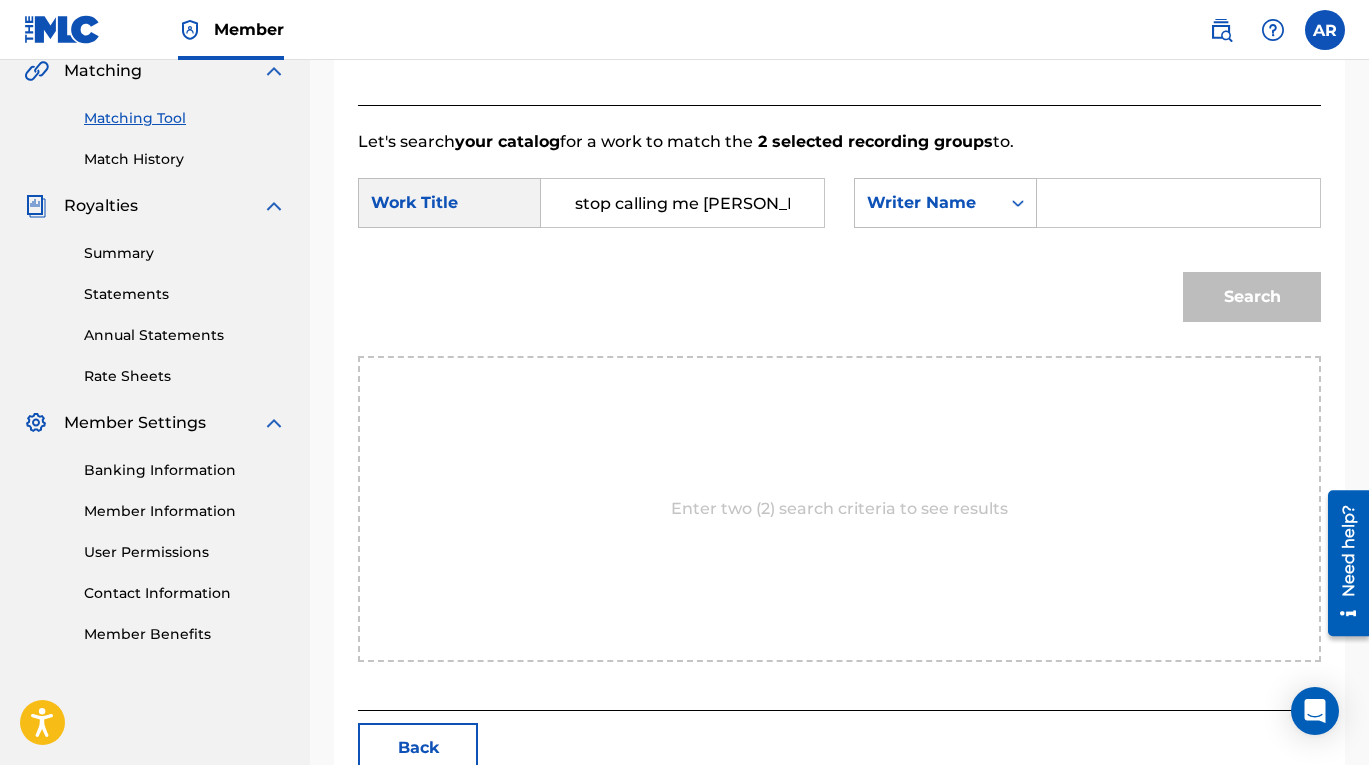 click at bounding box center [1178, 203] 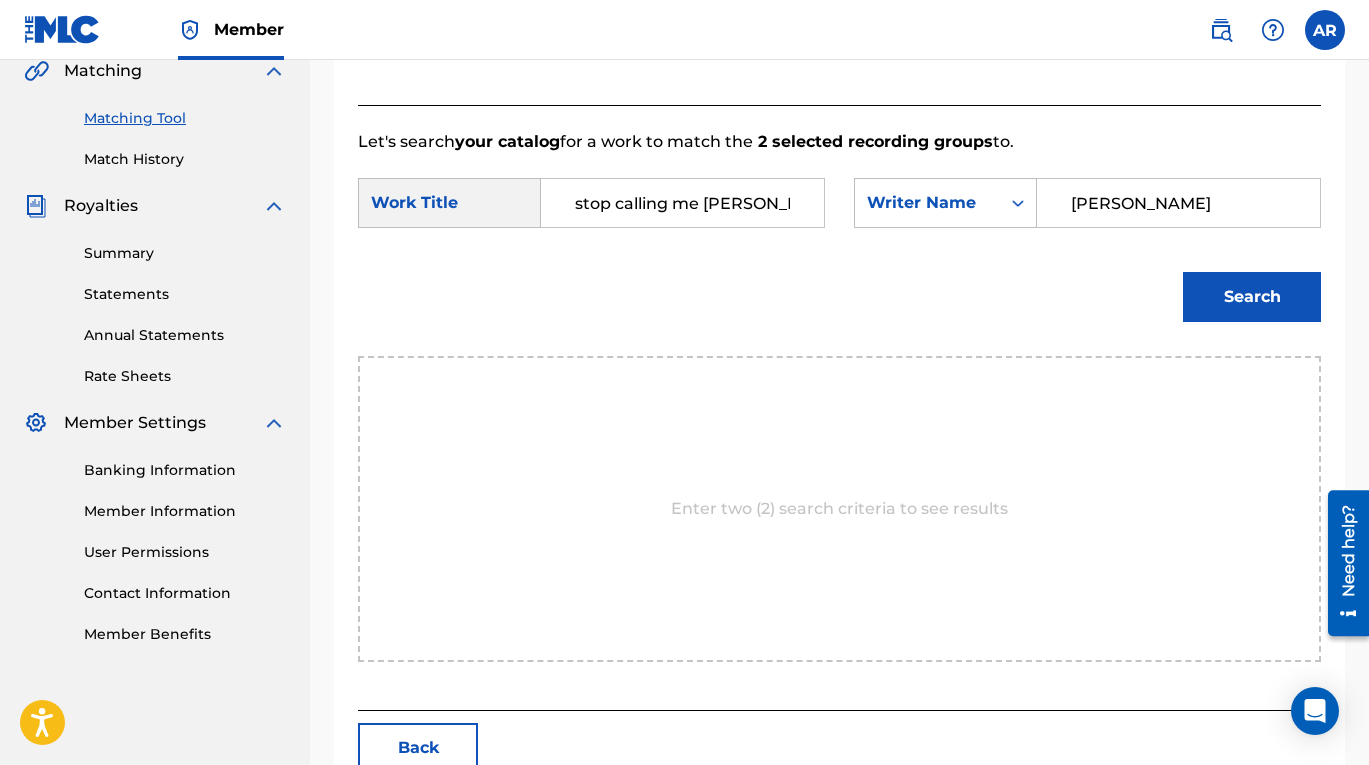 type on "[PERSON_NAME]" 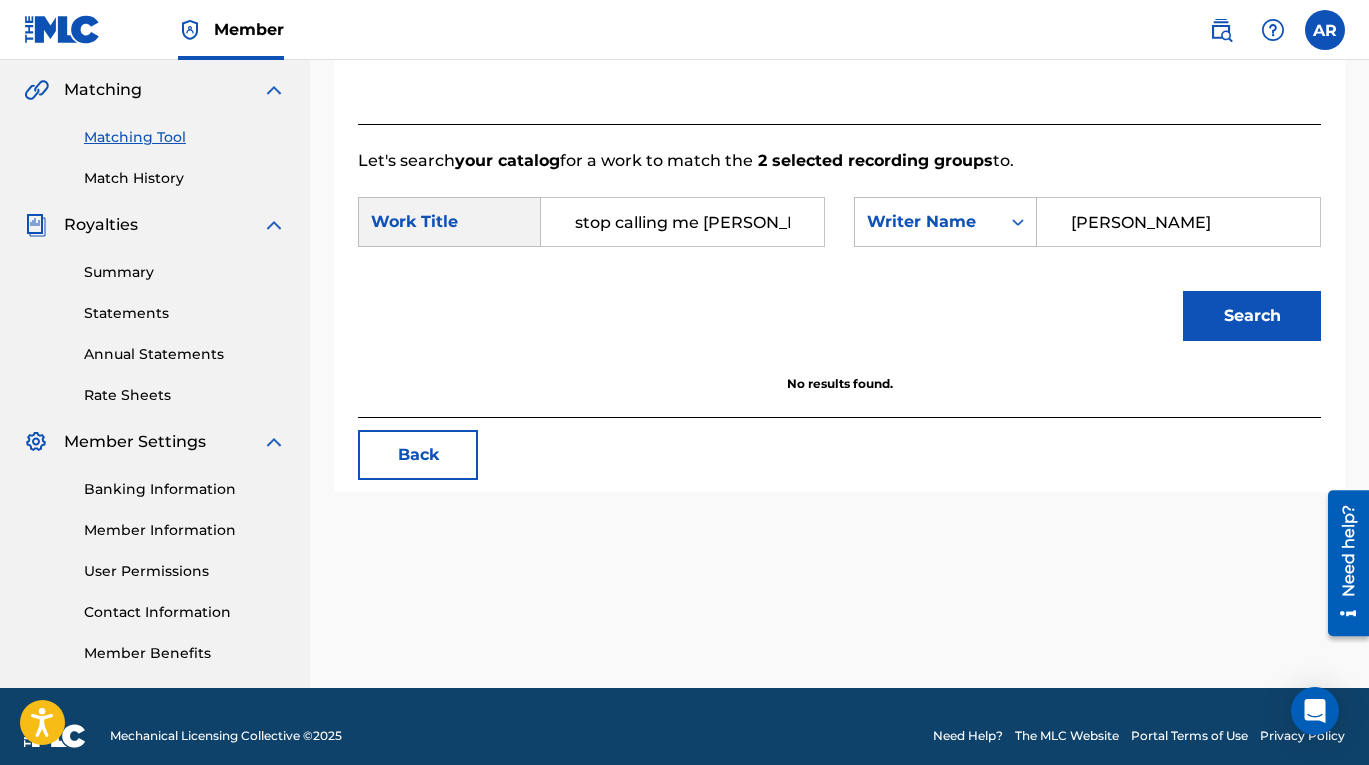 scroll, scrollTop: 475, scrollLeft: 0, axis: vertical 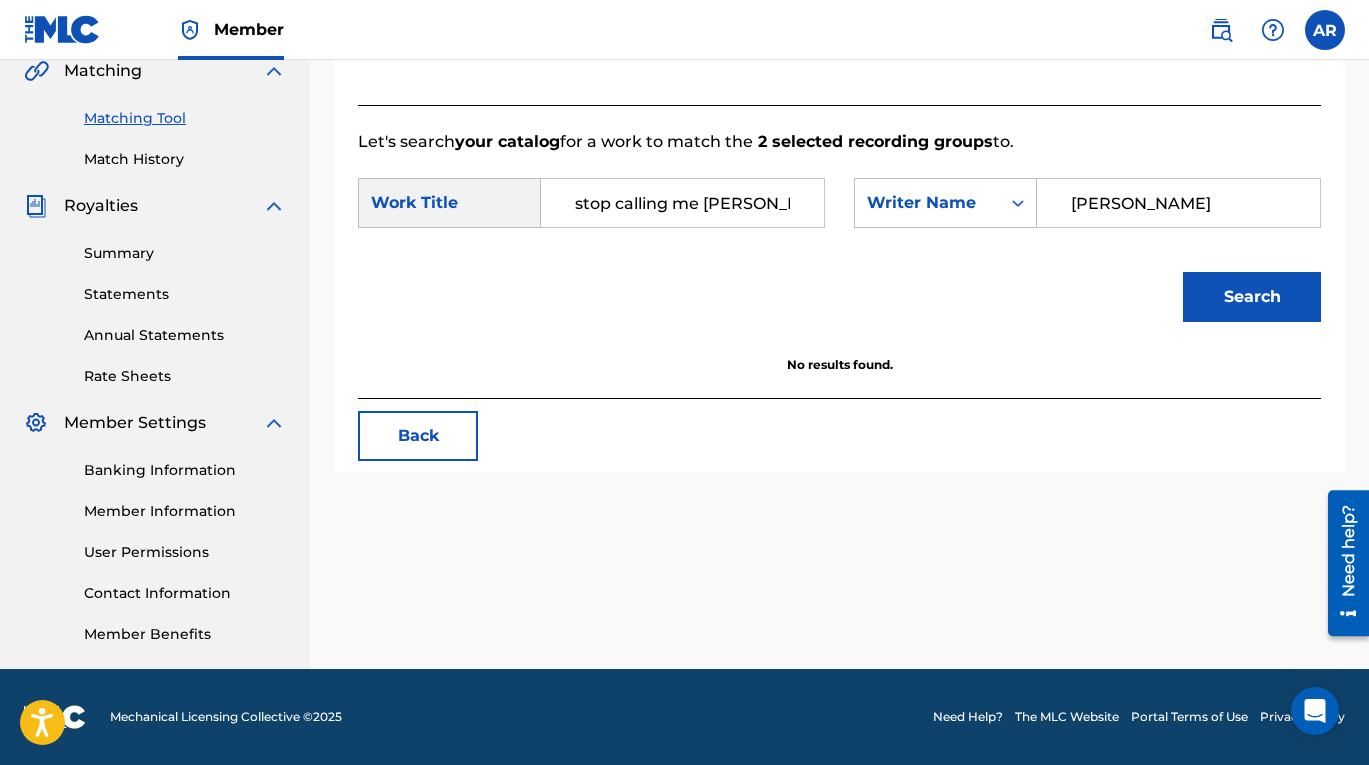 click on "Match History" at bounding box center (185, 159) 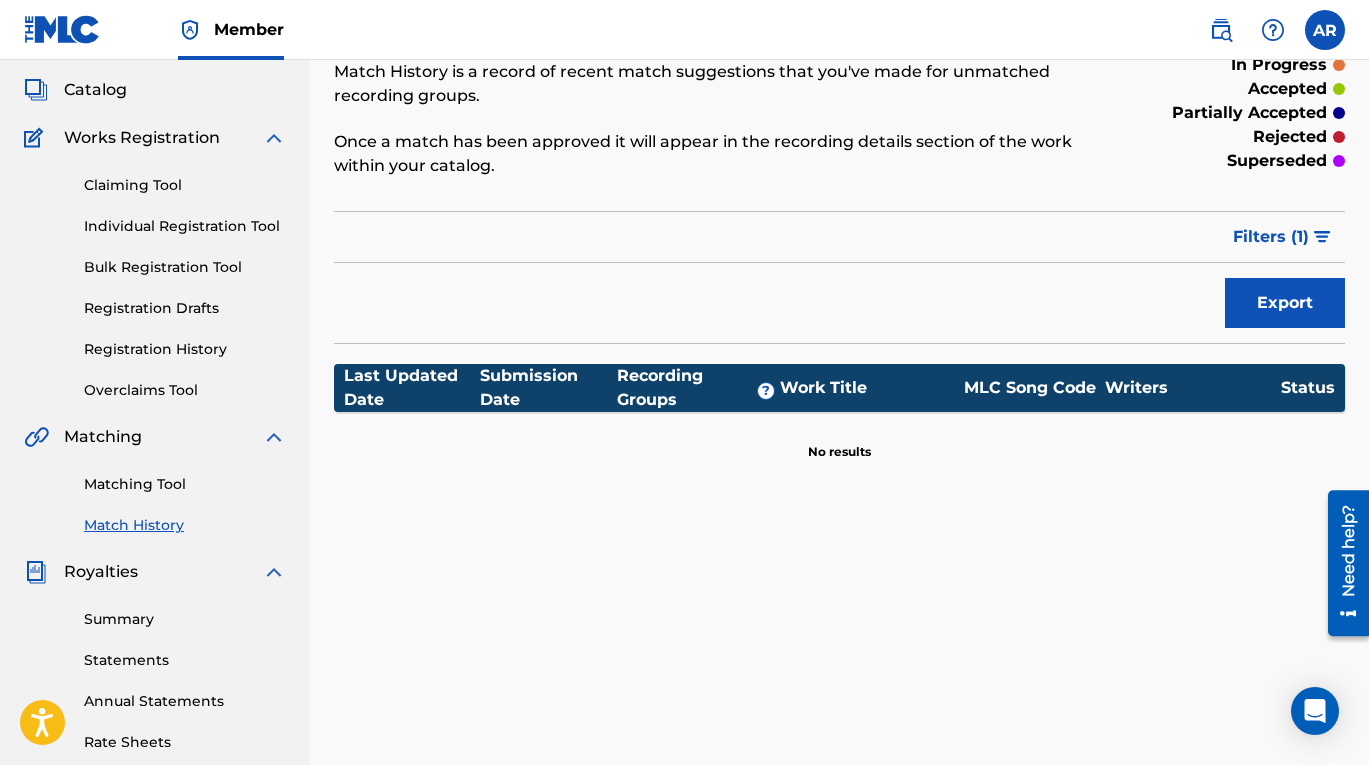 scroll, scrollTop: 190, scrollLeft: 0, axis: vertical 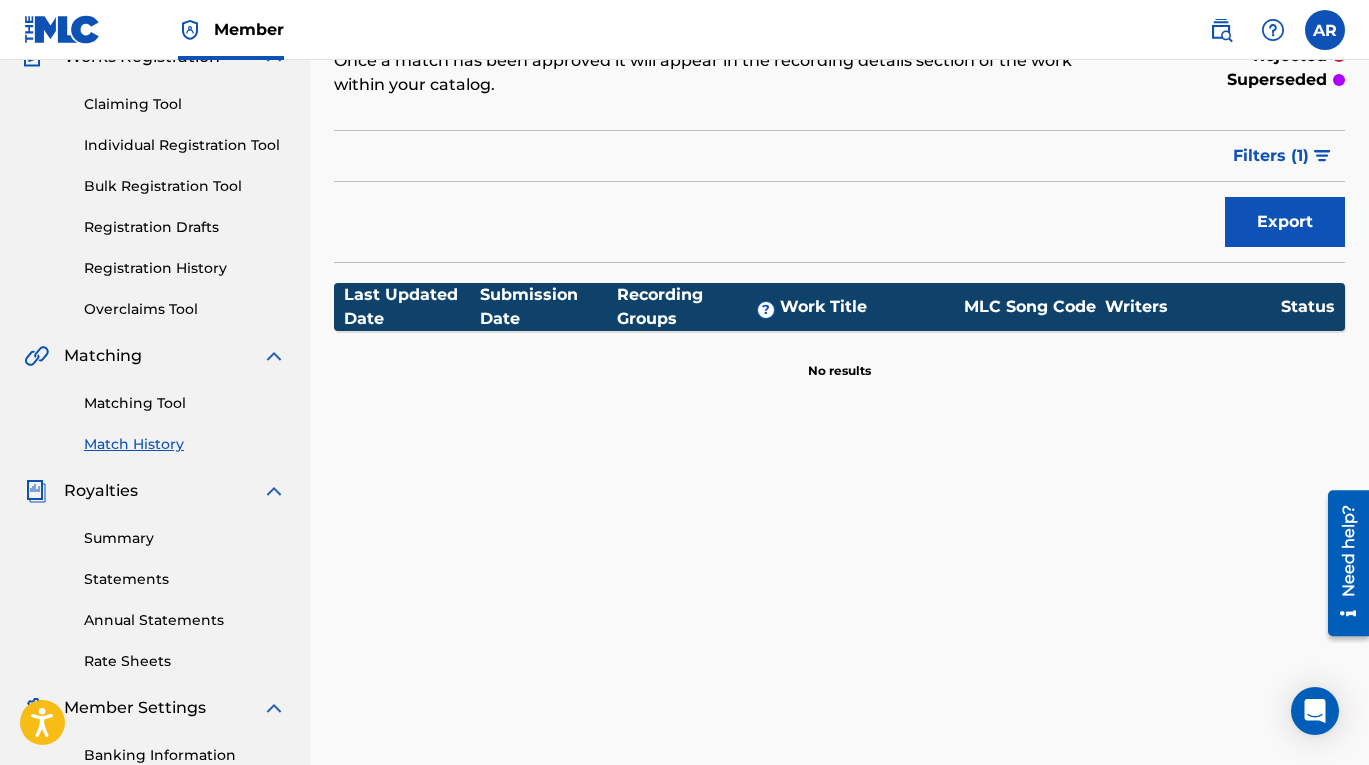 click on "Matching Tool" at bounding box center (185, 403) 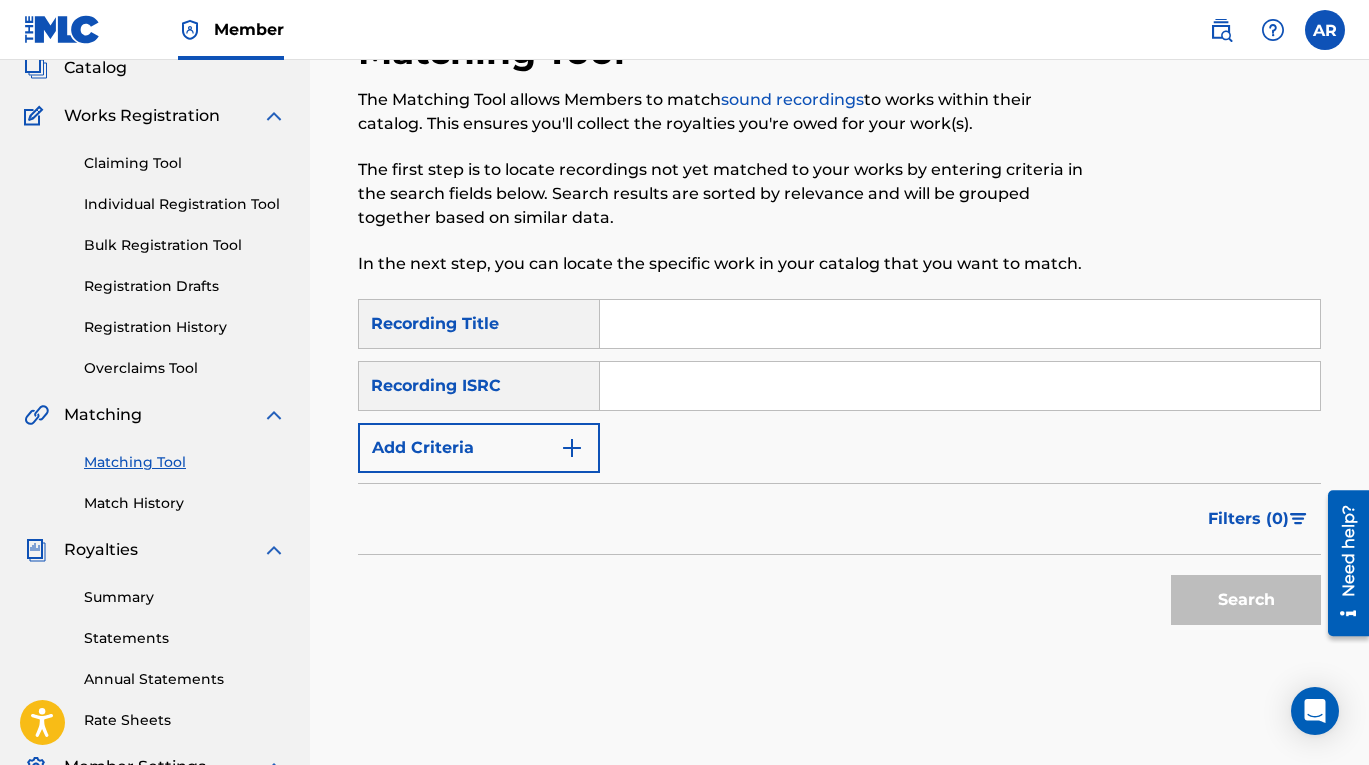 scroll, scrollTop: 0, scrollLeft: 0, axis: both 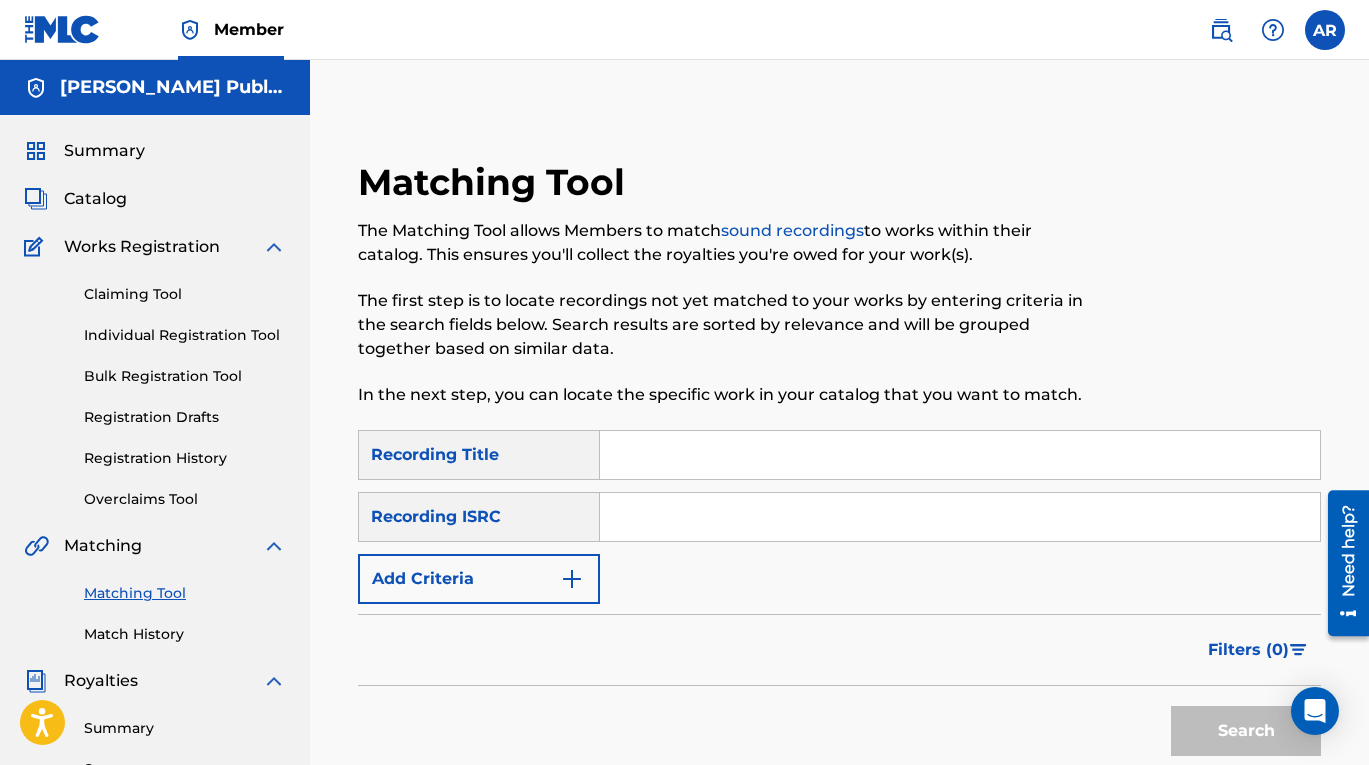 click at bounding box center (960, 455) 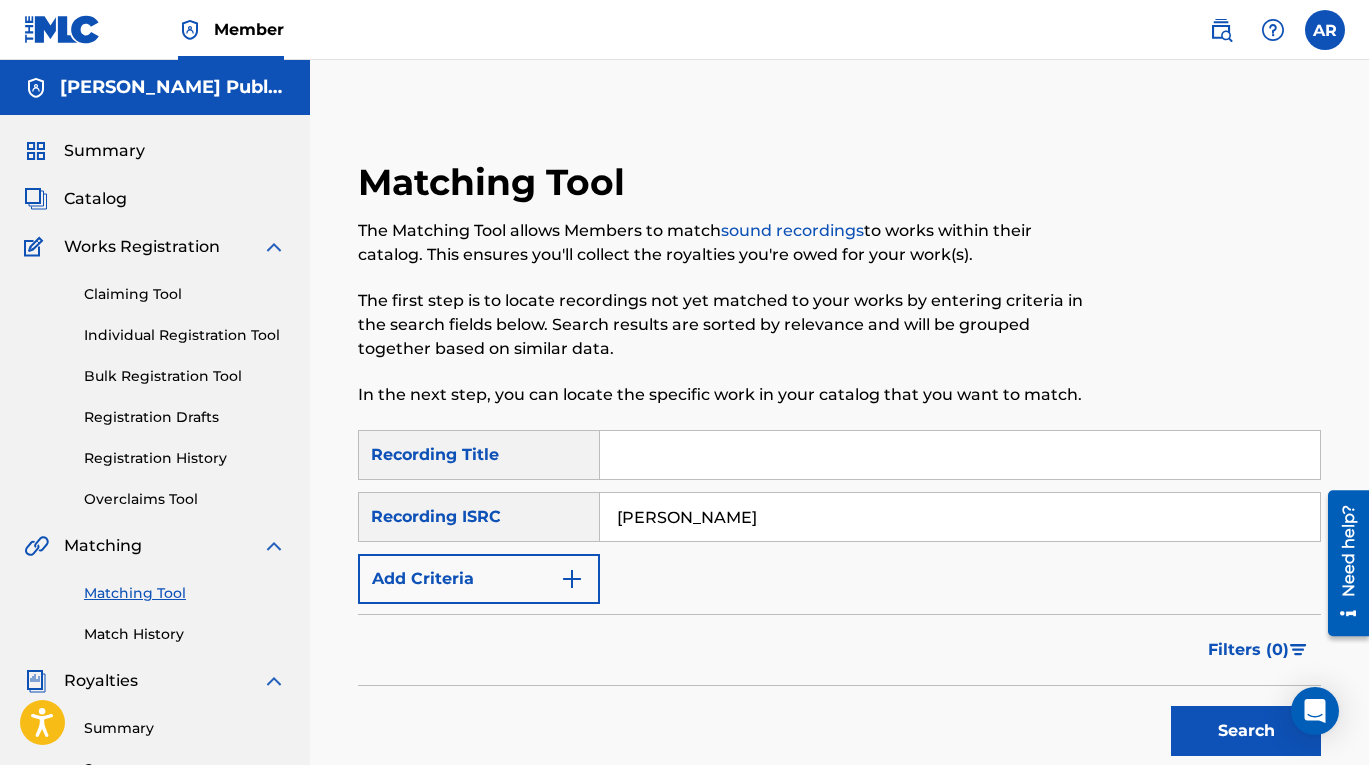 click on "[PERSON_NAME]" at bounding box center [960, 517] 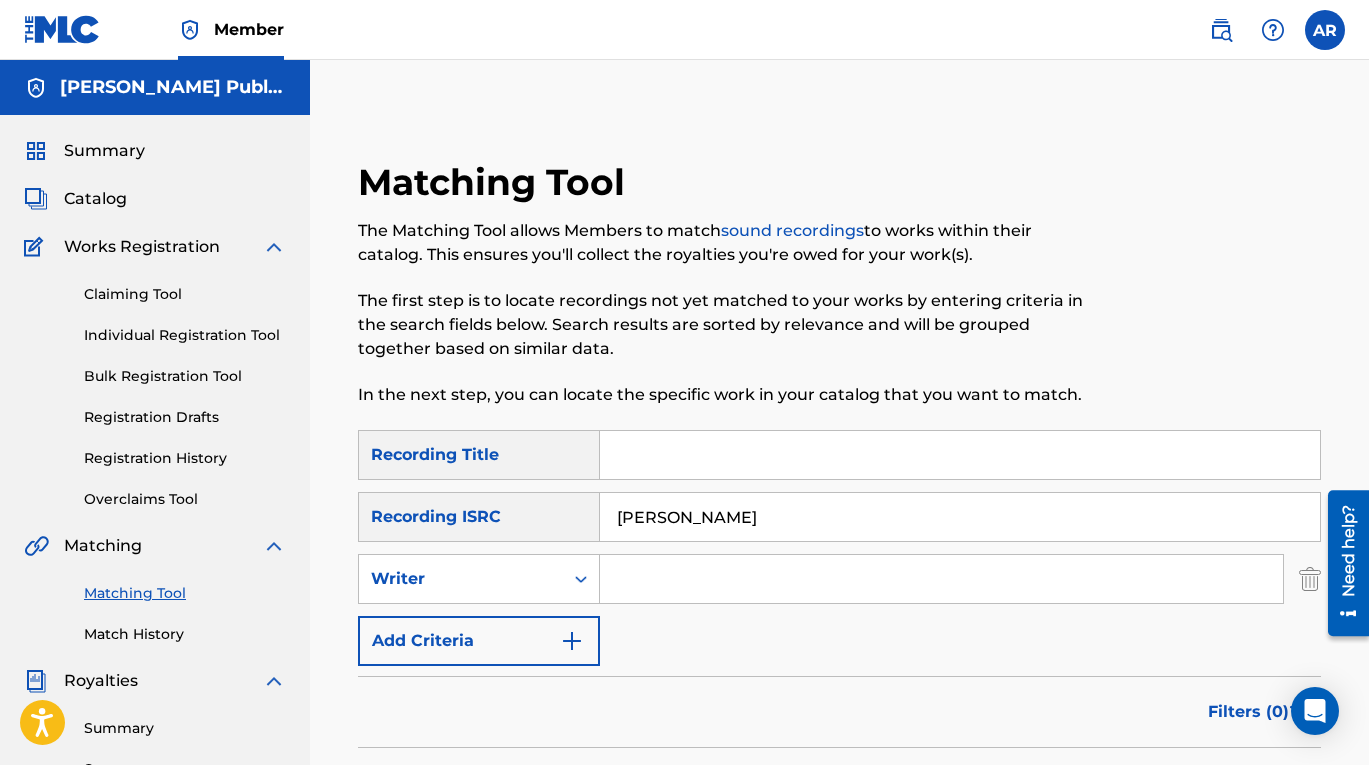 click on "[PERSON_NAME]" at bounding box center (960, 517) 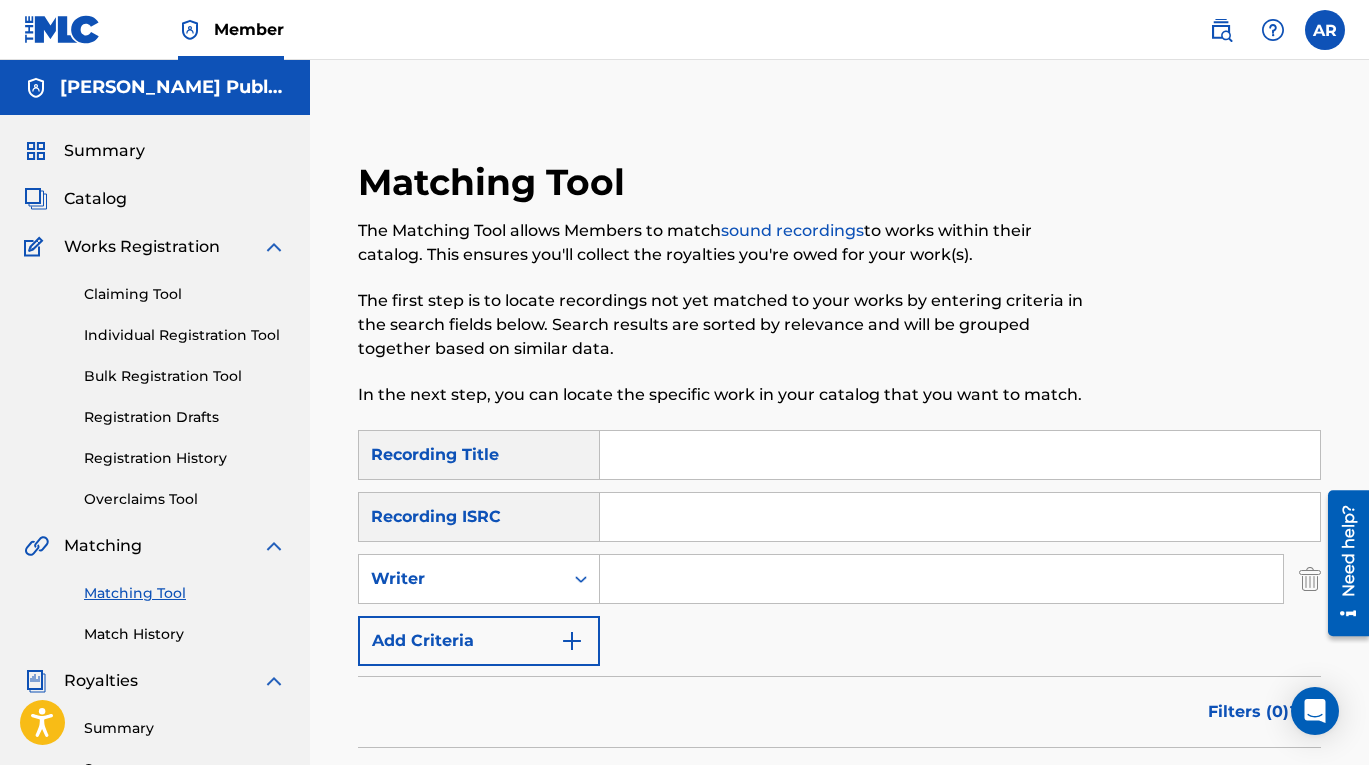 type 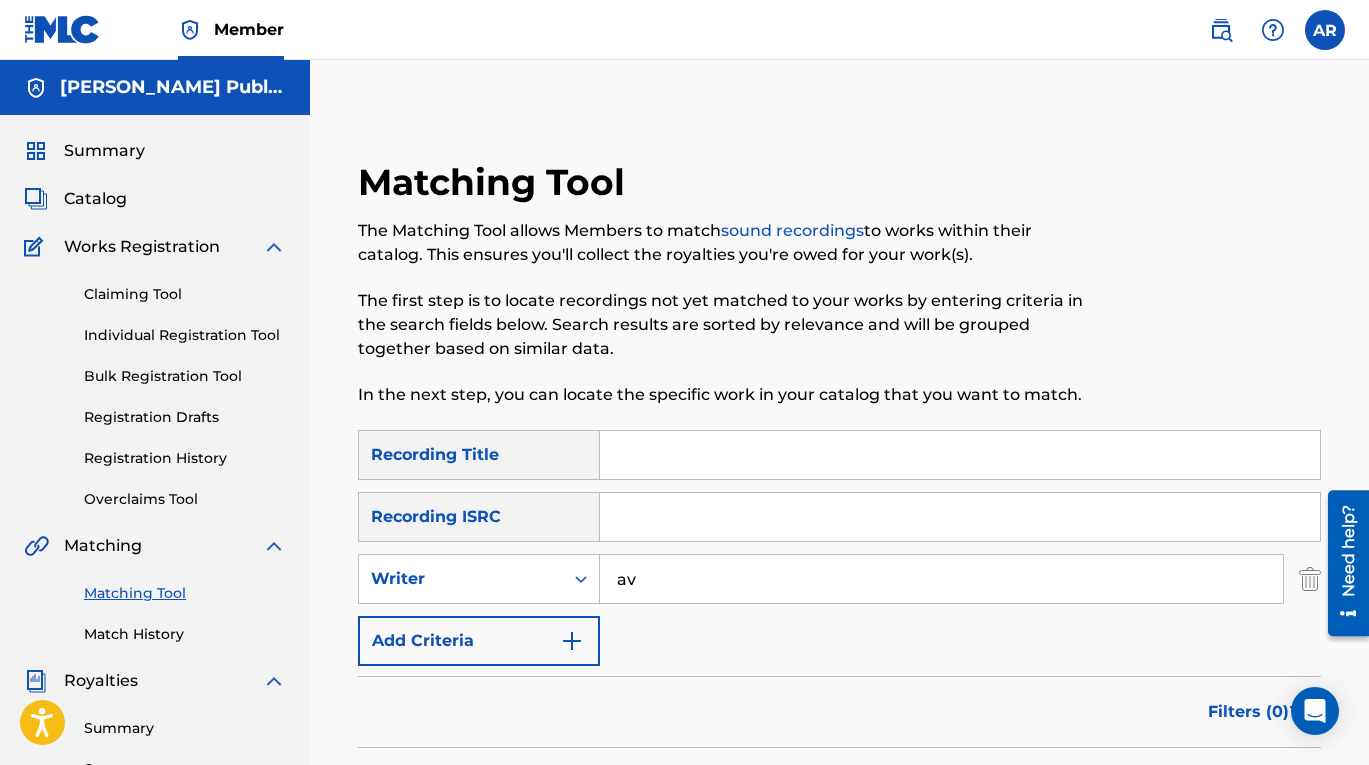 type on "a" 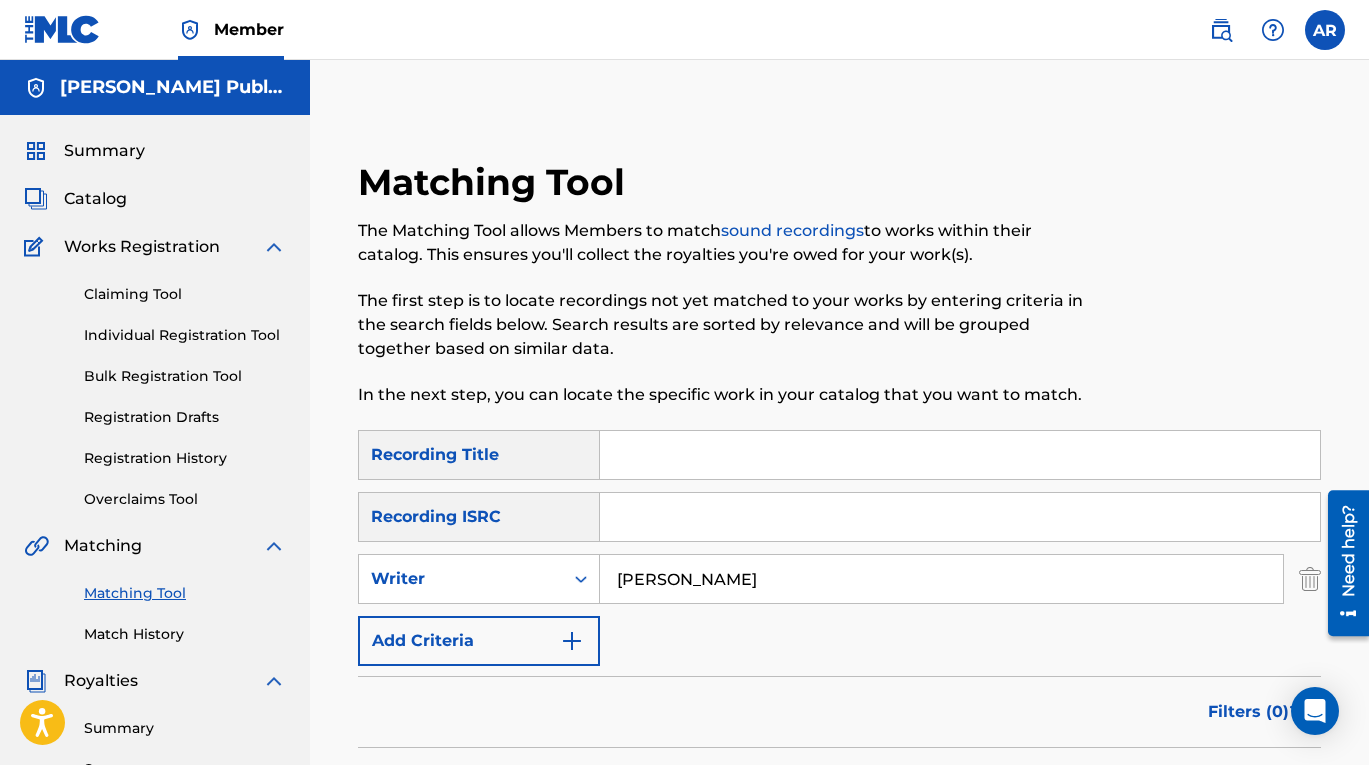 scroll, scrollTop: 475, scrollLeft: 0, axis: vertical 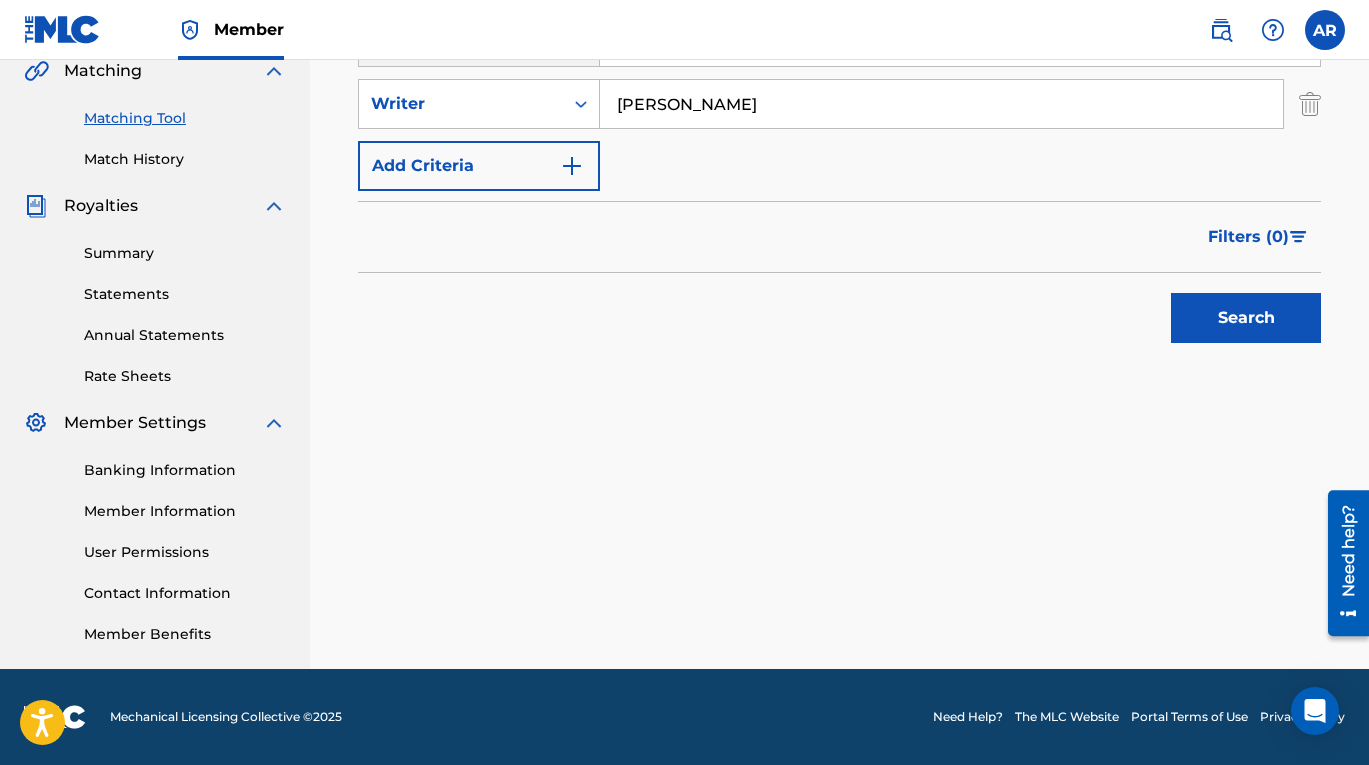 type on "[PERSON_NAME]" 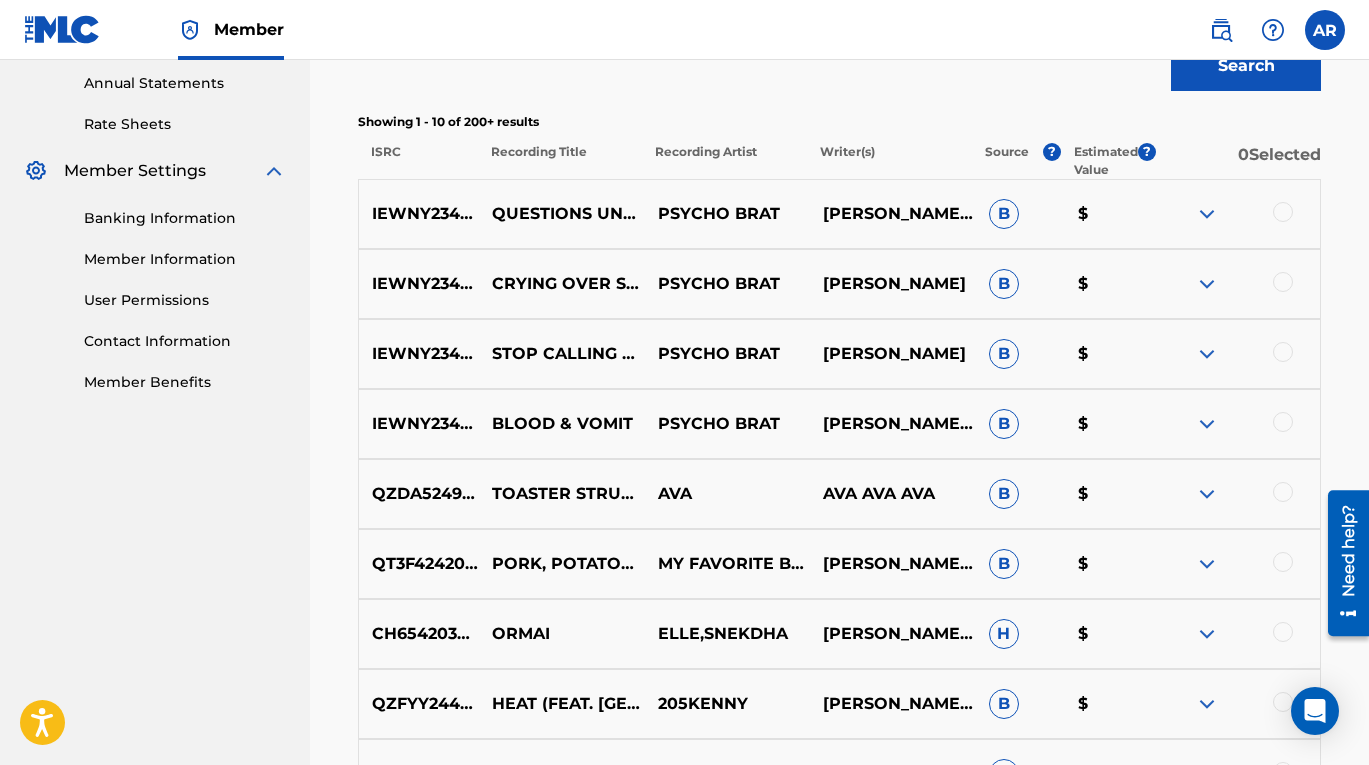 scroll, scrollTop: 731, scrollLeft: 0, axis: vertical 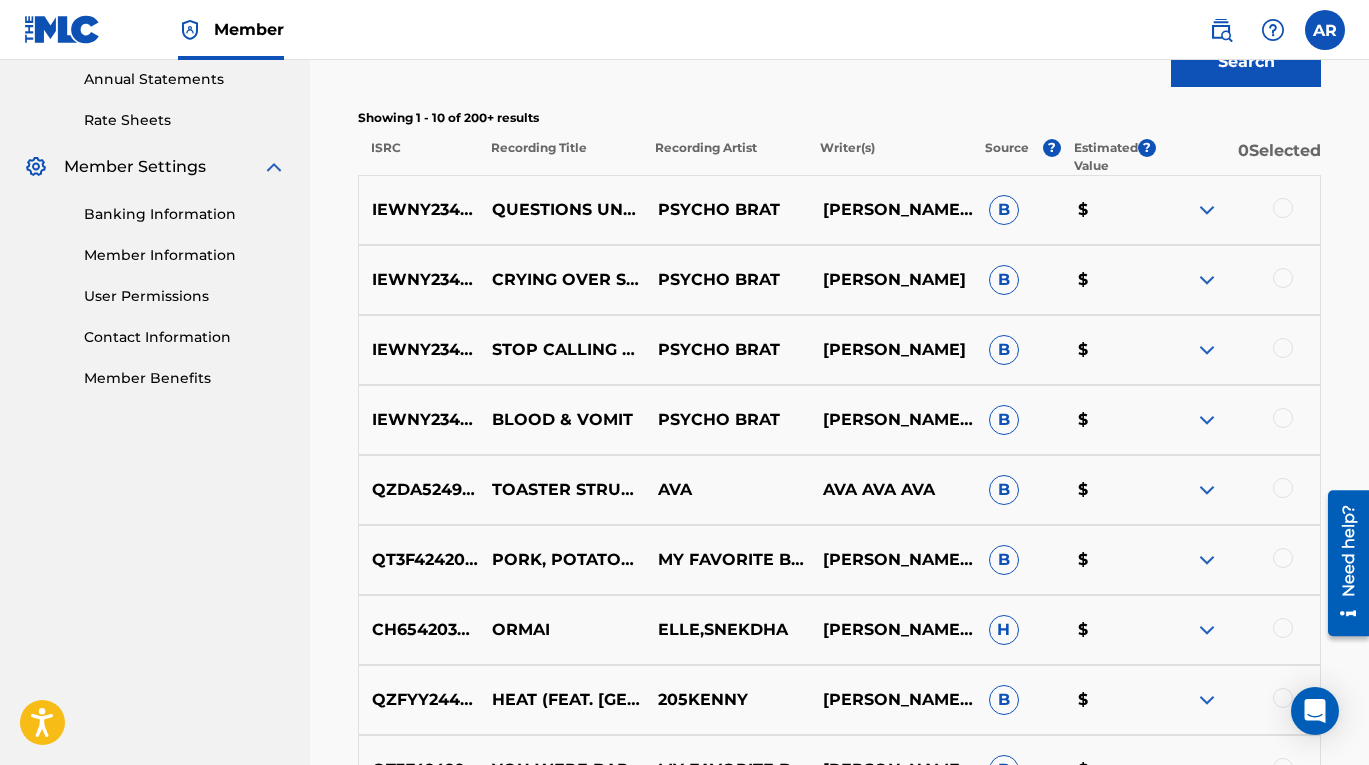 click at bounding box center [1207, 210] 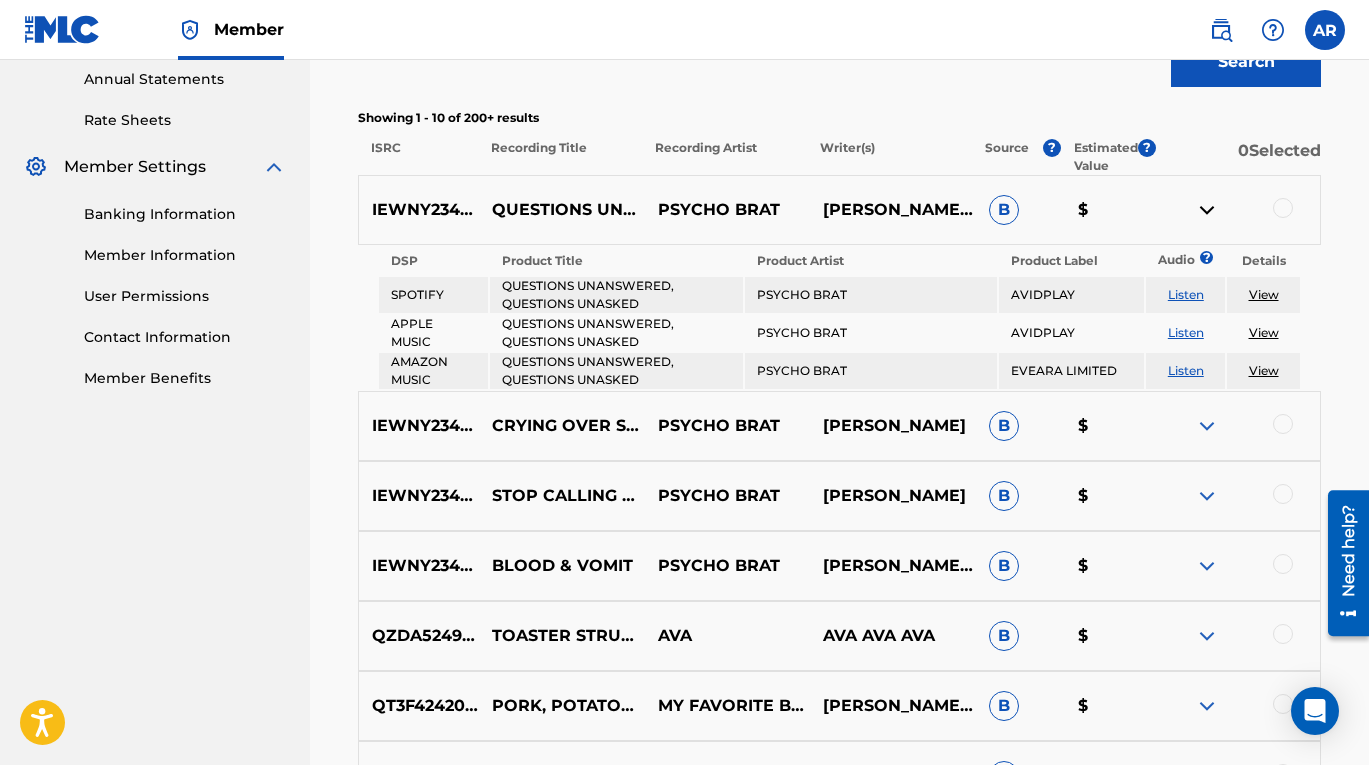 click at bounding box center [1207, 210] 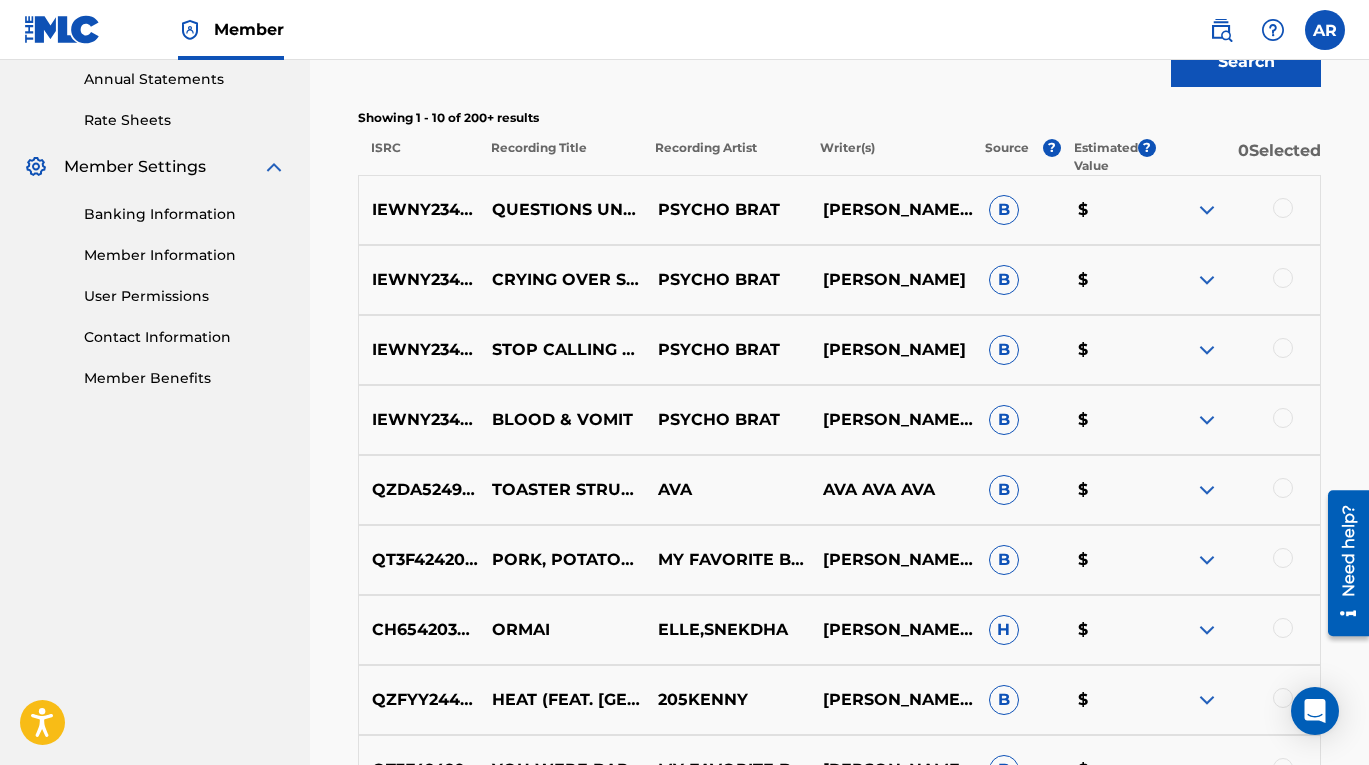 click at bounding box center [1207, 280] 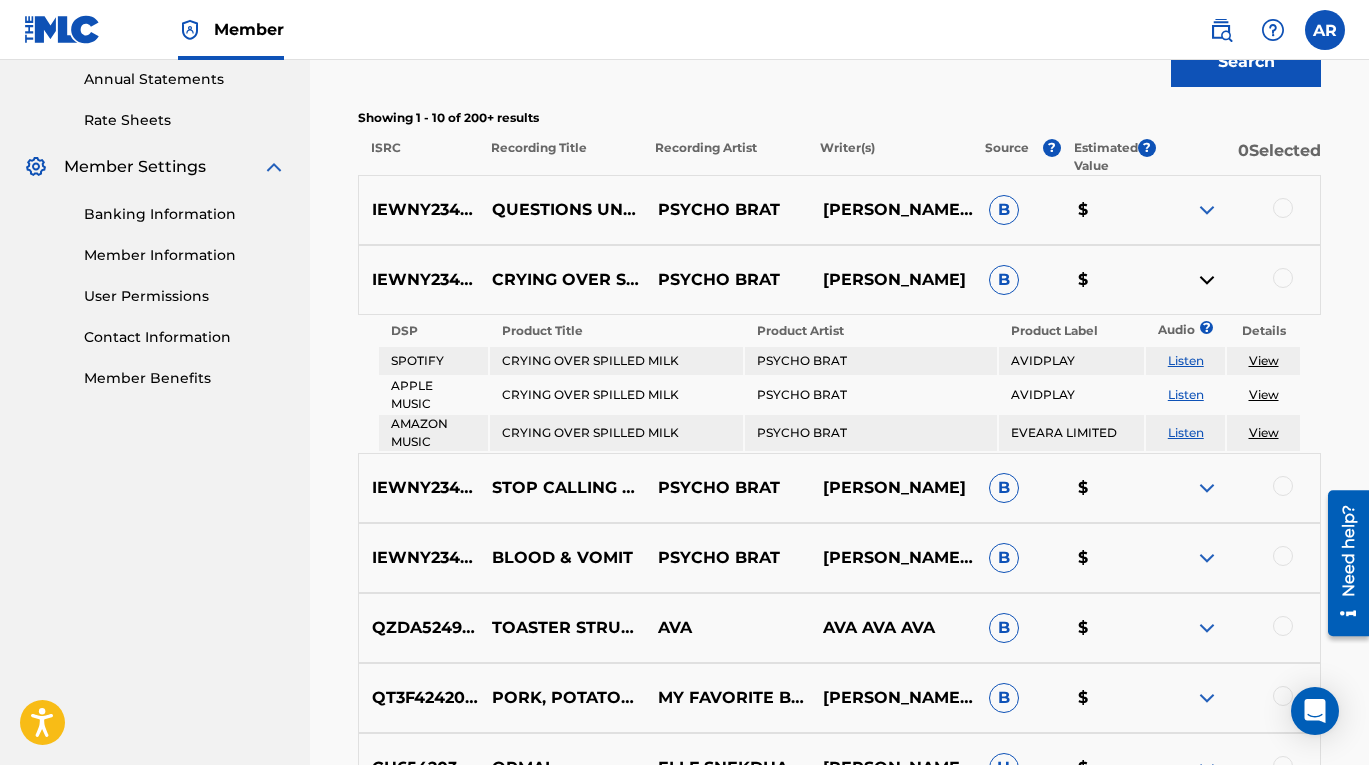 click at bounding box center (1207, 280) 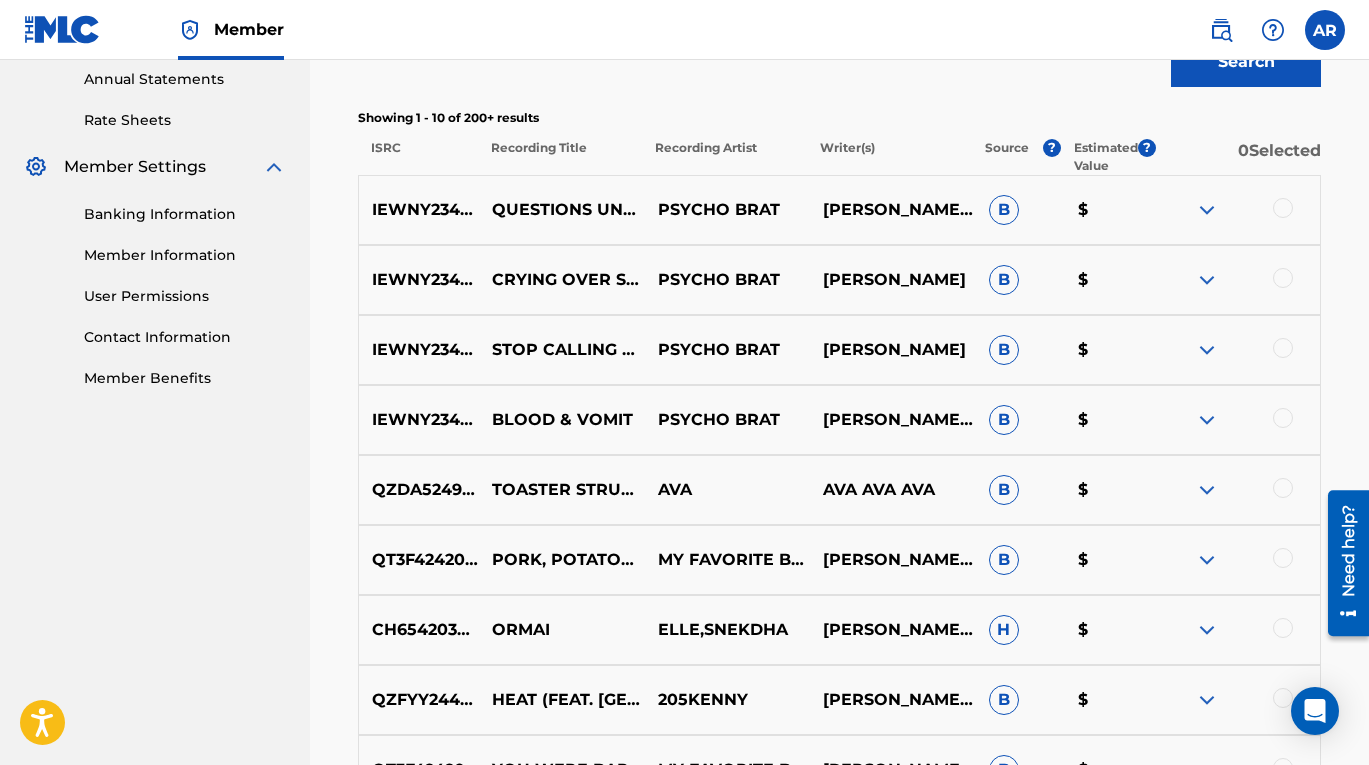 click at bounding box center (1207, 350) 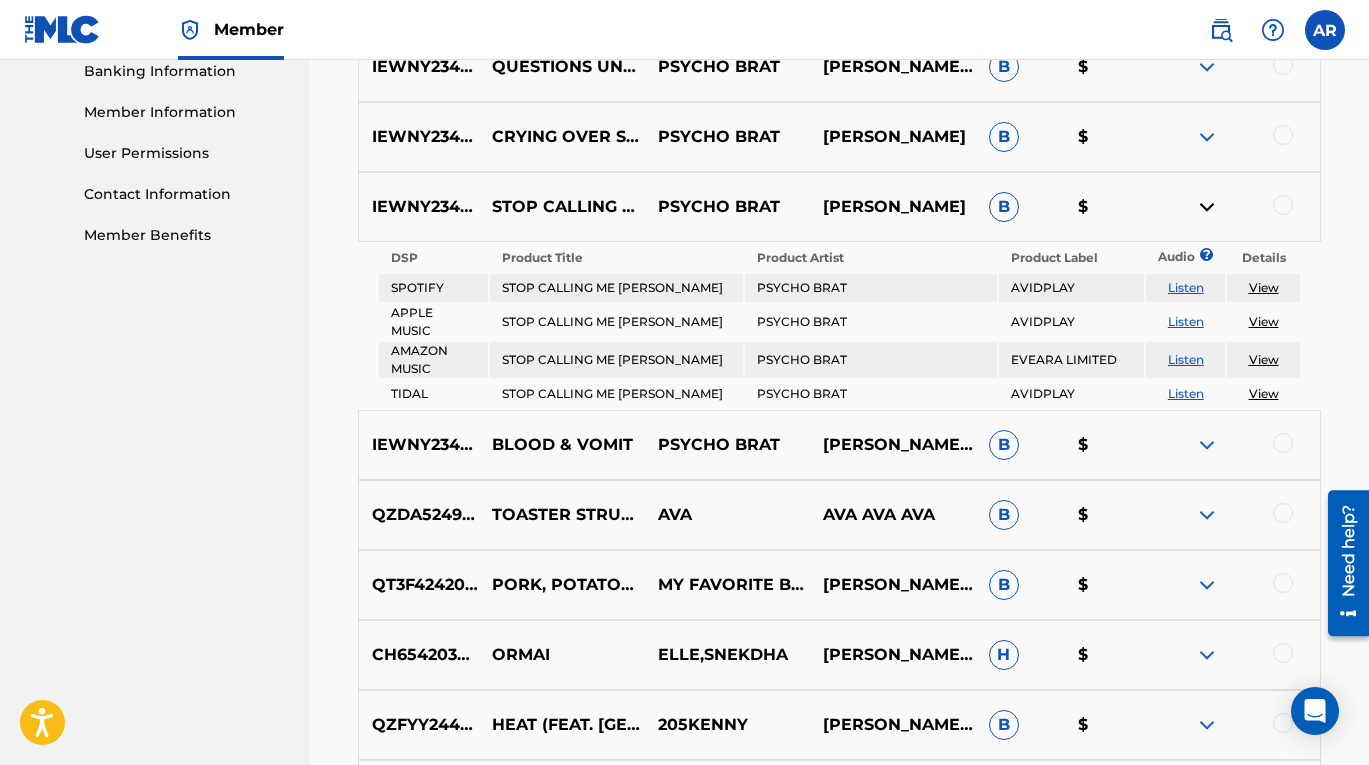 scroll, scrollTop: 837, scrollLeft: 0, axis: vertical 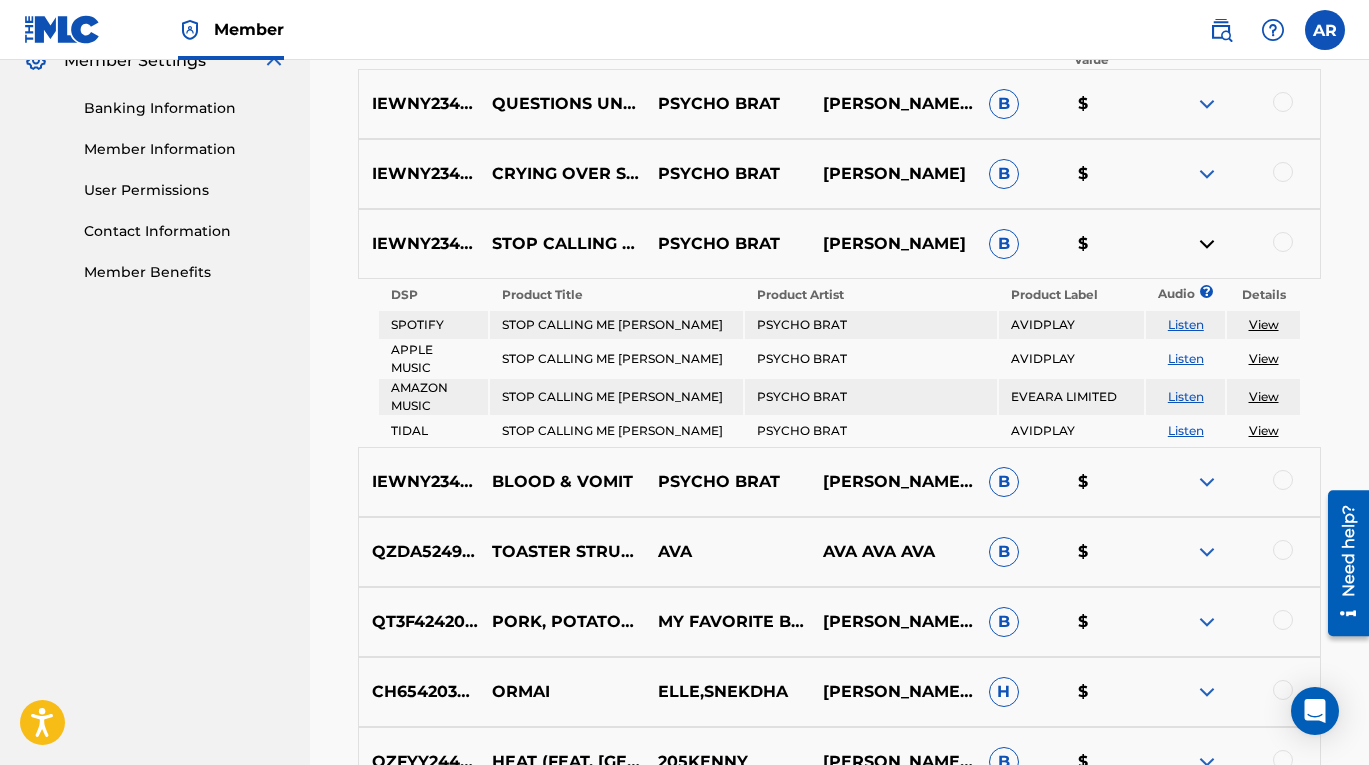 click at bounding box center [1207, 244] 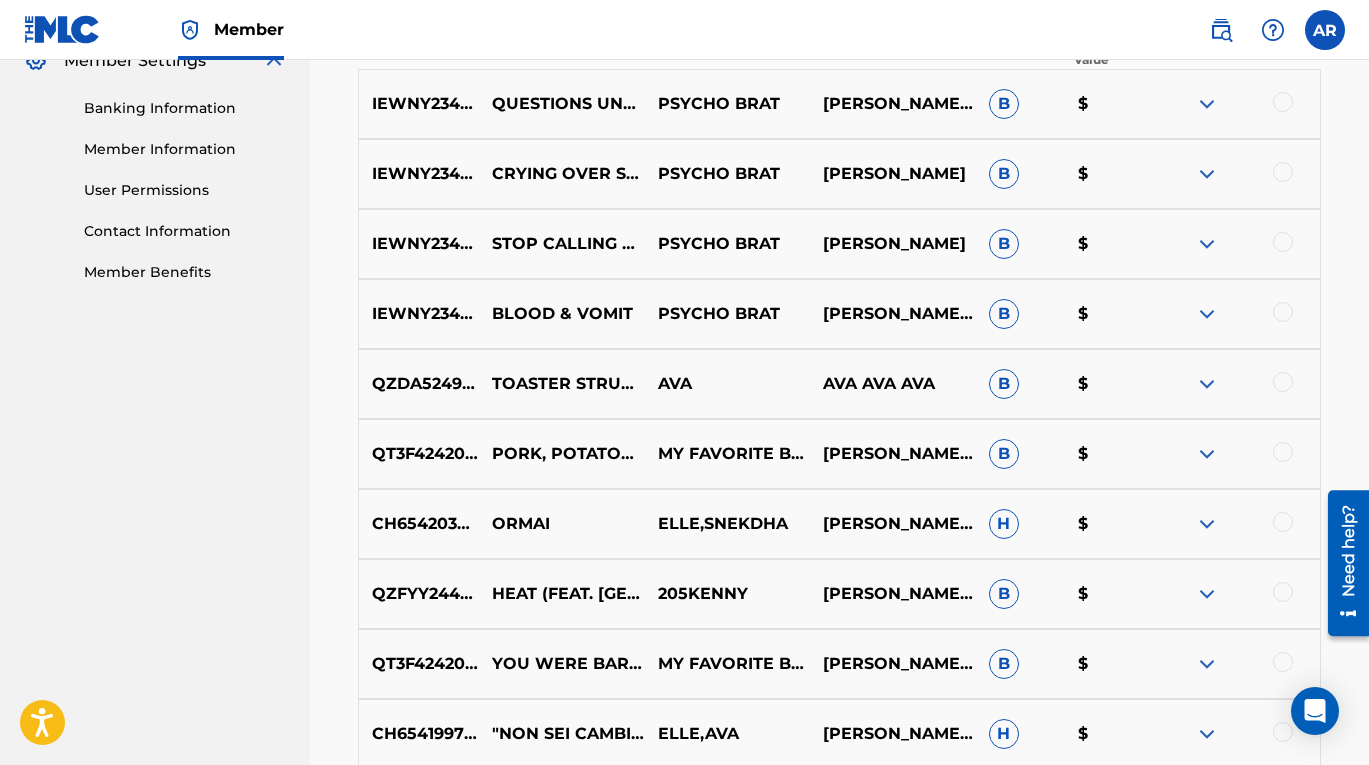 click at bounding box center (1283, 312) 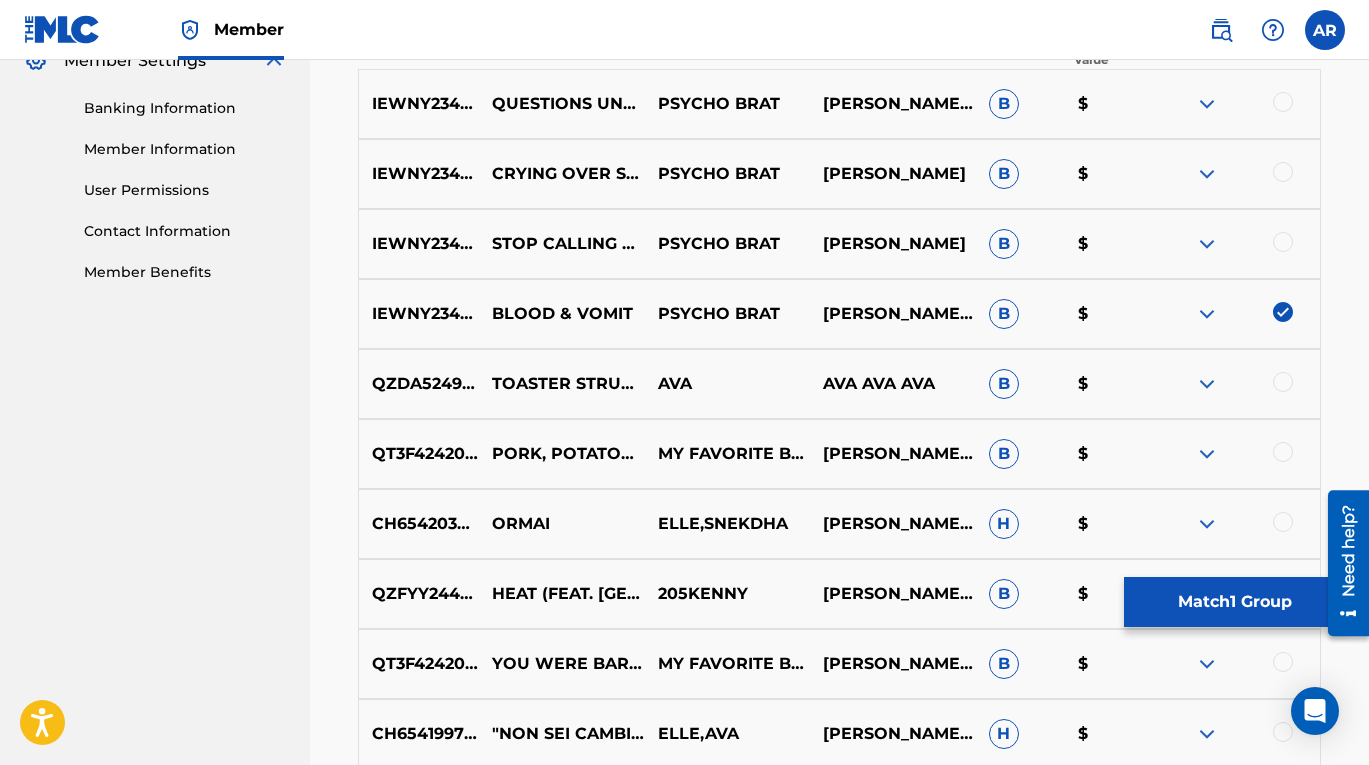 click at bounding box center (1283, 312) 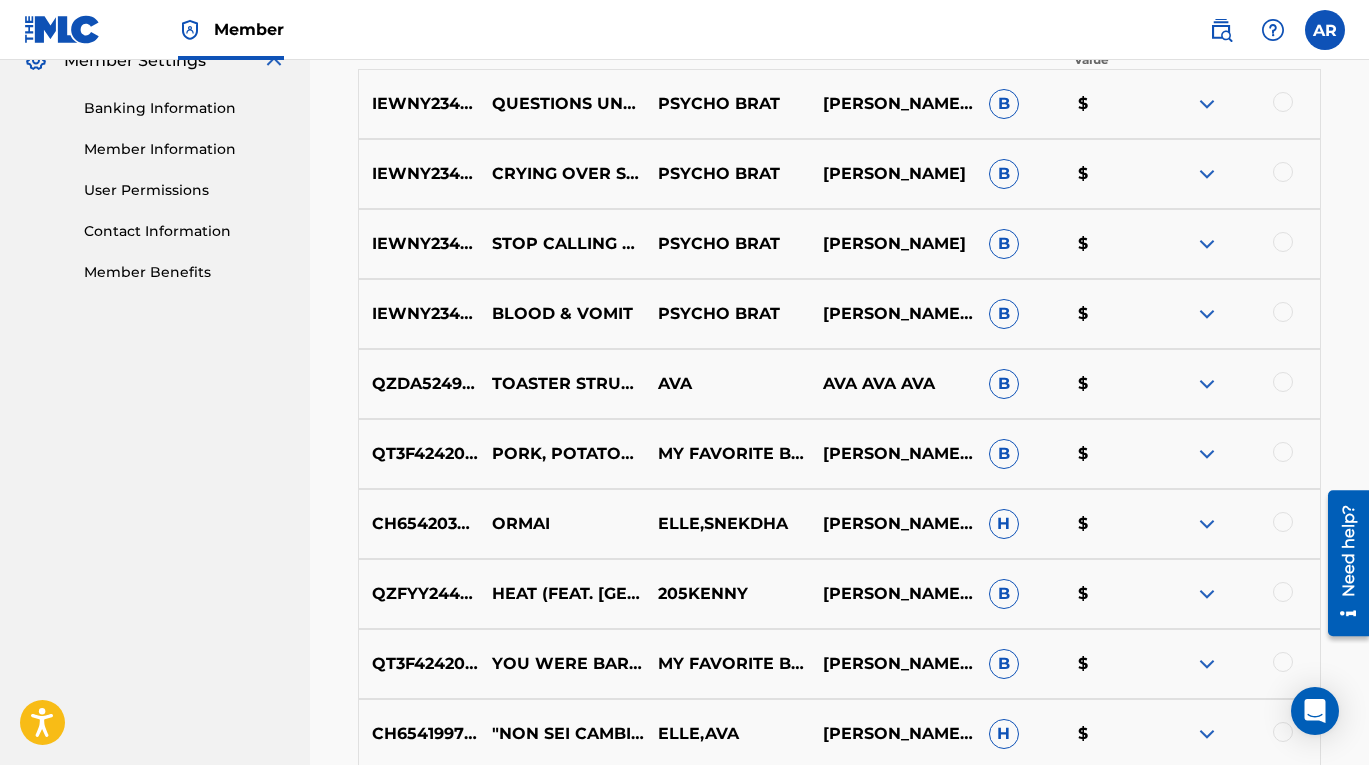scroll, scrollTop: 1087, scrollLeft: 0, axis: vertical 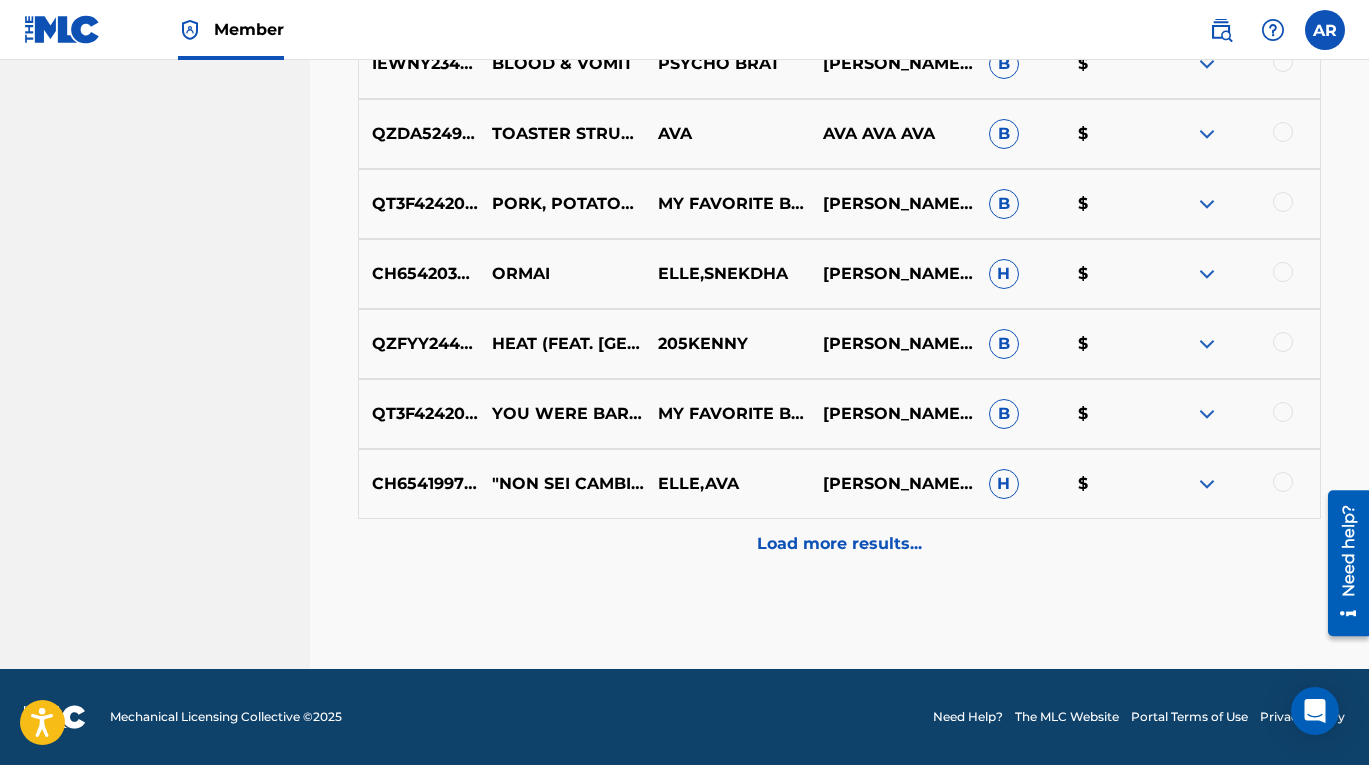 click on "Load more results..." at bounding box center (839, 544) 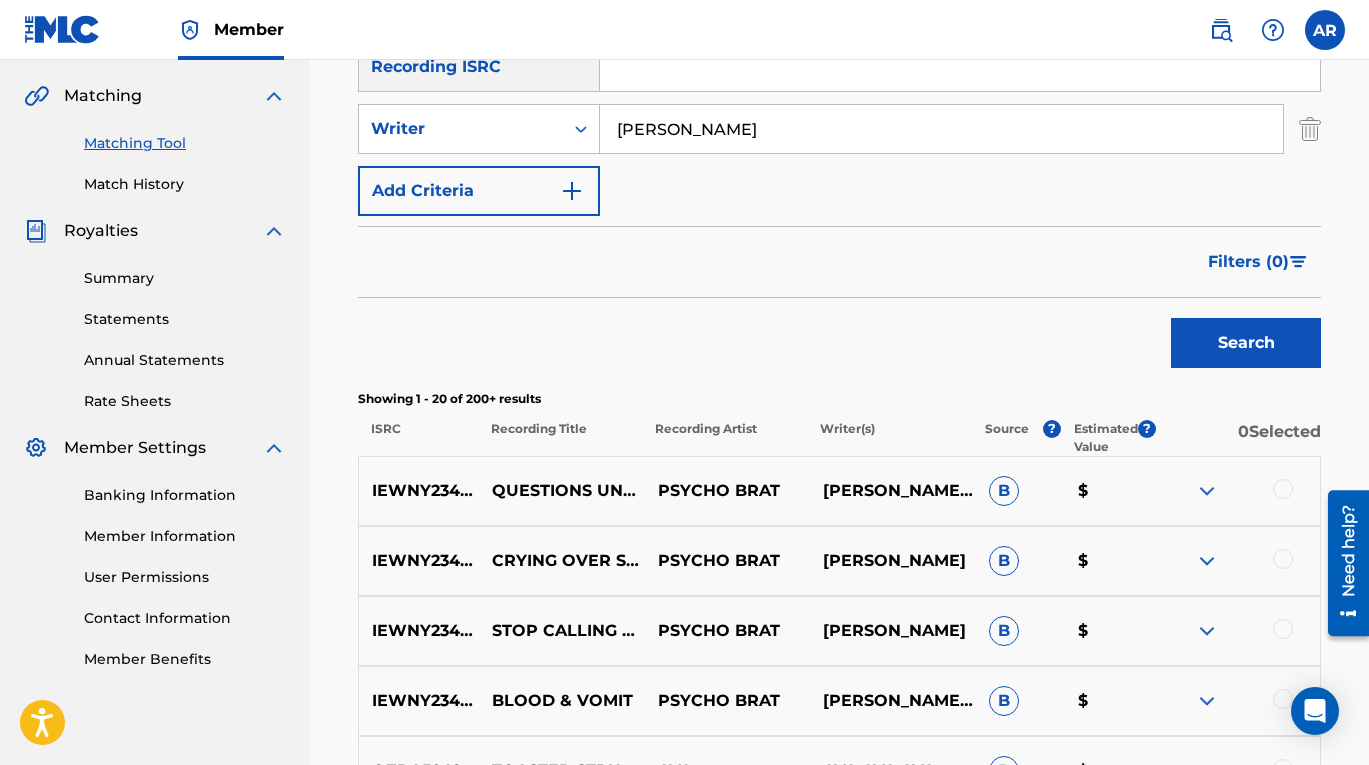 scroll, scrollTop: 721, scrollLeft: 0, axis: vertical 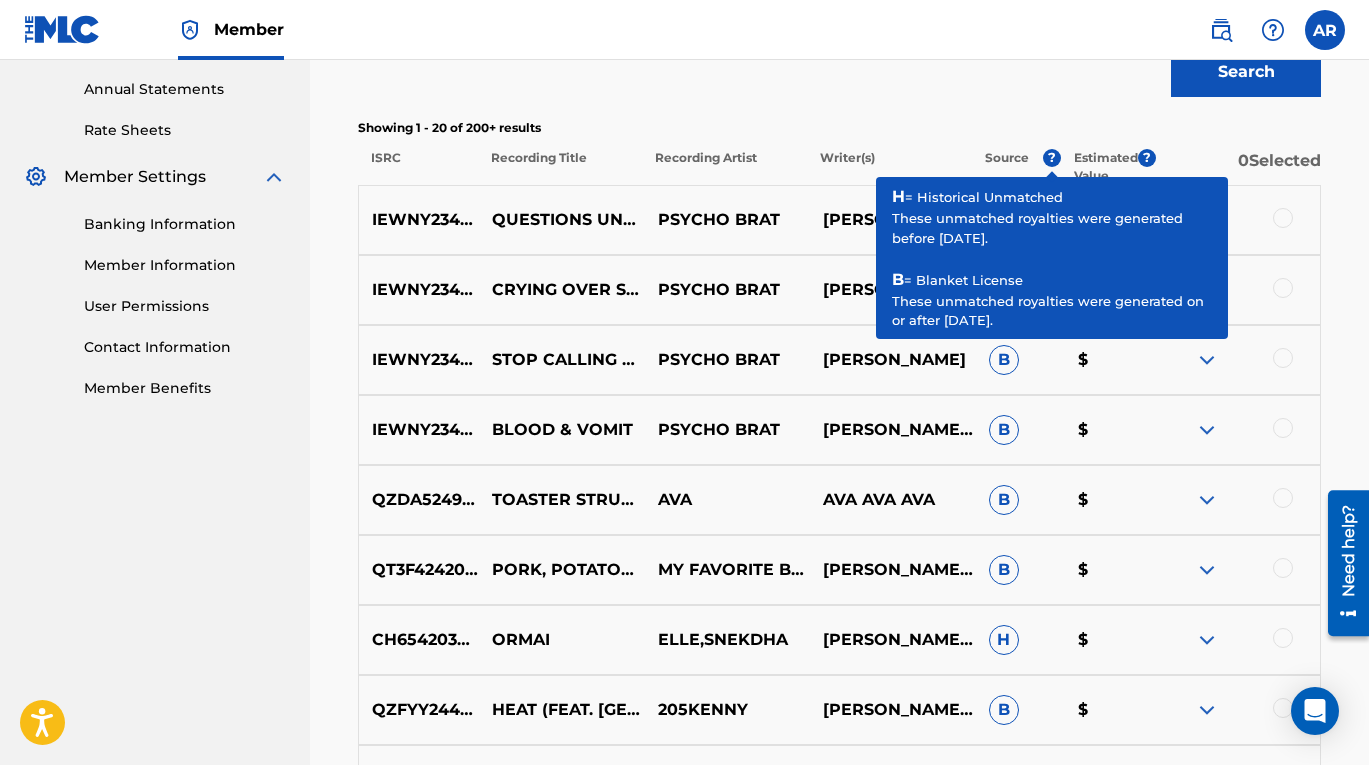 click on "?" at bounding box center [1052, 158] 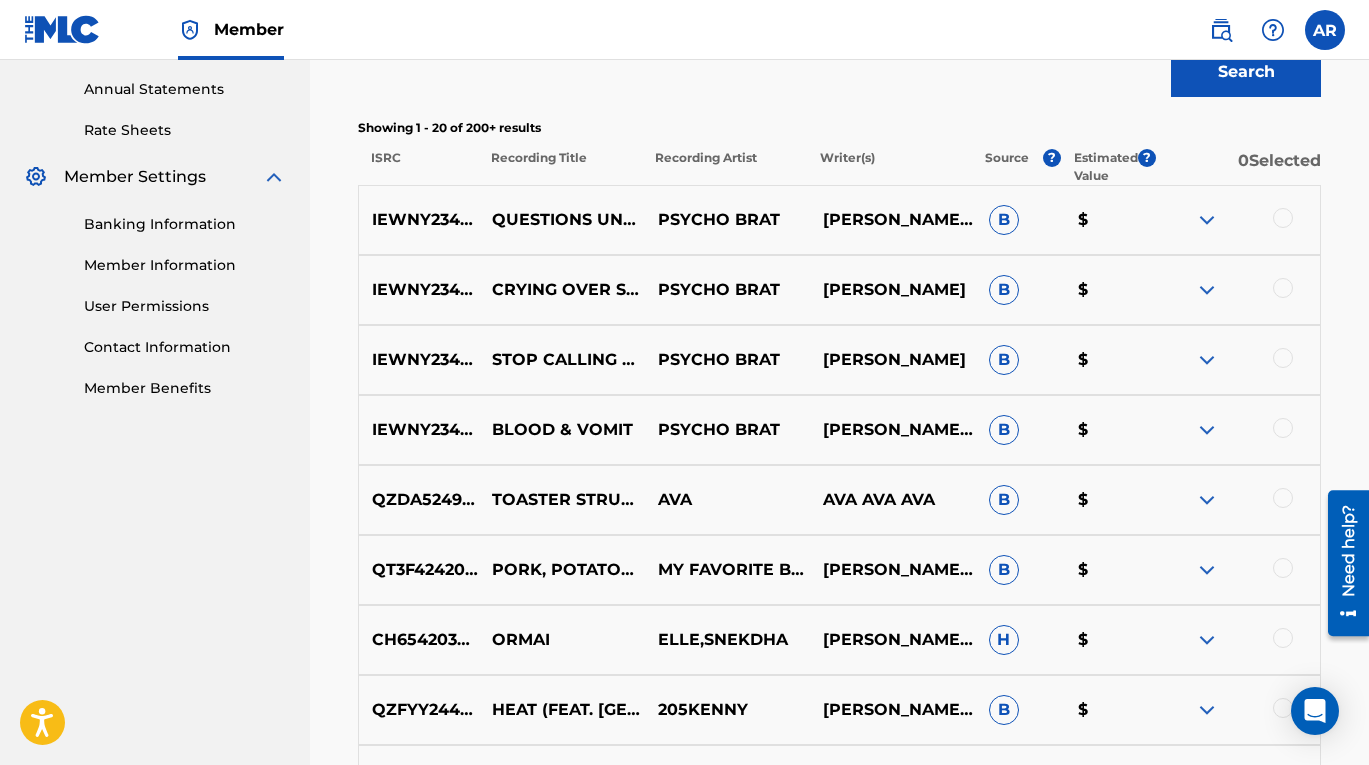 click on "Search" at bounding box center (839, 67) 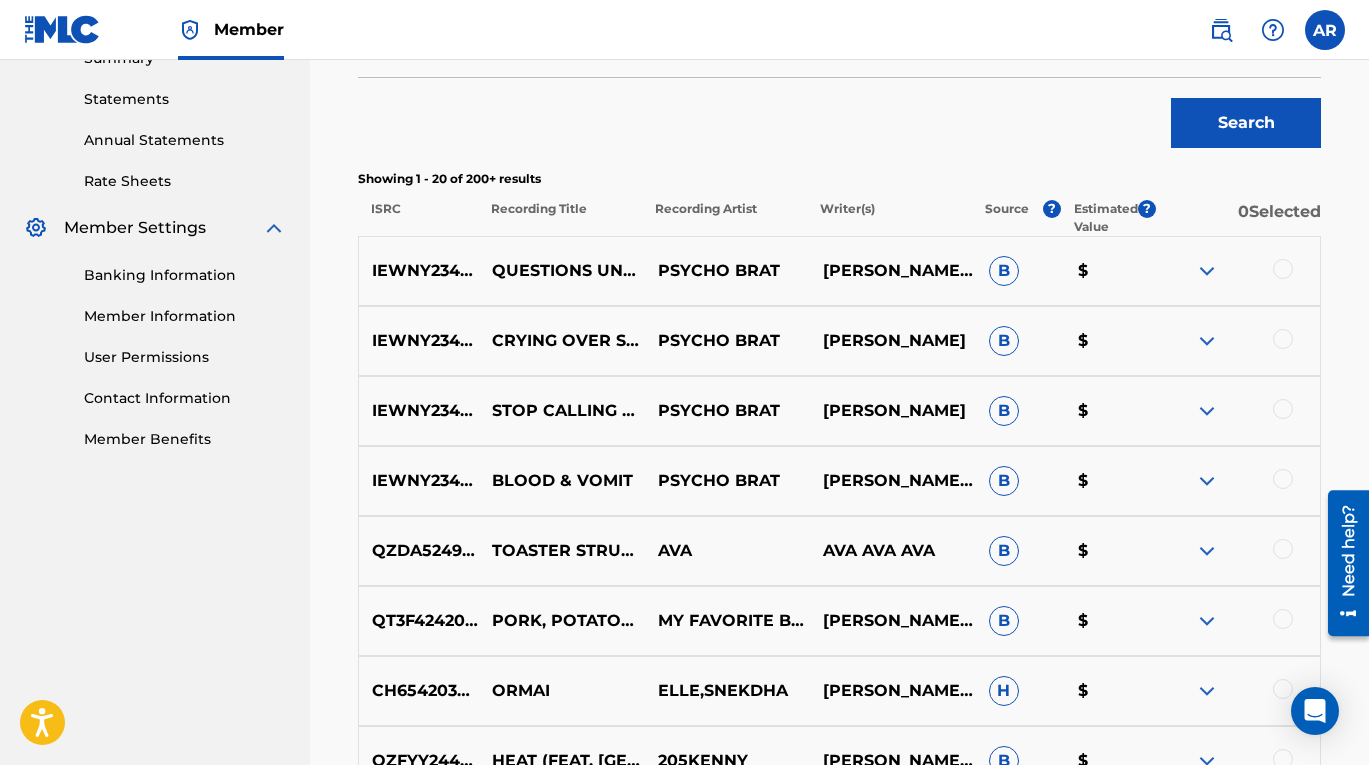 scroll, scrollTop: 0, scrollLeft: 0, axis: both 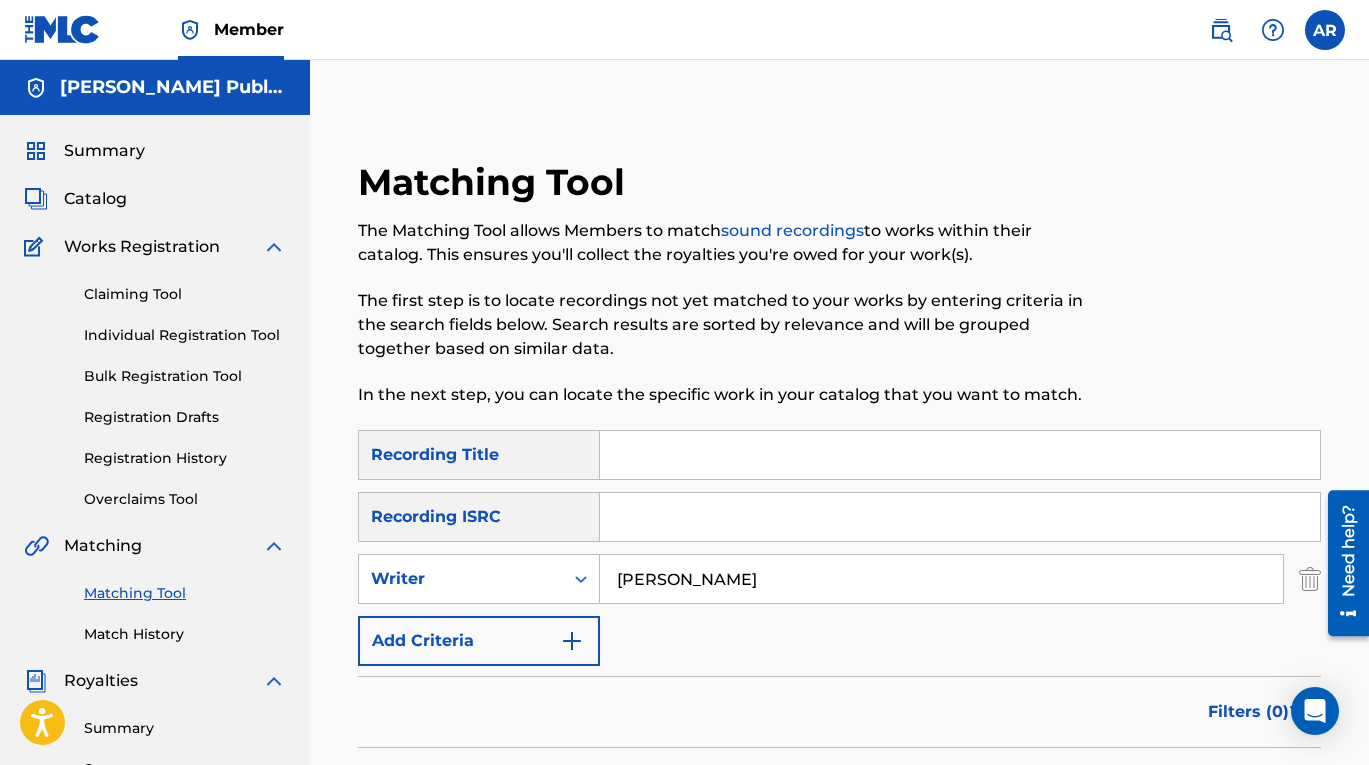 click on "Works Registration" at bounding box center (142, 247) 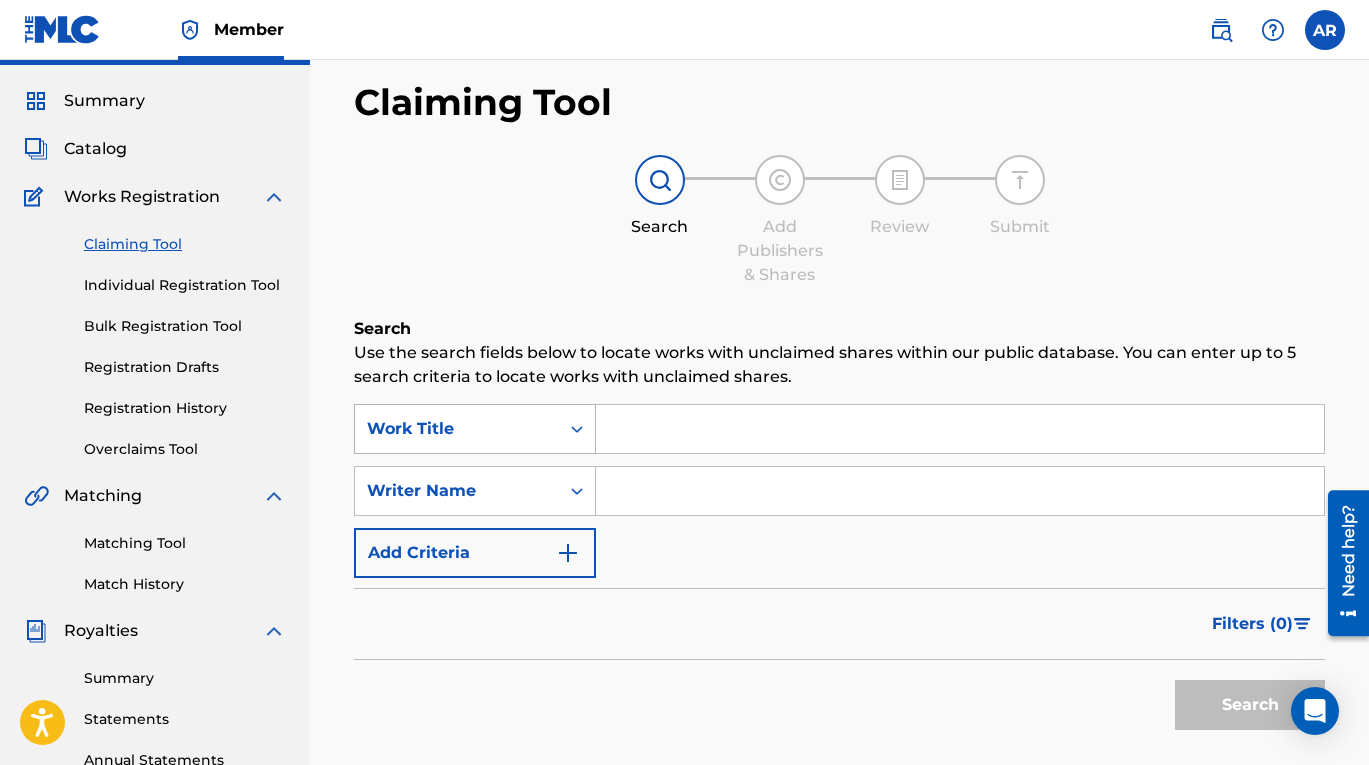 scroll, scrollTop: 56, scrollLeft: 0, axis: vertical 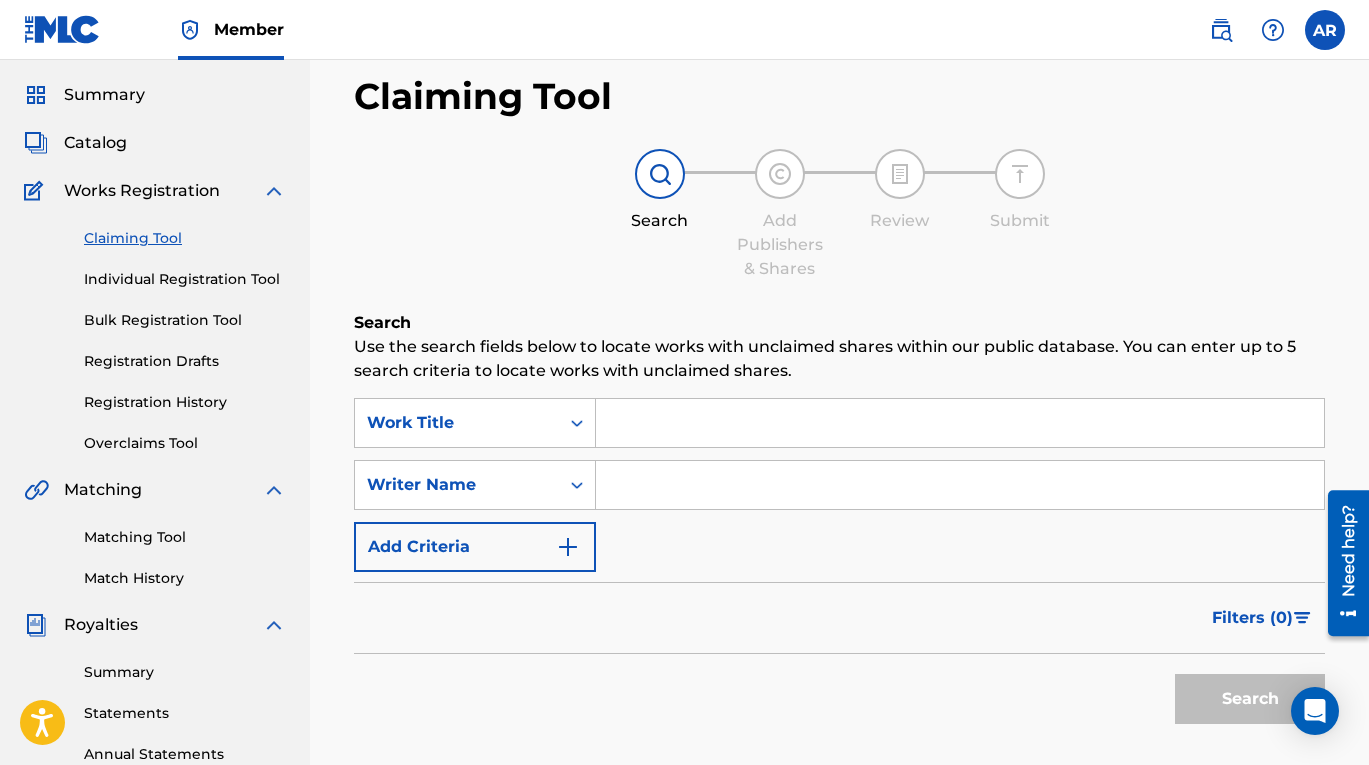 click at bounding box center [960, 423] 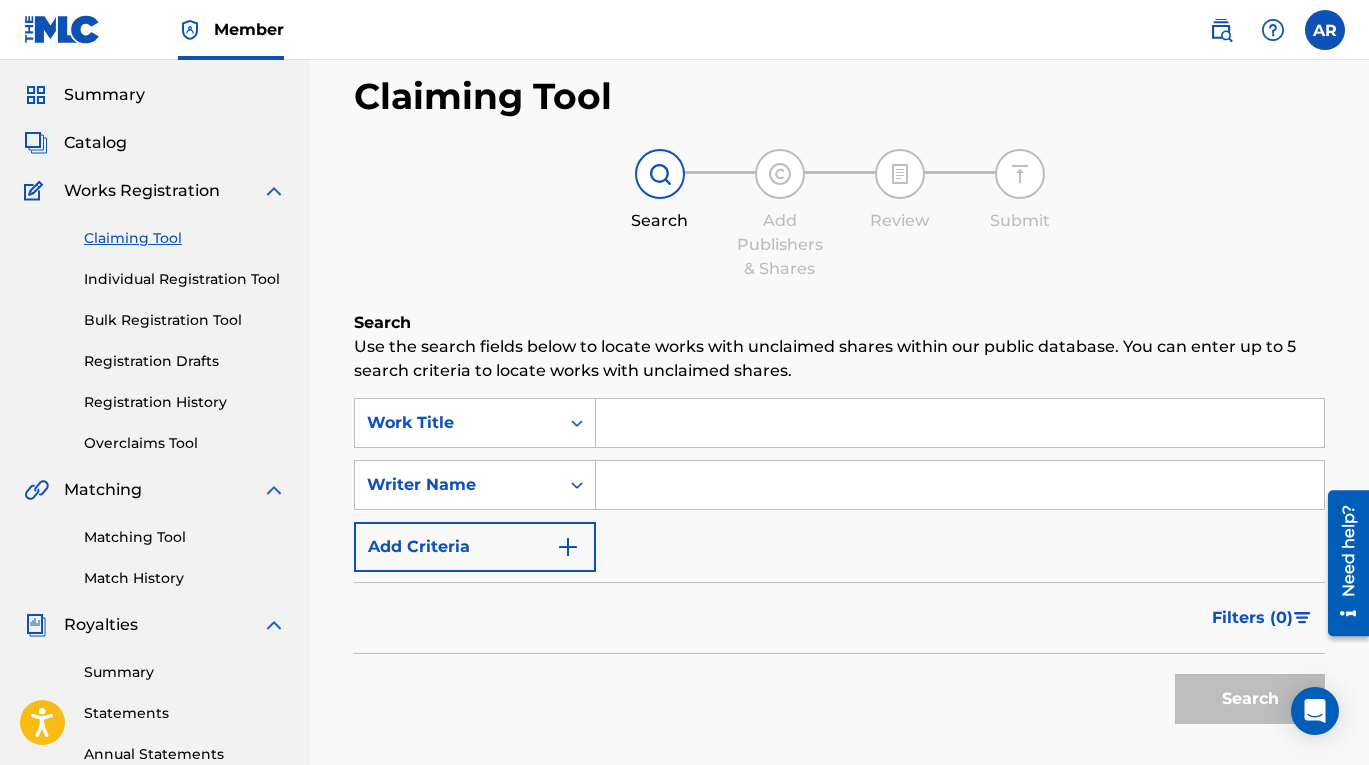 type on "[PERSON_NAME]" 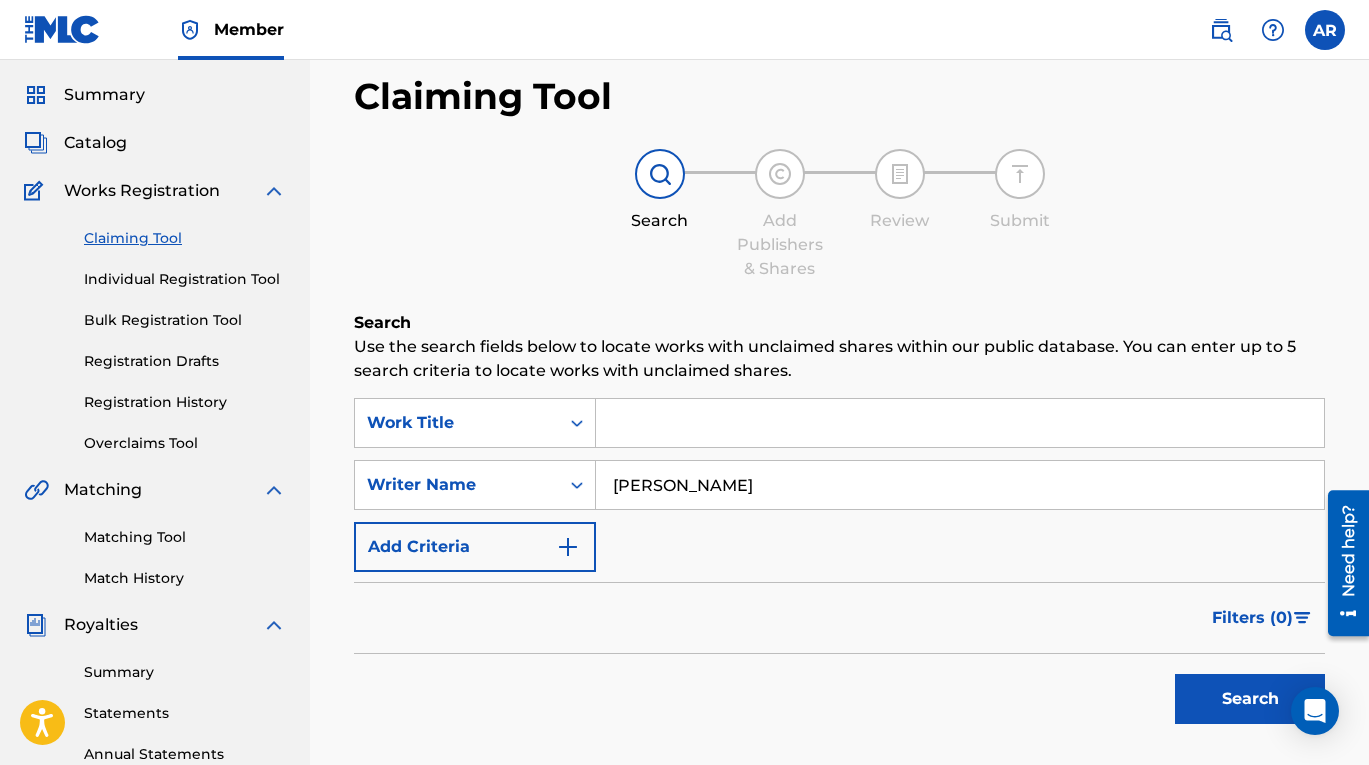 click on "Search" at bounding box center [1250, 699] 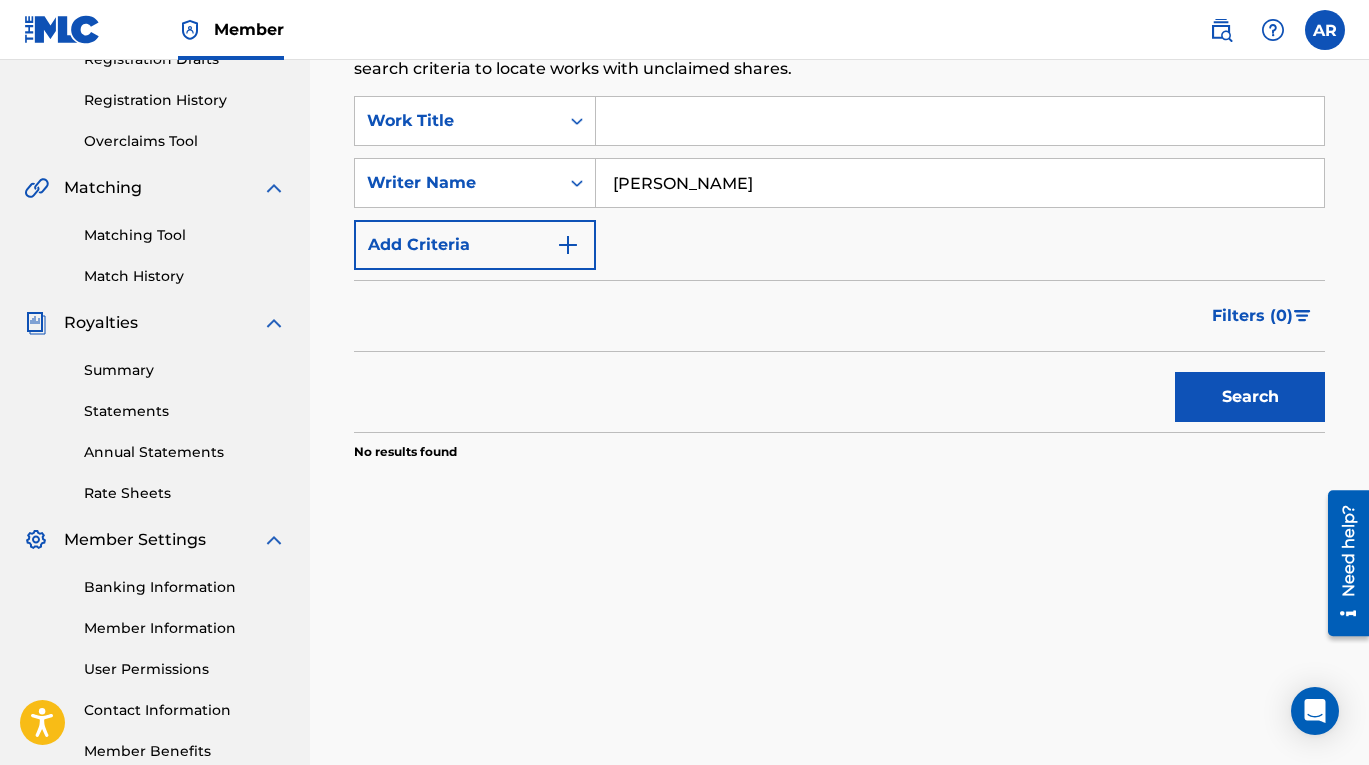 scroll, scrollTop: 0, scrollLeft: 0, axis: both 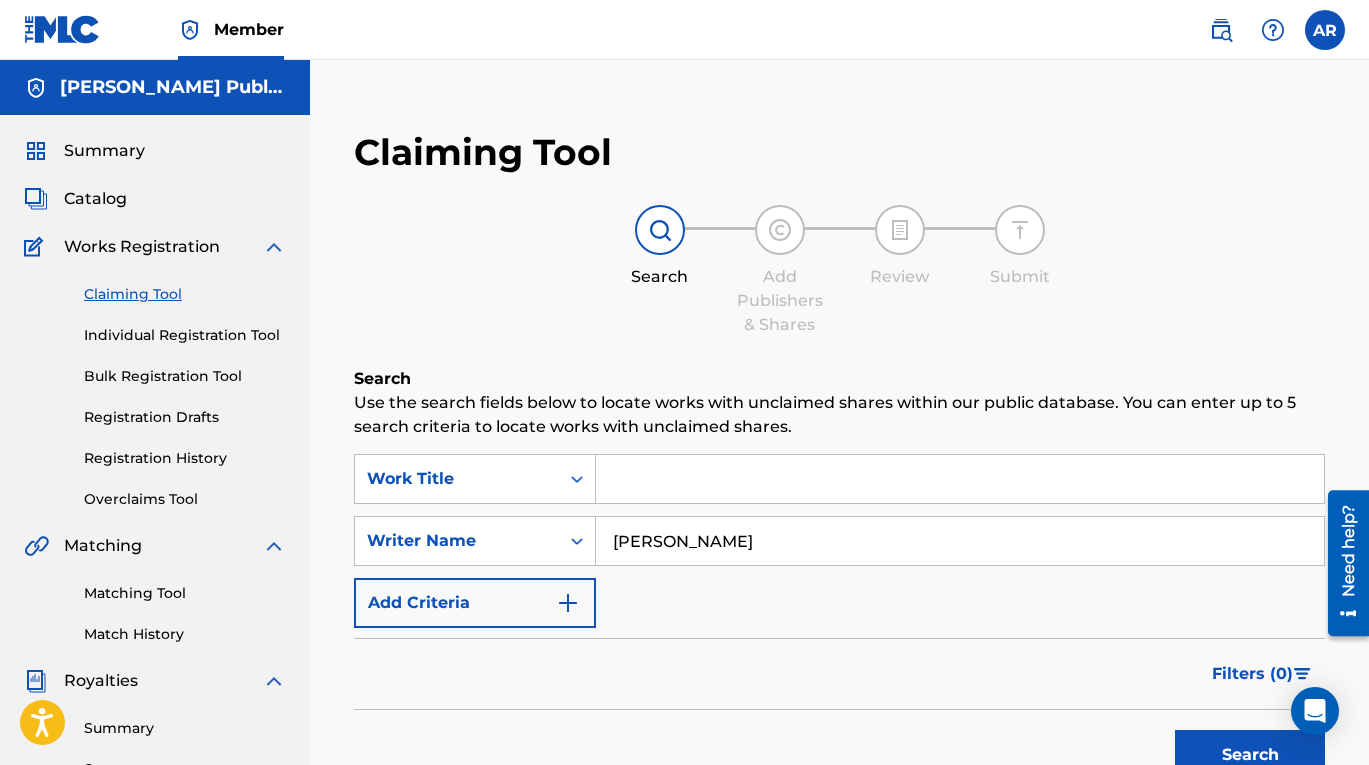 click on "Add Criteria" at bounding box center [475, 603] 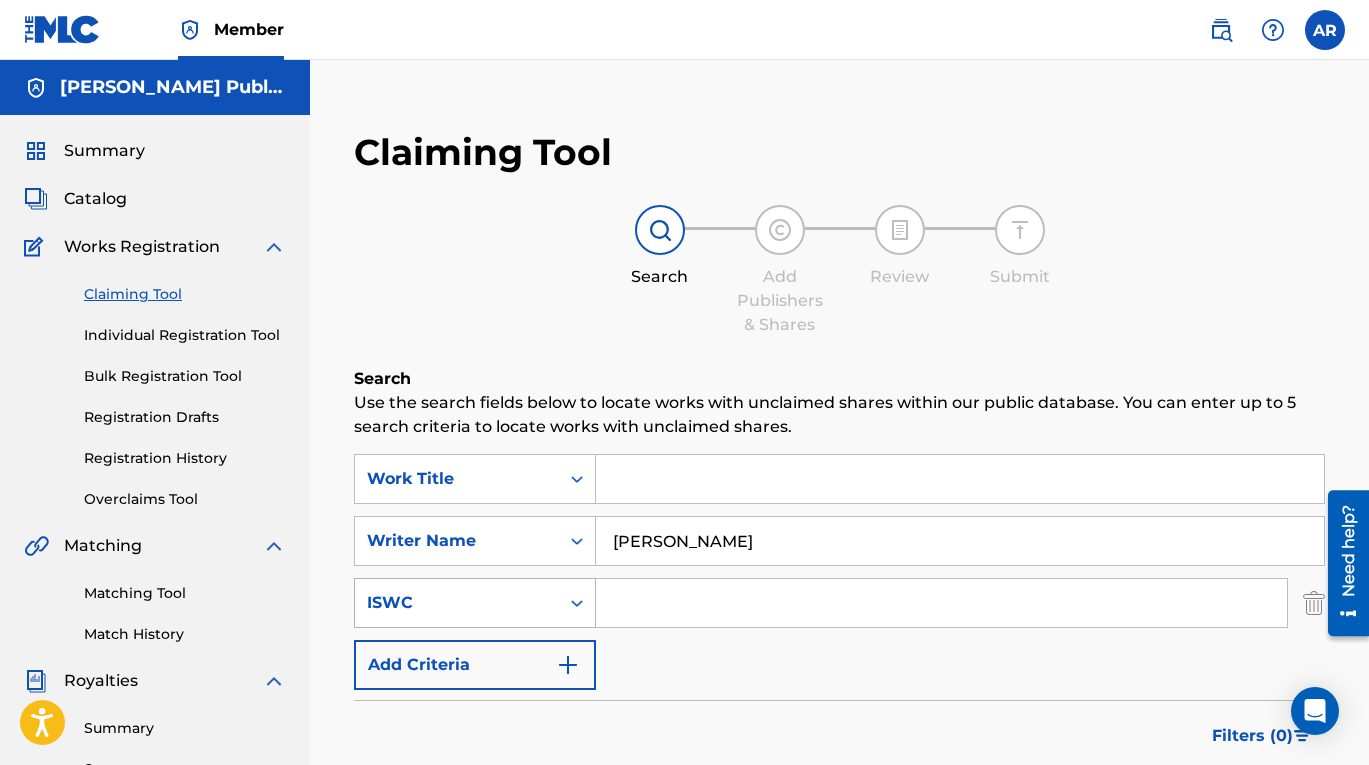 click 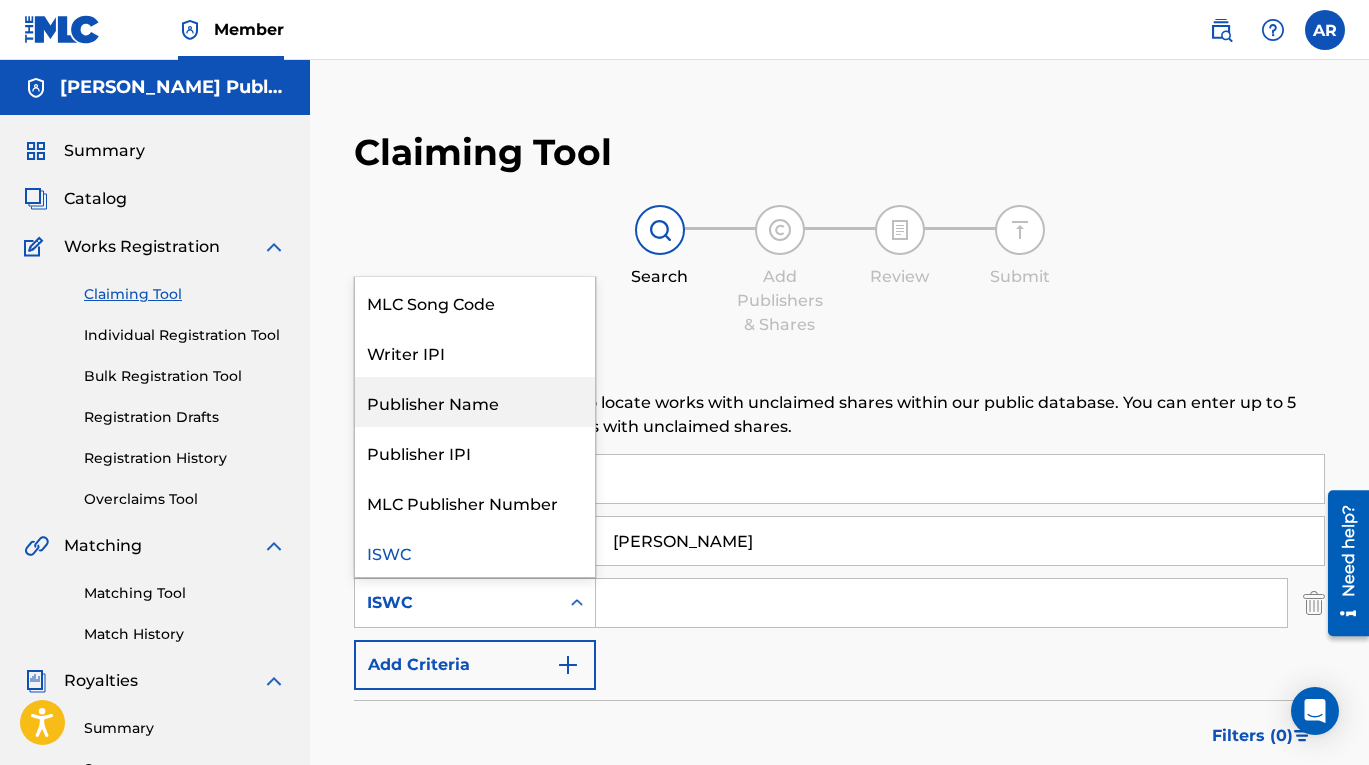 click on "Publisher Name" at bounding box center (475, 402) 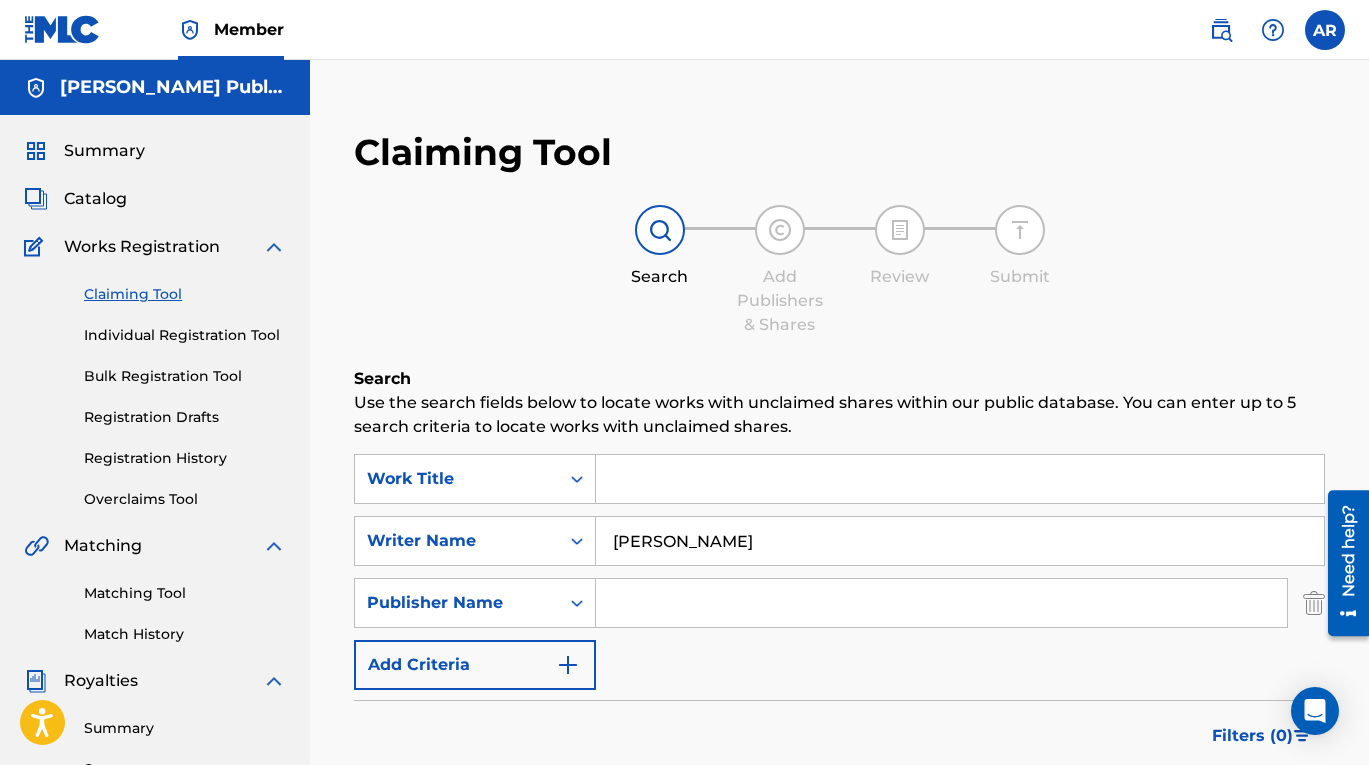 click at bounding box center (941, 603) 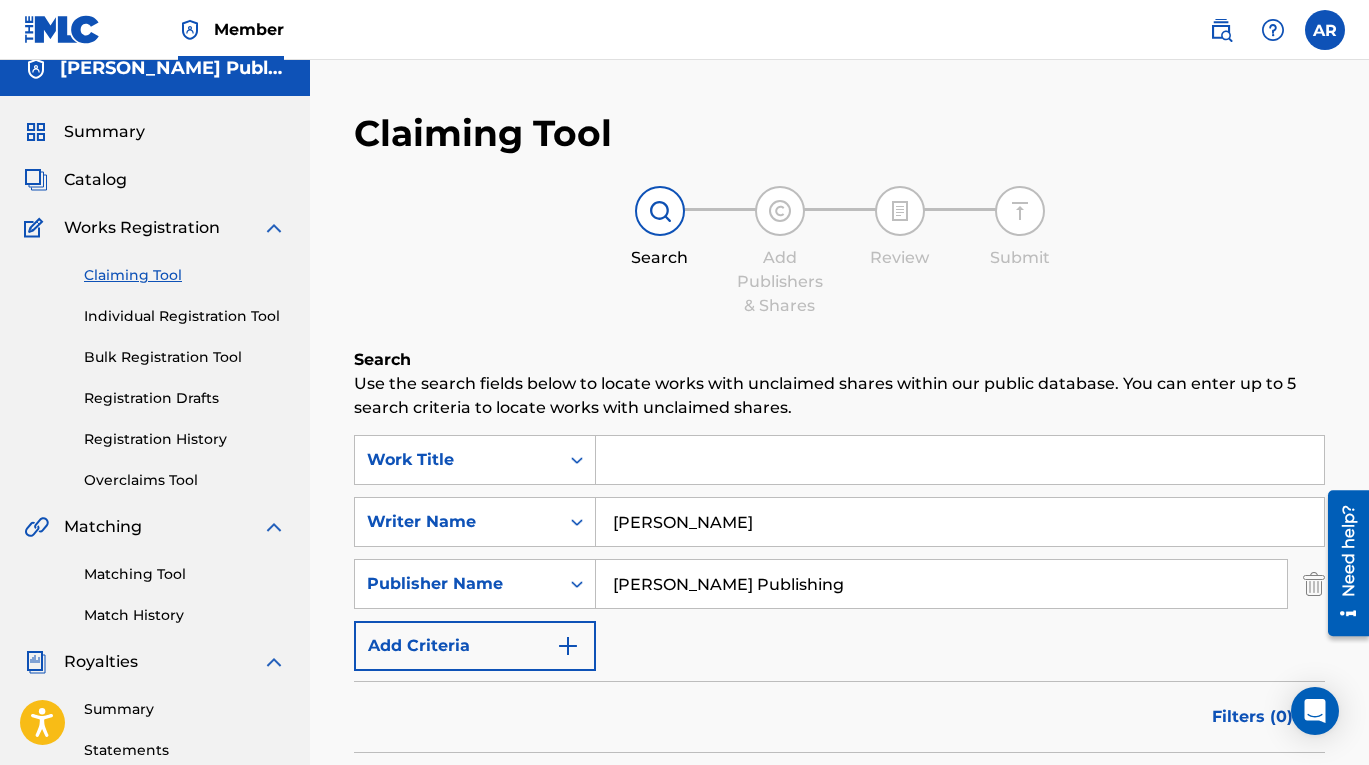 scroll, scrollTop: 301, scrollLeft: 0, axis: vertical 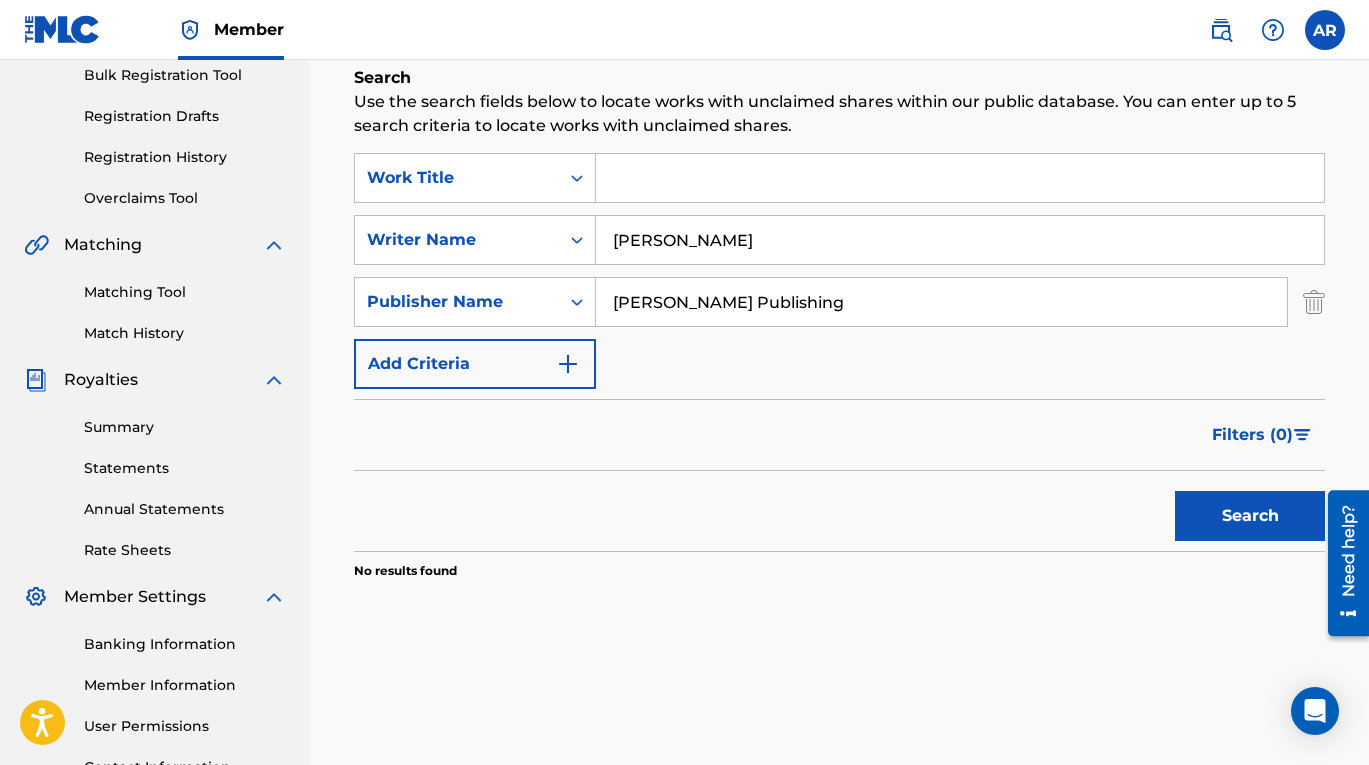 type on "[PERSON_NAME] Publishing" 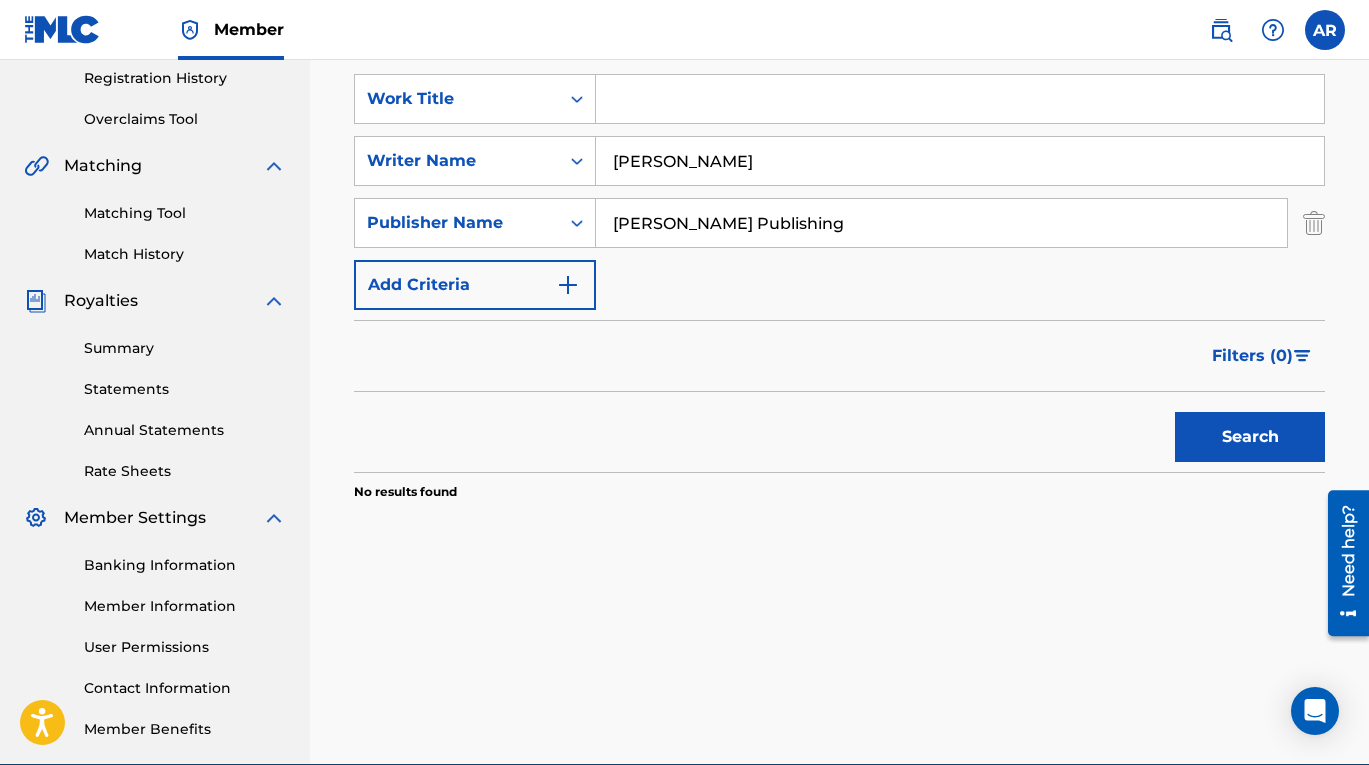 scroll, scrollTop: 475, scrollLeft: 0, axis: vertical 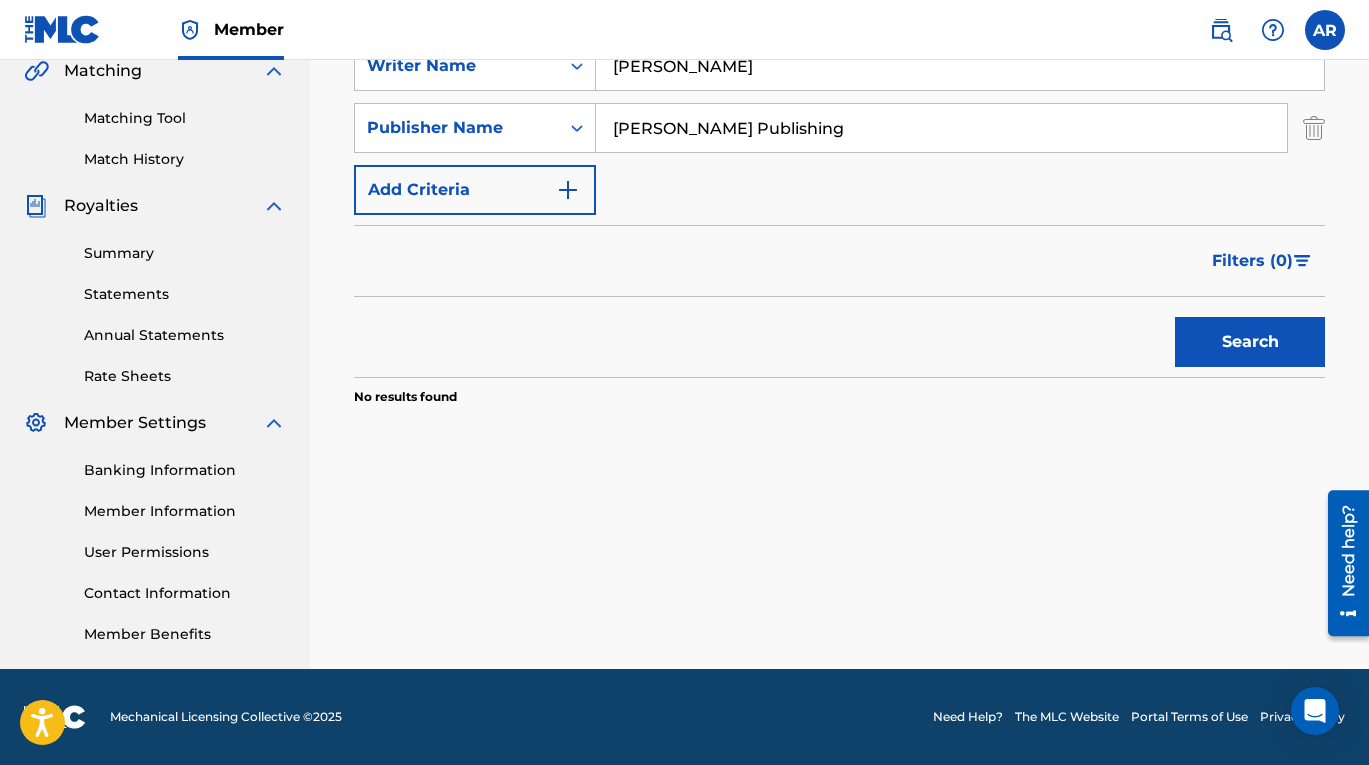 click on "Matching Tool" at bounding box center [185, 118] 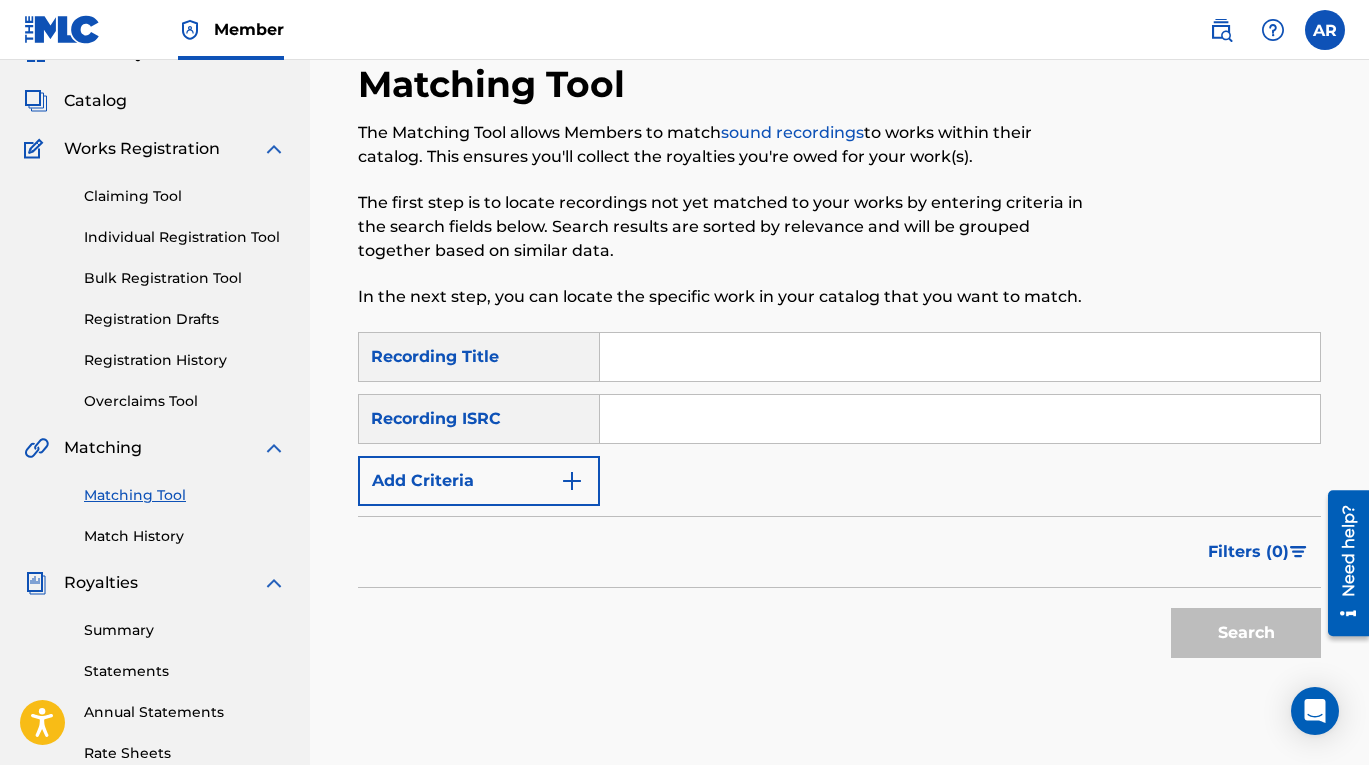 scroll, scrollTop: 0, scrollLeft: 0, axis: both 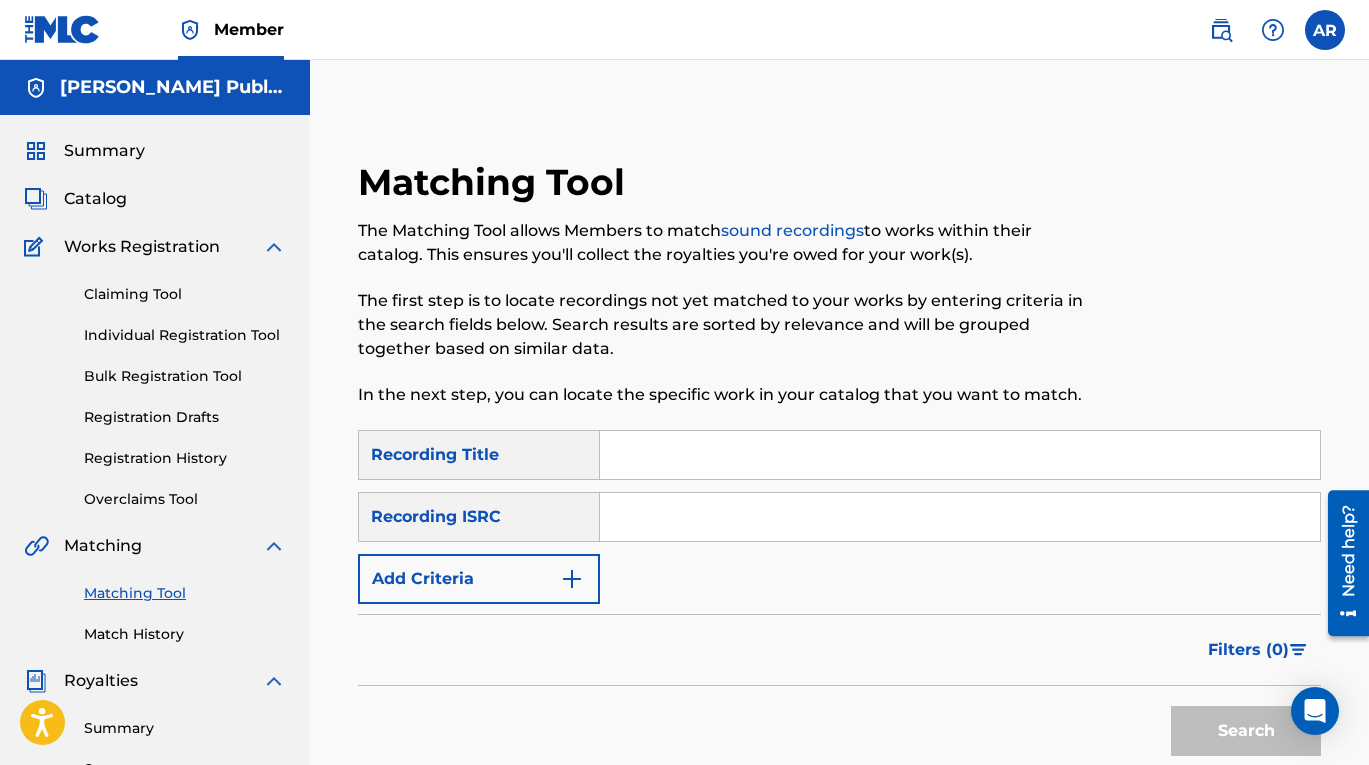 click on "Summary Catalog Works Registration Claiming Tool Individual Registration Tool Bulk Registration Tool Registration Drafts Registration History Overclaims Tool Matching Matching Tool Match History Royalties Summary Statements Annual Statements Rate Sheets Member Settings Banking Information Member Information User Permissions Contact Information Member Benefits" at bounding box center (155, 629) 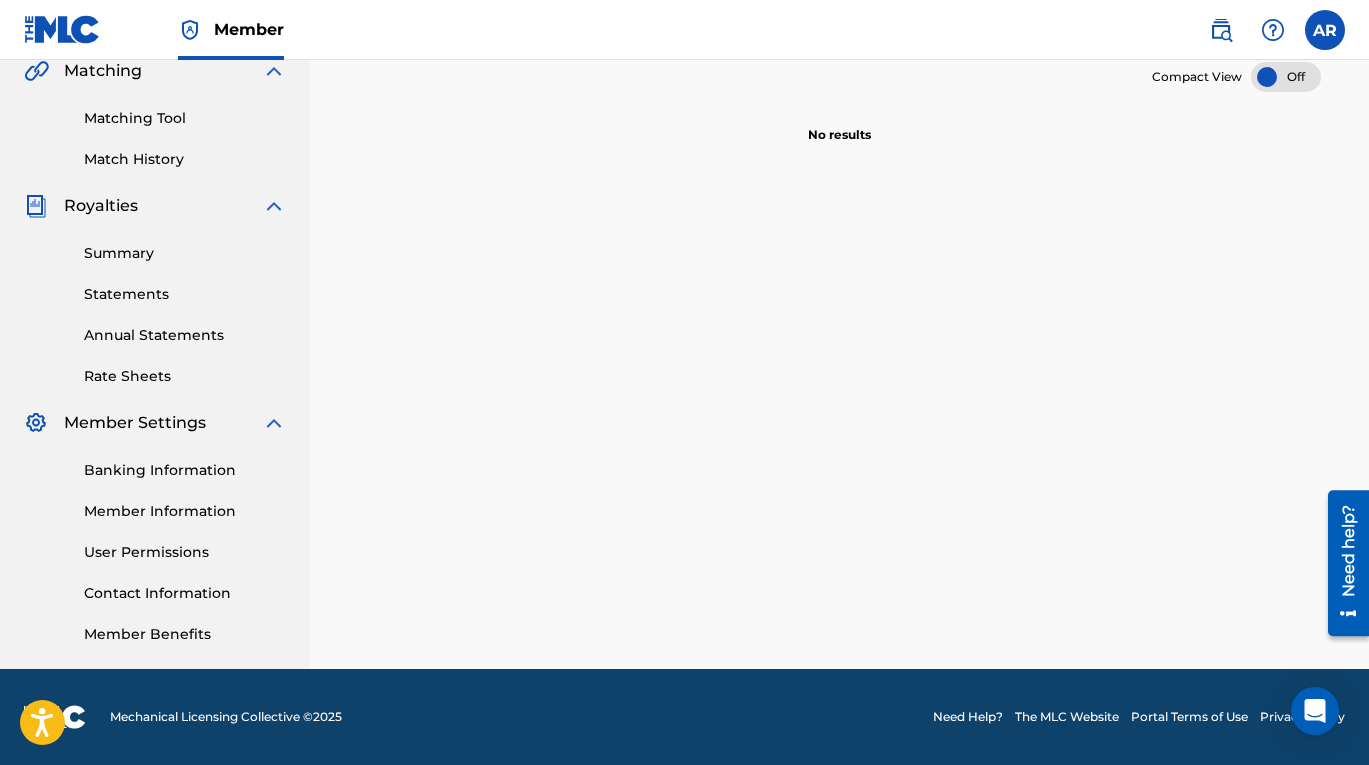 scroll, scrollTop: 0, scrollLeft: 0, axis: both 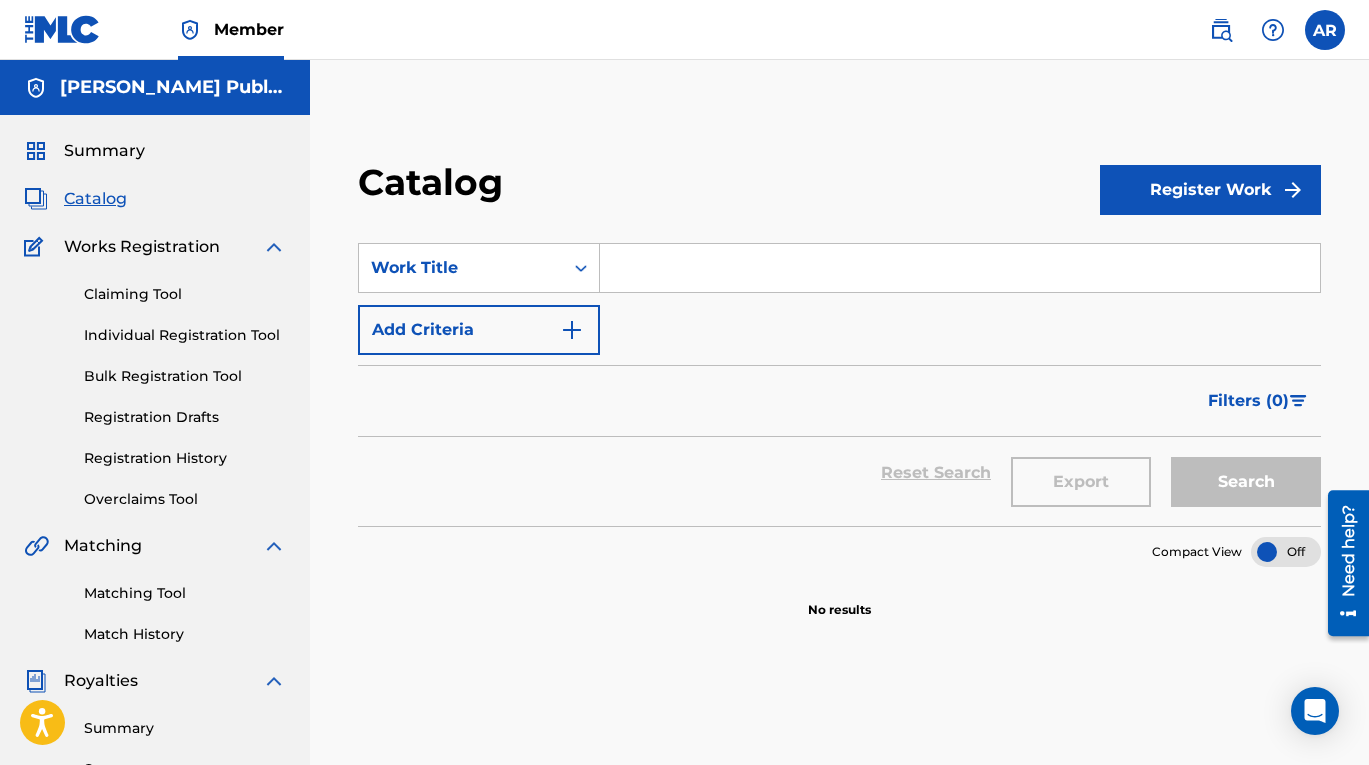 click at bounding box center [960, 268] 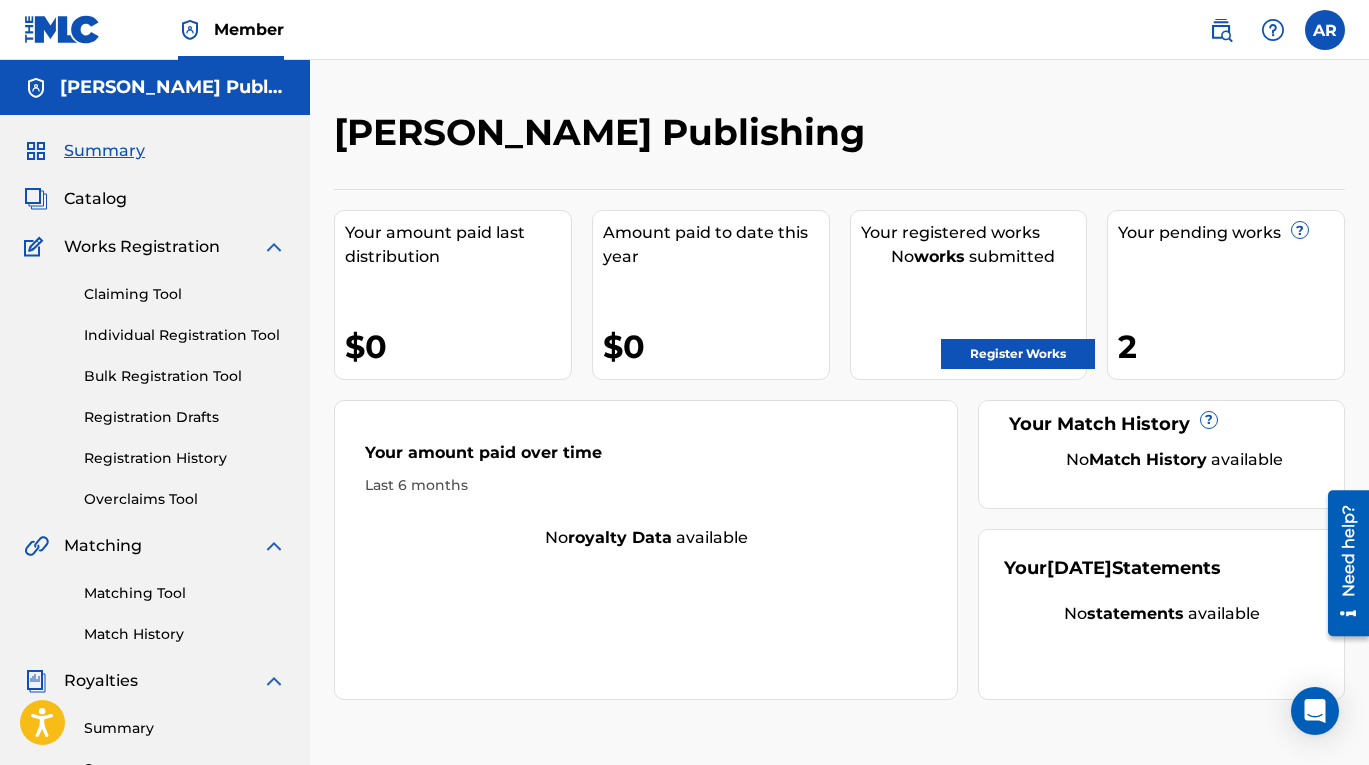 click on "Individual Registration Tool" at bounding box center (185, 335) 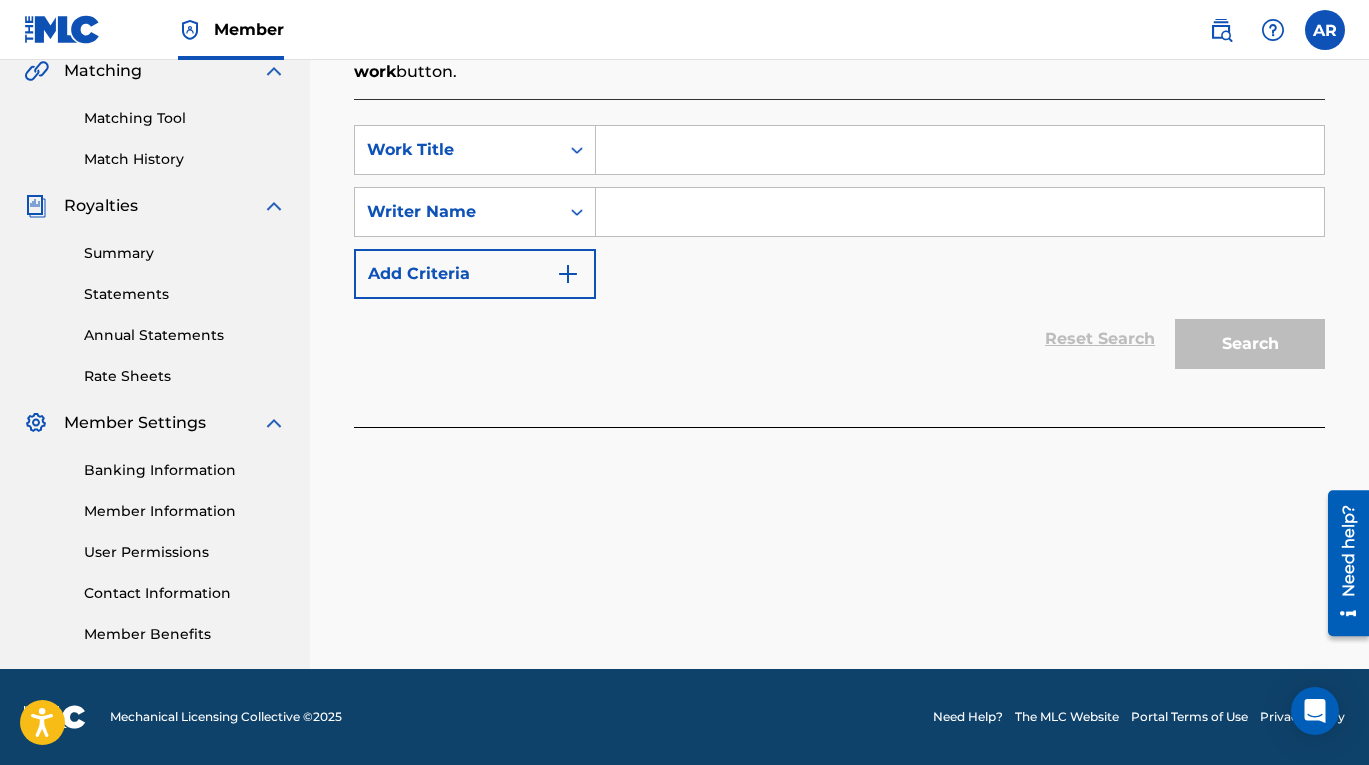 scroll, scrollTop: 156, scrollLeft: 0, axis: vertical 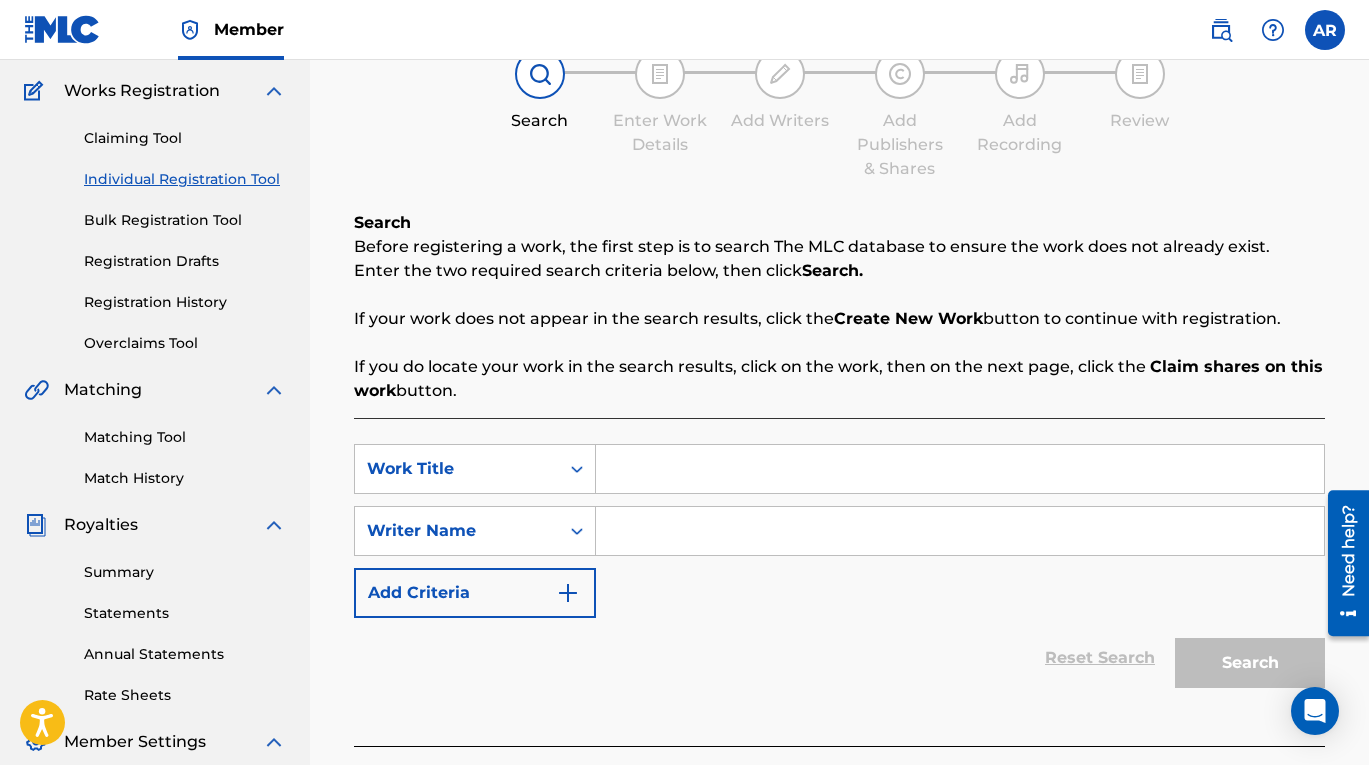 click on "Registration Drafts" at bounding box center (185, 261) 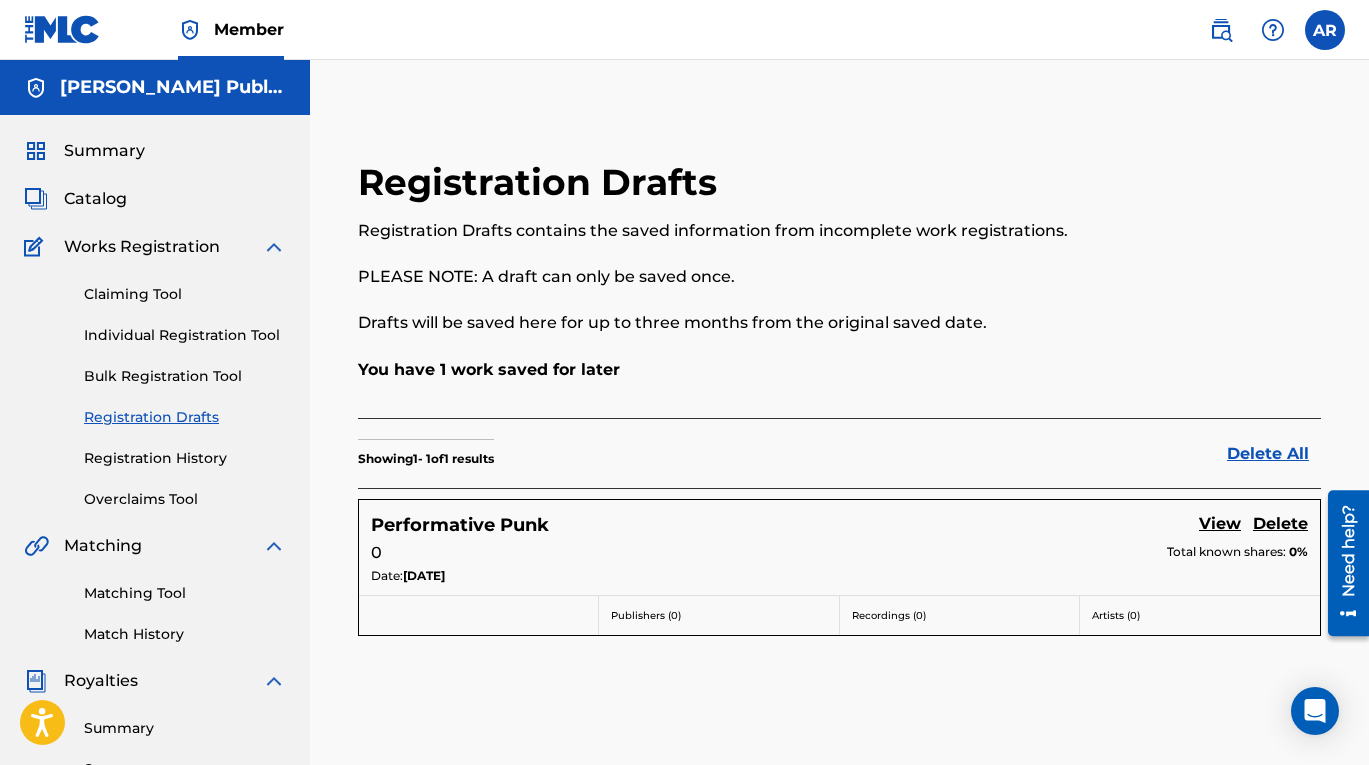 click on "Claiming Tool Individual Registration Tool Bulk Registration Tool Registration Drafts Registration History Overclaims Tool" at bounding box center (155, 384) 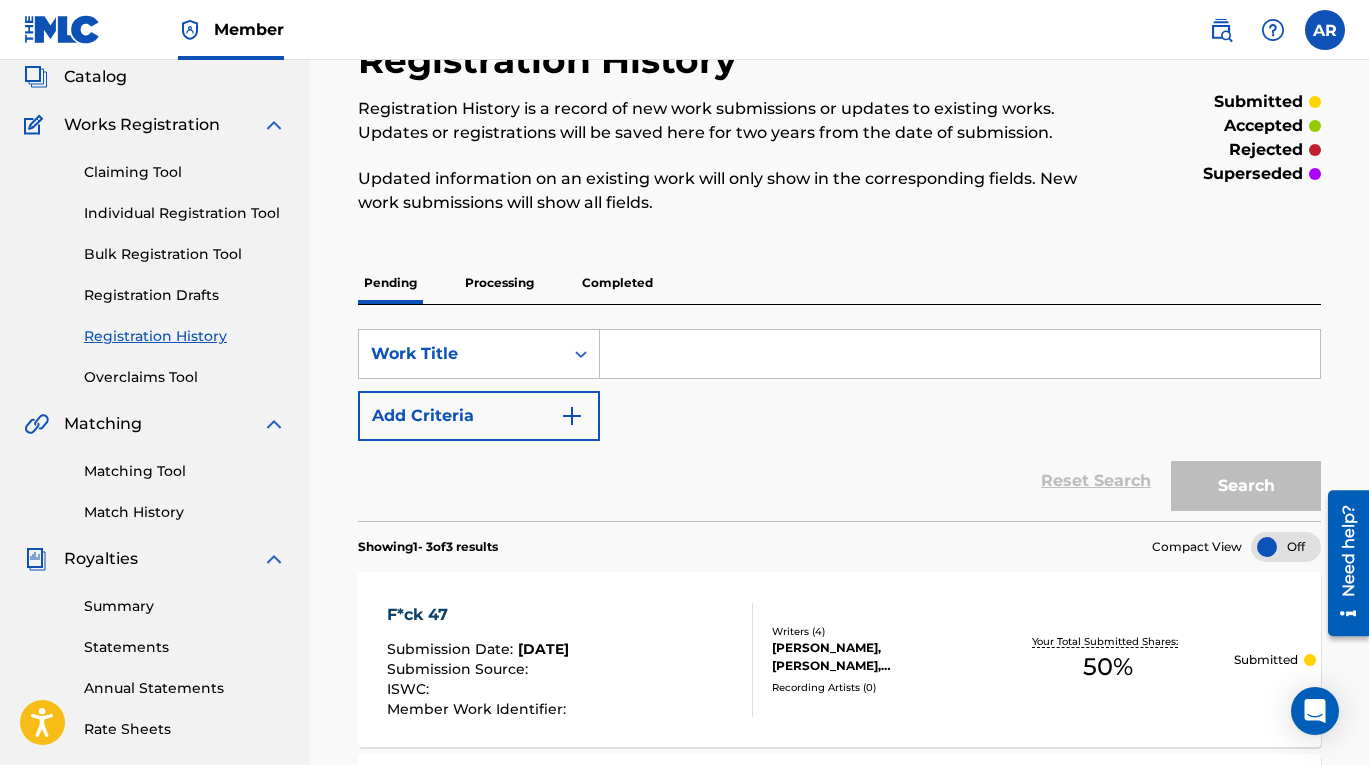 scroll, scrollTop: 0, scrollLeft: 0, axis: both 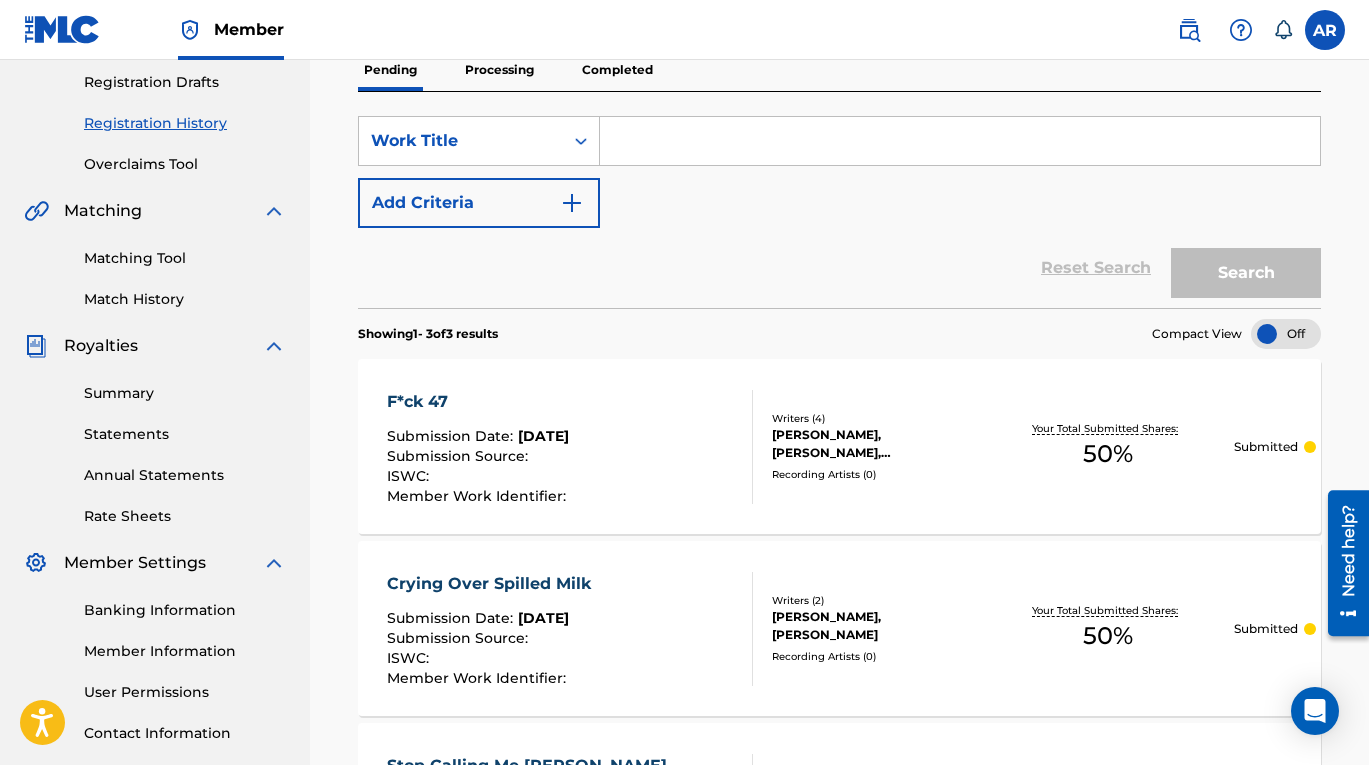 click on "[PERSON_NAME], [PERSON_NAME], [PERSON_NAME], [PERSON_NAME]" at bounding box center (877, 444) 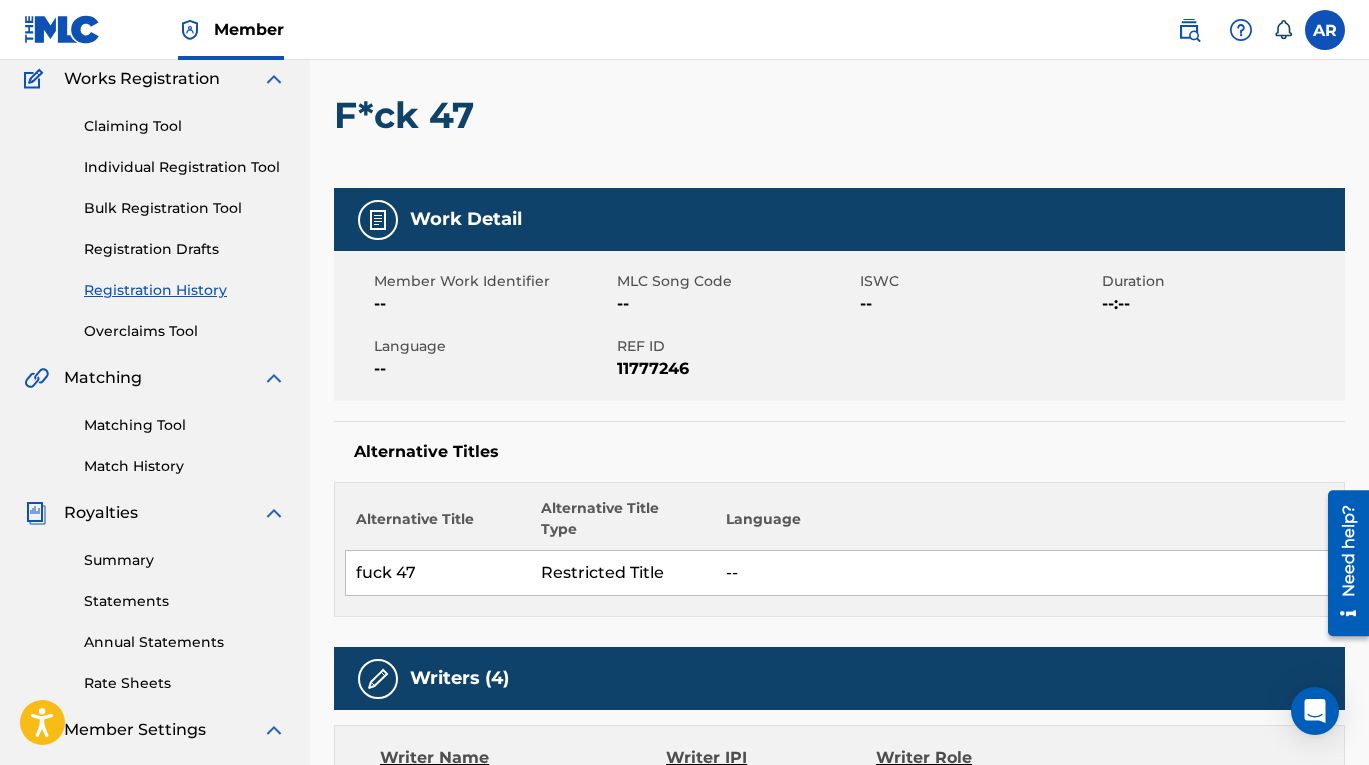 scroll, scrollTop: 0, scrollLeft: 0, axis: both 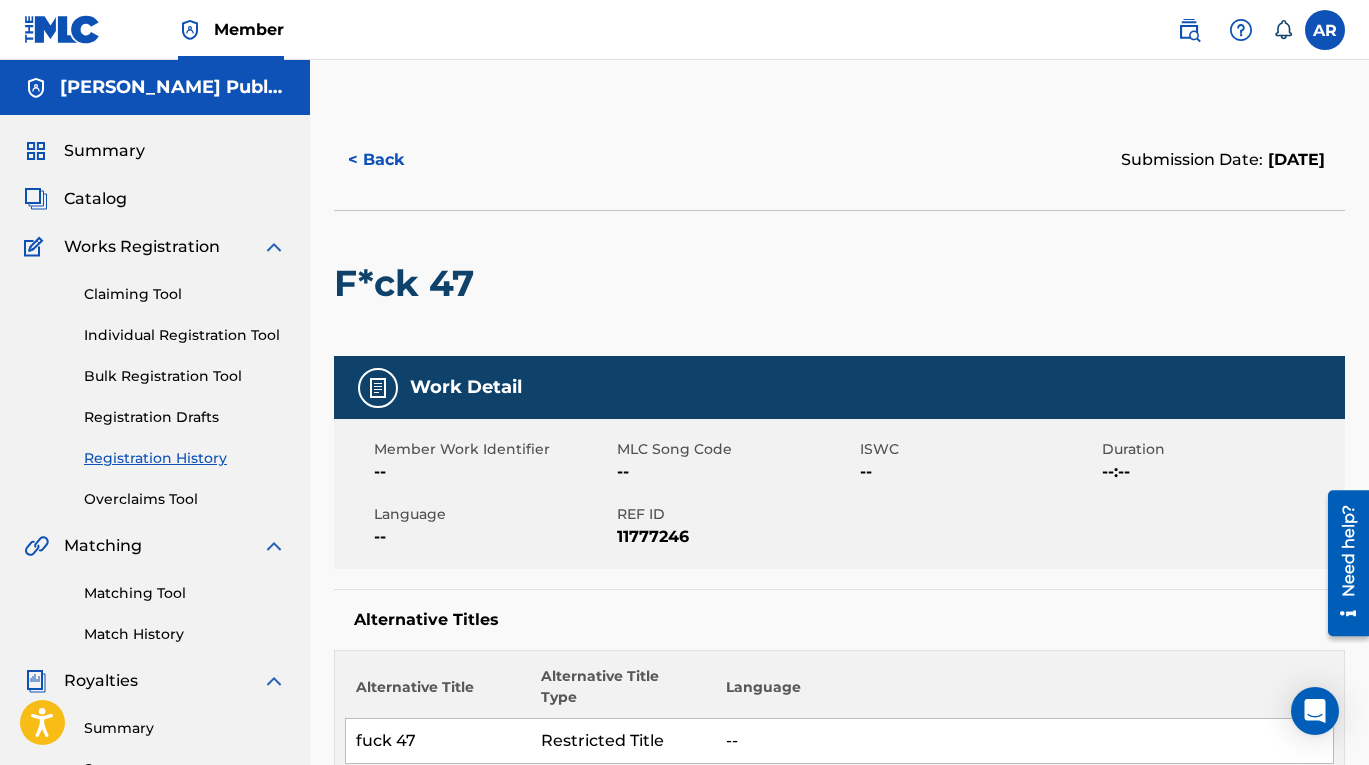 click on "Registration Drafts" at bounding box center (185, 417) 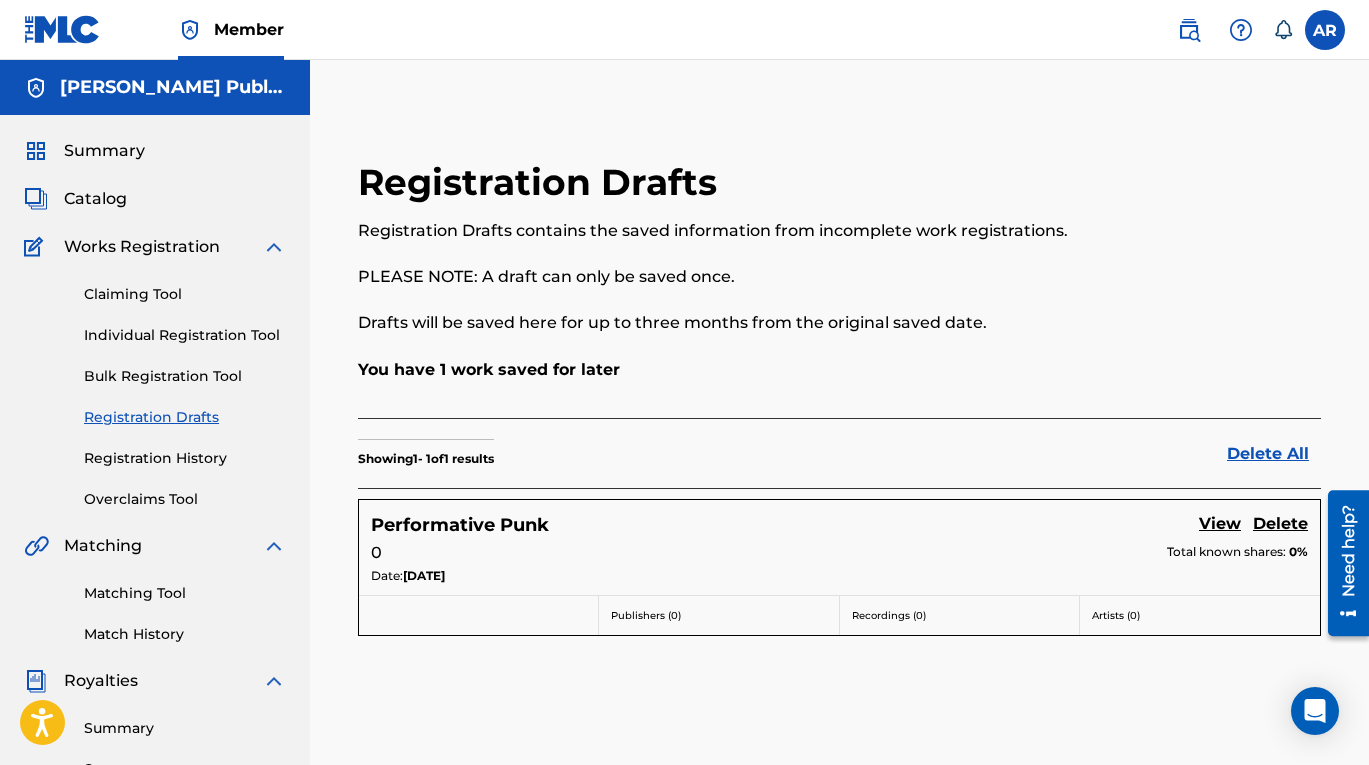 click on "Performative Punk" at bounding box center (460, 525) 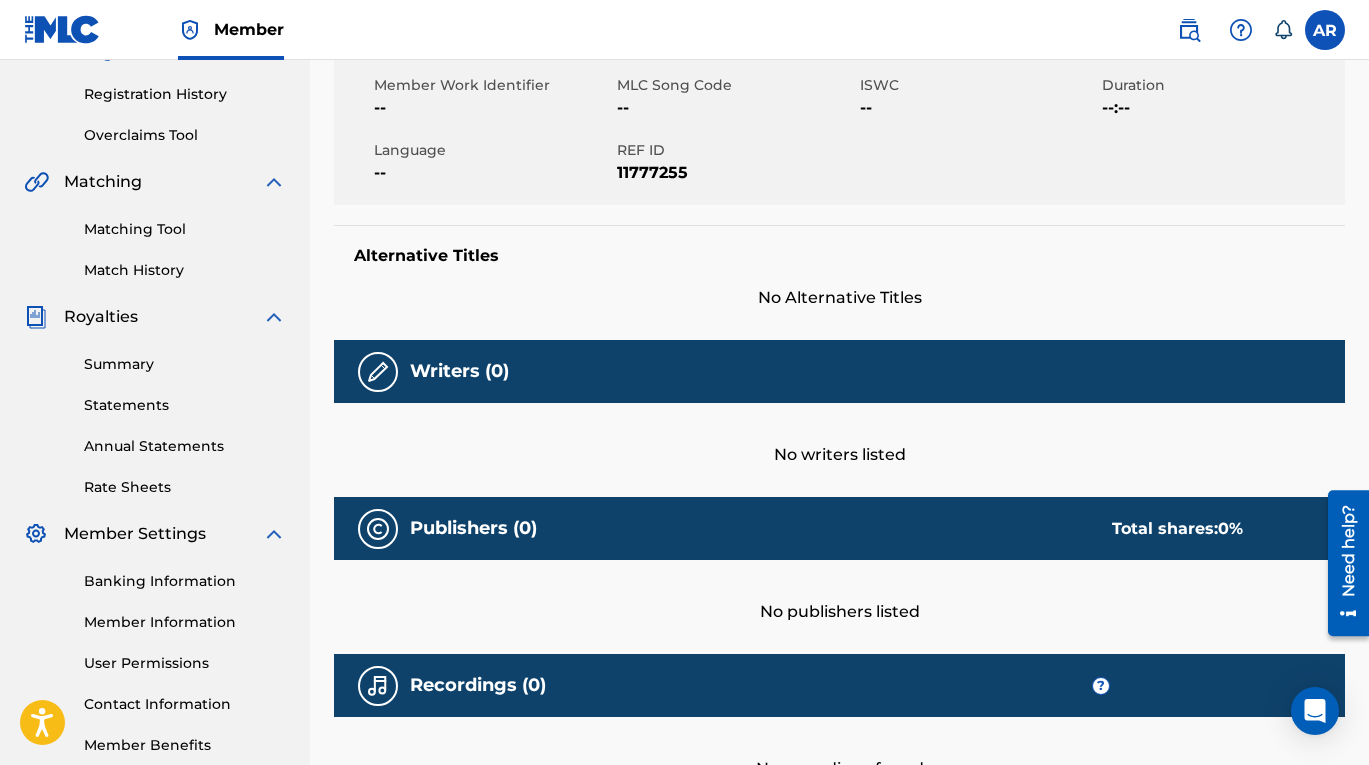 scroll, scrollTop: 506, scrollLeft: 0, axis: vertical 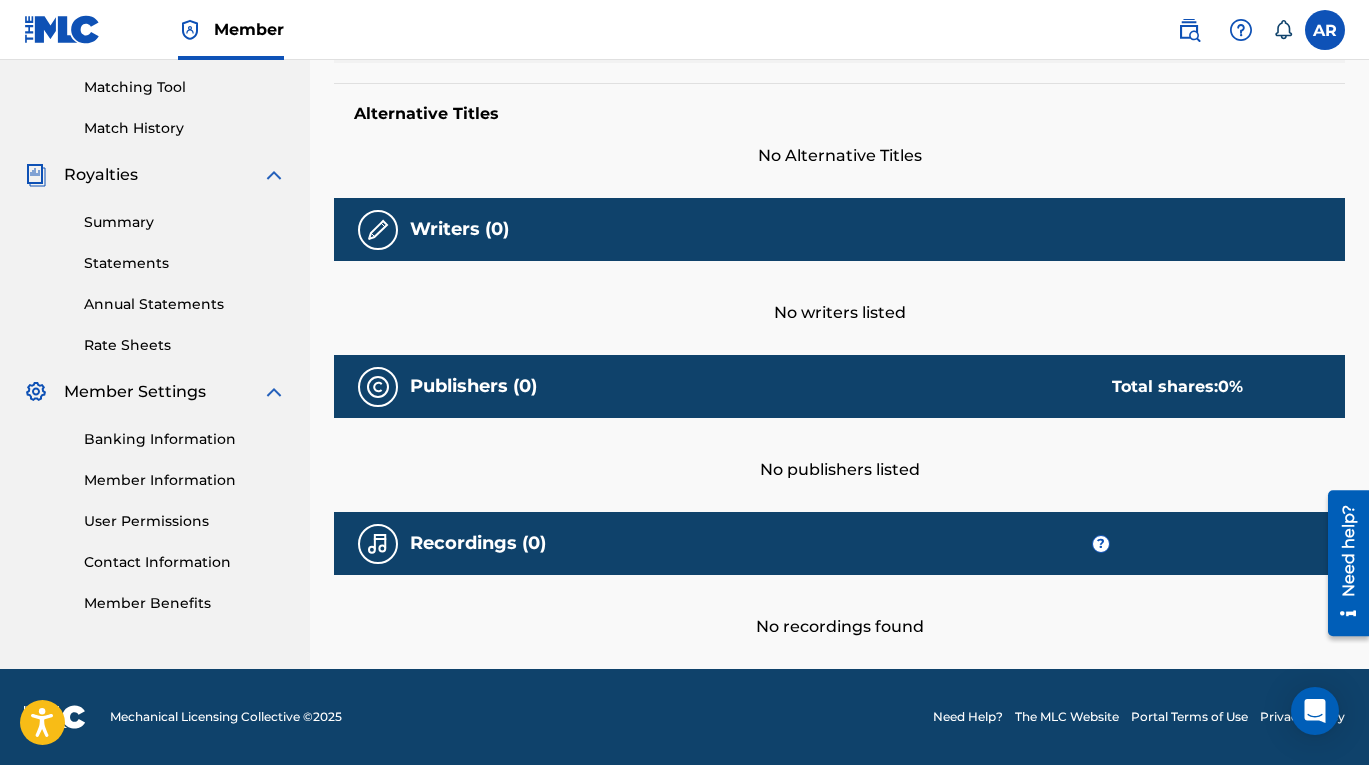 click on "No recordings found" at bounding box center (839, 607) 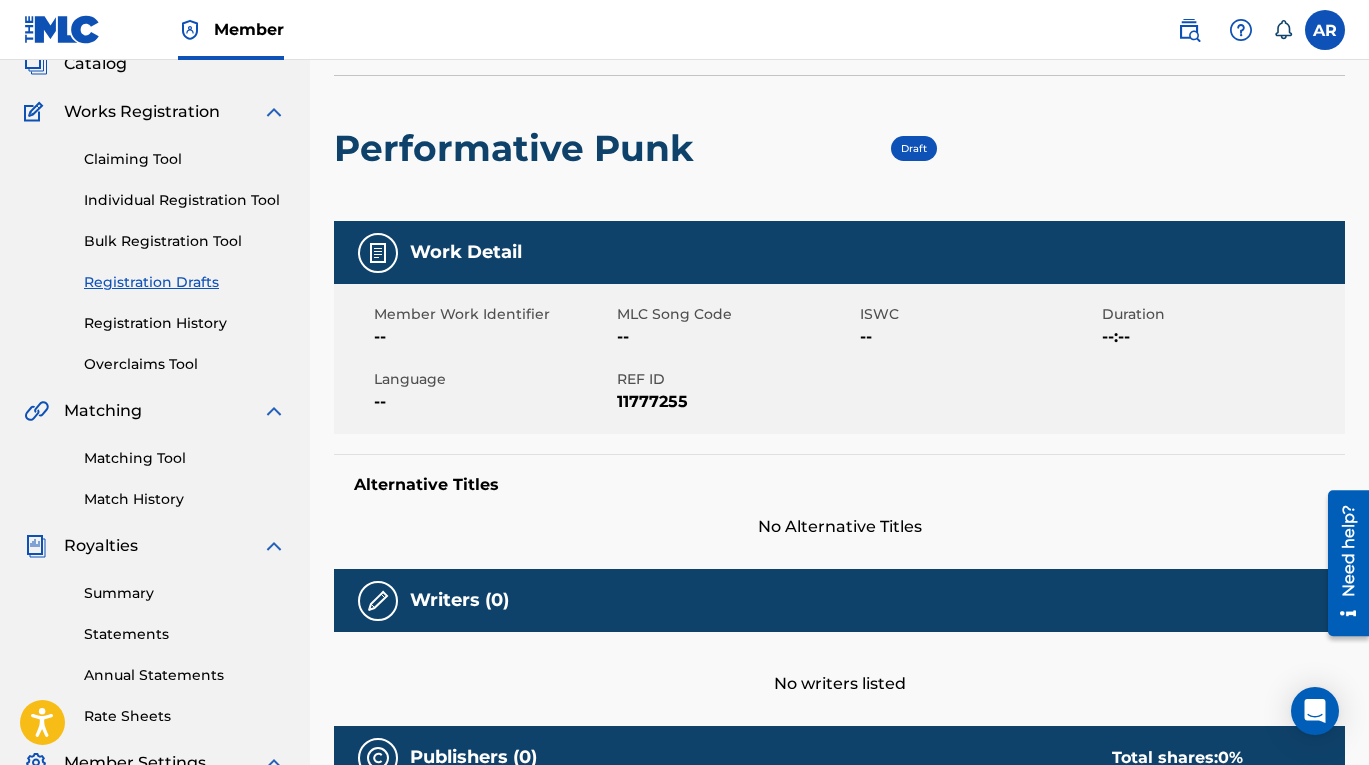 scroll, scrollTop: 0, scrollLeft: 0, axis: both 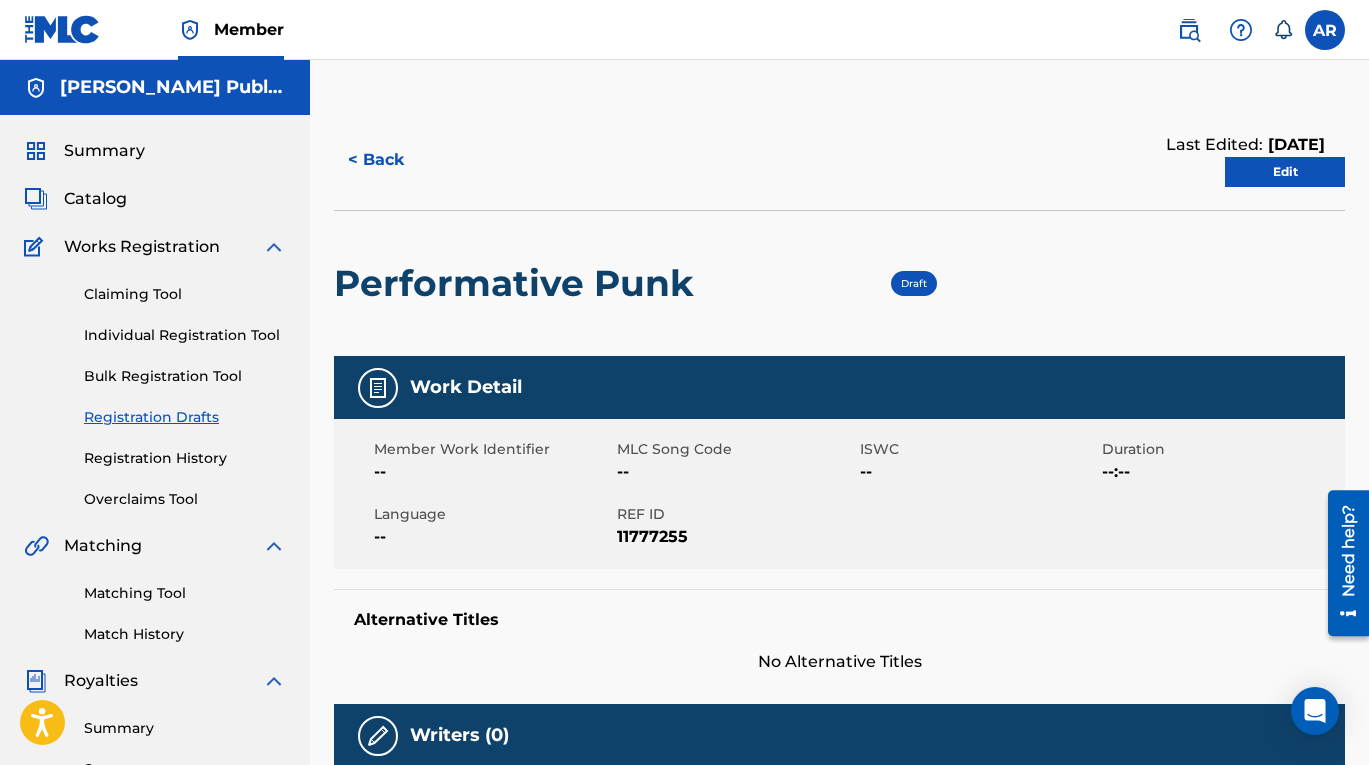 click on "Edit" at bounding box center [1285, 172] 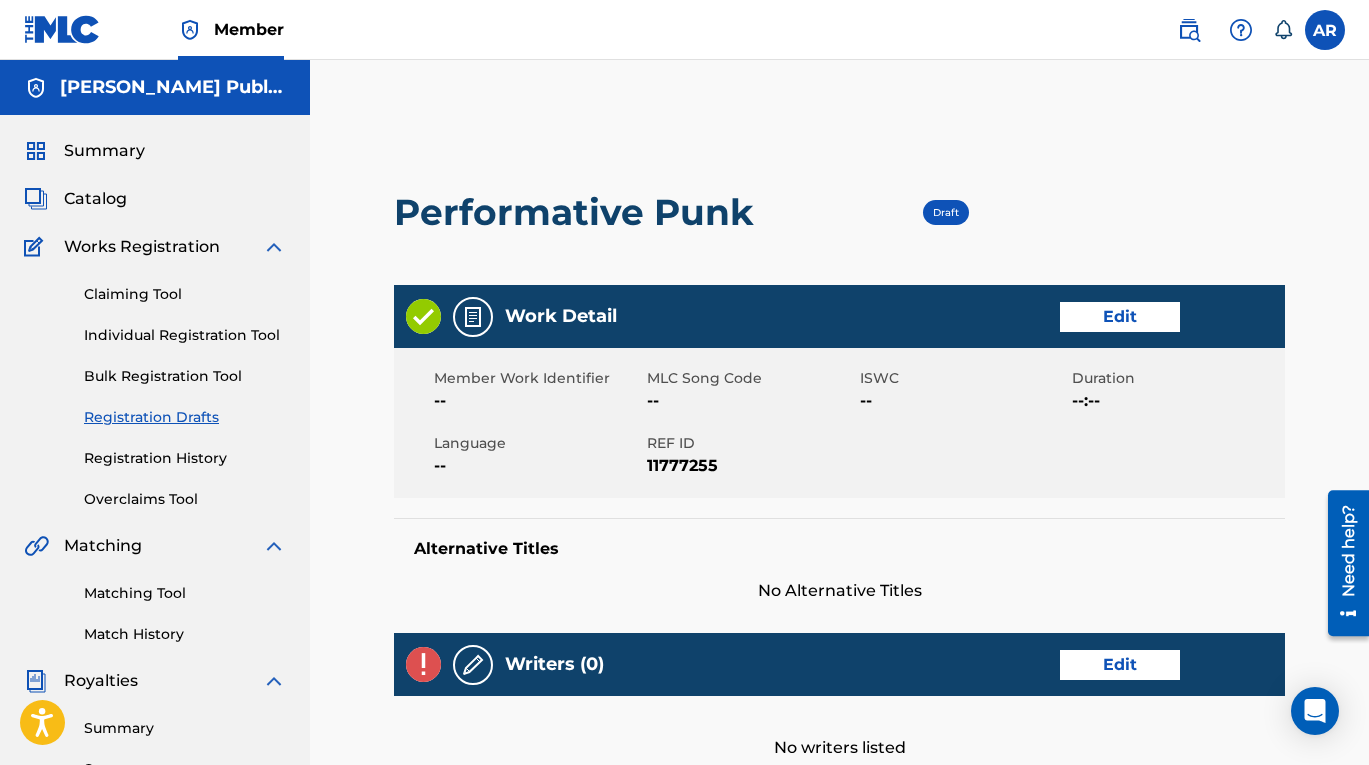 scroll, scrollTop: 535, scrollLeft: 0, axis: vertical 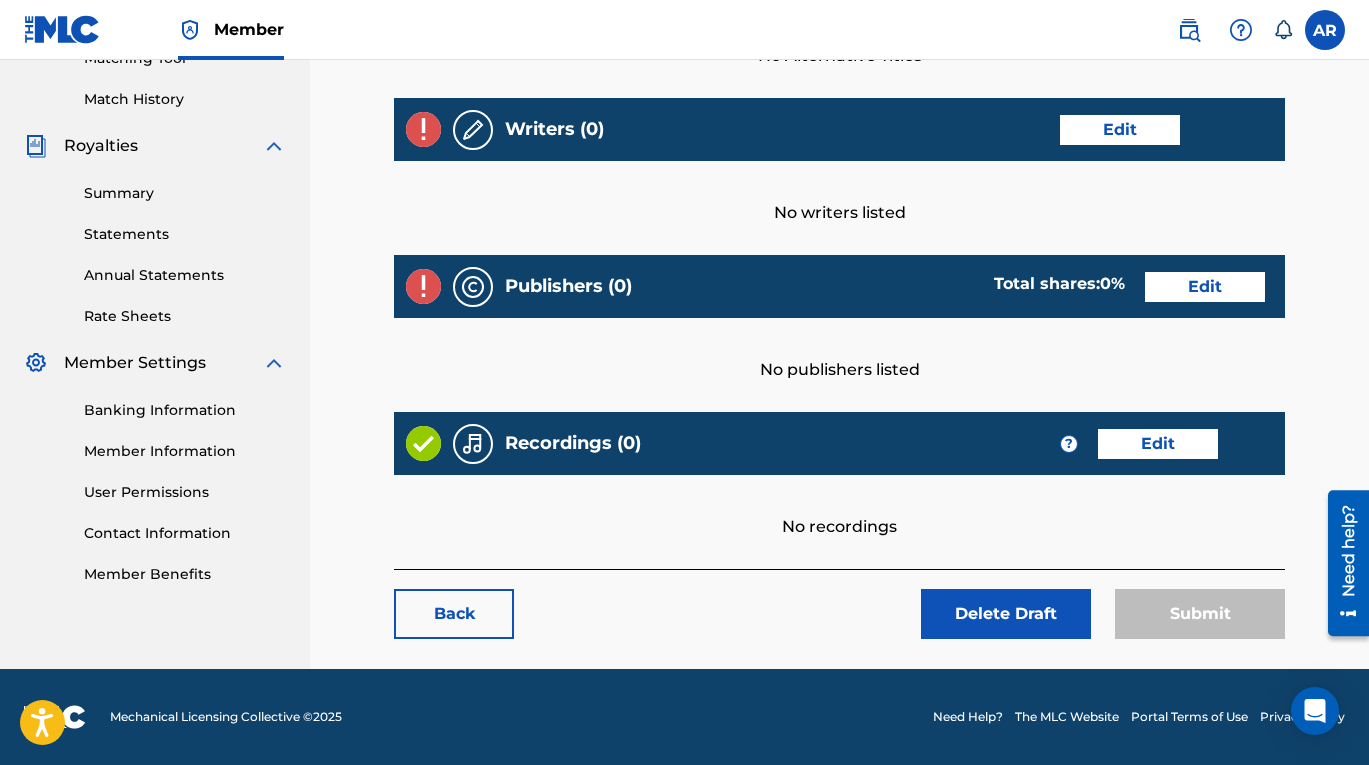 click on "Edit" at bounding box center [1158, 444] 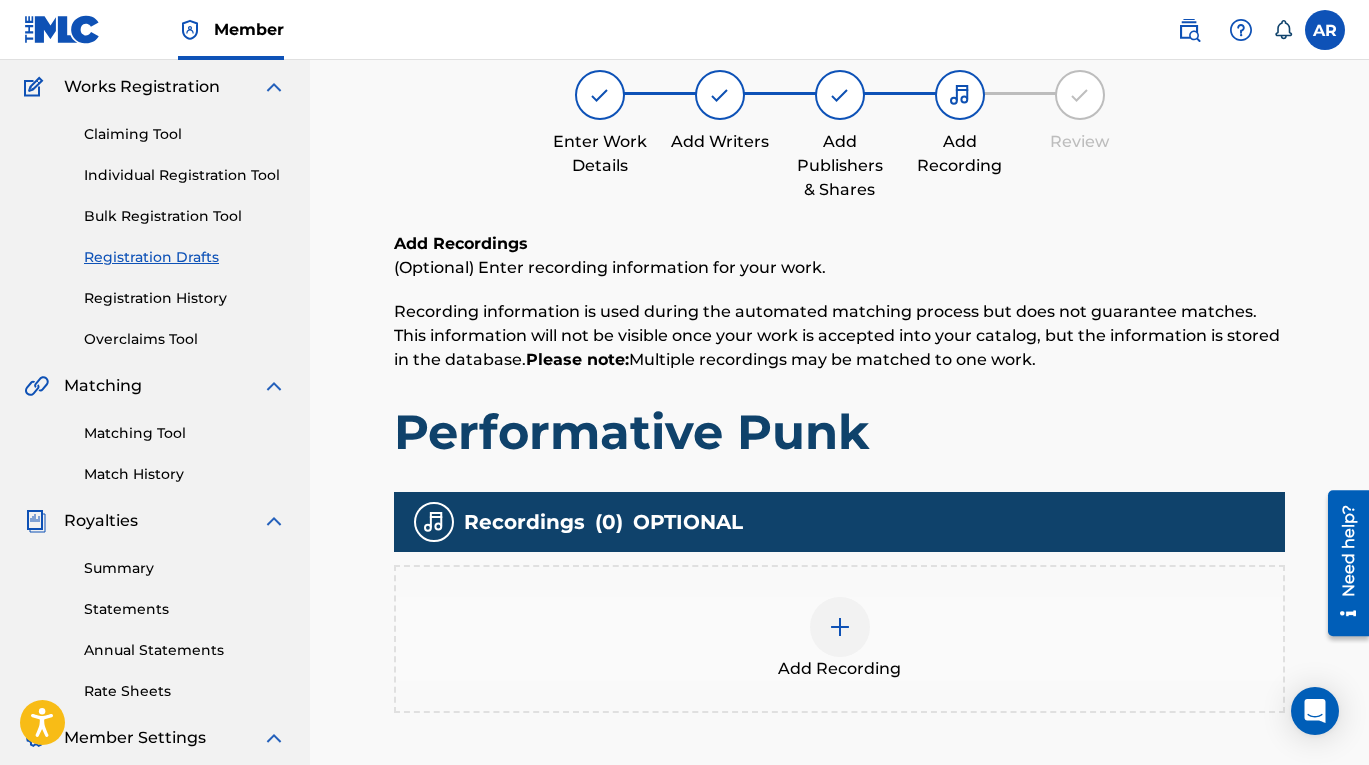 scroll, scrollTop: 331, scrollLeft: 0, axis: vertical 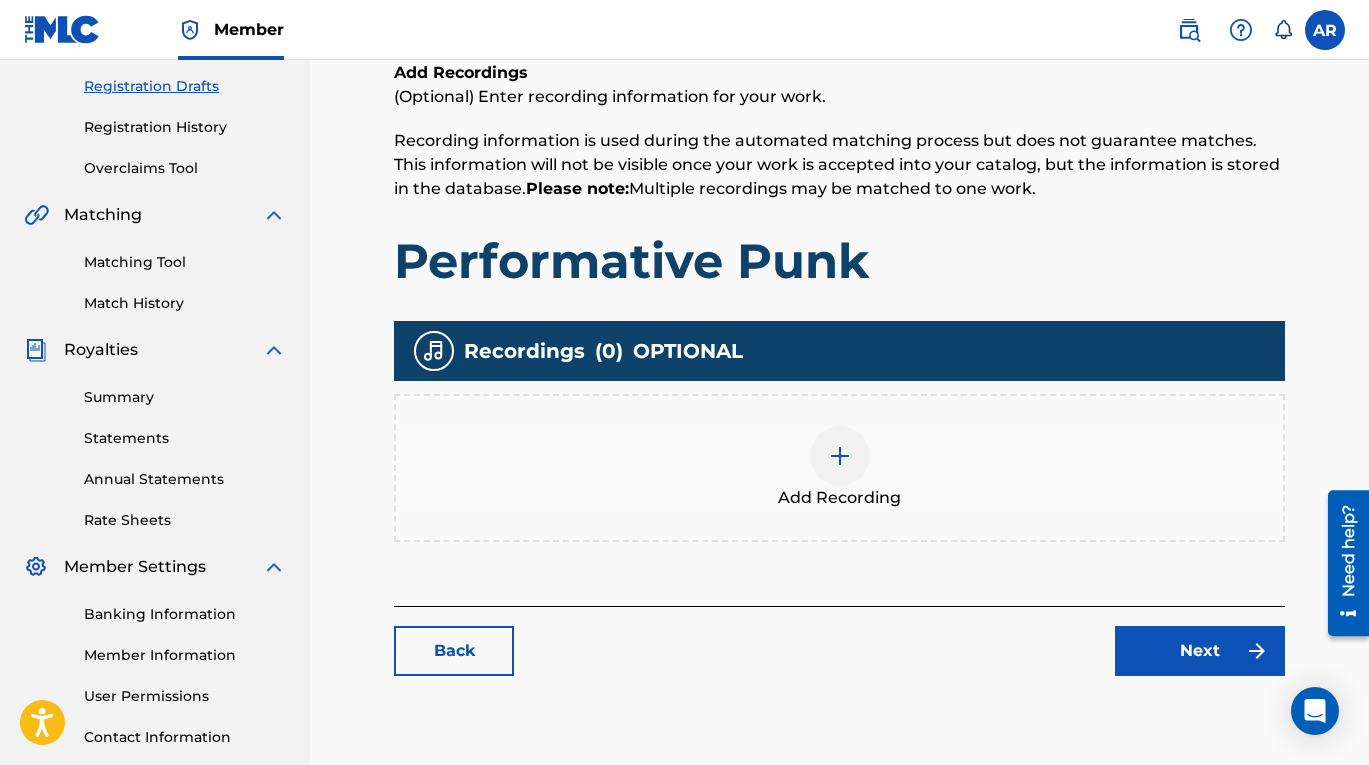 click at bounding box center [840, 456] 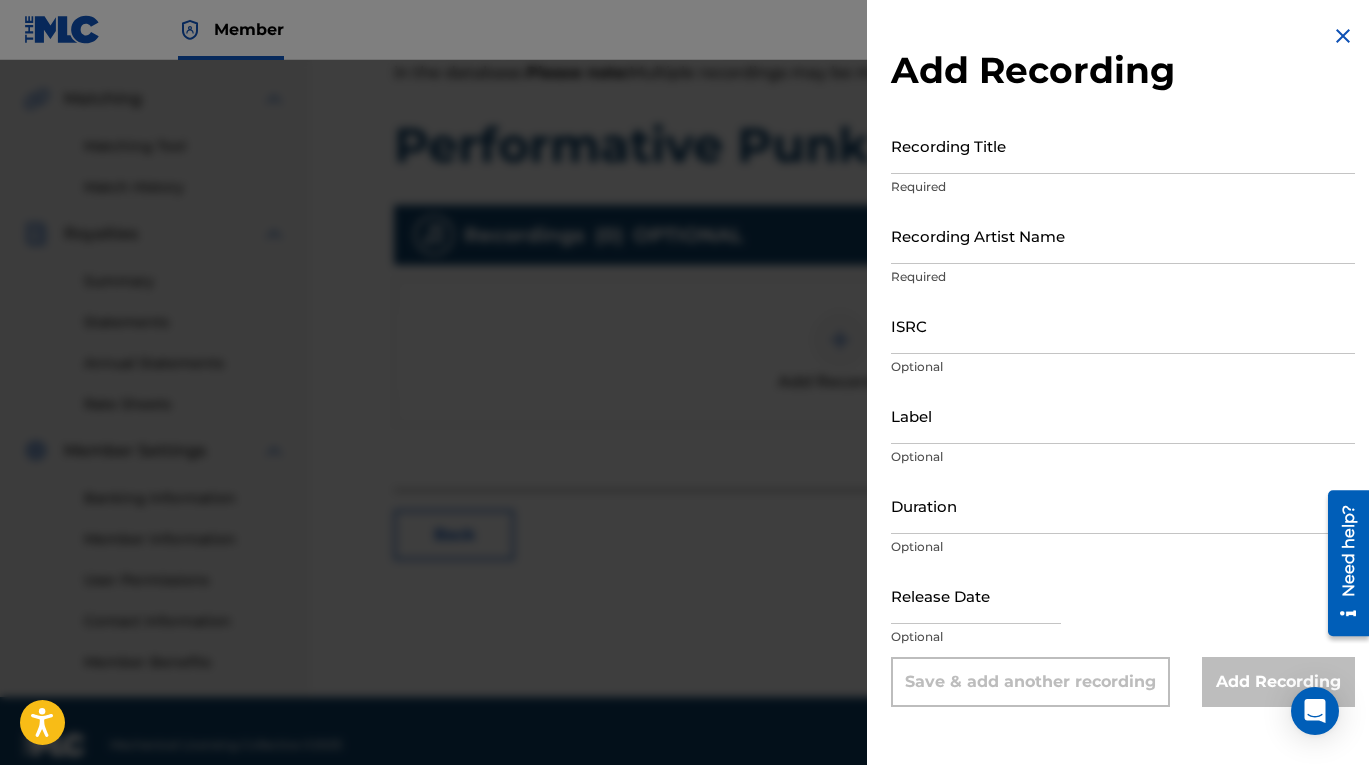 scroll, scrollTop: 448, scrollLeft: 0, axis: vertical 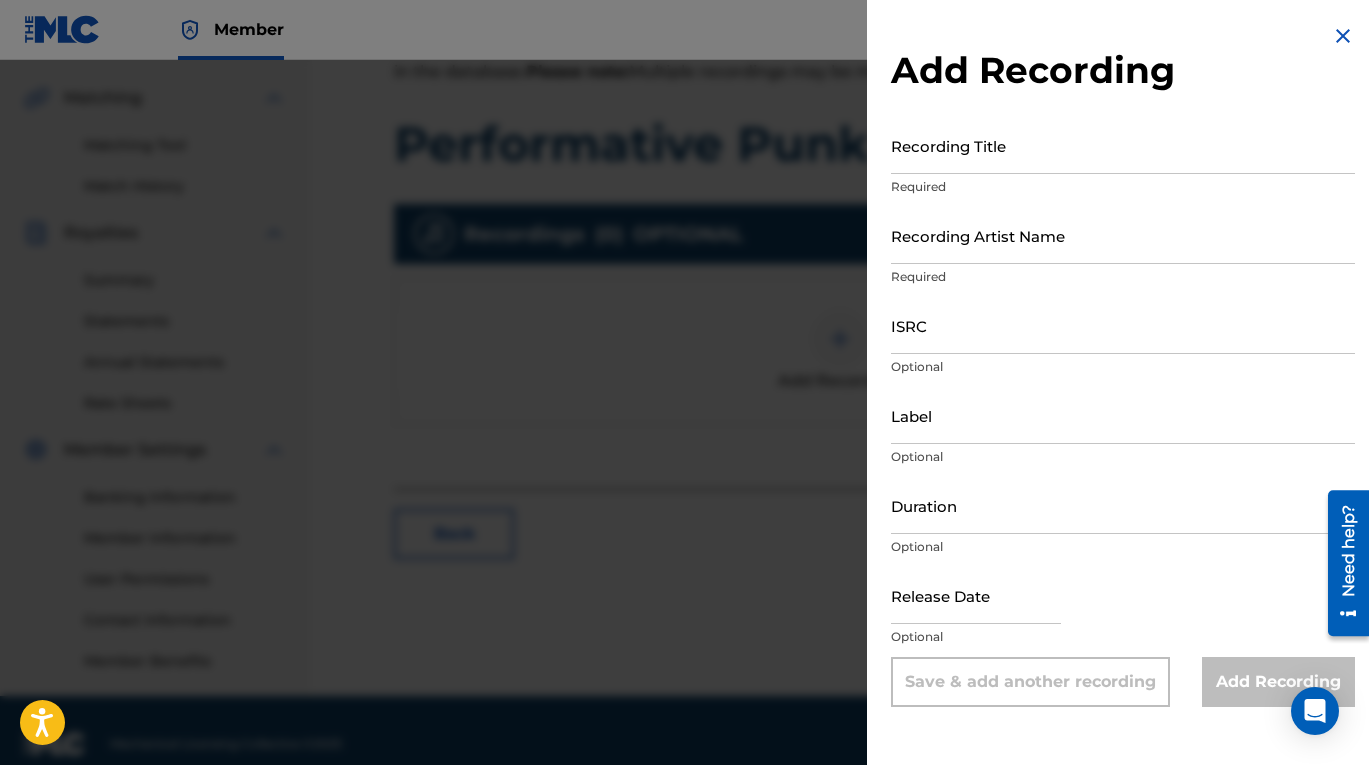 click at bounding box center (1343, 36) 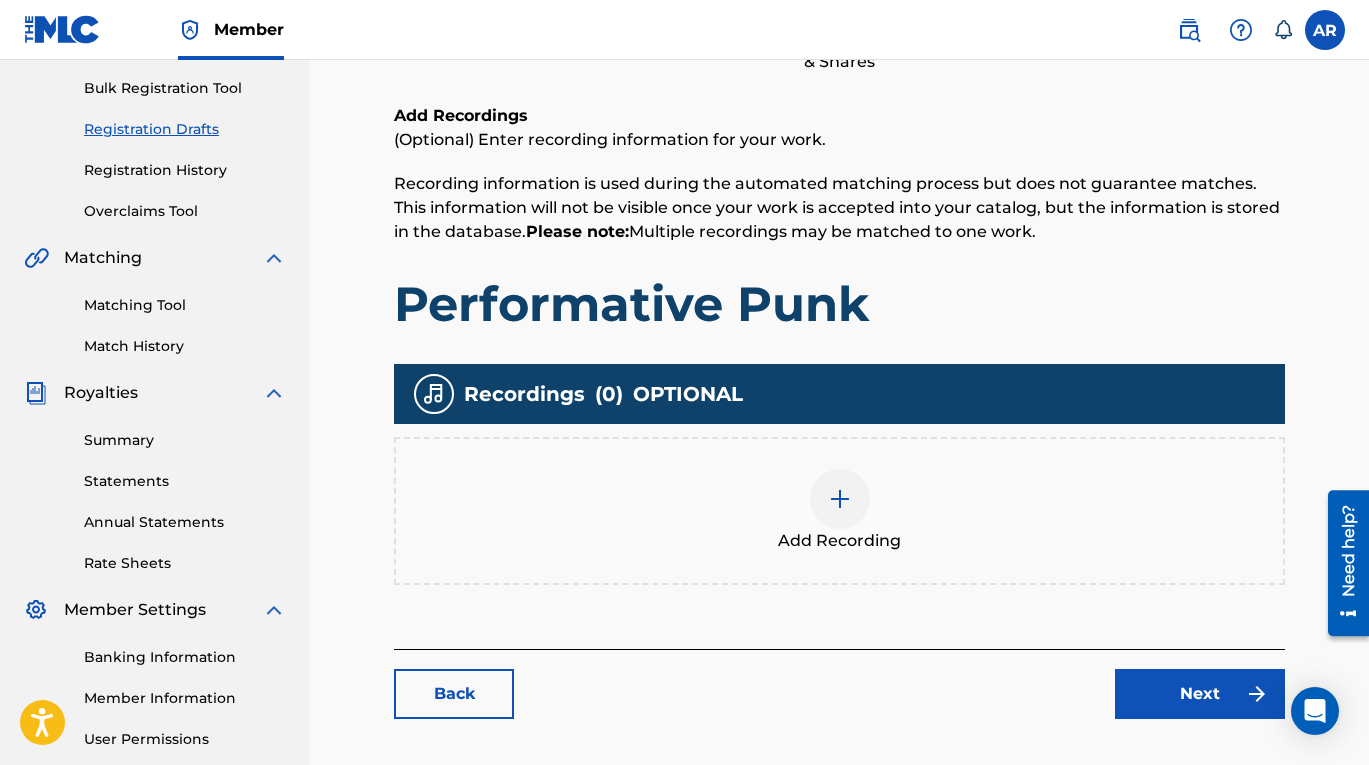 scroll, scrollTop: 0, scrollLeft: 0, axis: both 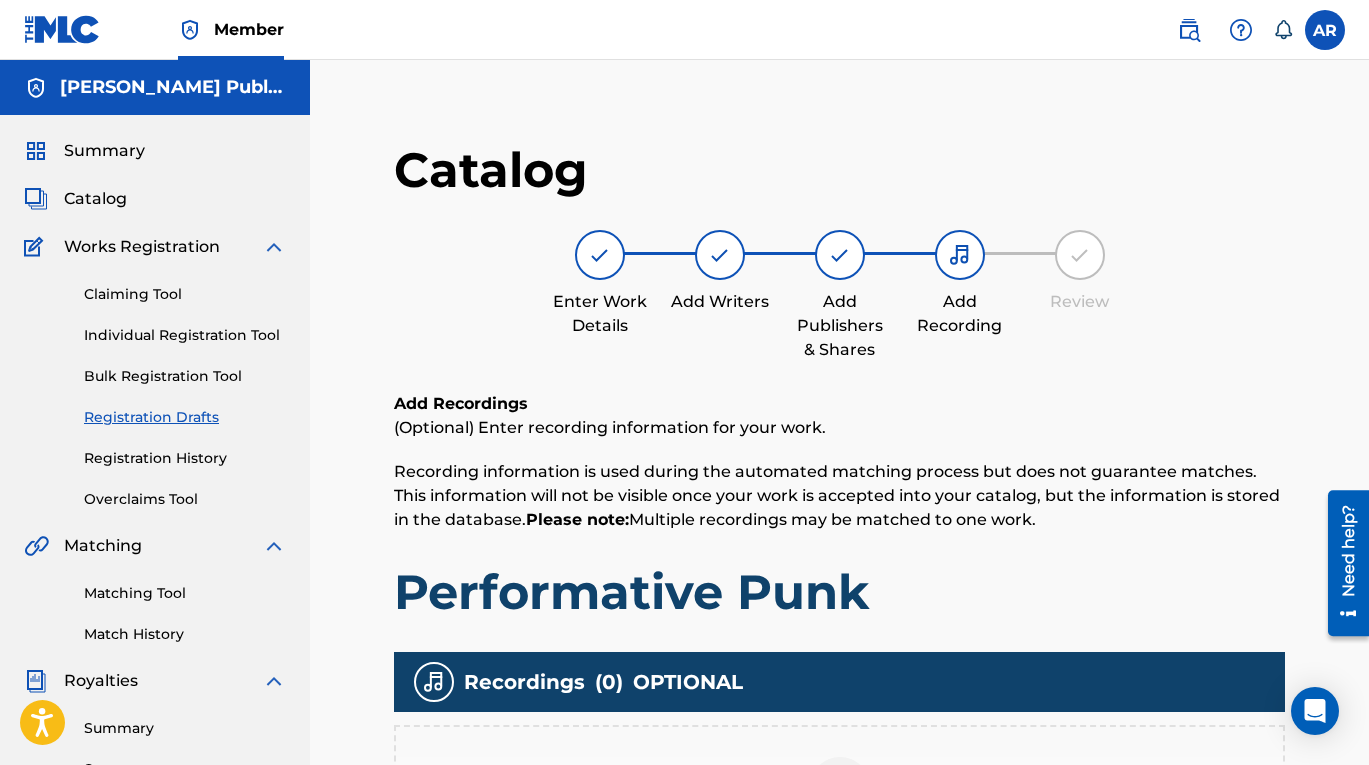 click on "Registration History" at bounding box center (185, 458) 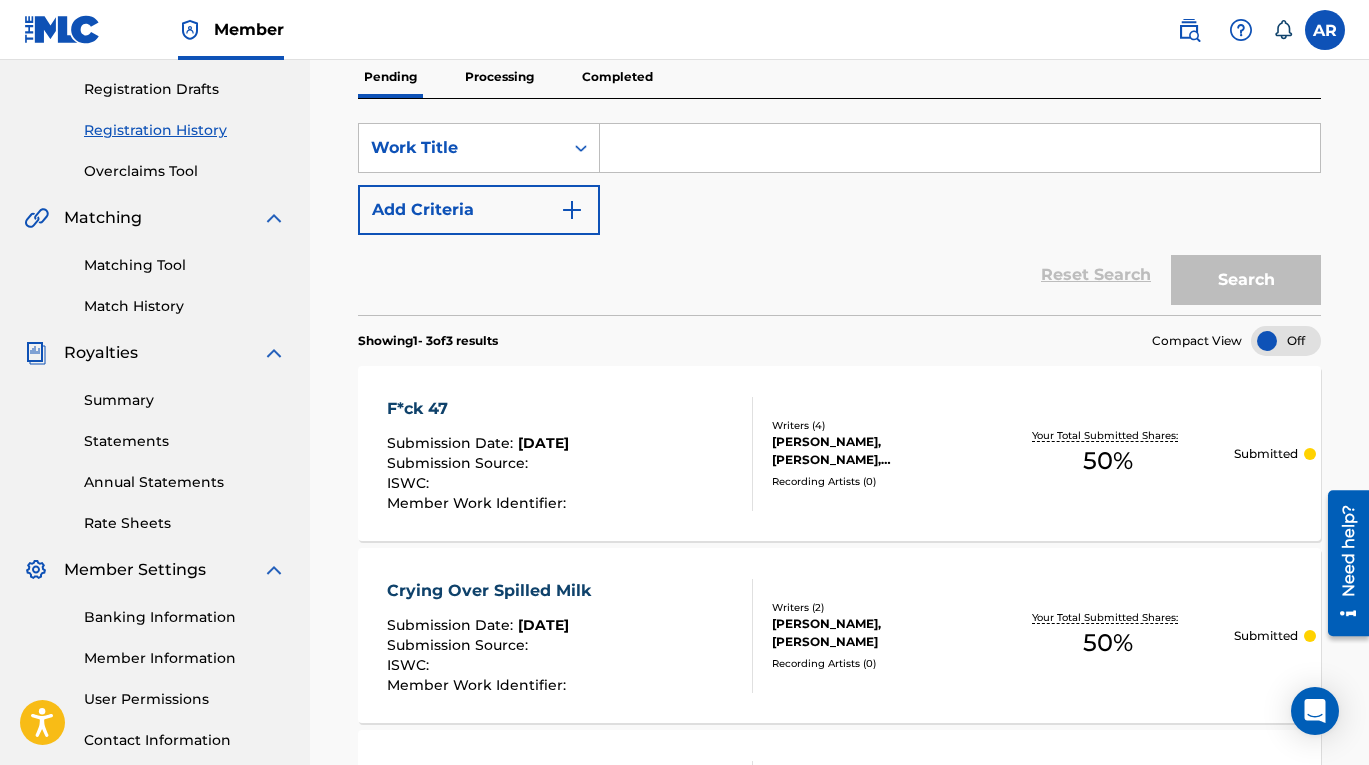 scroll, scrollTop: 319, scrollLeft: 0, axis: vertical 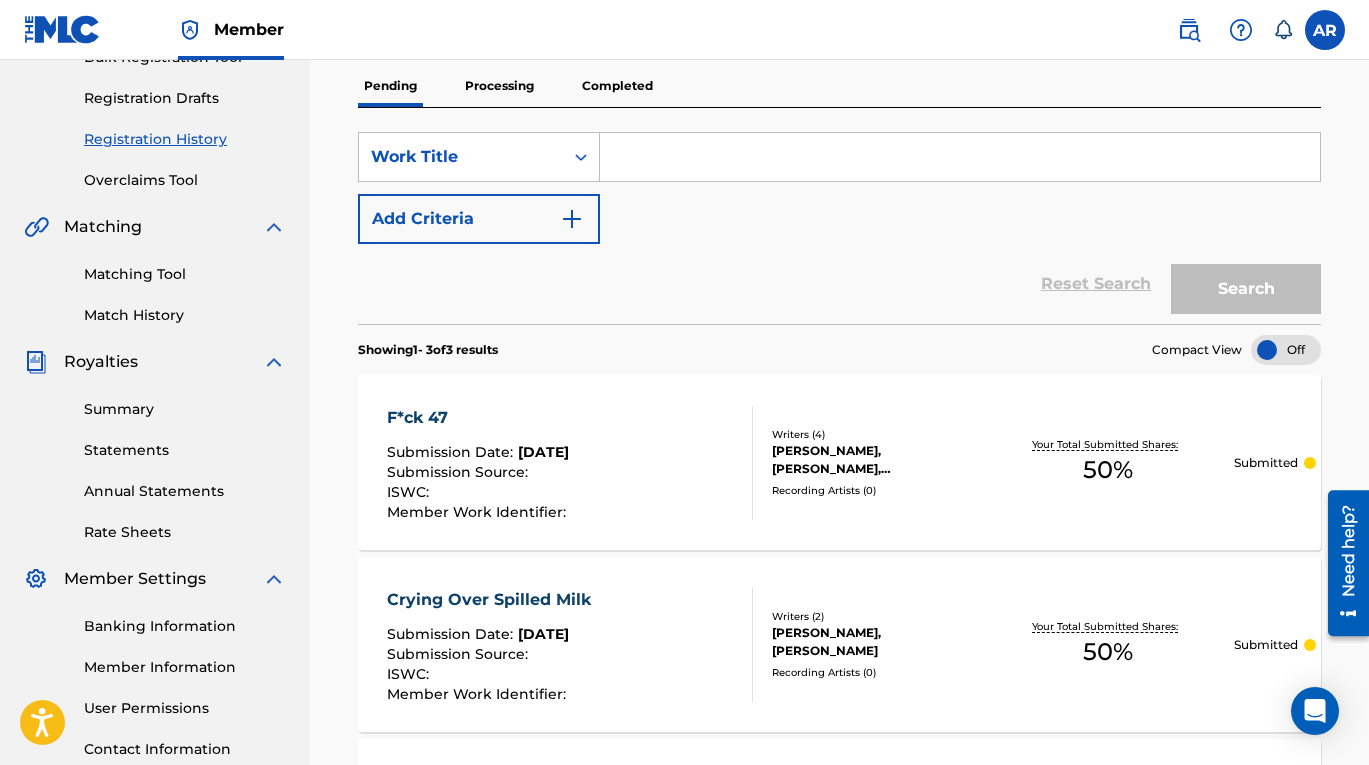 click on "50 %" at bounding box center [1108, 470] 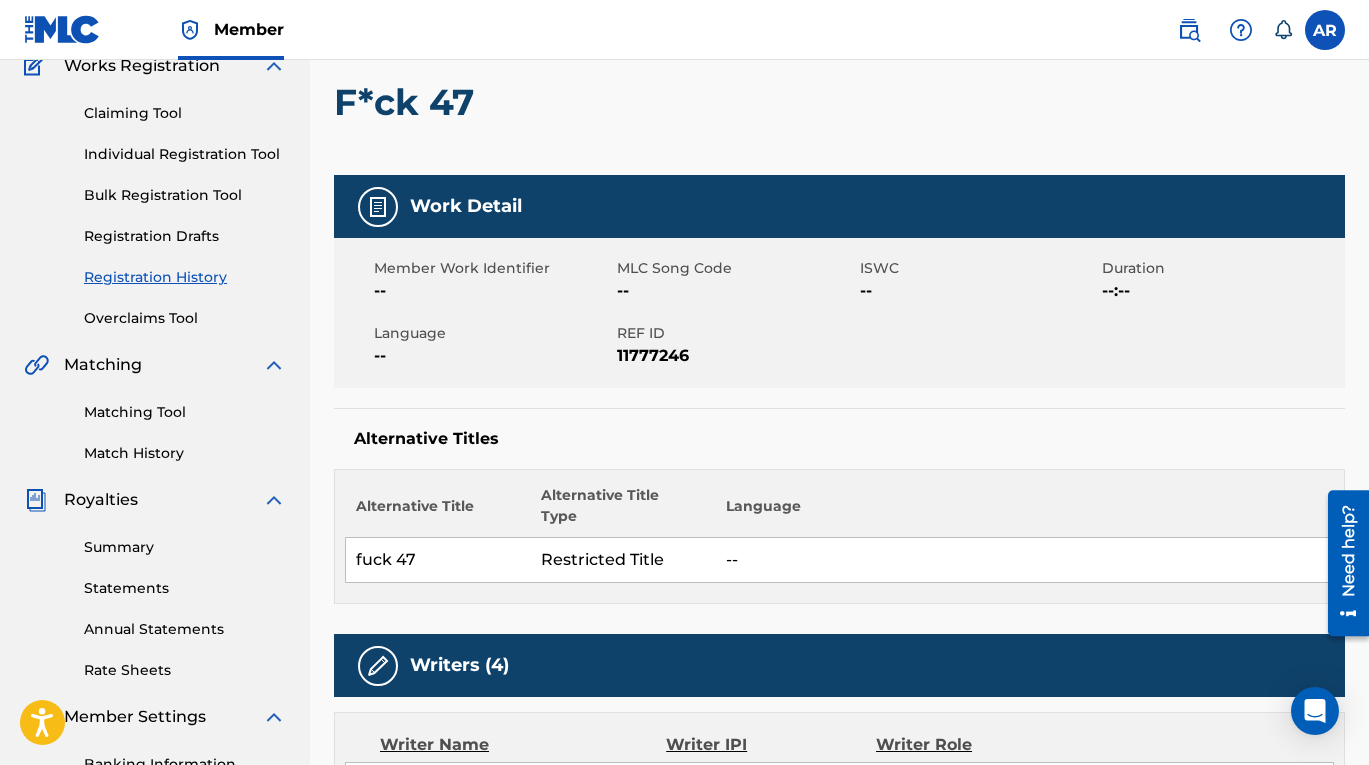scroll, scrollTop: 148, scrollLeft: 0, axis: vertical 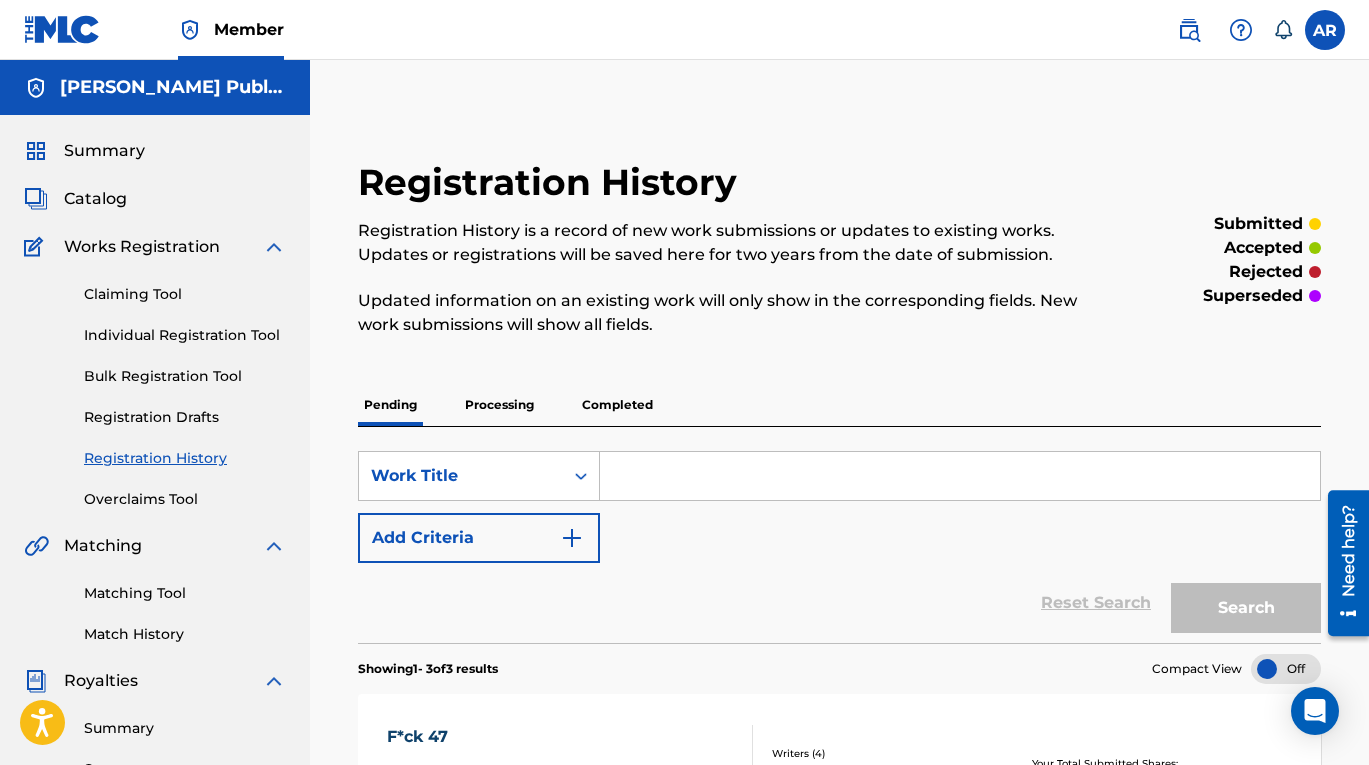 click on "Processing" at bounding box center [499, 405] 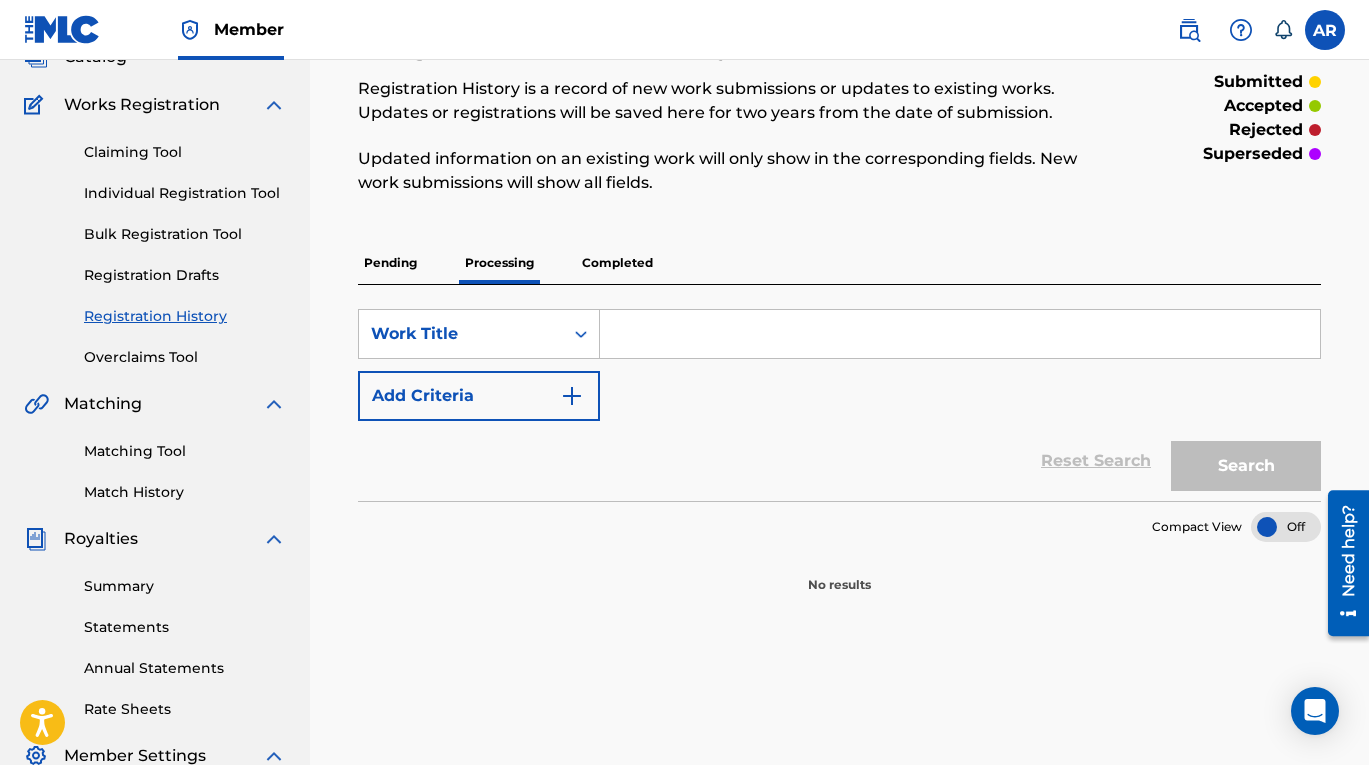 scroll, scrollTop: 53, scrollLeft: 0, axis: vertical 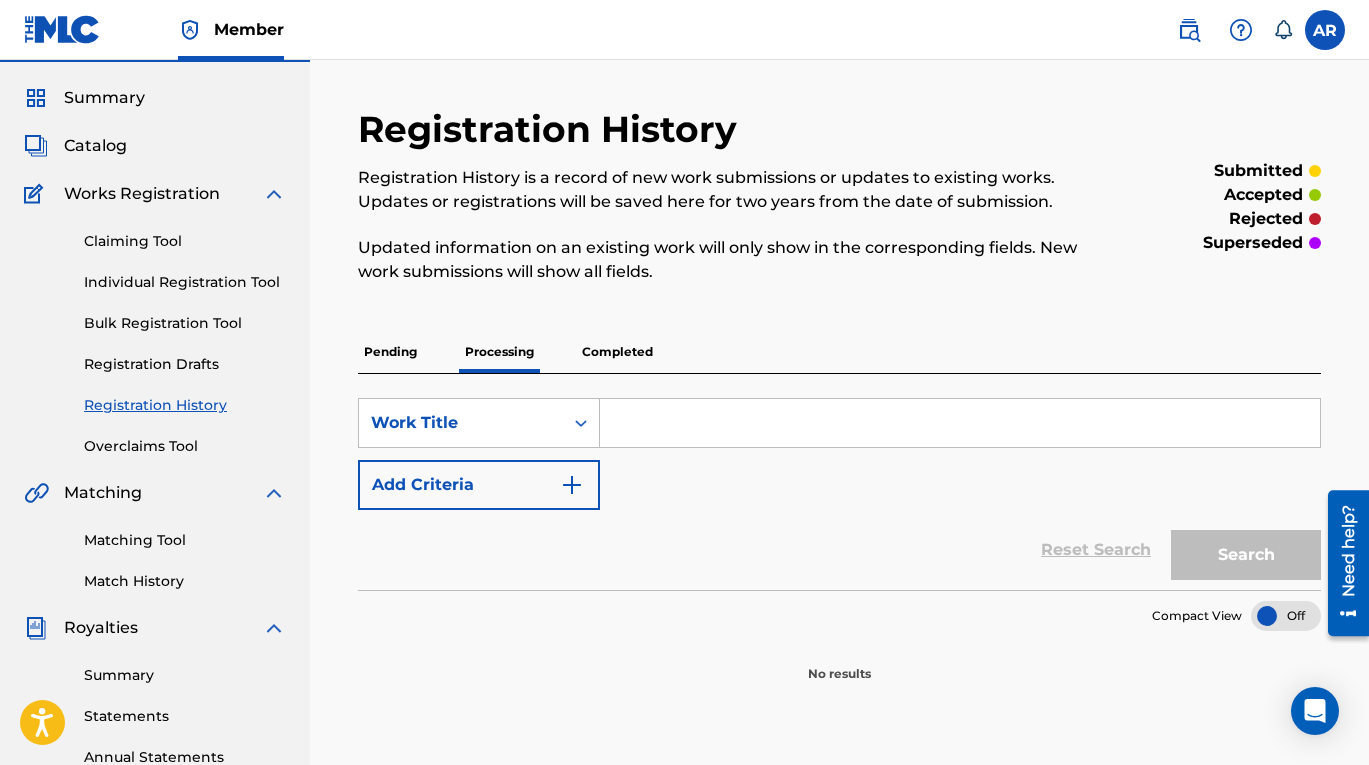 click on "Completed" at bounding box center [617, 352] 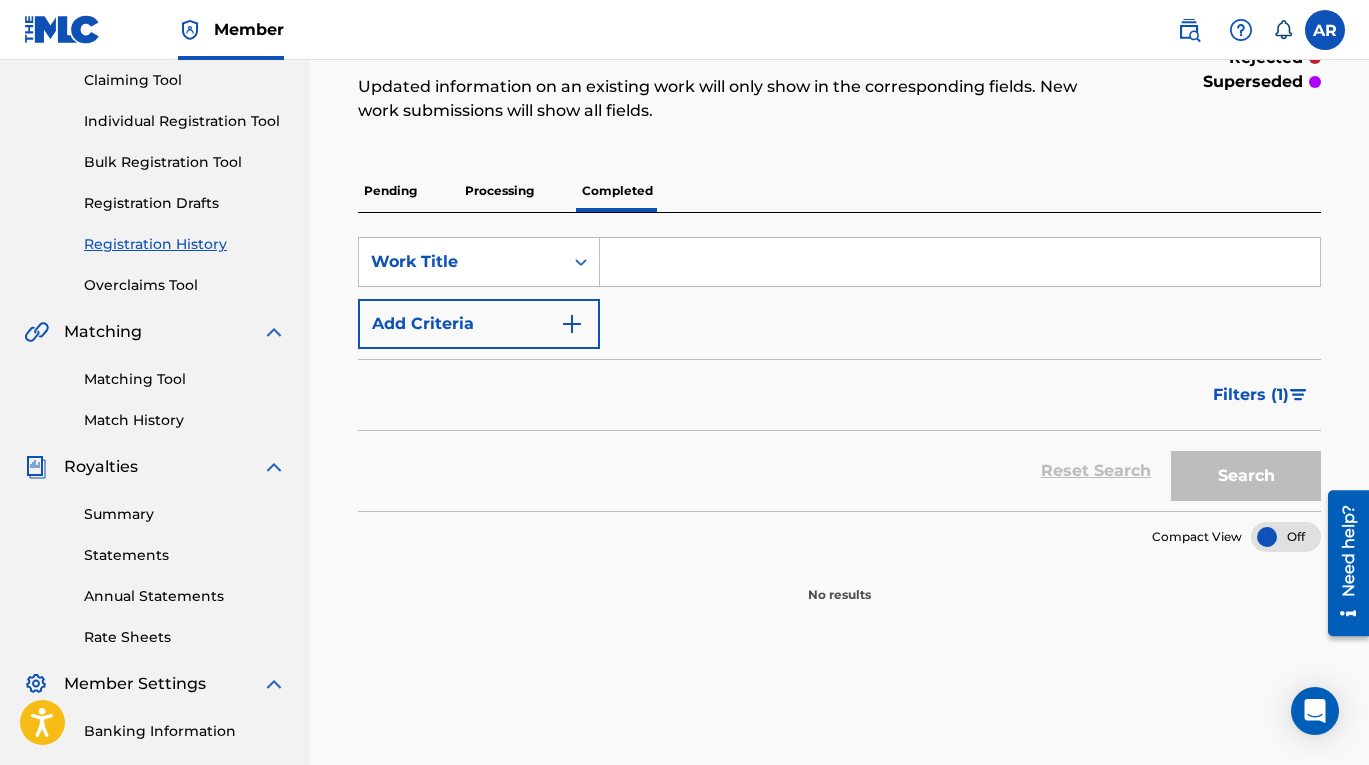 scroll, scrollTop: 59, scrollLeft: 0, axis: vertical 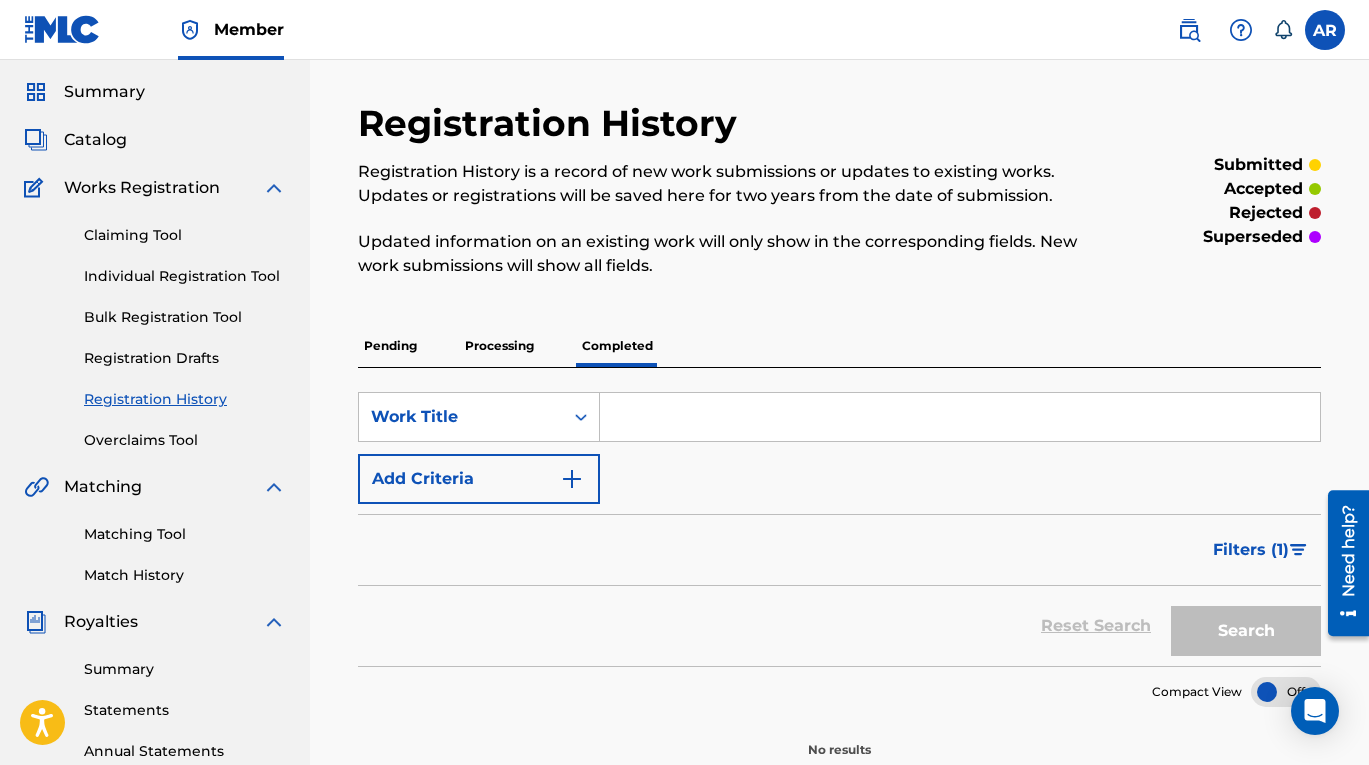 click on "Pending" at bounding box center (390, 346) 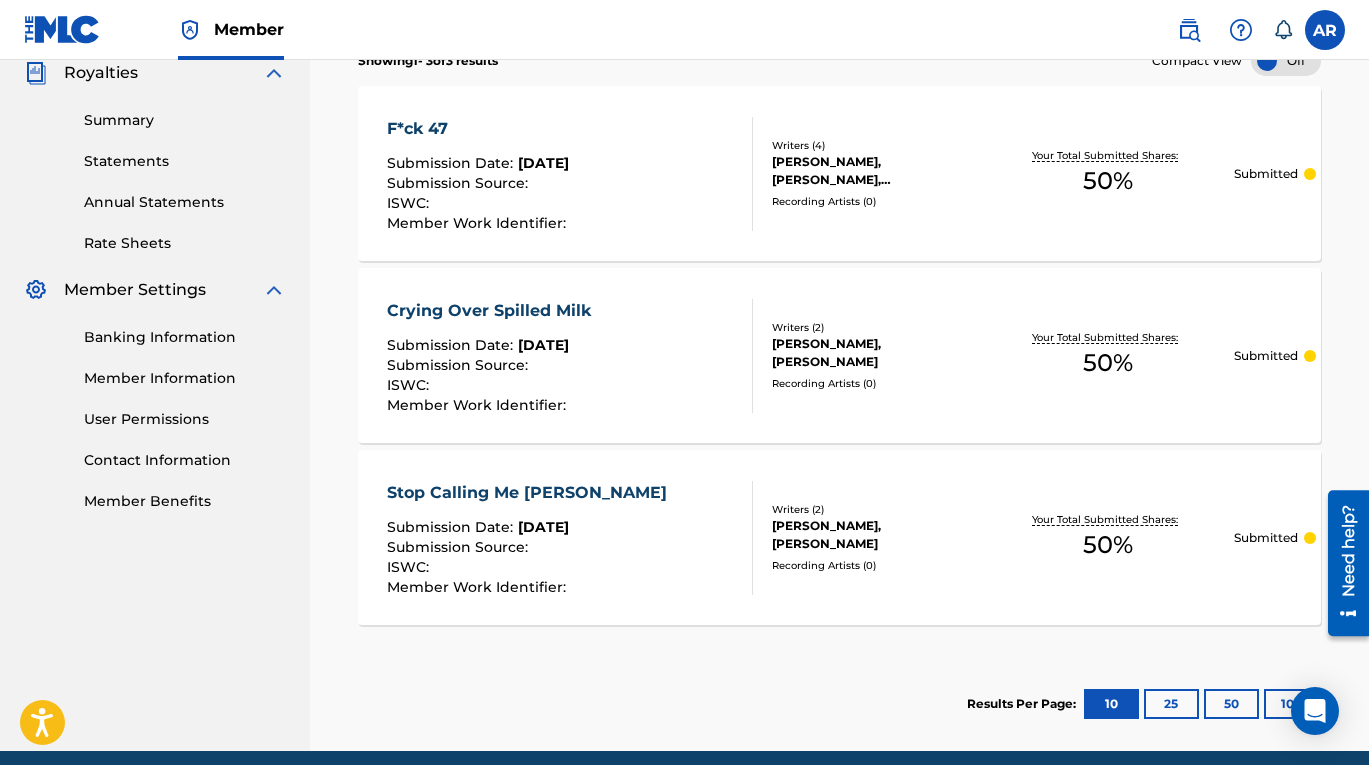 scroll, scrollTop: 690, scrollLeft: 0, axis: vertical 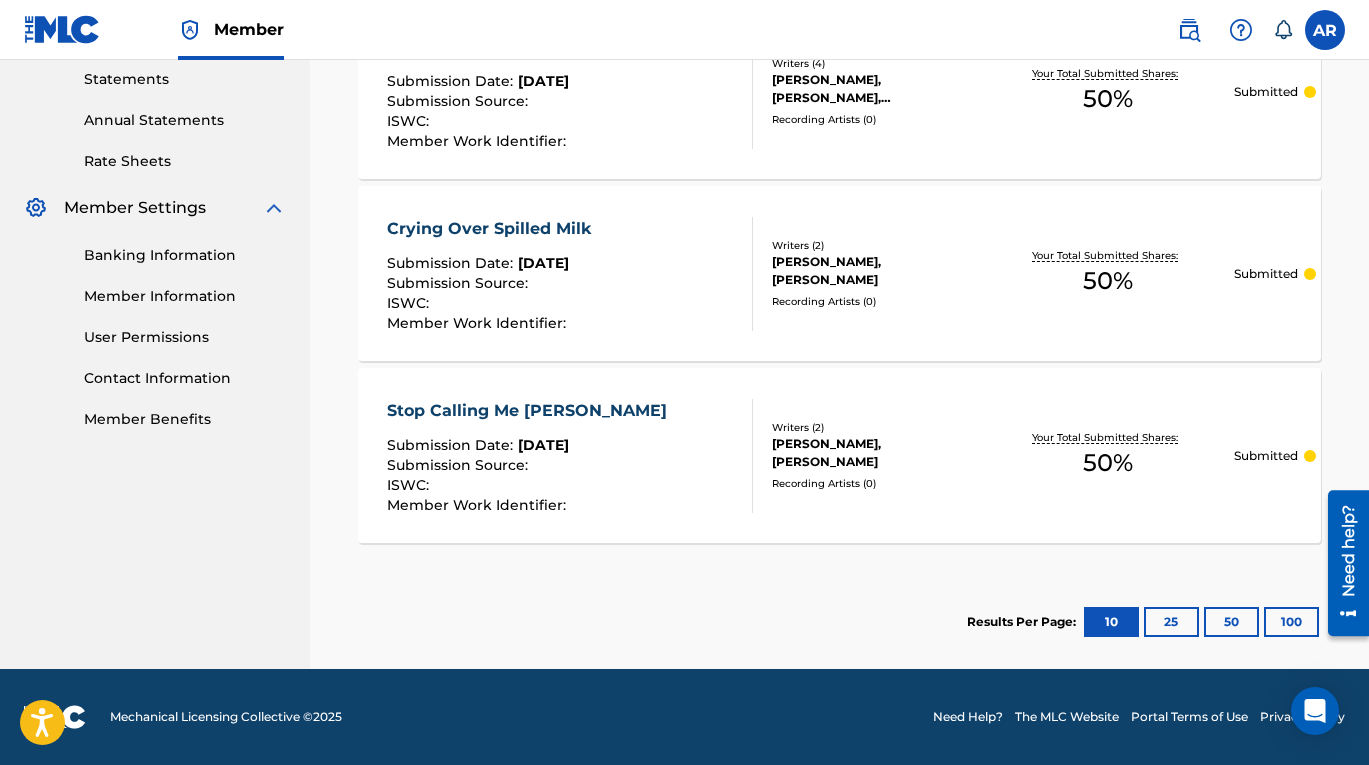 click on "Stop Calling Me [PERSON_NAME]" at bounding box center [532, 411] 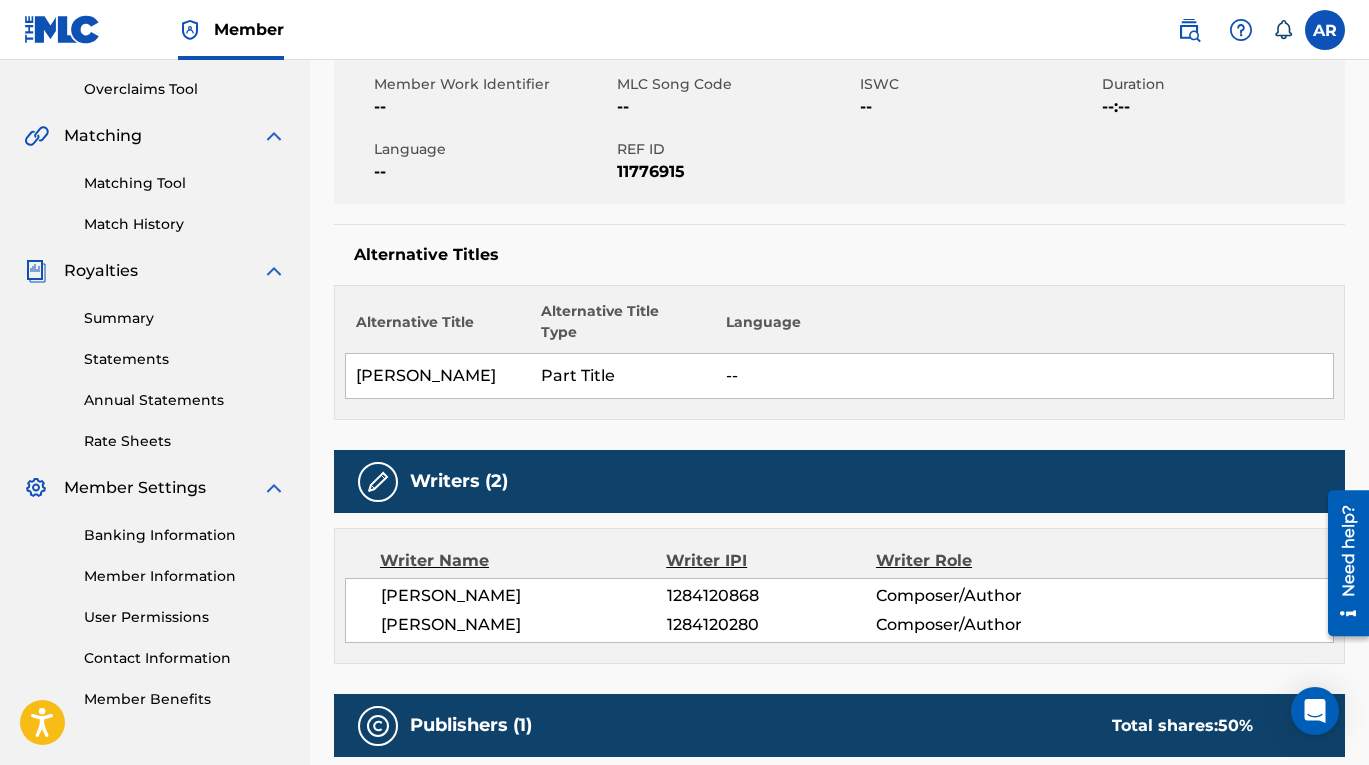 scroll, scrollTop: 0, scrollLeft: 0, axis: both 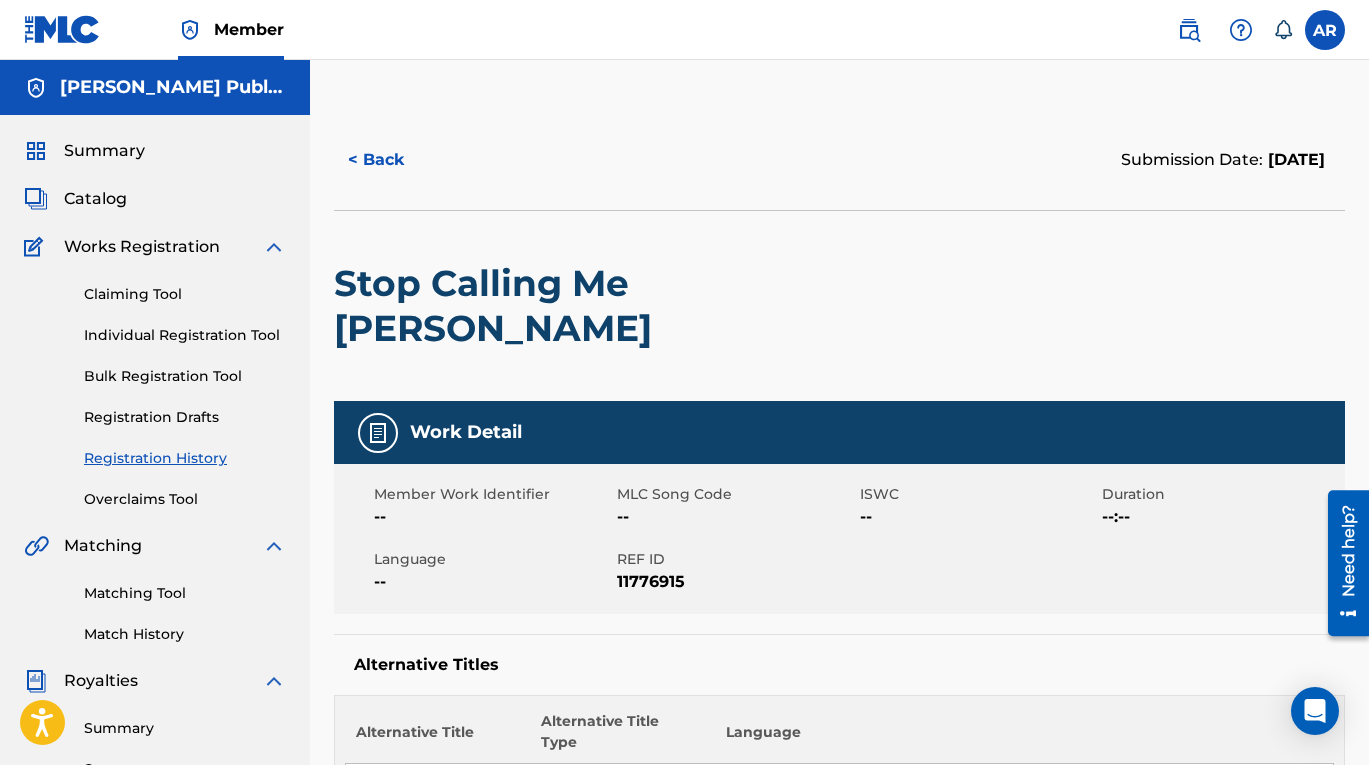 click on "Work Detail" at bounding box center (466, 432) 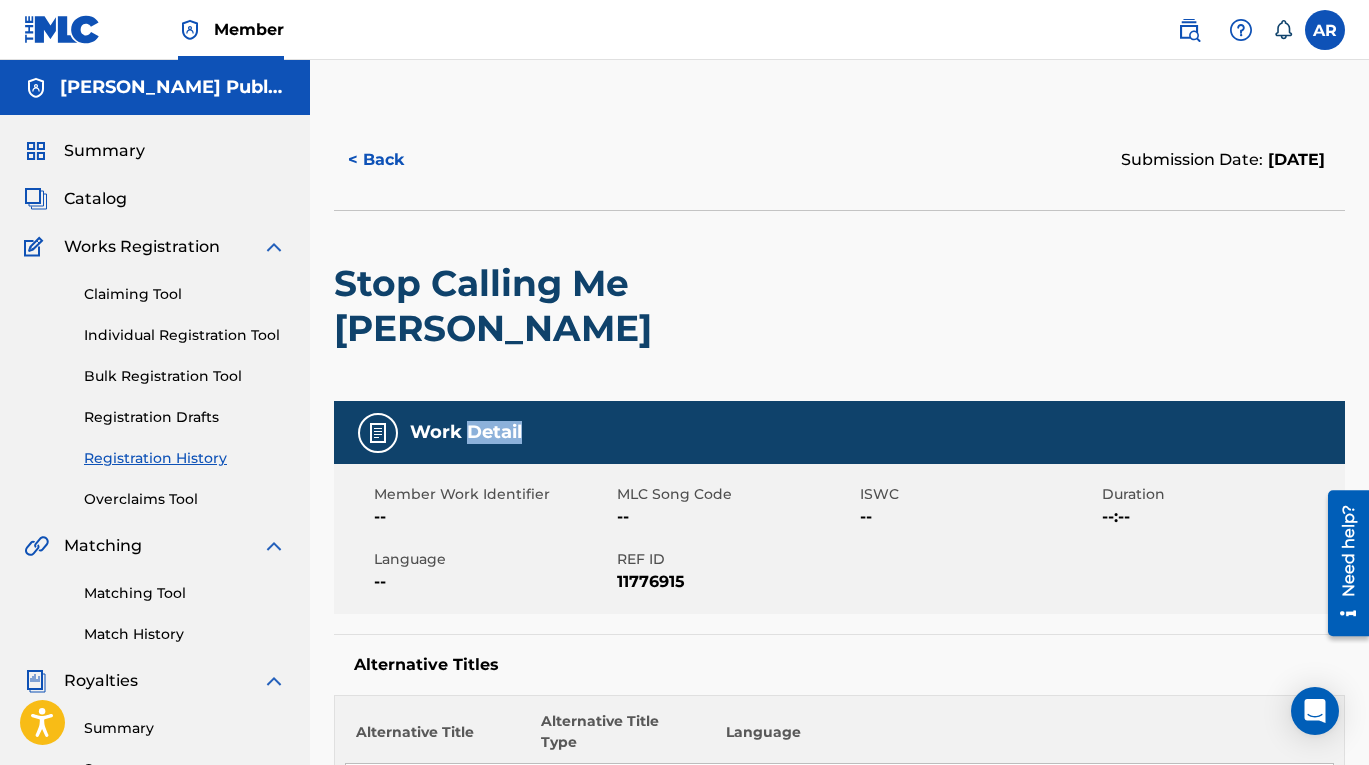click on "Work Detail" at bounding box center (466, 432) 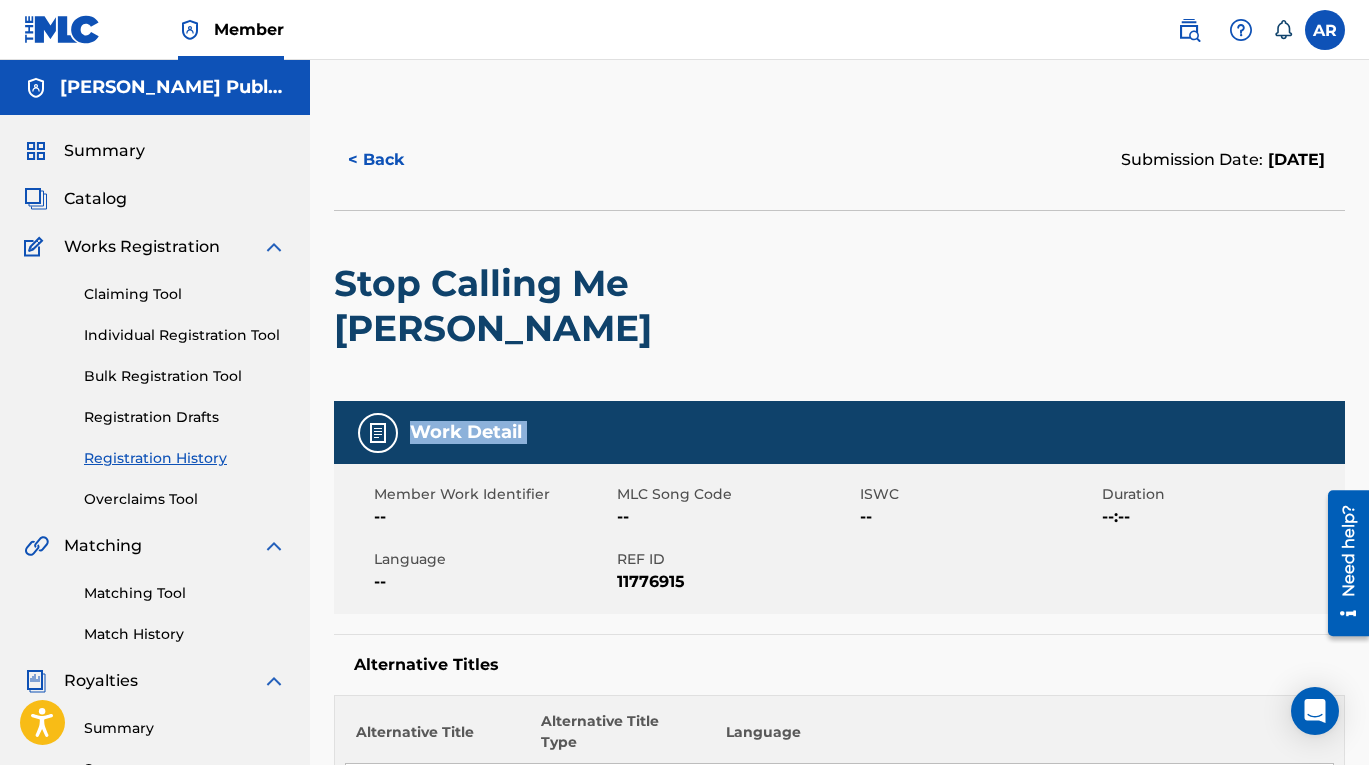 click on "Work Detail" at bounding box center (466, 432) 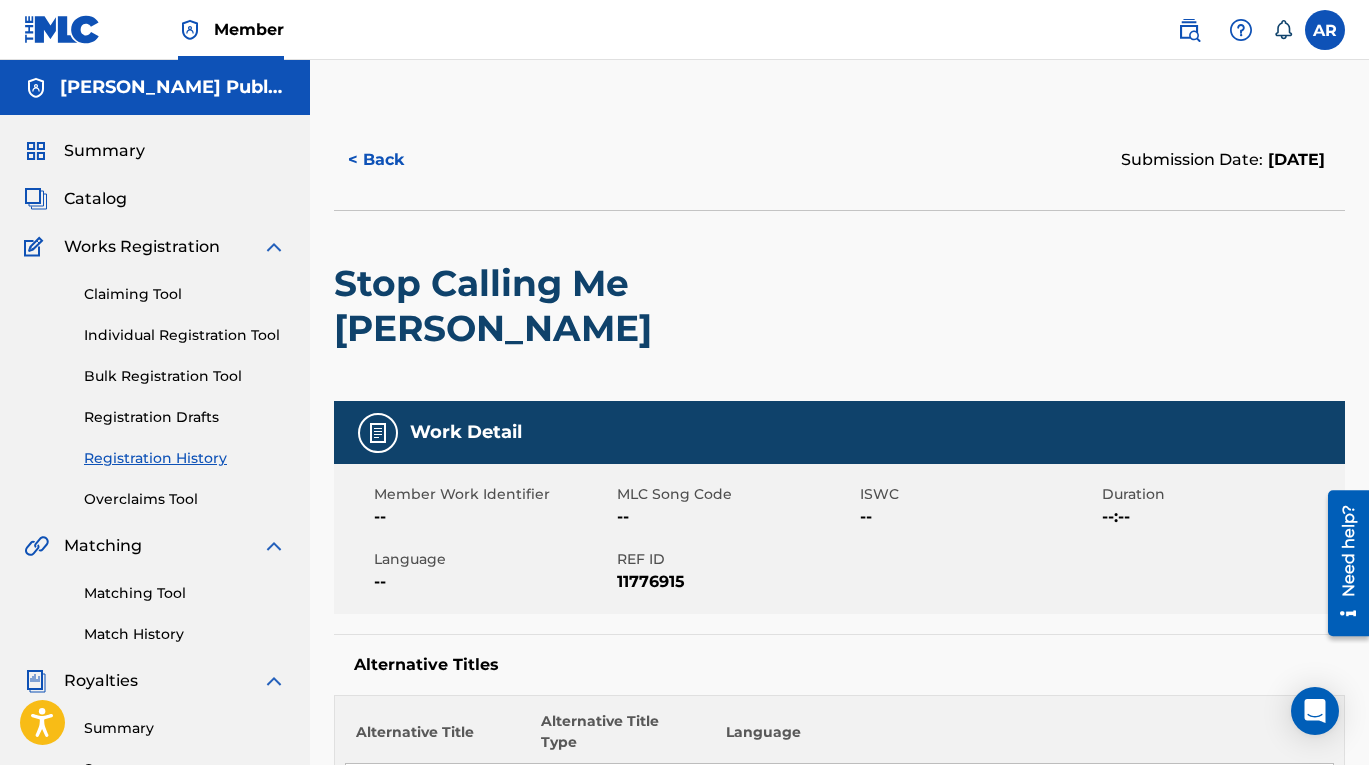 click on "Stop Calling Me [PERSON_NAME]" at bounding box center (637, 306) 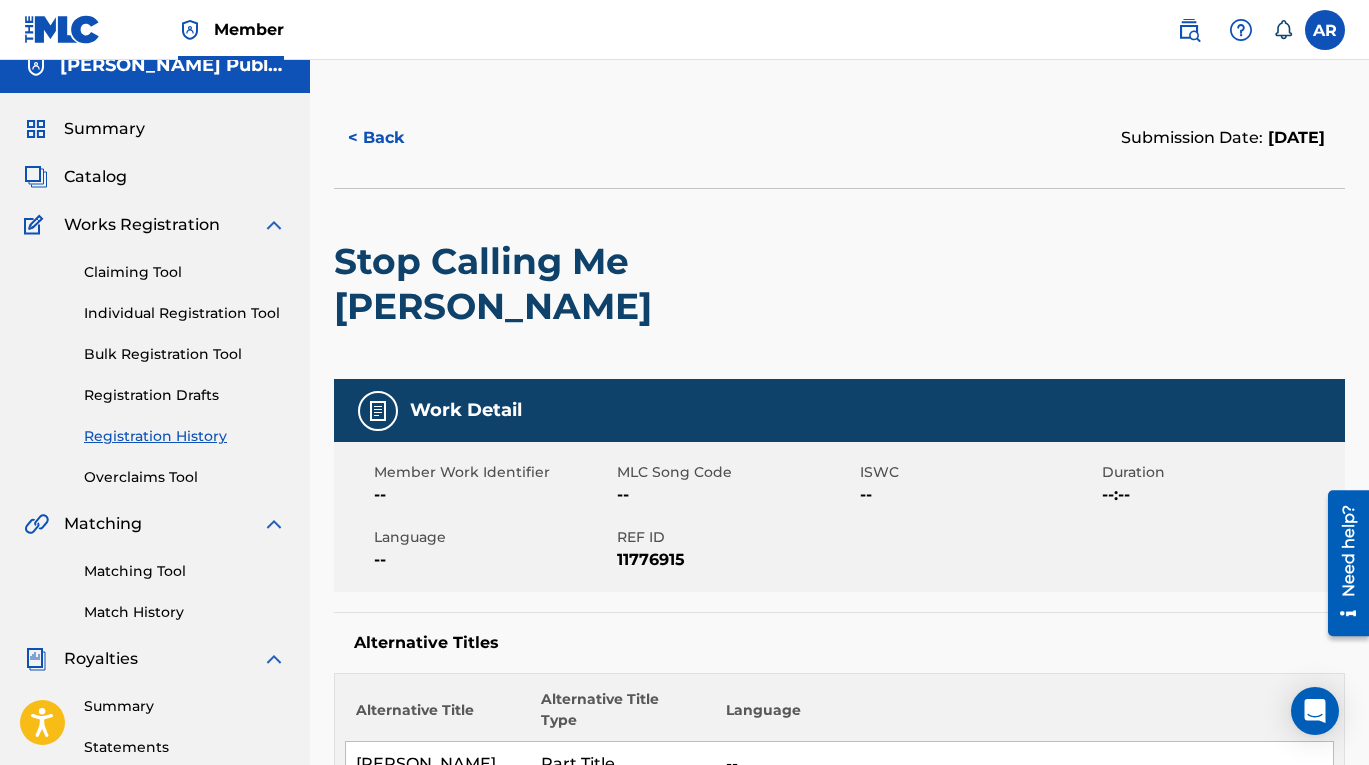 scroll, scrollTop: 0, scrollLeft: 0, axis: both 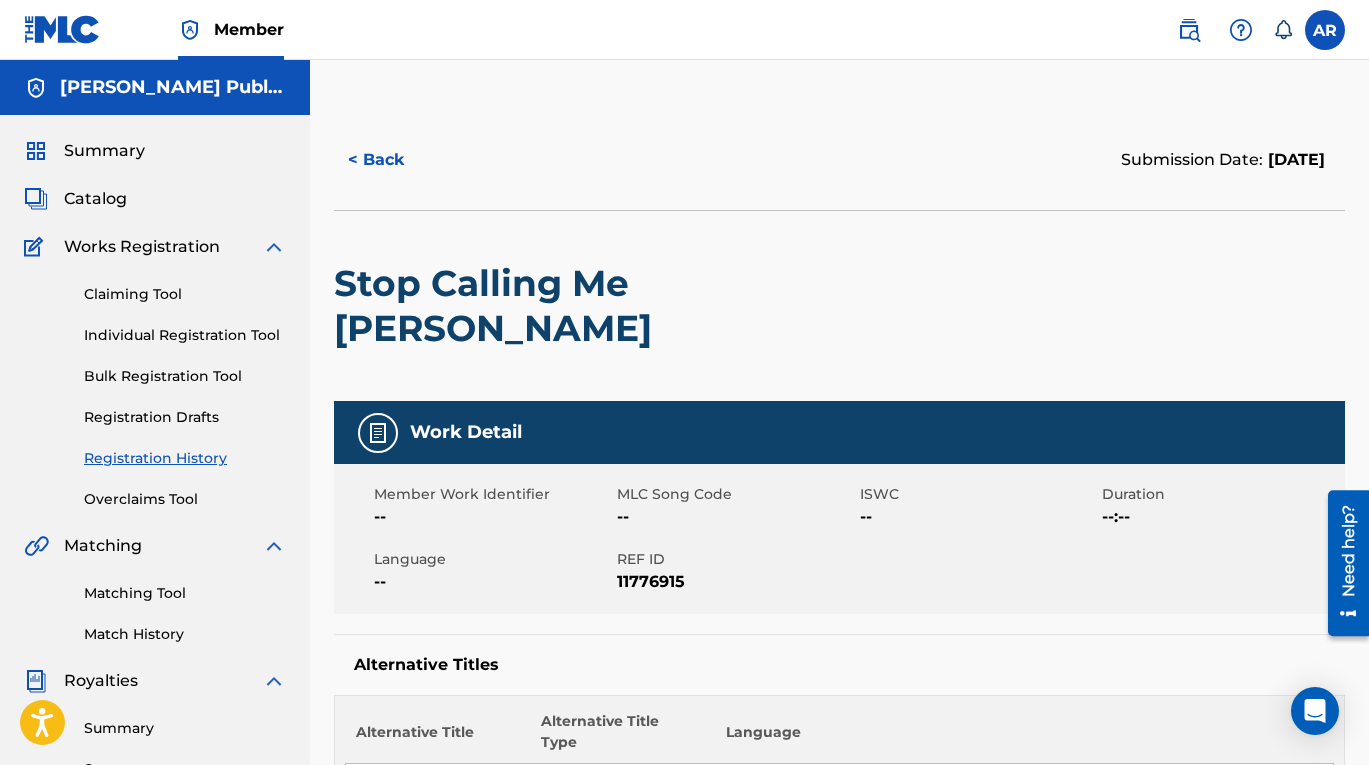 click on "< Back" at bounding box center [394, 160] 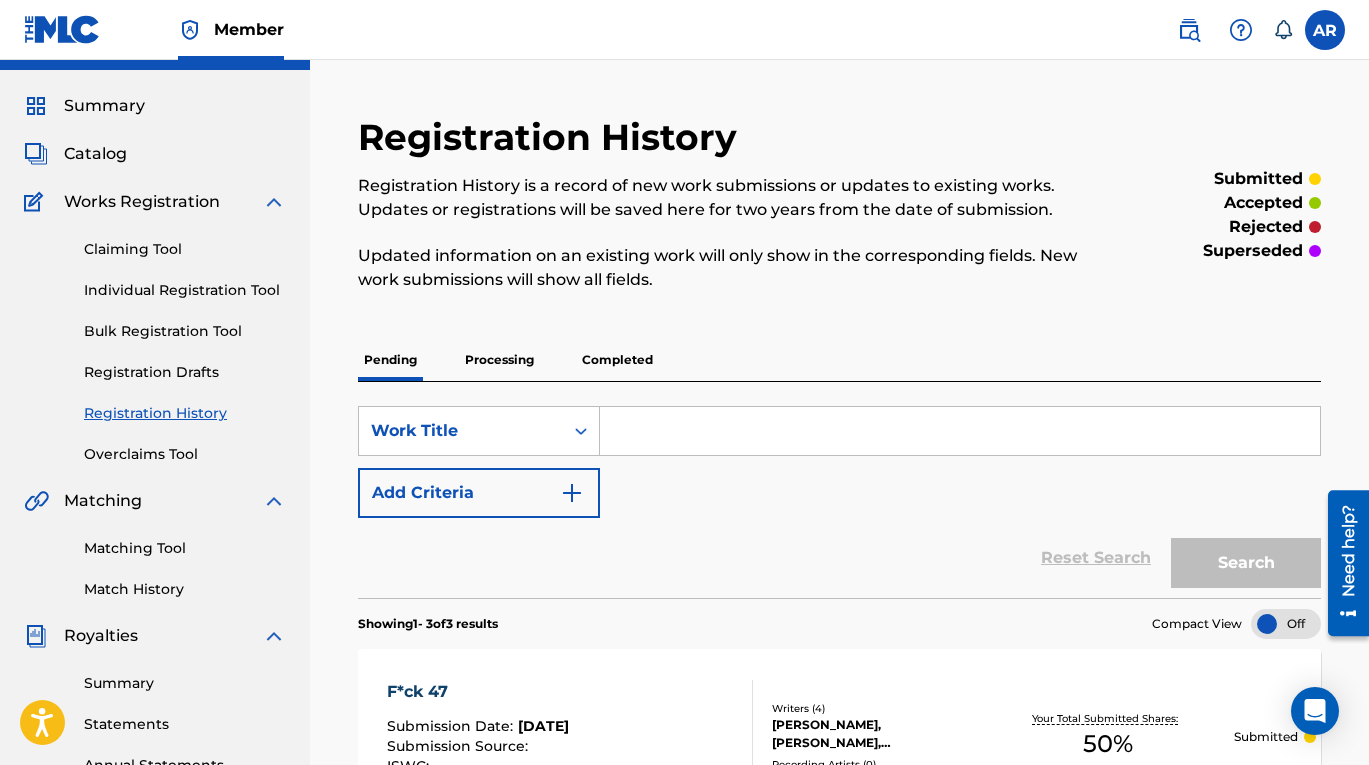 scroll, scrollTop: 0, scrollLeft: 0, axis: both 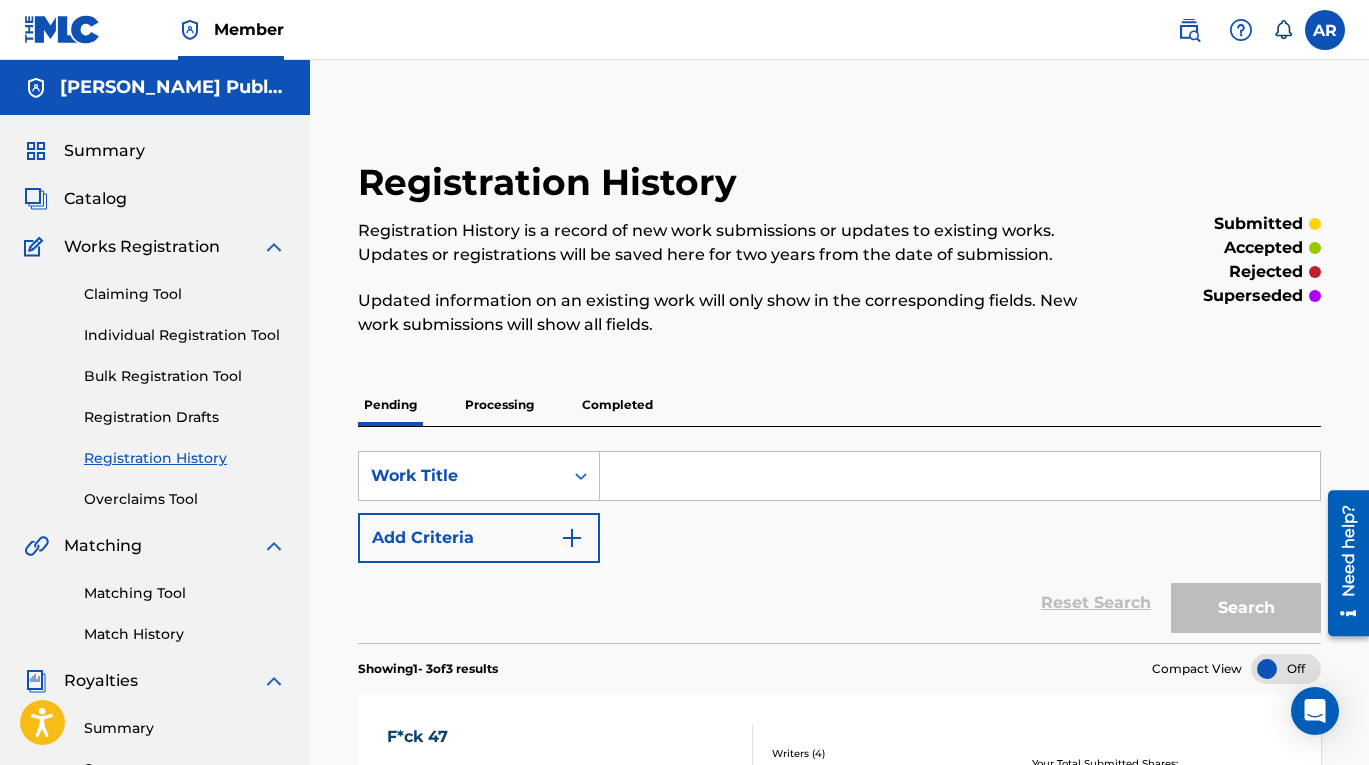 click on "Overclaims Tool" at bounding box center [185, 499] 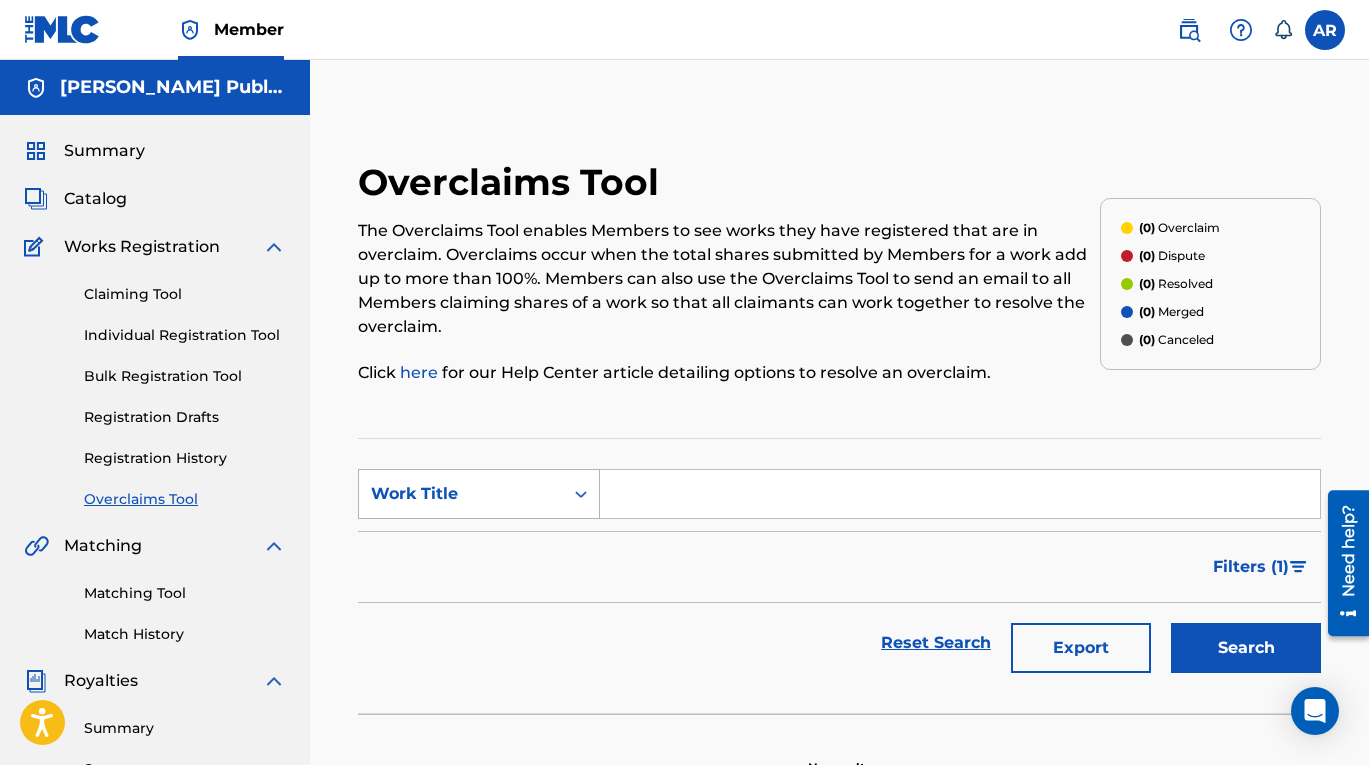 scroll, scrollTop: 5, scrollLeft: 0, axis: vertical 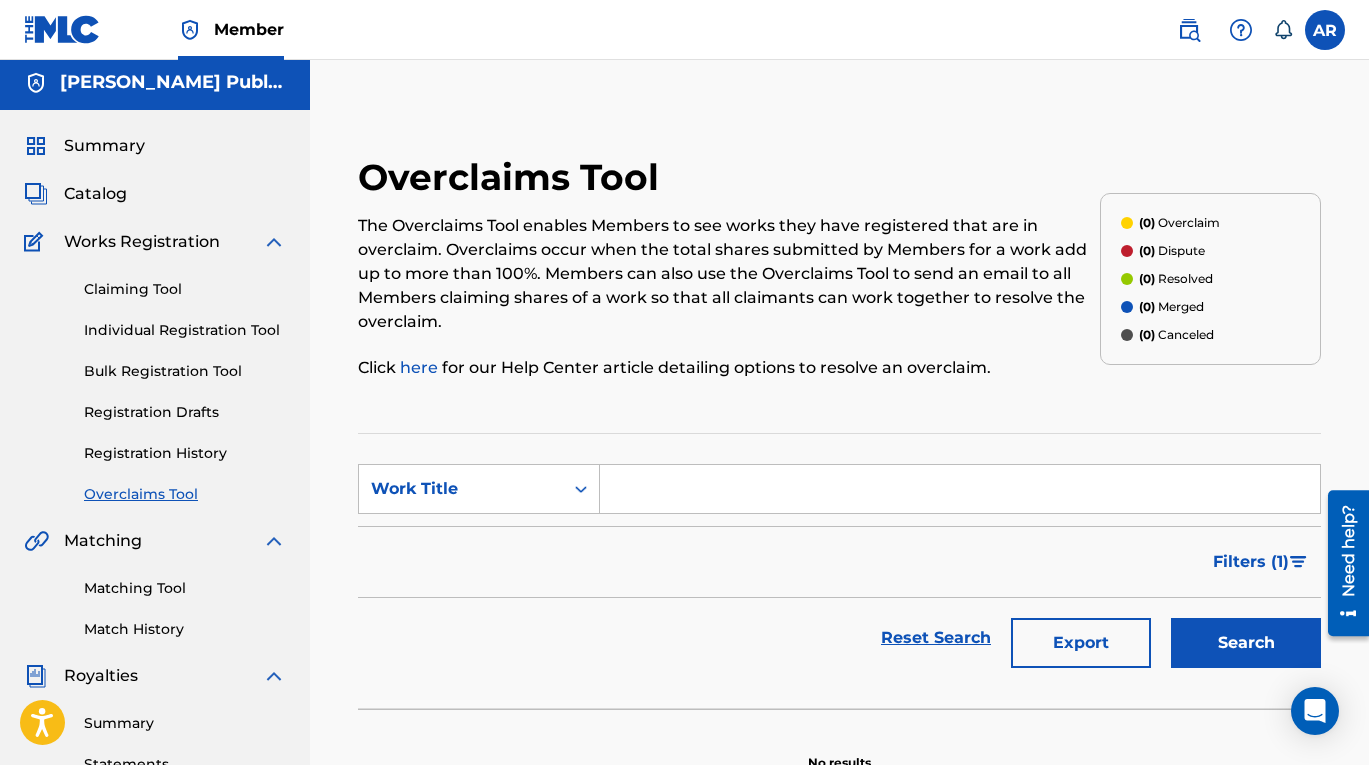 click on "Claiming Tool Individual Registration Tool Bulk Registration Tool Registration Drafts Registration History Overclaims Tool" at bounding box center (155, 379) 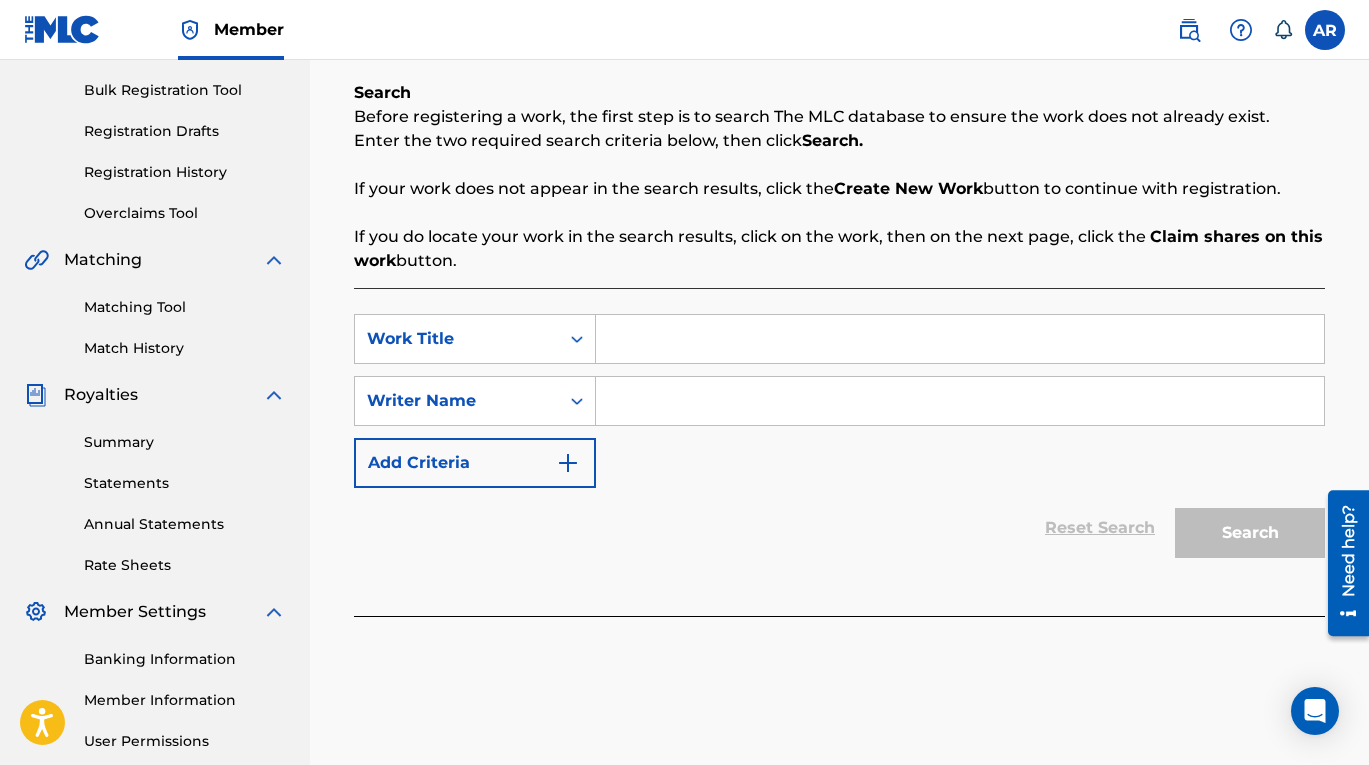 scroll, scrollTop: 0, scrollLeft: 0, axis: both 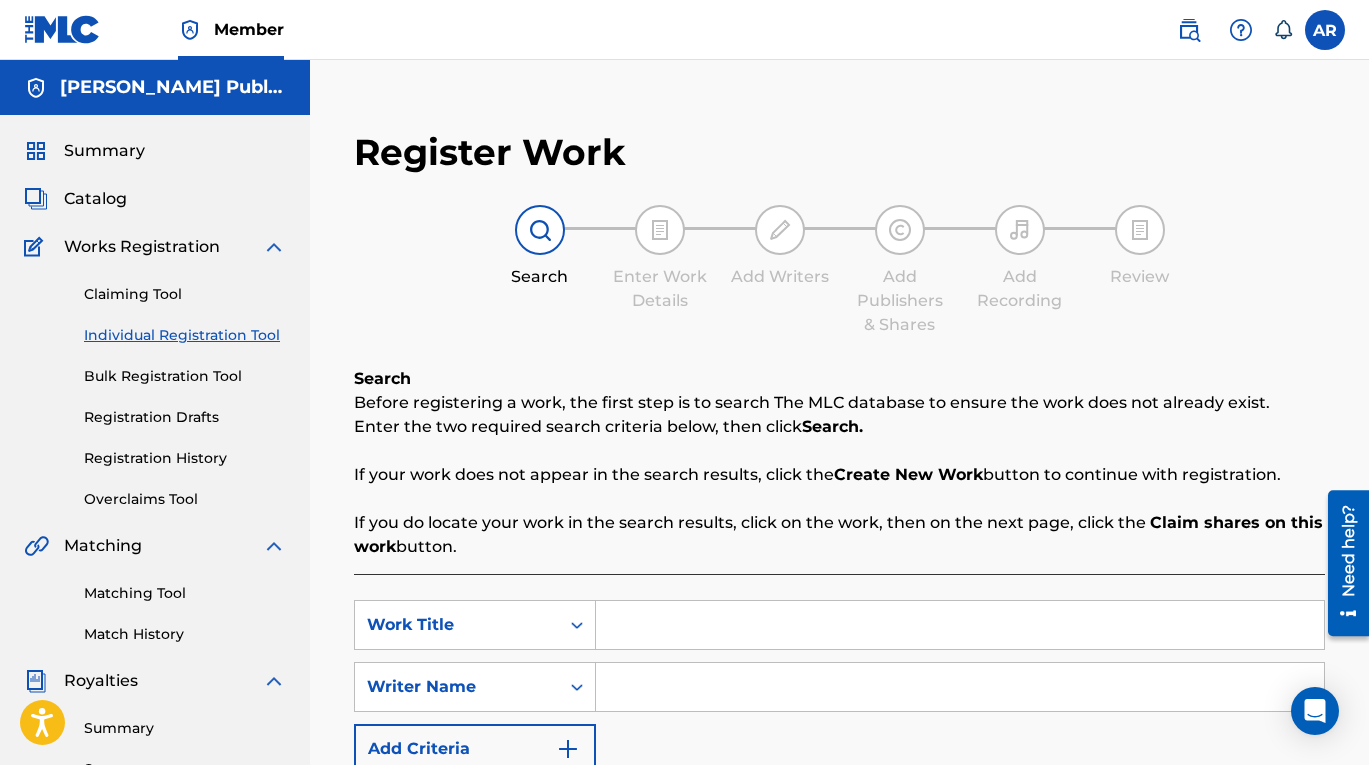 click on "Registration Drafts" at bounding box center (185, 417) 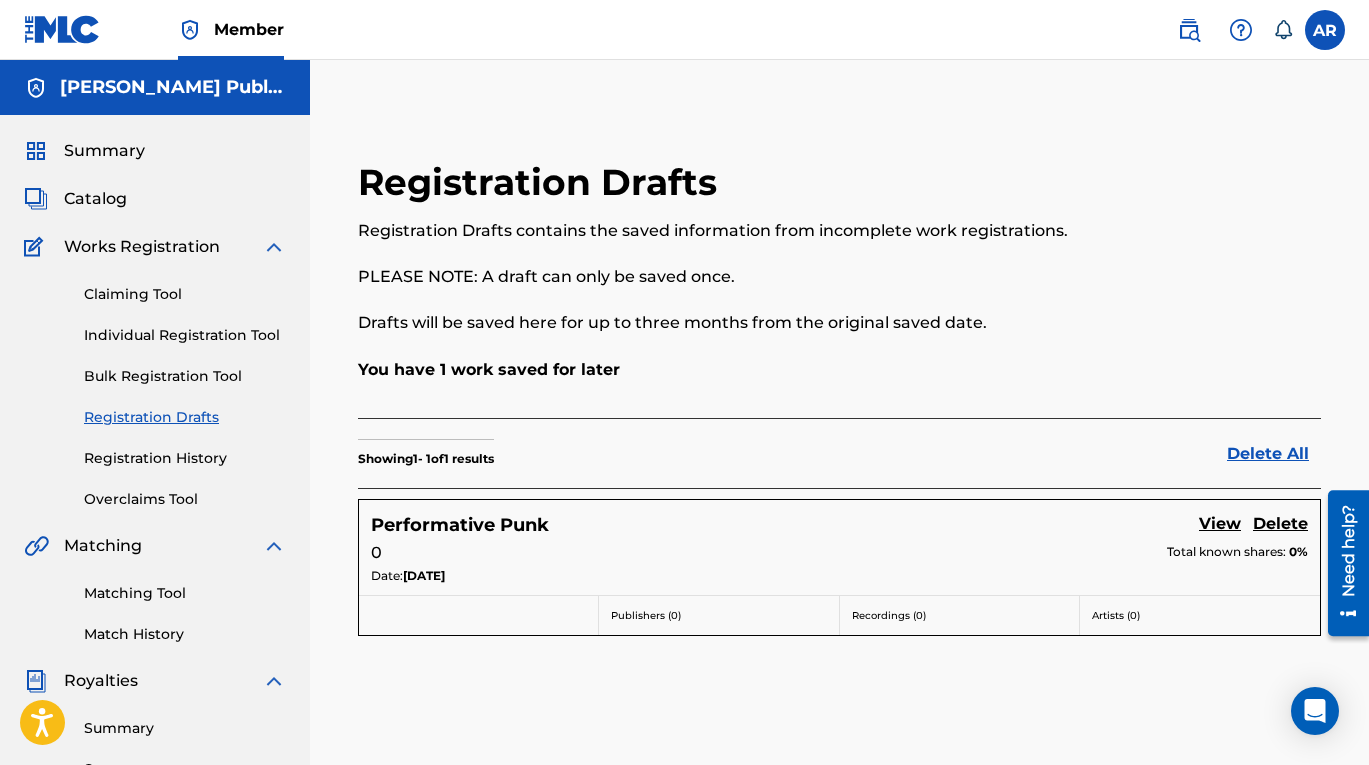 click on "0 Total known shares:   0%" at bounding box center [839, 553] 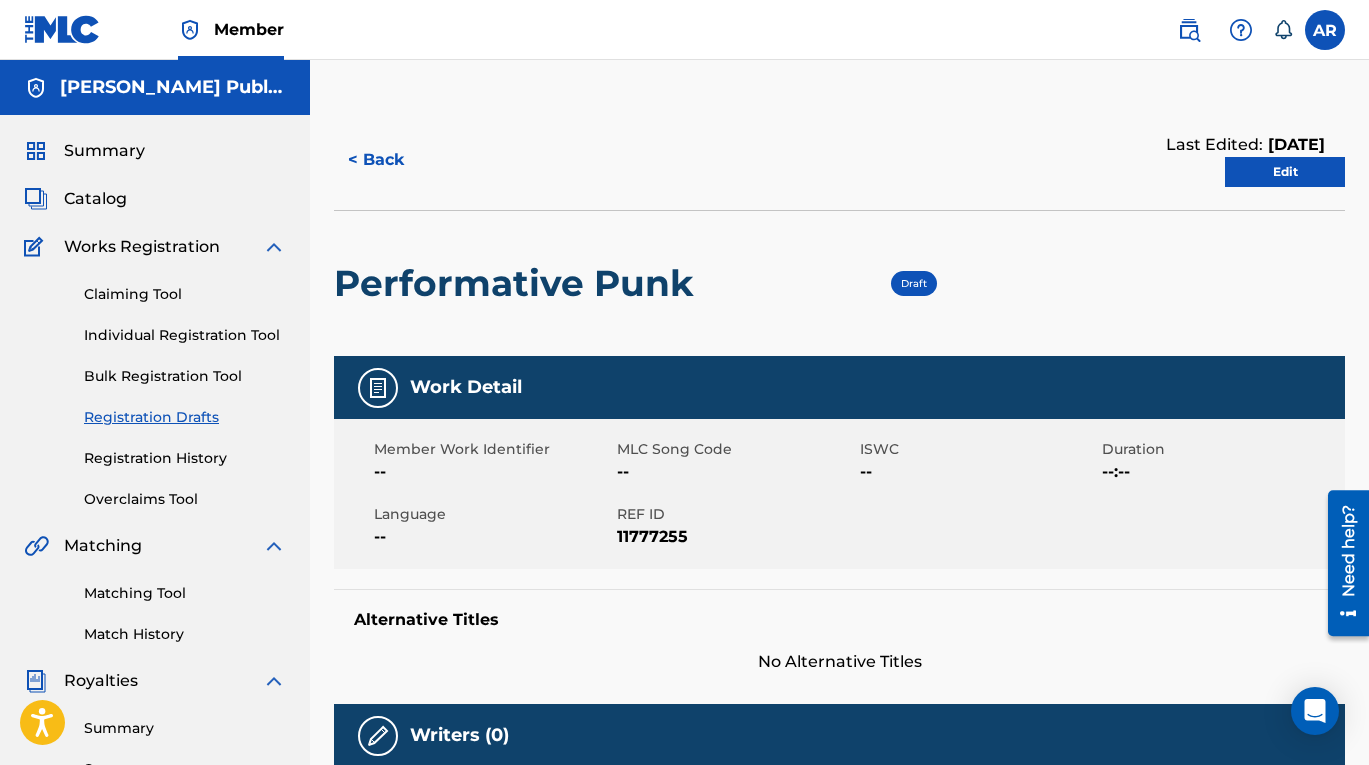 click on "Edit" at bounding box center [1285, 172] 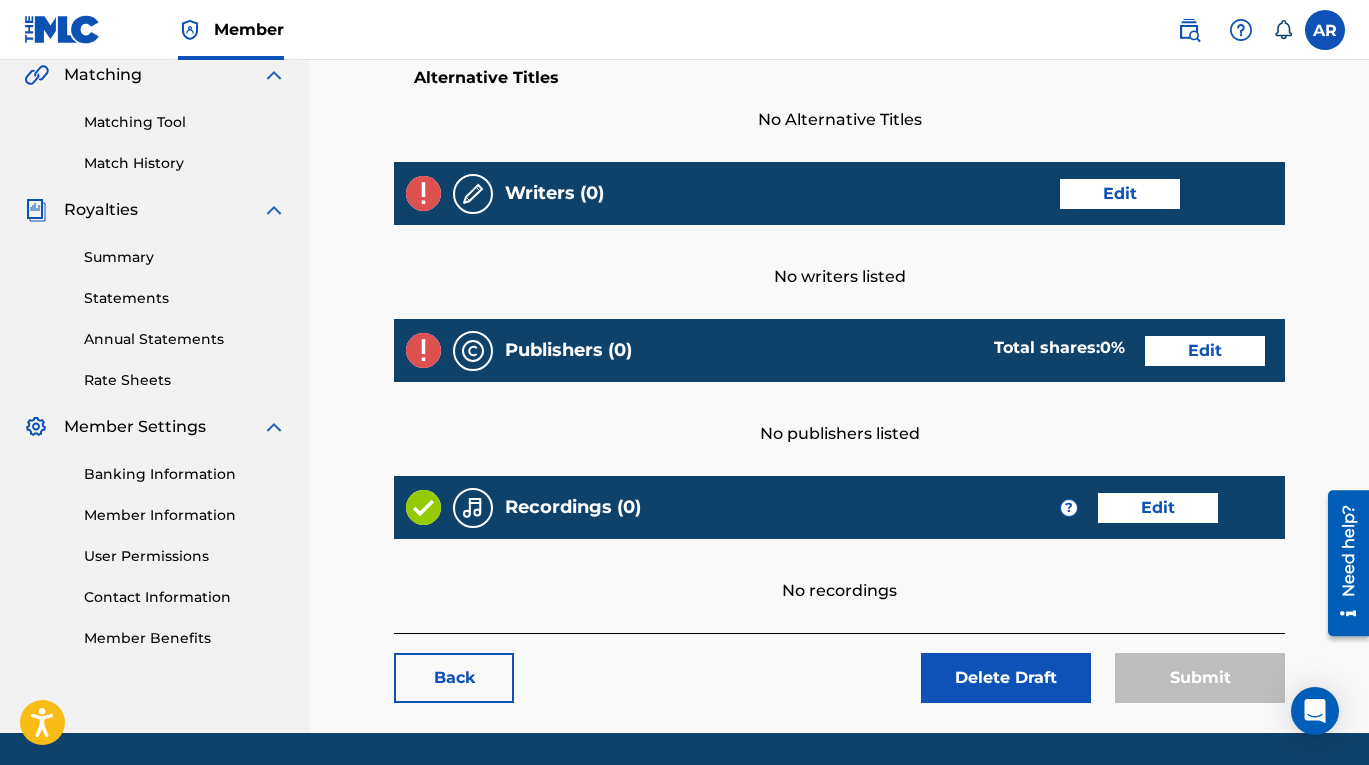 scroll, scrollTop: 535, scrollLeft: 0, axis: vertical 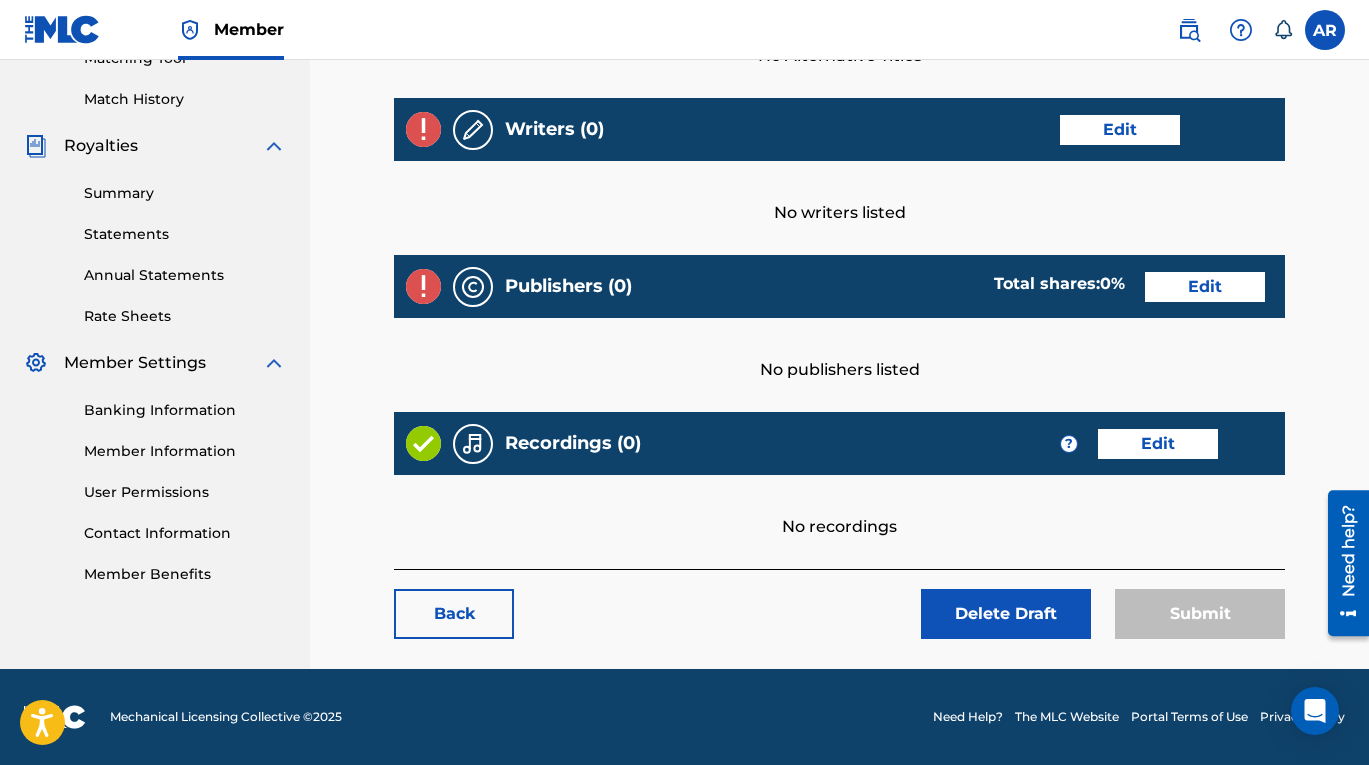 click on "Edit" at bounding box center (1158, 444) 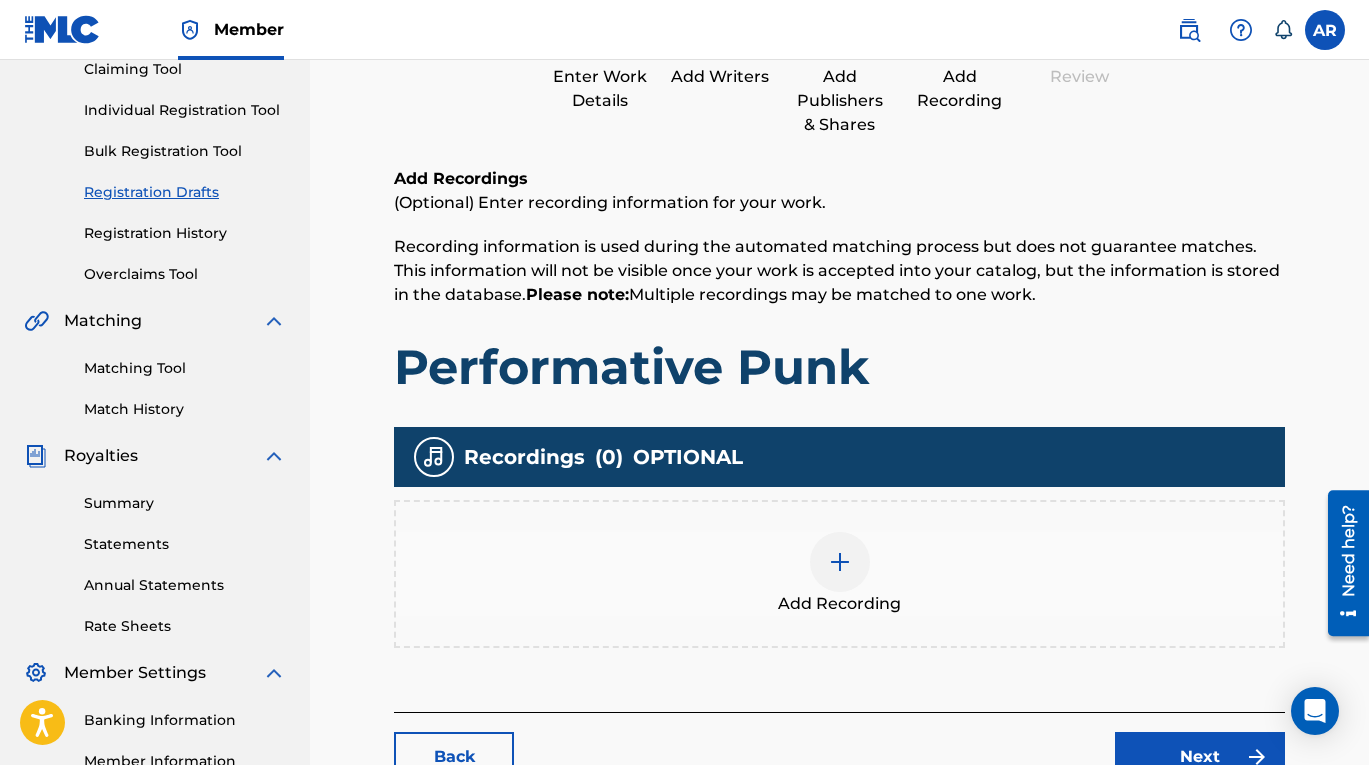 scroll, scrollTop: 475, scrollLeft: 0, axis: vertical 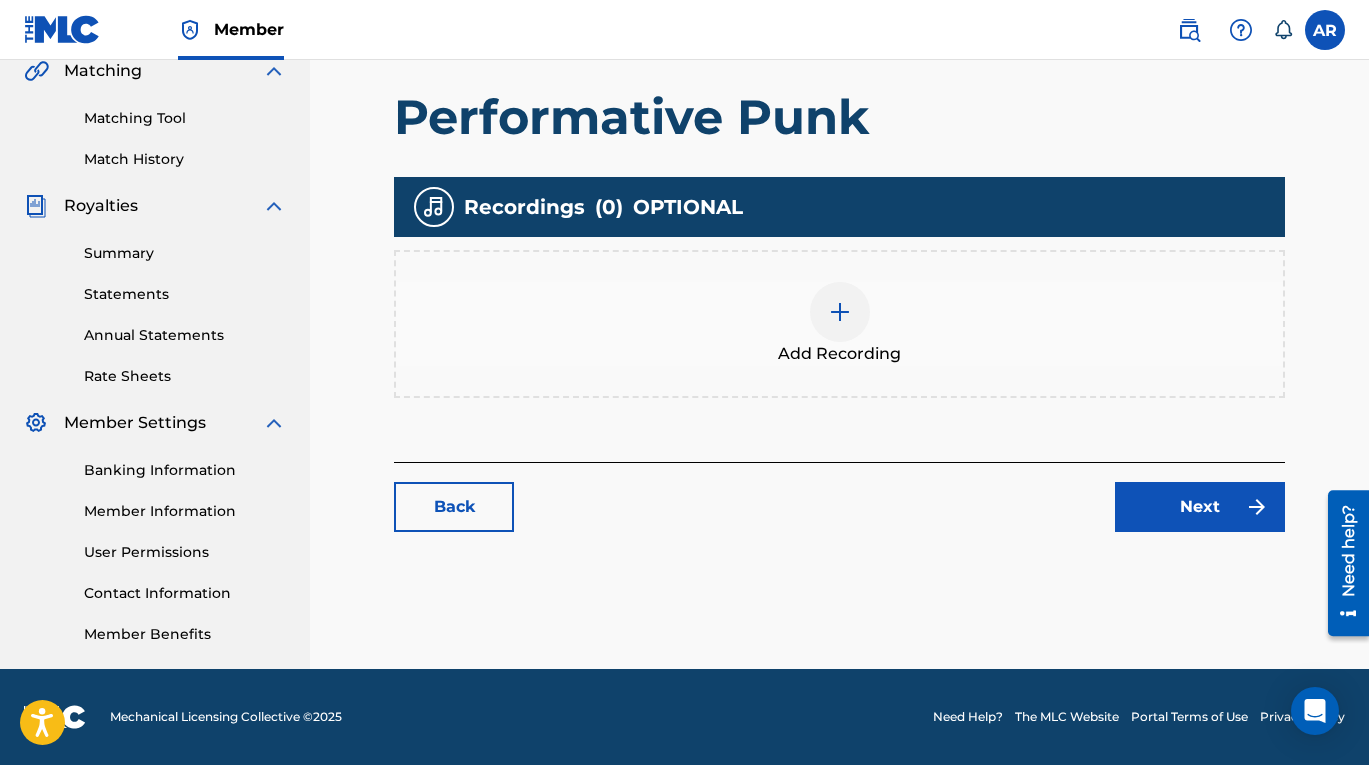 click at bounding box center [840, 312] 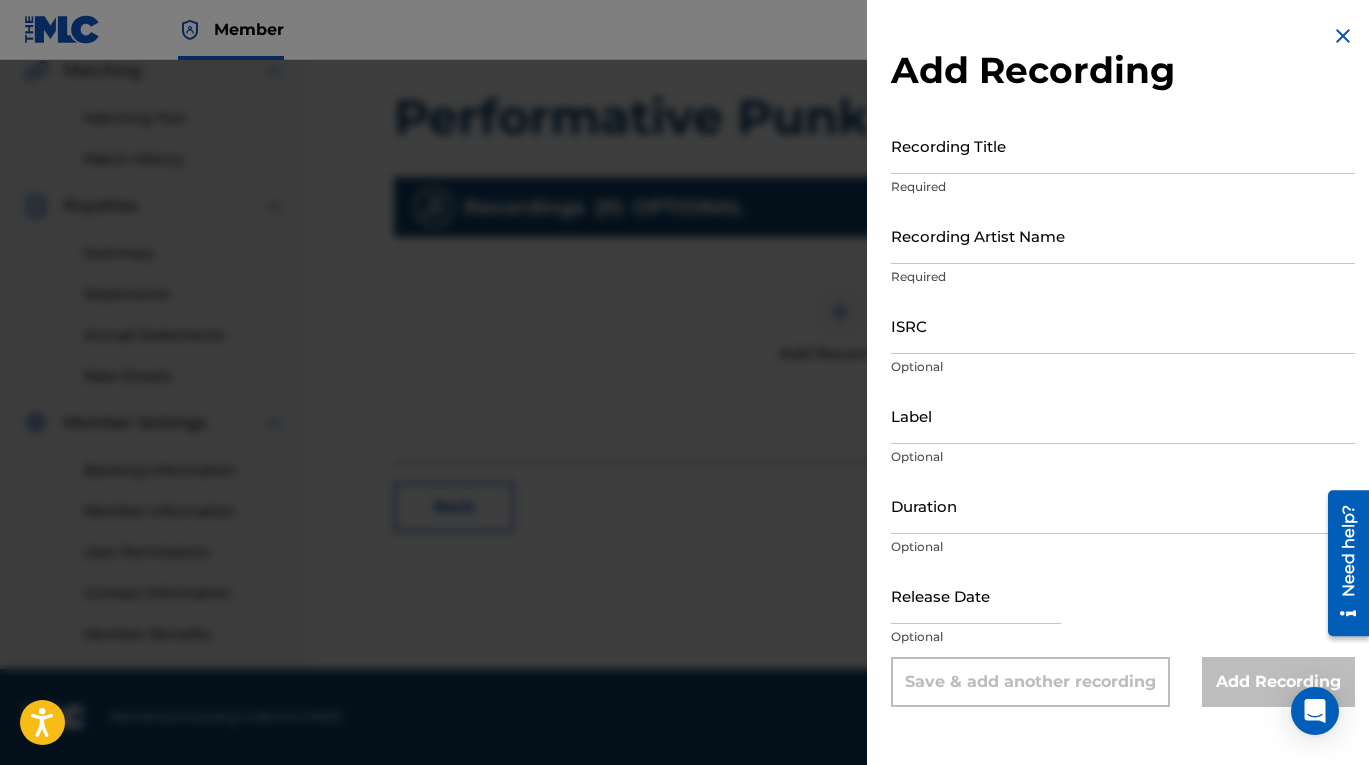 click on "Recording Title" at bounding box center [1123, 145] 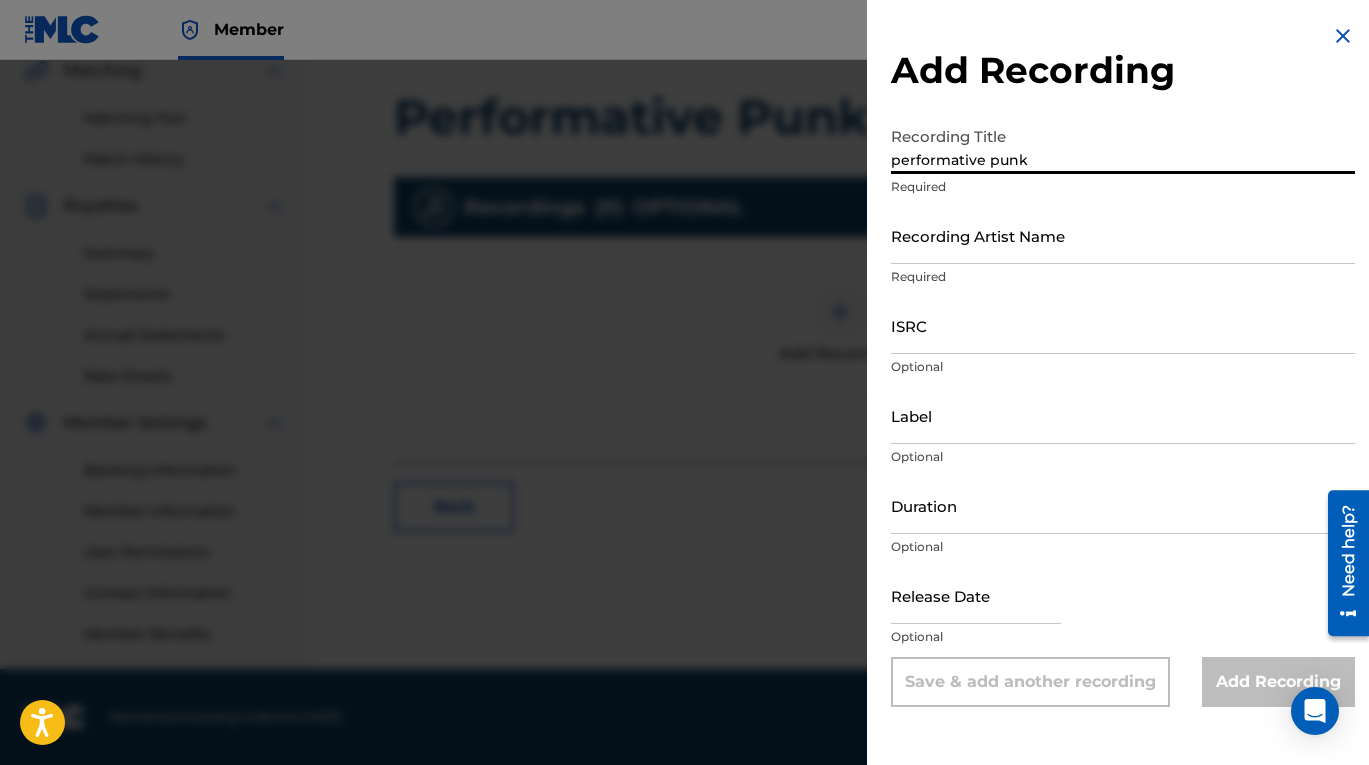 type on "performative punk" 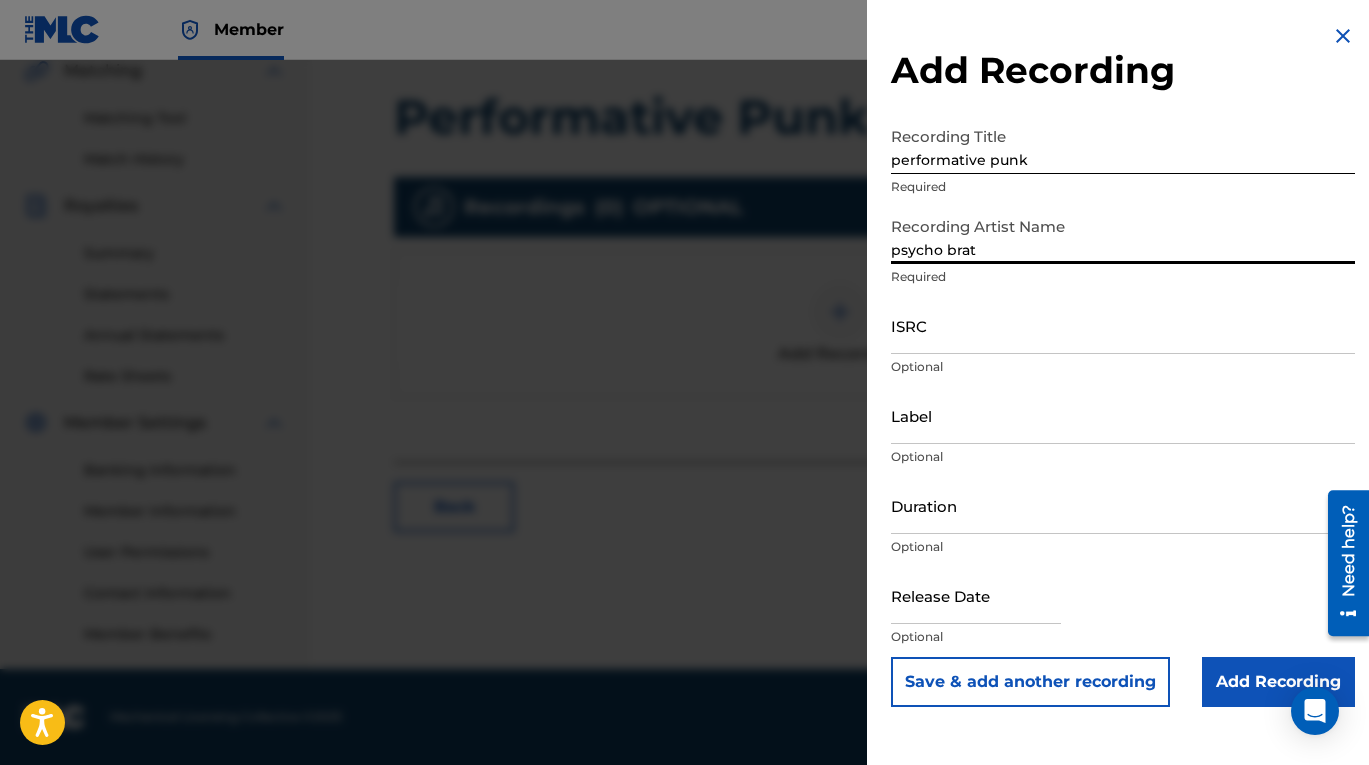 type on "psycho brat" 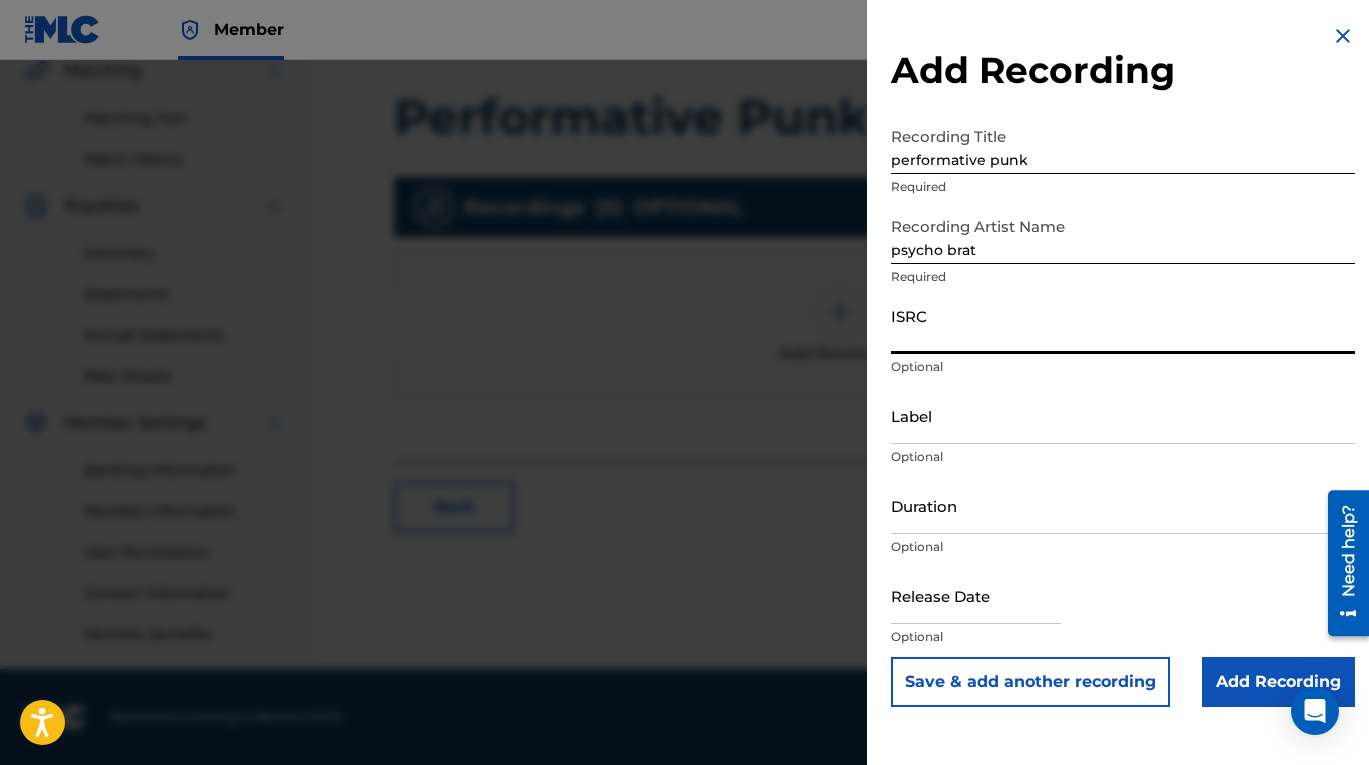 click on "ISRC" at bounding box center (1123, 325) 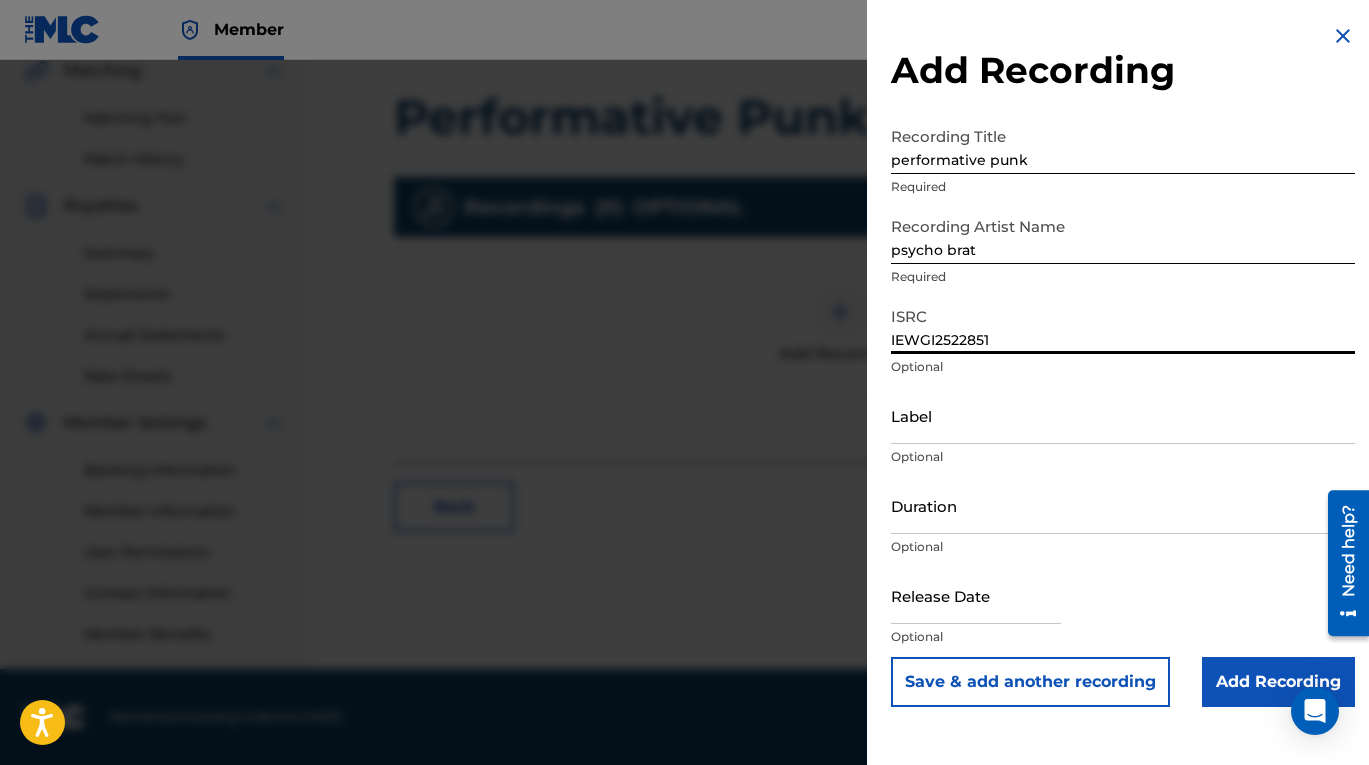 type on "IEWGI2522851" 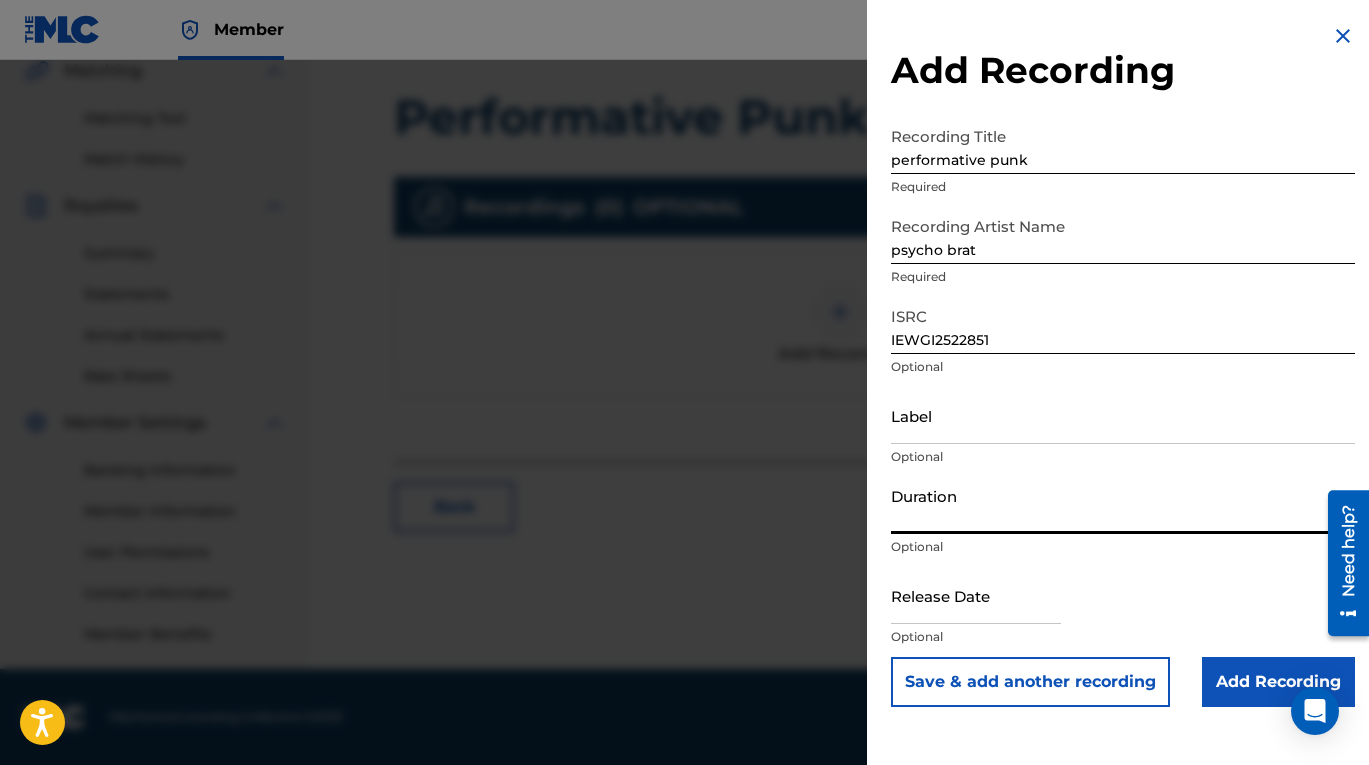 click at bounding box center (976, 595) 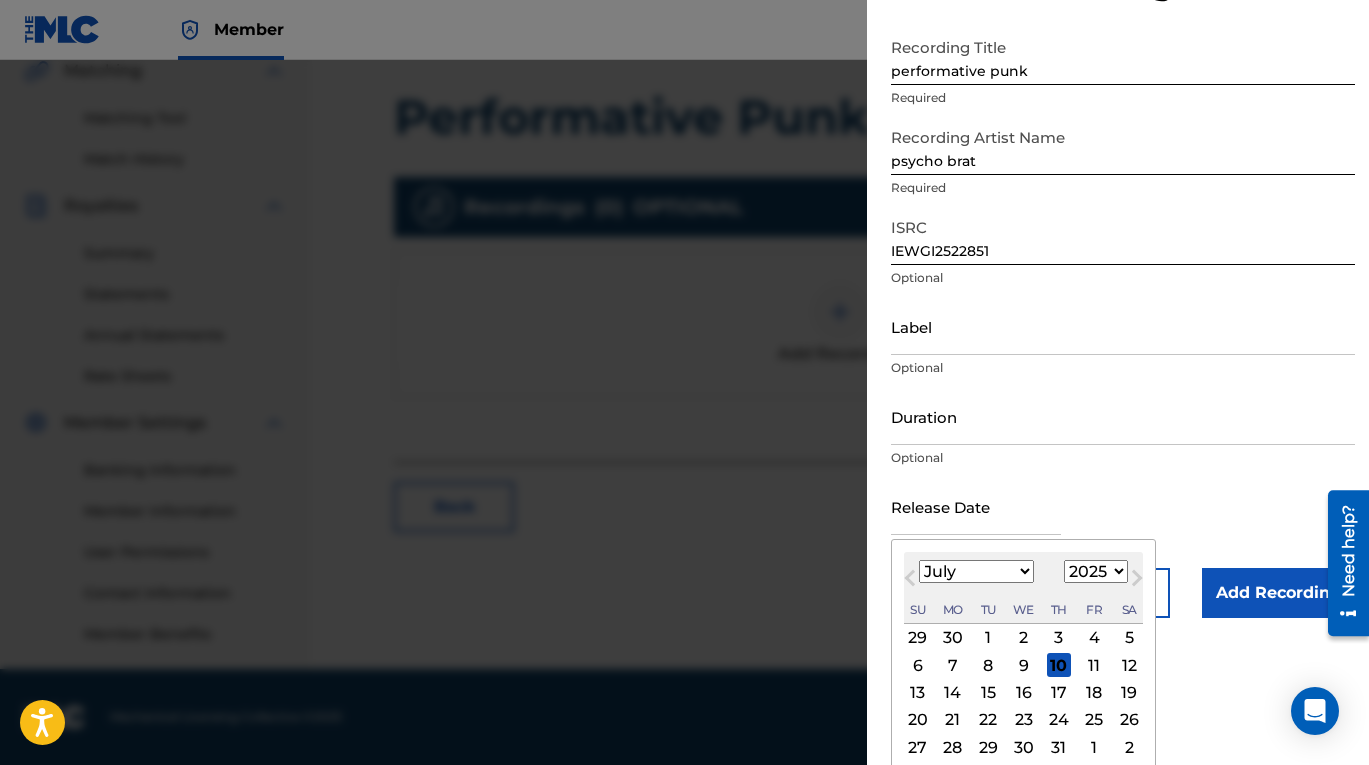 scroll, scrollTop: 125, scrollLeft: 0, axis: vertical 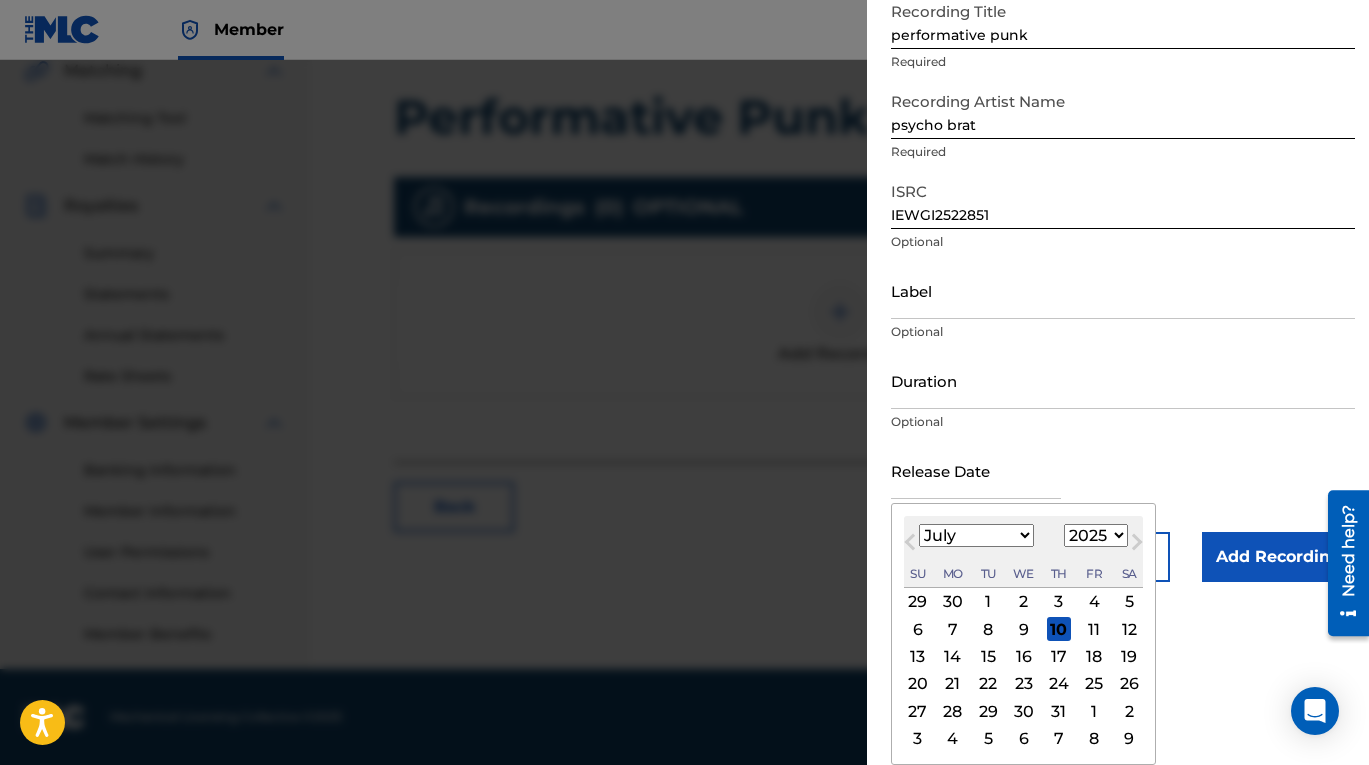 click on "January February March April May June July August September October November December" at bounding box center (976, 535) 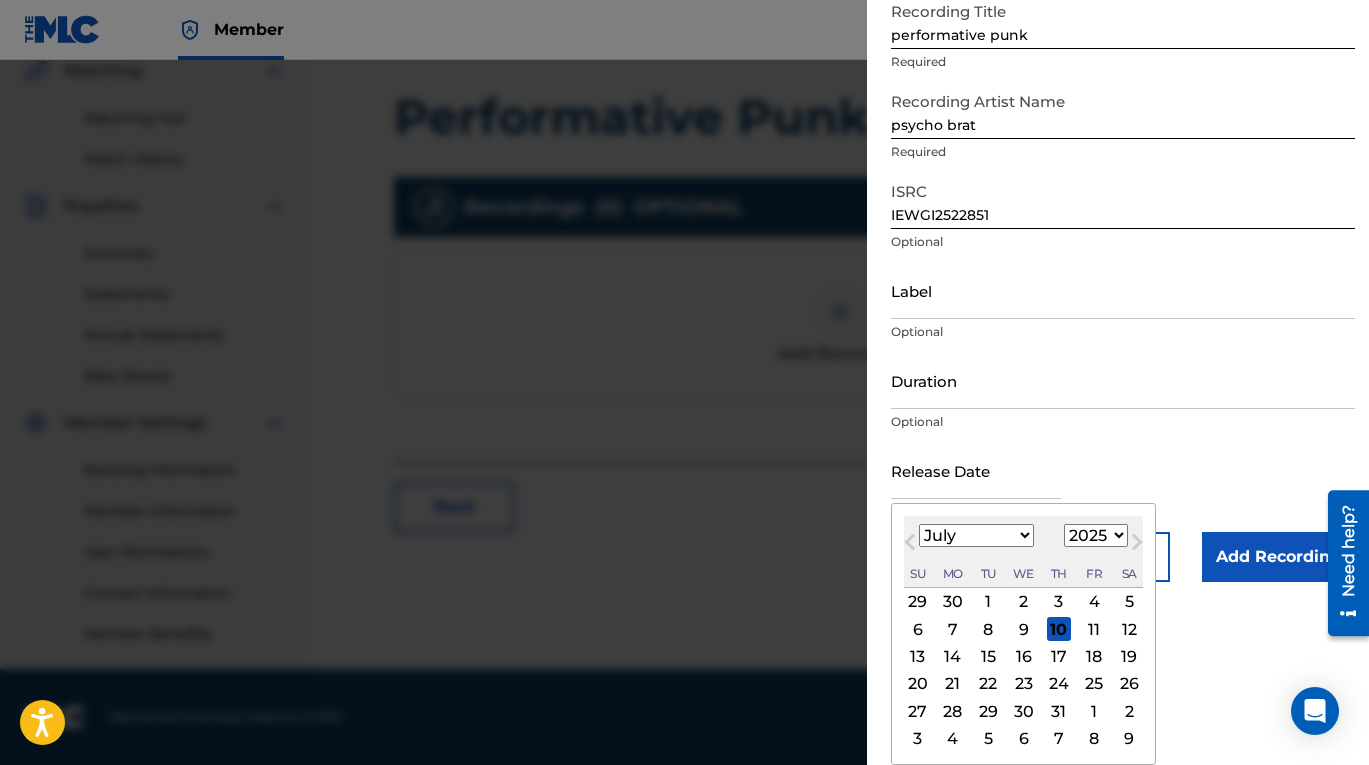 select on "3" 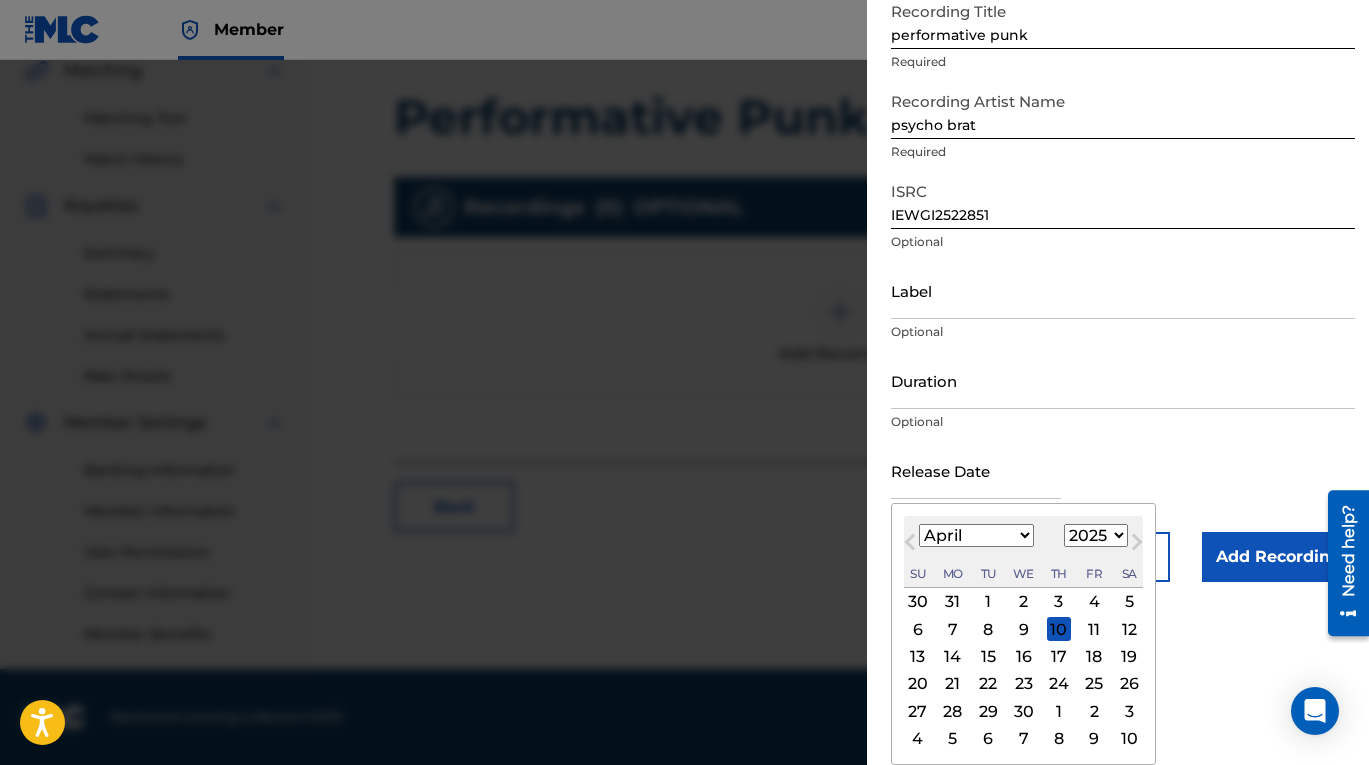 click on "25" at bounding box center (1094, 684) 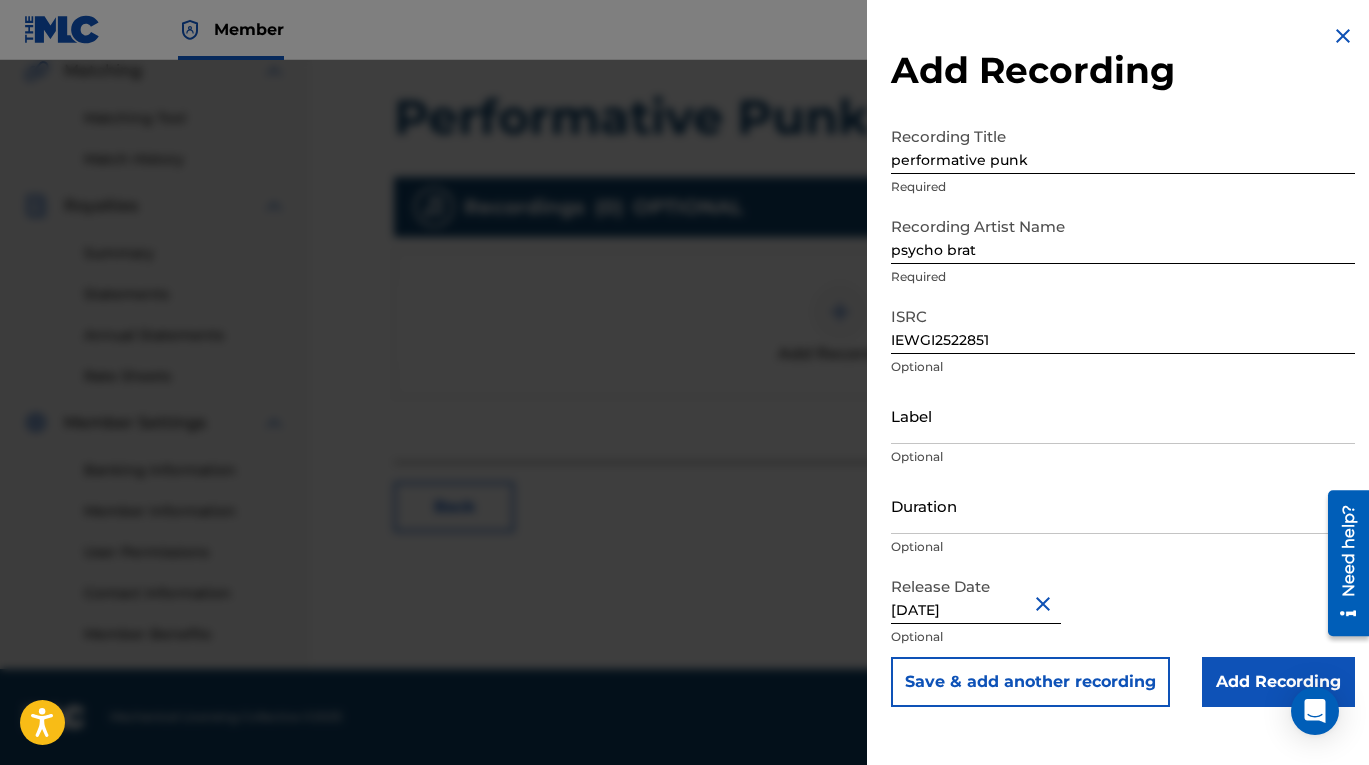 scroll, scrollTop: 0, scrollLeft: 0, axis: both 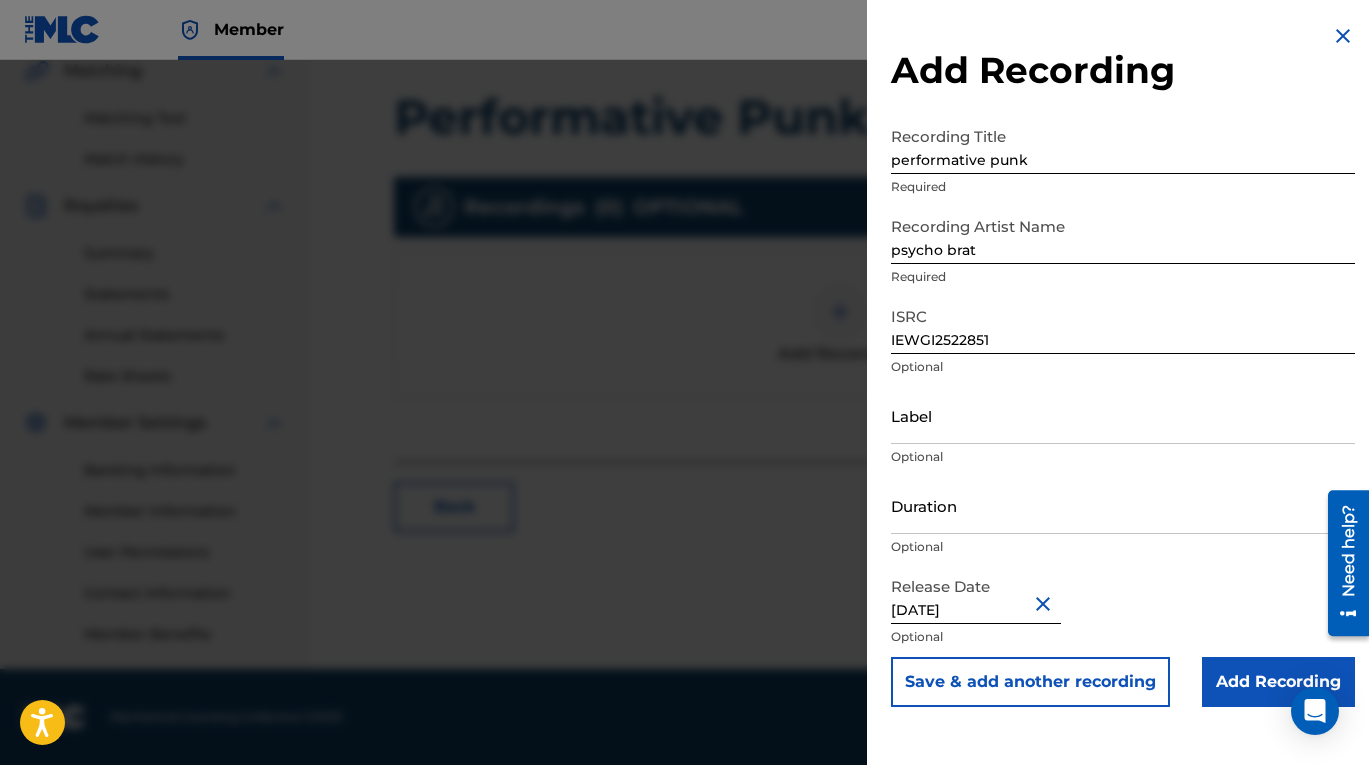 click on "Add Recording" at bounding box center (1278, 682) 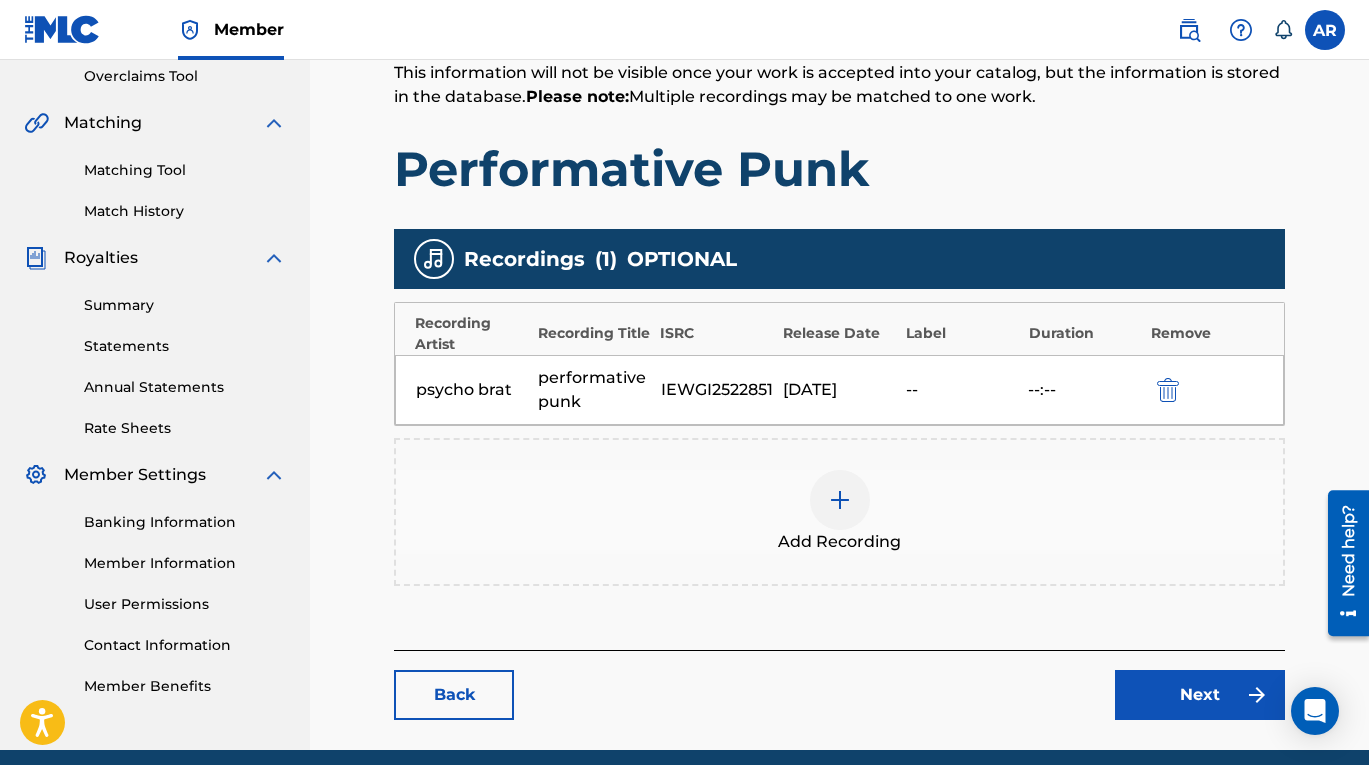 scroll, scrollTop: 504, scrollLeft: 0, axis: vertical 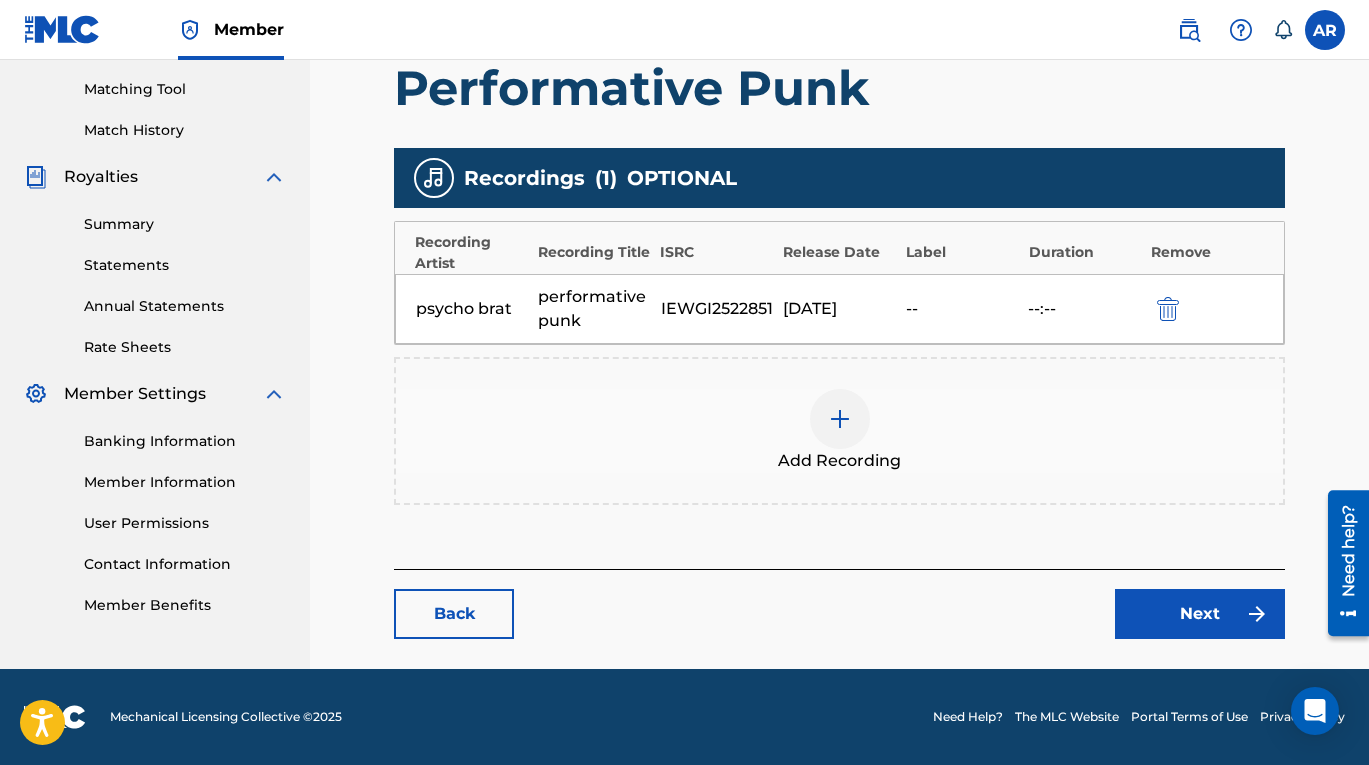 click on "Next" at bounding box center [1200, 614] 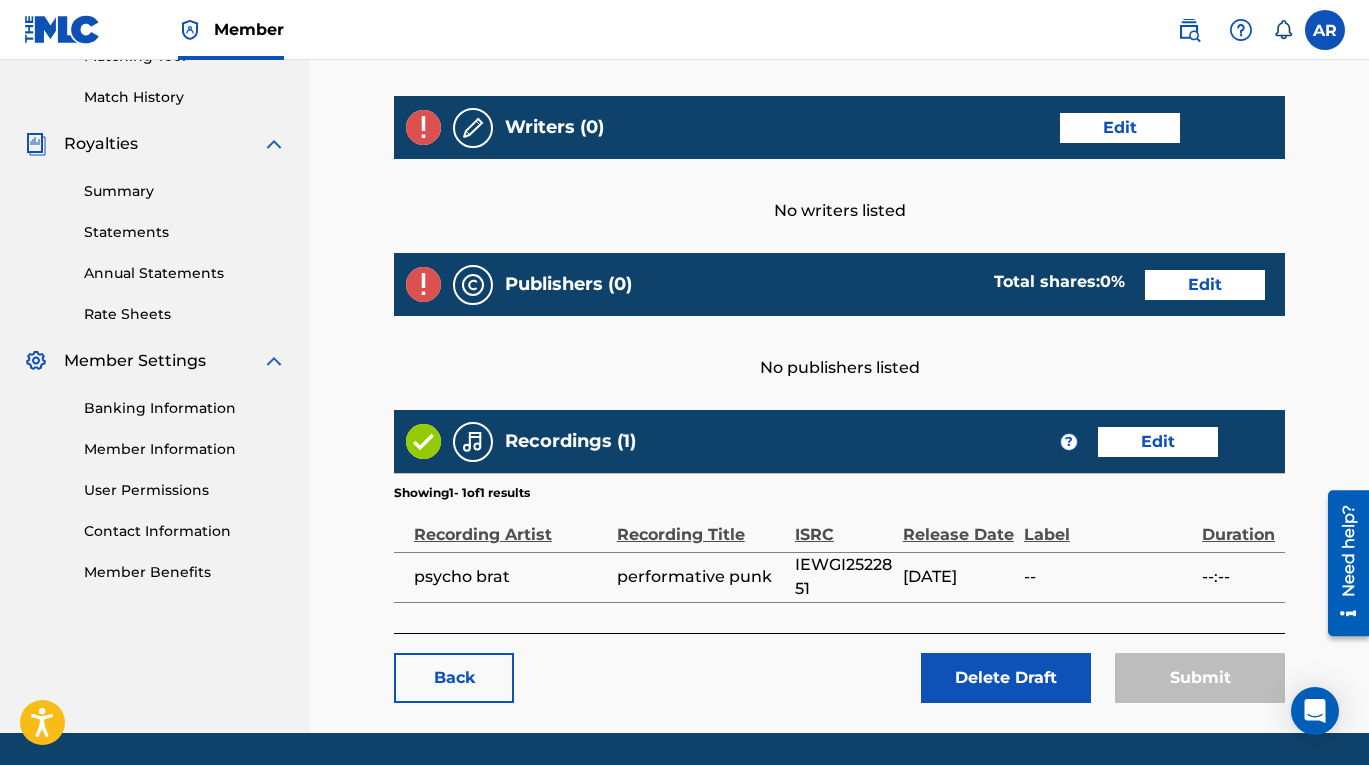 scroll, scrollTop: 449, scrollLeft: 0, axis: vertical 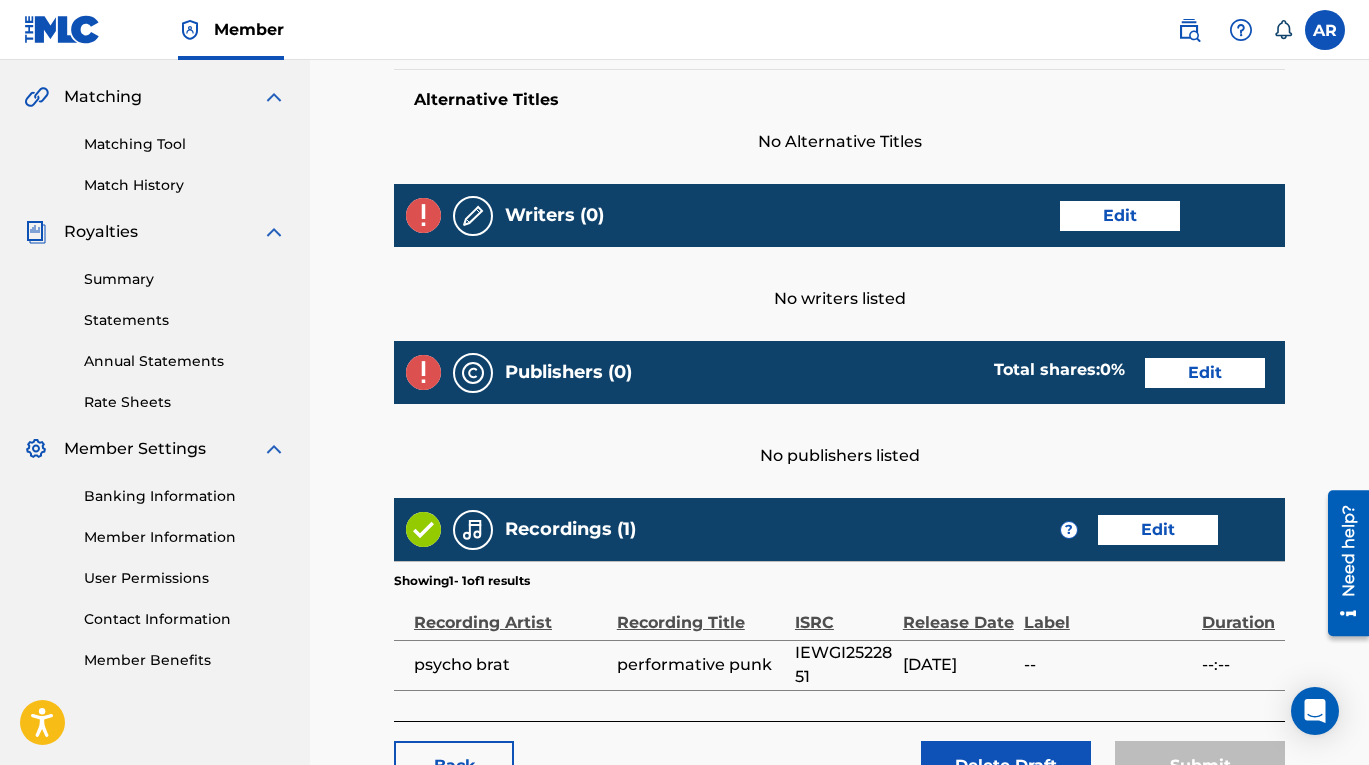click on "Edit" at bounding box center (1205, 373) 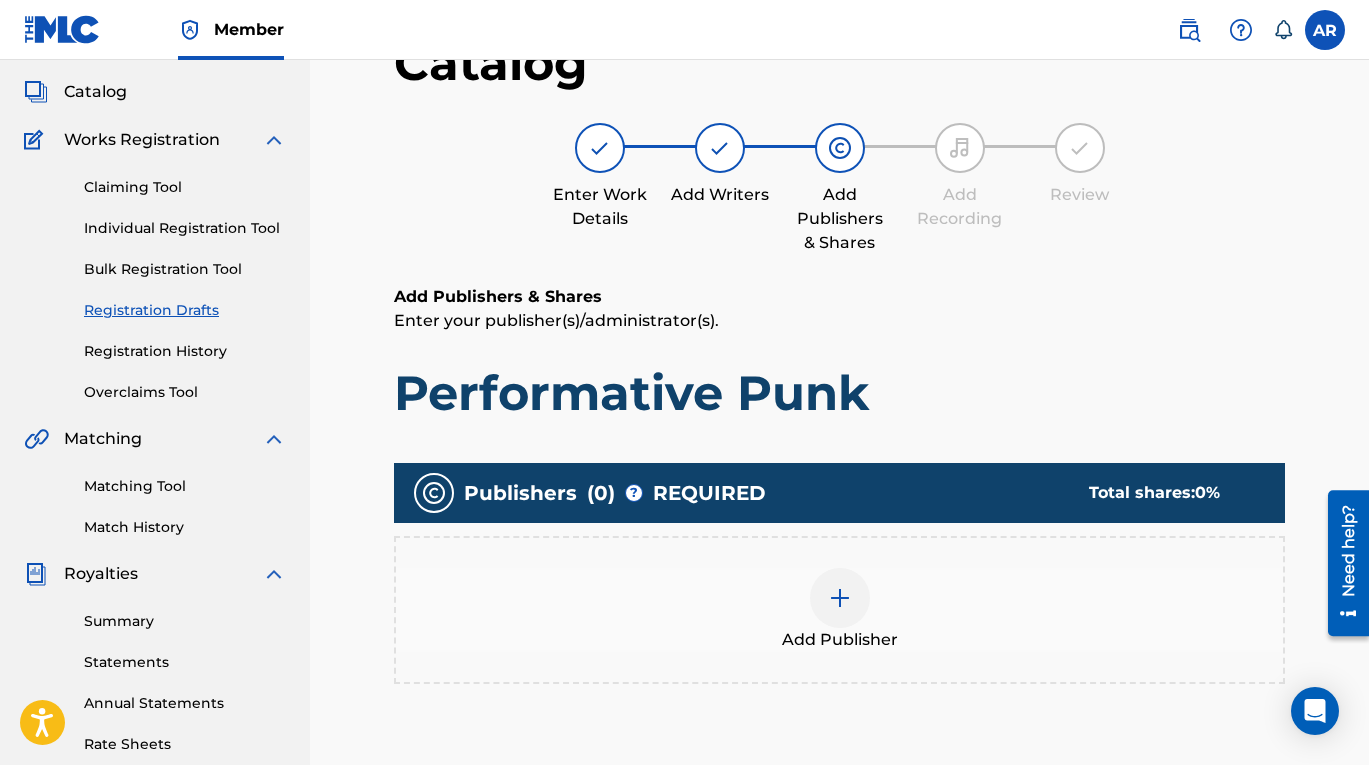 scroll, scrollTop: 215, scrollLeft: 0, axis: vertical 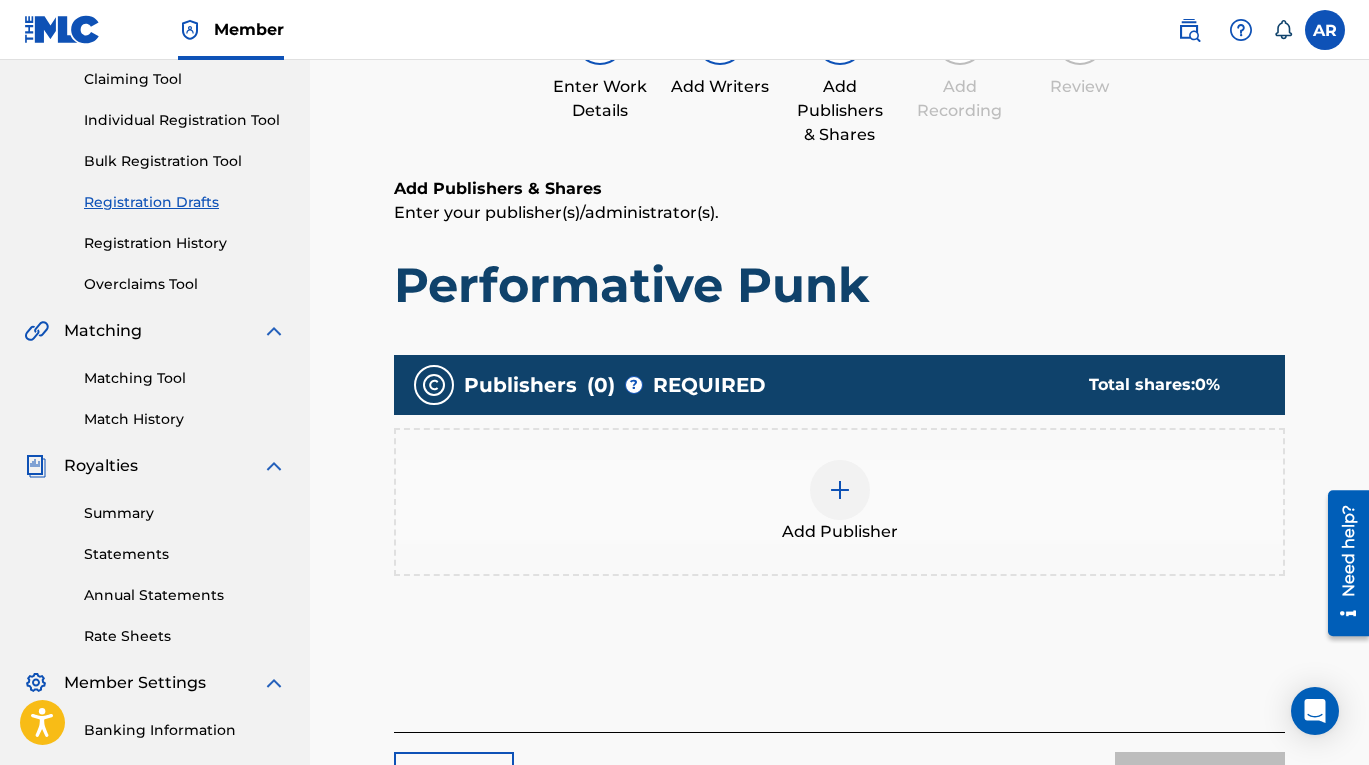 click at bounding box center [840, 490] 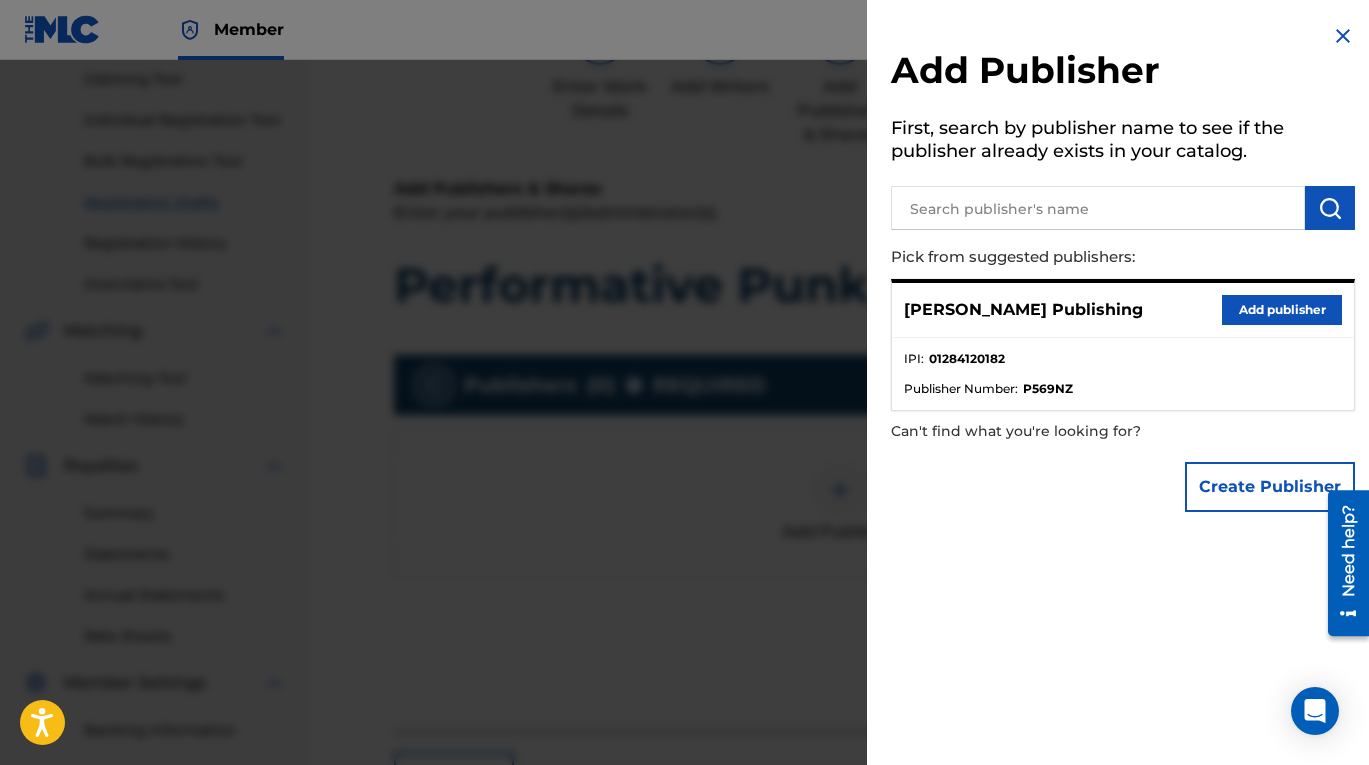 click on "Add publisher" at bounding box center [1282, 310] 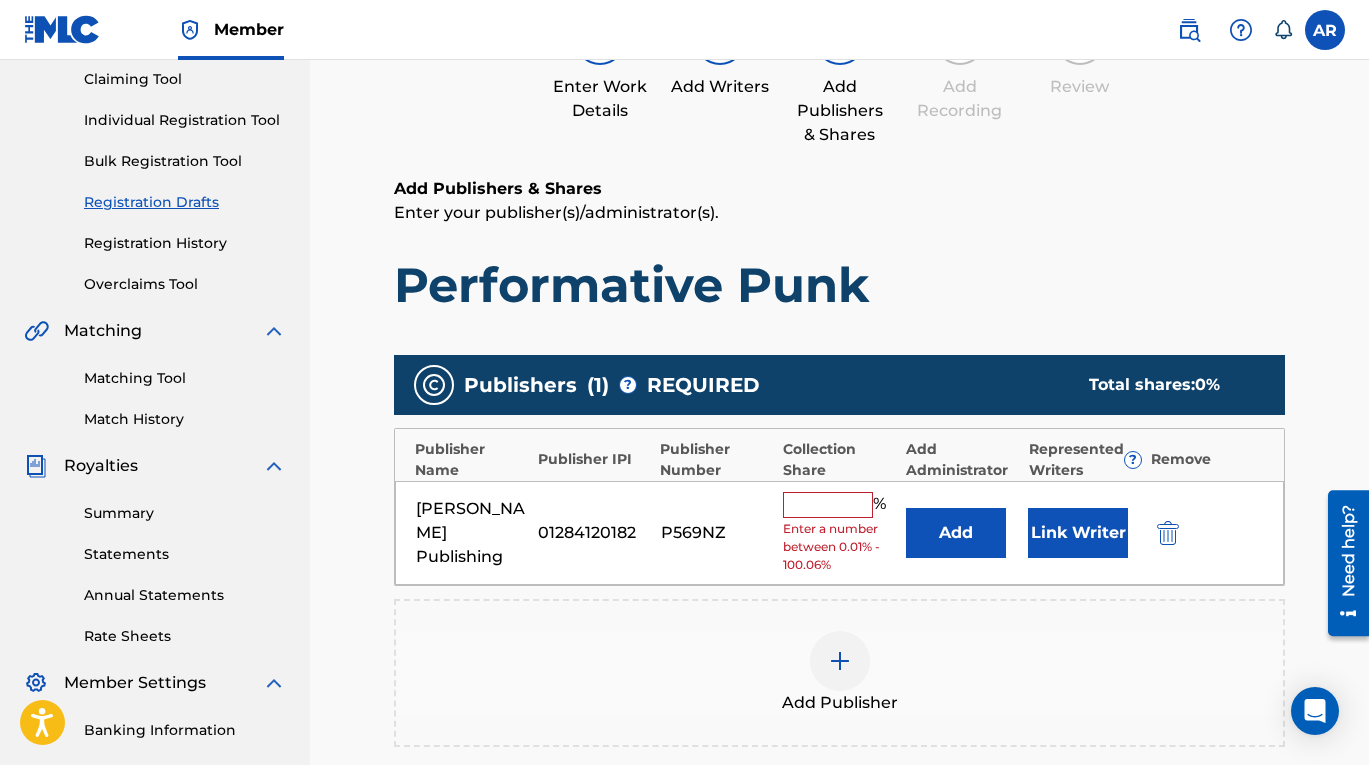 click at bounding box center (828, 505) 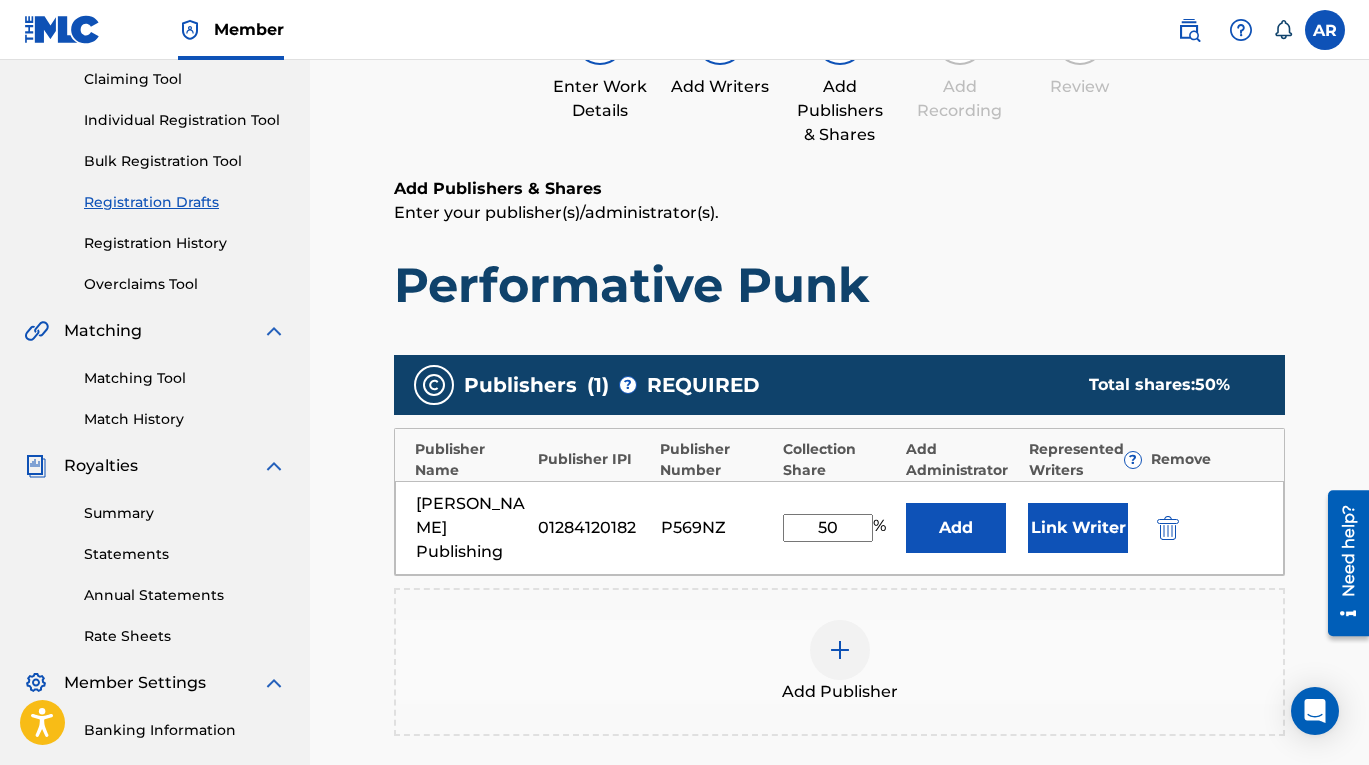 click on "50" at bounding box center [828, 528] 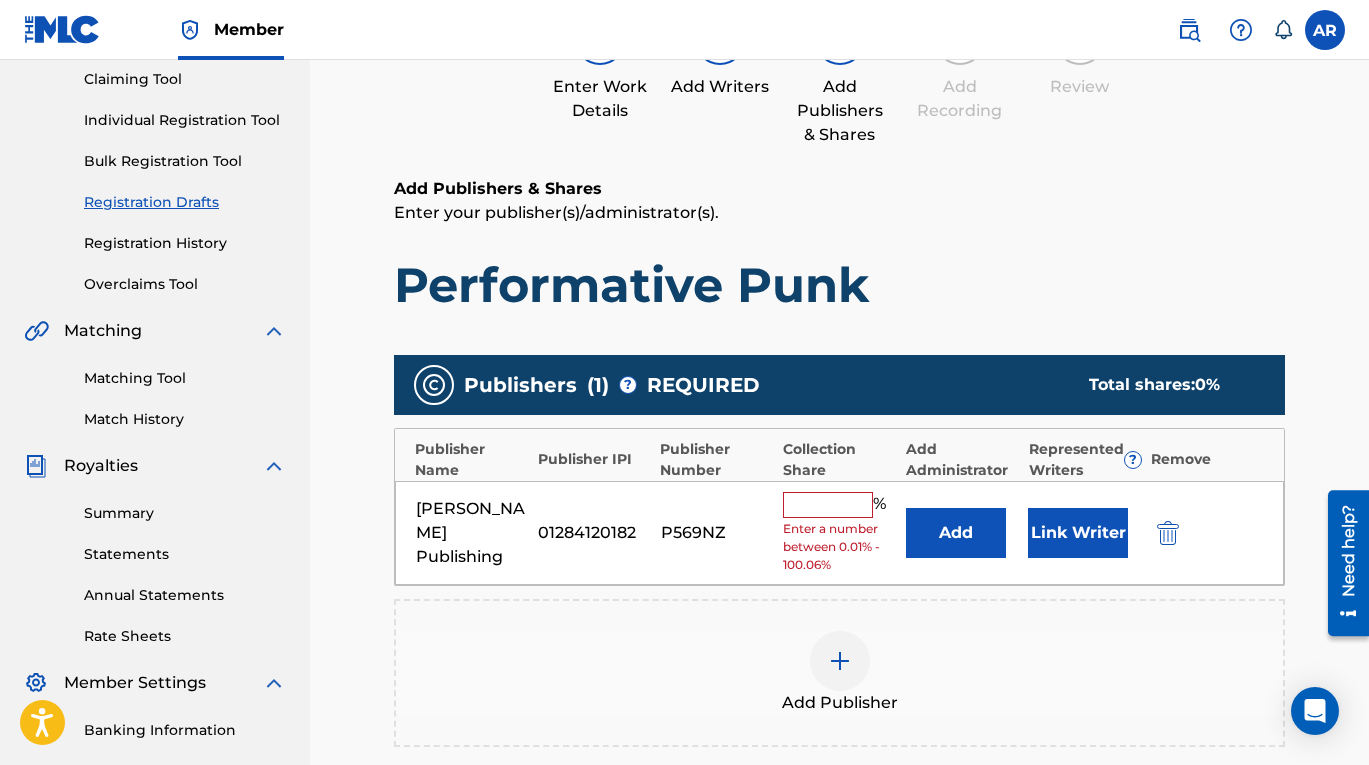 click on "Enter a number between 0.01% - 100.06%" at bounding box center (839, 547) 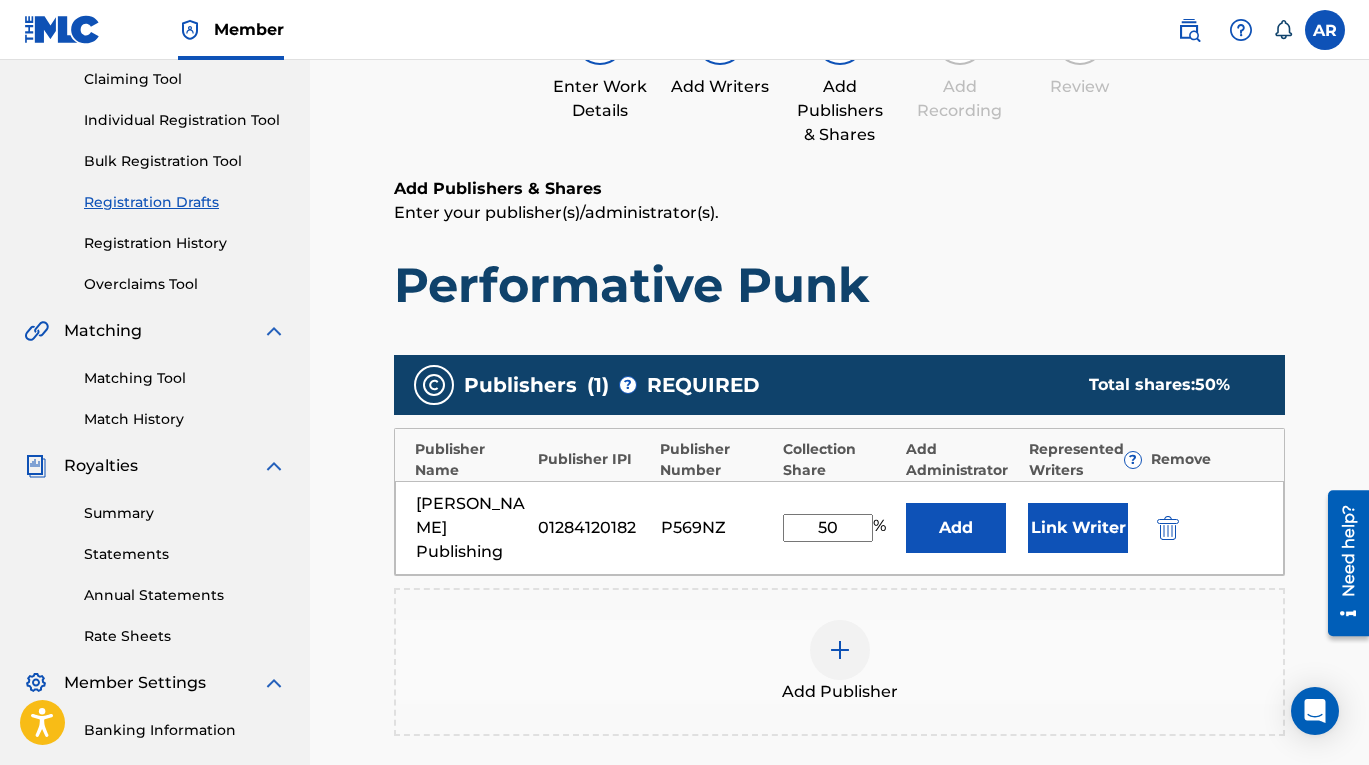 click on "Link Writer" at bounding box center [1078, 528] 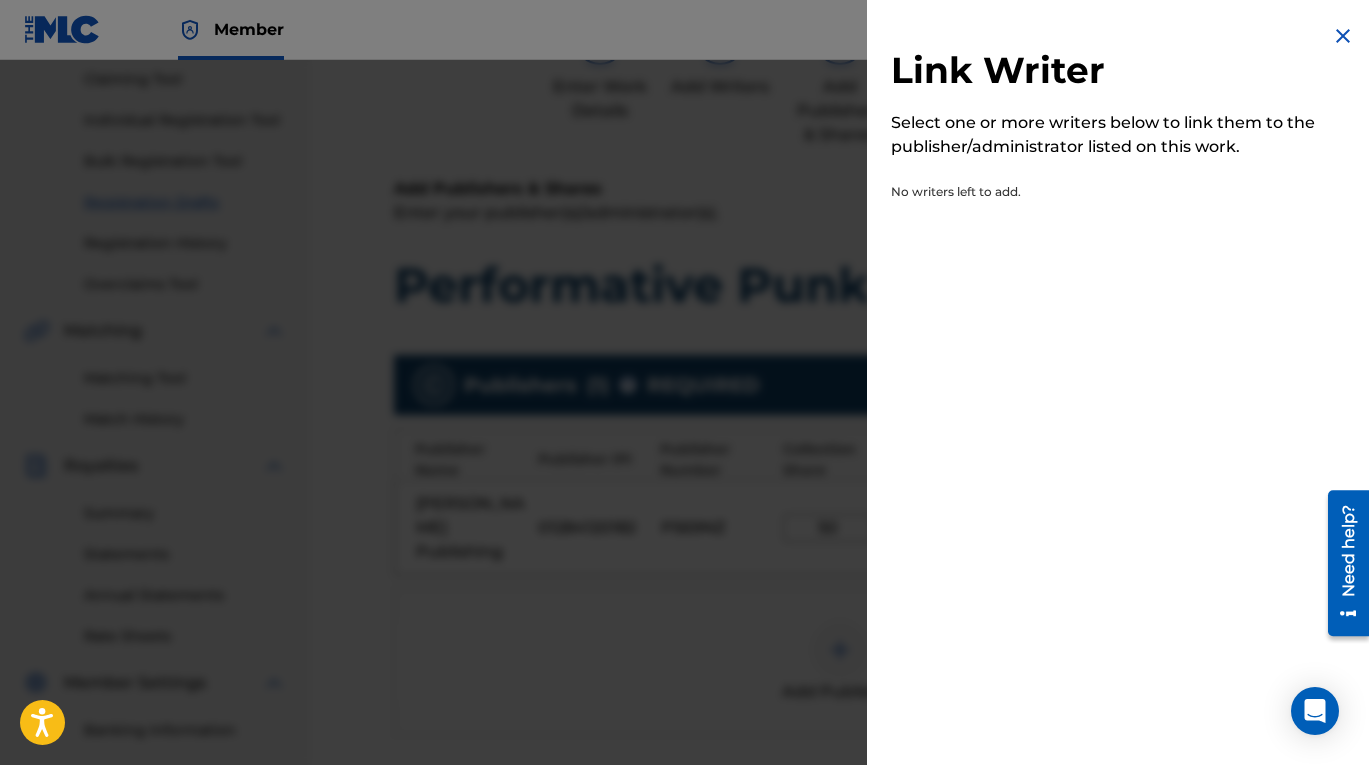 click at bounding box center (1343, 36) 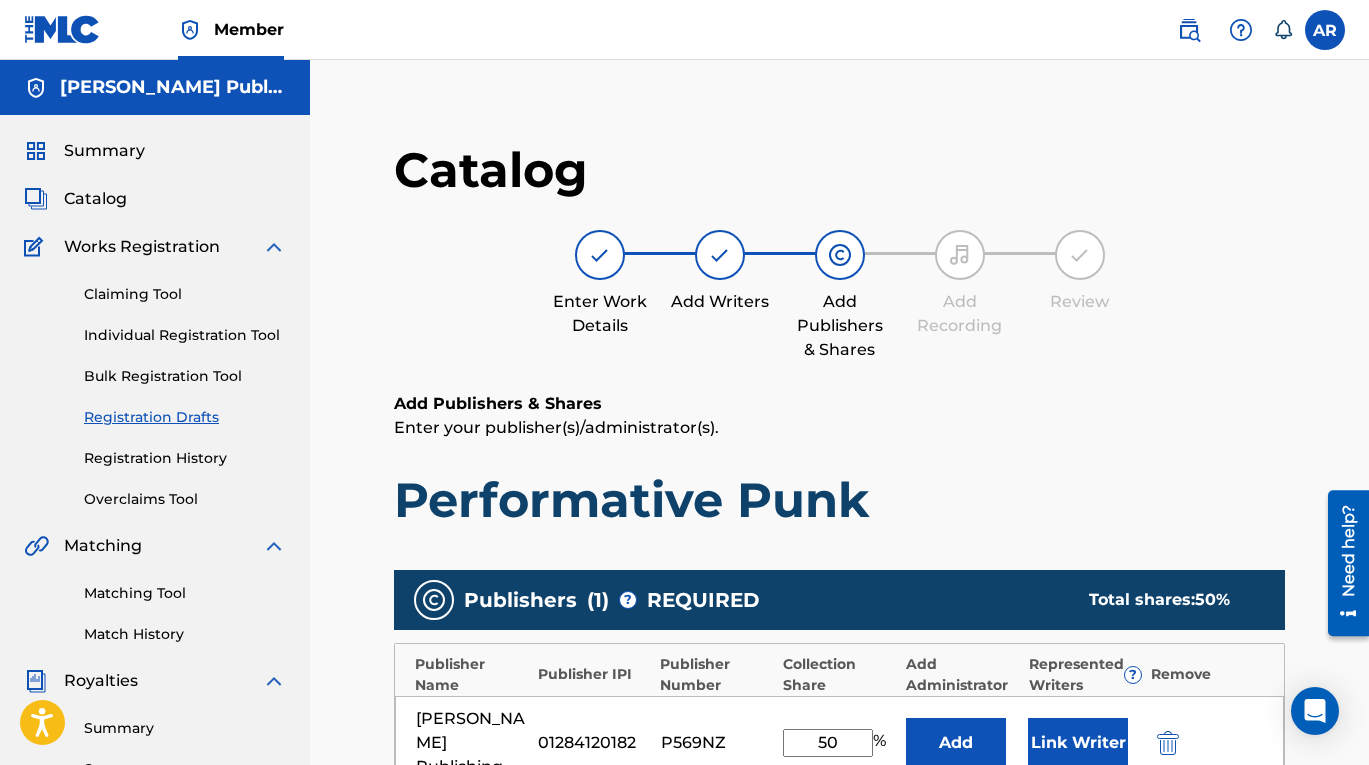 scroll, scrollTop: 538, scrollLeft: 0, axis: vertical 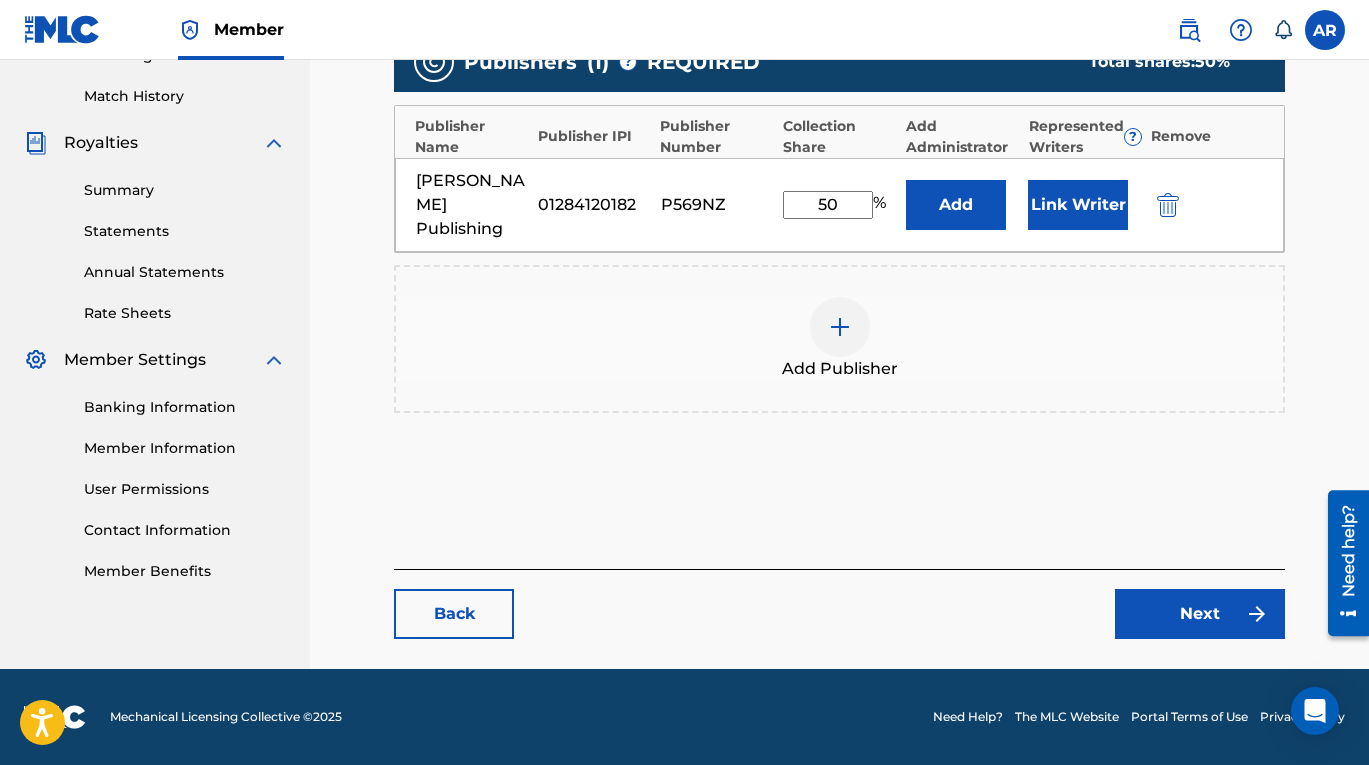 click on "Next" at bounding box center [1200, 614] 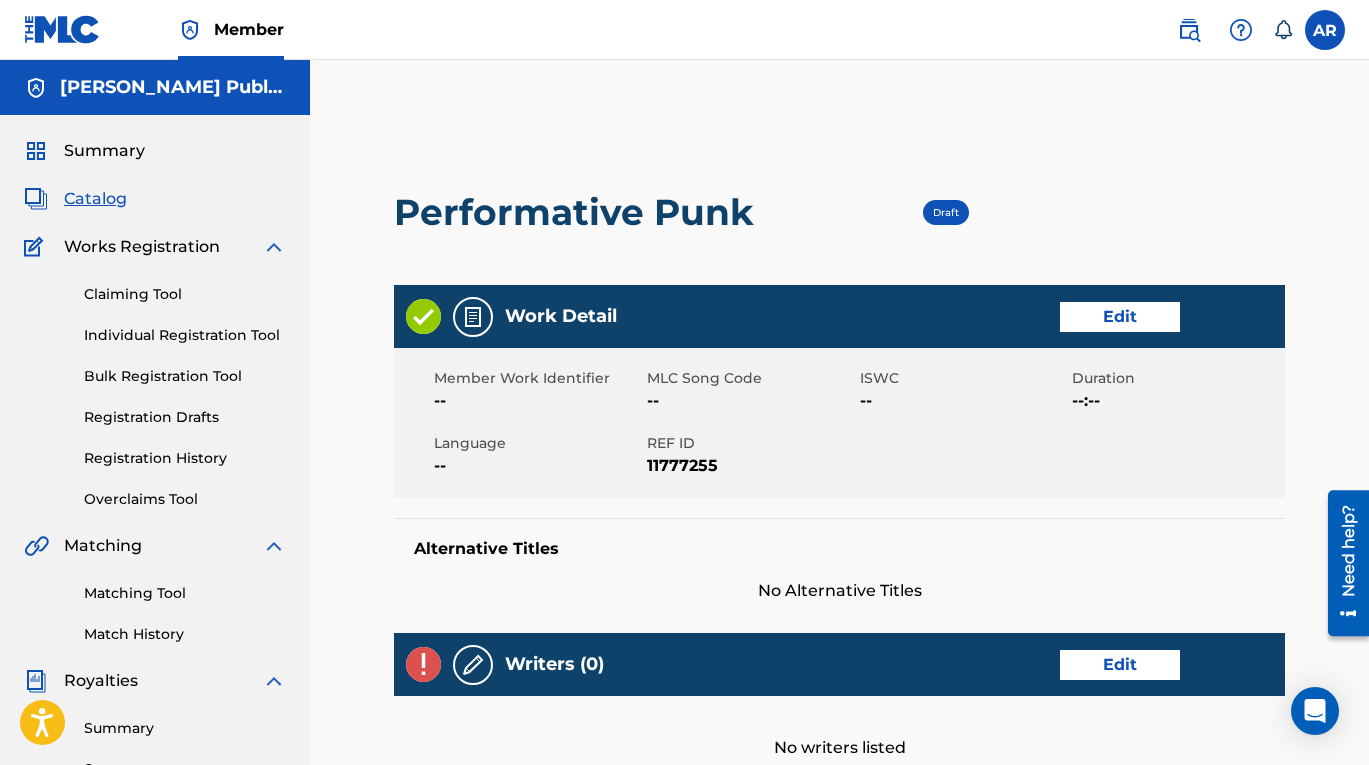 scroll, scrollTop: 1, scrollLeft: 0, axis: vertical 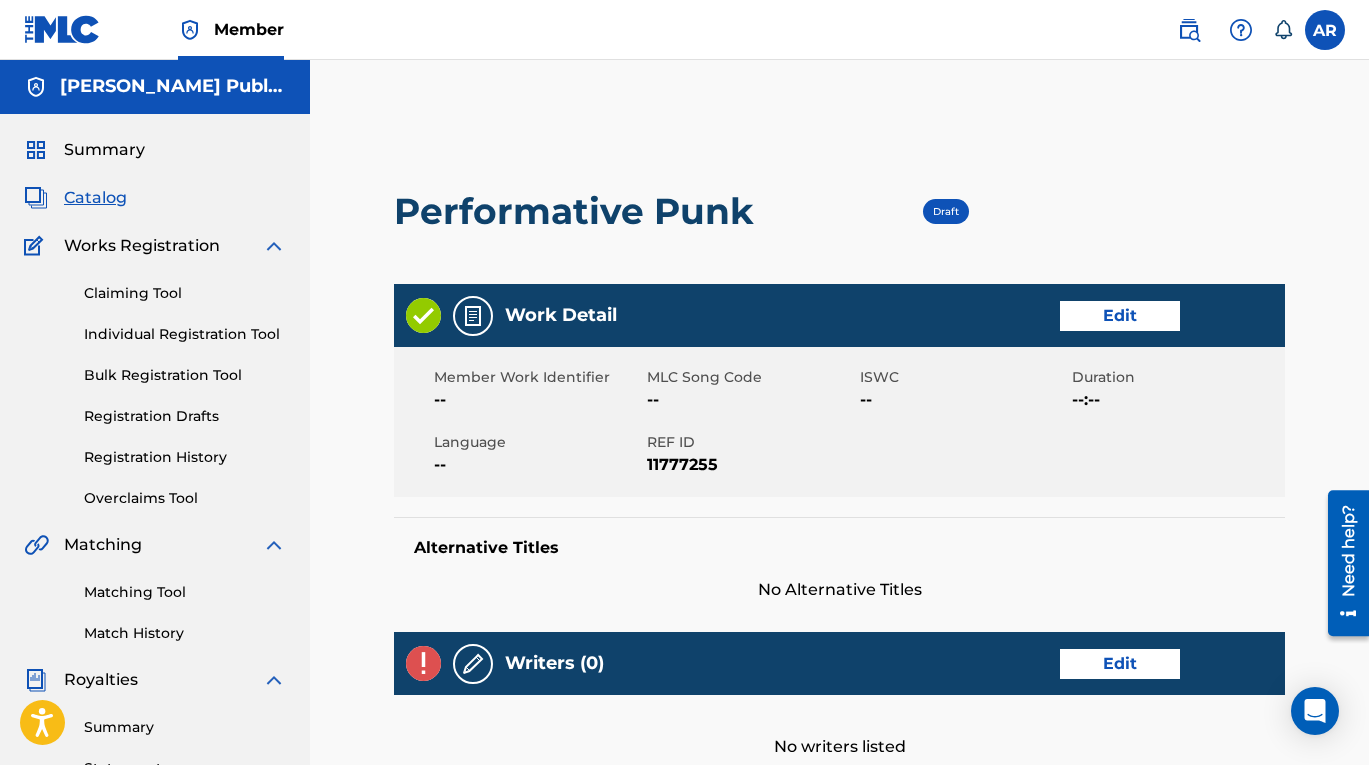 click on "Edit" at bounding box center [1120, 316] 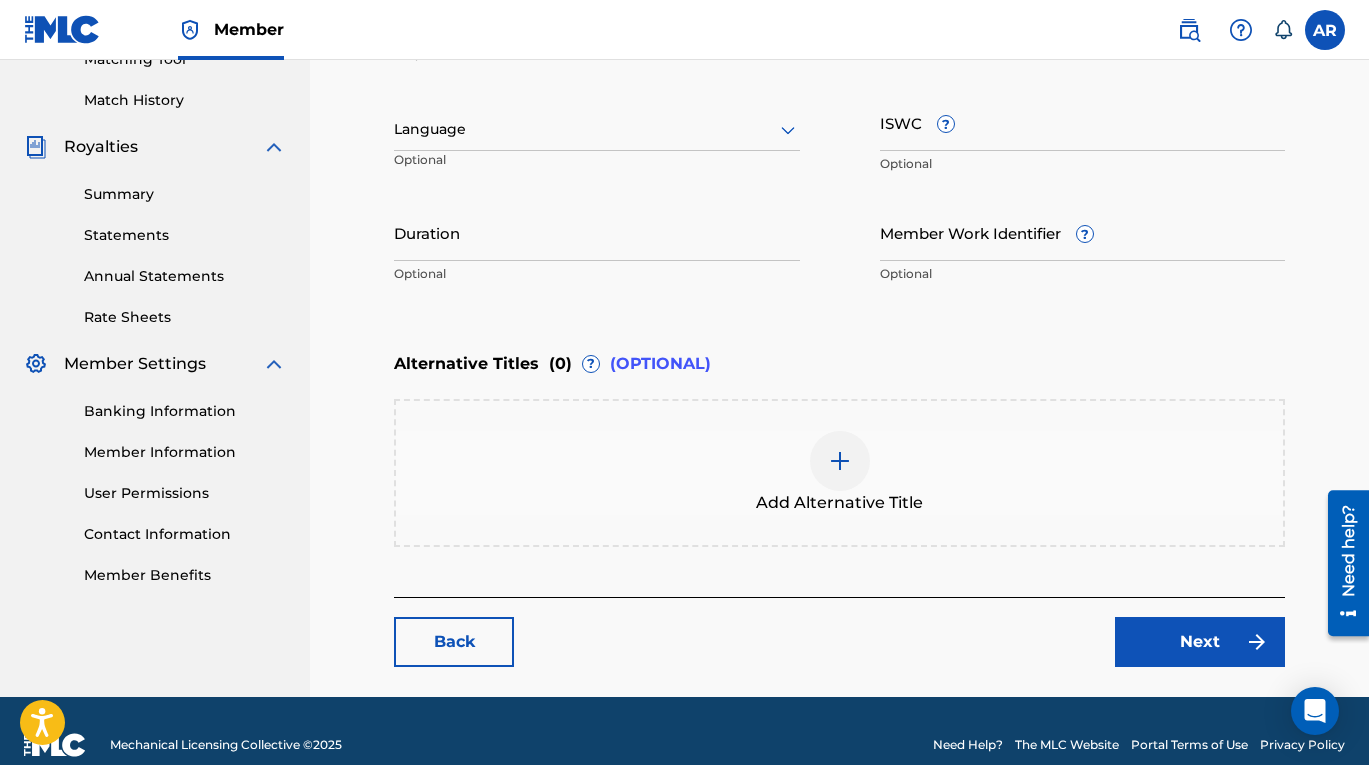 scroll, scrollTop: 544, scrollLeft: 0, axis: vertical 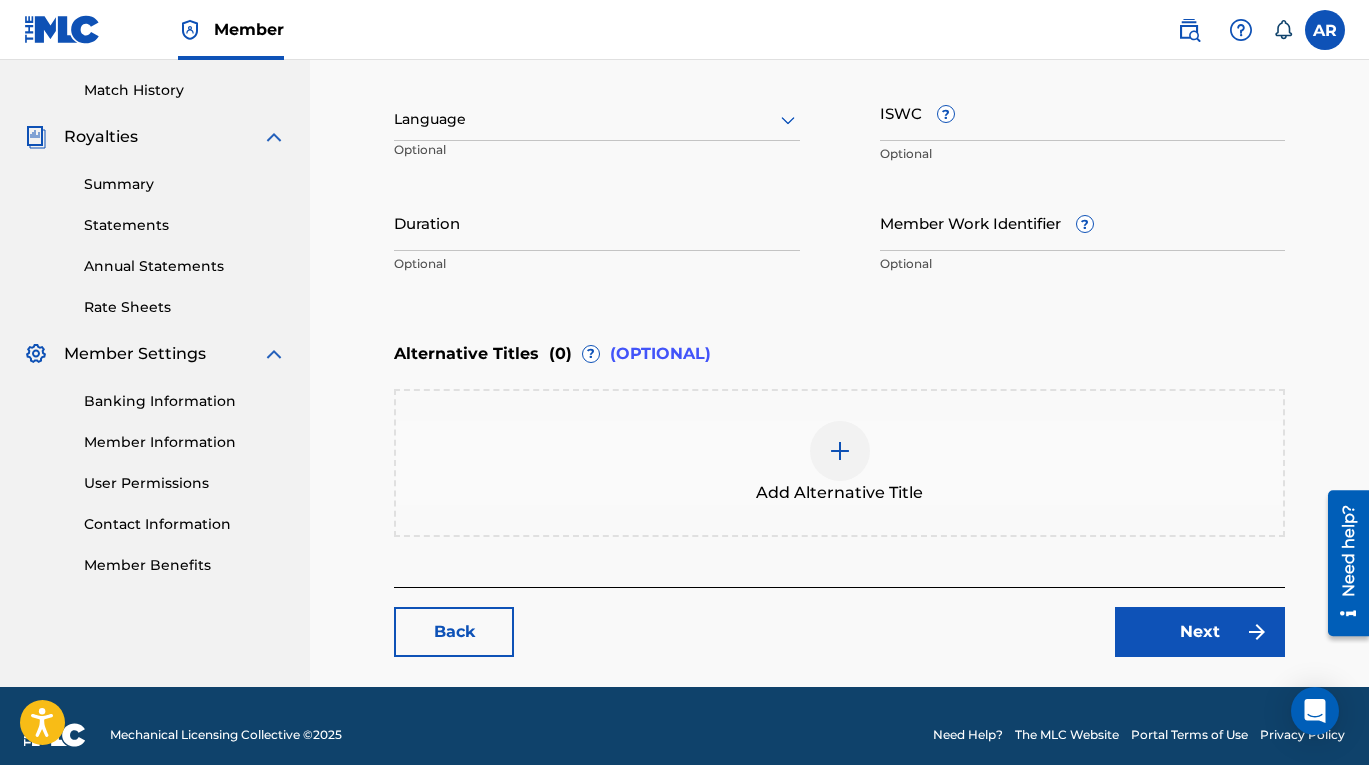 click on "Back" at bounding box center (454, 632) 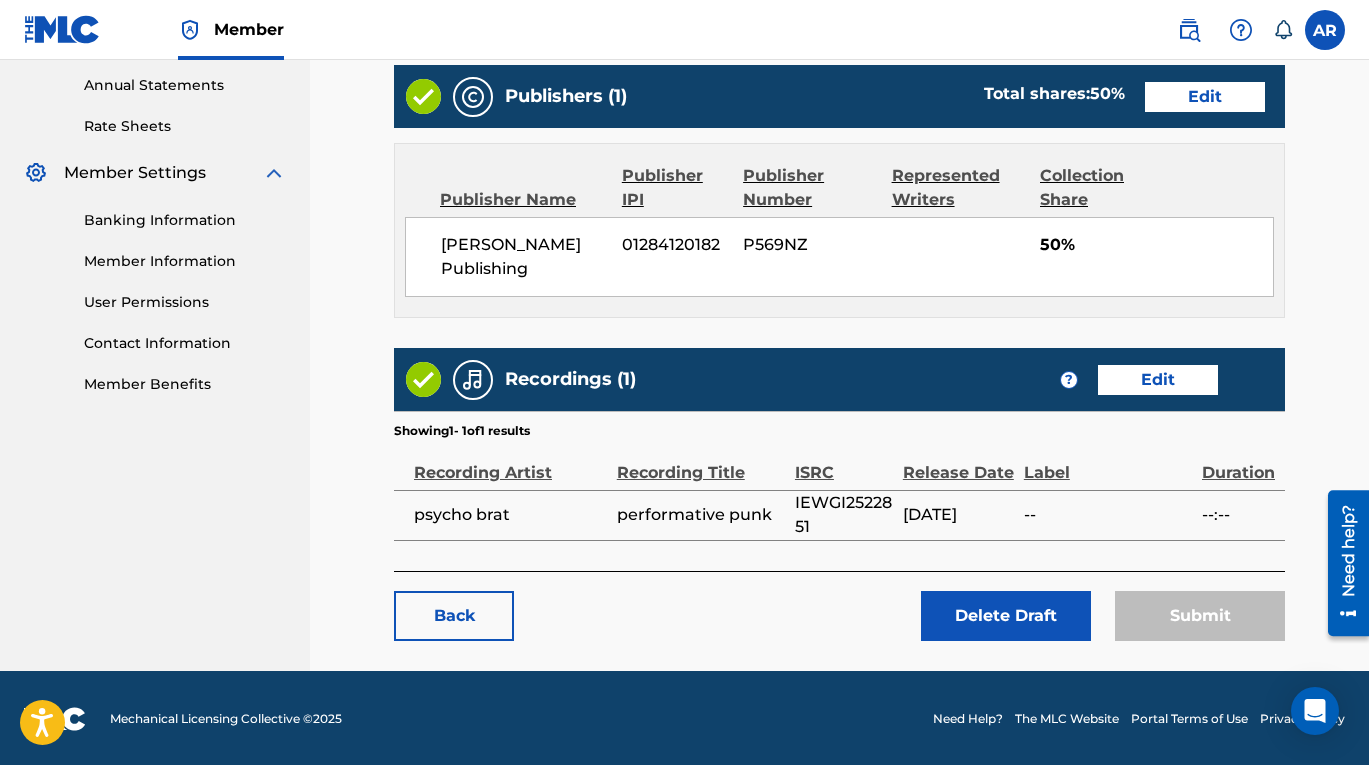 scroll, scrollTop: 0, scrollLeft: 0, axis: both 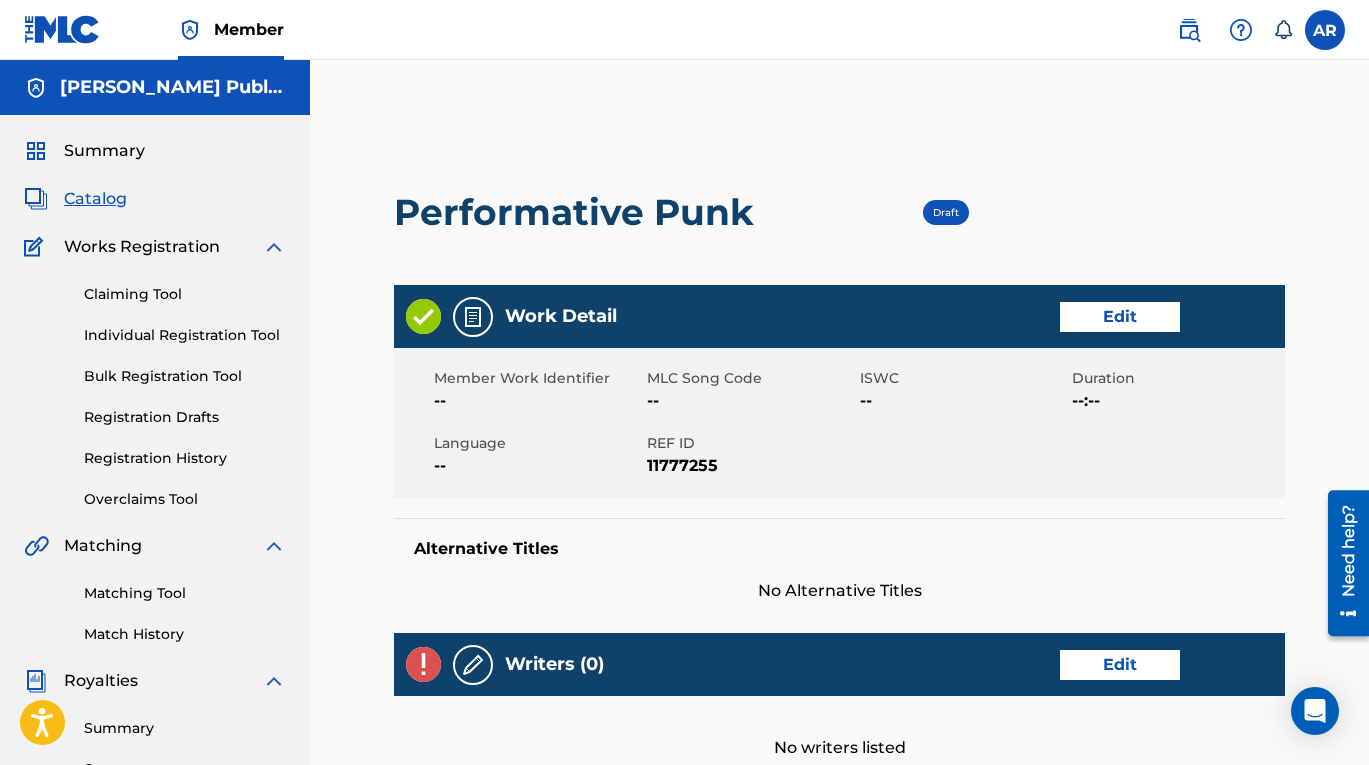 click on "Draft" at bounding box center [946, 212] 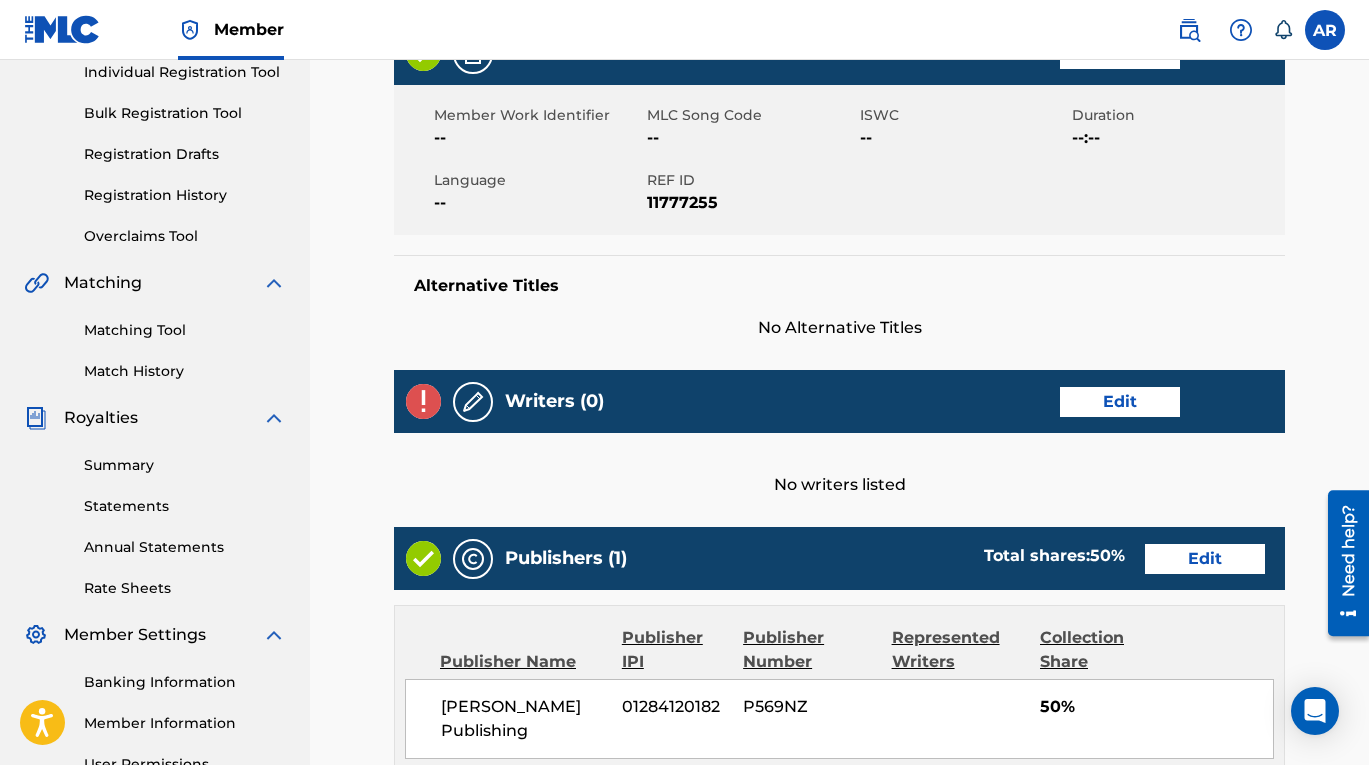 scroll, scrollTop: 0, scrollLeft: 0, axis: both 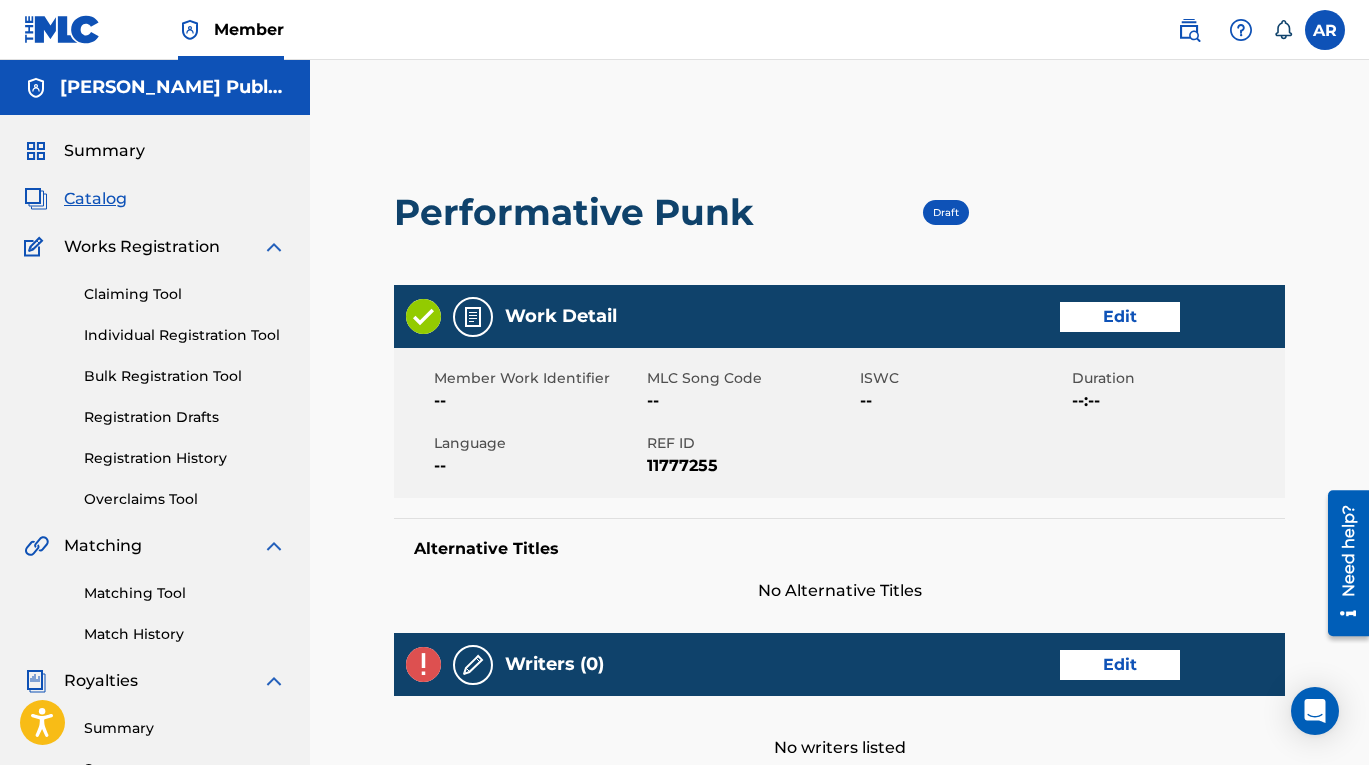 click on "Registration Drafts" at bounding box center [185, 417] 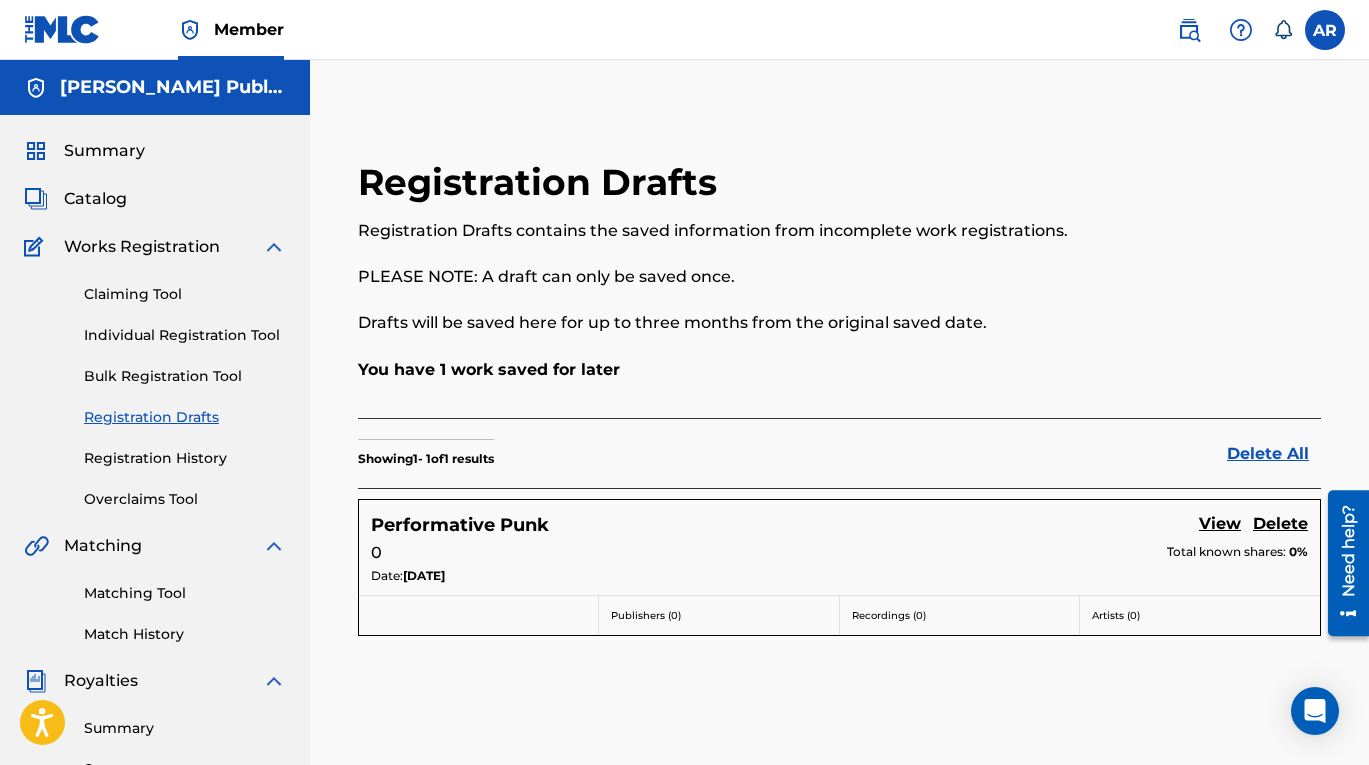 click on "Performative Punk" at bounding box center [460, 525] 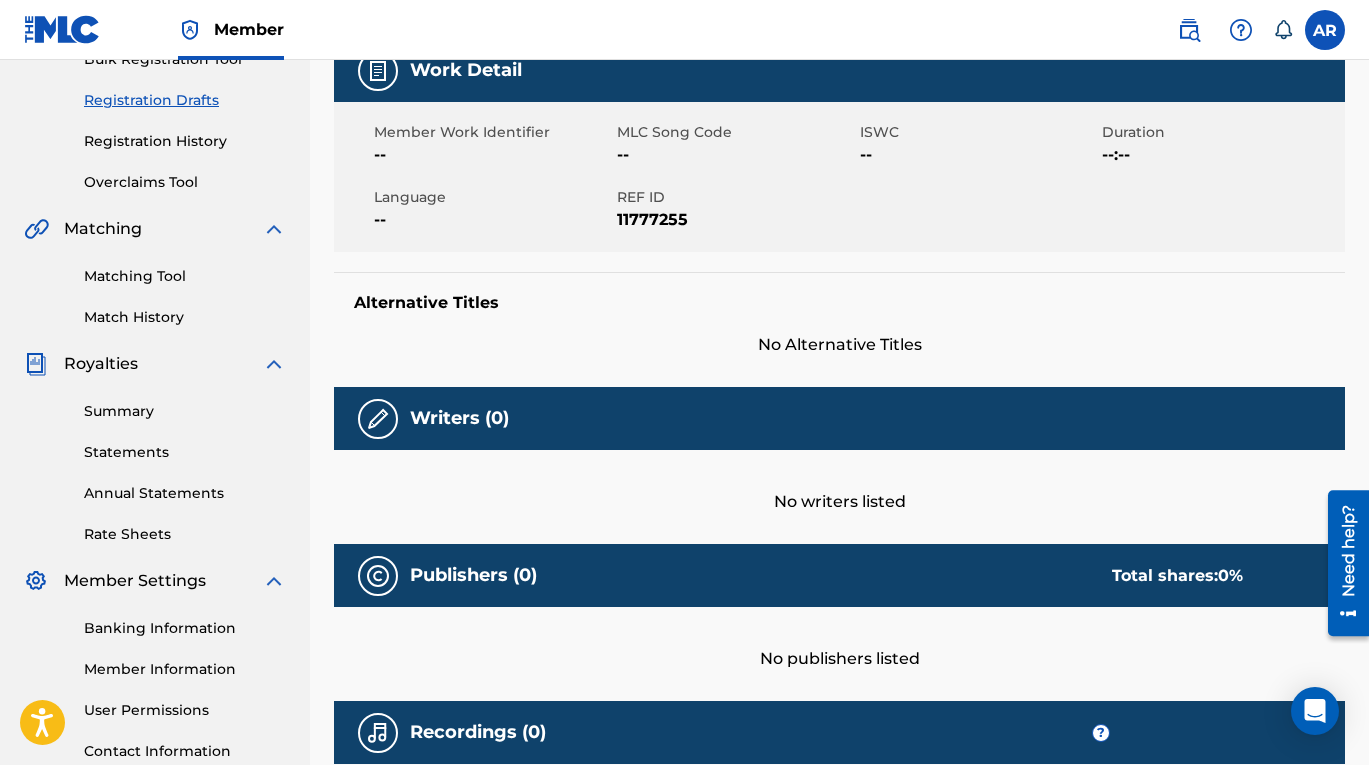 scroll, scrollTop: 0, scrollLeft: 0, axis: both 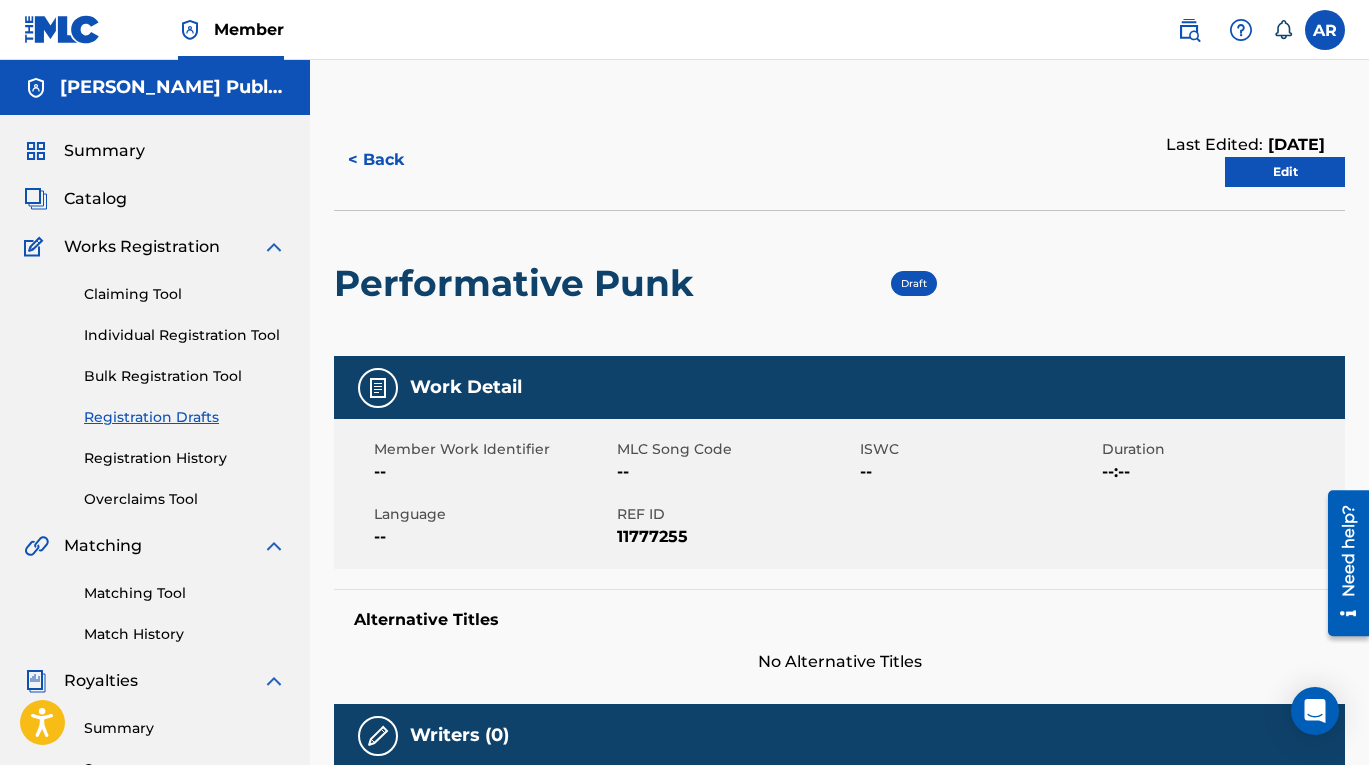 click on "< Back" at bounding box center (394, 160) 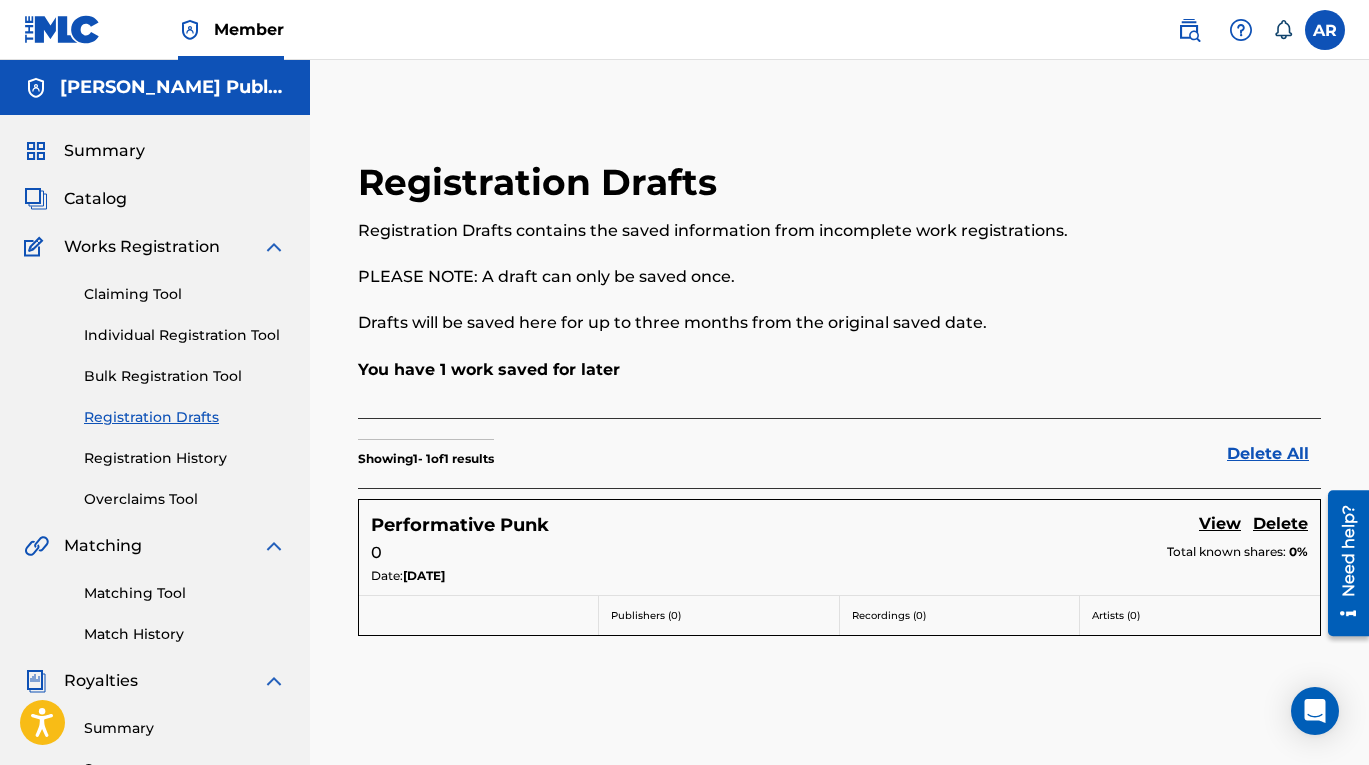 click on "Claiming Tool Individual Registration Tool Bulk Registration Tool Registration Drafts Registration History Overclaims Tool" at bounding box center (155, 384) 